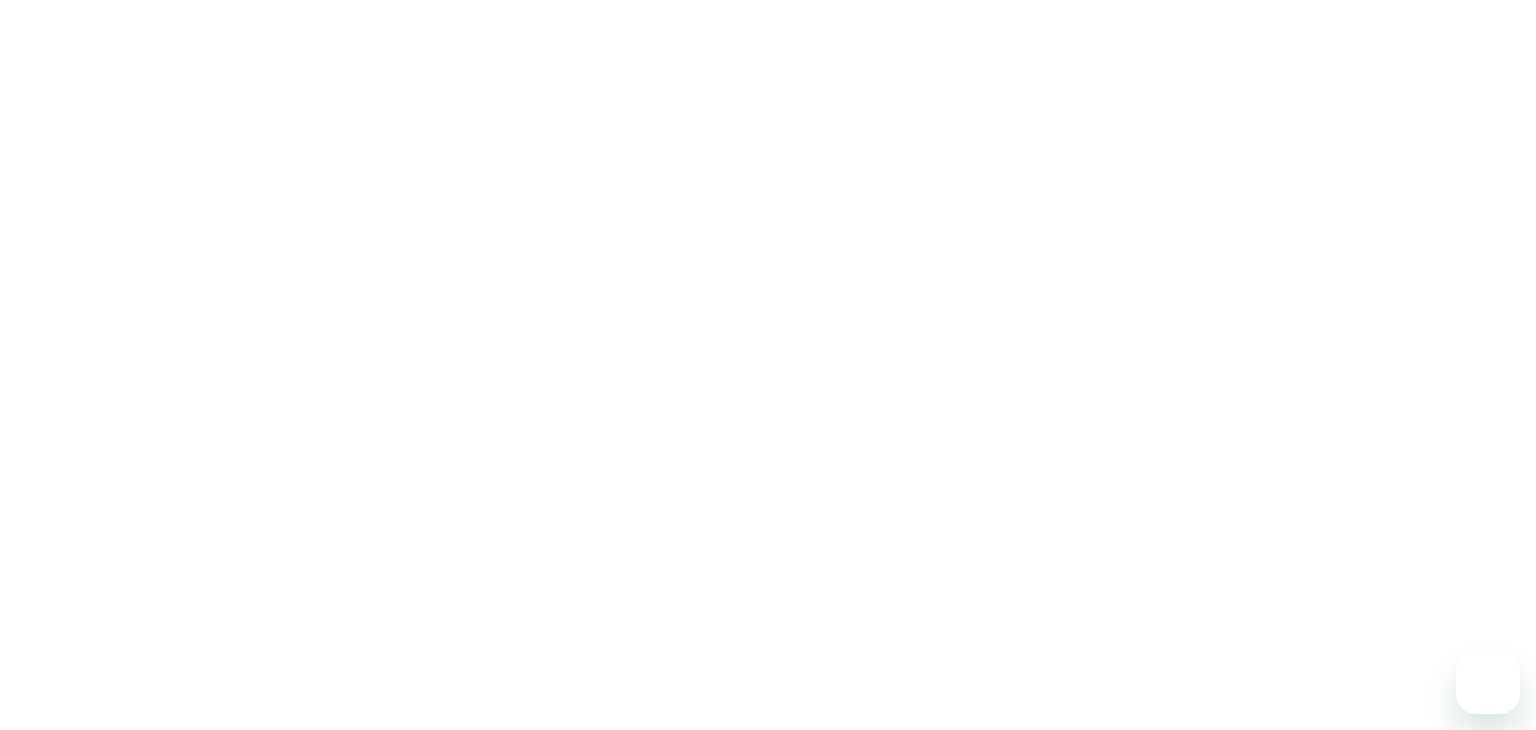 scroll, scrollTop: 0, scrollLeft: 0, axis: both 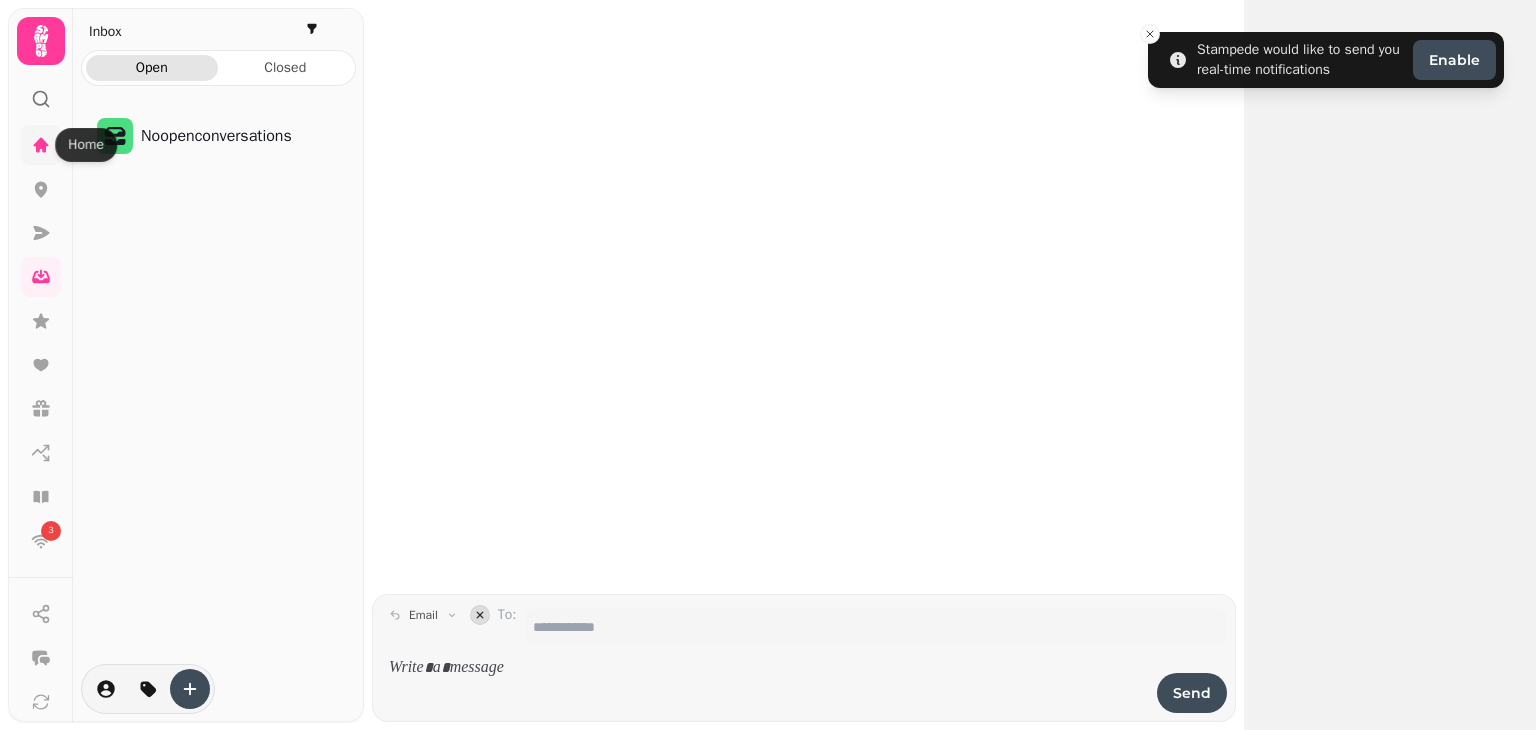 click 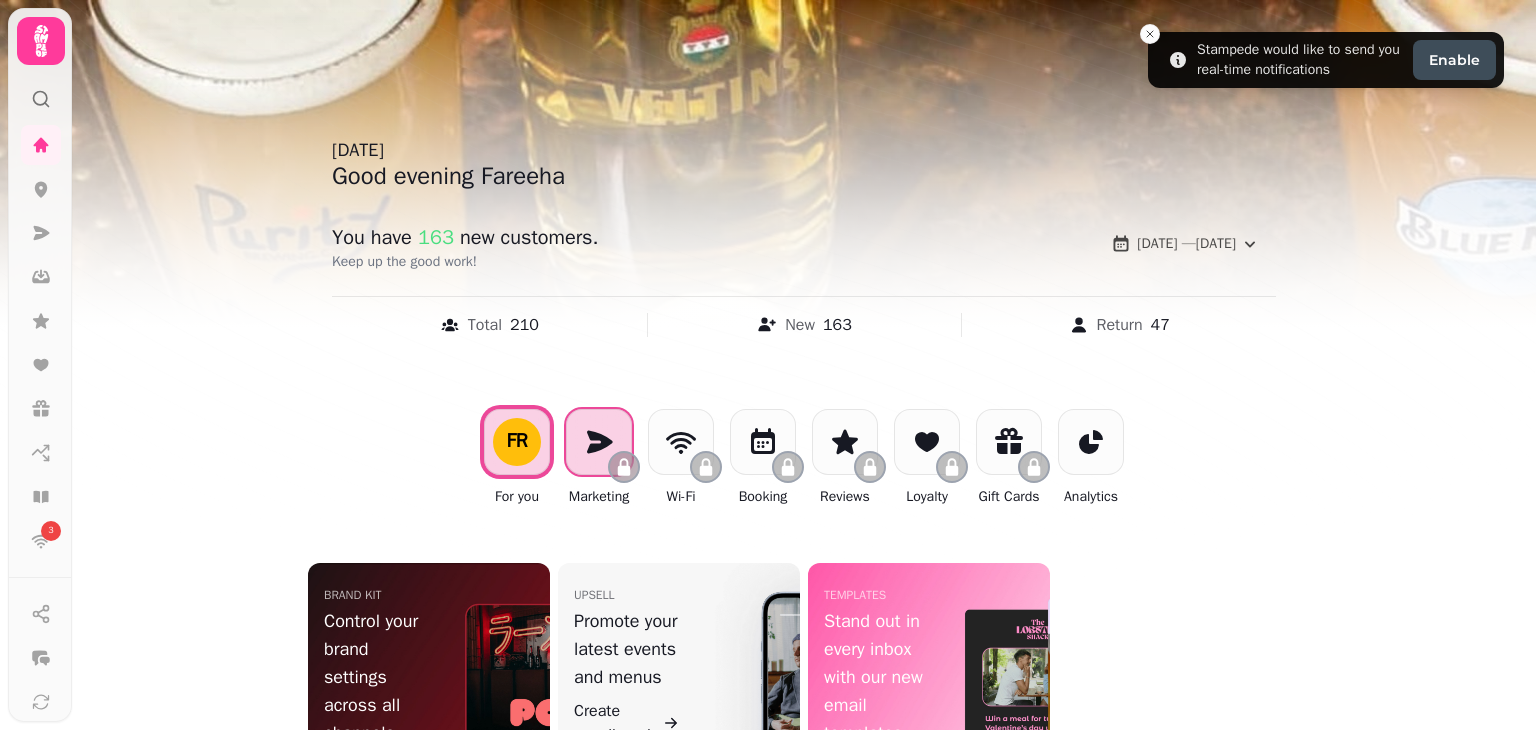 click 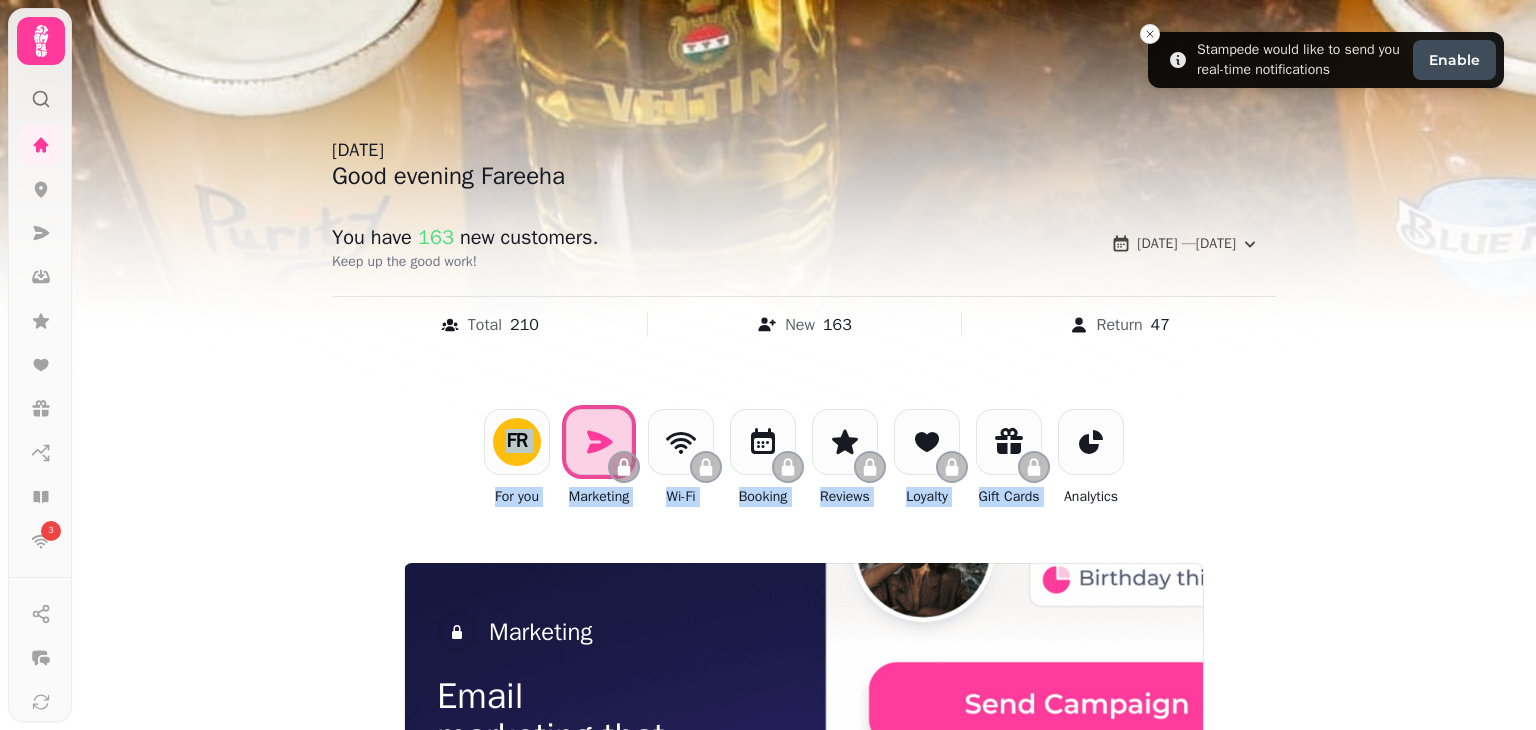 drag, startPoint x: 1535, startPoint y: 359, endPoint x: 1518, endPoint y: 509, distance: 150.96027 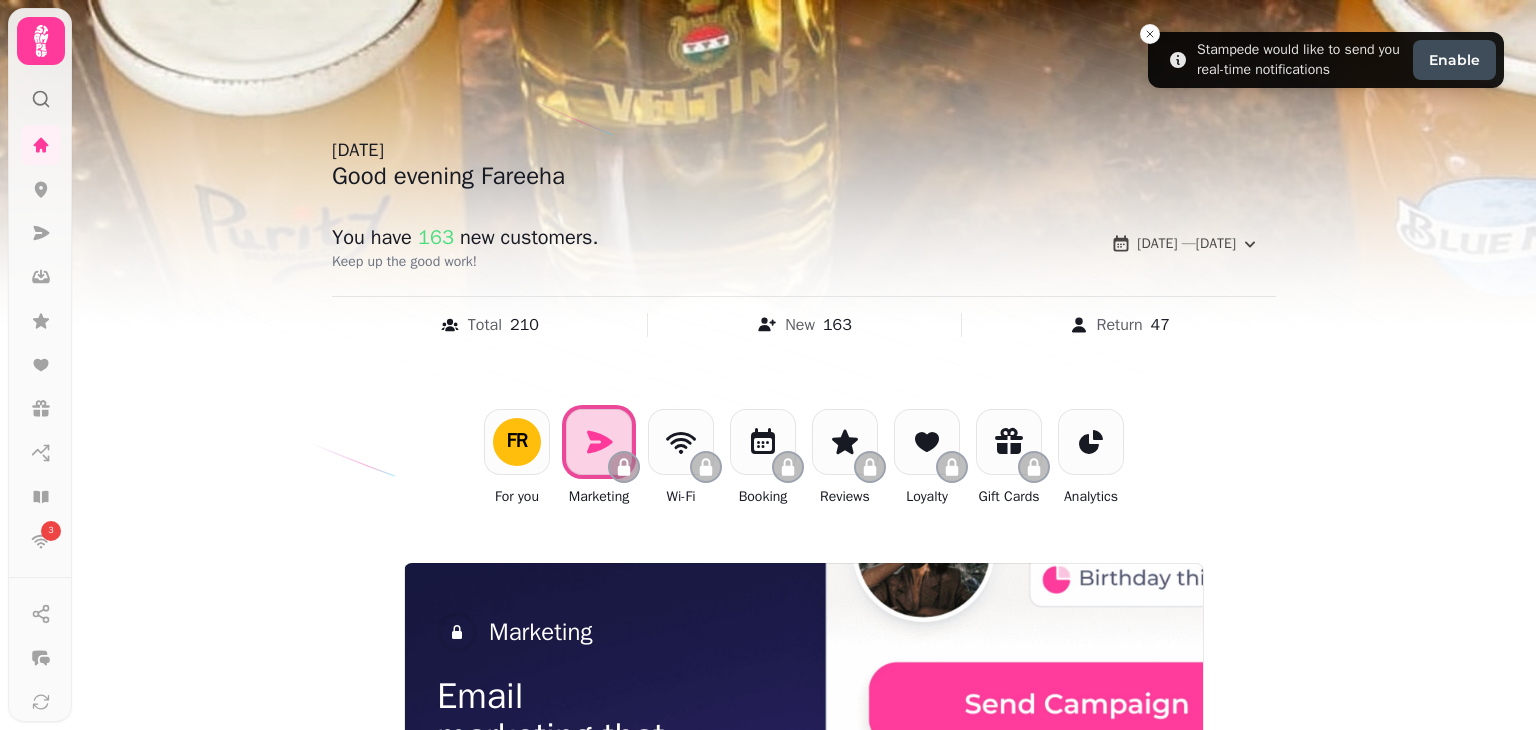 drag, startPoint x: 1535, startPoint y: 481, endPoint x: 1523, endPoint y: 648, distance: 167.43059 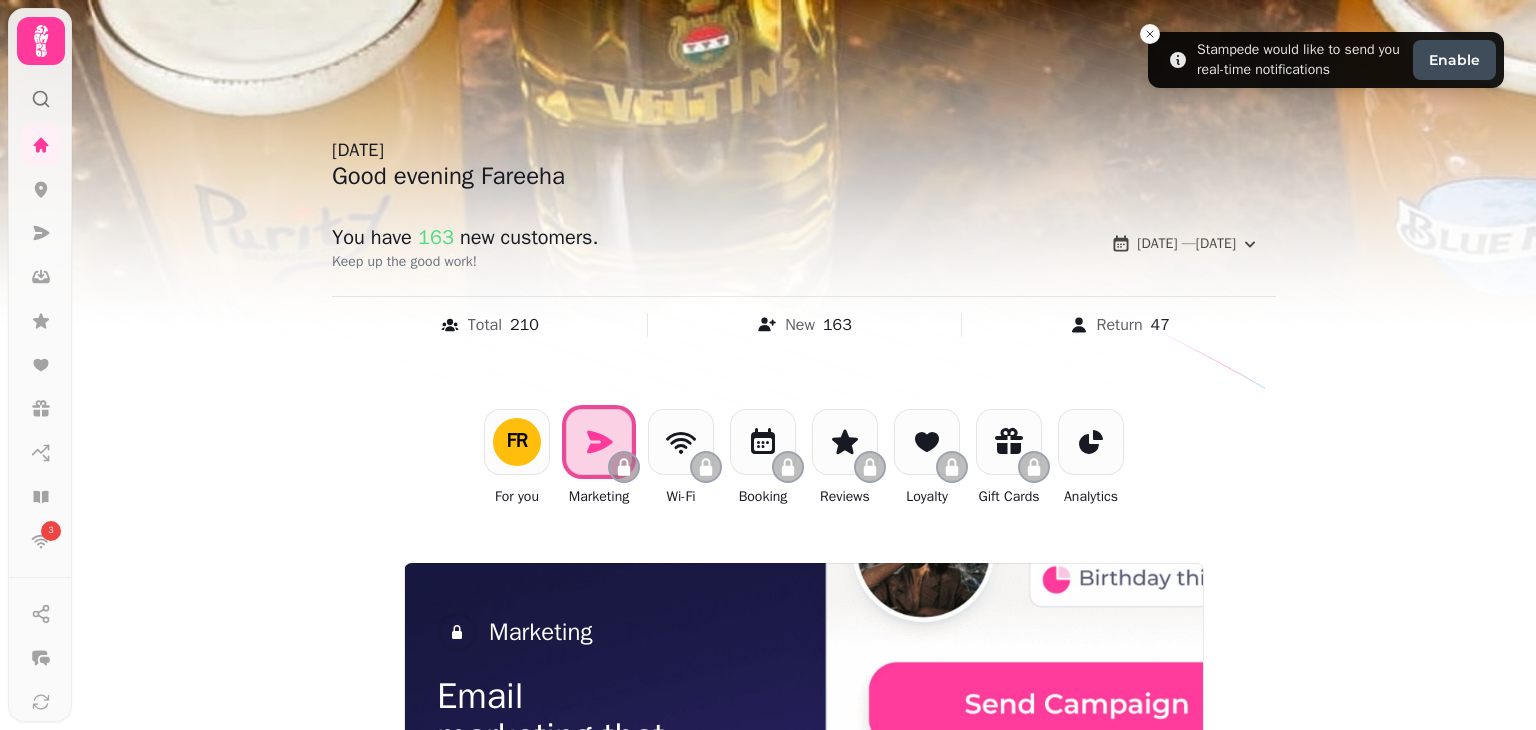 scroll, scrollTop: 243, scrollLeft: 0, axis: vertical 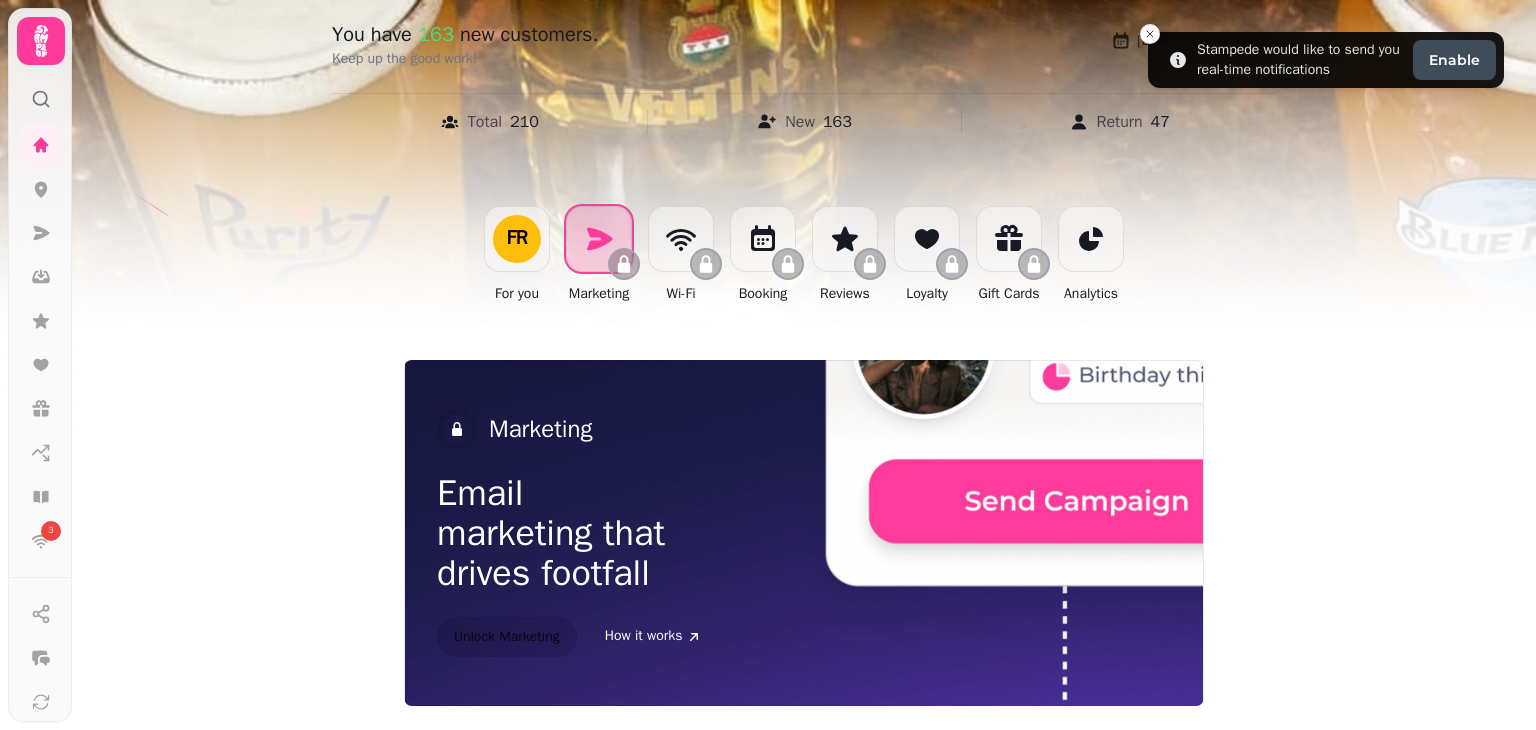 click at bounding box center (599, 239) 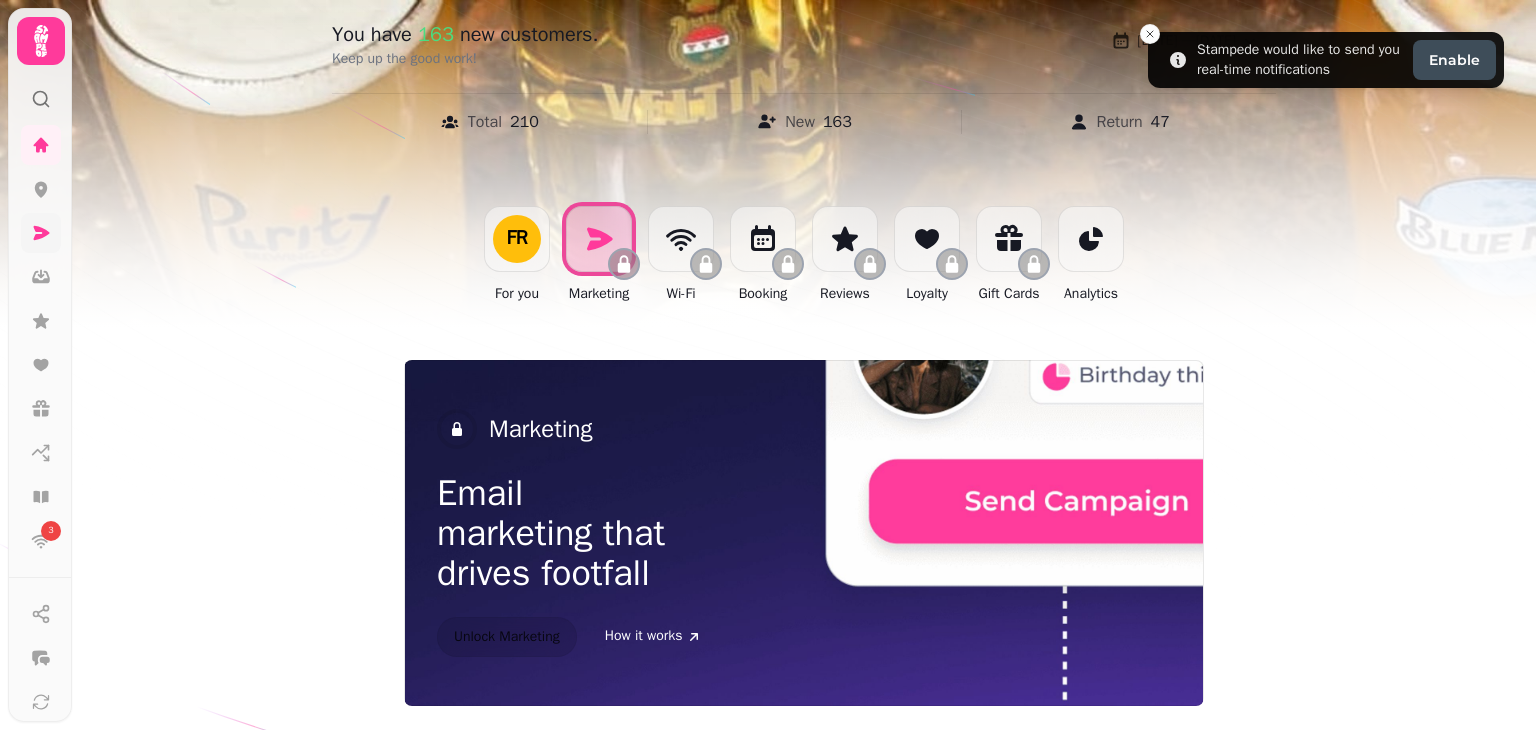 click 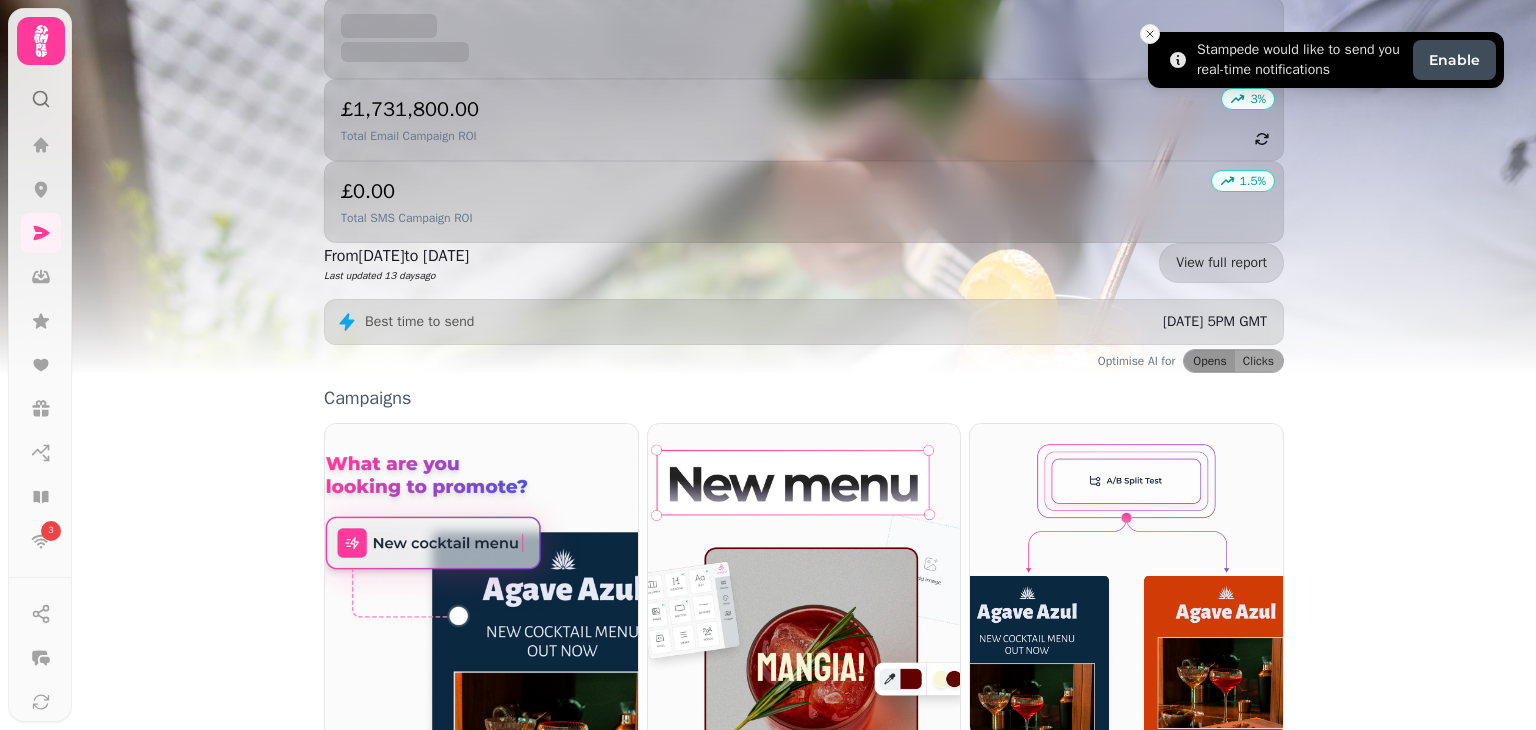 click at bounding box center [1150, 34] 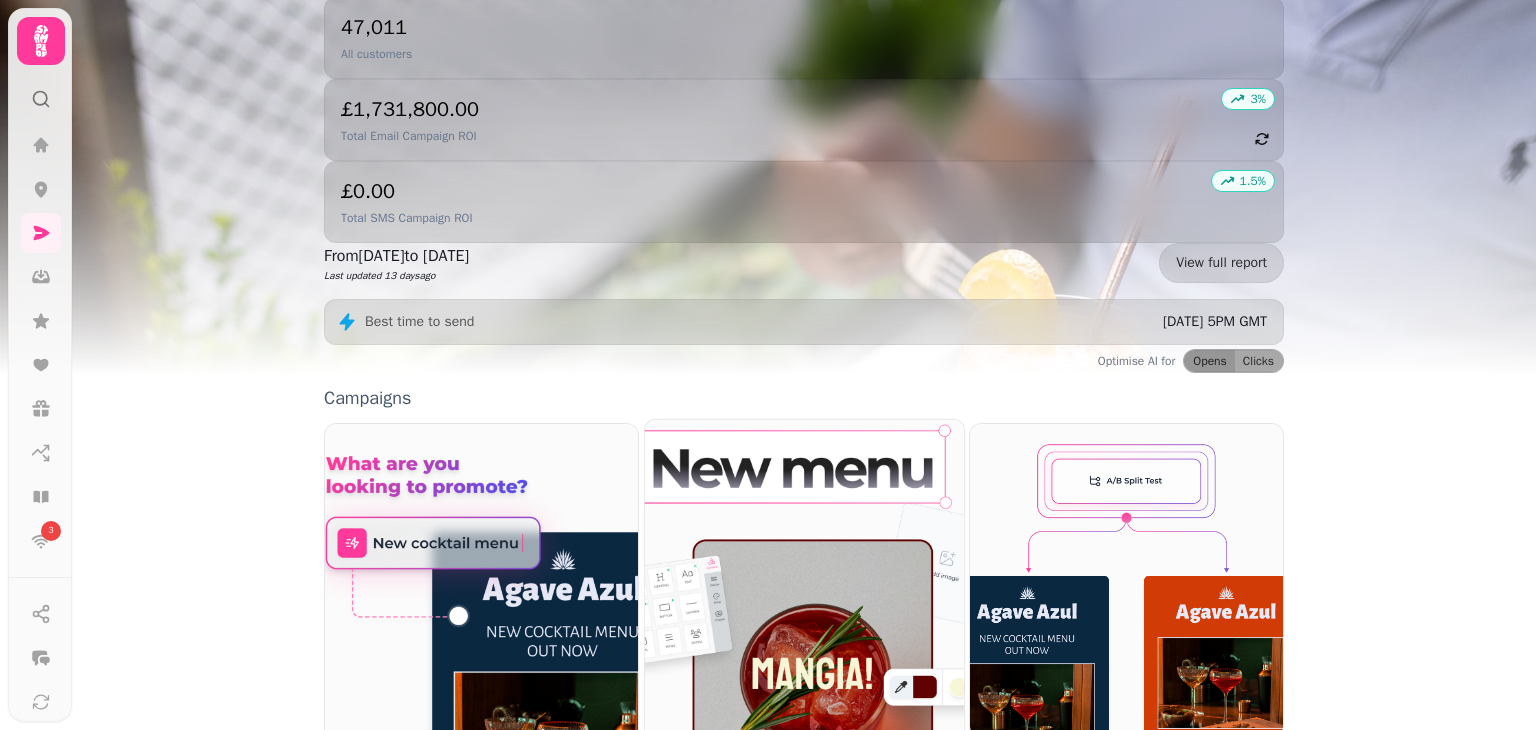 click on "Email" at bounding box center (804, 832) 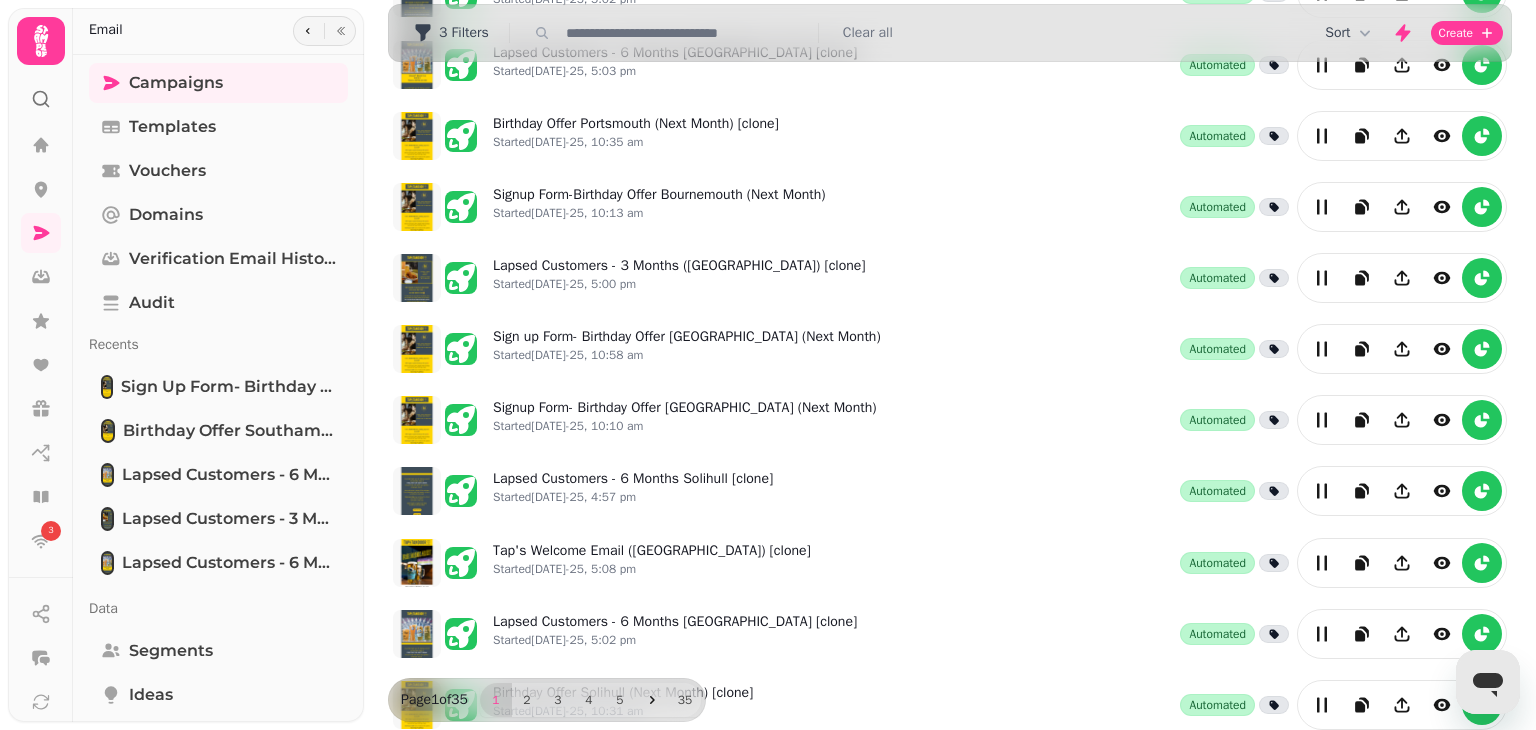scroll, scrollTop: 491, scrollLeft: 0, axis: vertical 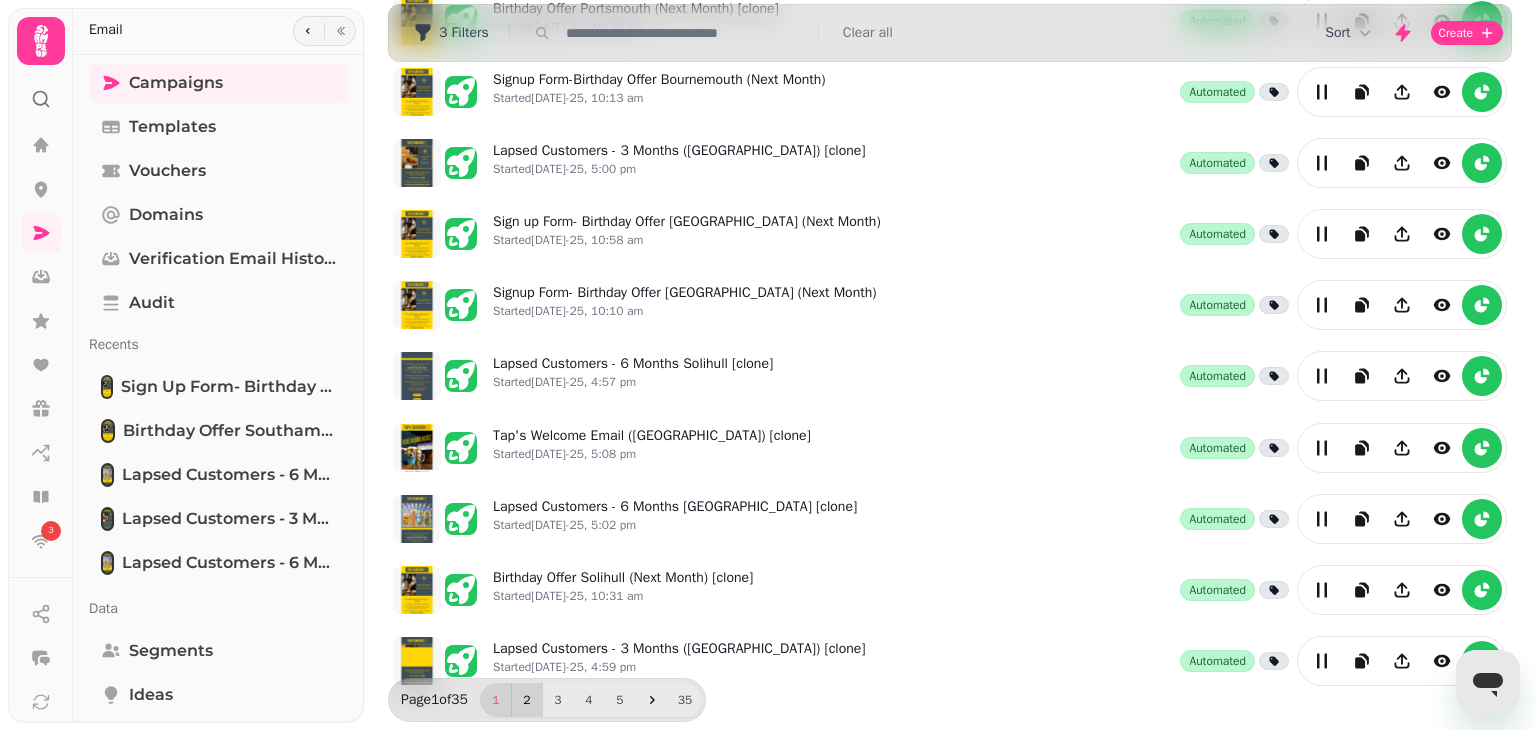 click on "2" at bounding box center (527, 700) 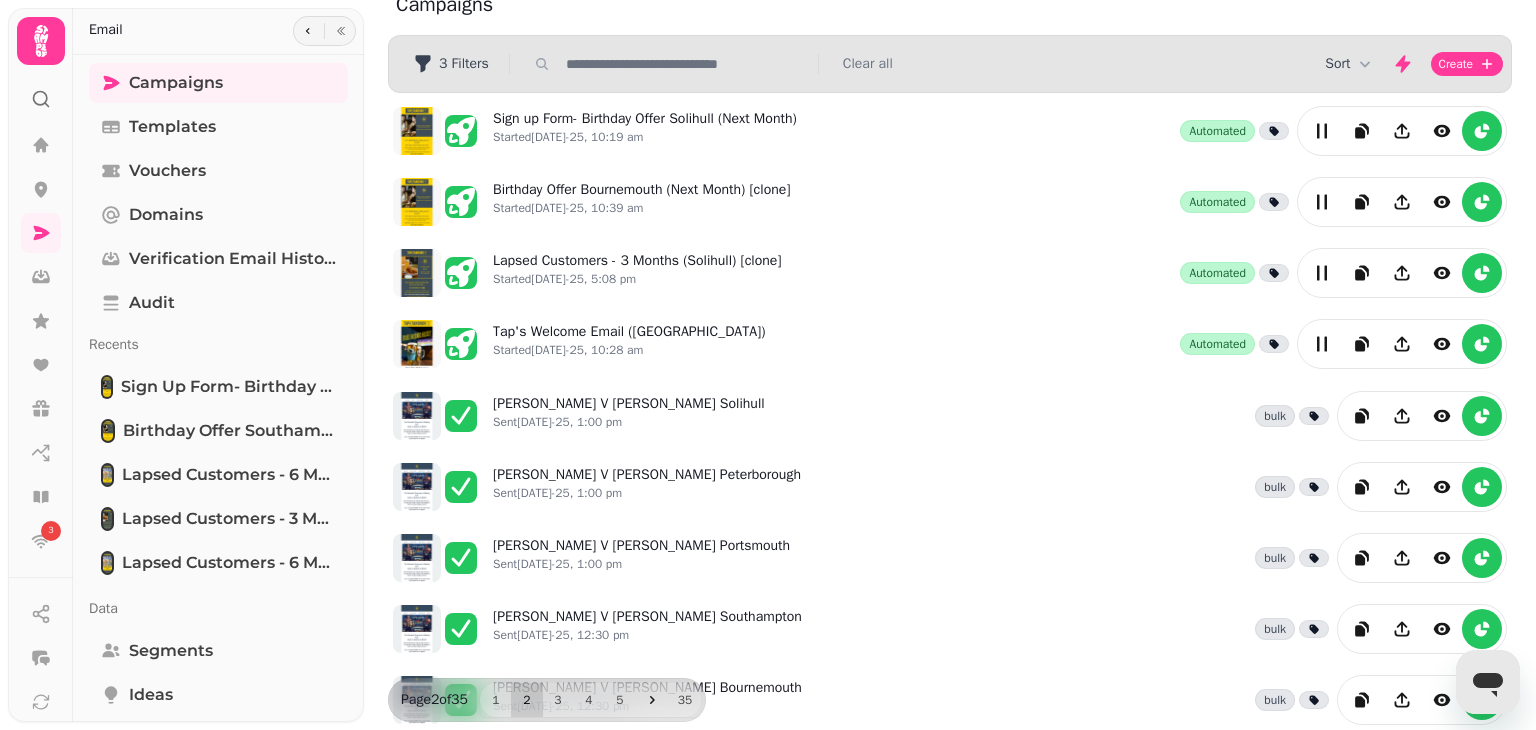 scroll, scrollTop: 0, scrollLeft: 0, axis: both 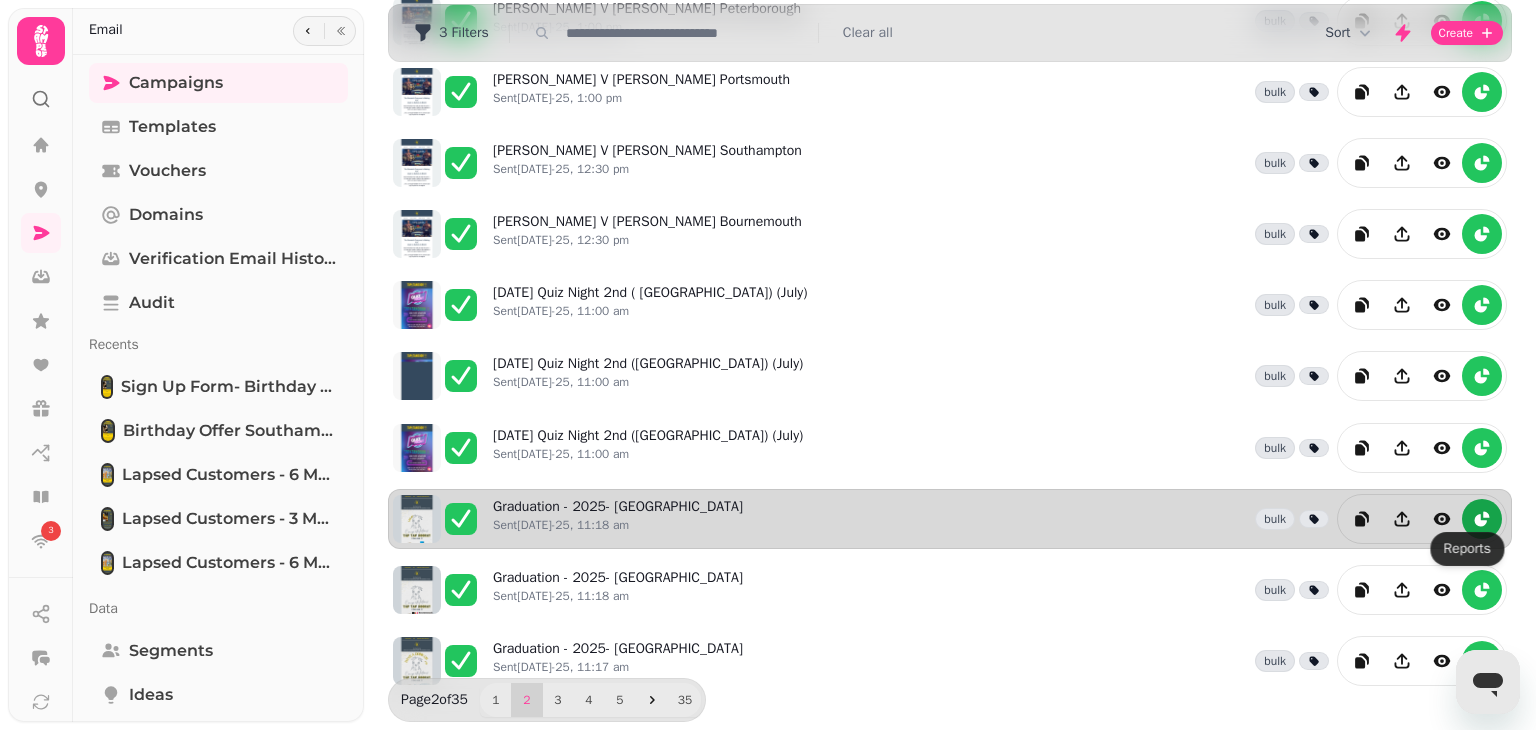 click 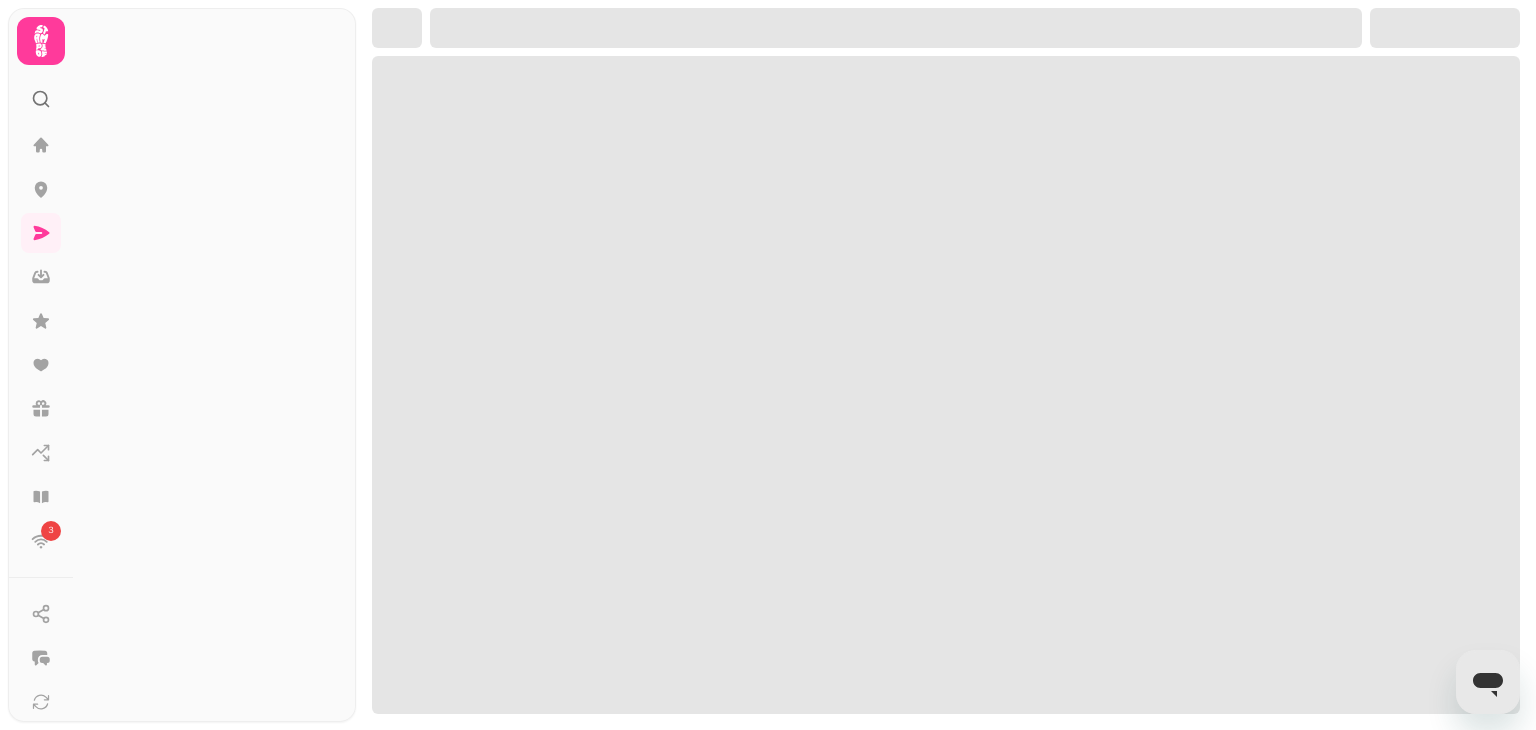 scroll, scrollTop: 0, scrollLeft: 0, axis: both 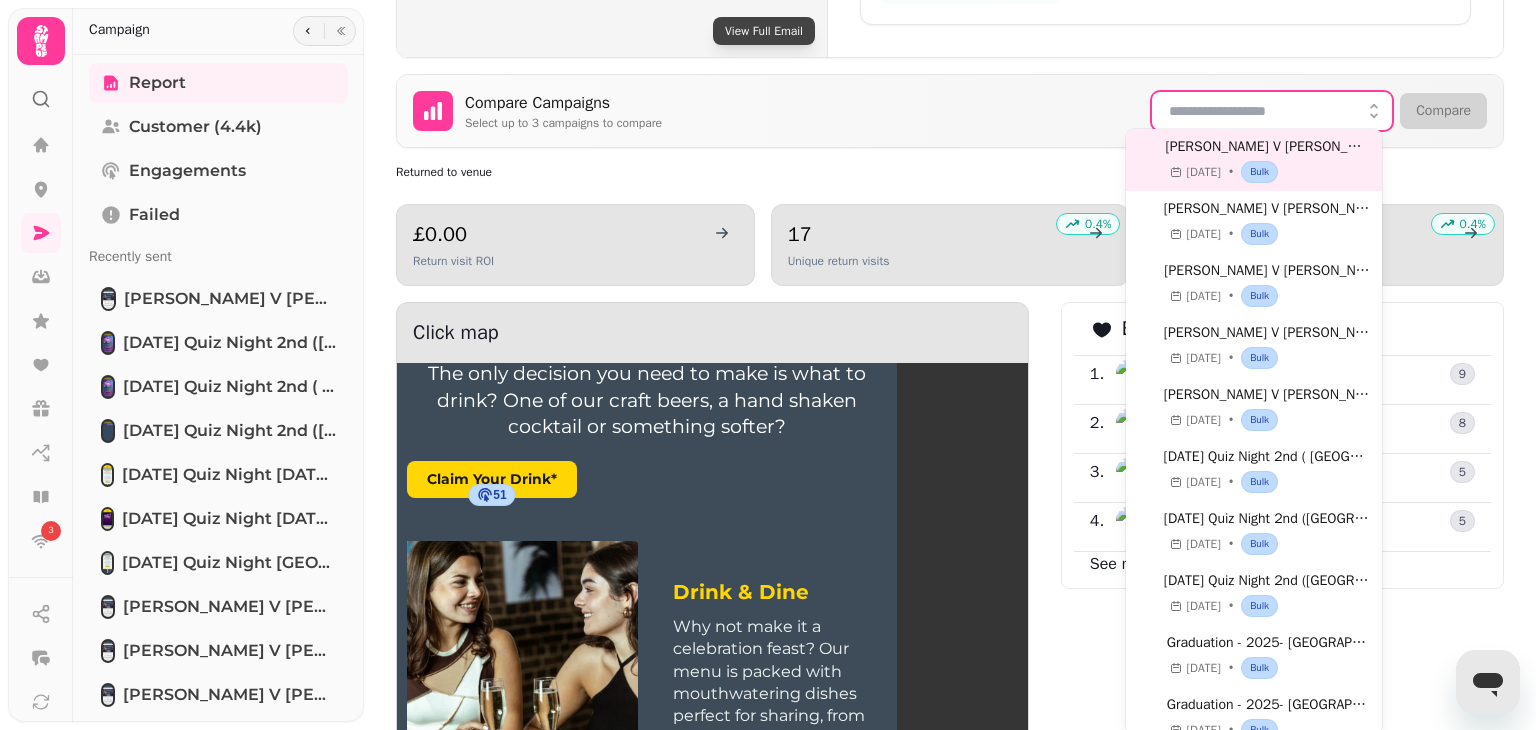 click at bounding box center (1374, 111) 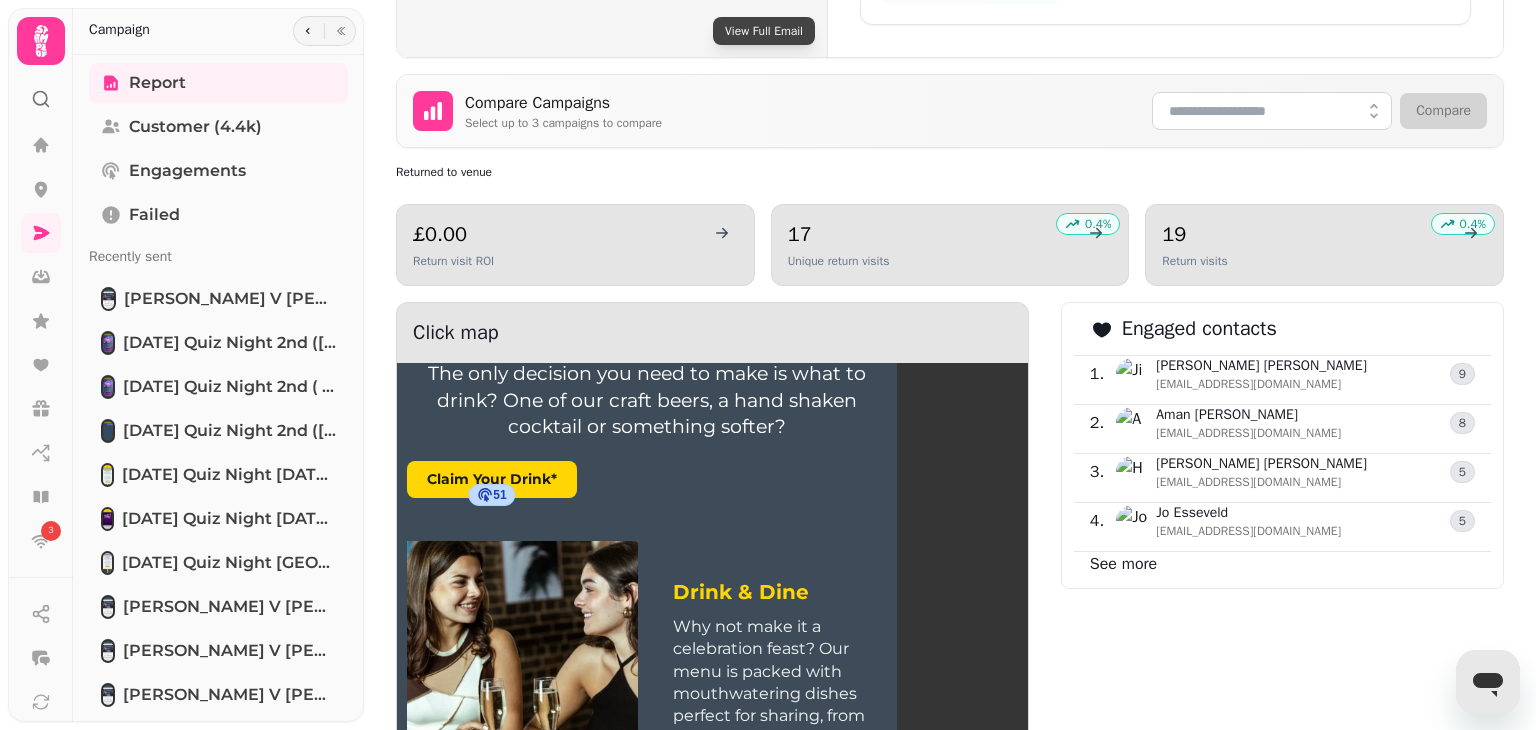 click on "View Full Email Campaign Details From: Tap & Tandoor [GEOGRAPHIC_DATA]   <[EMAIL_ADDRESS][DOMAIN_NAME]> To: Tap & Tandoor Portsmouth   ( 4,431  recipients) Subject: Tap Tap Hooray. Drinks on us, Grad. Sent: [DATE]-25, 11:18 am Status: Bulk Graduation - 2025- [GEOGRAPHIC_DATA] Email campaign   delivered   to your audience Campaign Performance Metrics Open Rate 21.7 % Industry avg: 20% Click Rate 9.1 % Industry avg: 2.5% Delivered 98.7 % Industry avg: 98% Bounce Rate 1.6 % Industry avg: 2% Engagement Summary Total Sent 4,431 Unique Opens 948 21.7 % Total Opens 1,199 27.4 % Unique Clicks 47 5 % Total Clicks 109 9.1 % Unsubscribes 10 0.2 % Revenue Impact Return Visit ROI £0.00 17 visits Compare Campaigns Select up to 3 campaigns to compare Compare Returned to venue £0.00 Return visit ROI   0.4 % 17 Unique return visits   0.4 % 19 Return visits Click map 6
Reservations
6
Gift
6
Collection orders (10% Off)
7 Tap Tap Hooray Claim your complimentary drink and celebrate in style.  51 51 6 9" at bounding box center [950, 138] 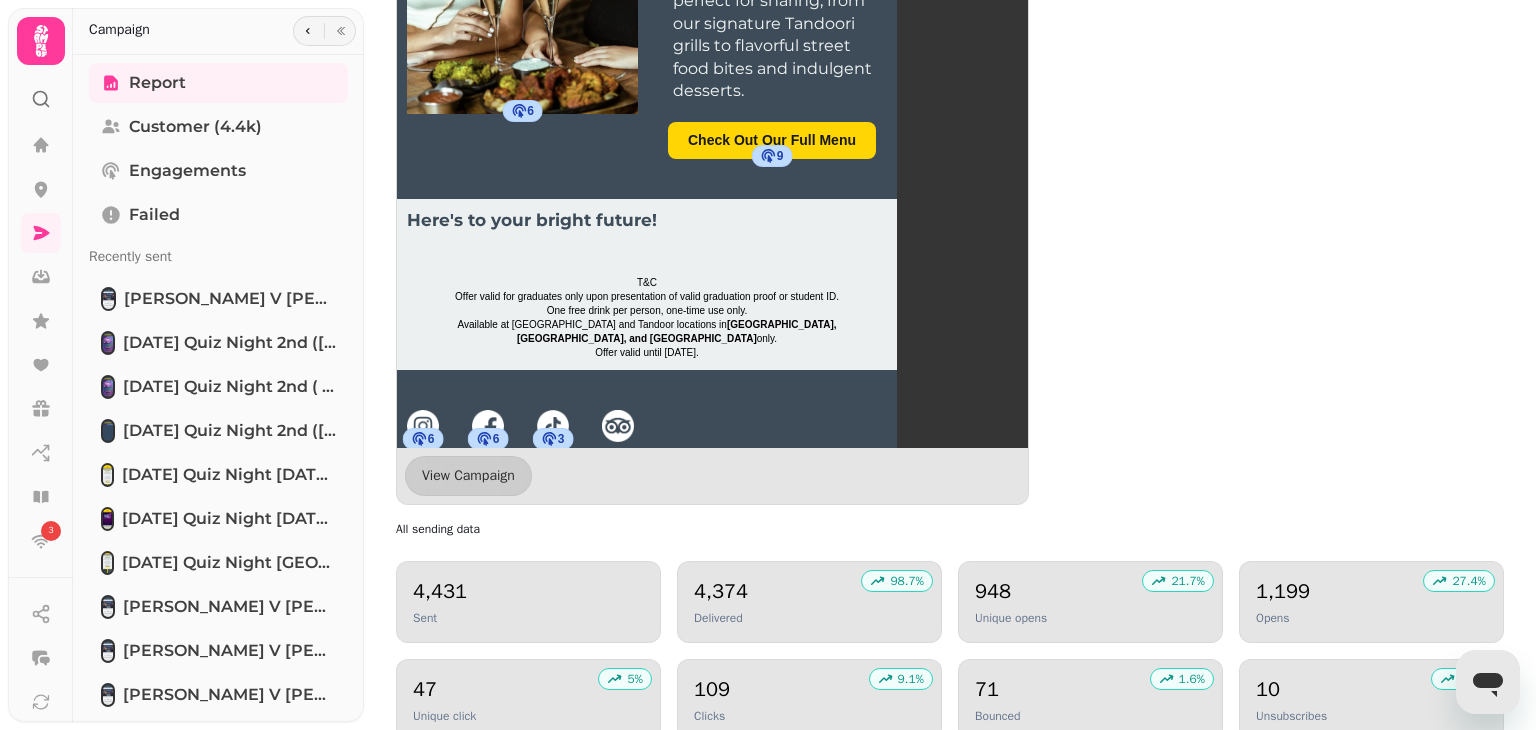 scroll, scrollTop: 1916, scrollLeft: 0, axis: vertical 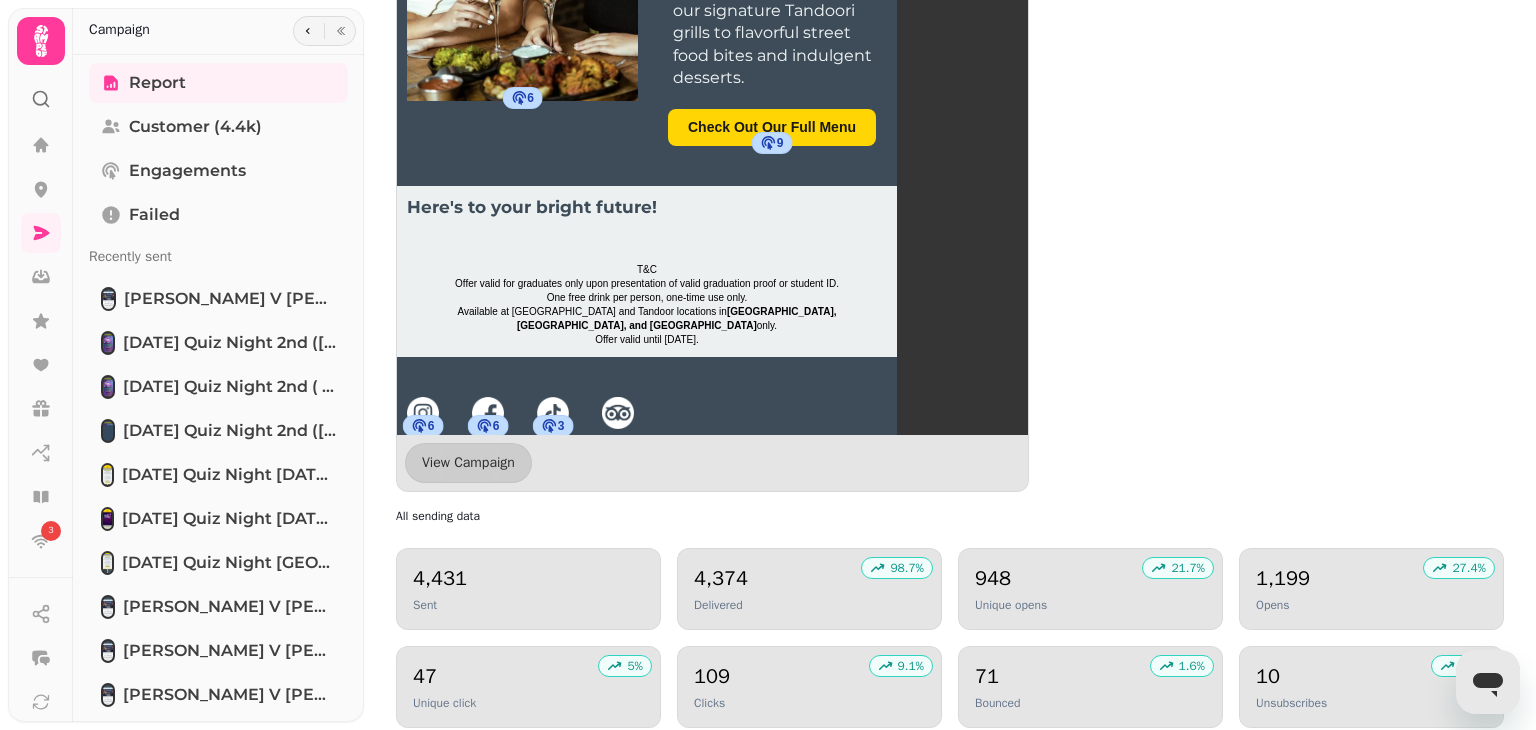 drag, startPoint x: 1524, startPoint y: 481, endPoint x: 28, endPoint y: 52, distance: 1556.2959 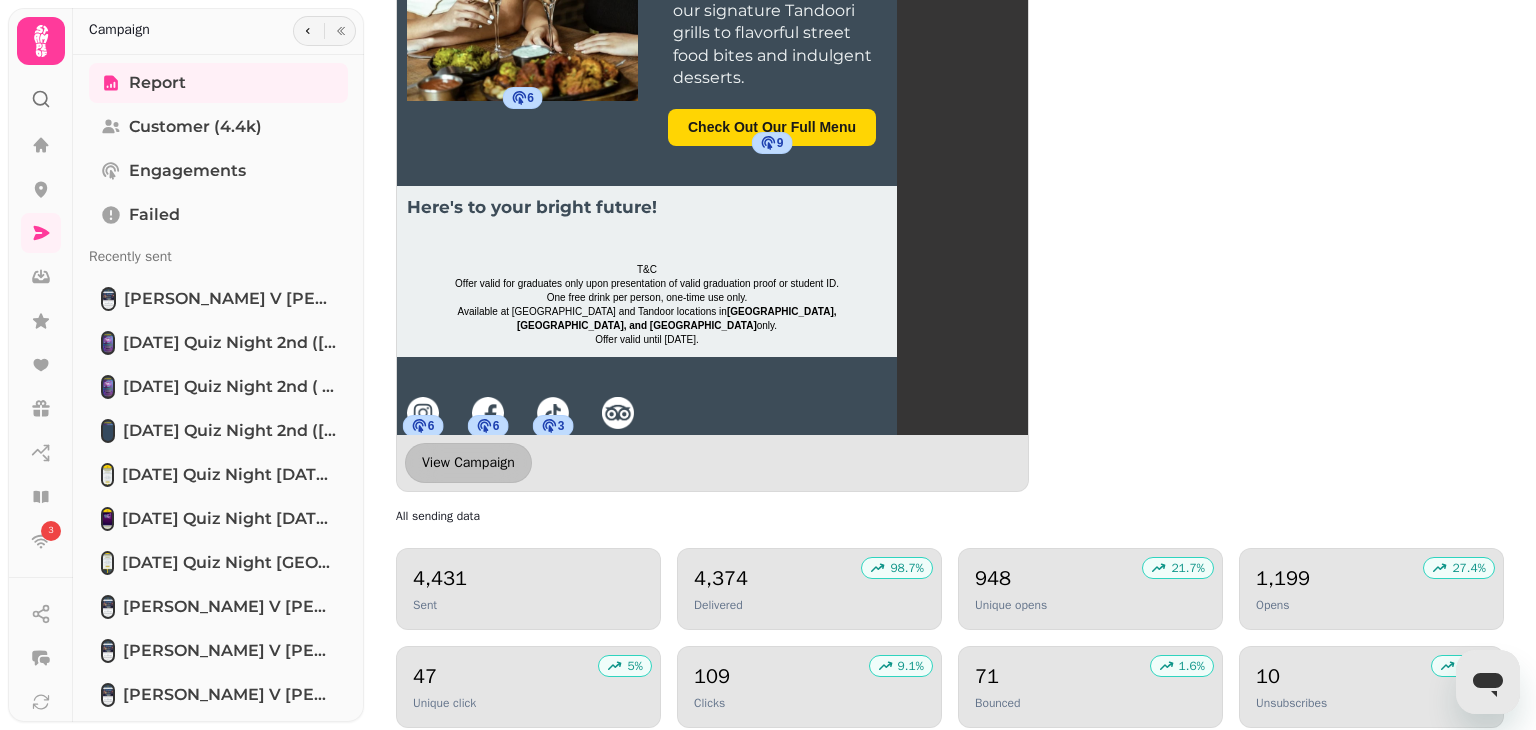 click on "View Campaign" at bounding box center (468, 463) 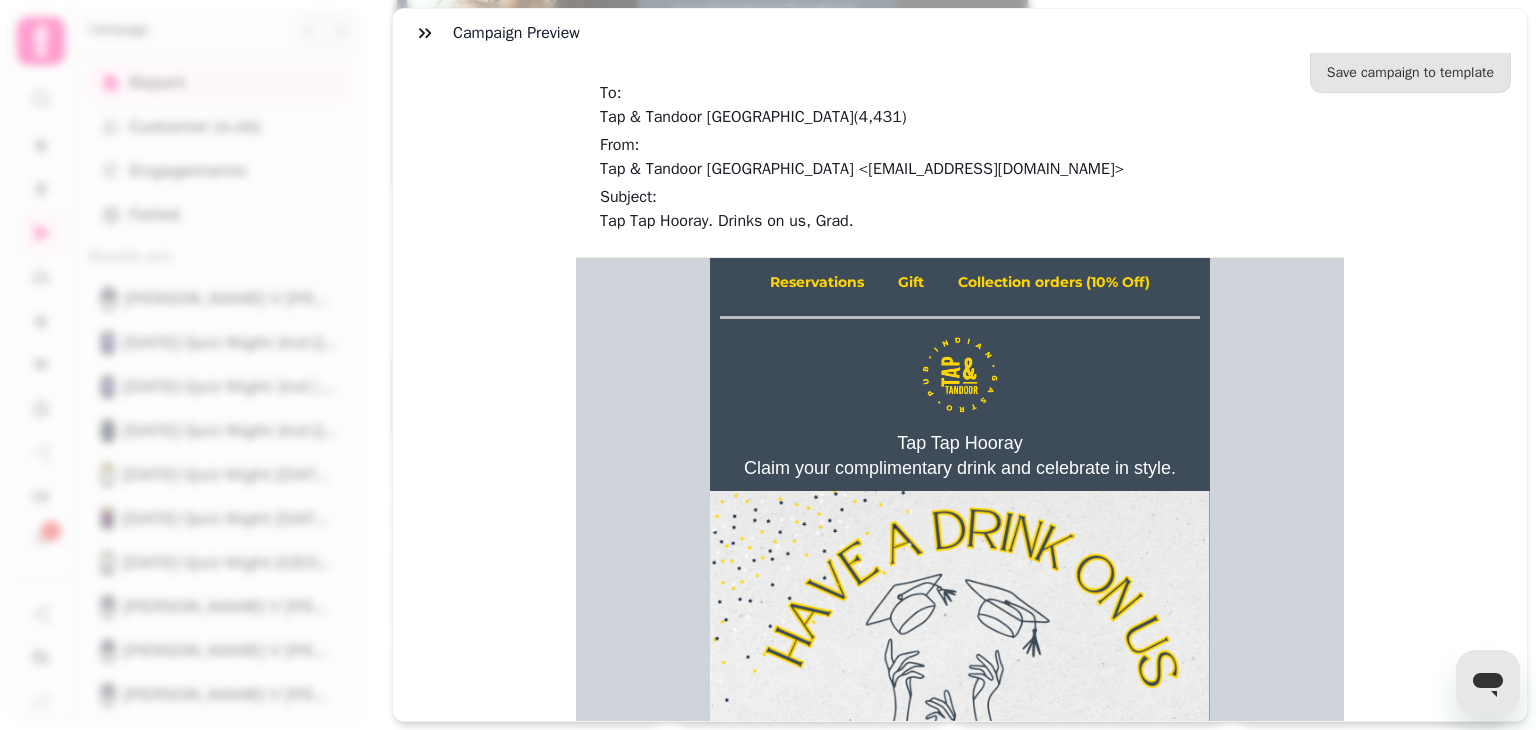scroll, scrollTop: 0, scrollLeft: 0, axis: both 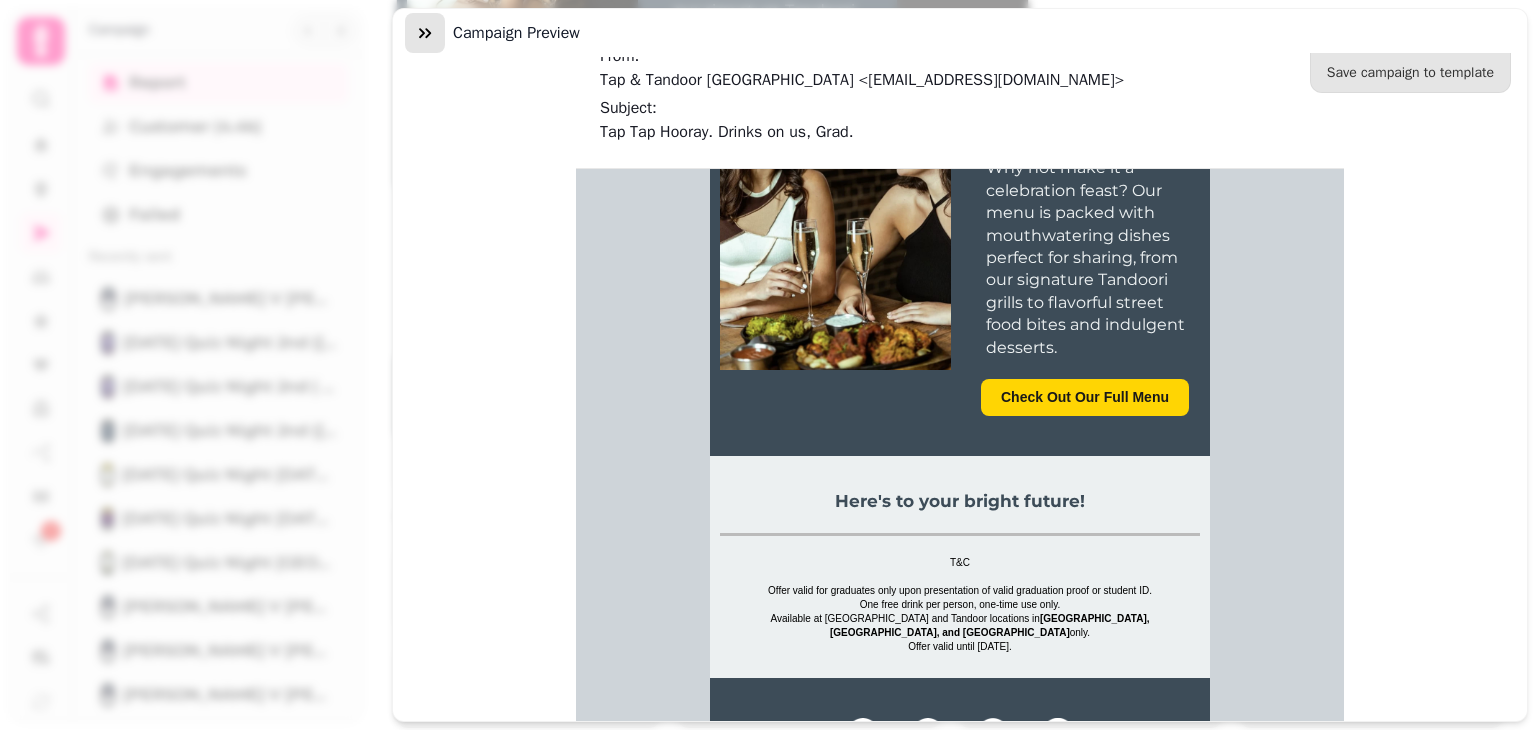 click at bounding box center [425, 33] 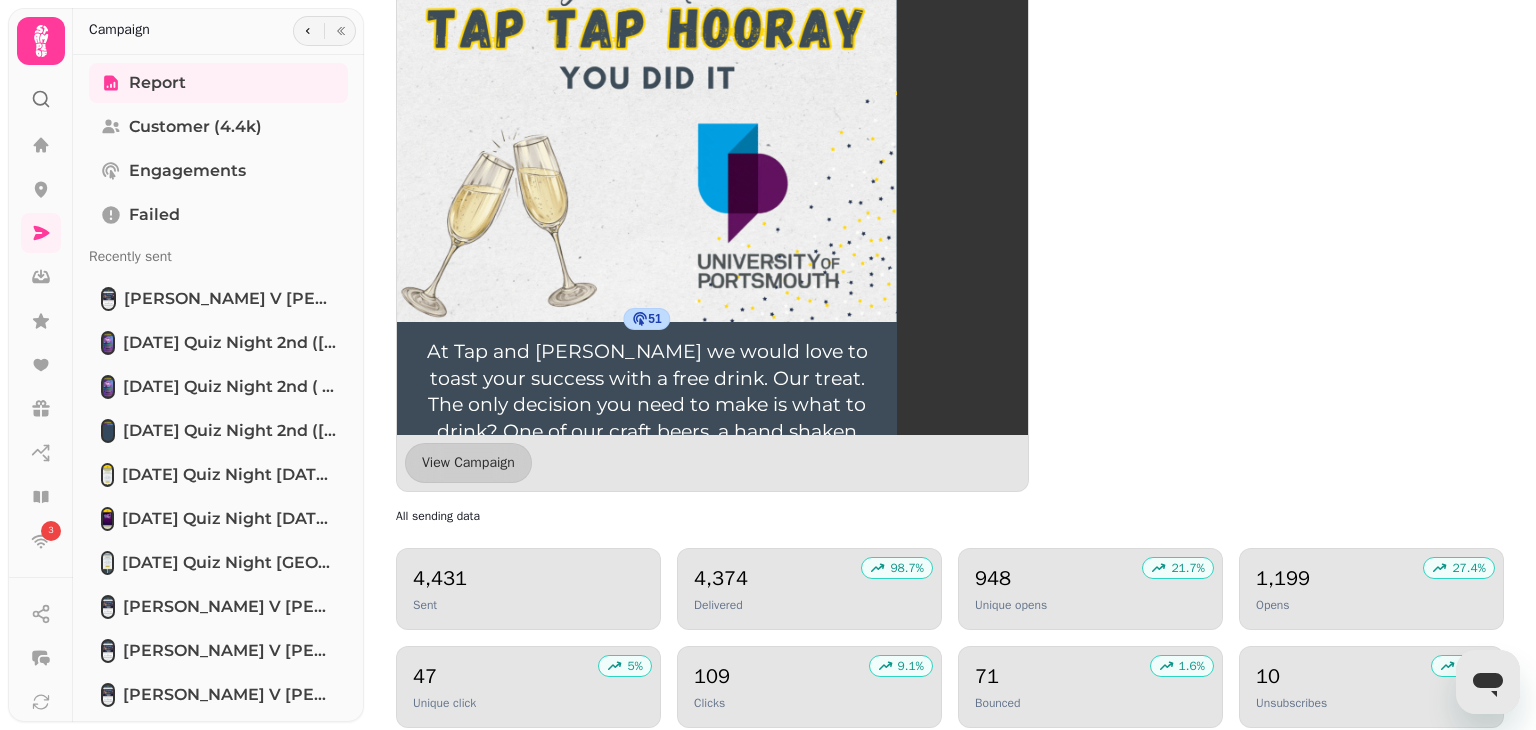scroll, scrollTop: 0, scrollLeft: 0, axis: both 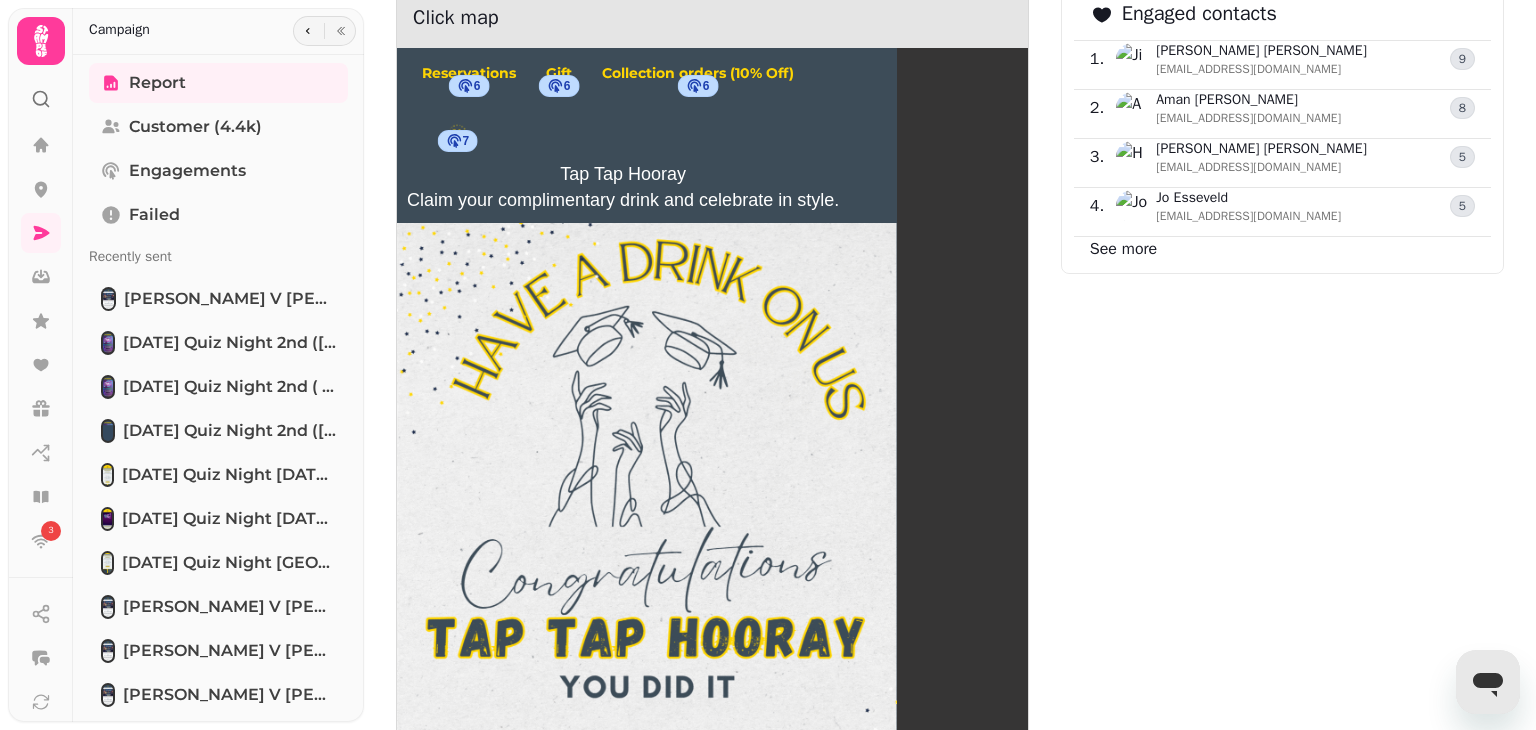 click on "6
Reservations
6
Gift
6
Collection orders (10% Off)
7 Tap Tap Hooray Claim your complimentary drink and celebrate in style.  51 At Tap and Tandoor we would love to toast your success with a free drink. Our treat. The only decision you need to make is what to drink? One of our craft beers, a hand shaken cocktail or something softer? 51 Claim Your Drink* 6 Drink & Dine  Why not make it a celebration feast? Our menu is packed with mouthwatering dishes perfect for sharing, from our signature Tandoori grills to flavorful street food bites and indulgent desserts.  9 Check Out Our Full Menu Here's to your bright future! T&C Offer valid for graduates only upon presentation of valid graduation proof or student ID. One free drink per person, one-time use only. Available at [GEOGRAPHIC_DATA] and Tandoor locations in  [GEOGRAPHIC_DATA], [GEOGRAPHIC_DATA], and [GEOGRAPHIC_DATA]  only. Offer valid until [DATE]. 6 6 3" at bounding box center (712, 940) 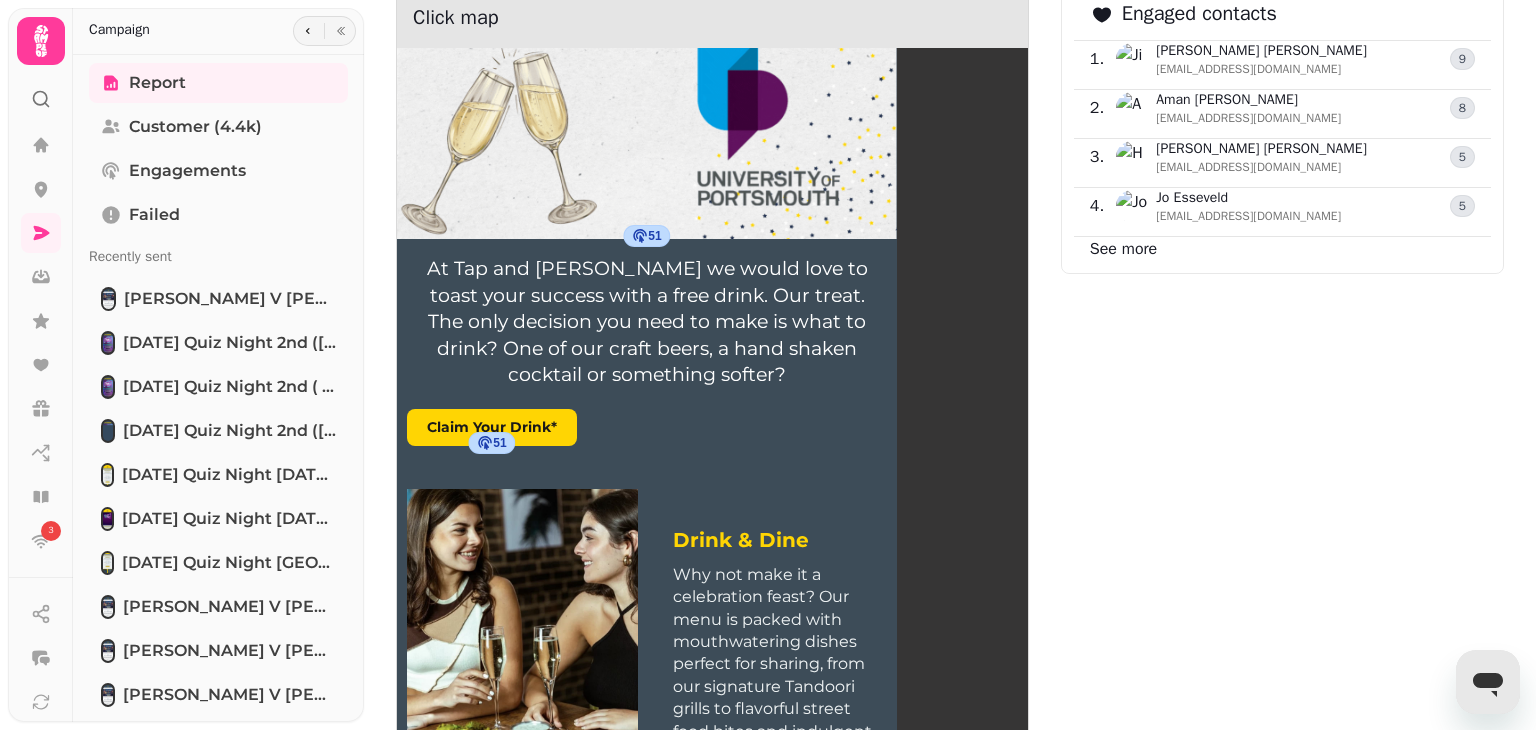 scroll, scrollTop: 752, scrollLeft: 0, axis: vertical 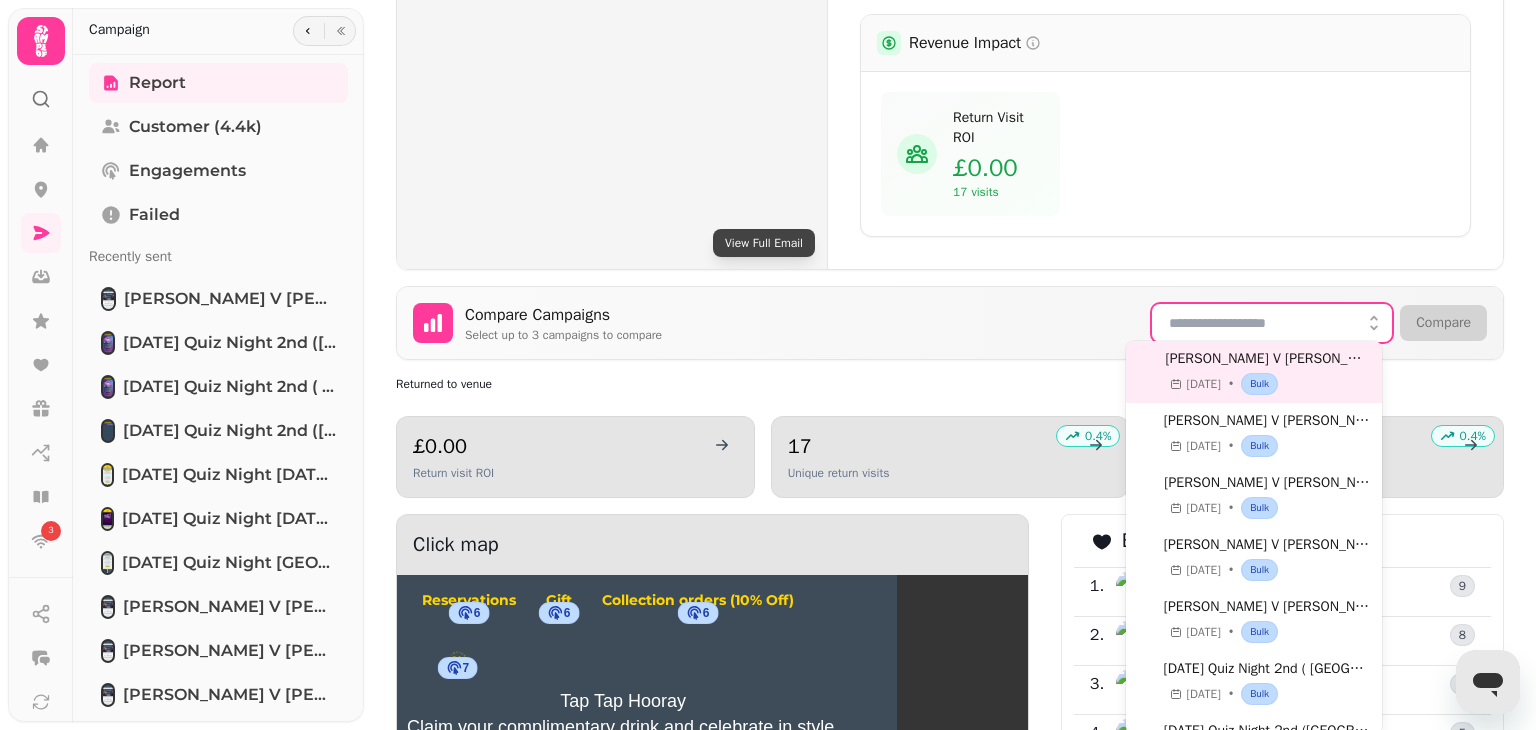 click at bounding box center (1374, 323) 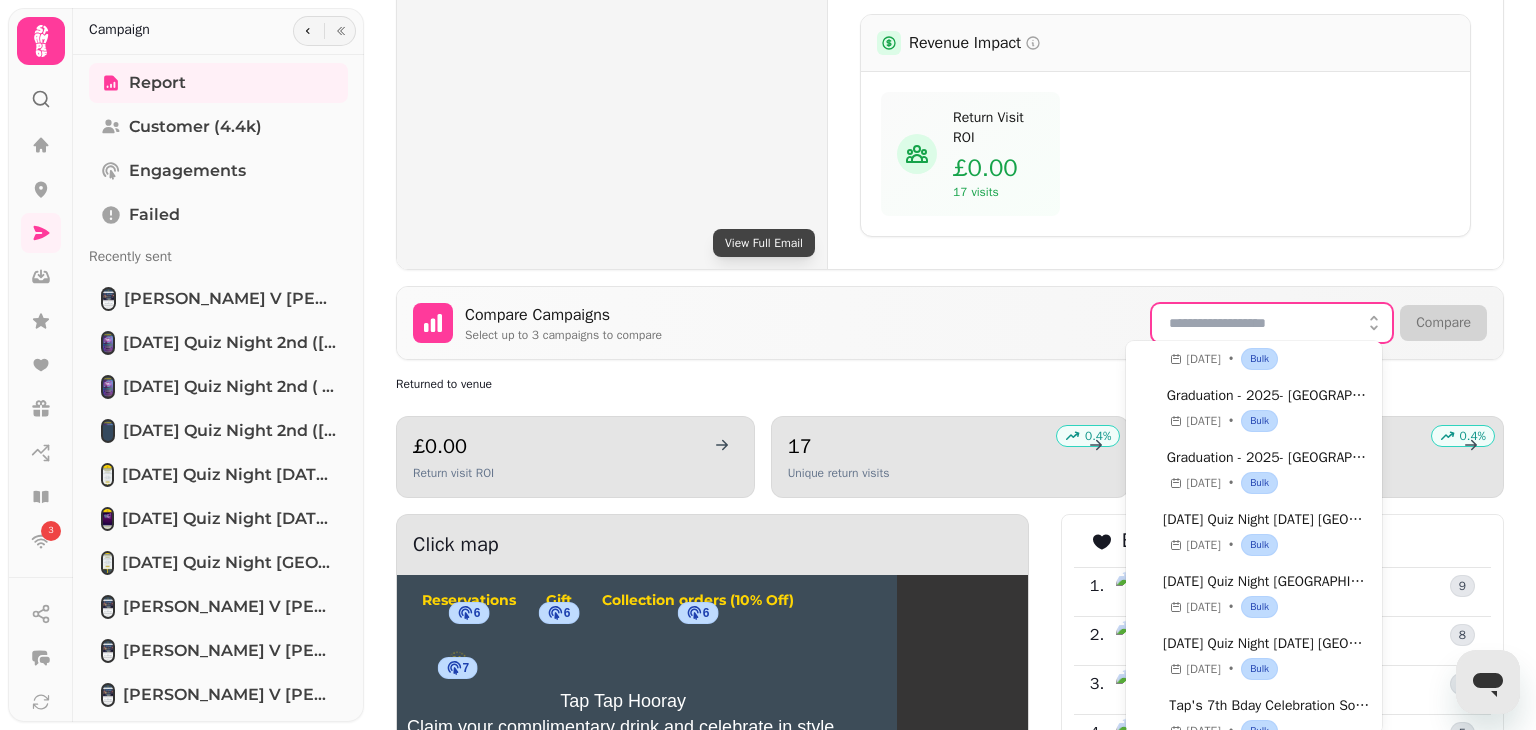 scroll, scrollTop: 463, scrollLeft: 0, axis: vertical 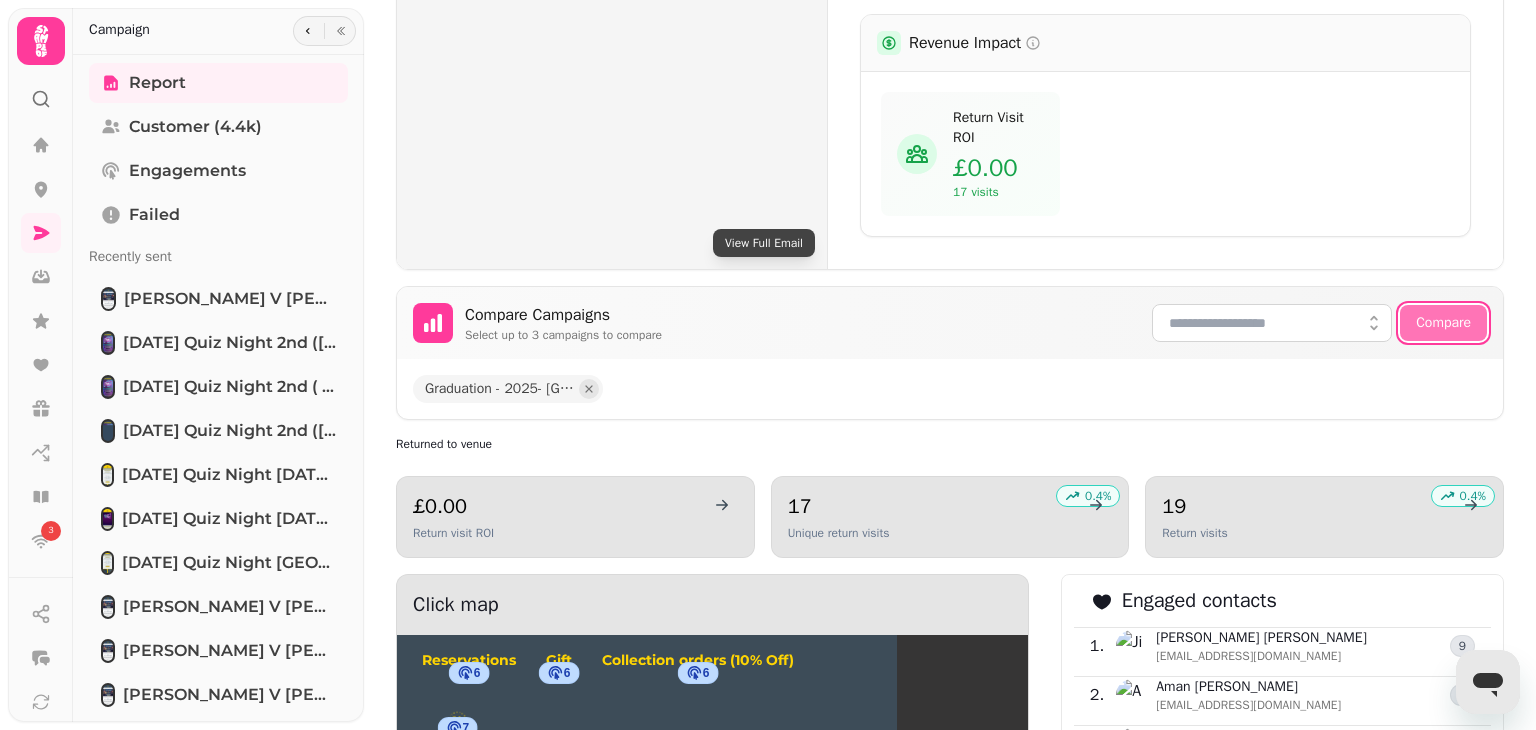 click on "Compare" at bounding box center [1443, 323] 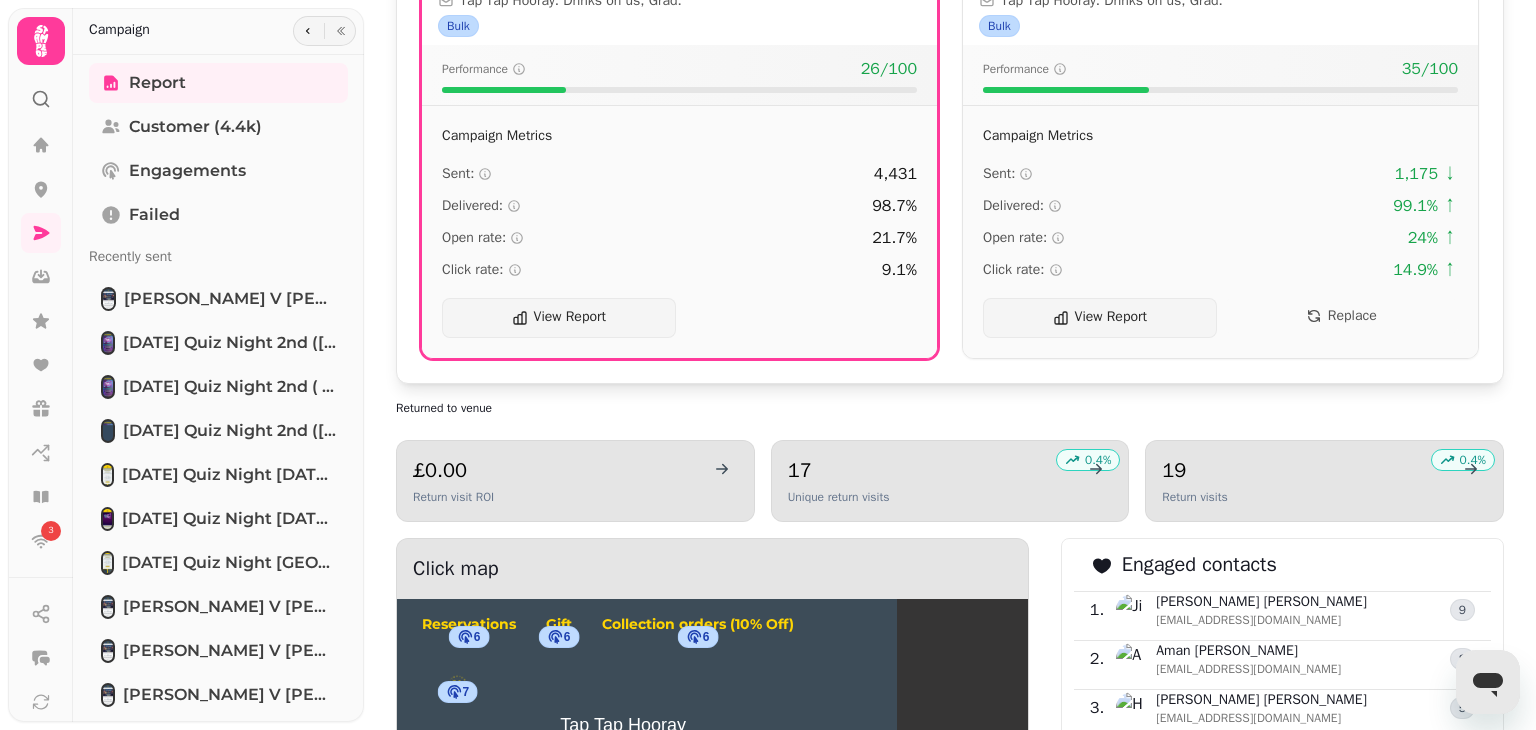 scroll, scrollTop: 1189, scrollLeft: 0, axis: vertical 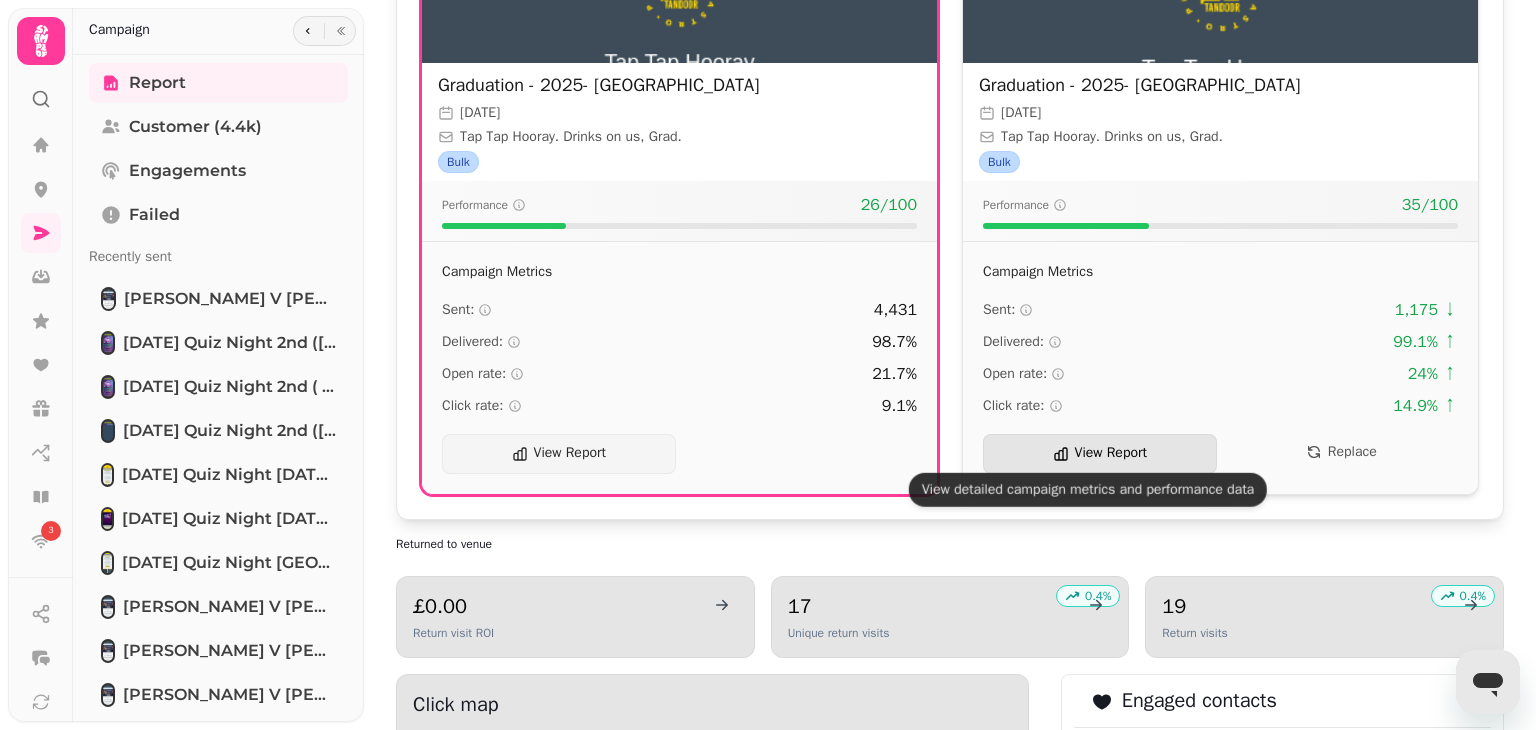 click on "View Report" at bounding box center (1100, 454) 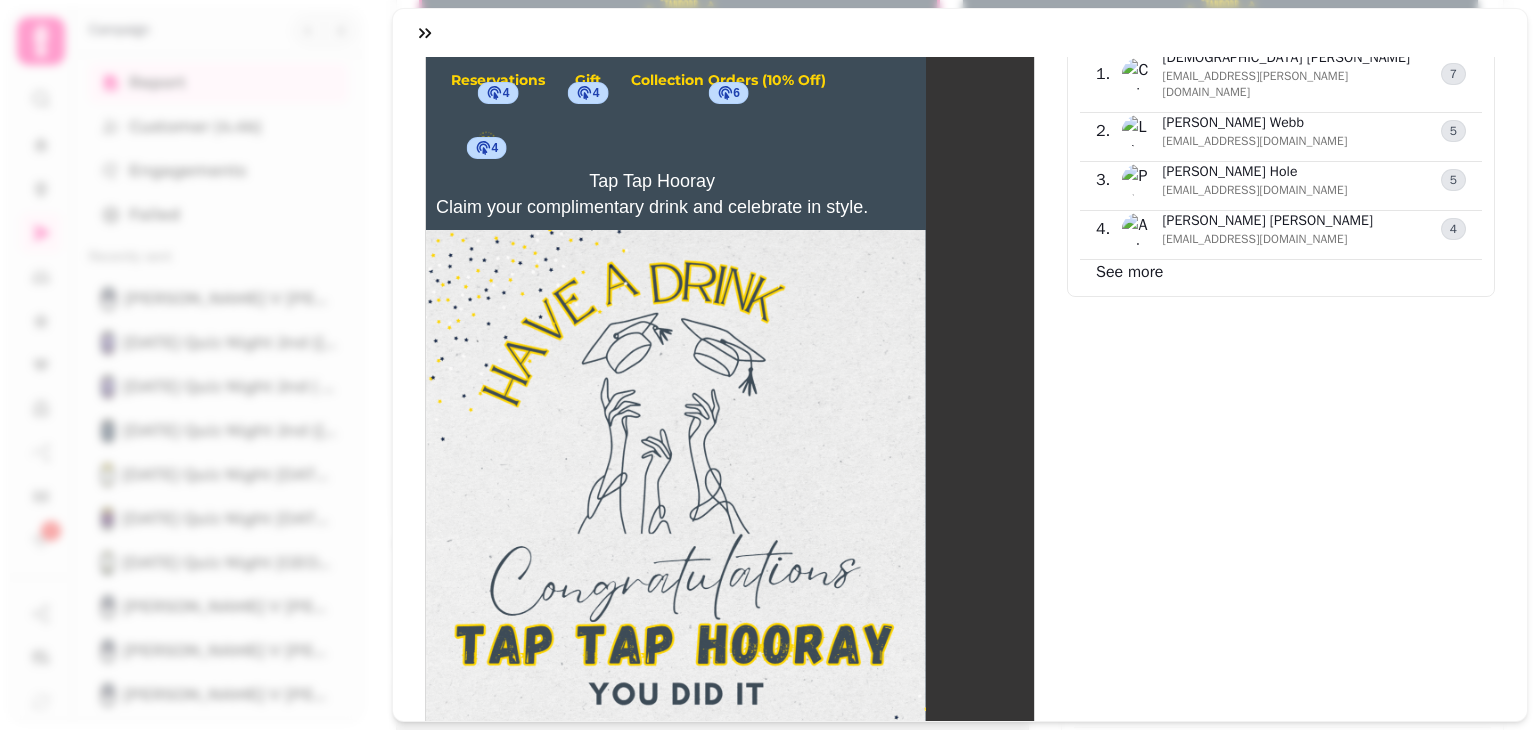 scroll, scrollTop: 1550, scrollLeft: 0, axis: vertical 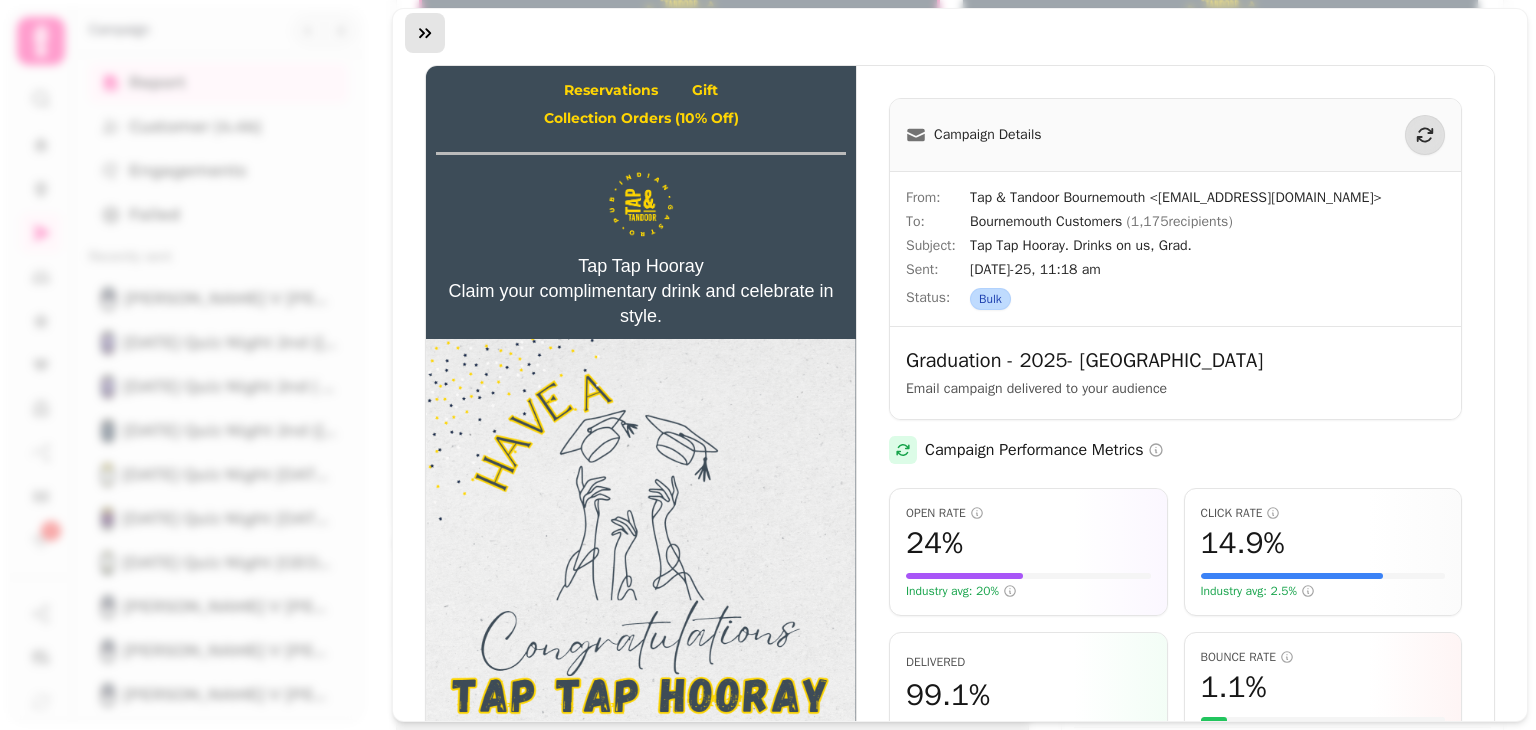 click 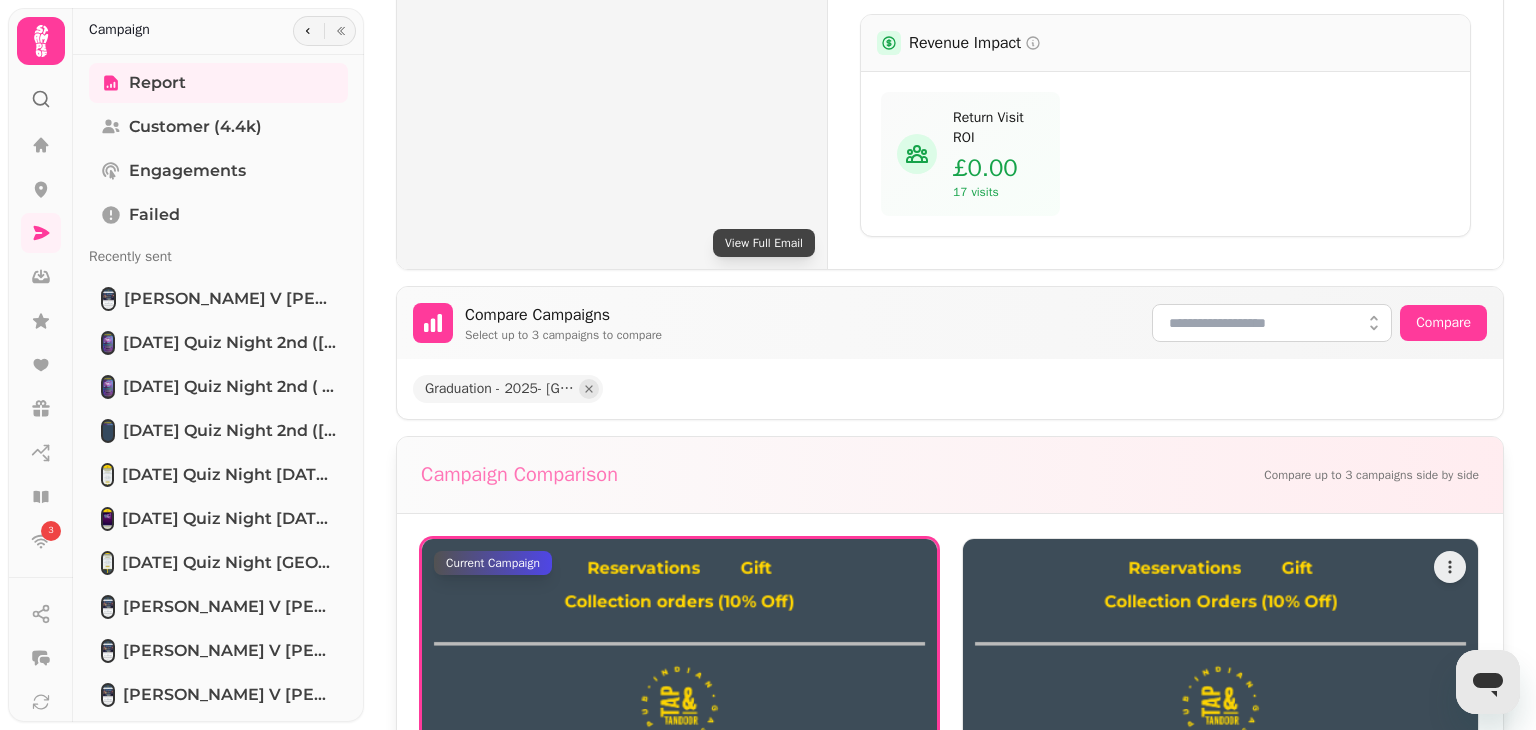 scroll, scrollTop: 829, scrollLeft: 0, axis: vertical 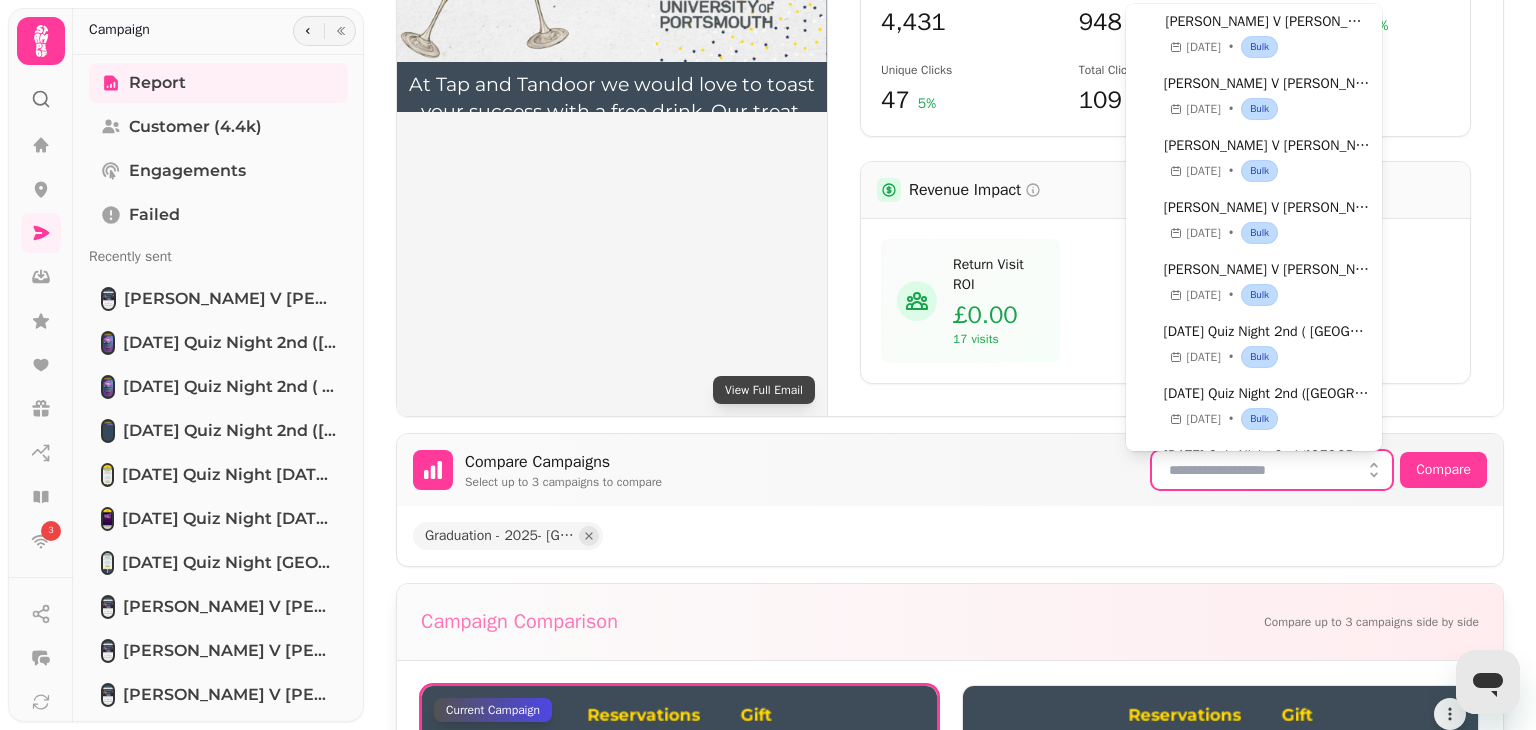 click at bounding box center (1374, 470) 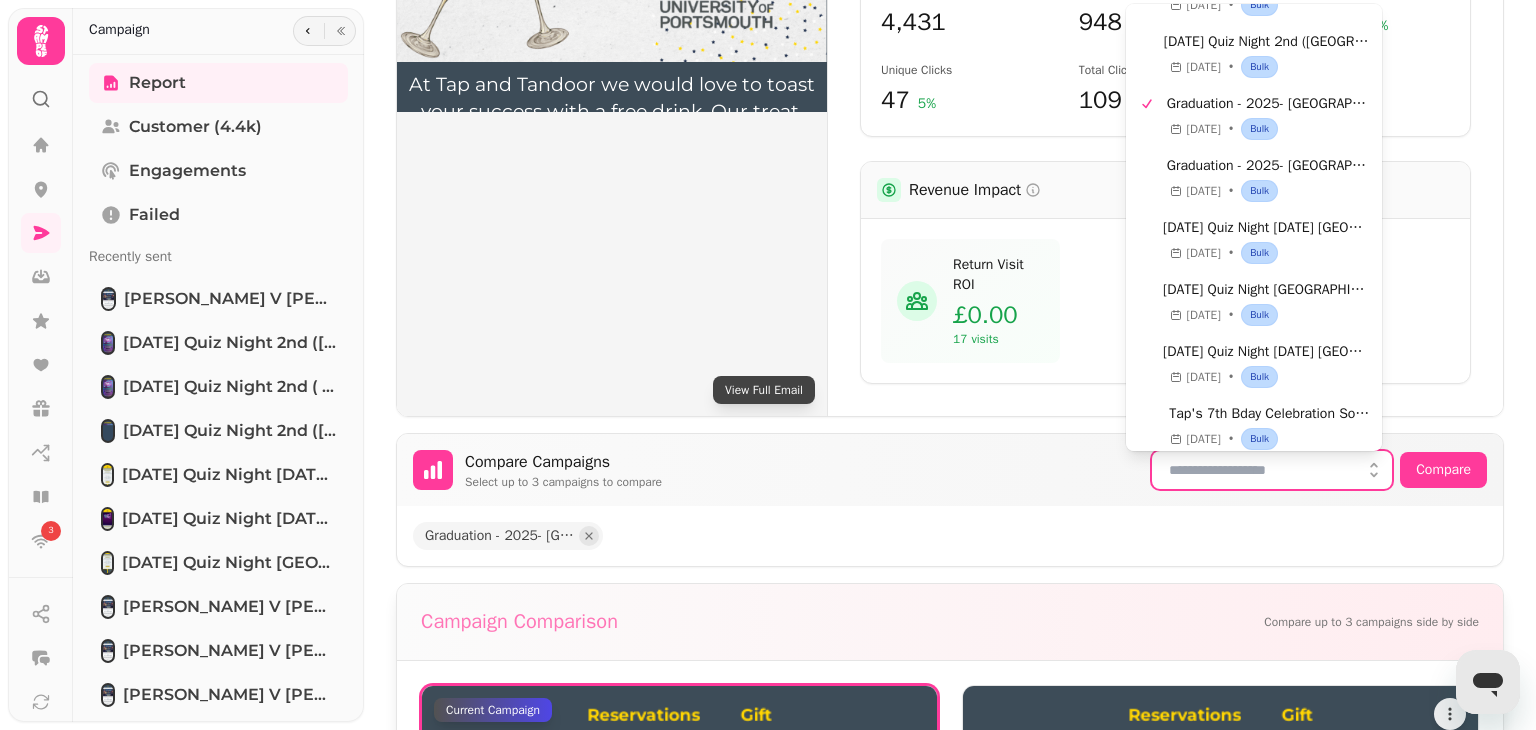 scroll, scrollTop: 415, scrollLeft: 0, axis: vertical 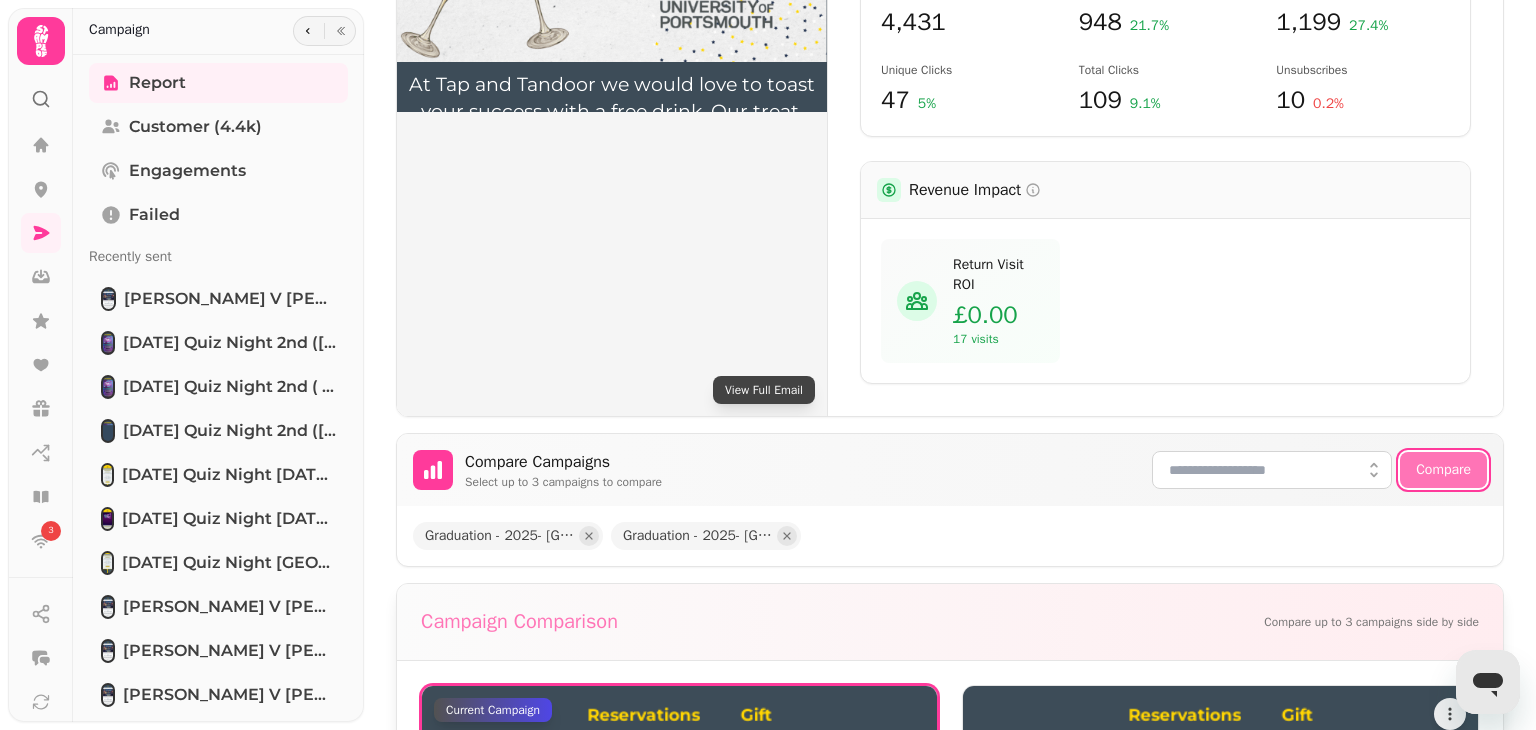 click on "Compare" at bounding box center [1443, 469] 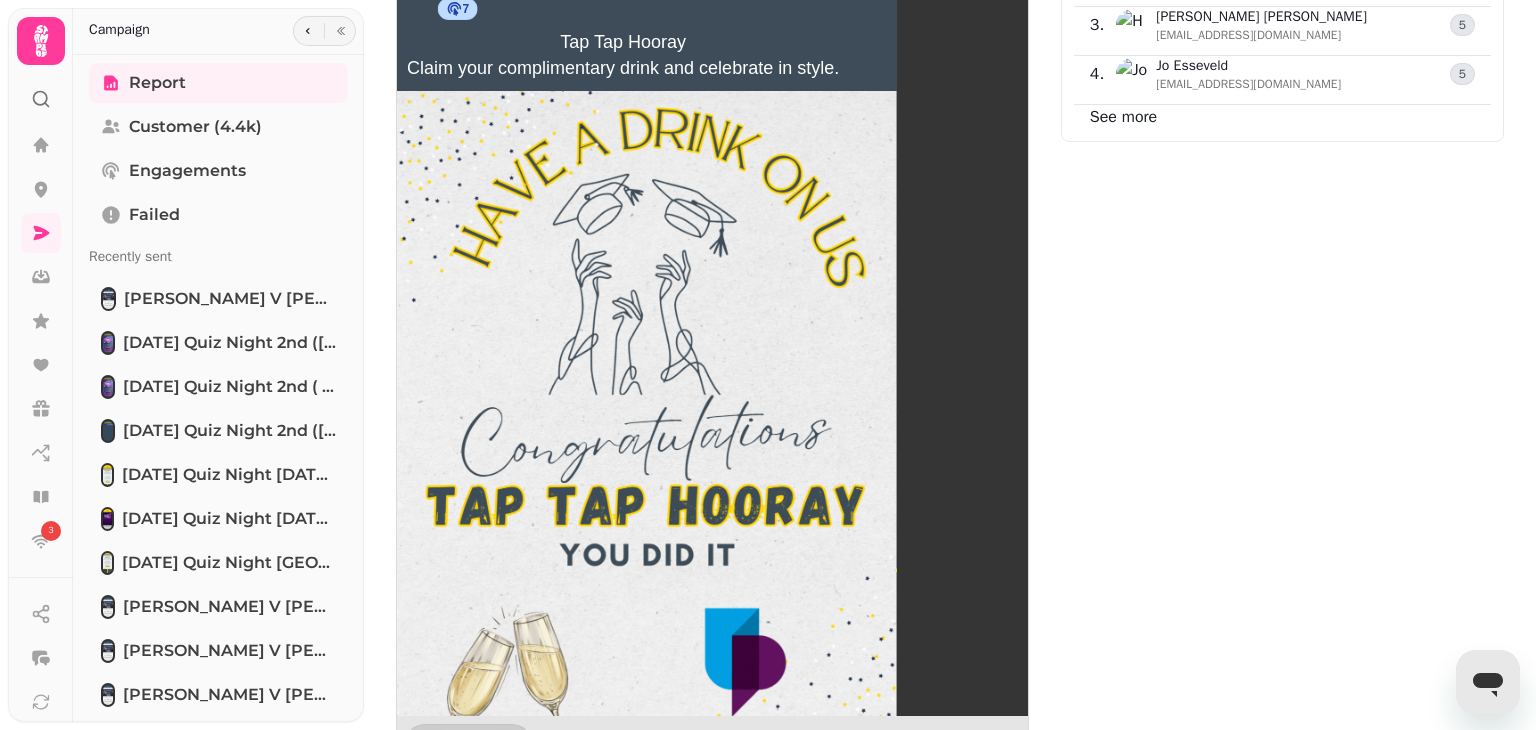 scroll, scrollTop: 2624, scrollLeft: 0, axis: vertical 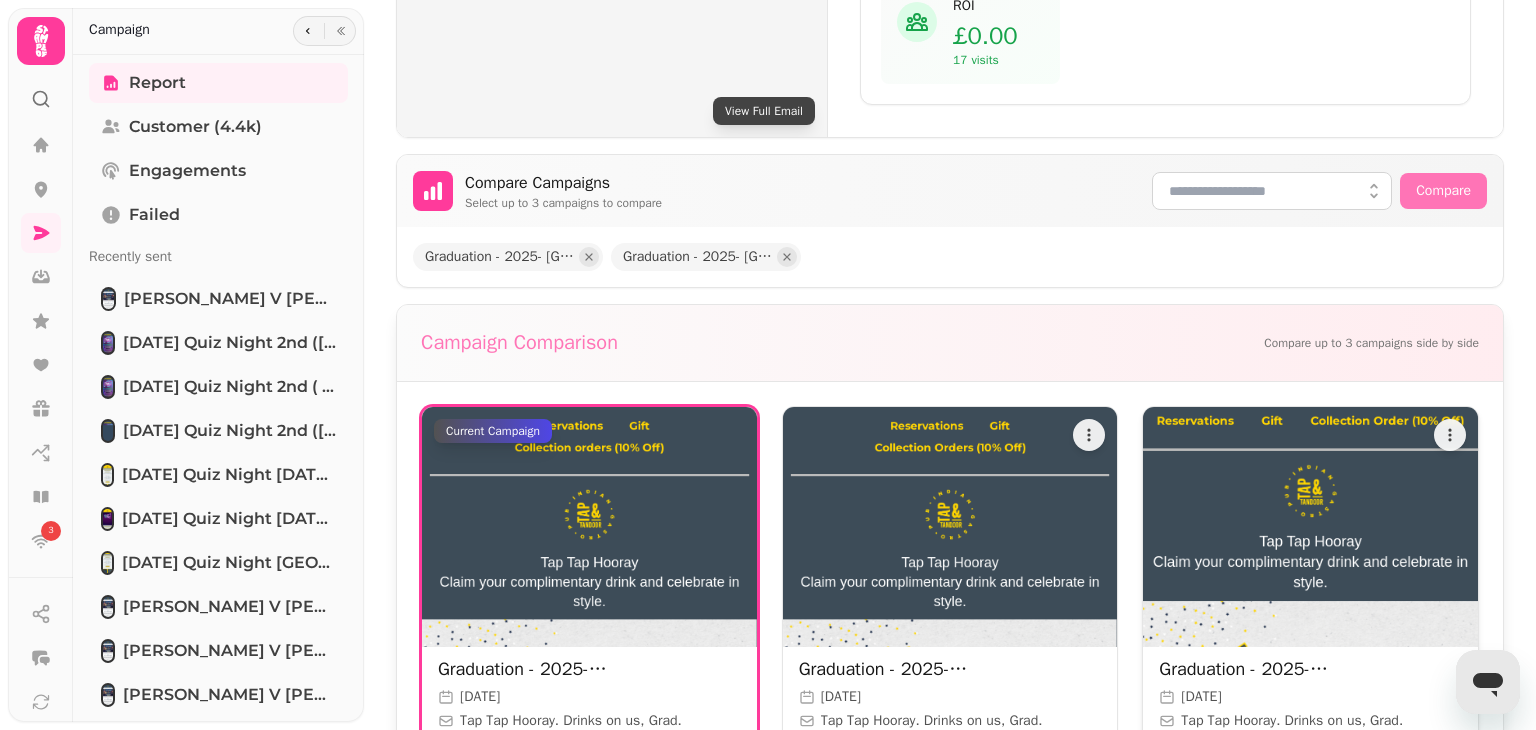 click at bounding box center (1310, 527) 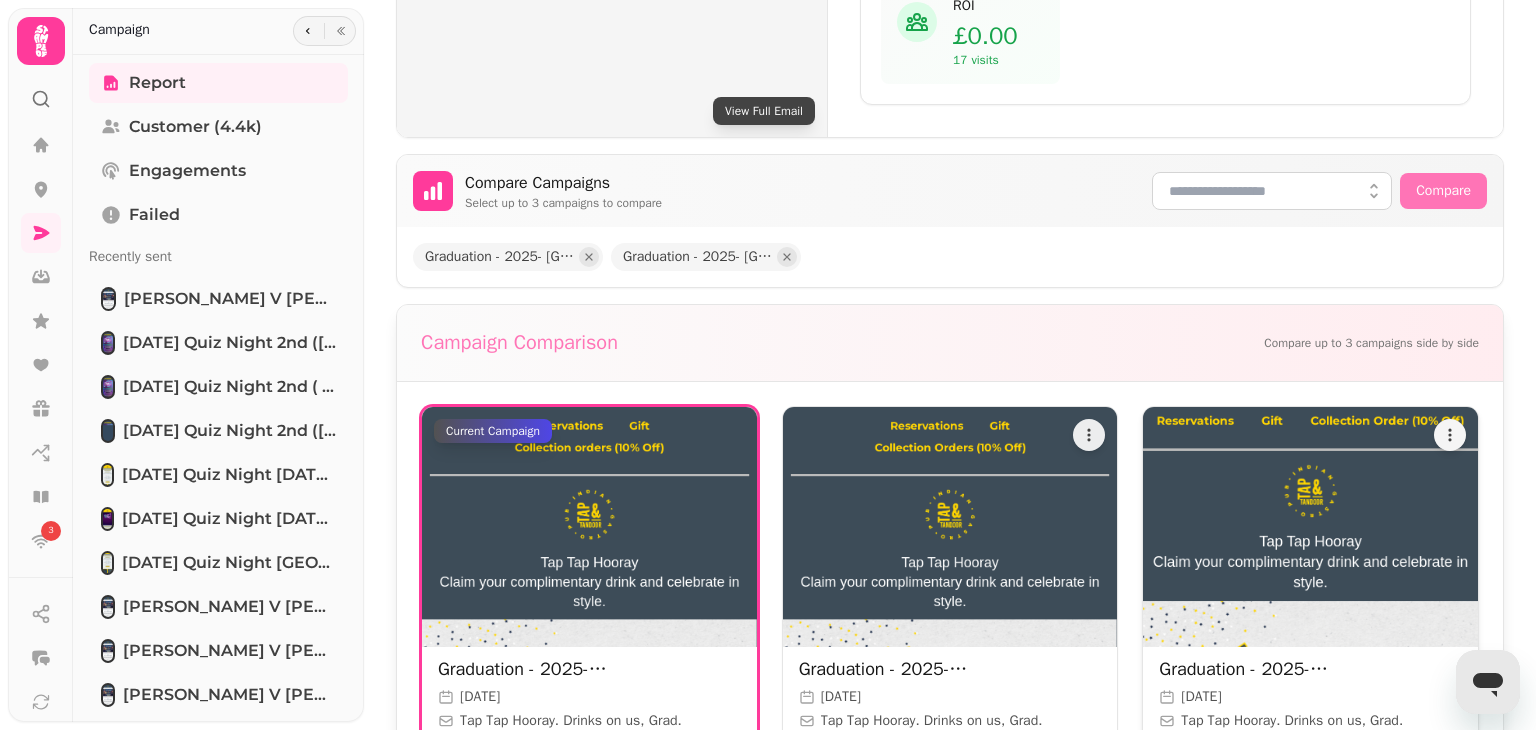 click at bounding box center (1450, 435) 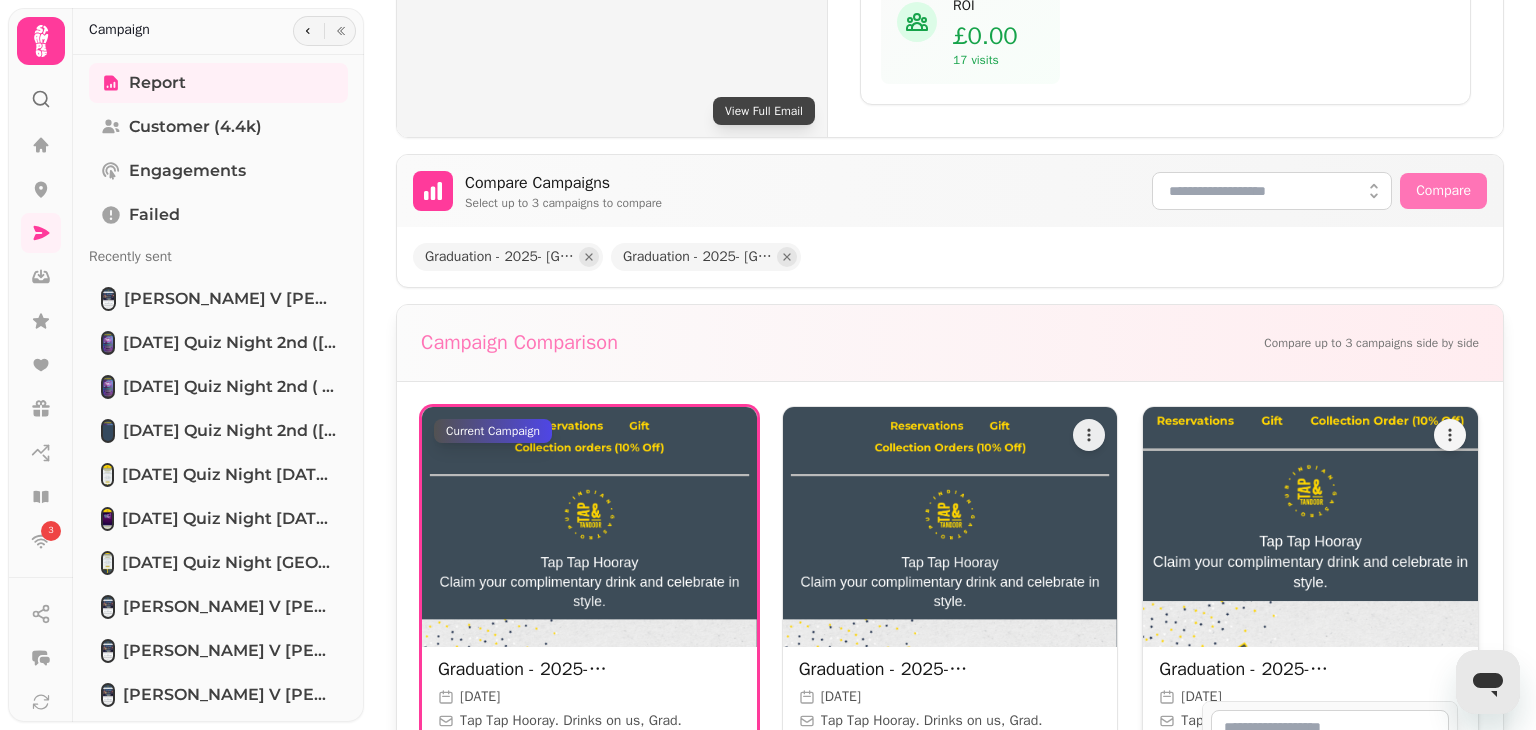 click 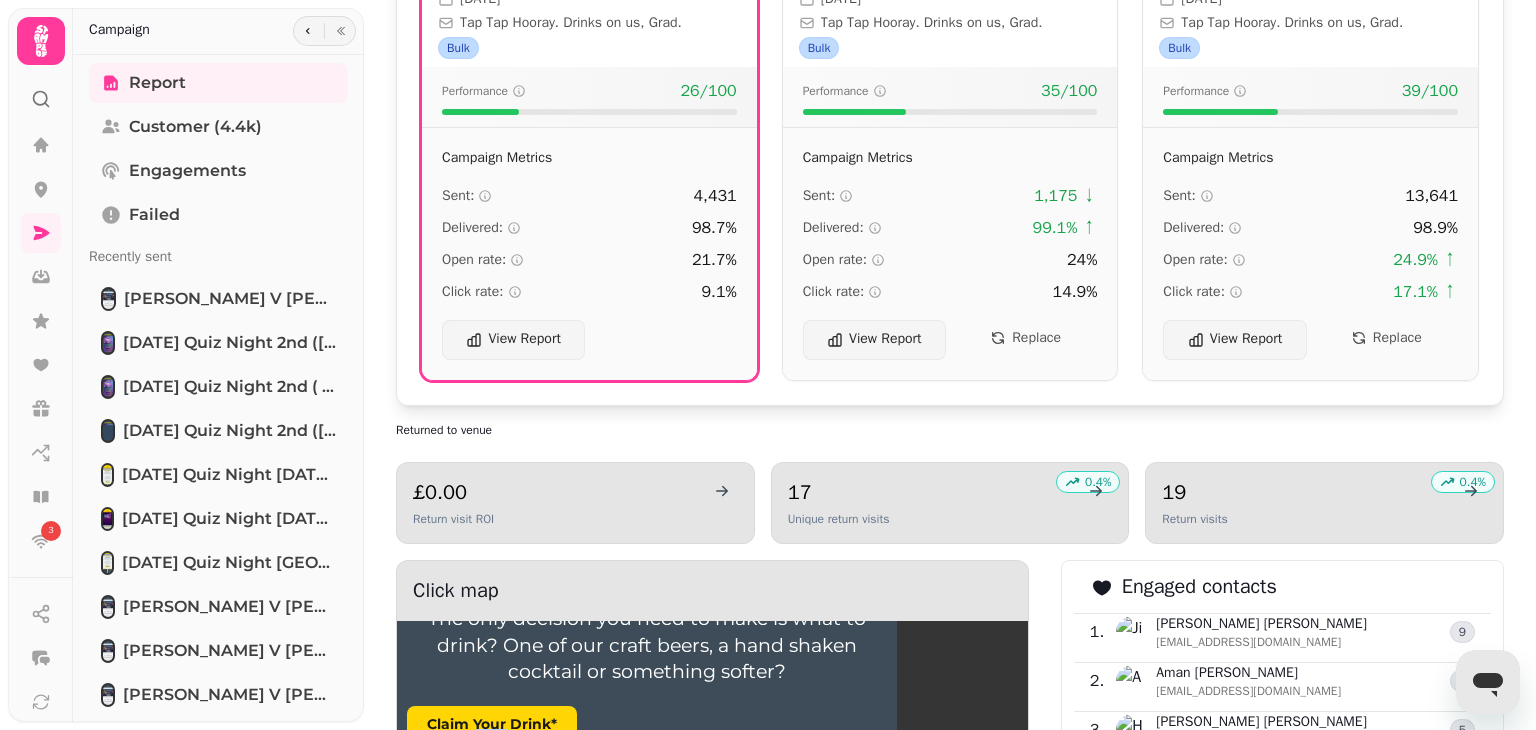 scroll, scrollTop: 1867, scrollLeft: 0, axis: vertical 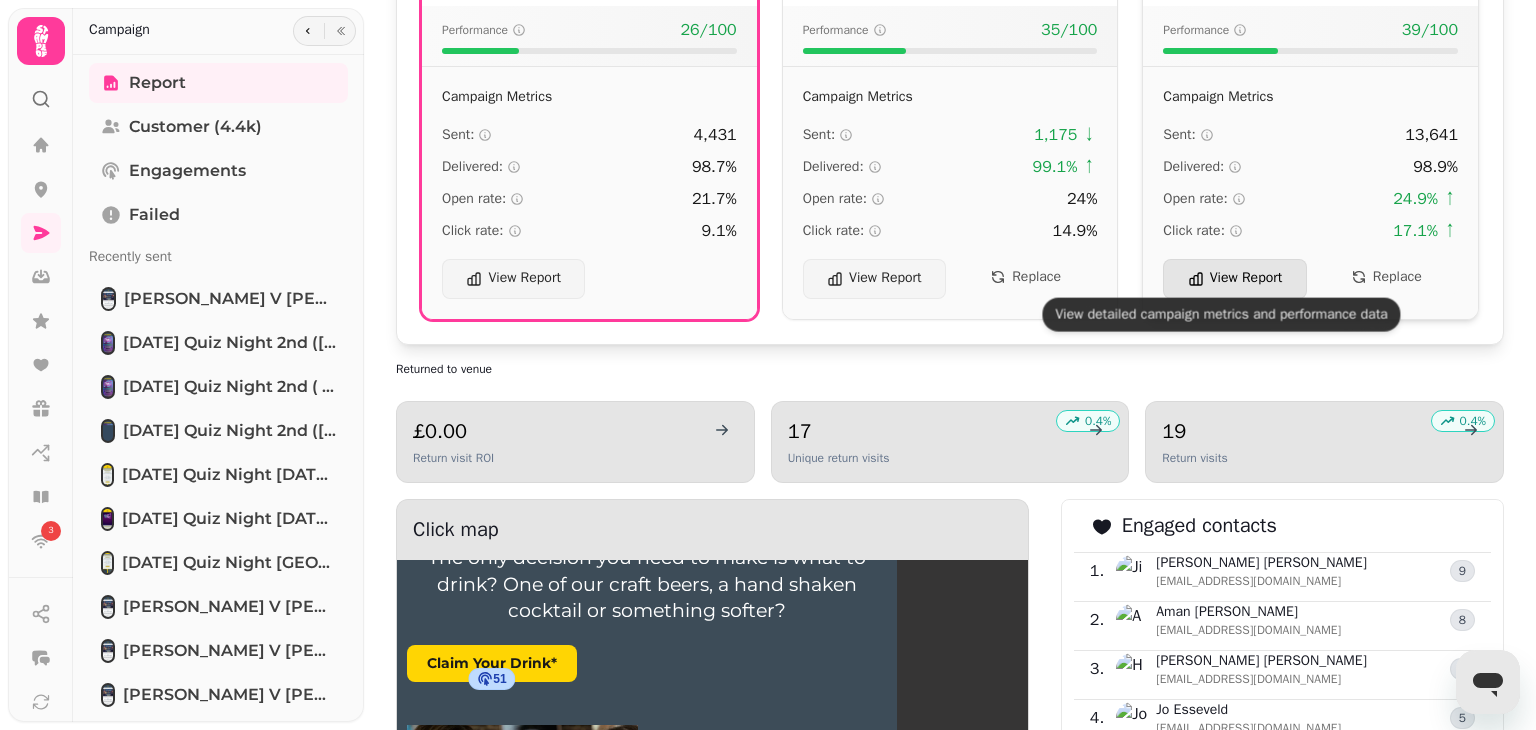 click on "View Report" at bounding box center [1234, 279] 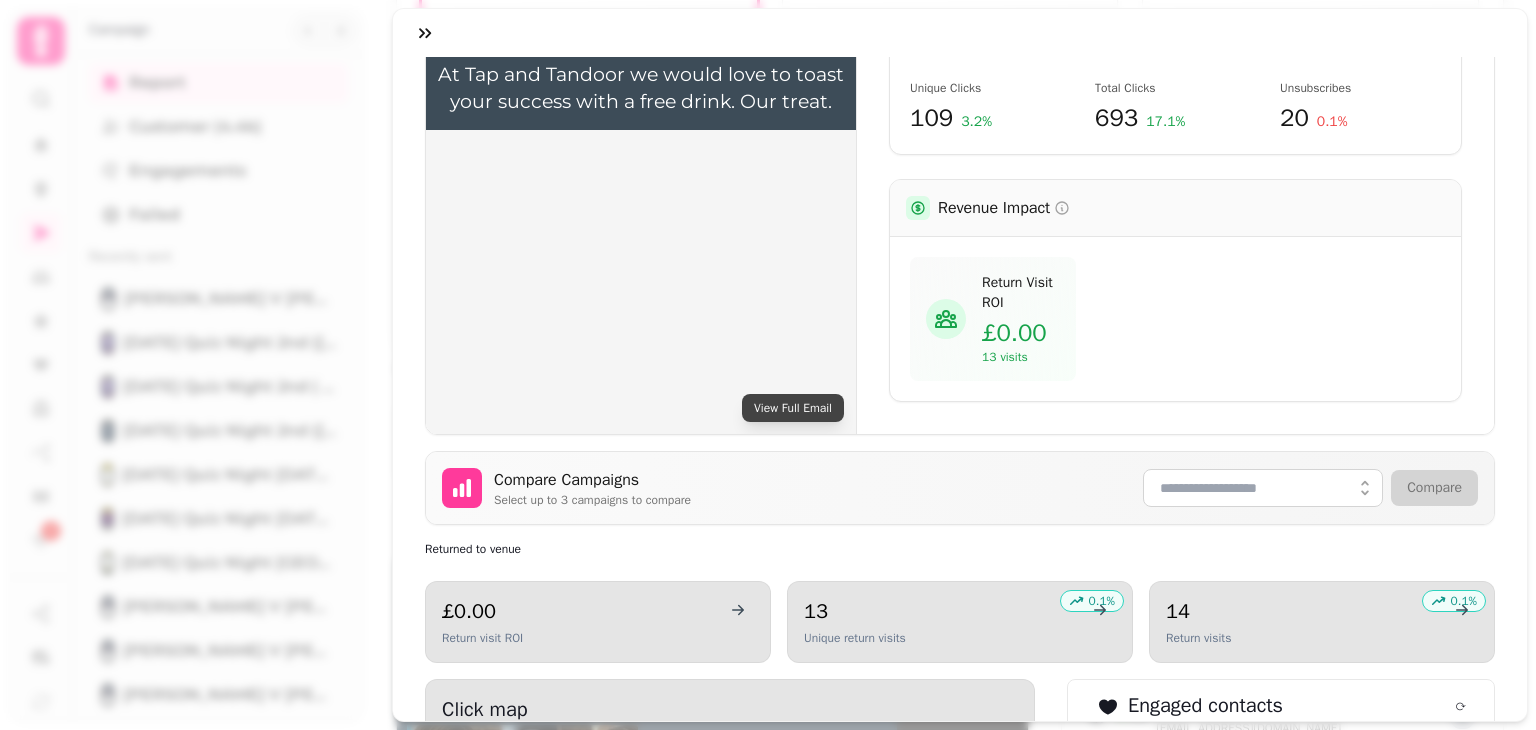 scroll, scrollTop: 1051, scrollLeft: 0, axis: vertical 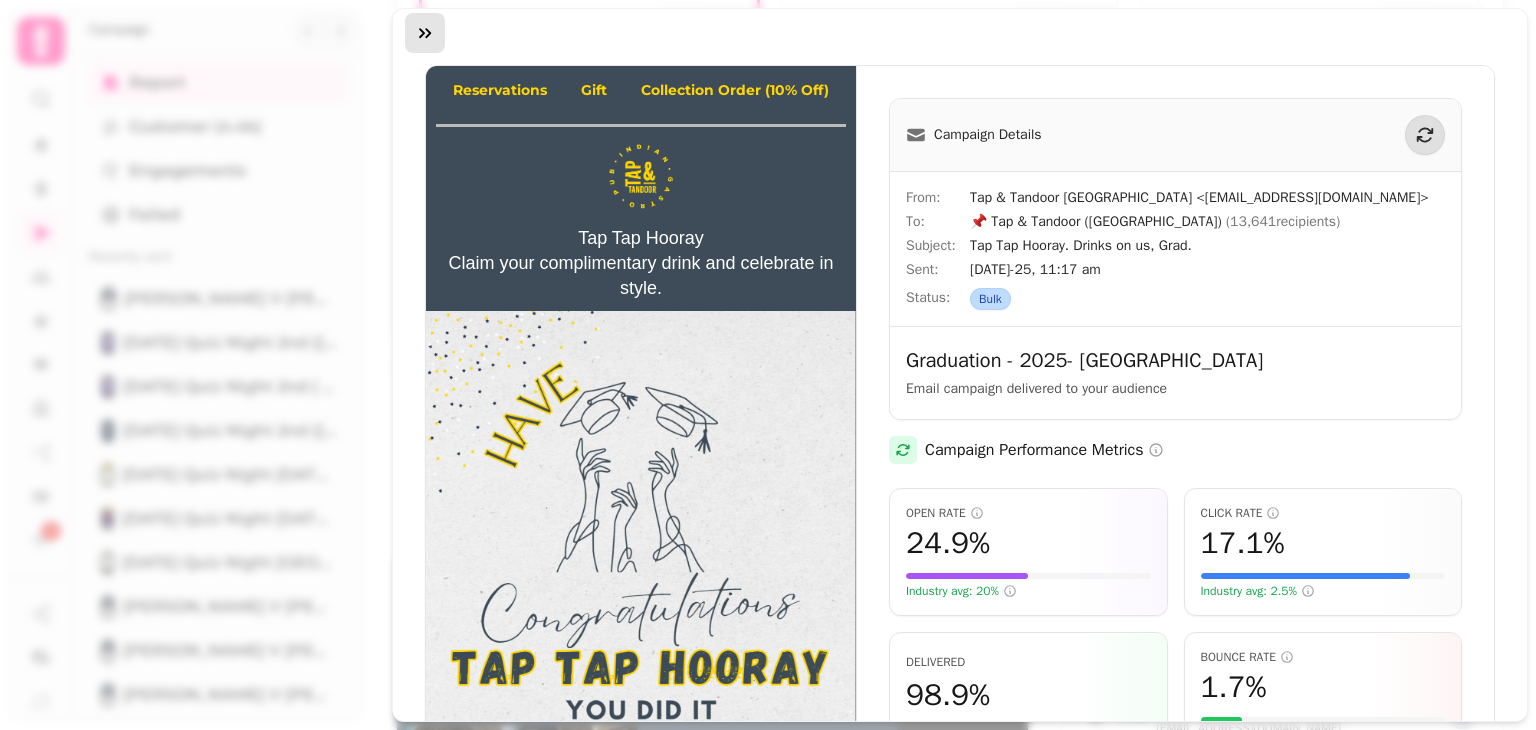 click 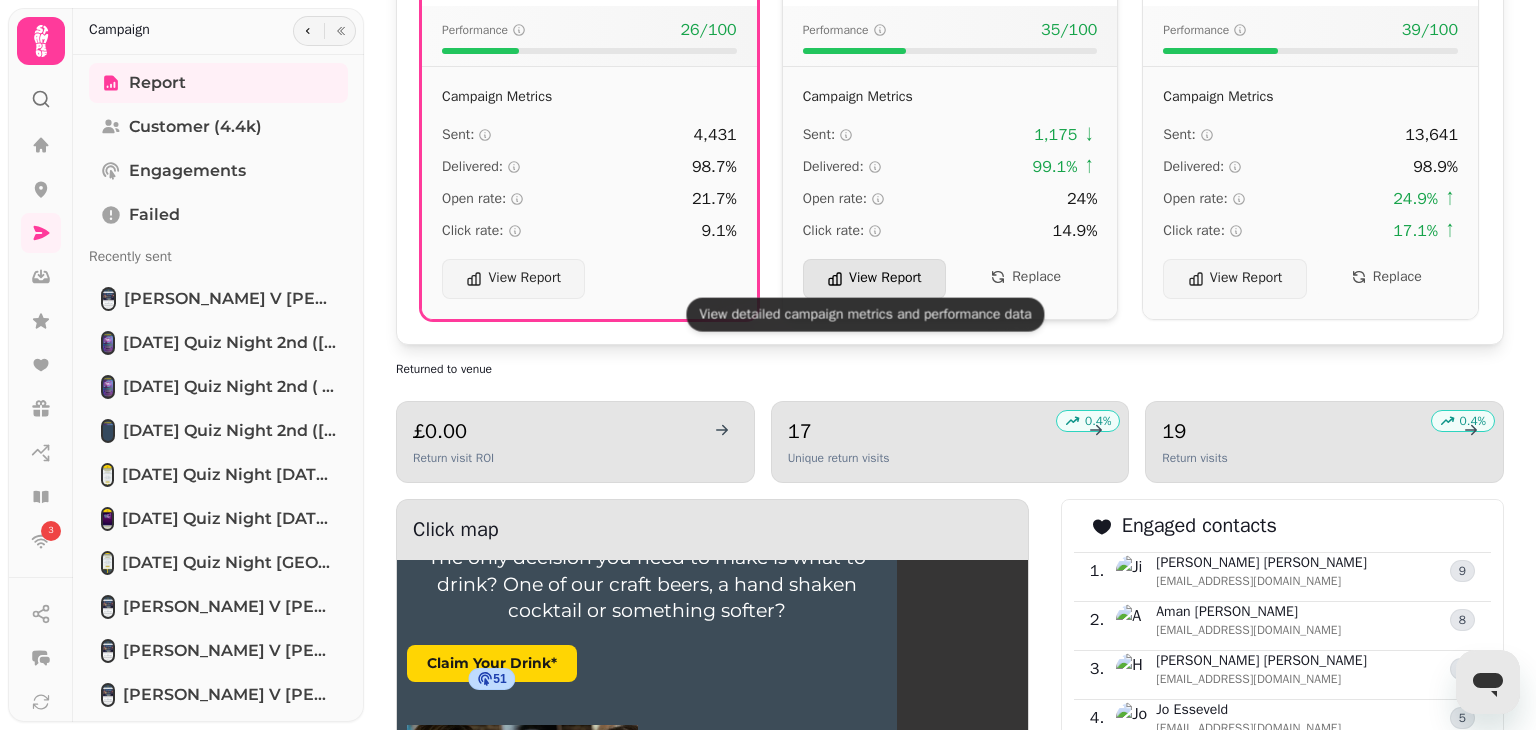 click on "View Report" at bounding box center [874, 279] 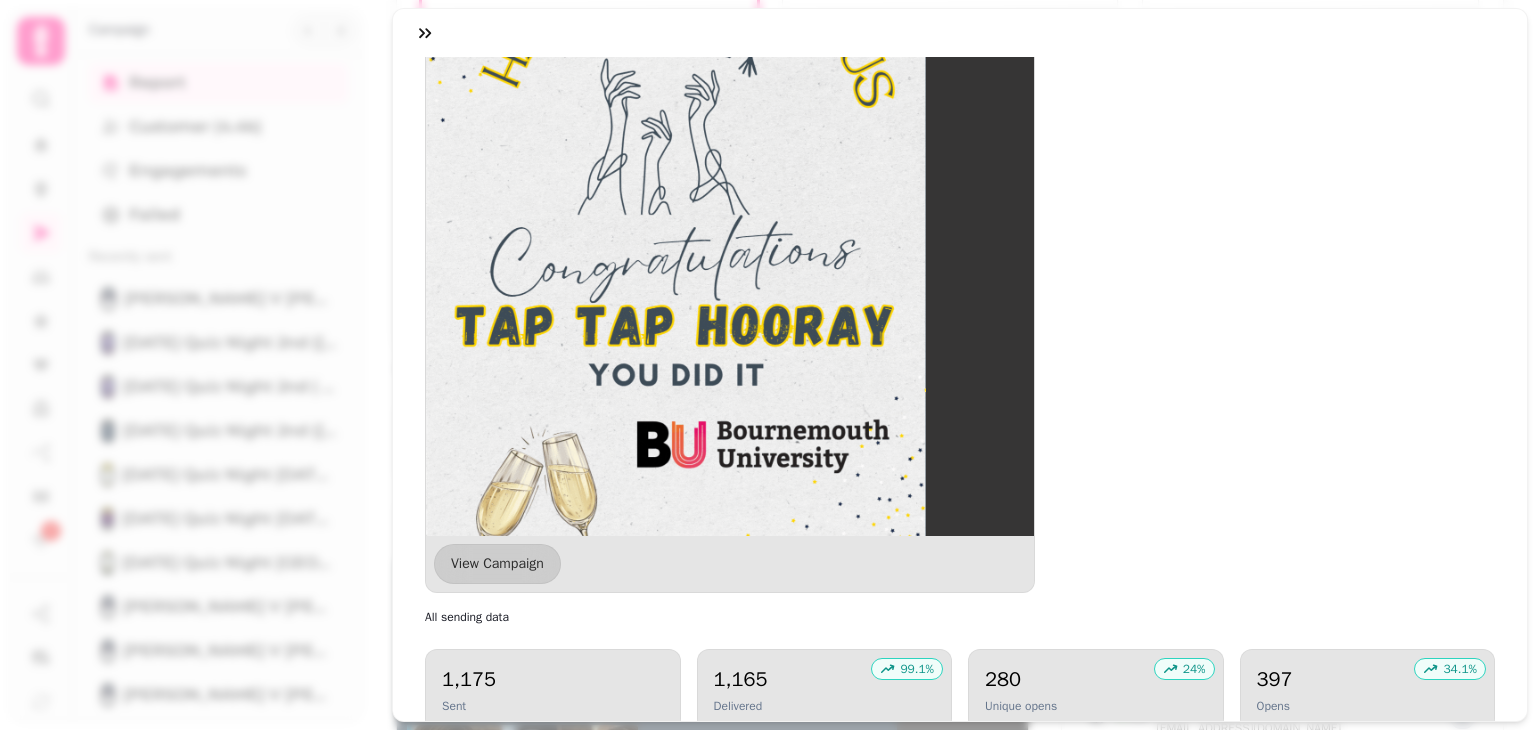 scroll, scrollTop: 1684, scrollLeft: 0, axis: vertical 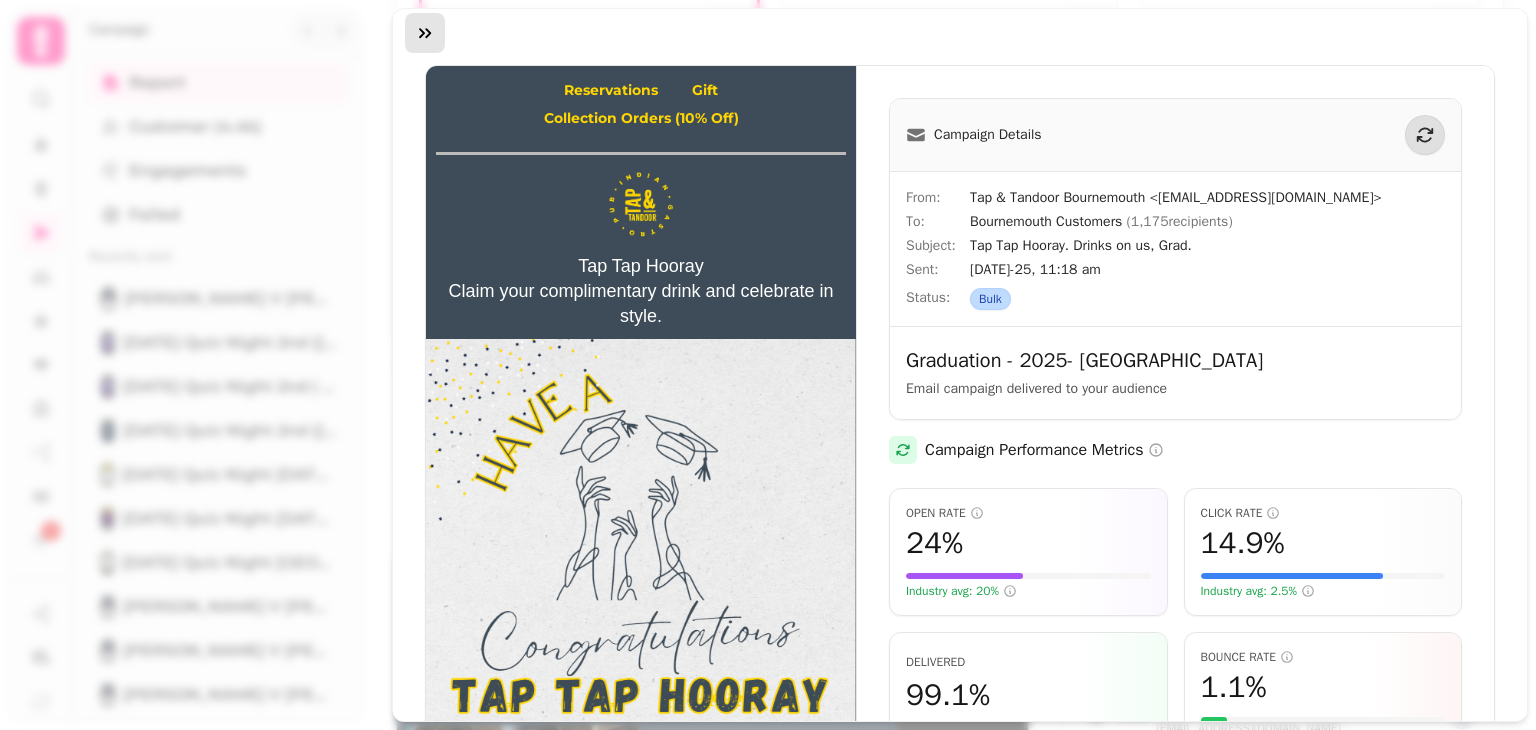click 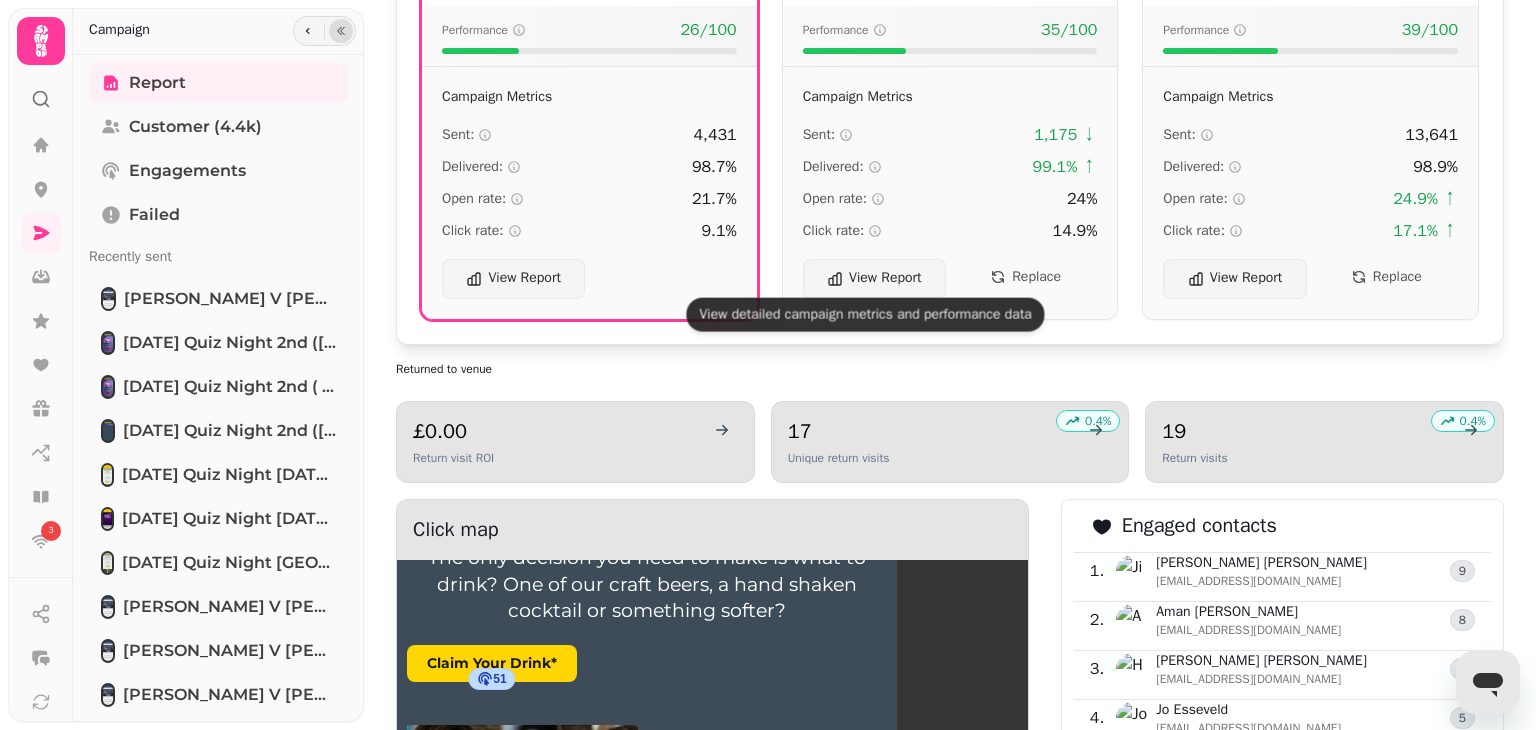 click 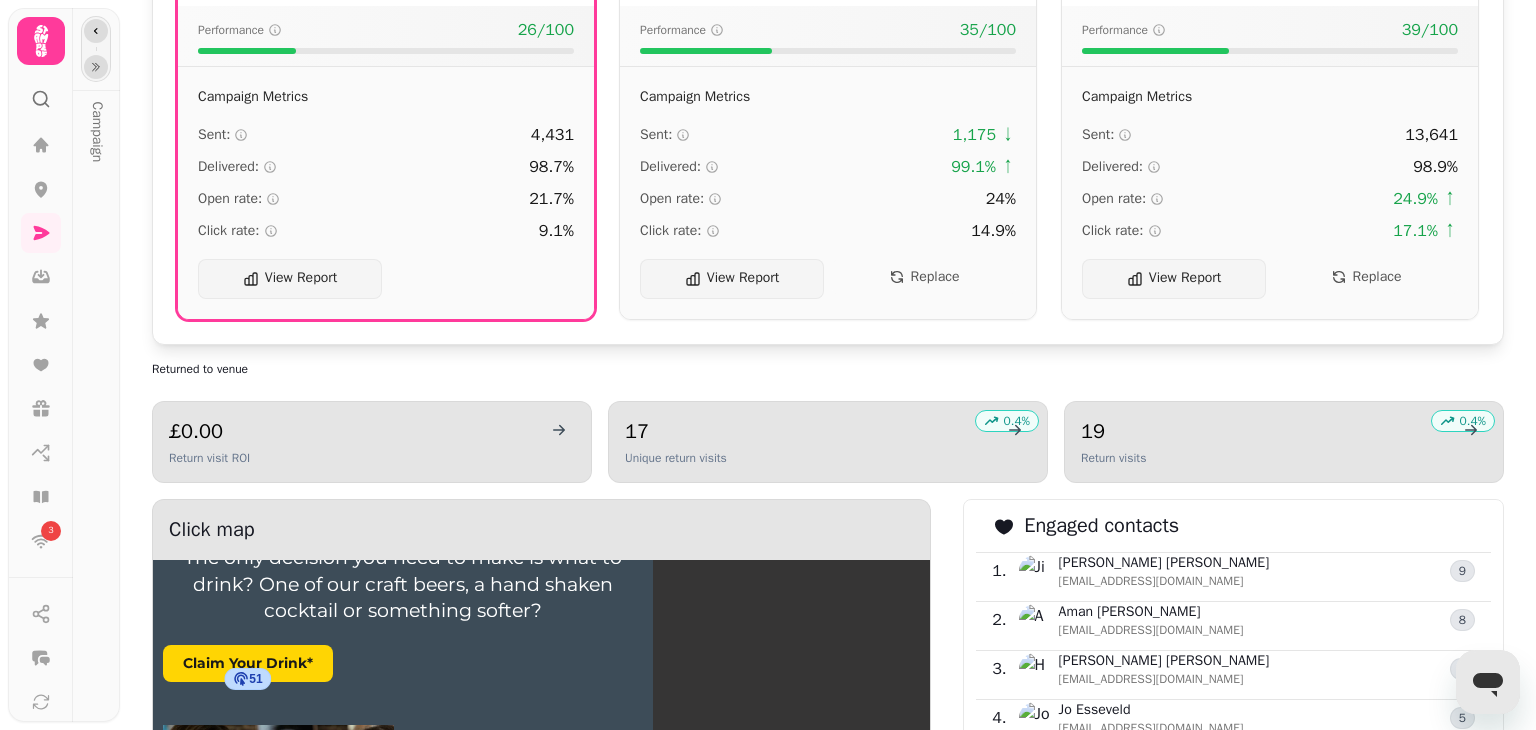 click 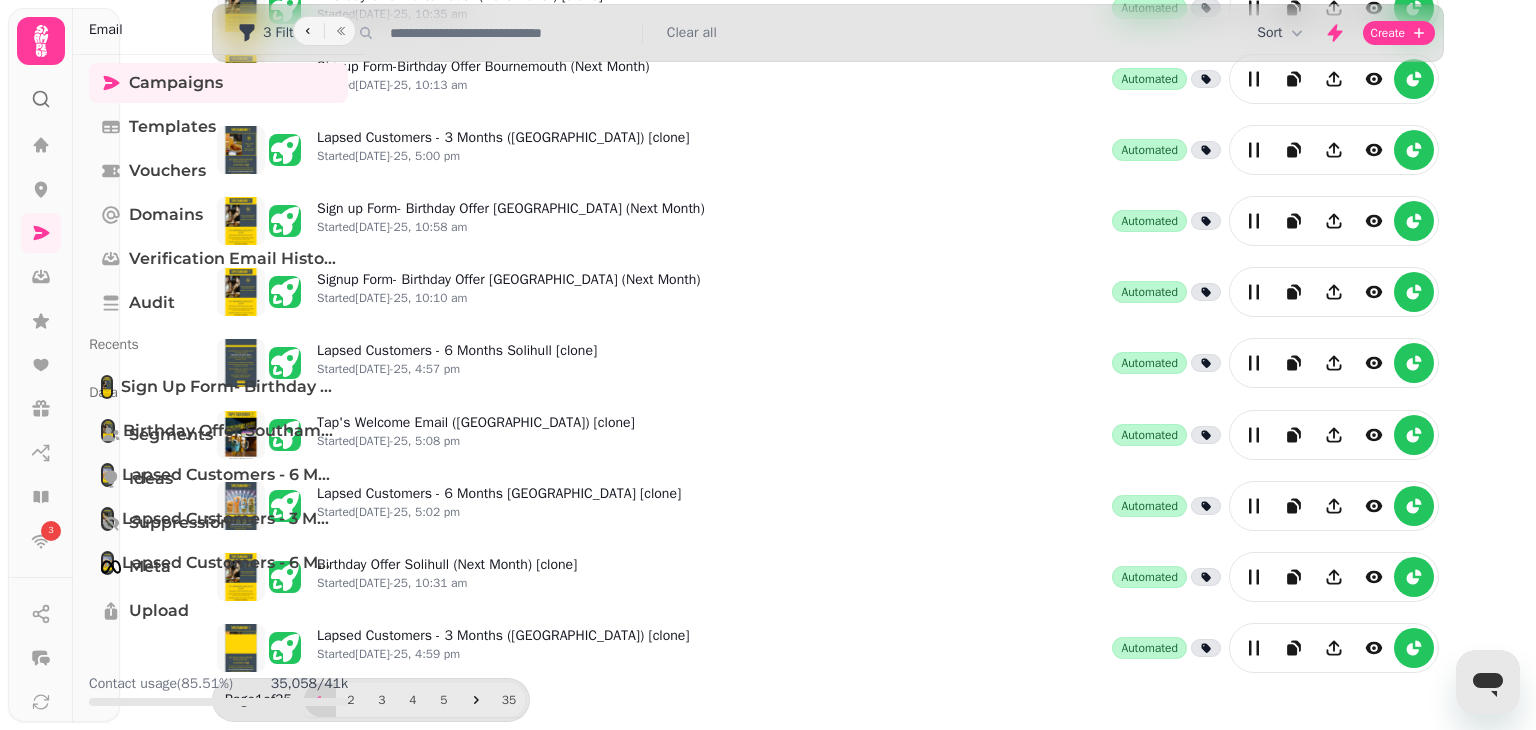 scroll, scrollTop: 491, scrollLeft: 0, axis: vertical 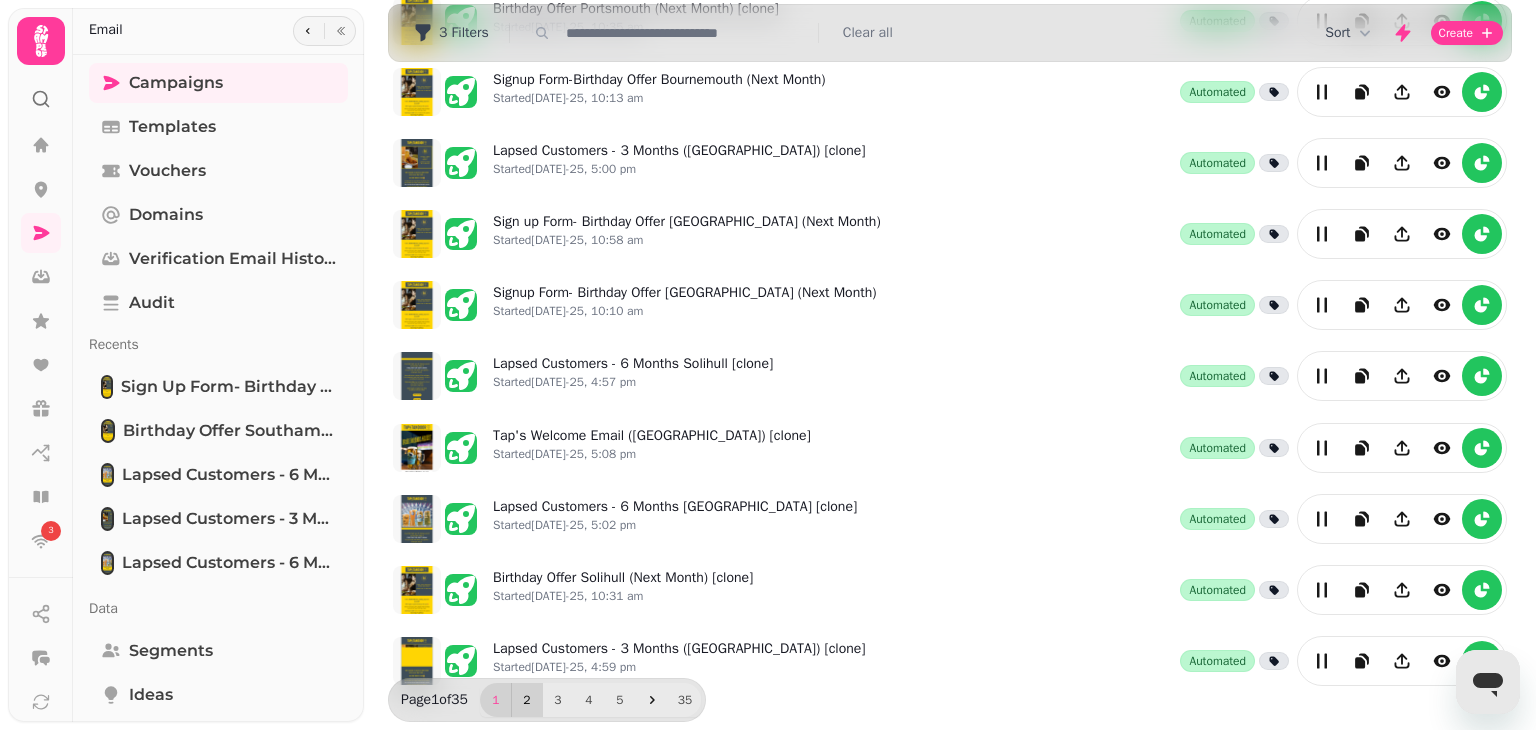 click on "2" at bounding box center (527, 700) 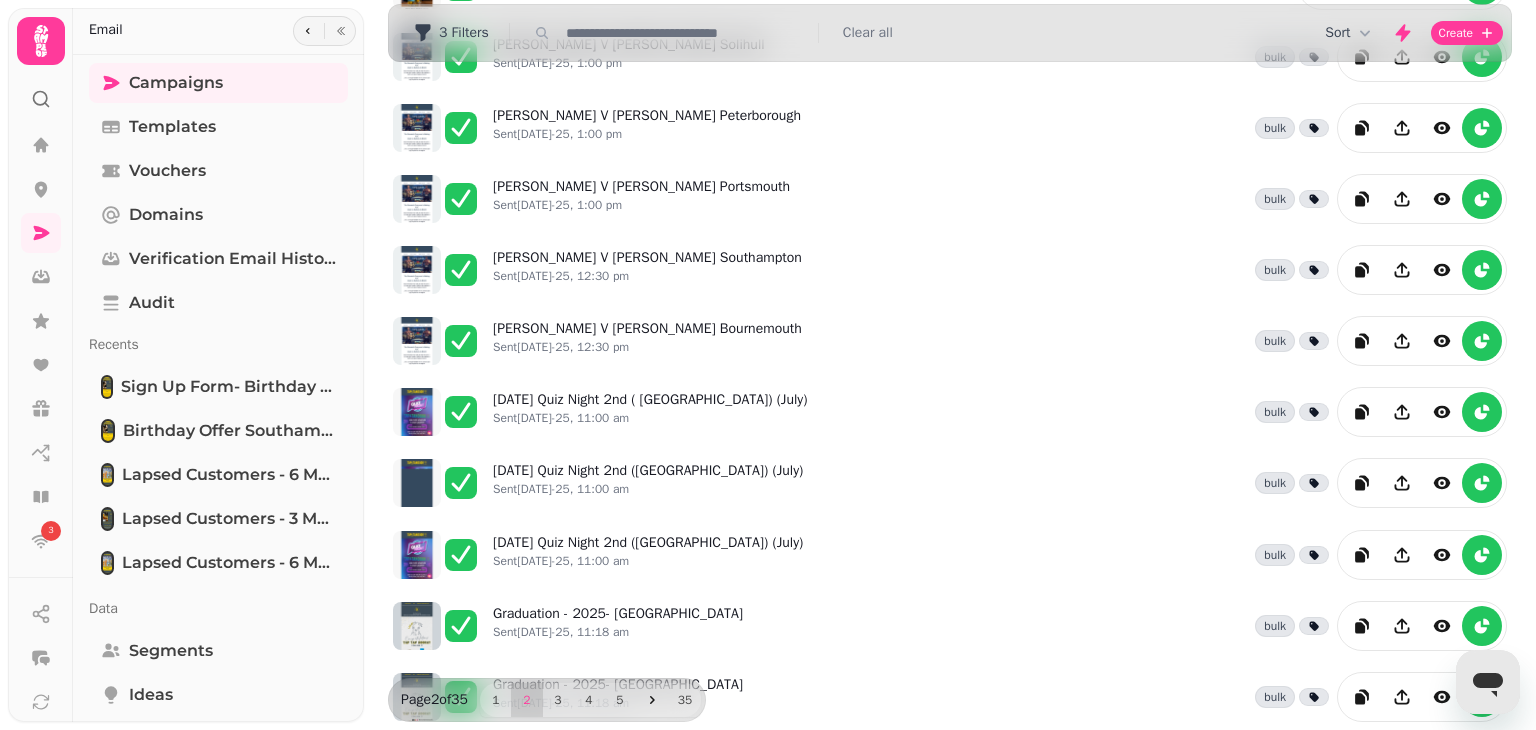 scroll, scrollTop: 491, scrollLeft: 0, axis: vertical 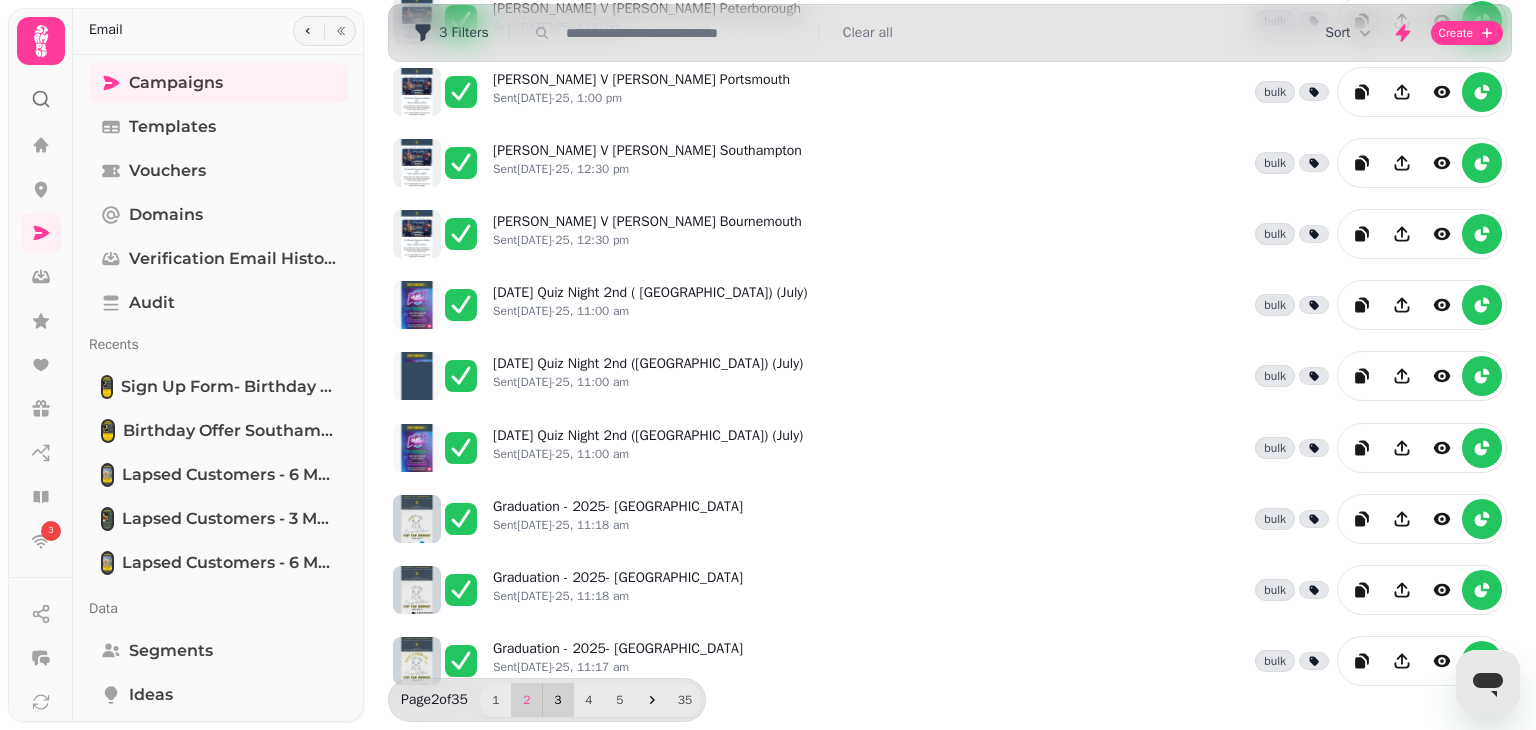 click on "3" at bounding box center (558, 700) 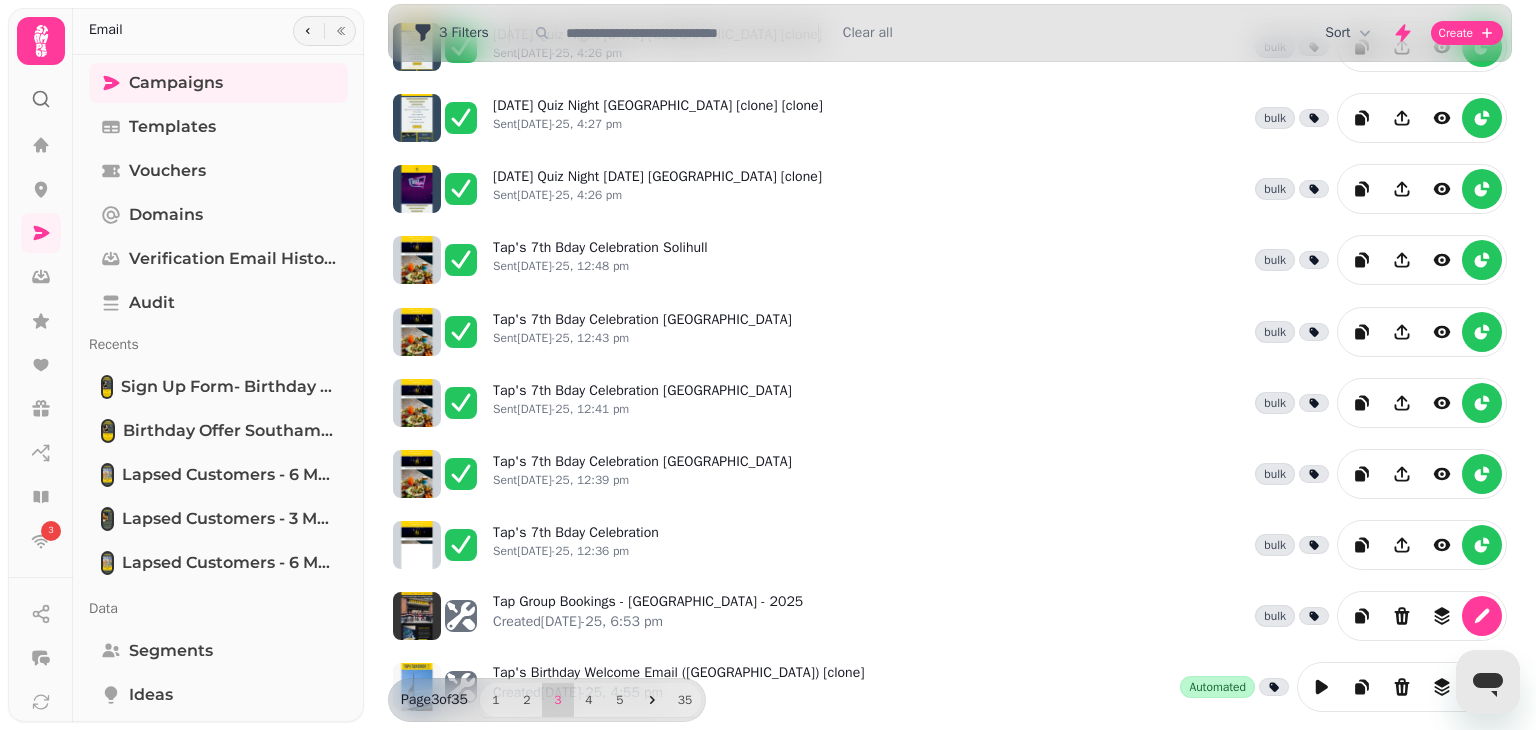 scroll, scrollTop: 128, scrollLeft: 0, axis: vertical 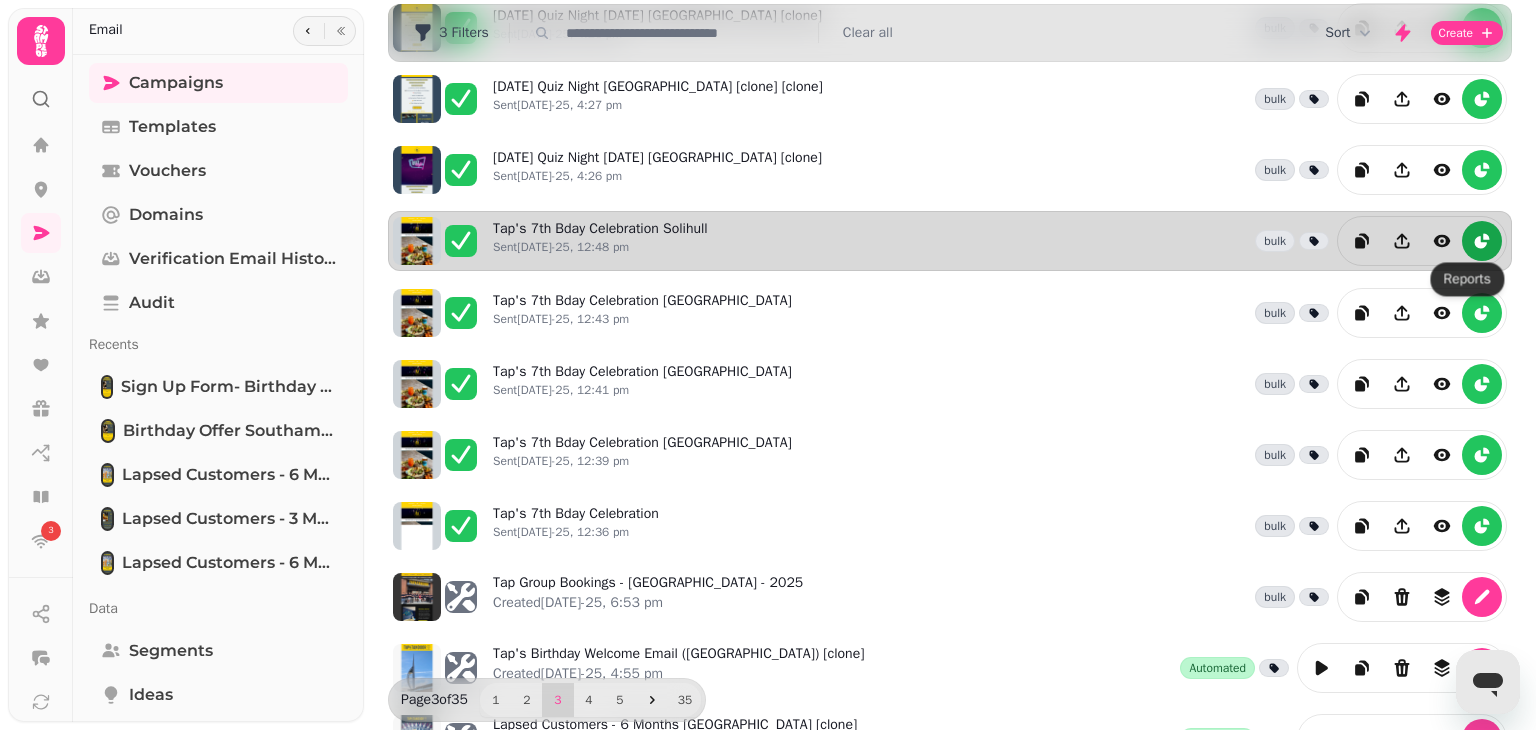 drag, startPoint x: 1434, startPoint y: 239, endPoint x: 1470, endPoint y: 234, distance: 36.345562 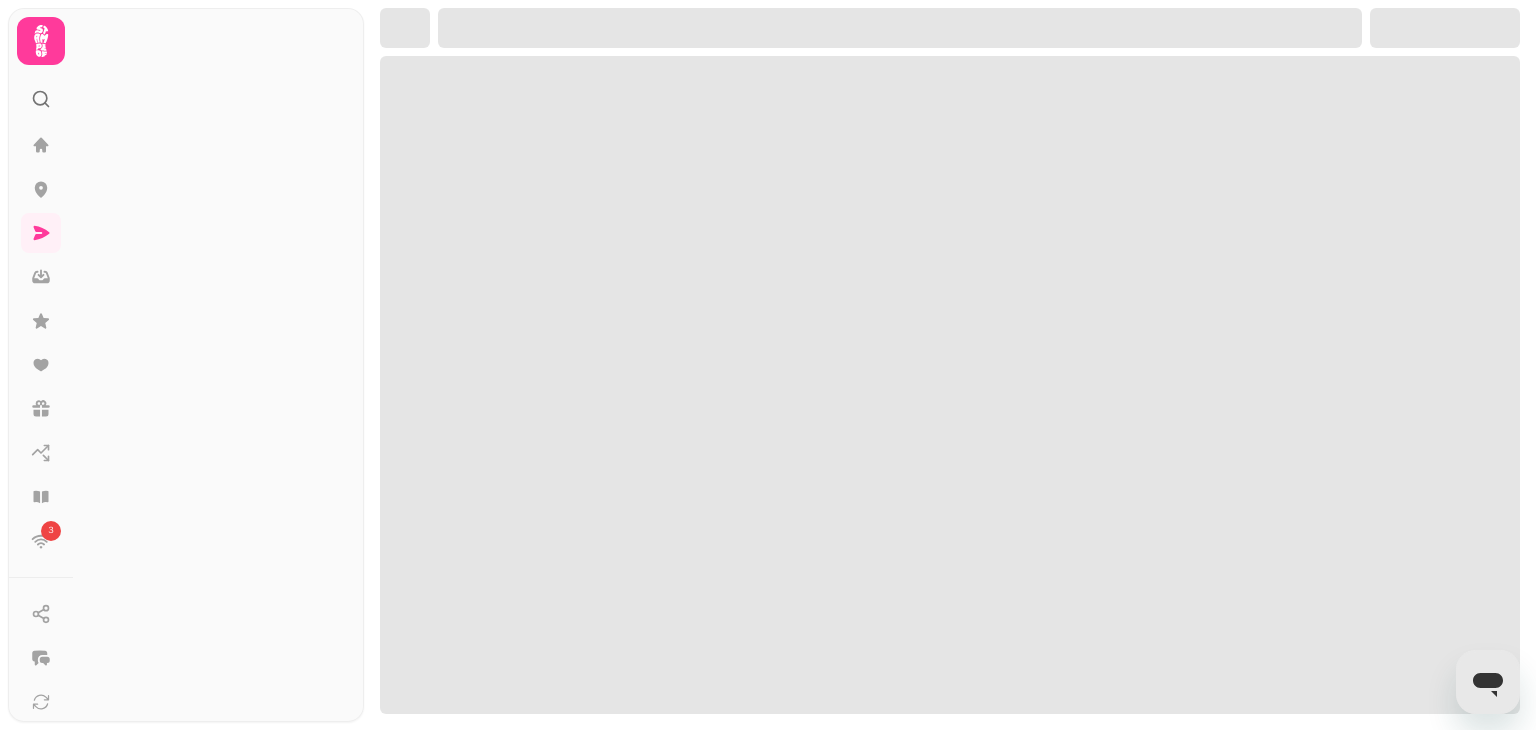 scroll, scrollTop: 0, scrollLeft: 0, axis: both 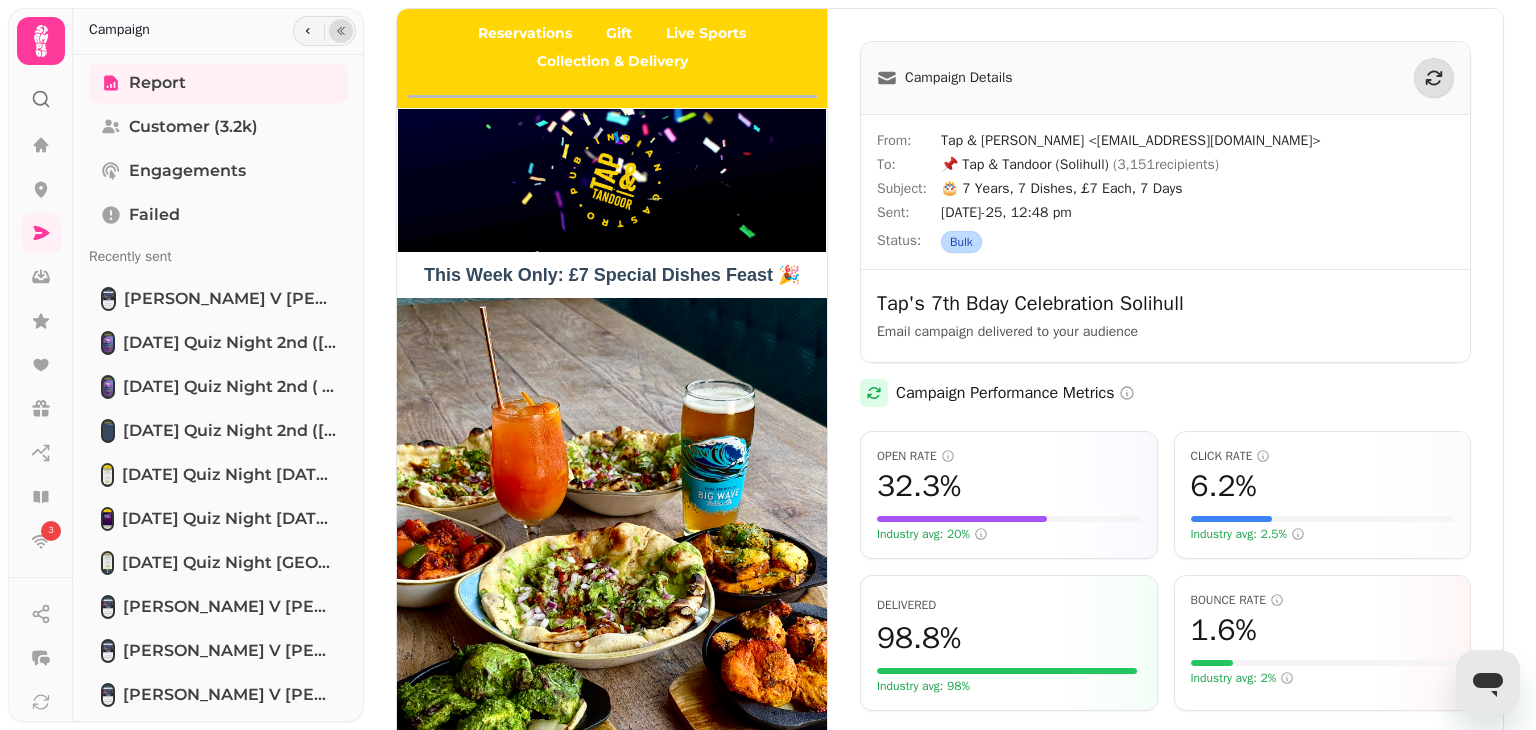 click at bounding box center (341, 31) 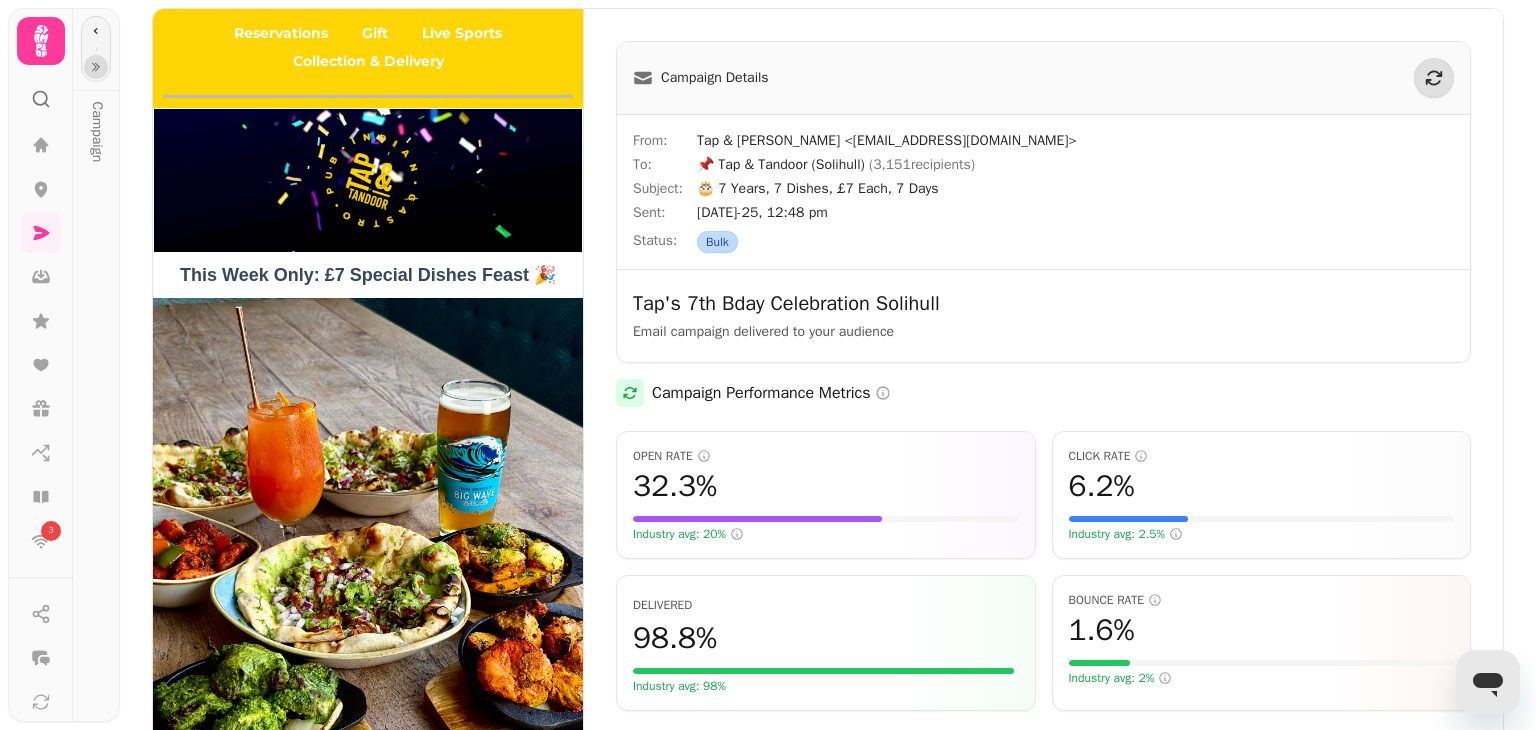 click at bounding box center [96, 67] 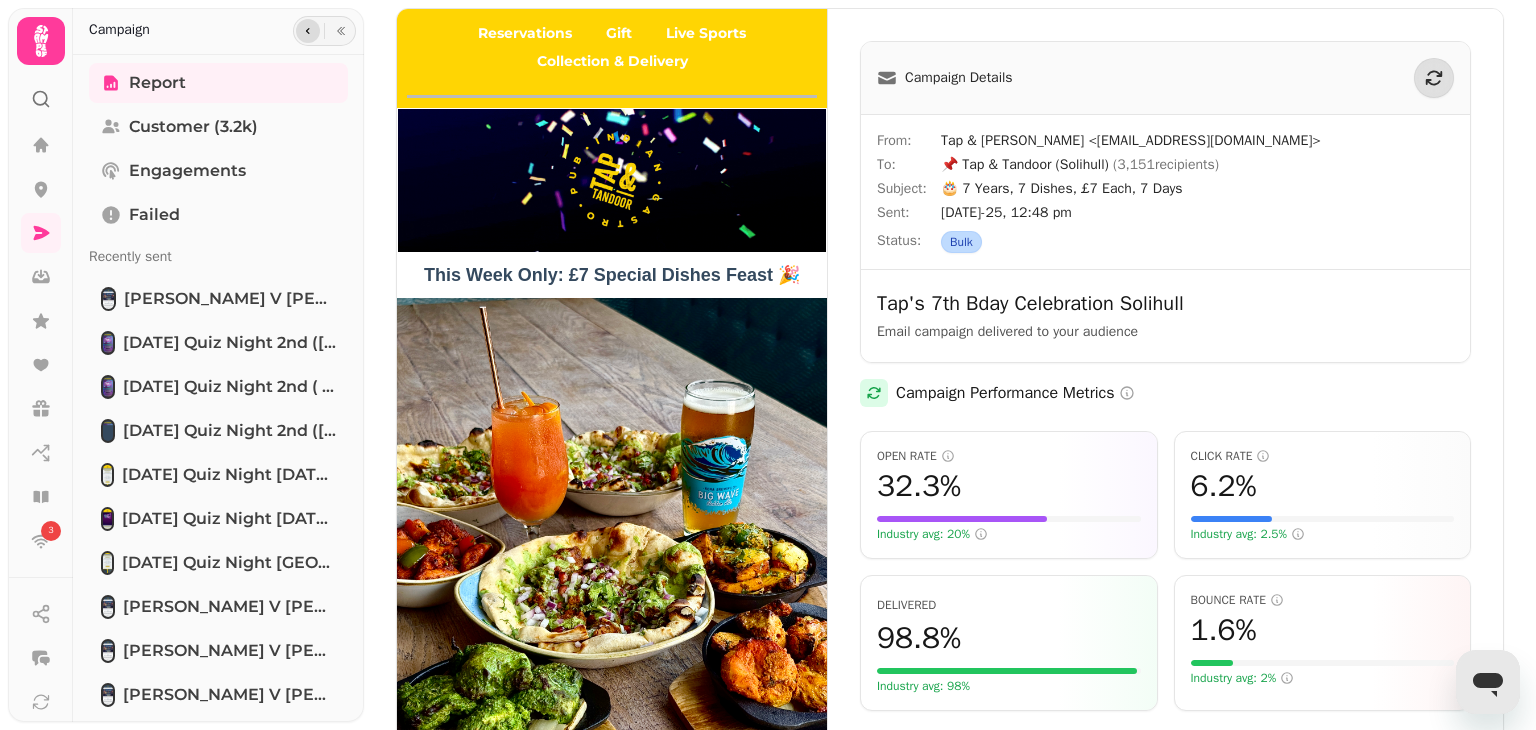 click at bounding box center (308, 31) 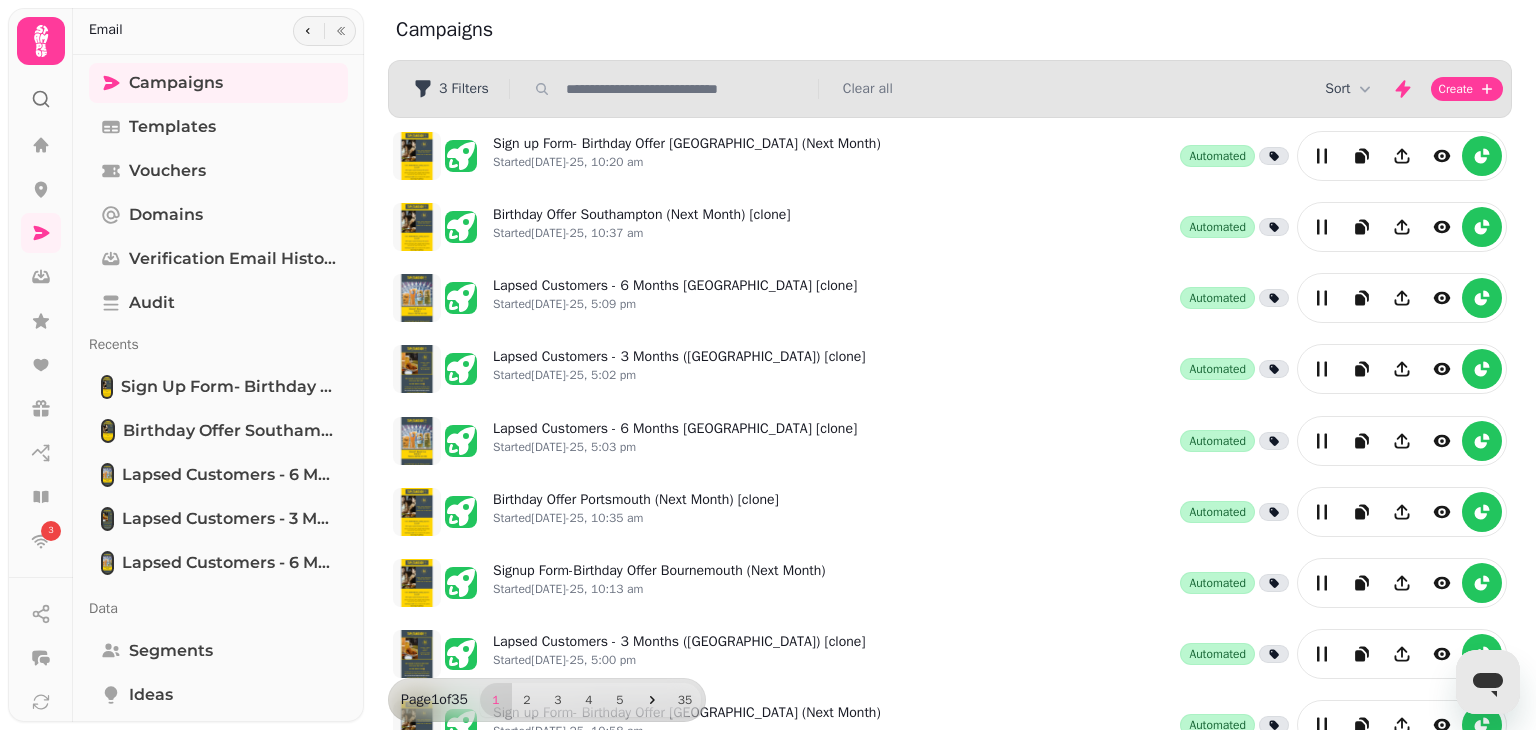 click at bounding box center [686, 89] 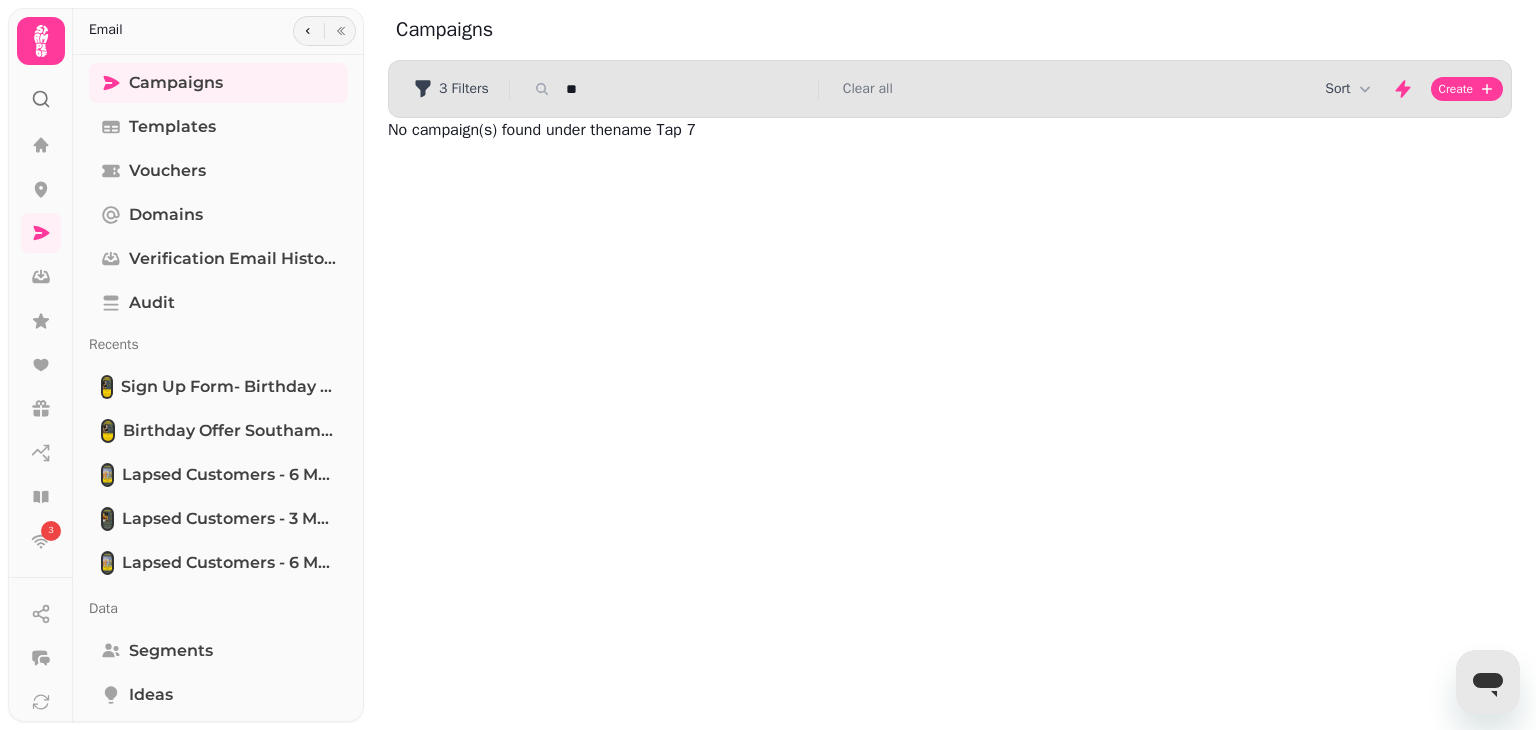 type on "*" 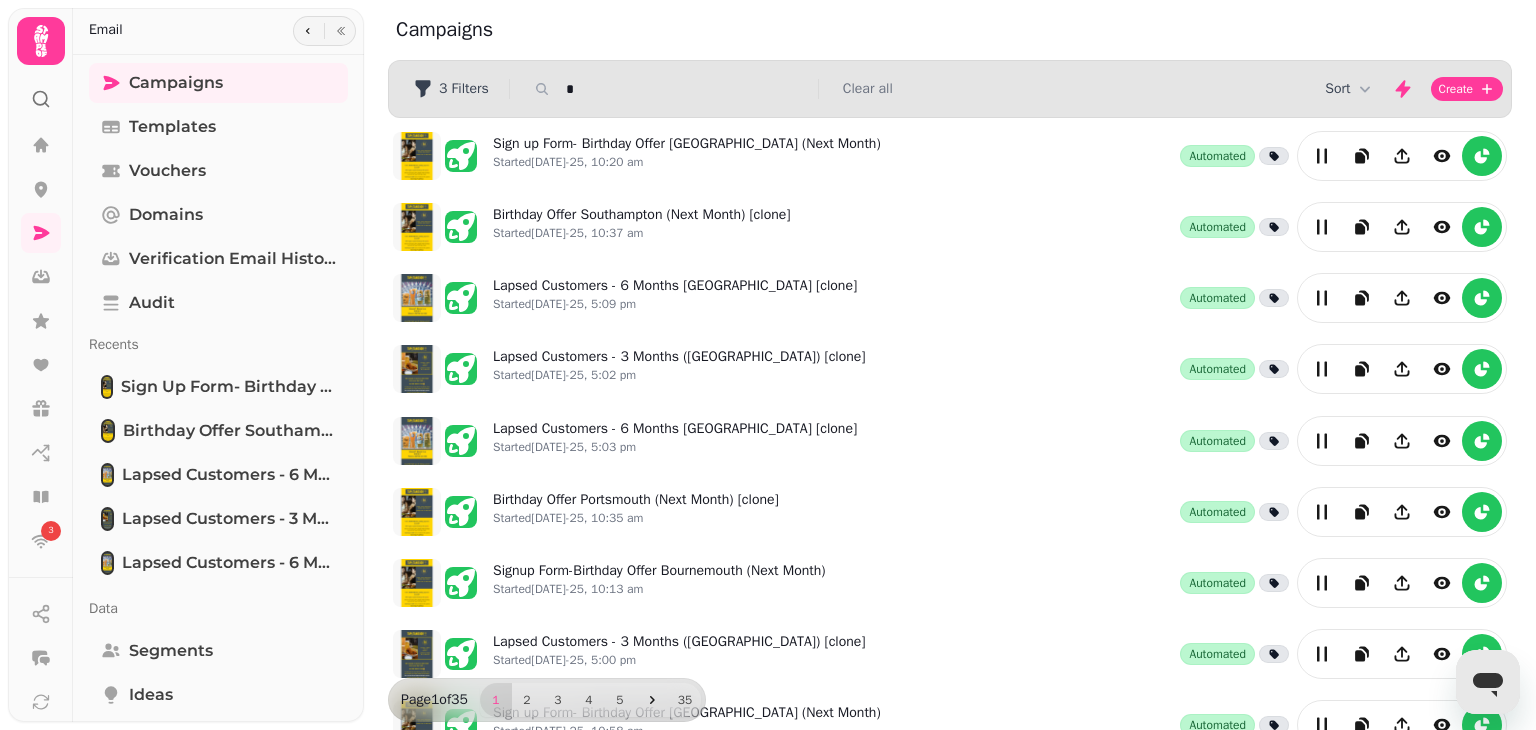 type on "*" 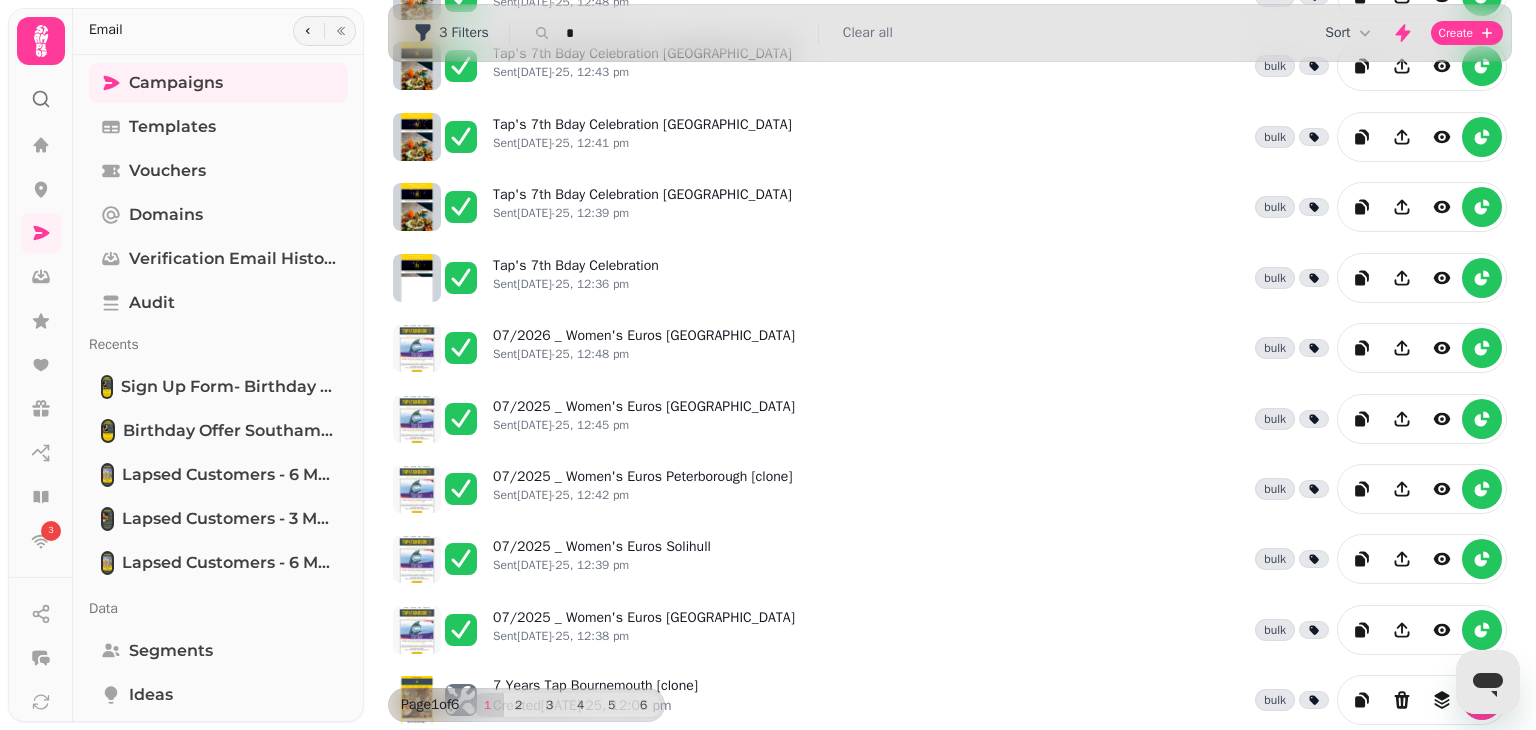 scroll, scrollTop: 471, scrollLeft: 0, axis: vertical 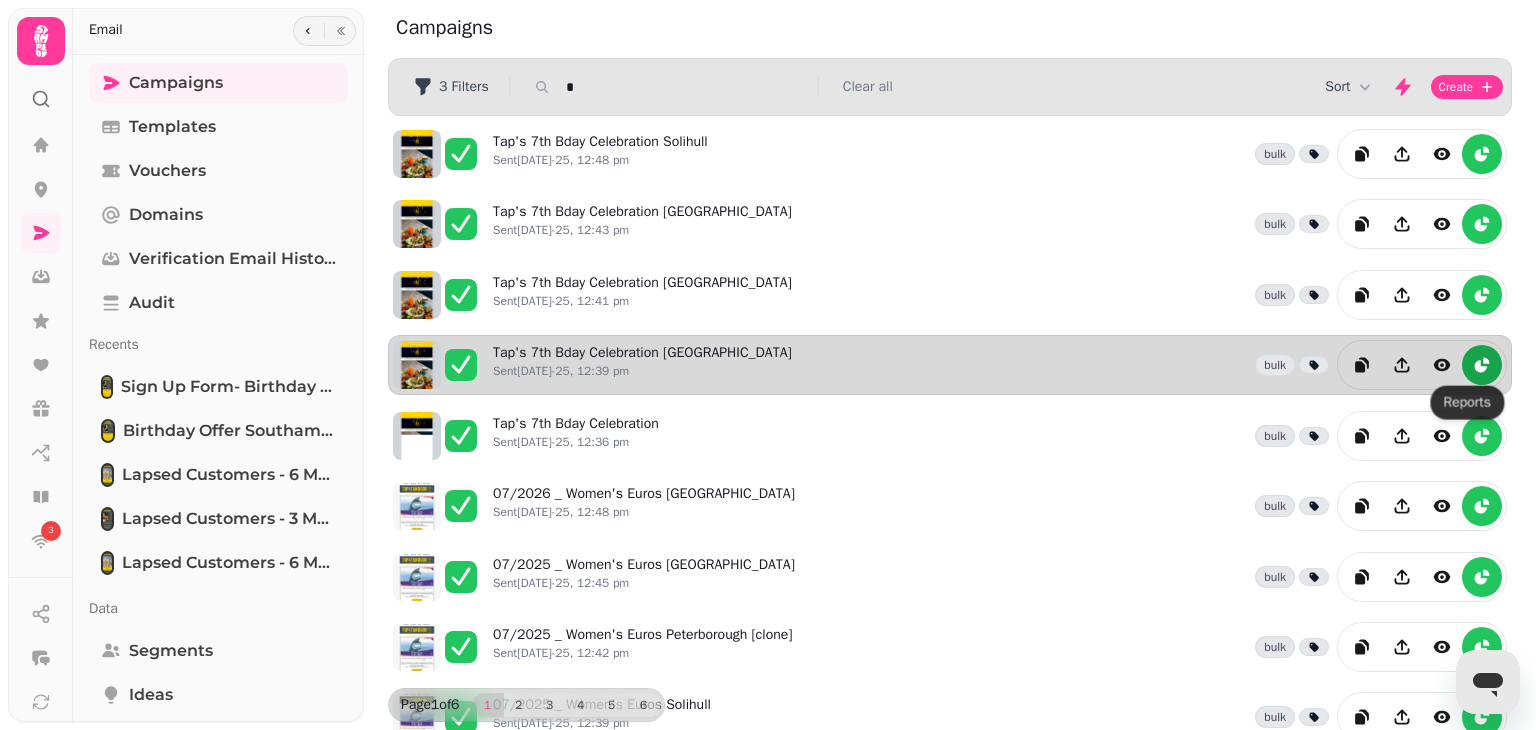 click 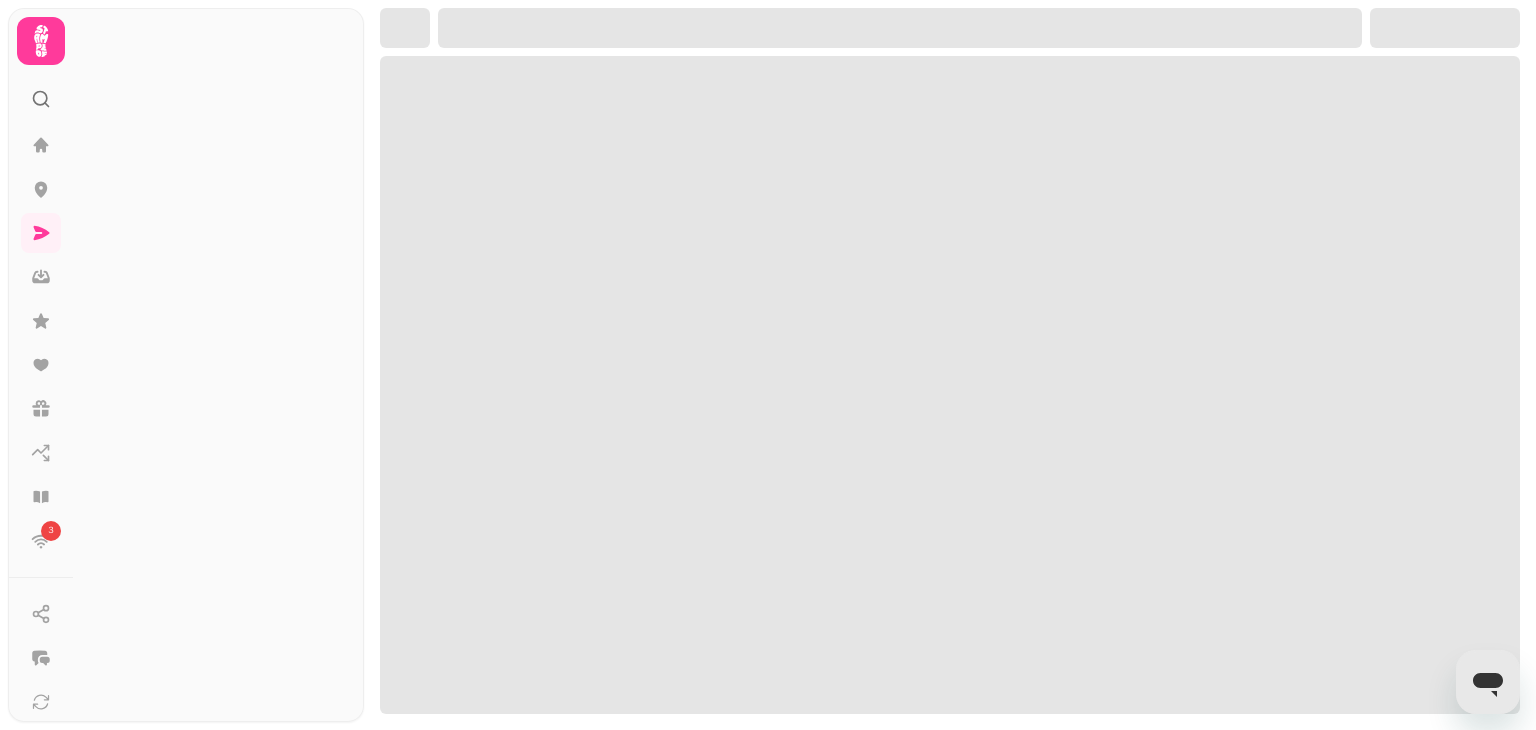 scroll, scrollTop: 0, scrollLeft: 0, axis: both 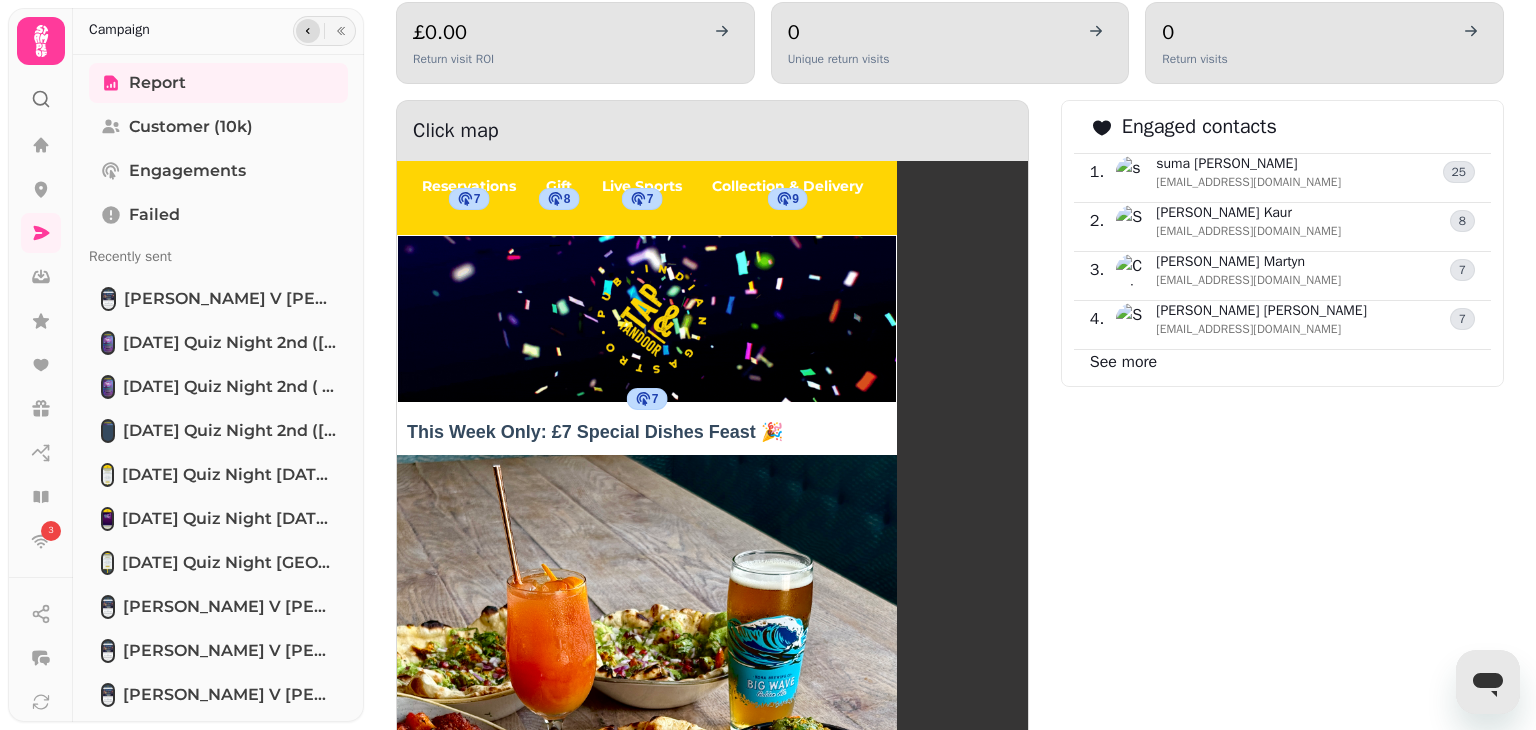 click at bounding box center [308, 31] 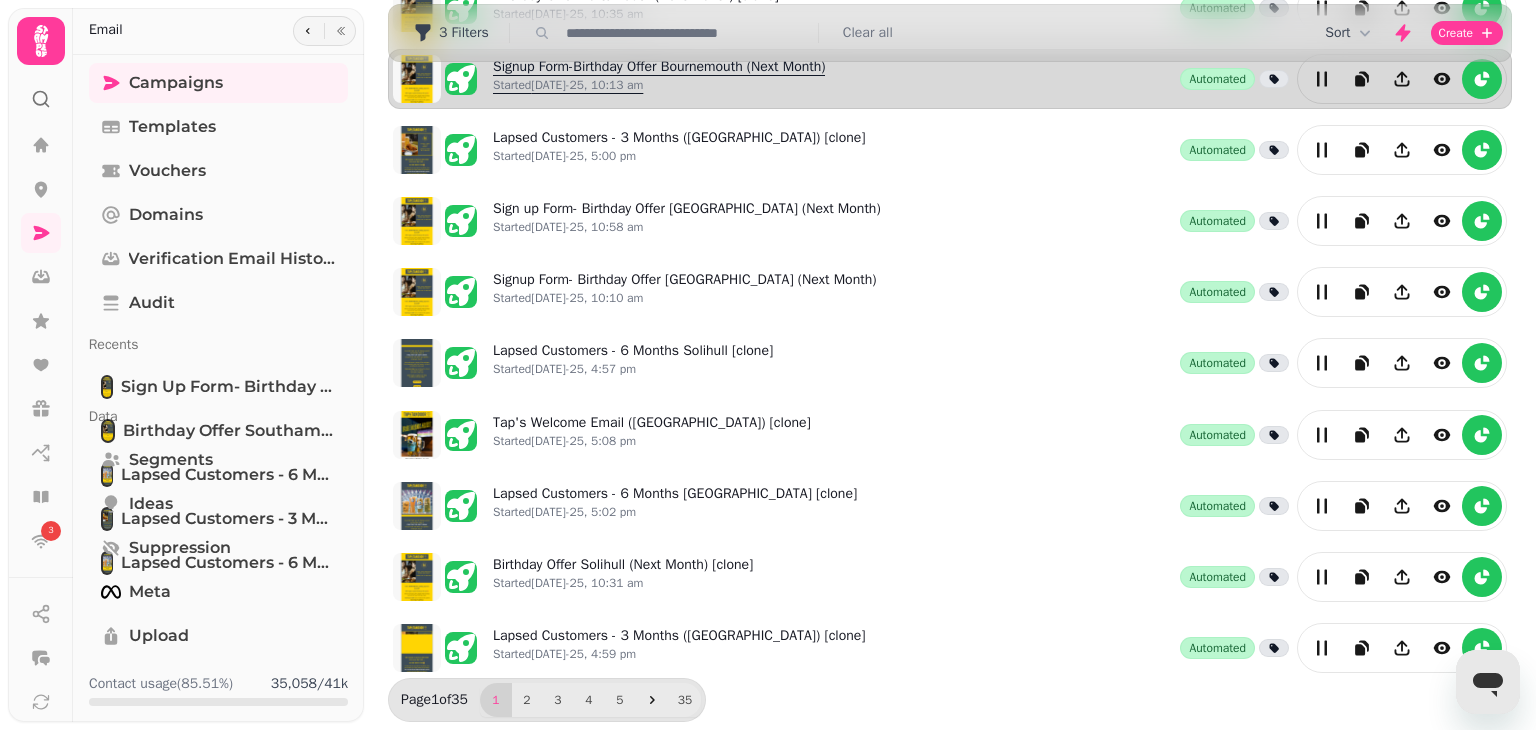 scroll, scrollTop: 491, scrollLeft: 0, axis: vertical 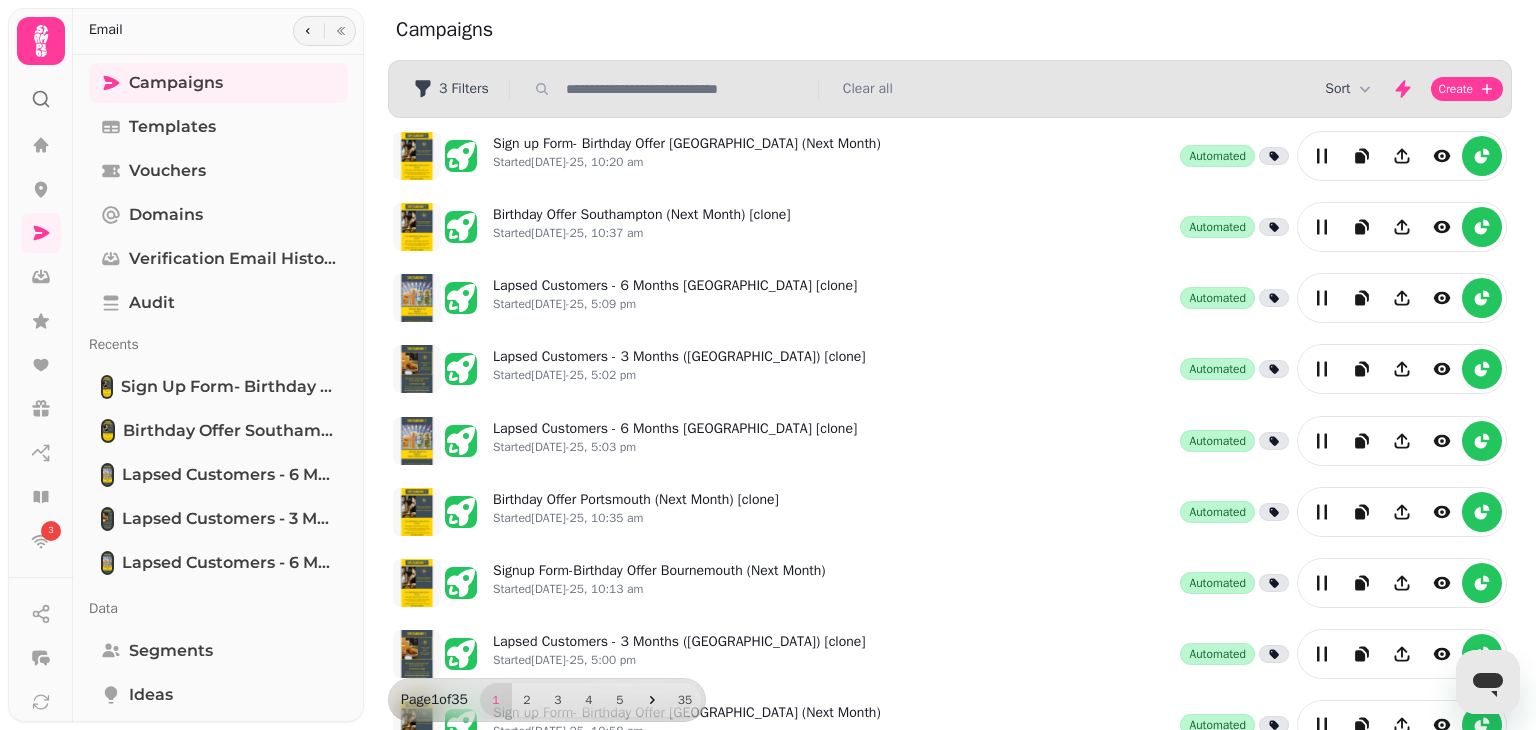 click at bounding box center (686, 89) 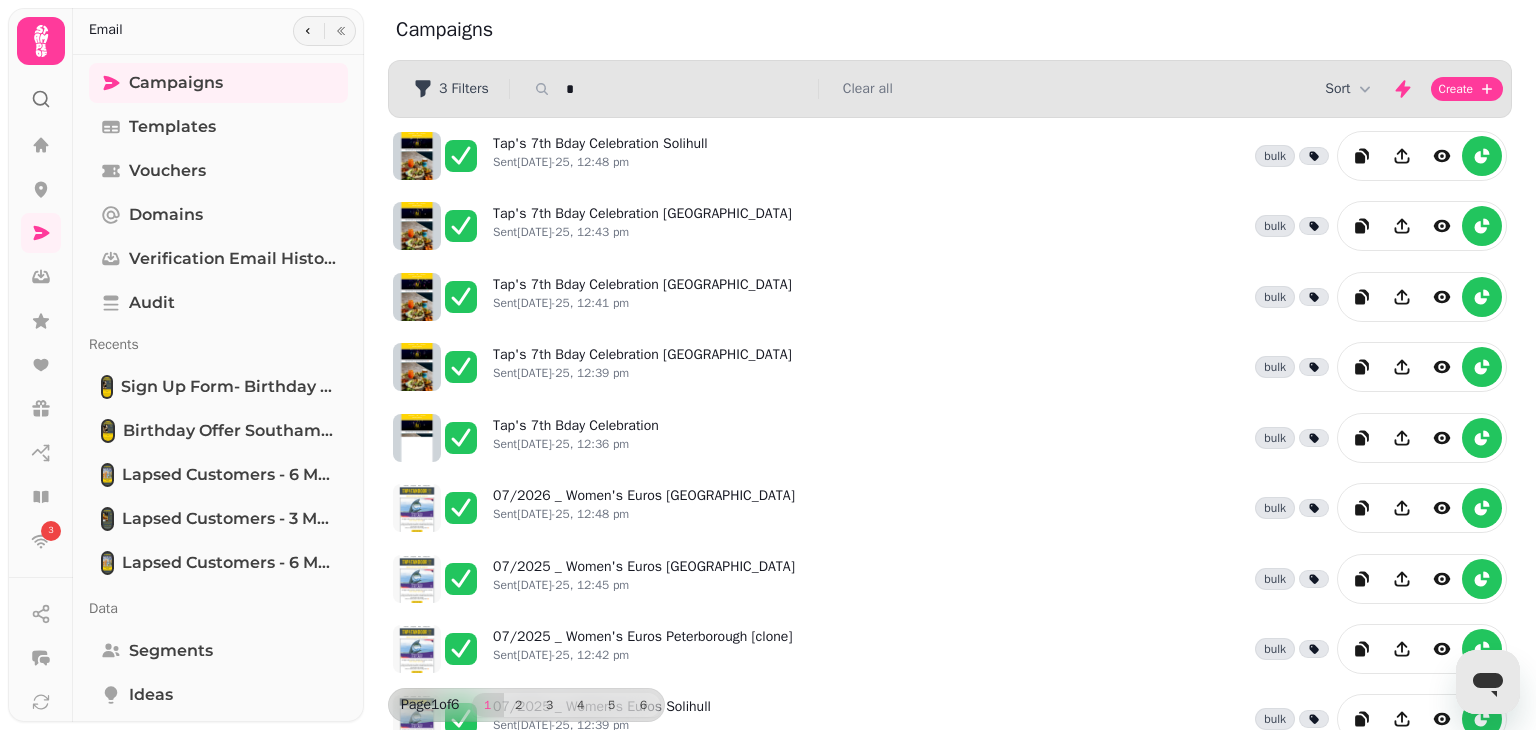 type on "*" 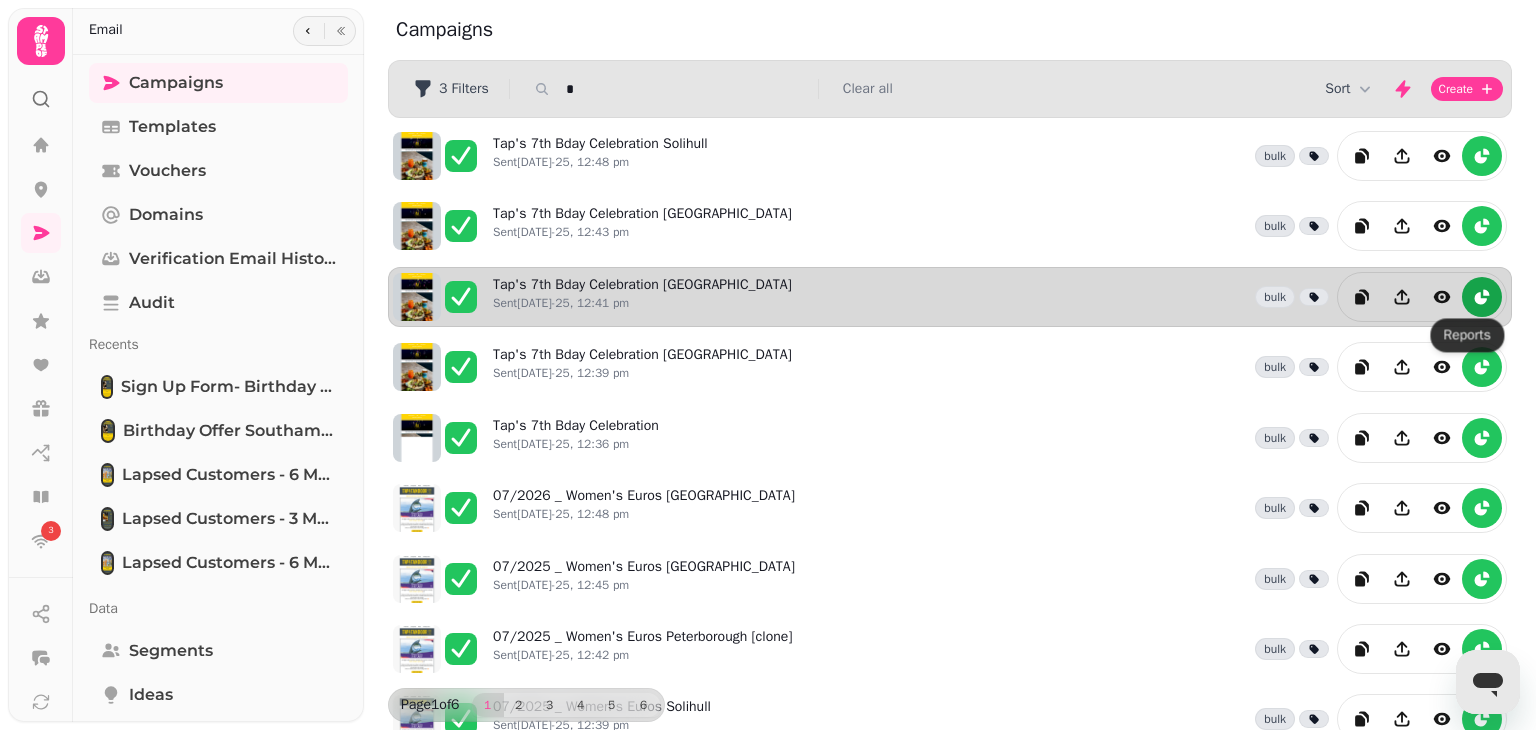 click 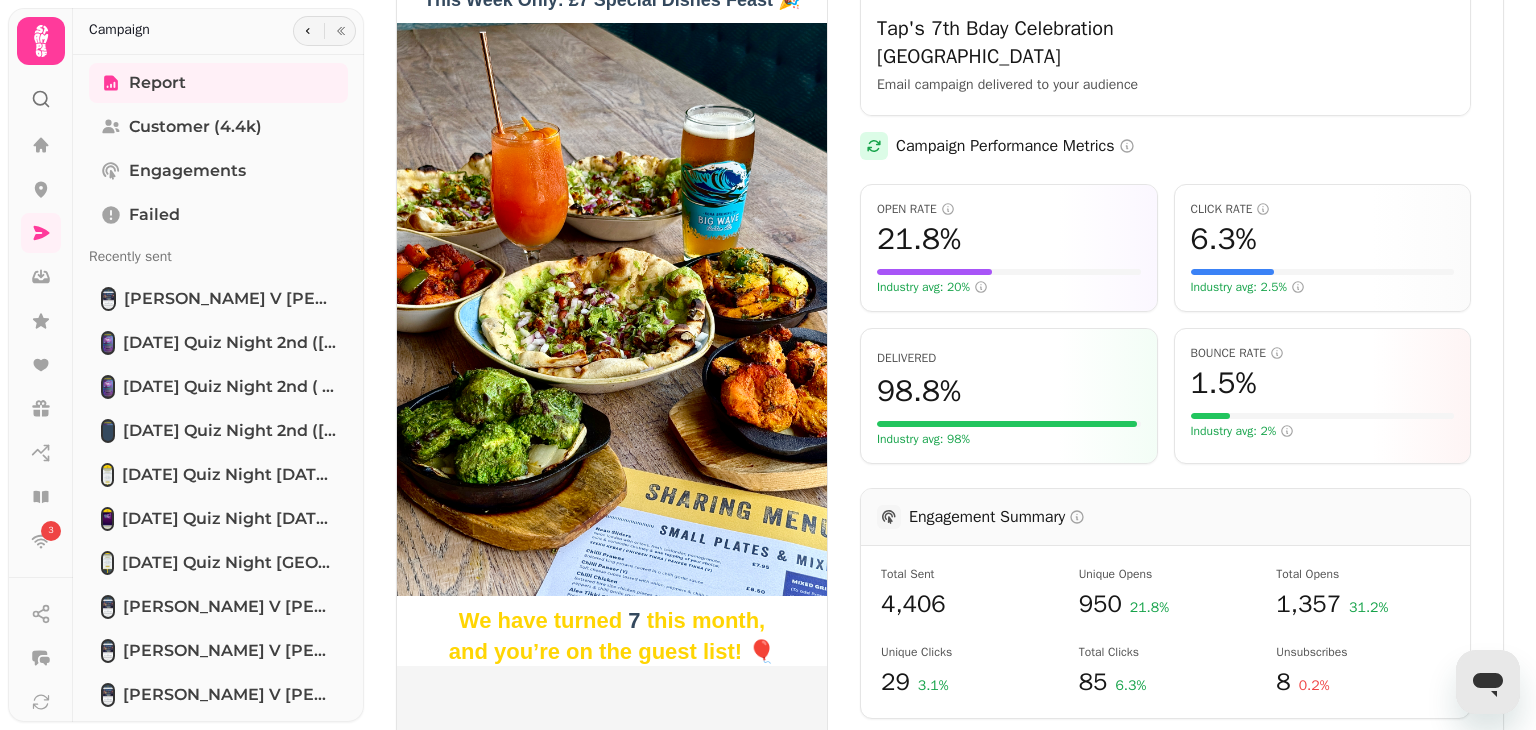 scroll, scrollTop: 269, scrollLeft: 0, axis: vertical 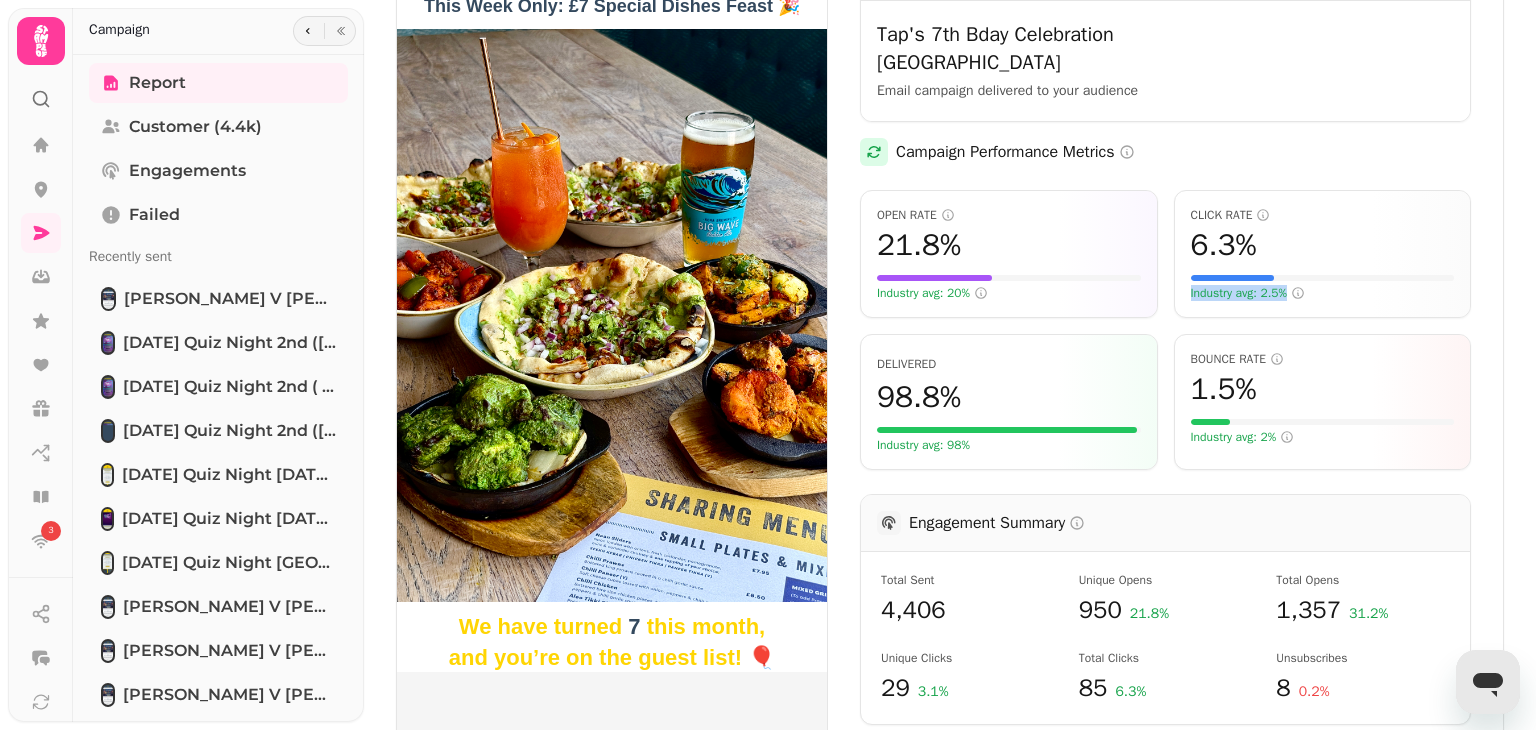drag, startPoint x: 1507, startPoint y: 240, endPoint x: 1534, endPoint y: 266, distance: 37.48333 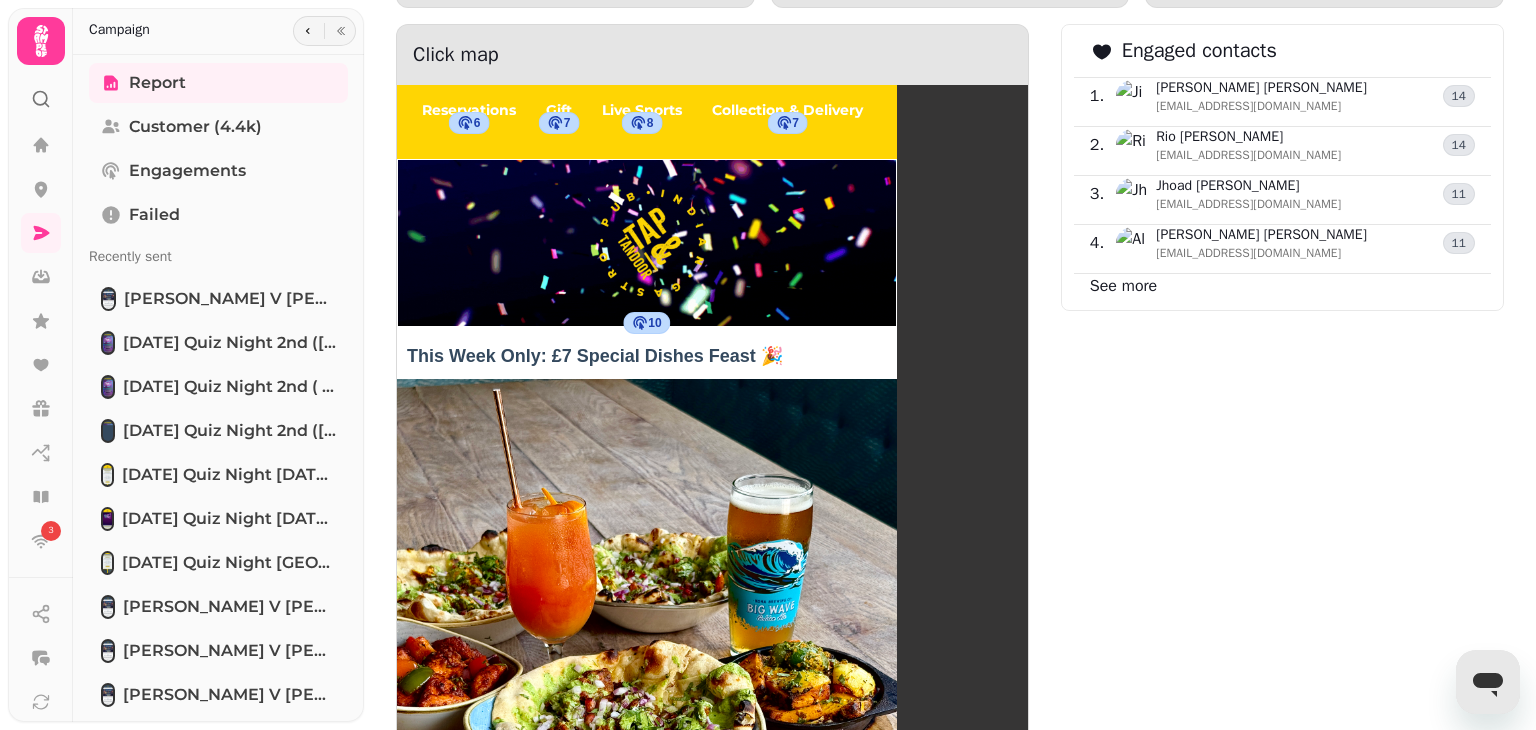 scroll, scrollTop: 1488, scrollLeft: 0, axis: vertical 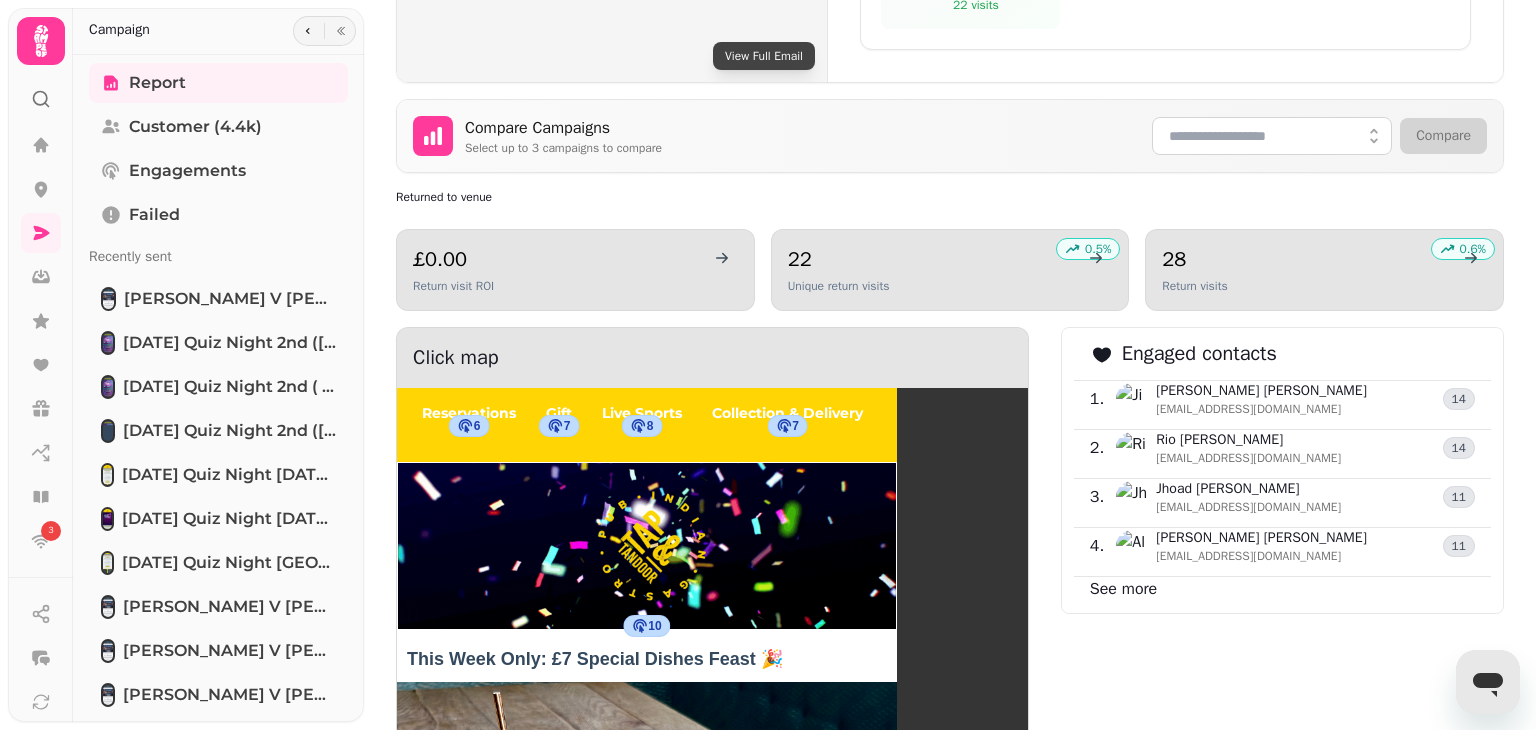 click on "Click map 6
Reservations
7
Gift
8
Live Sports
7
Collection & Delivery
10 This Week Only: £7 Special Dishes Feast 🎉 35 We have turned  7  this month,  and you’re on the guest list!  🎈  To celebrate, we’re serving up 7 of your favourite plates for 7 days for £7. Each is packed with flavour, made for sharing, and perfect for a feel-good catch-up or celebration.  Here’s what you can dig into: 1.  Seekh kebab Naan Slider 2.  Chicken Tikka Naan Slider 3.  Paneer Tikka Naan Slider 4.  Chilli Chicken 5.  Chicken Tikka  6.  Hariyali Chicken Tikka 7.  Paneer Tikka But hurry, this offer is only available from [DATE] to [DATE] Reserve your spot Join us for a a week-long celebration.  T&C  Offer valid for one week only £7 plates available on selected birthday dishes only. Offer valid [DATE]–[DATE] Offer not valid with any other promotions or discounts. 3 4 3 2 View Campaign" at bounding box center (712, 786) 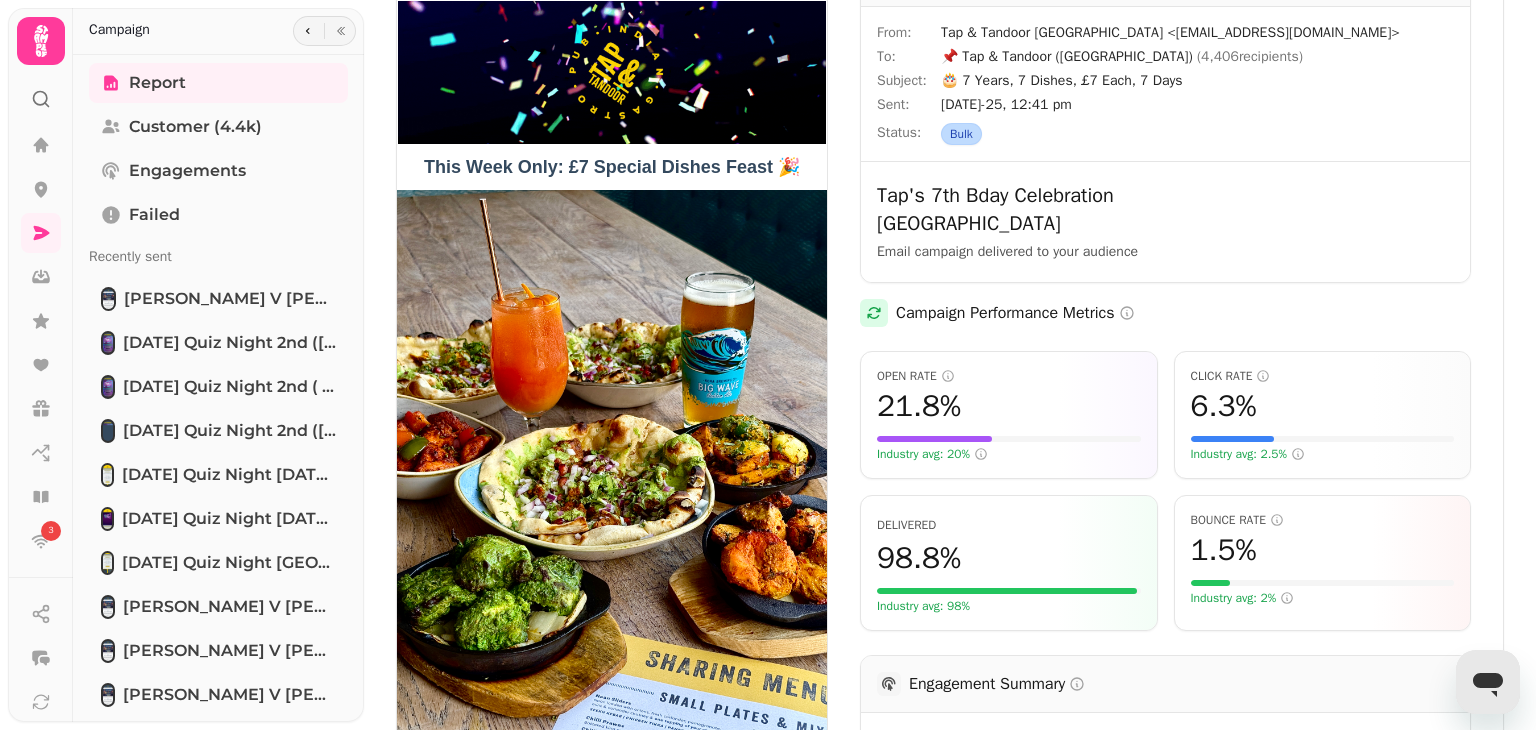 scroll, scrollTop: 0, scrollLeft: 0, axis: both 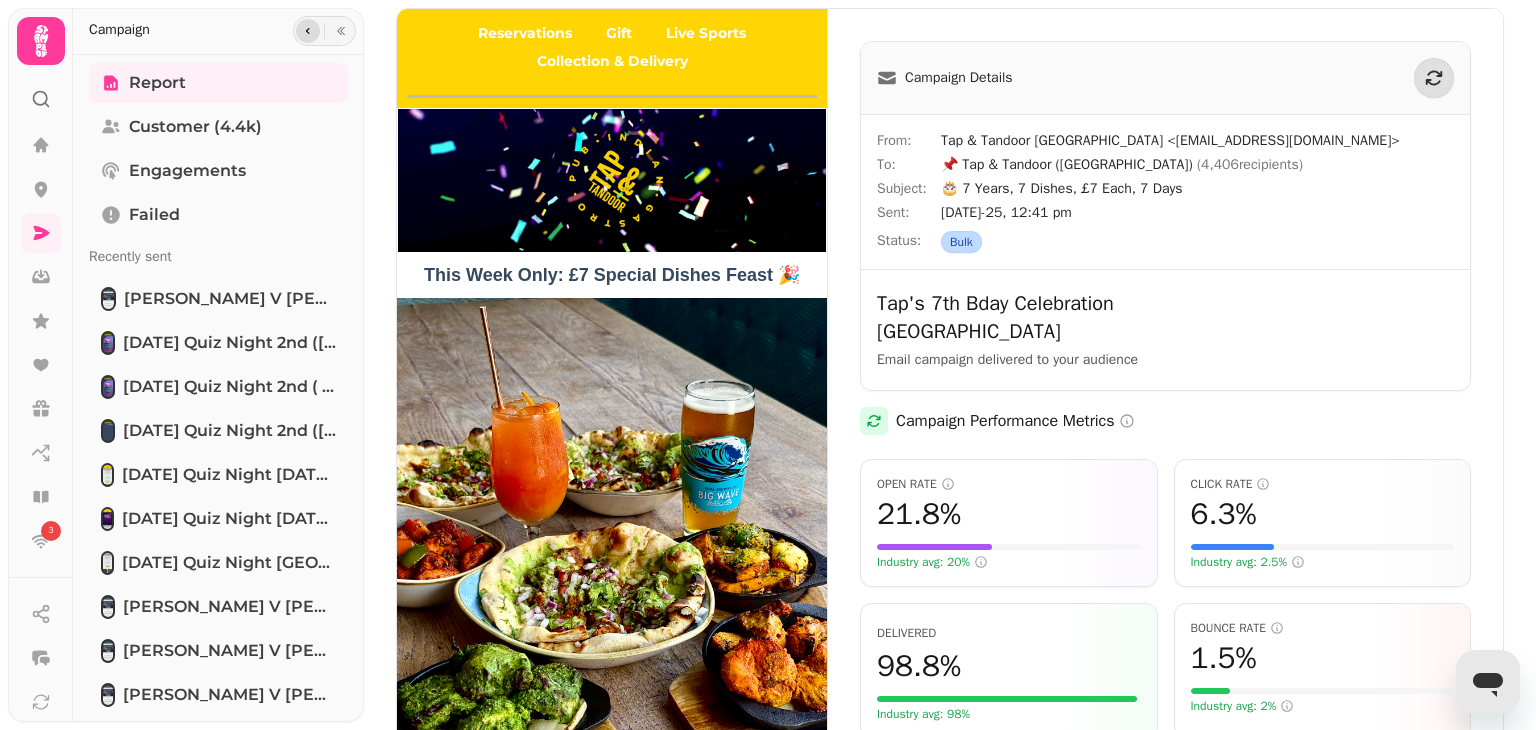 click 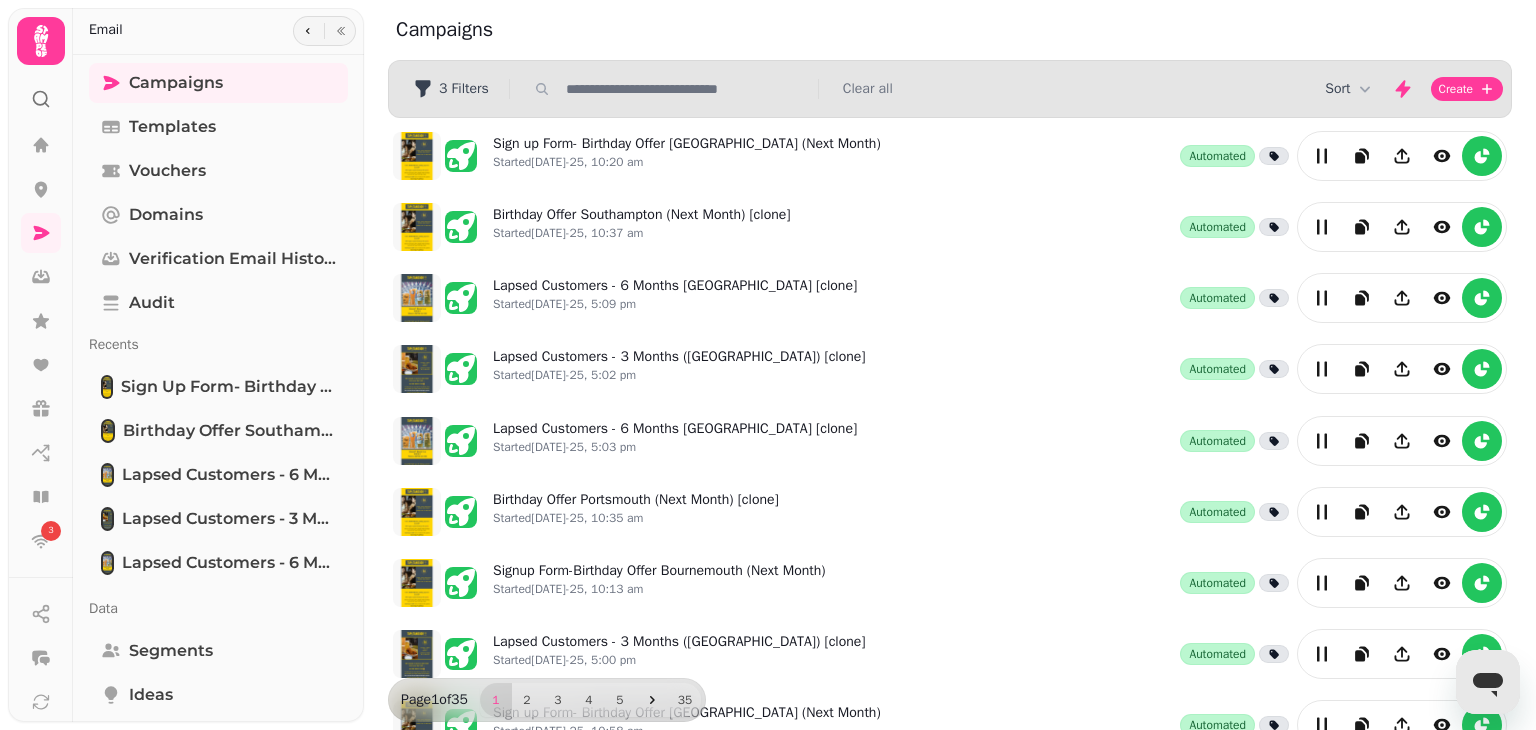 click at bounding box center (686, 89) 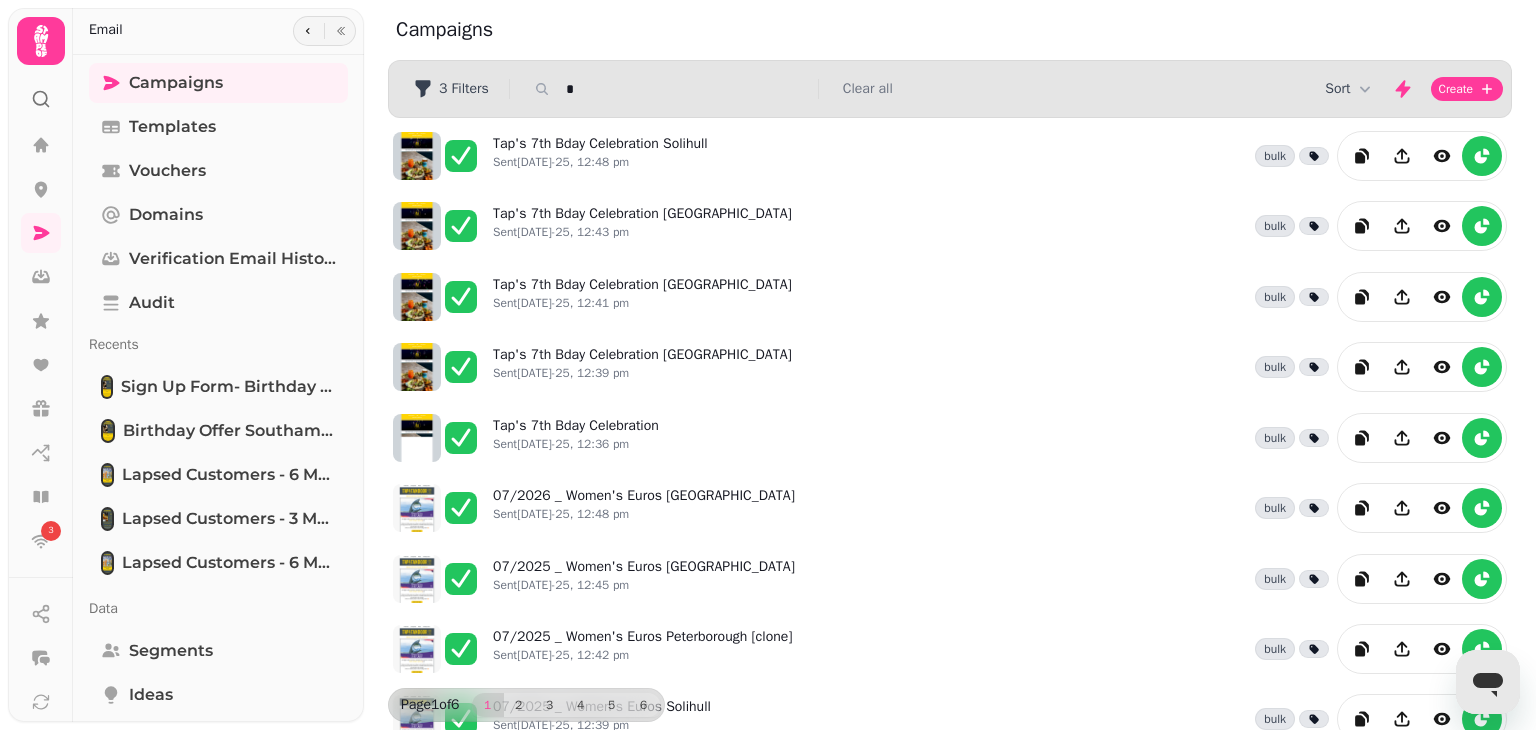type on "*" 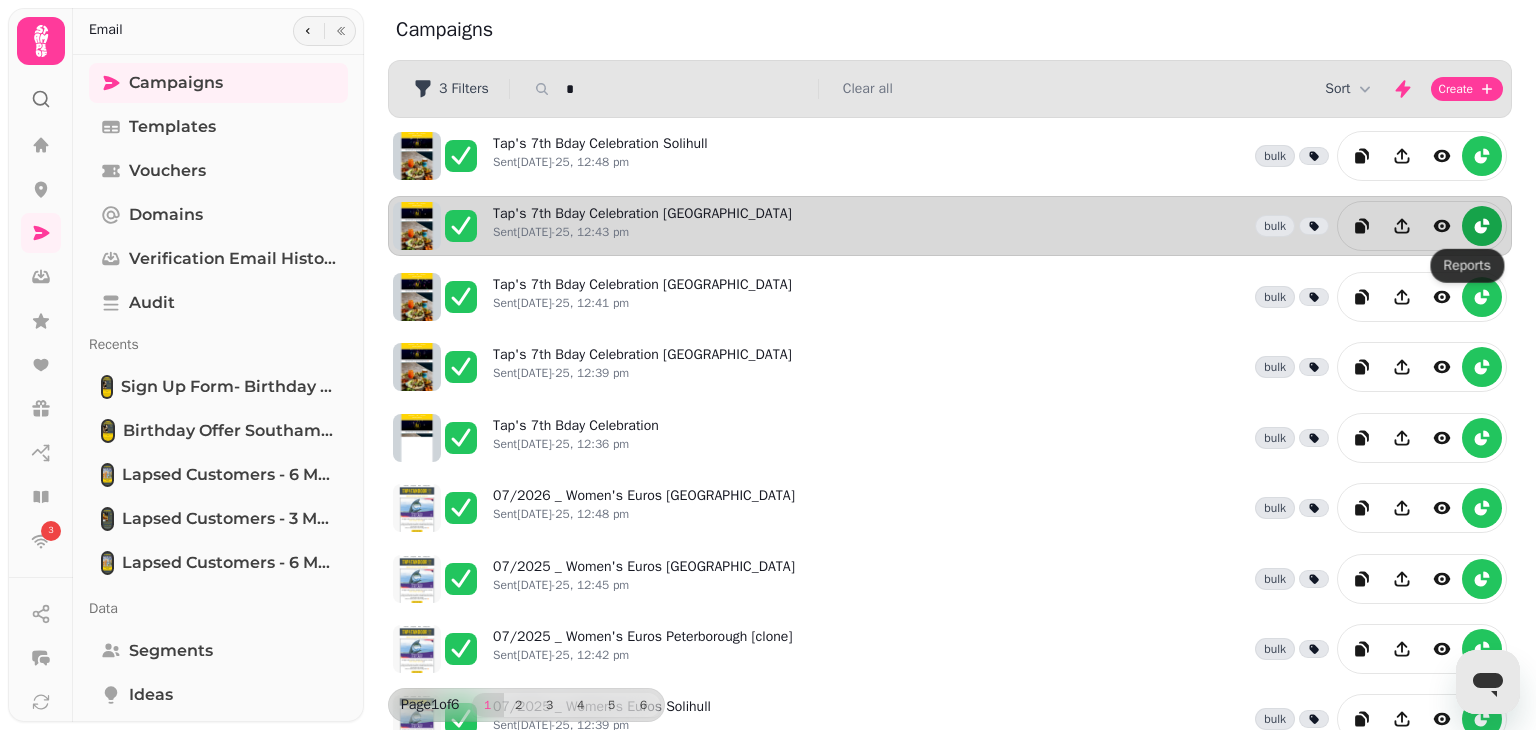 click 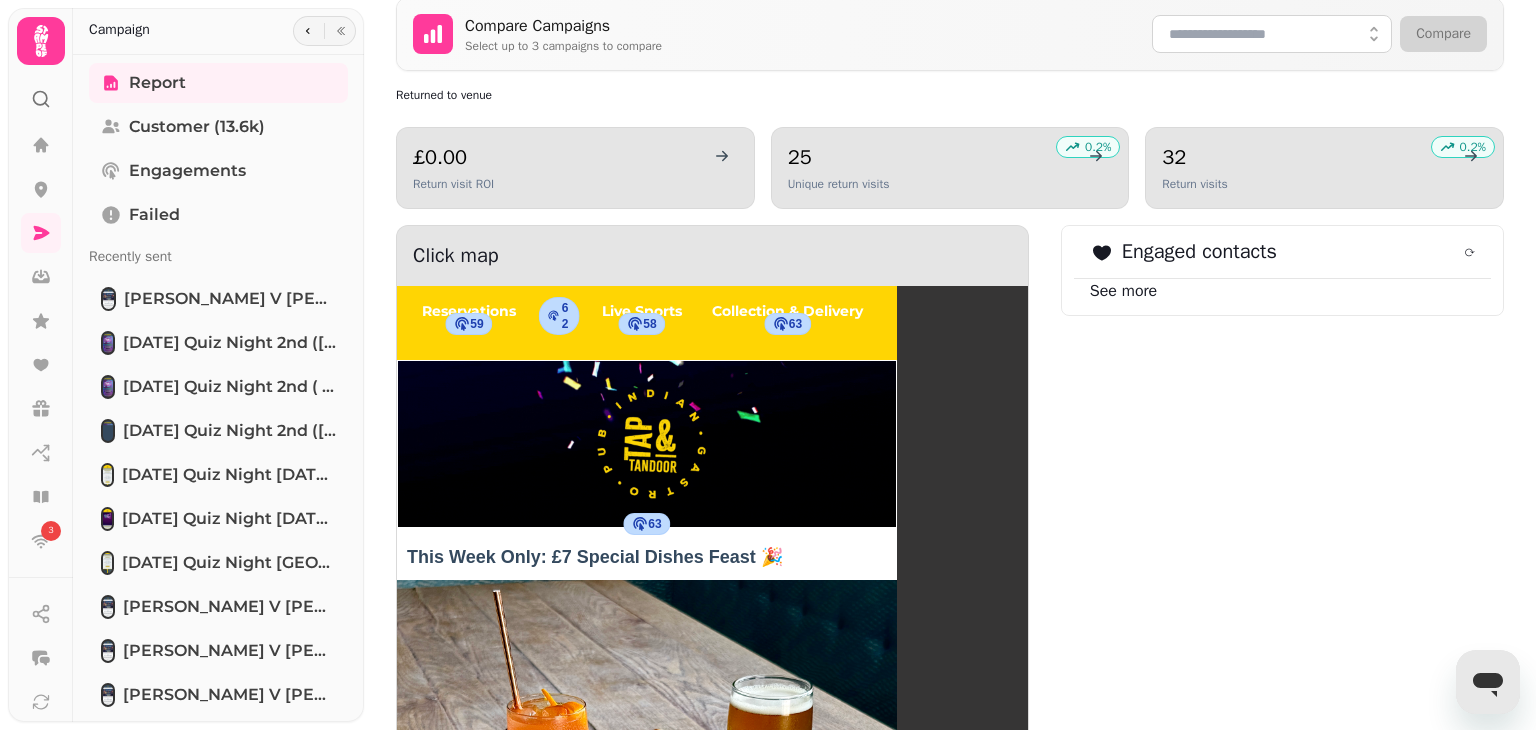 scroll, scrollTop: 1302, scrollLeft: 0, axis: vertical 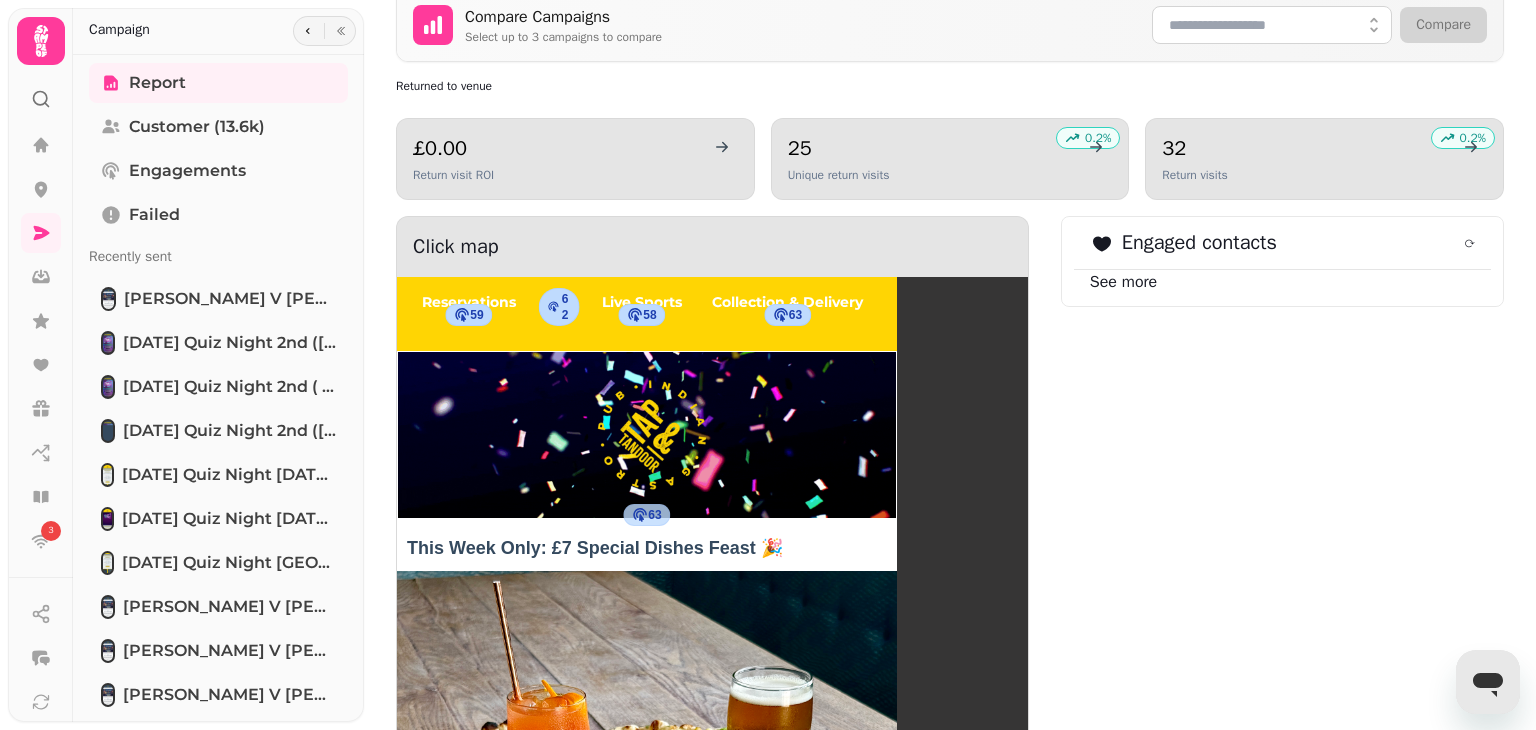 click on "63" at bounding box center [654, 515] 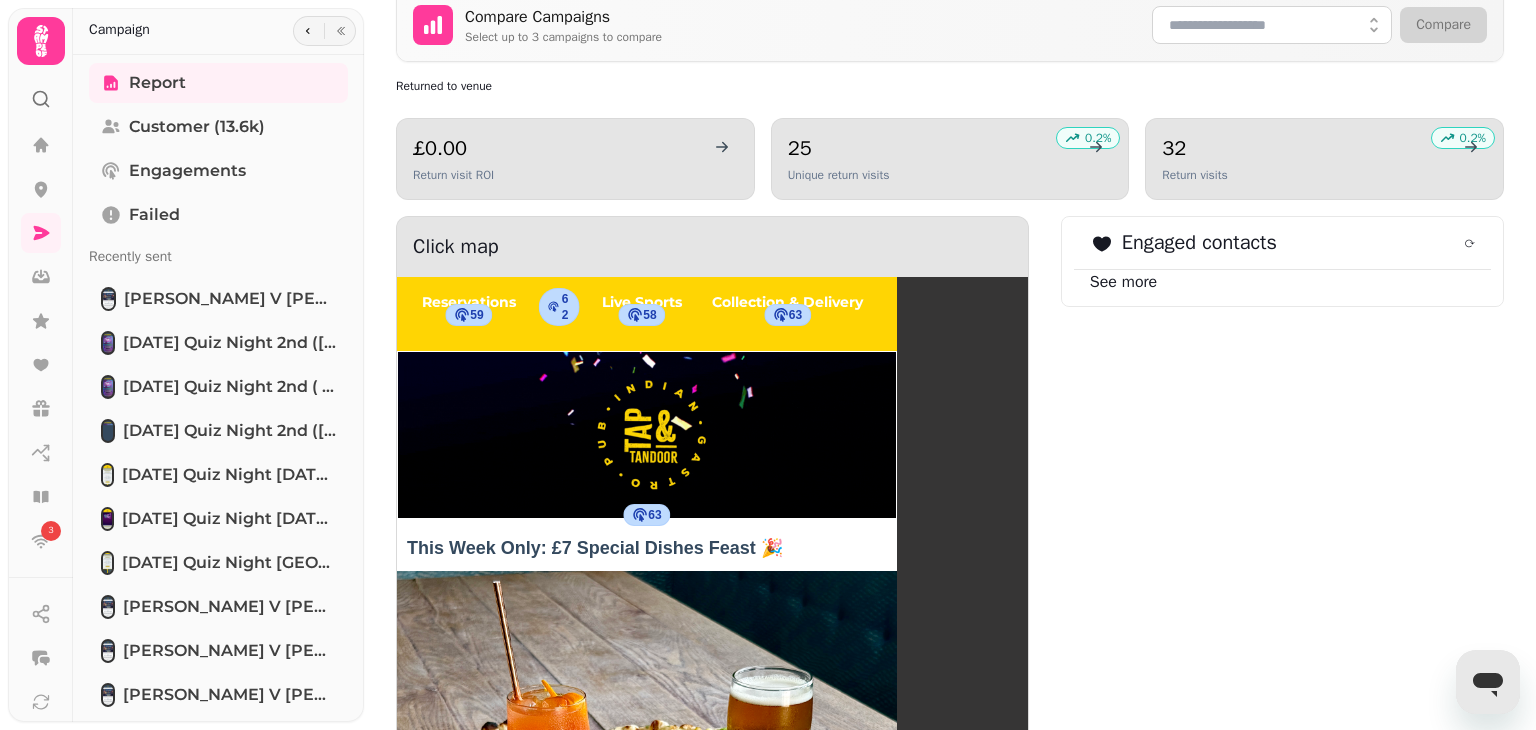 click at bounding box center [647, 435] 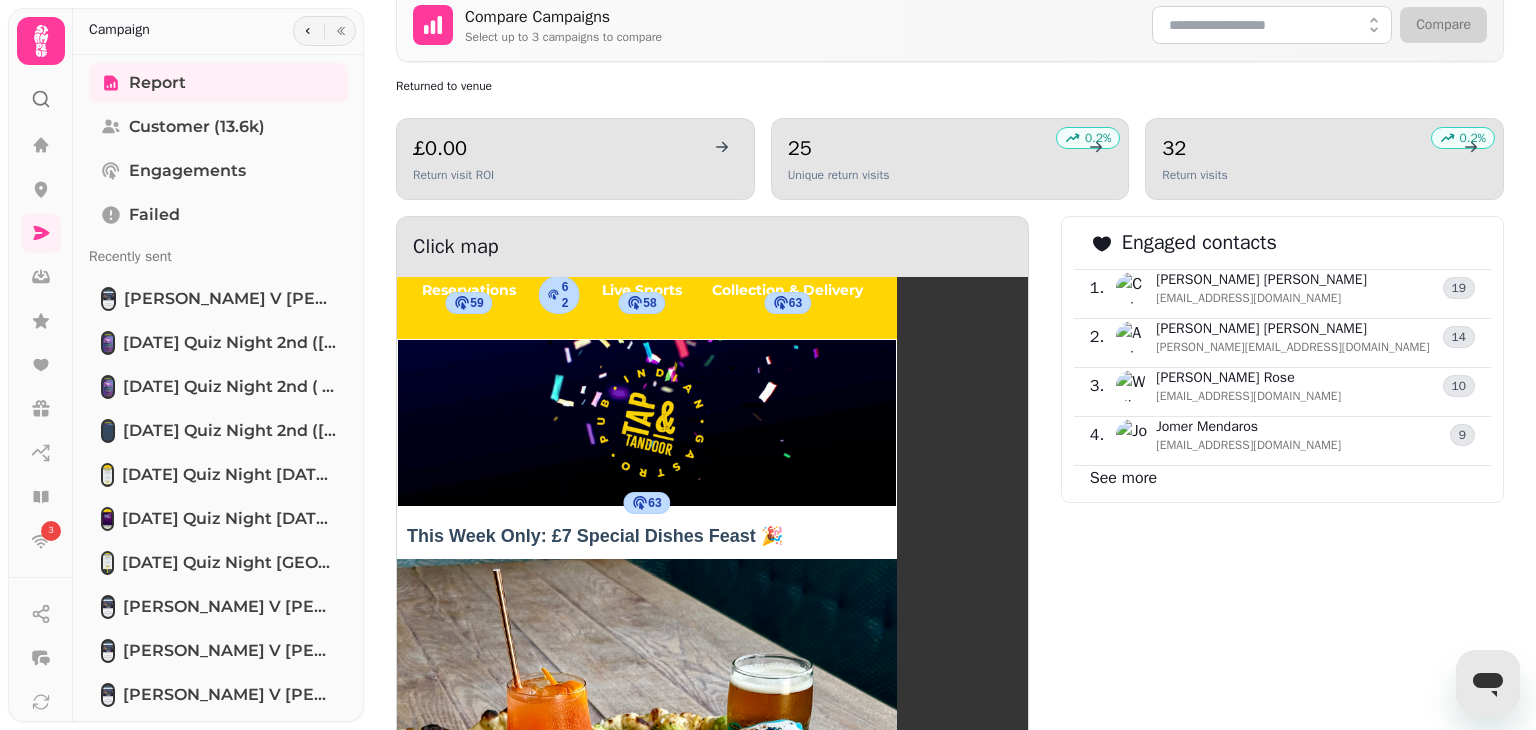 scroll, scrollTop: 0, scrollLeft: 0, axis: both 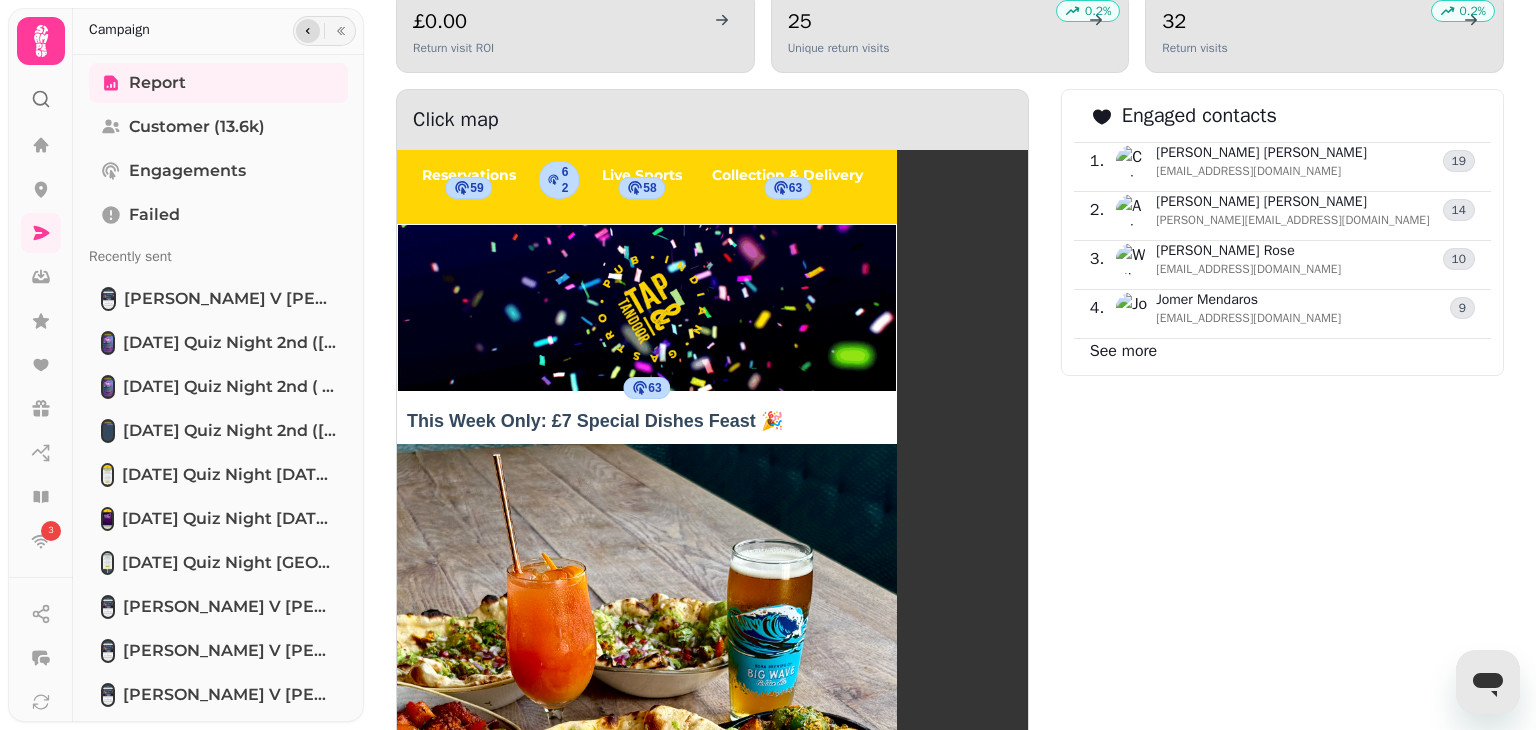 click 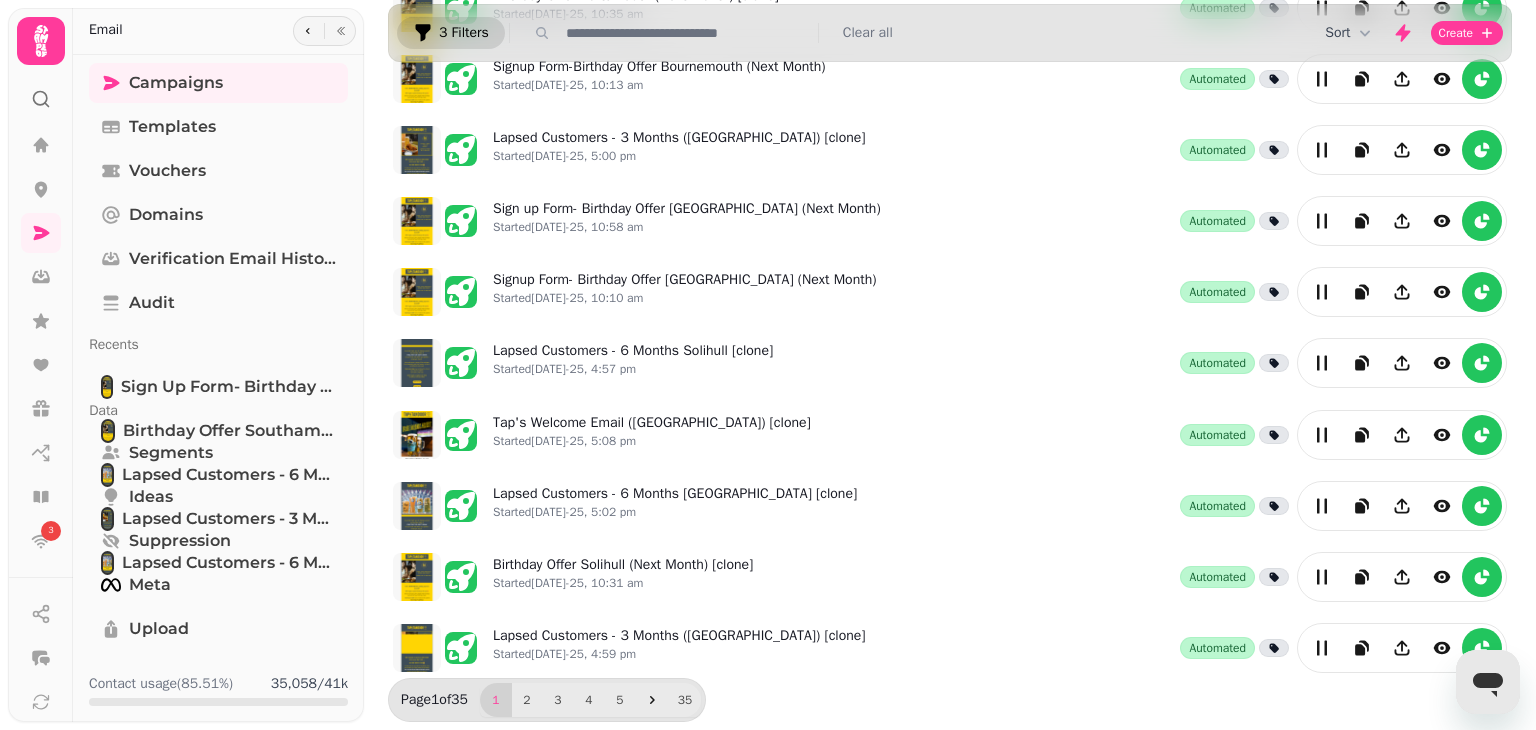 scroll, scrollTop: 491, scrollLeft: 0, axis: vertical 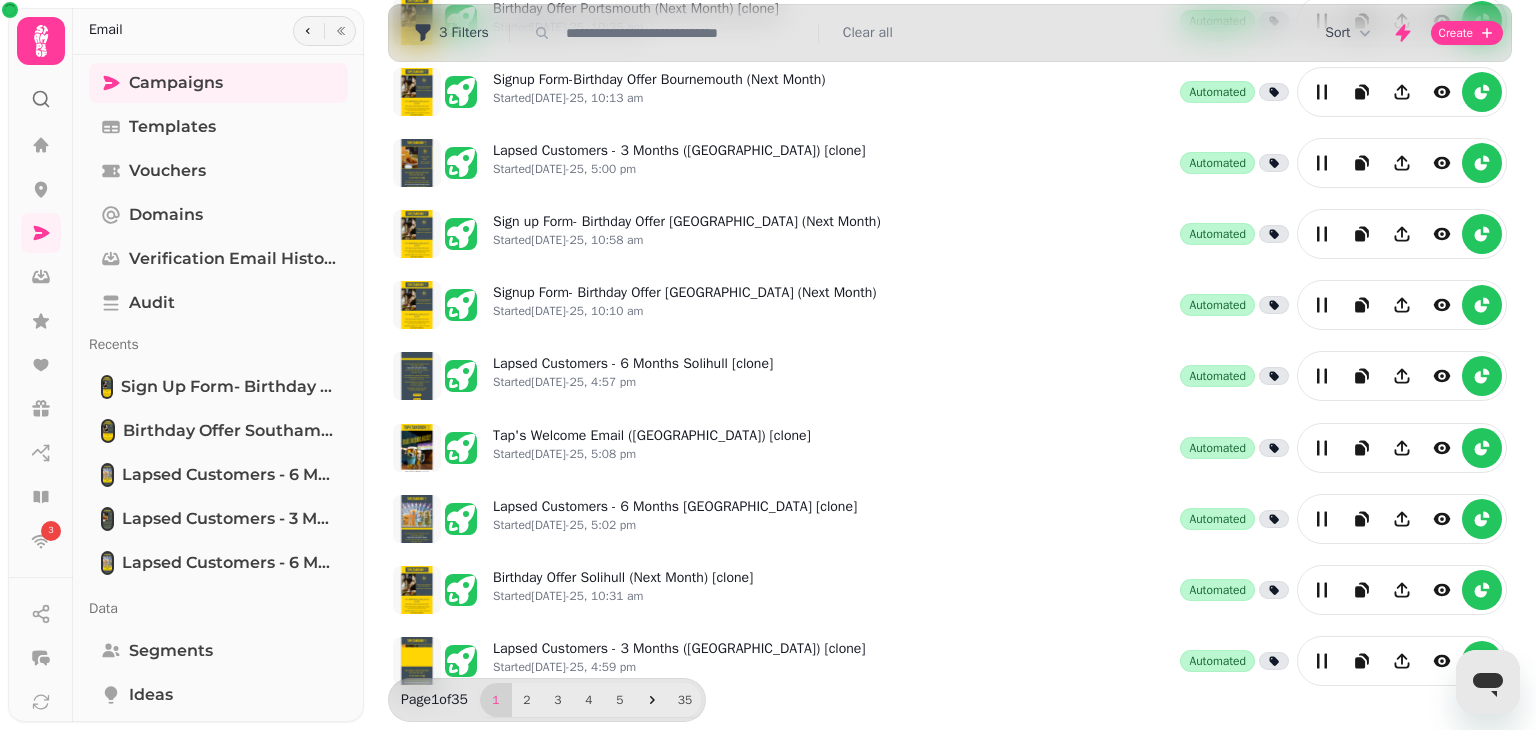 click at bounding box center [686, 33] 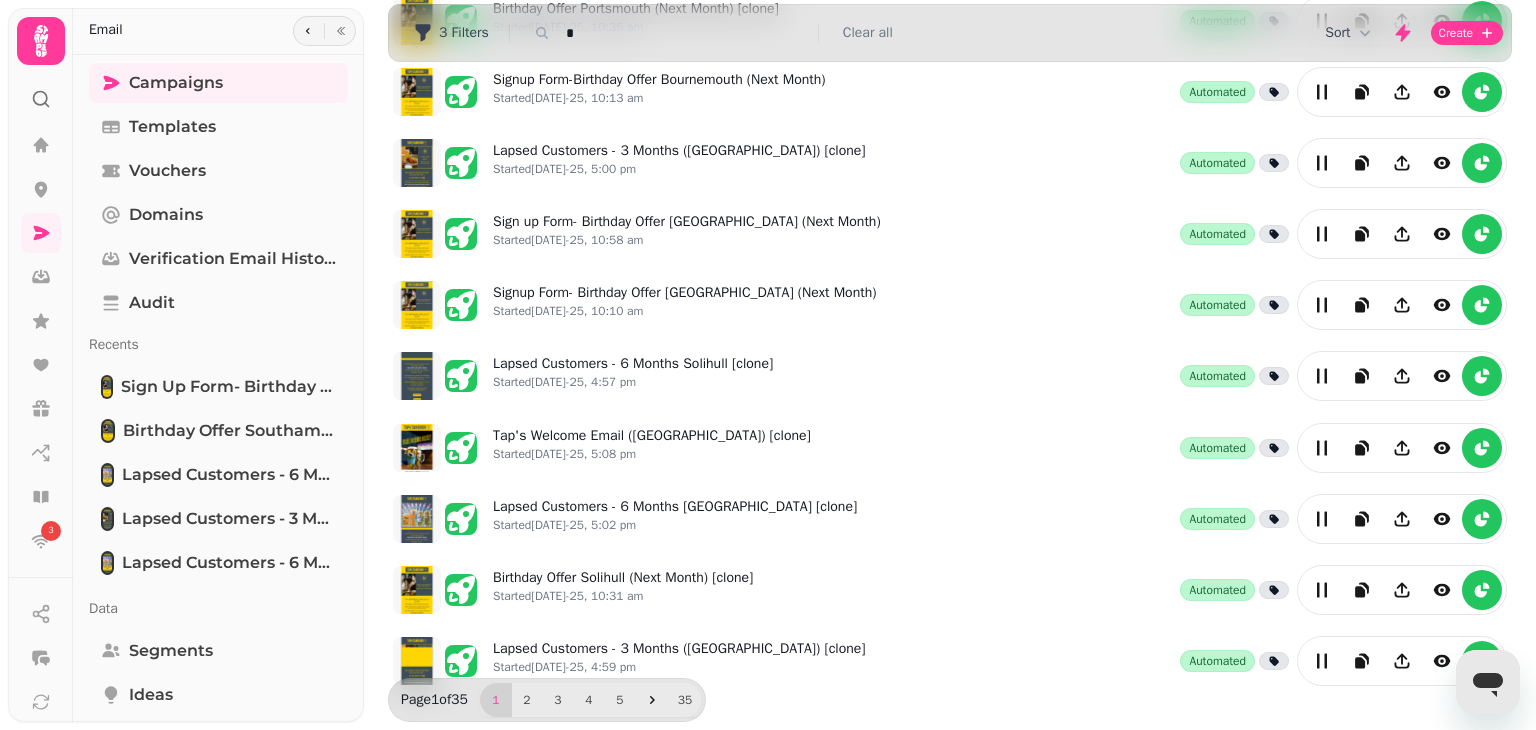 scroll, scrollTop: 471, scrollLeft: 0, axis: vertical 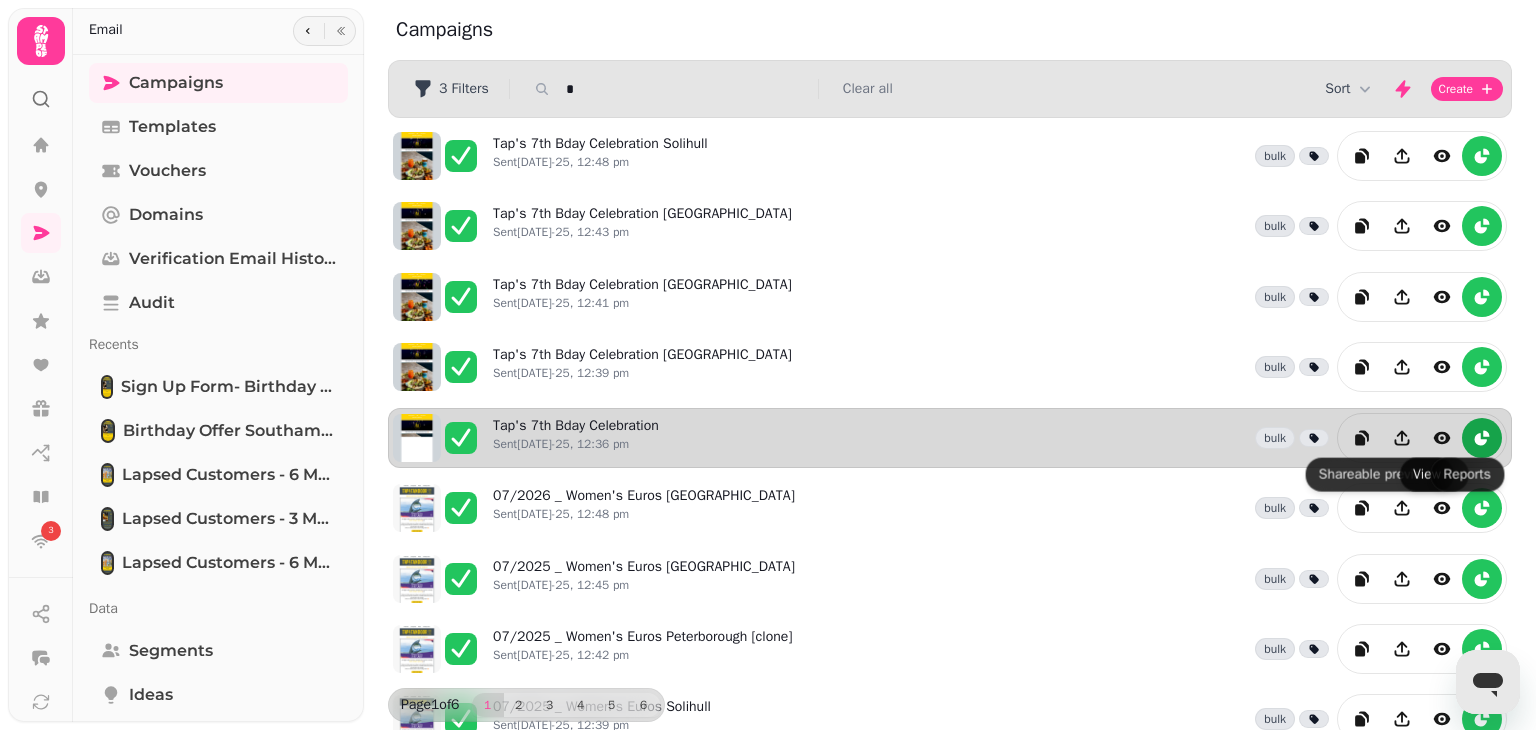 type on "*" 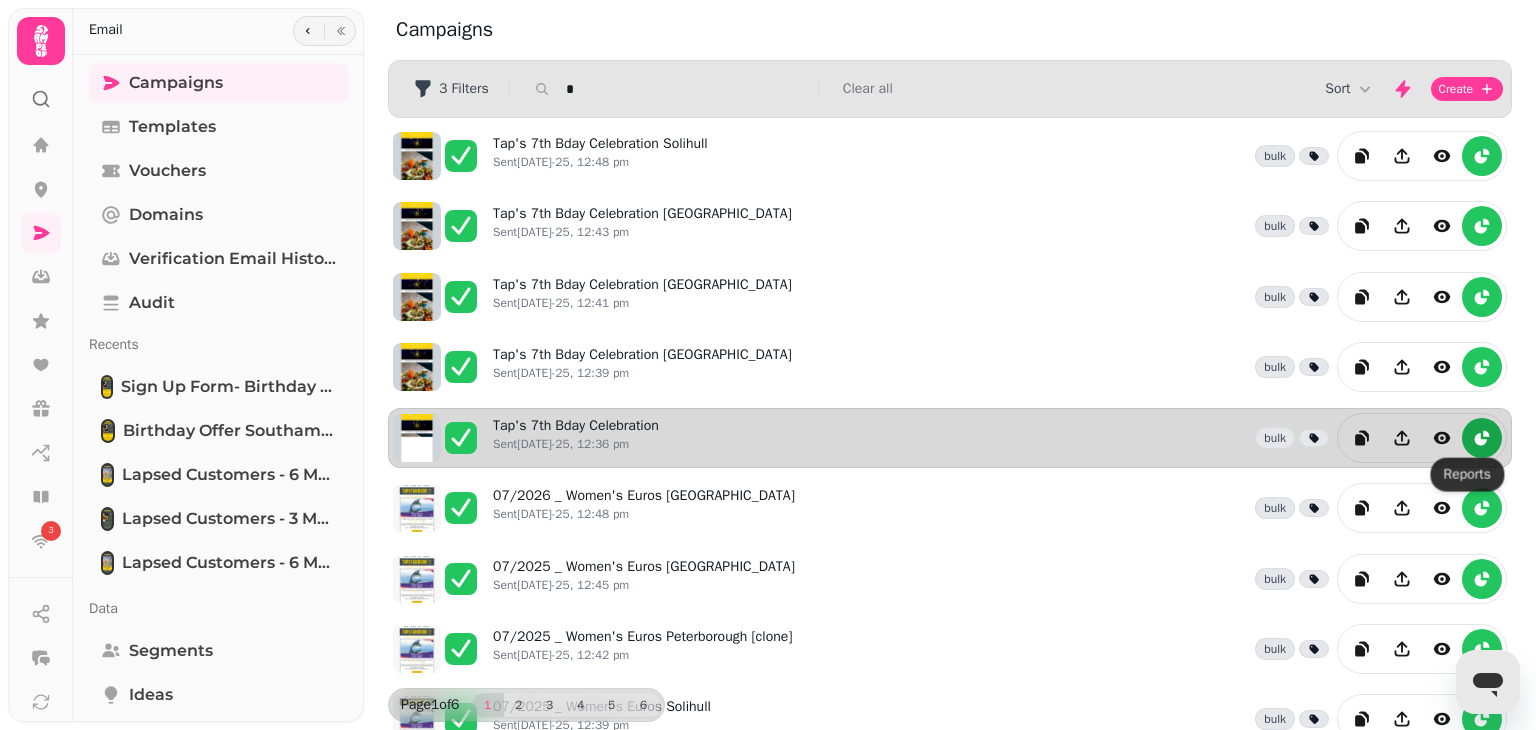 click at bounding box center [1482, 438] 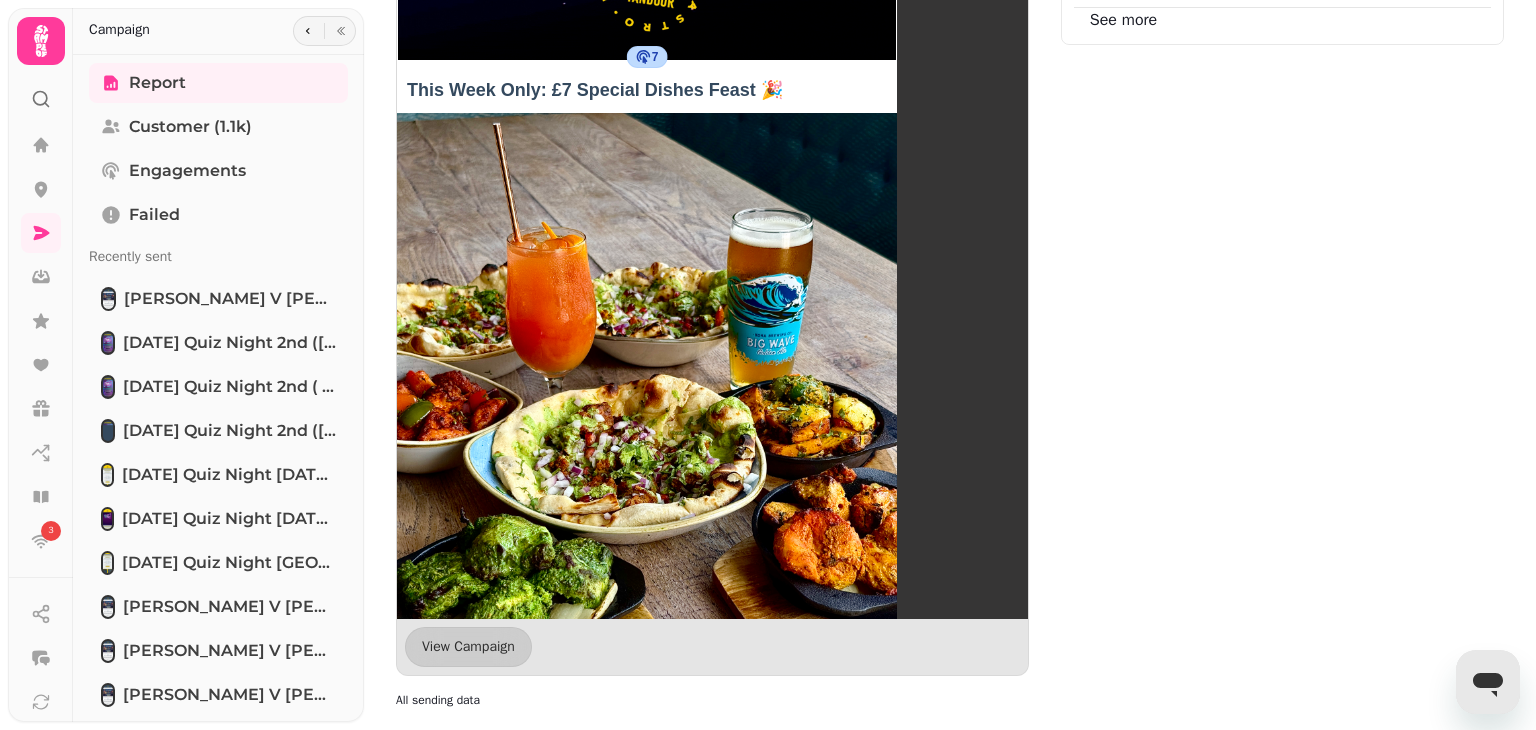 scroll, scrollTop: 1772, scrollLeft: 0, axis: vertical 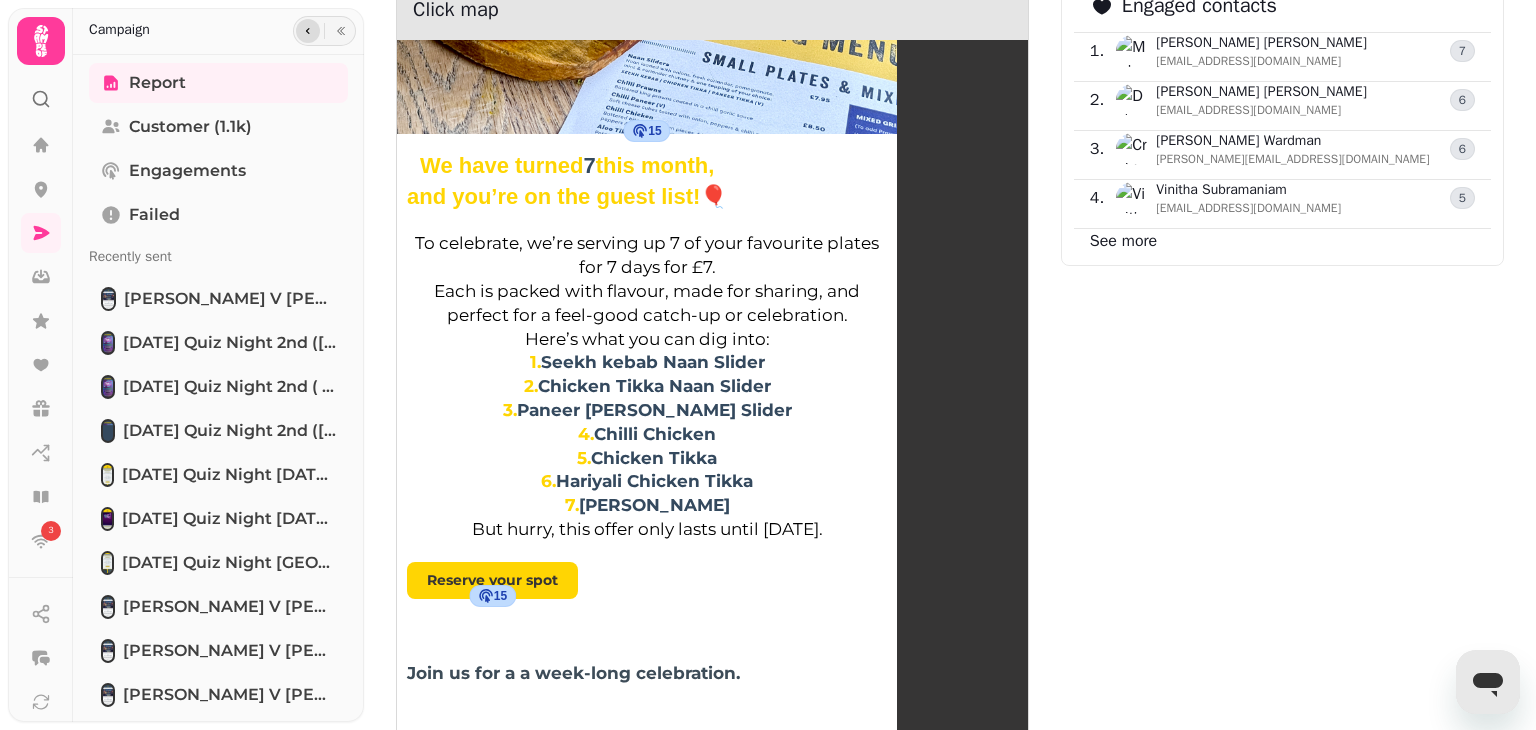 click 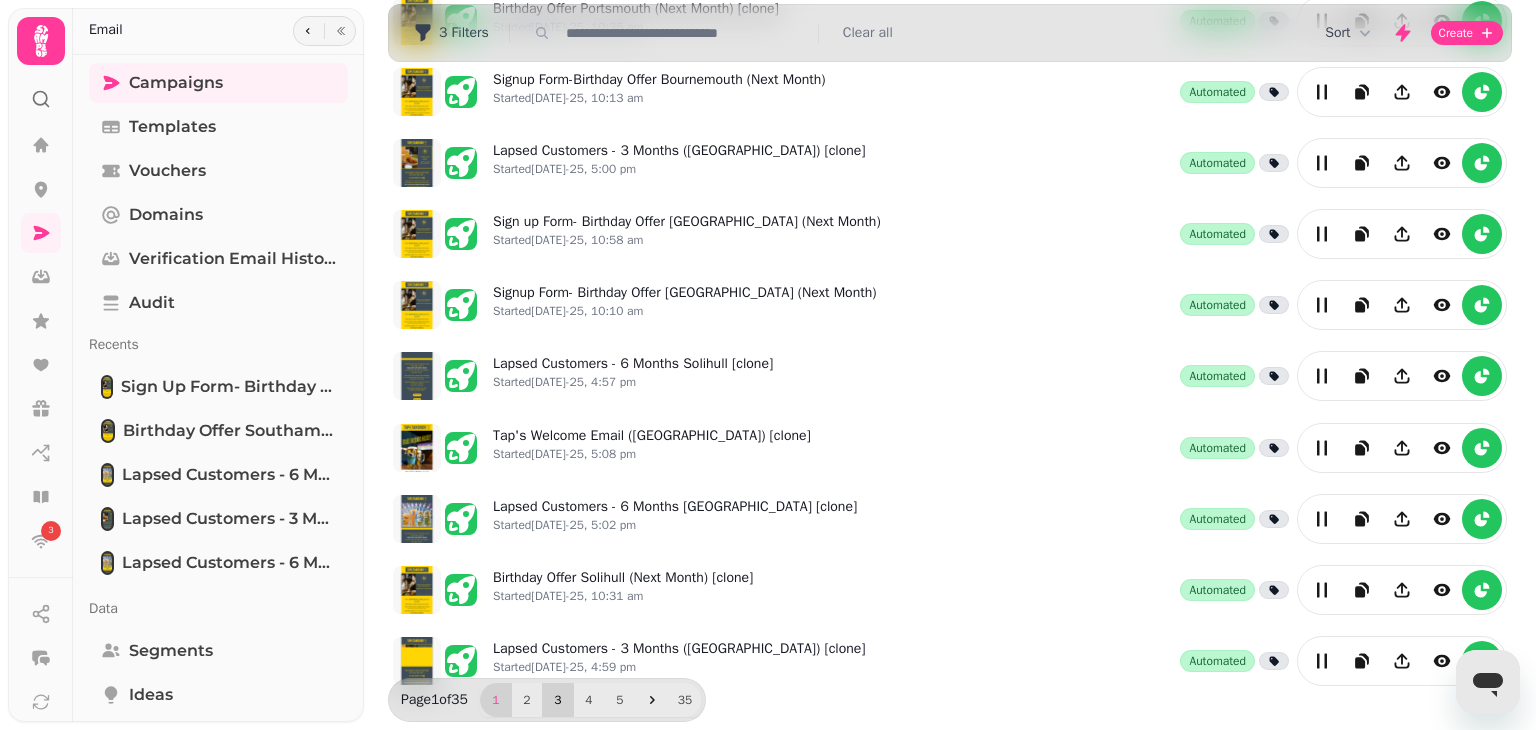 click on "3" at bounding box center (558, 700) 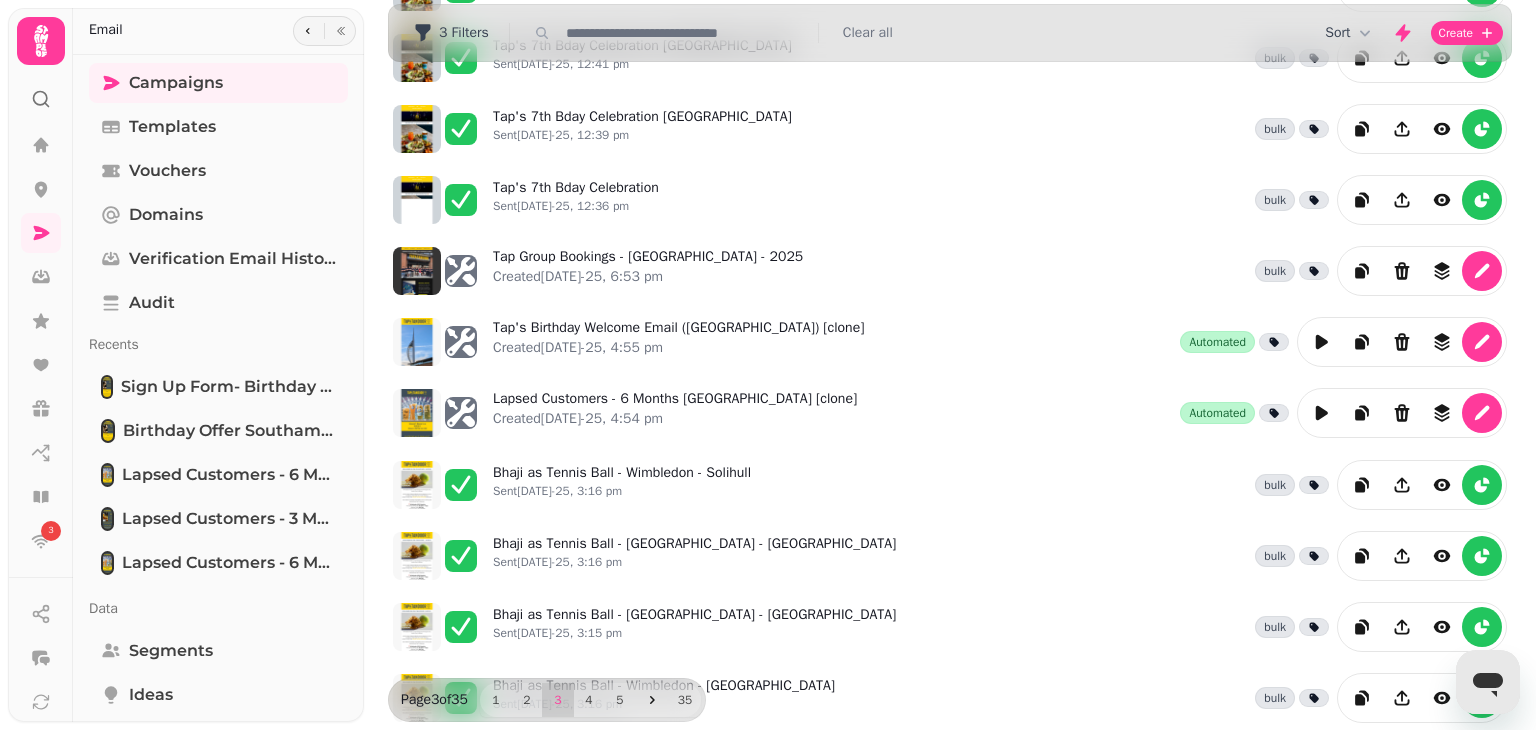 scroll, scrollTop: 491, scrollLeft: 0, axis: vertical 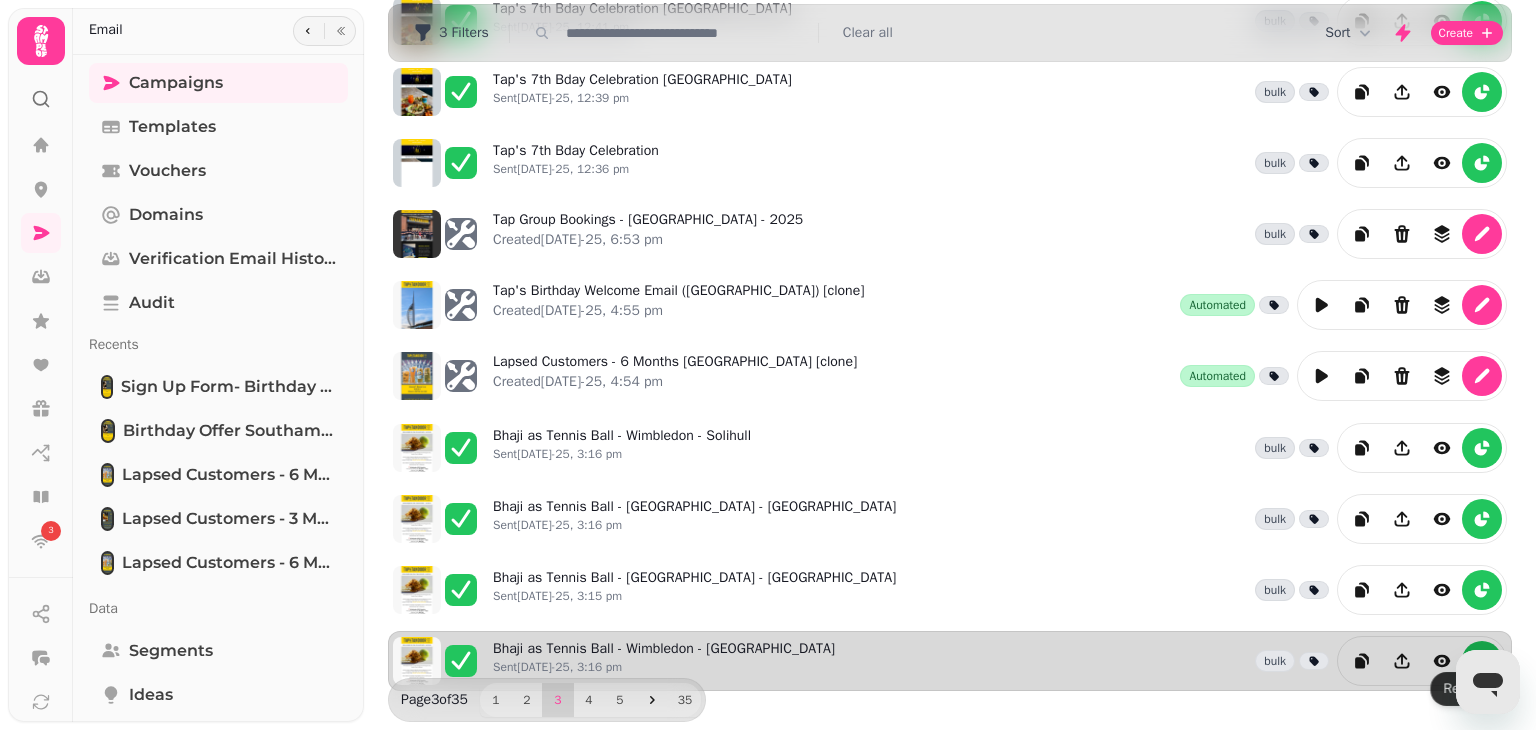 click 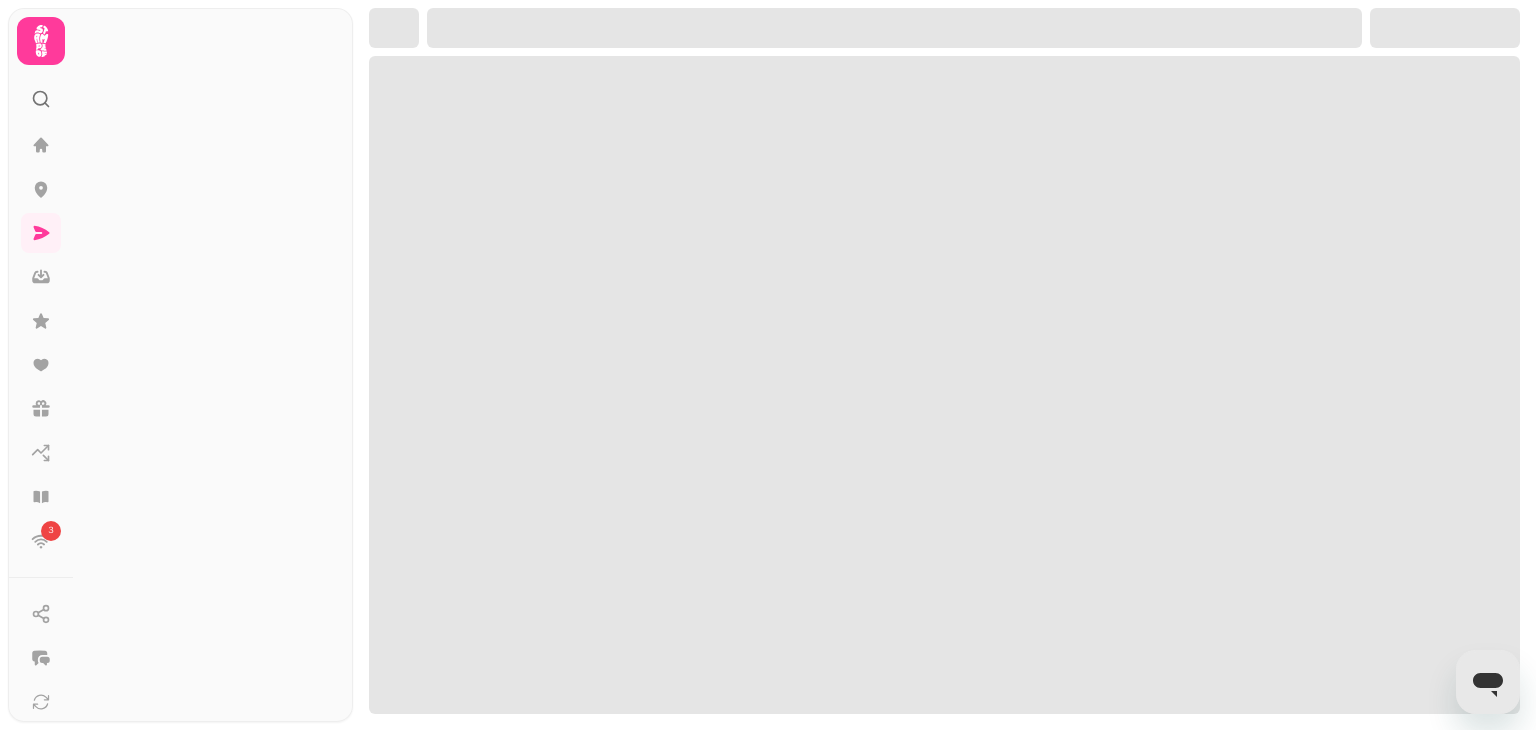 scroll, scrollTop: 0, scrollLeft: 0, axis: both 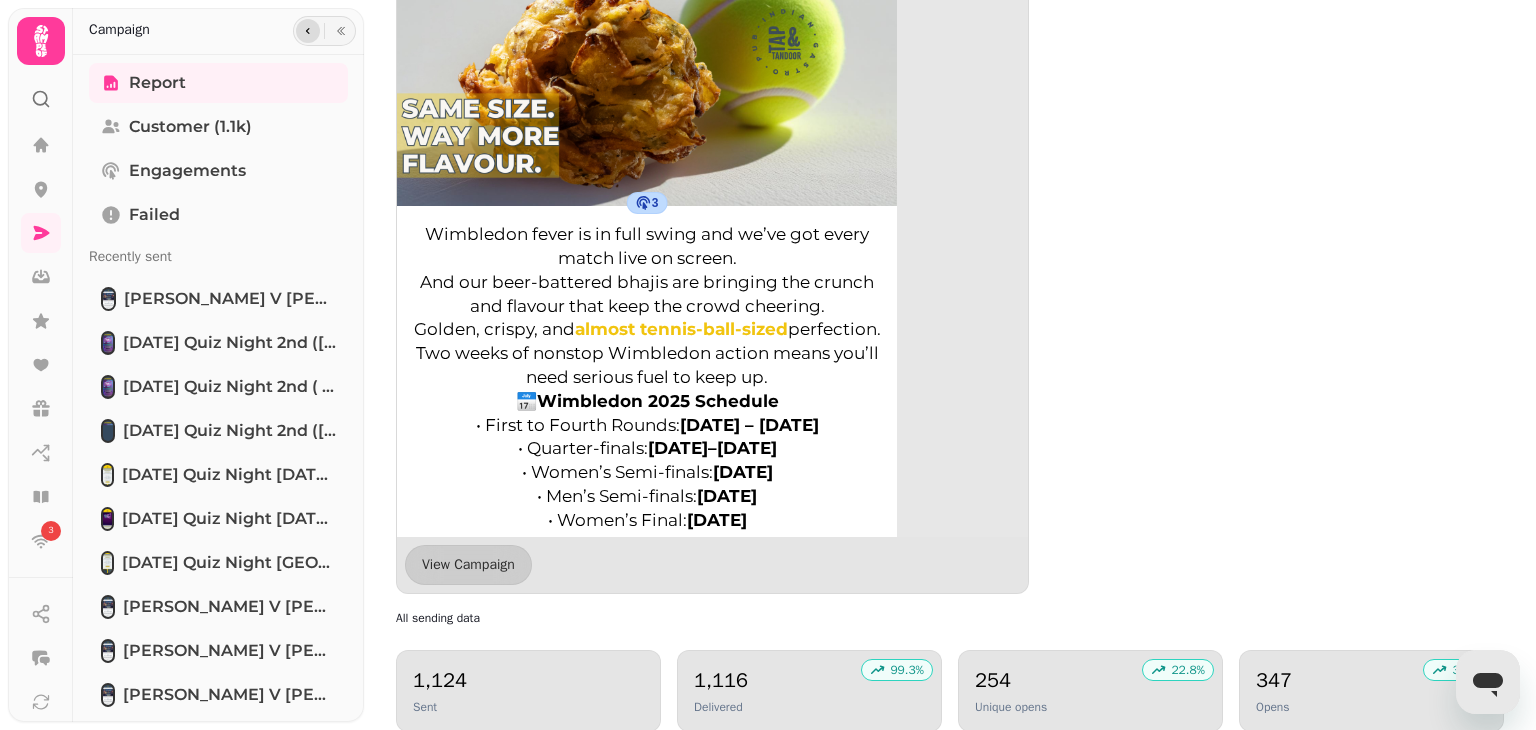 click at bounding box center [308, 31] 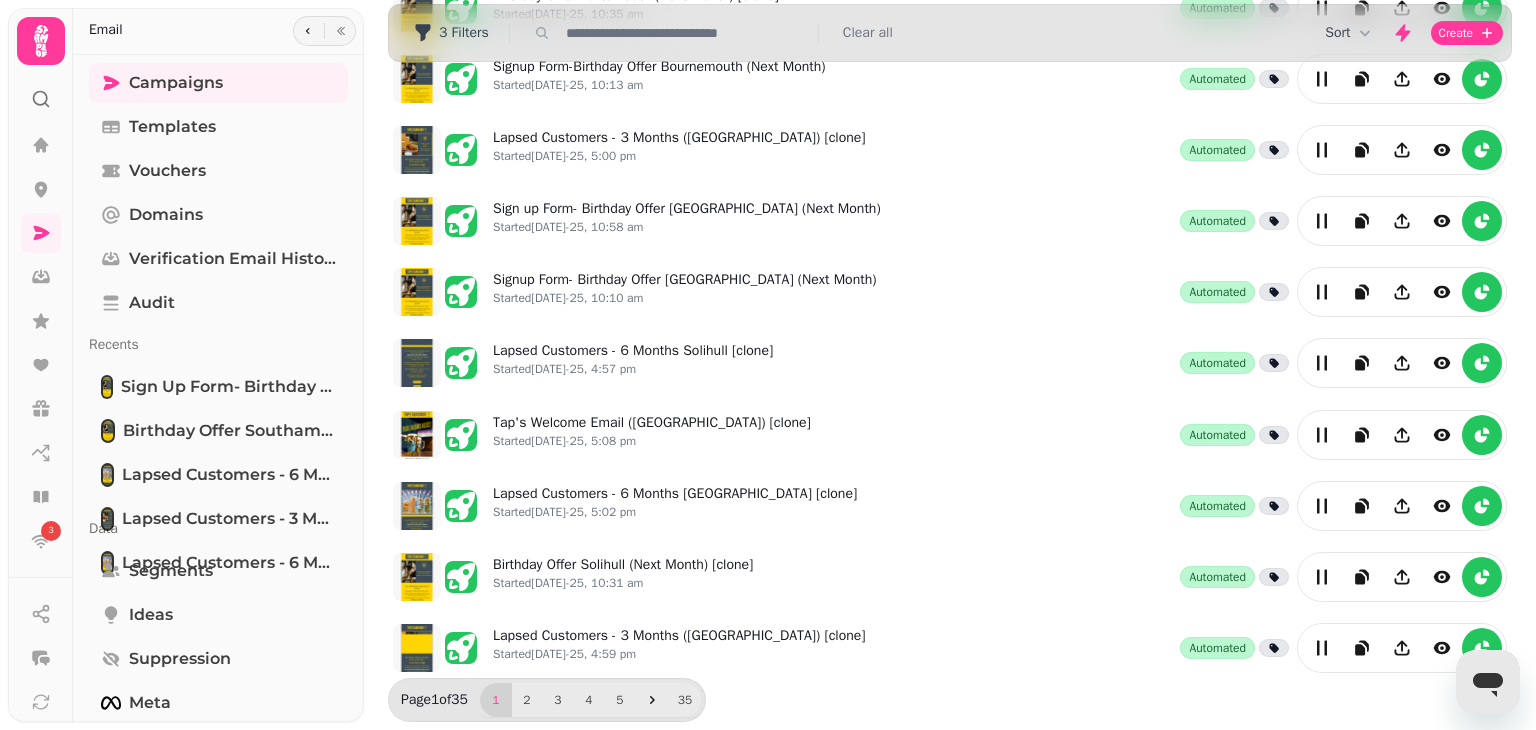 scroll, scrollTop: 491, scrollLeft: 0, axis: vertical 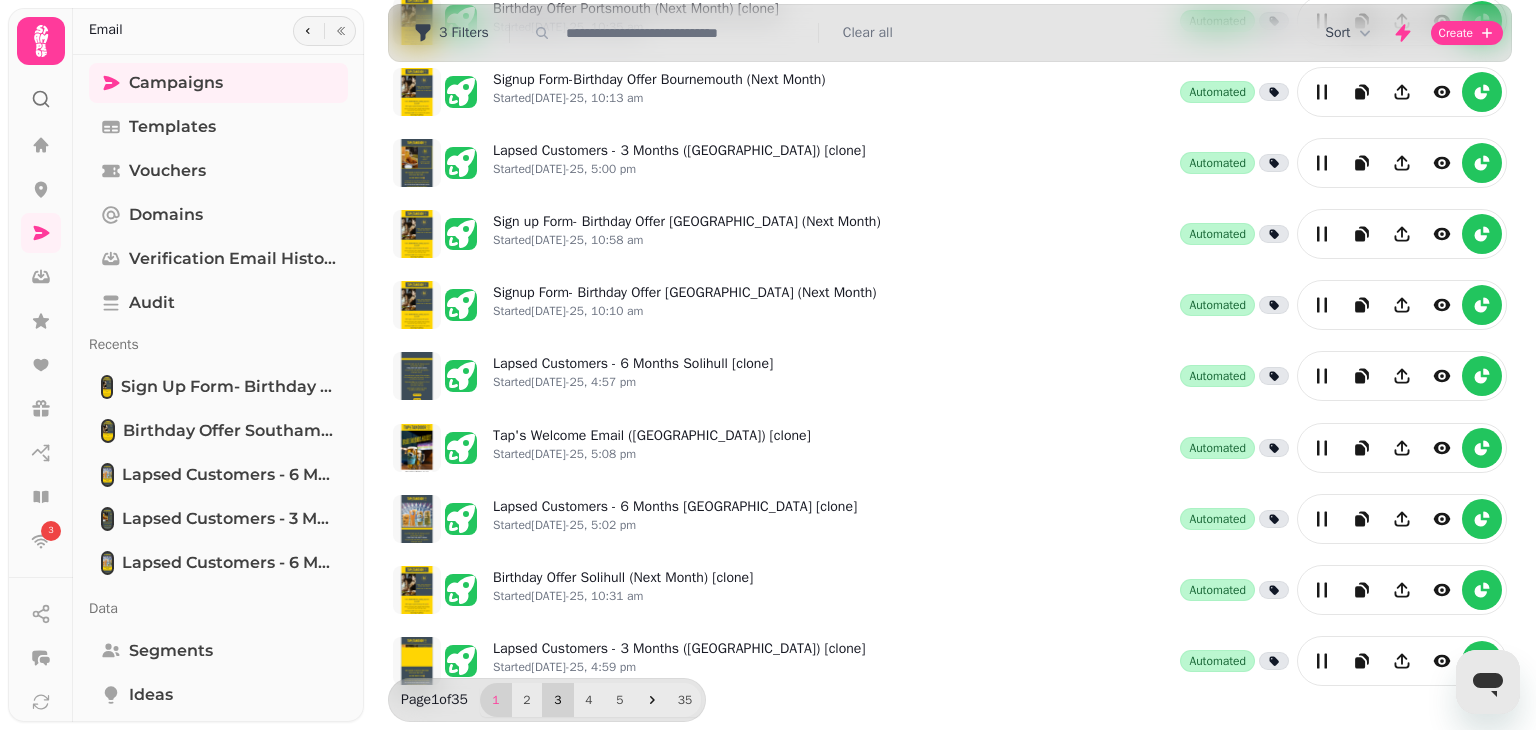 click on "3" at bounding box center [558, 700] 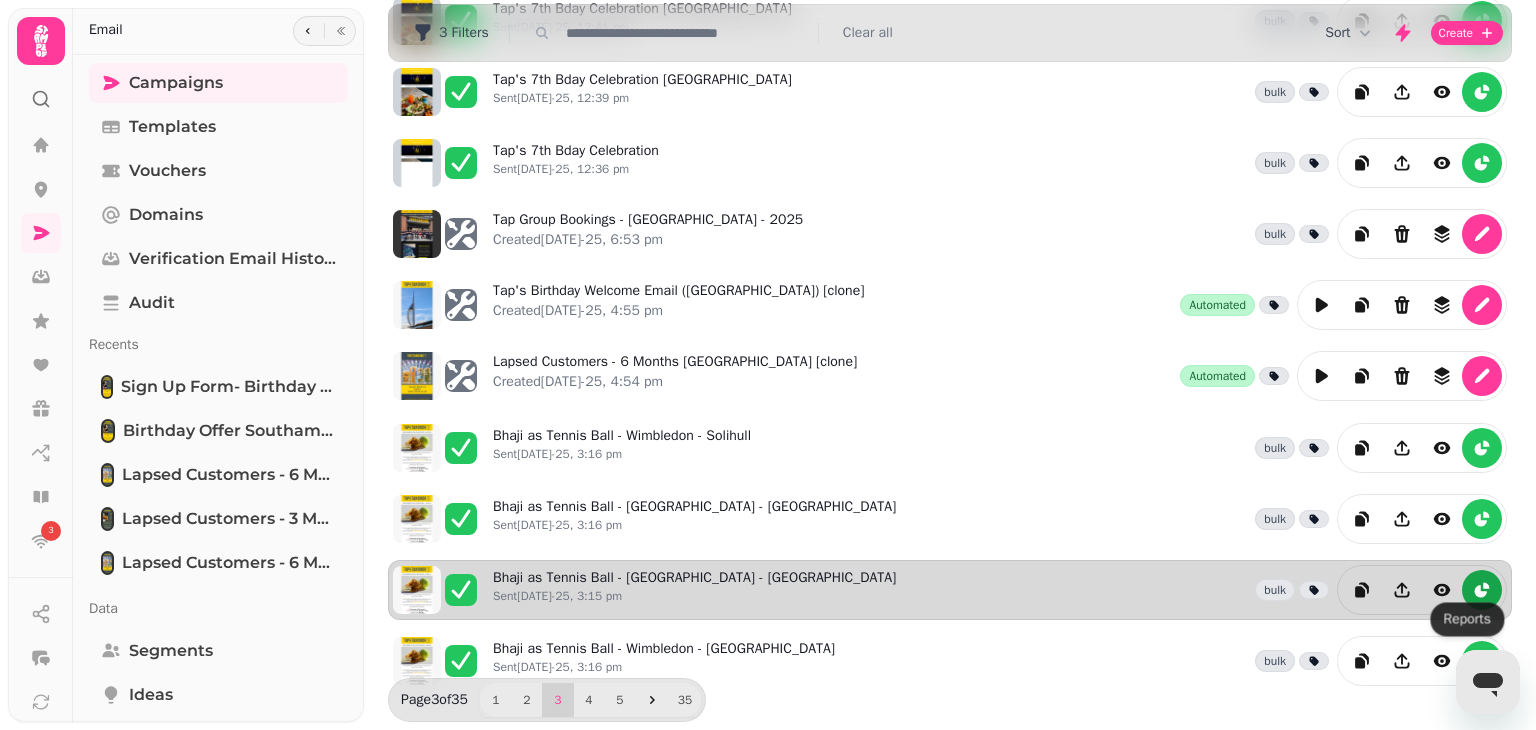 drag, startPoint x: 1434, startPoint y: 577, endPoint x: 1472, endPoint y: 573, distance: 38.209946 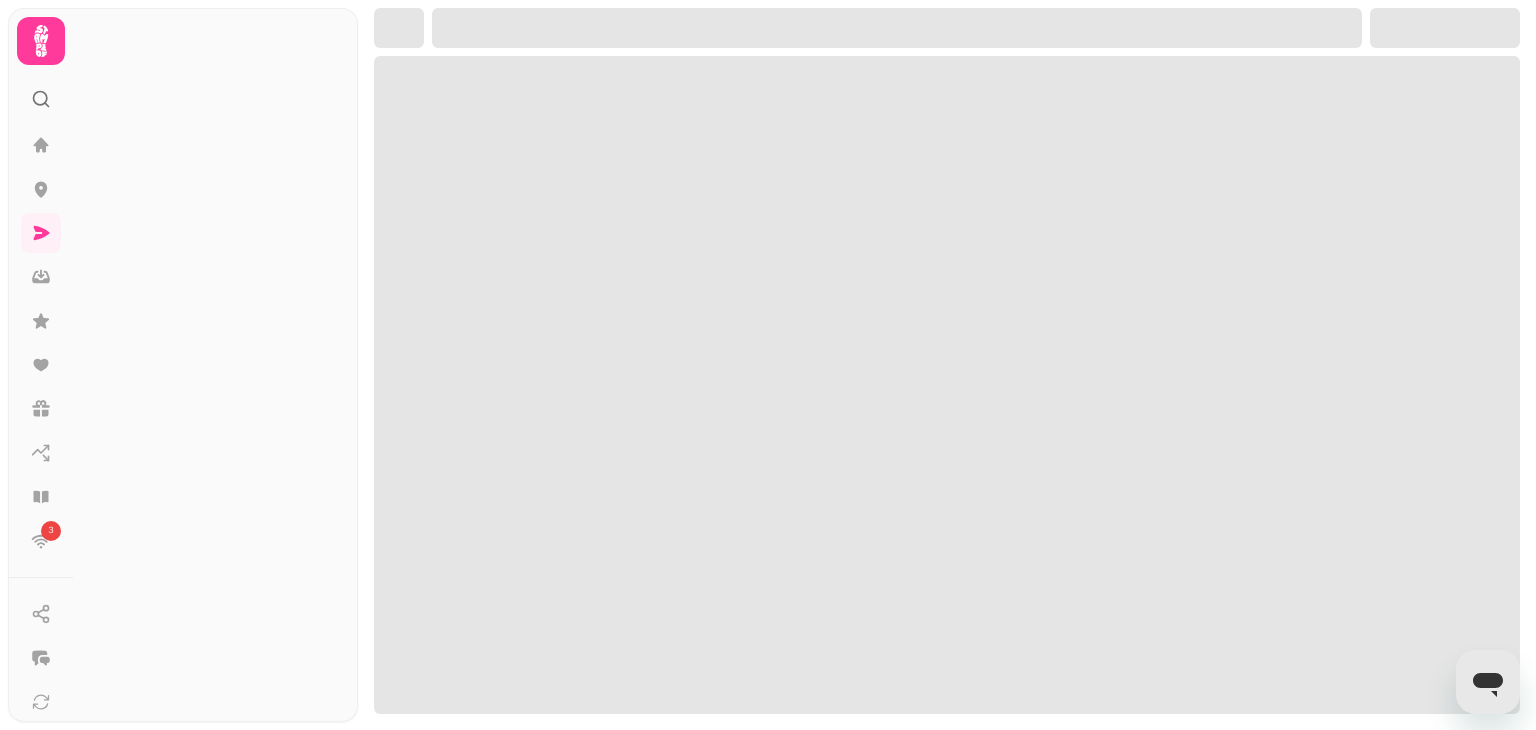 scroll, scrollTop: 0, scrollLeft: 0, axis: both 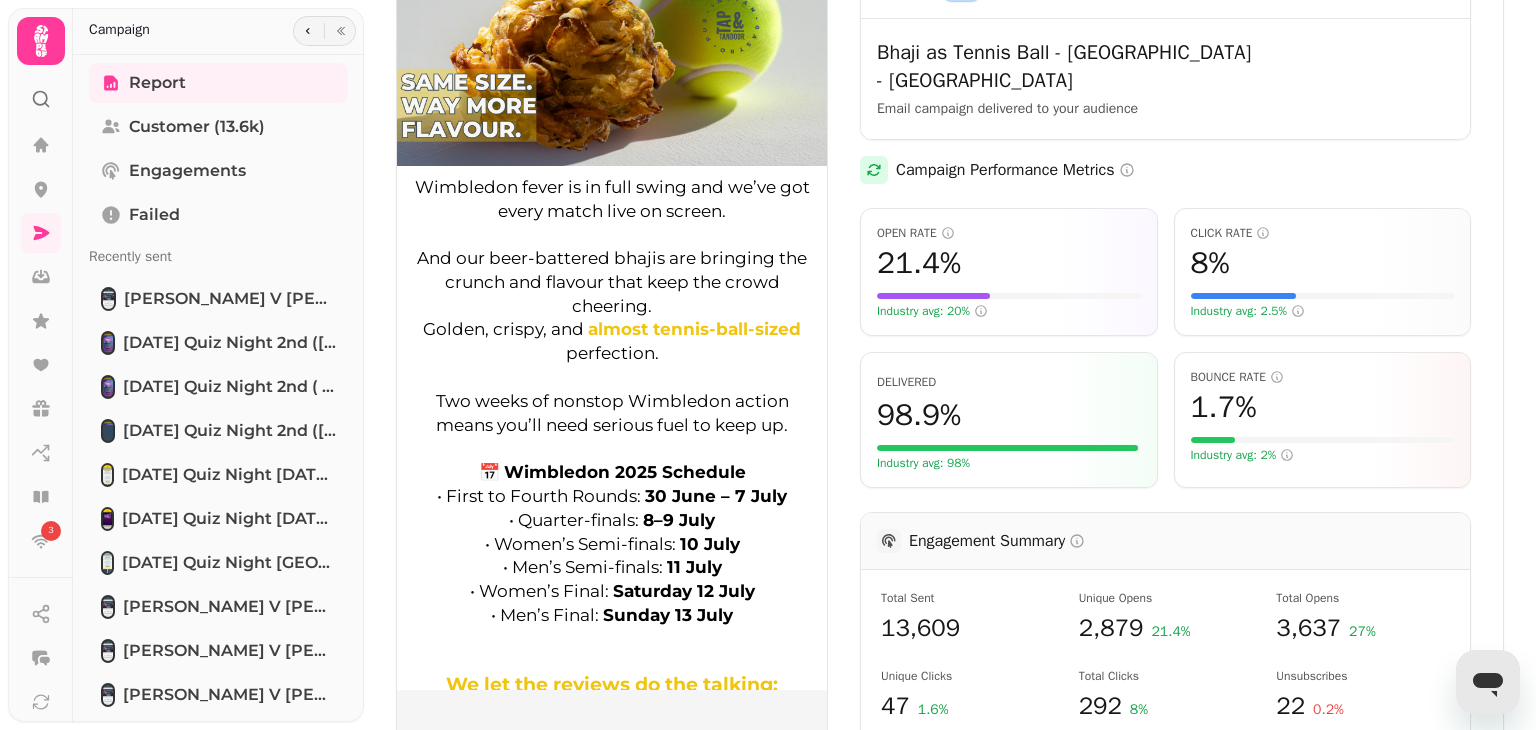 click at bounding box center [612, 224] 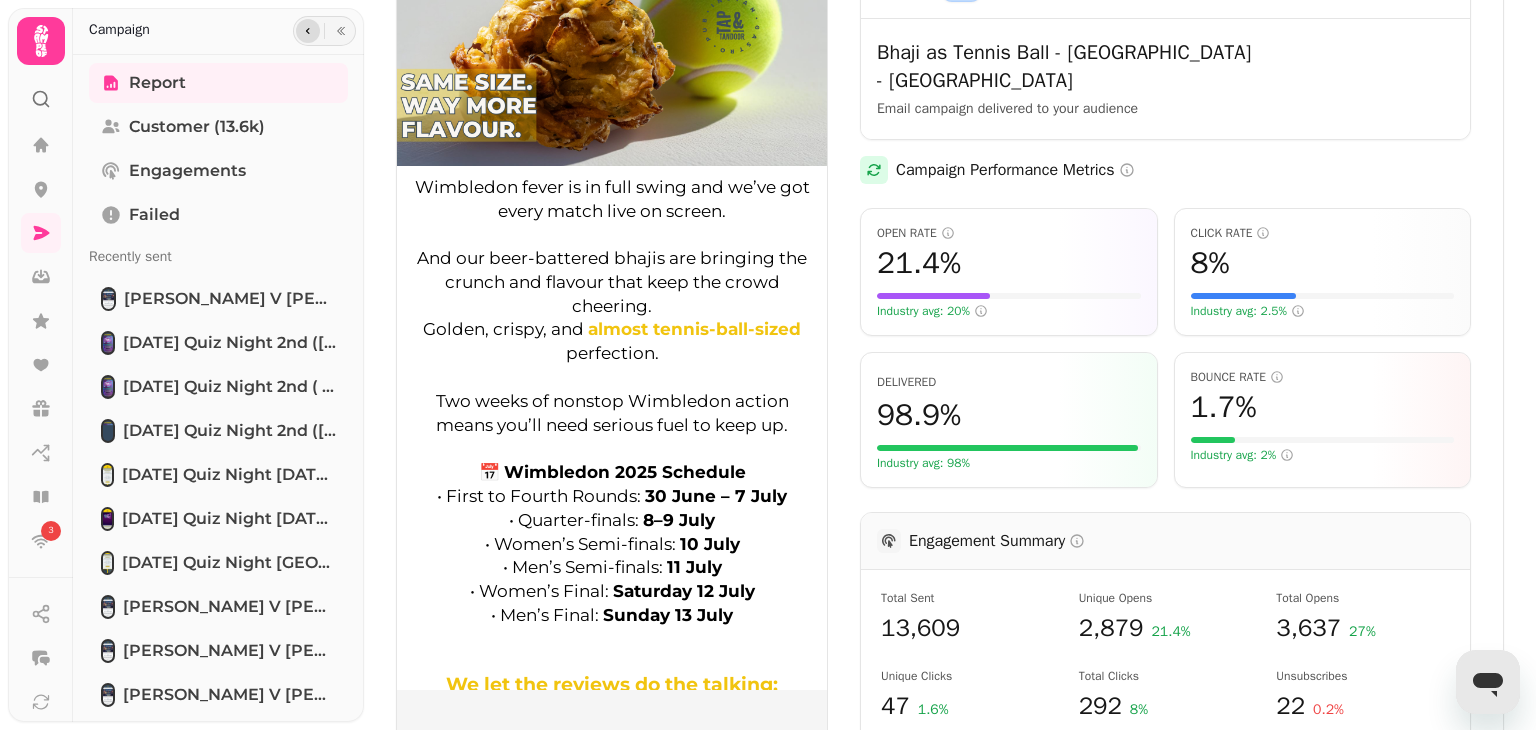 click 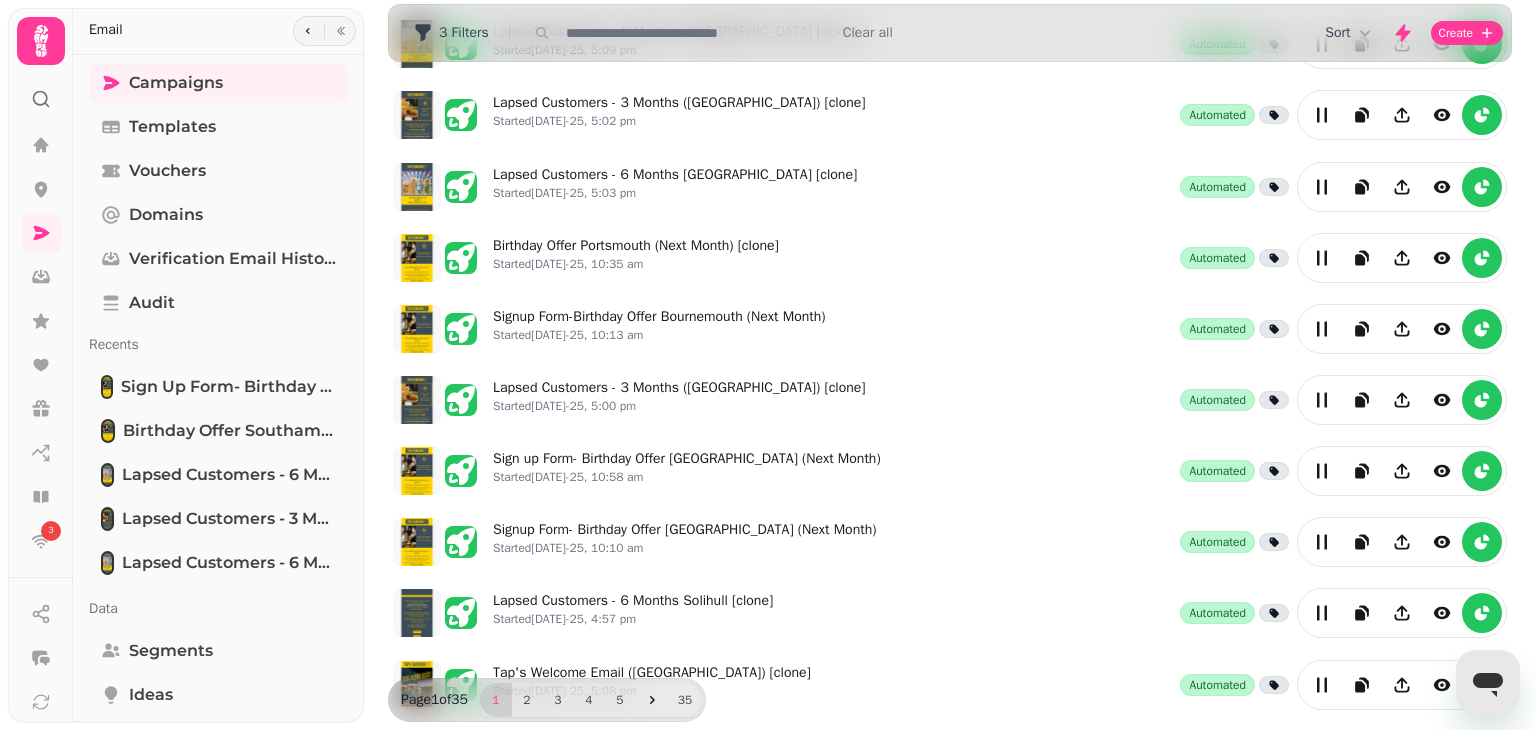 scroll, scrollTop: 491, scrollLeft: 0, axis: vertical 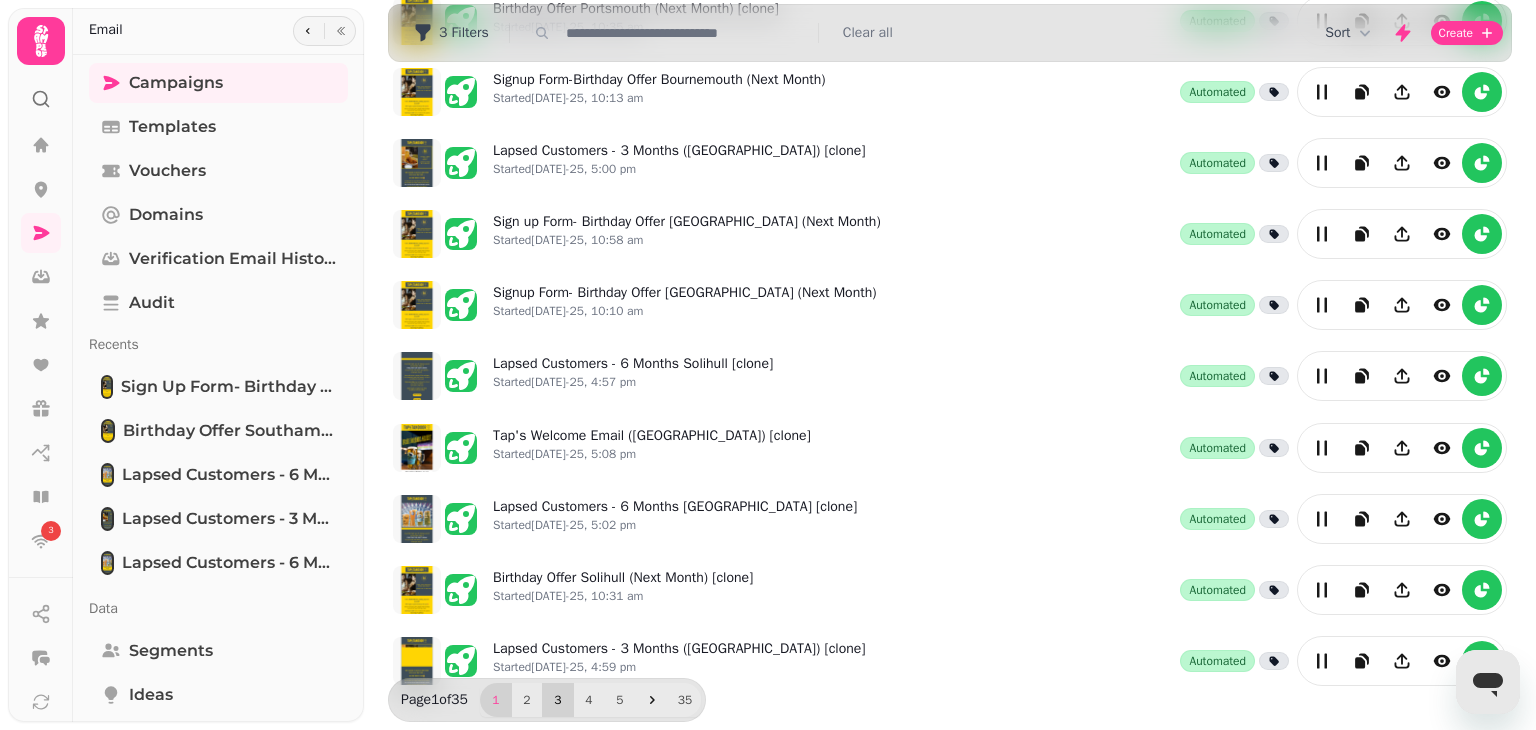 click on "3" at bounding box center [558, 700] 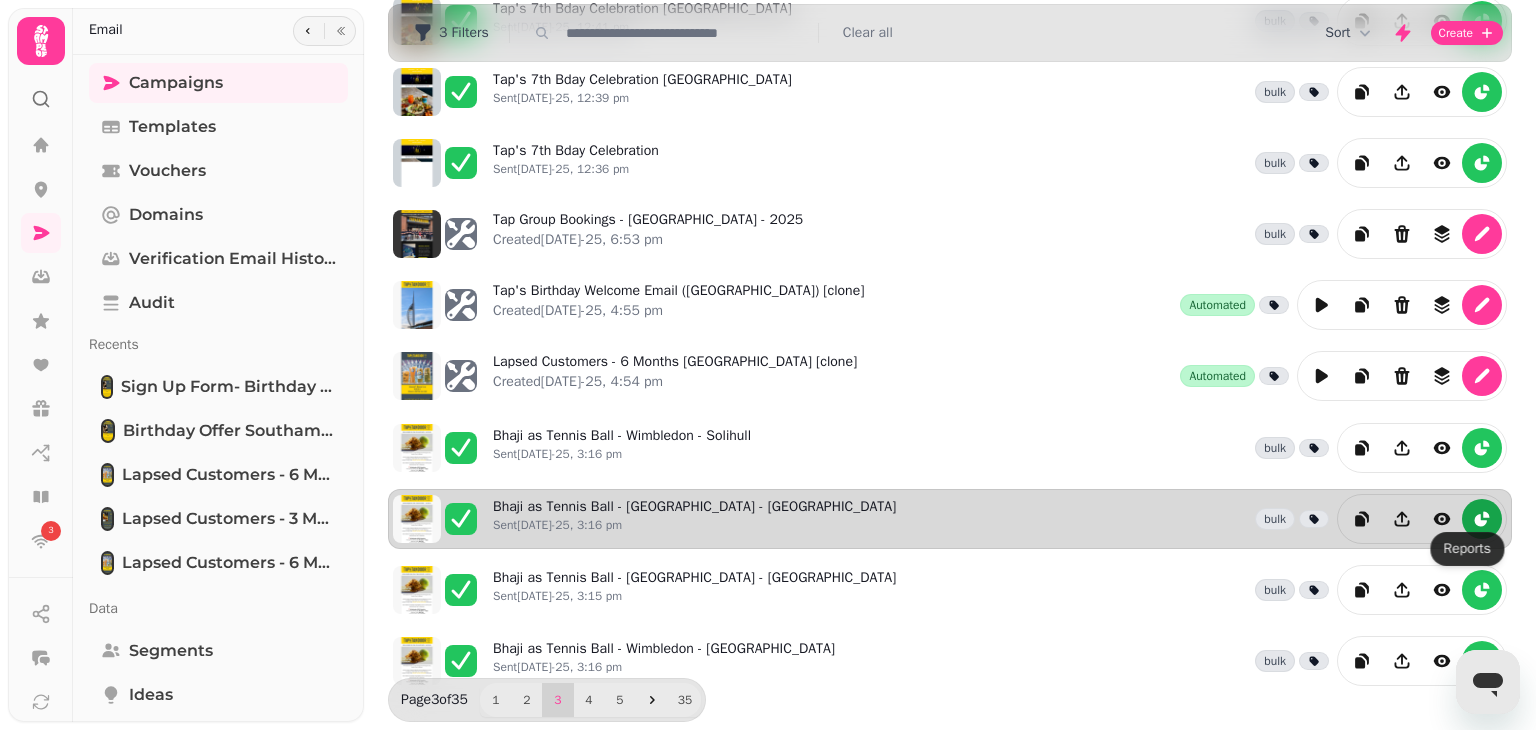 click 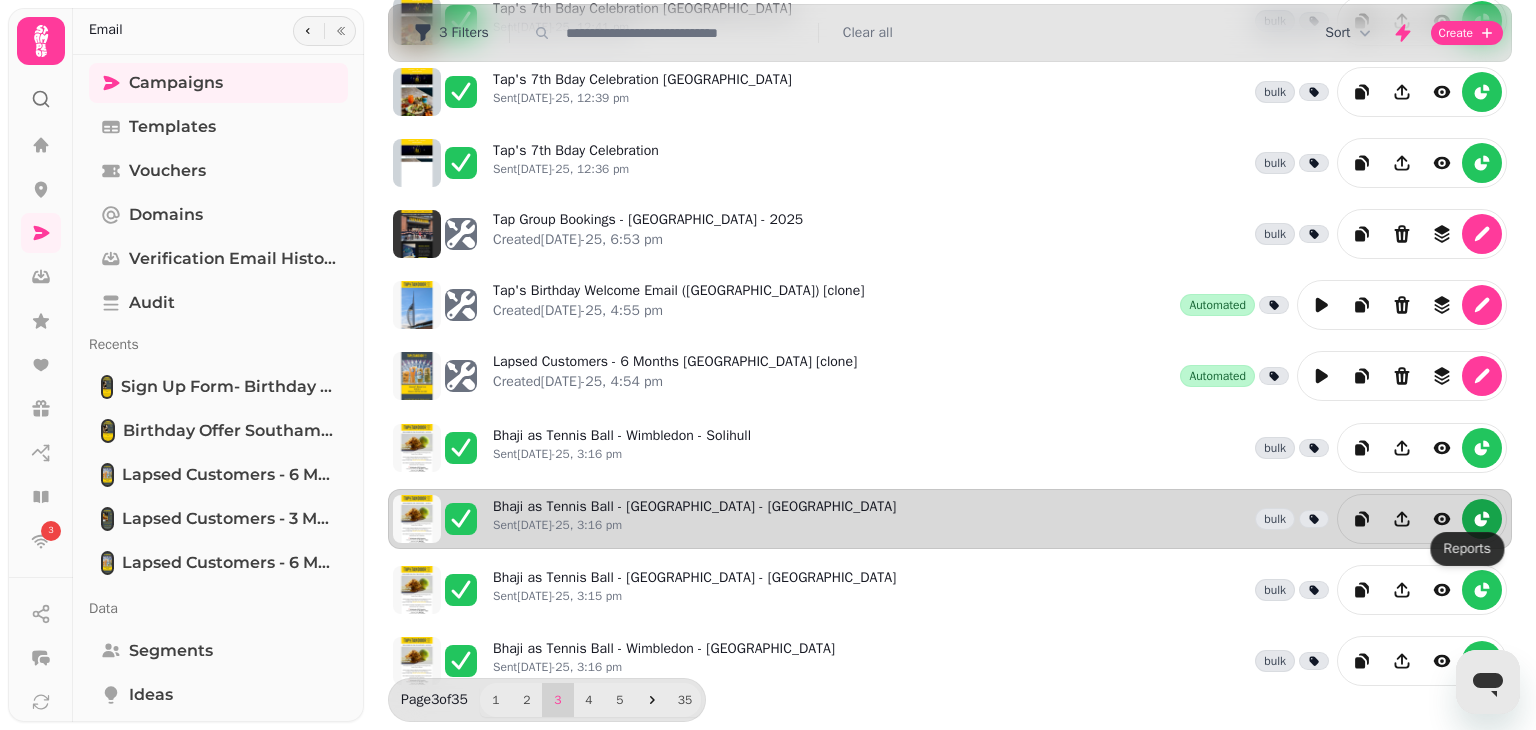 scroll, scrollTop: 0, scrollLeft: 0, axis: both 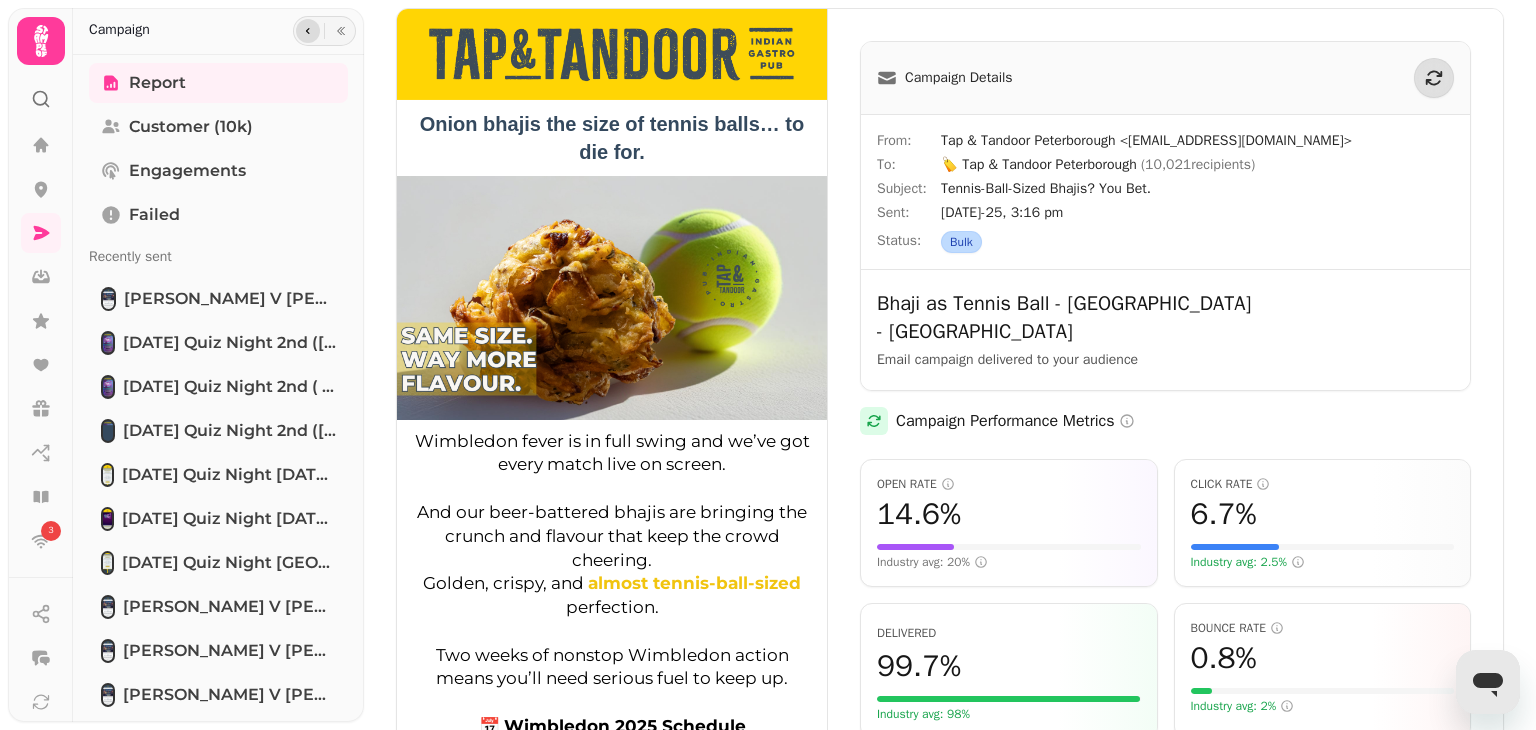 click at bounding box center [308, 31] 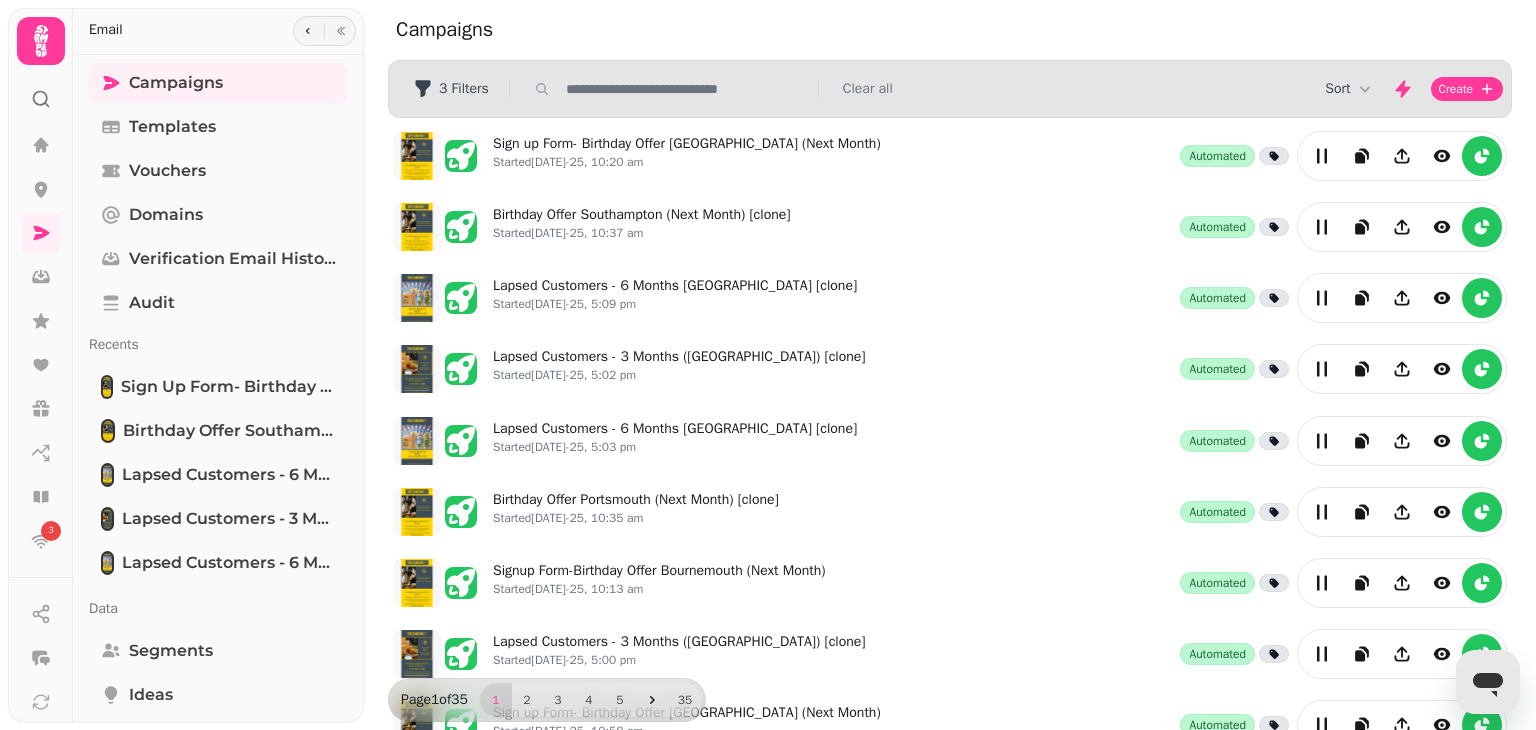 click at bounding box center [686, 89] 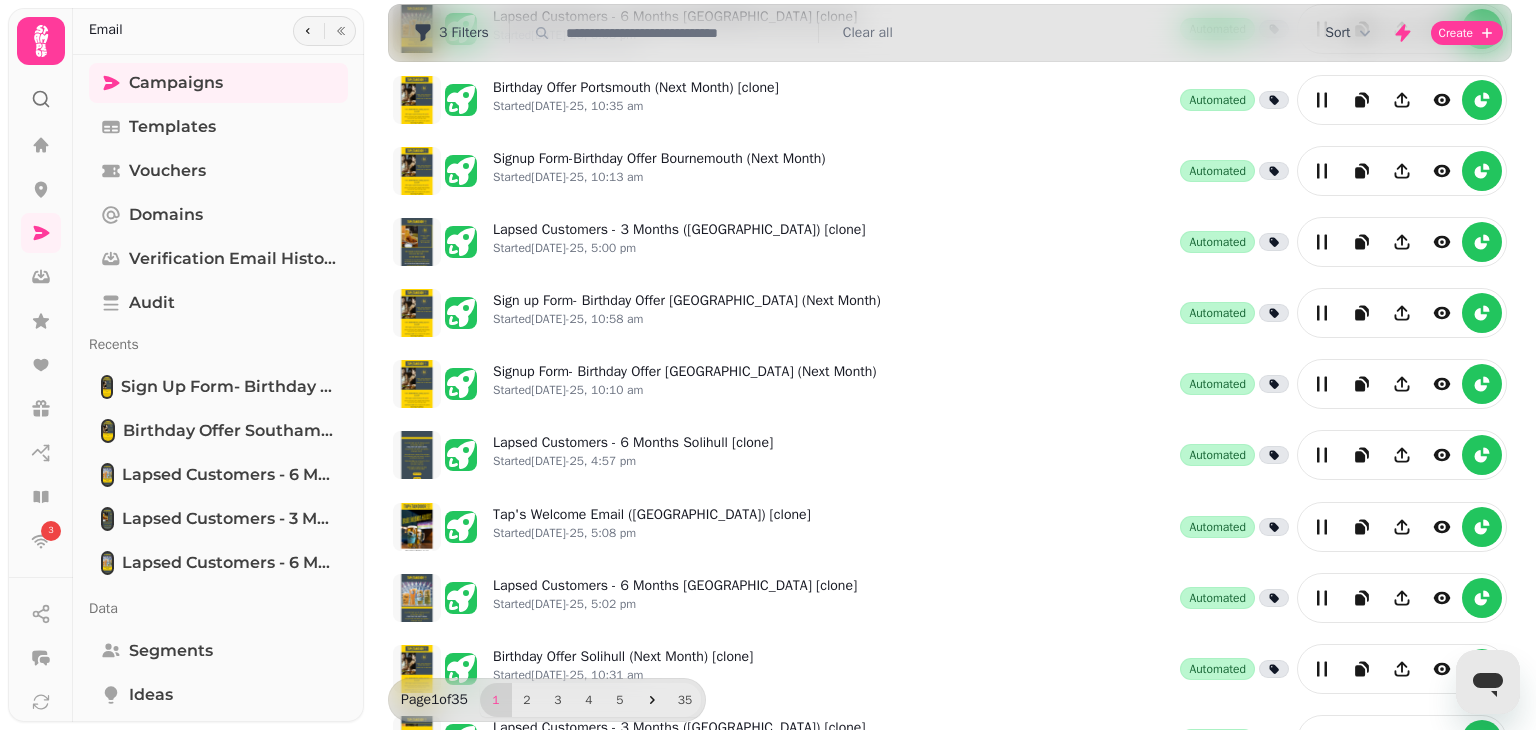 scroll, scrollTop: 491, scrollLeft: 0, axis: vertical 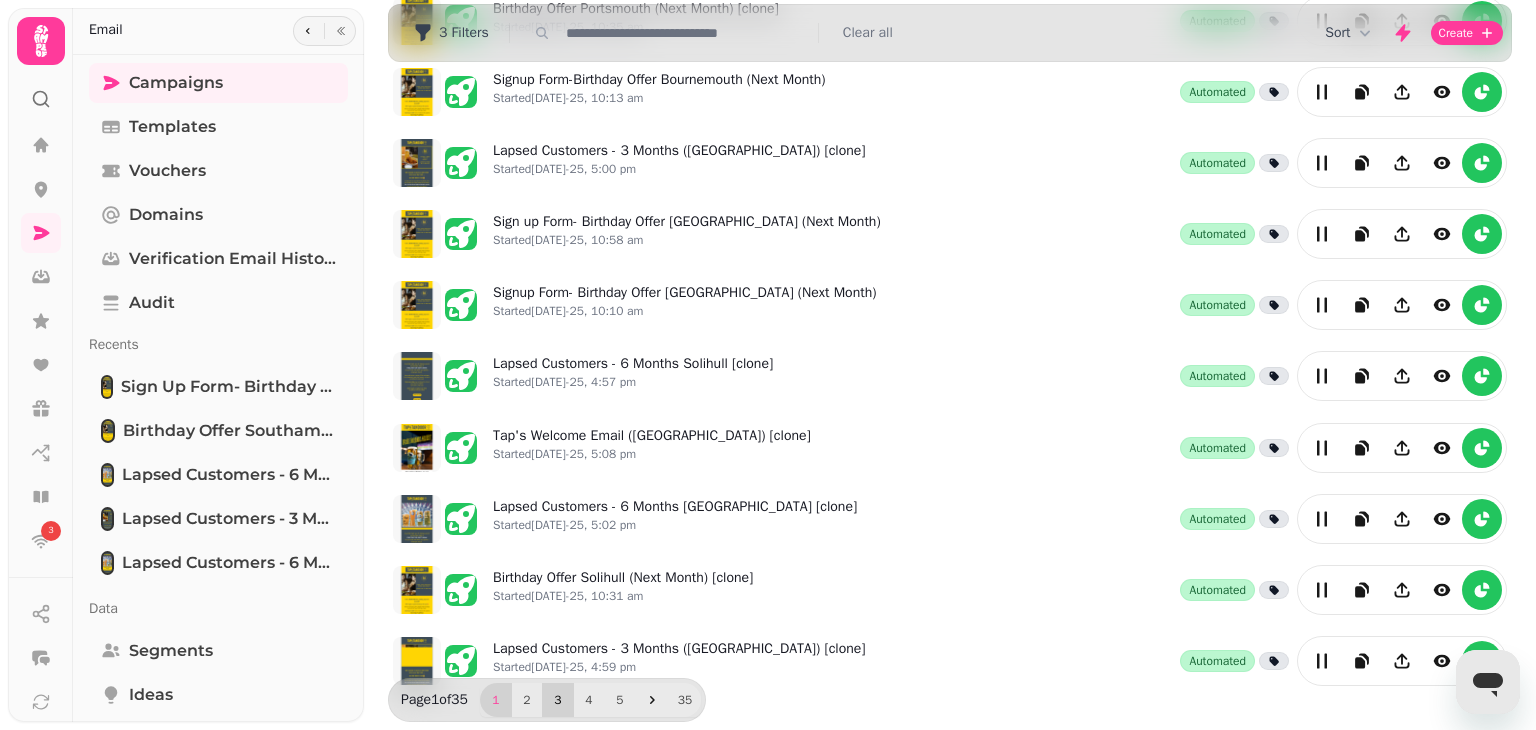 click on "3" at bounding box center (558, 700) 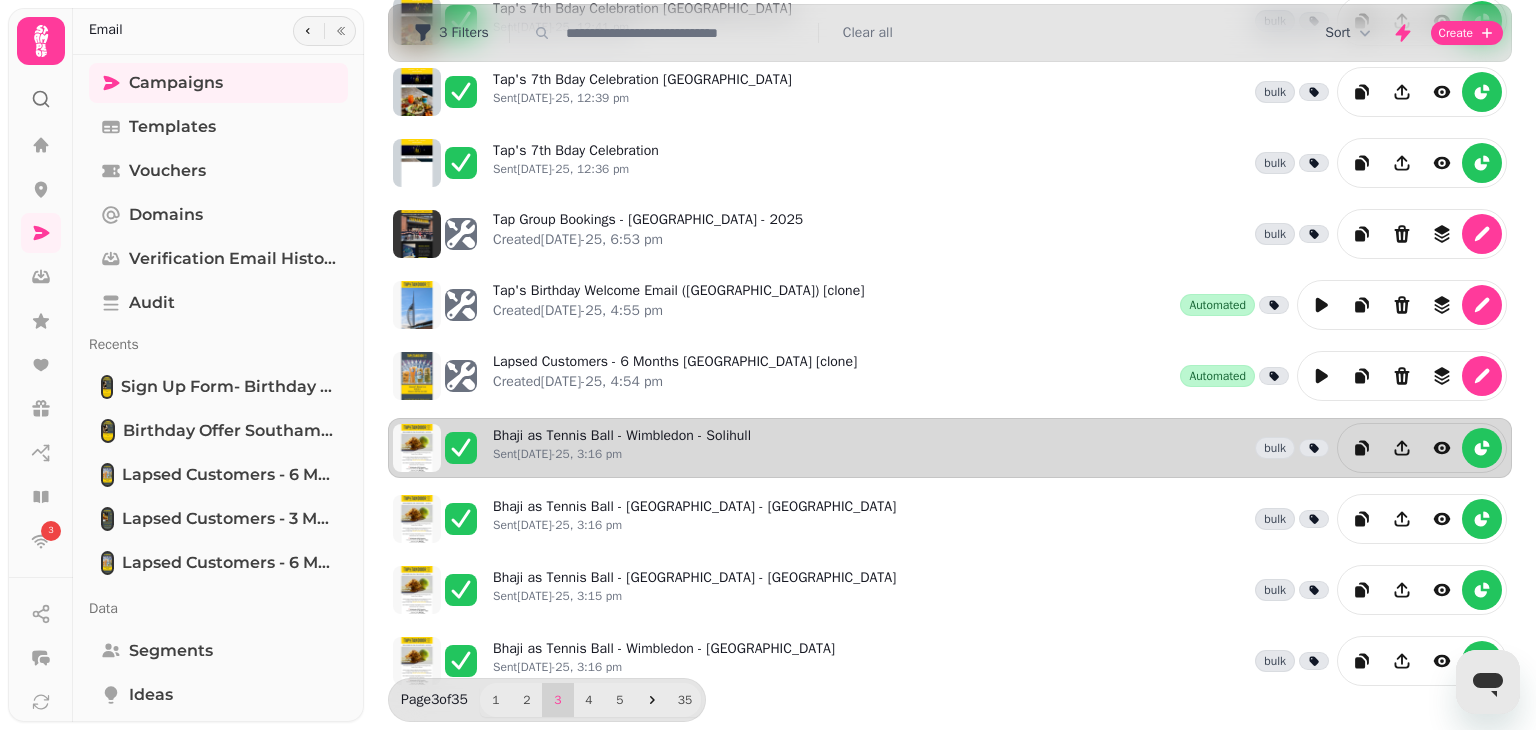 click on "Bhaji as Tennis Ball - Wimbledon - Solihull Sent  [DATE]-25, 3:16 pm bulk" at bounding box center [1000, 448] 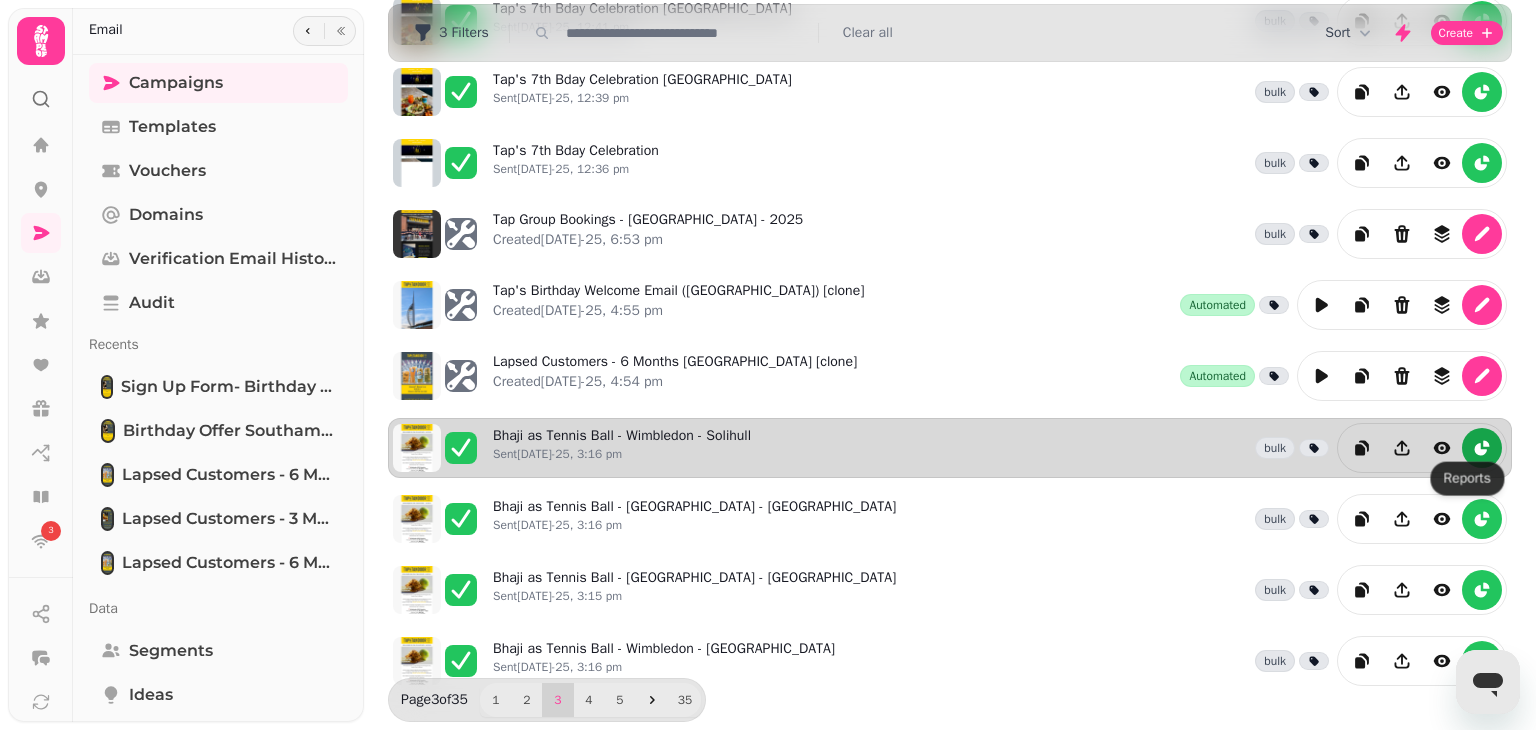 click 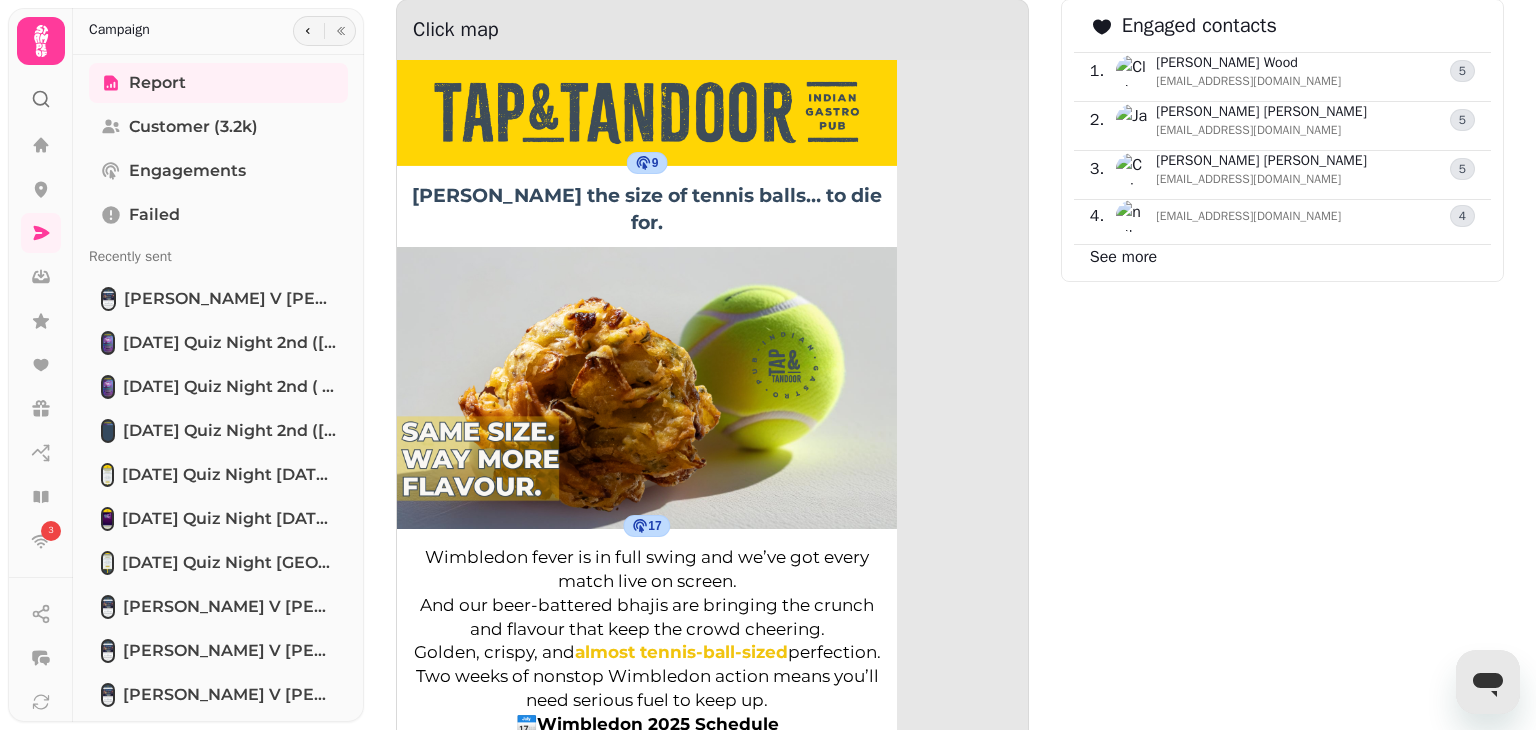 scroll, scrollTop: 1488, scrollLeft: 0, axis: vertical 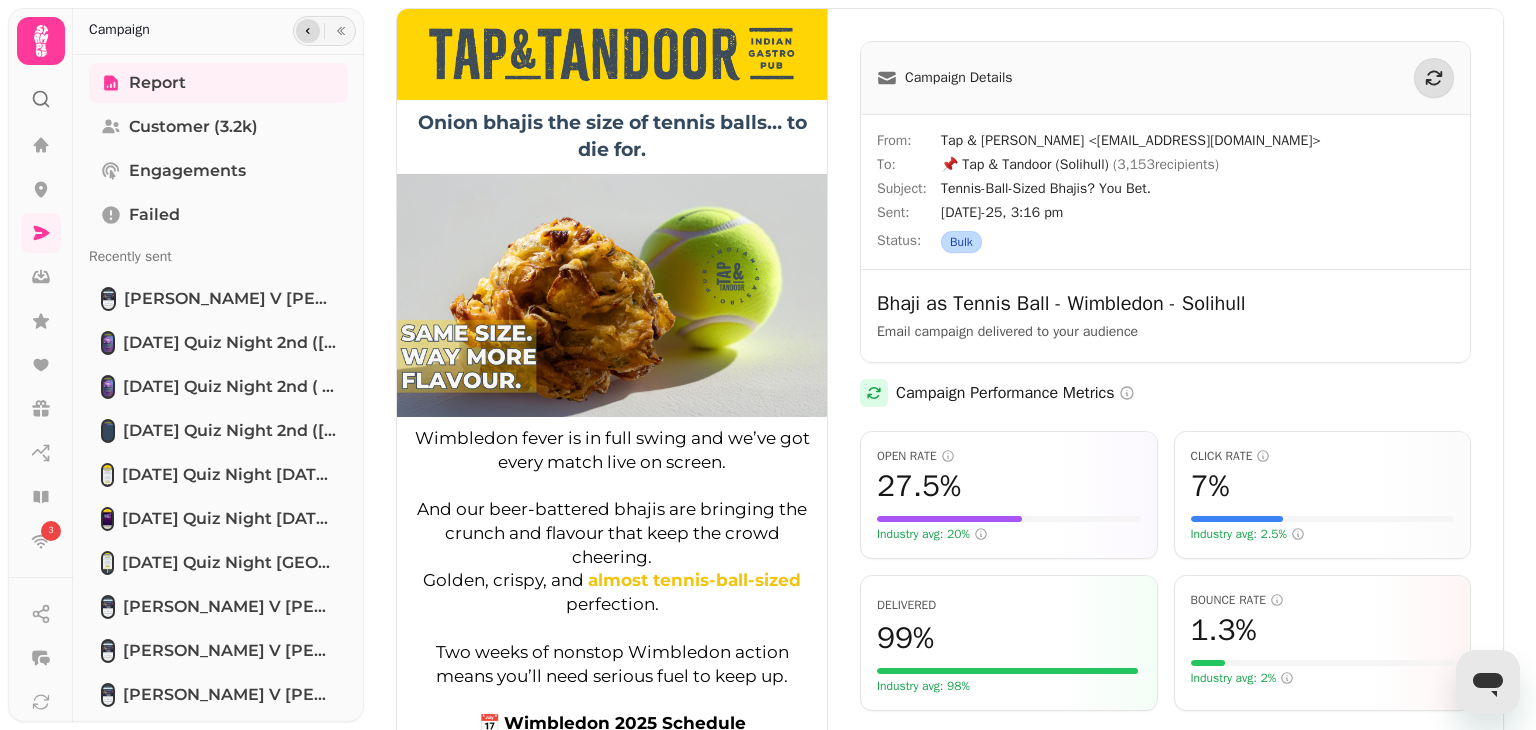 click 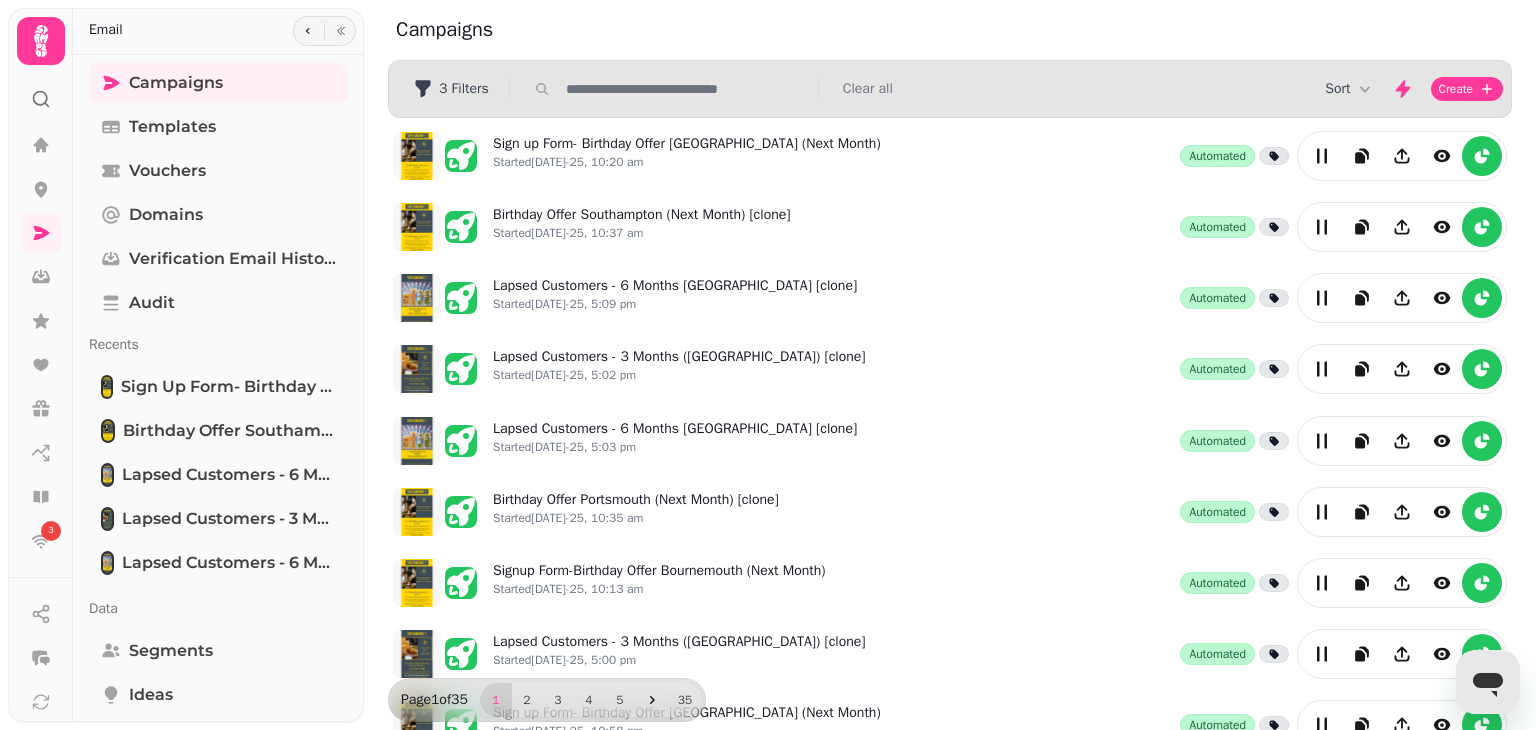 scroll, scrollTop: 491, scrollLeft: 0, axis: vertical 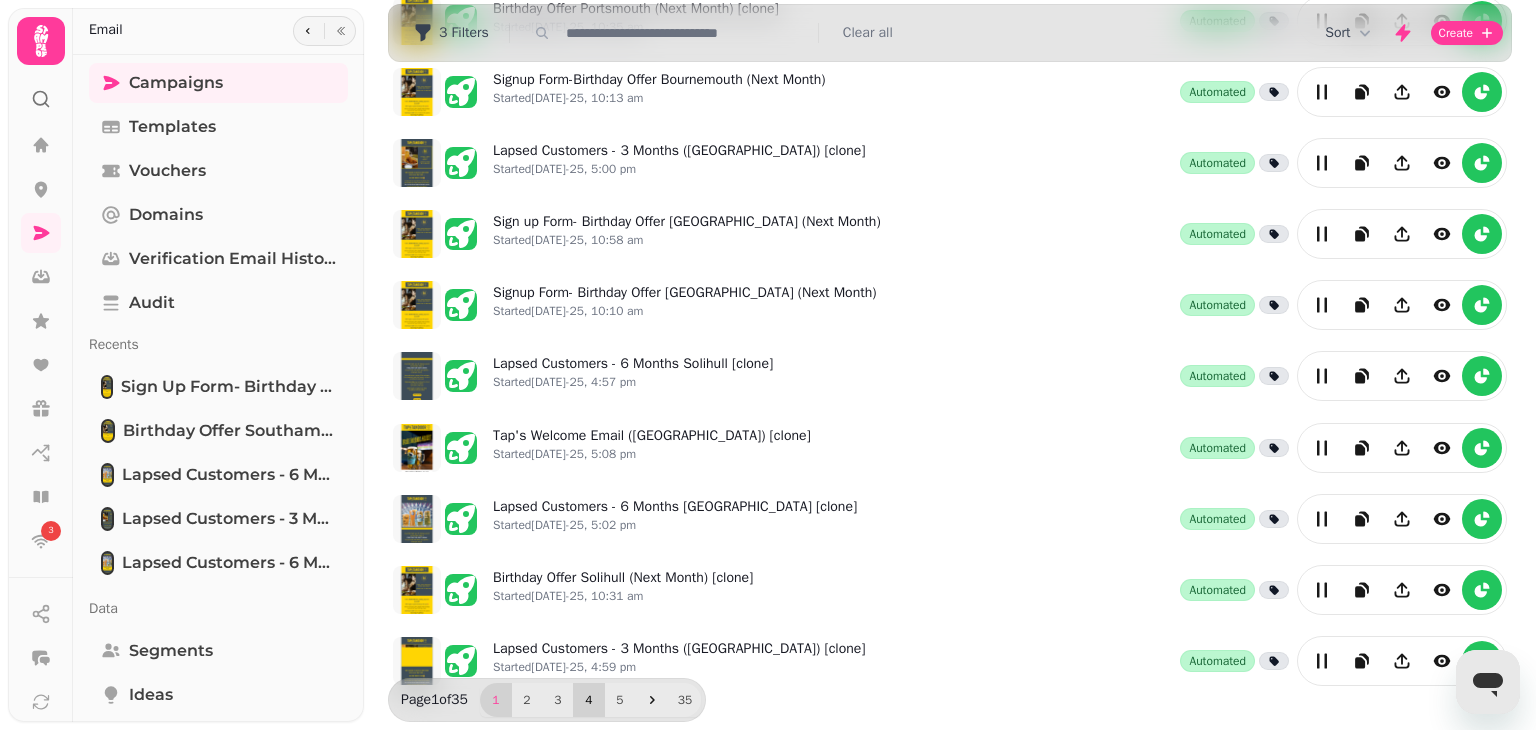 click on "4" at bounding box center [589, 700] 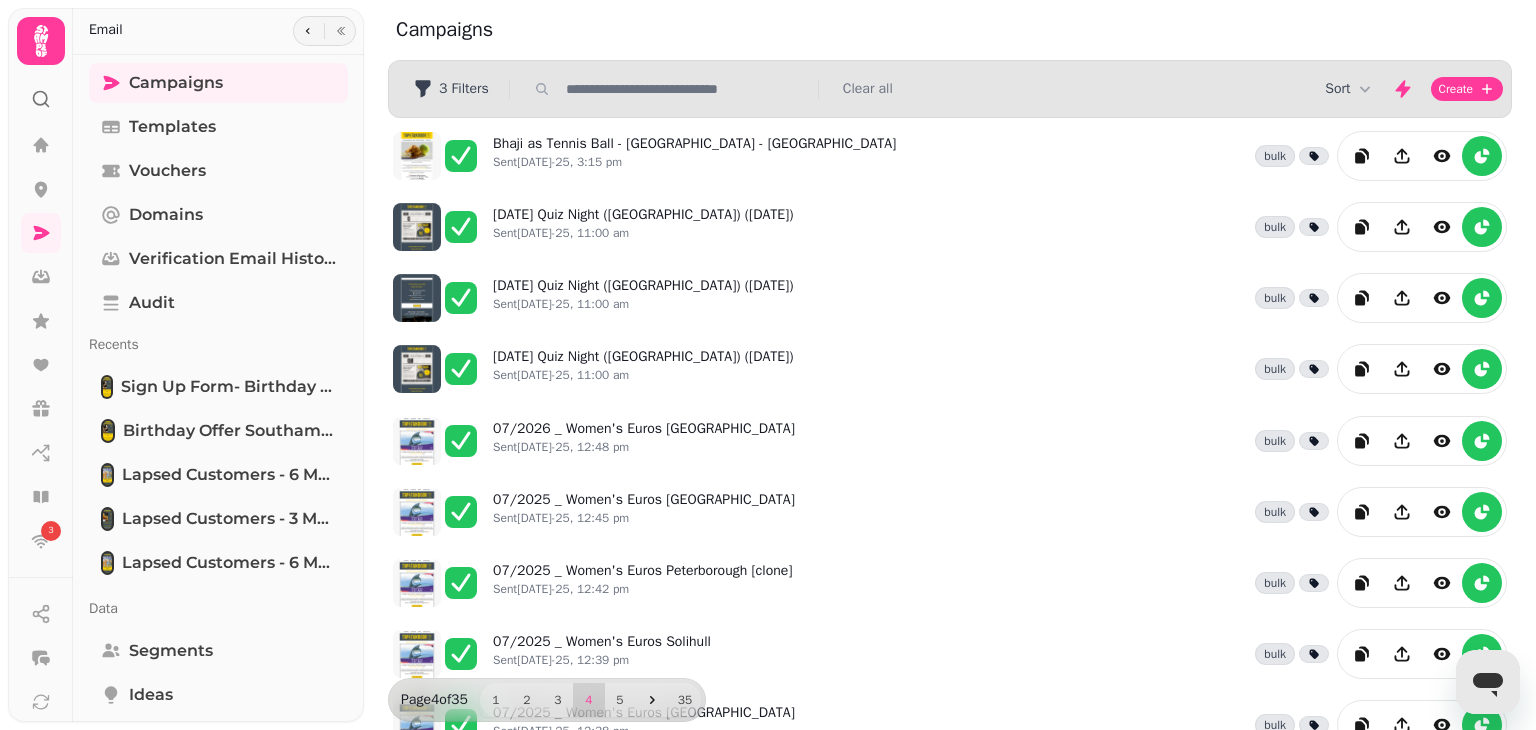 scroll, scrollTop: 0, scrollLeft: 0, axis: both 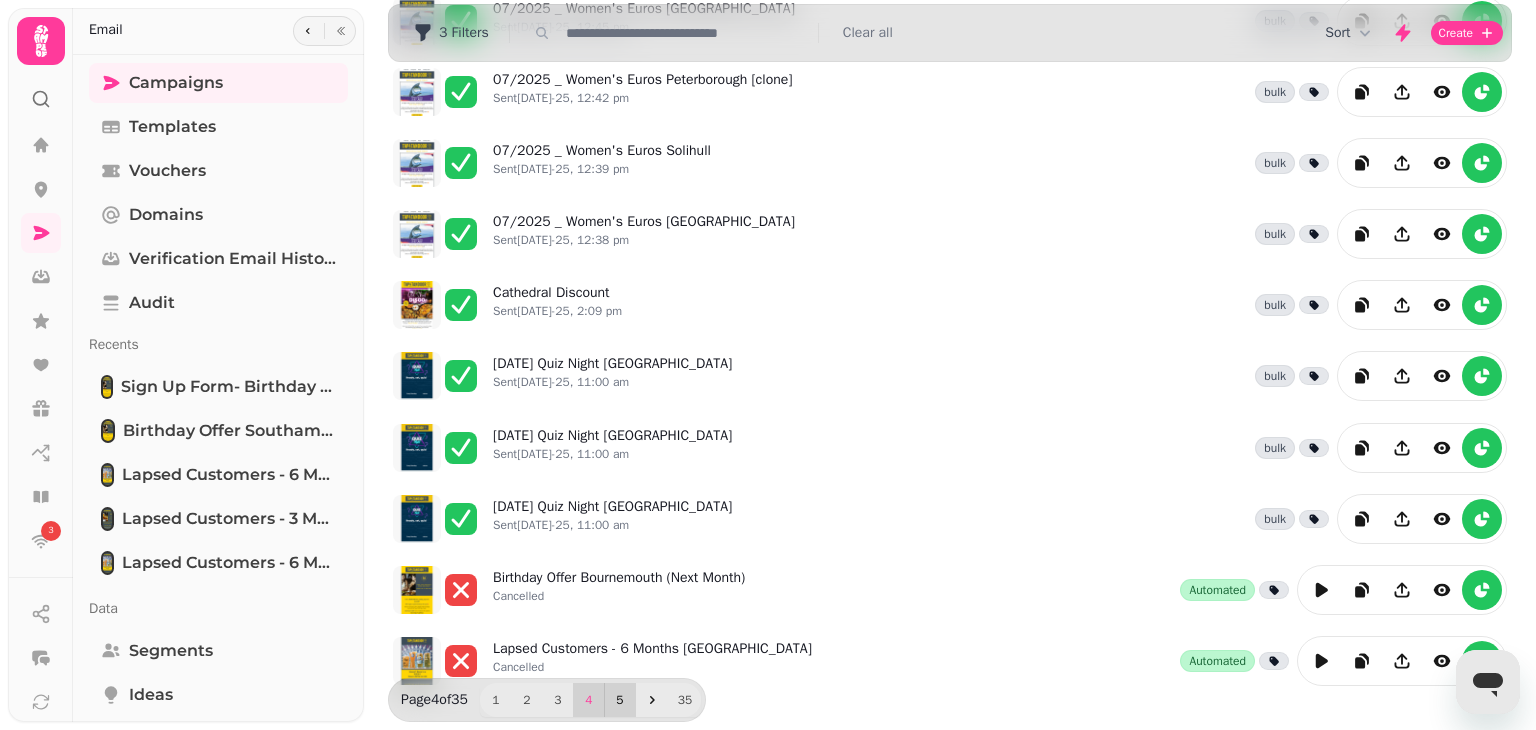 click on "5" at bounding box center (620, 700) 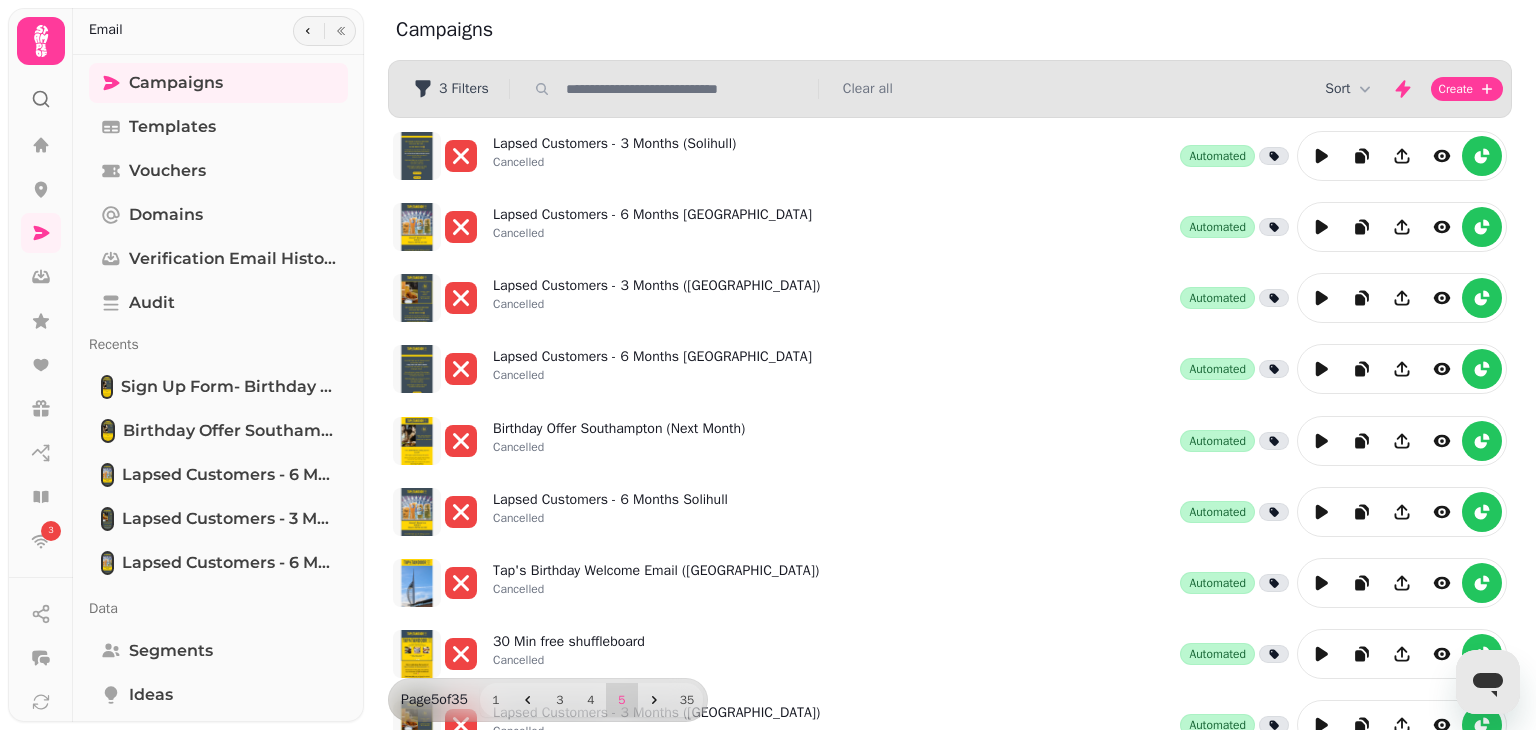scroll, scrollTop: 491, scrollLeft: 0, axis: vertical 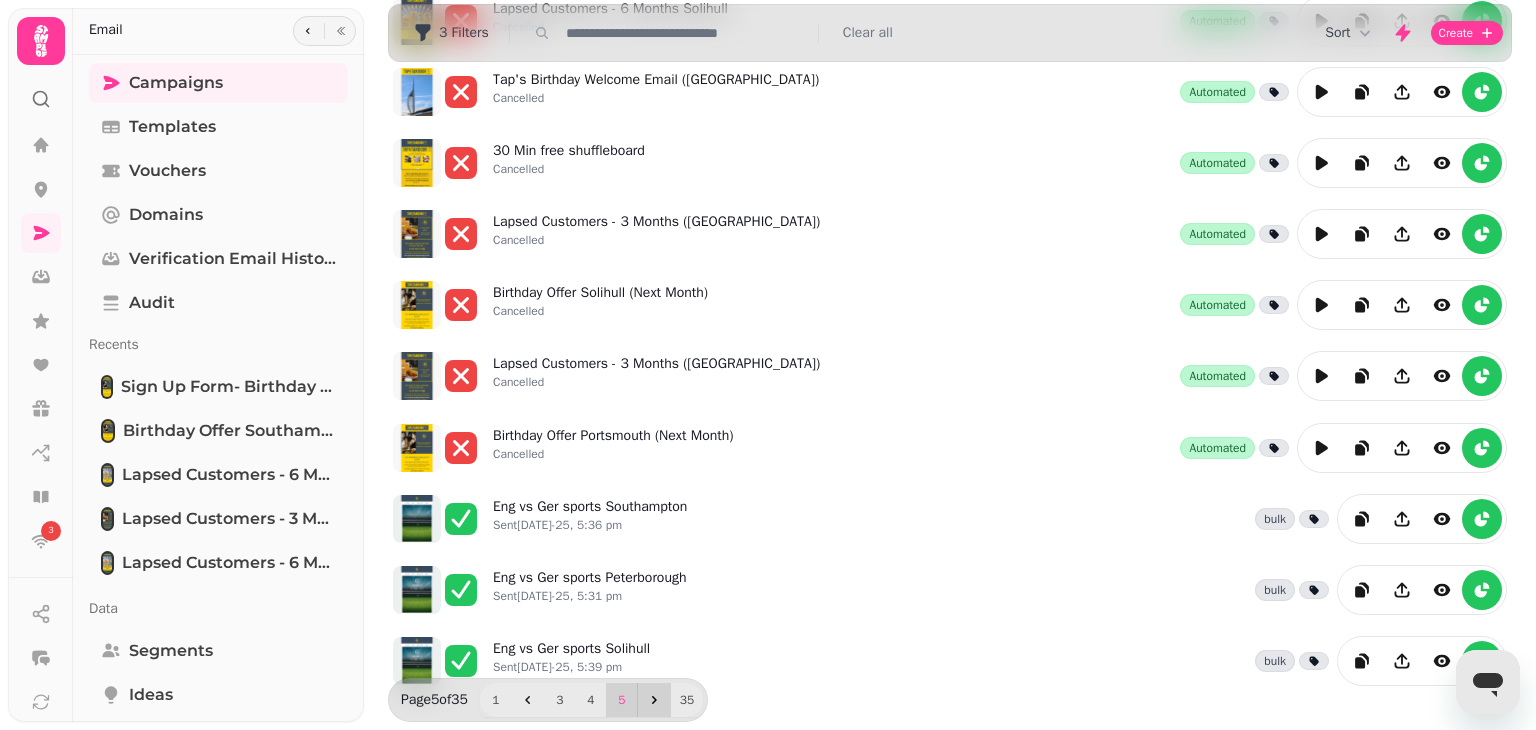 click 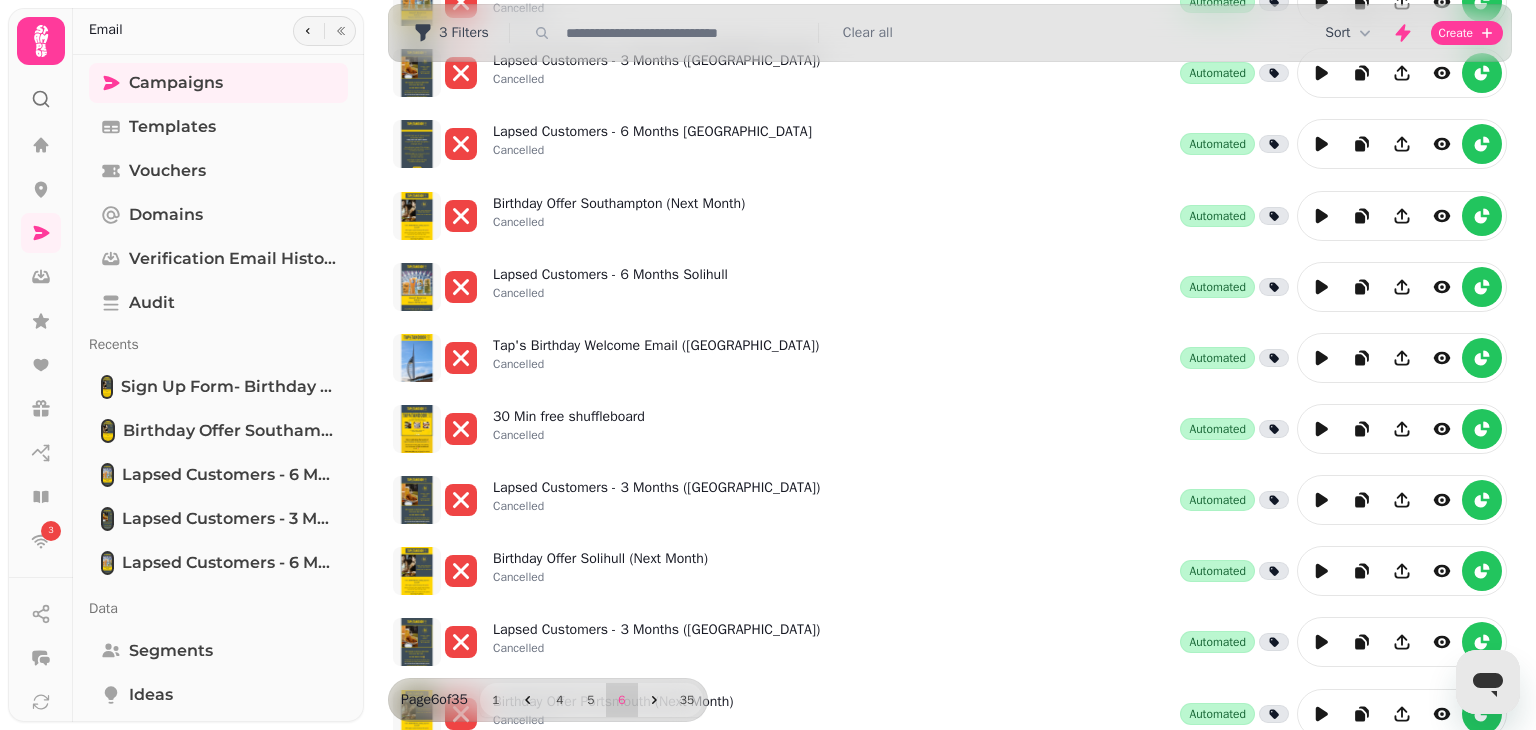 scroll, scrollTop: 0, scrollLeft: 0, axis: both 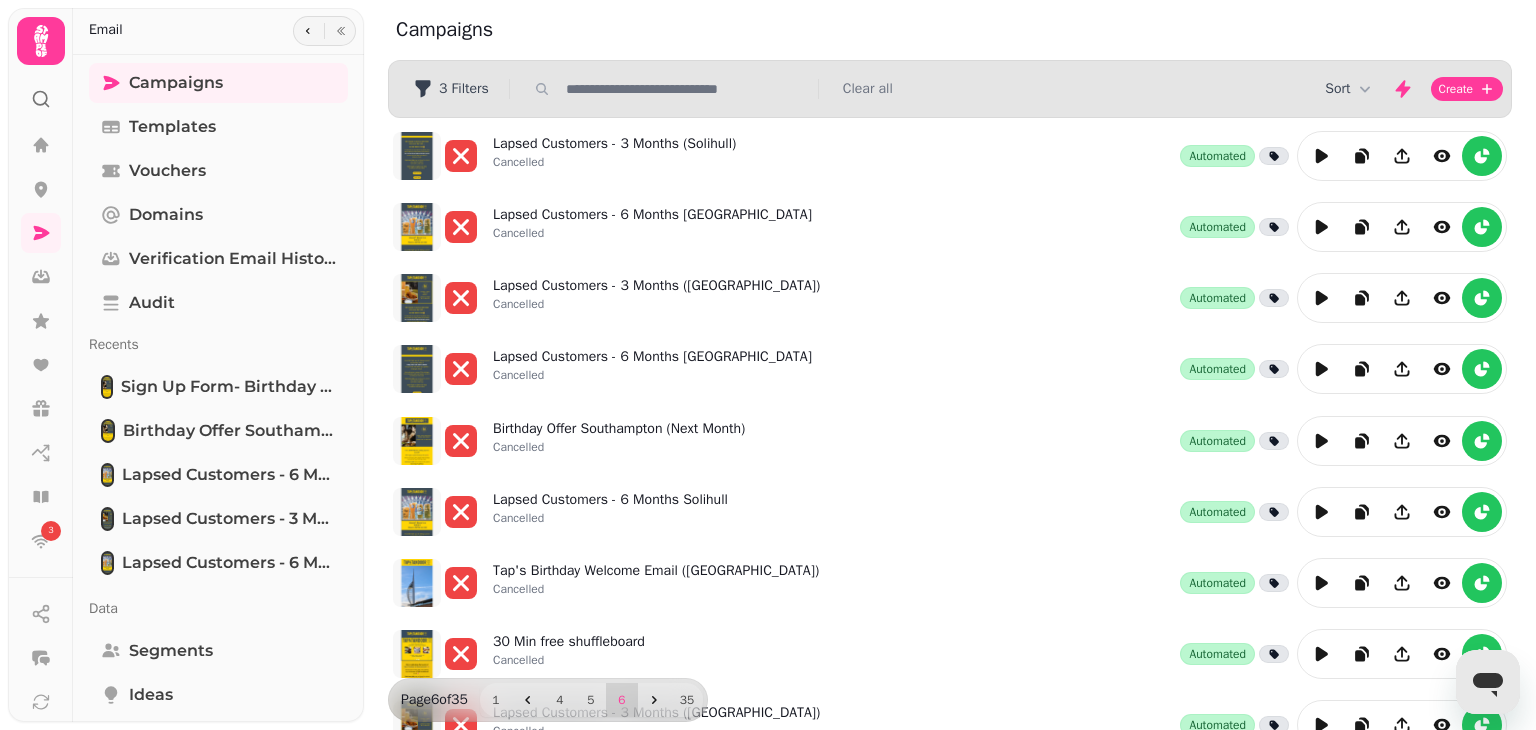 click at bounding box center [686, 89] 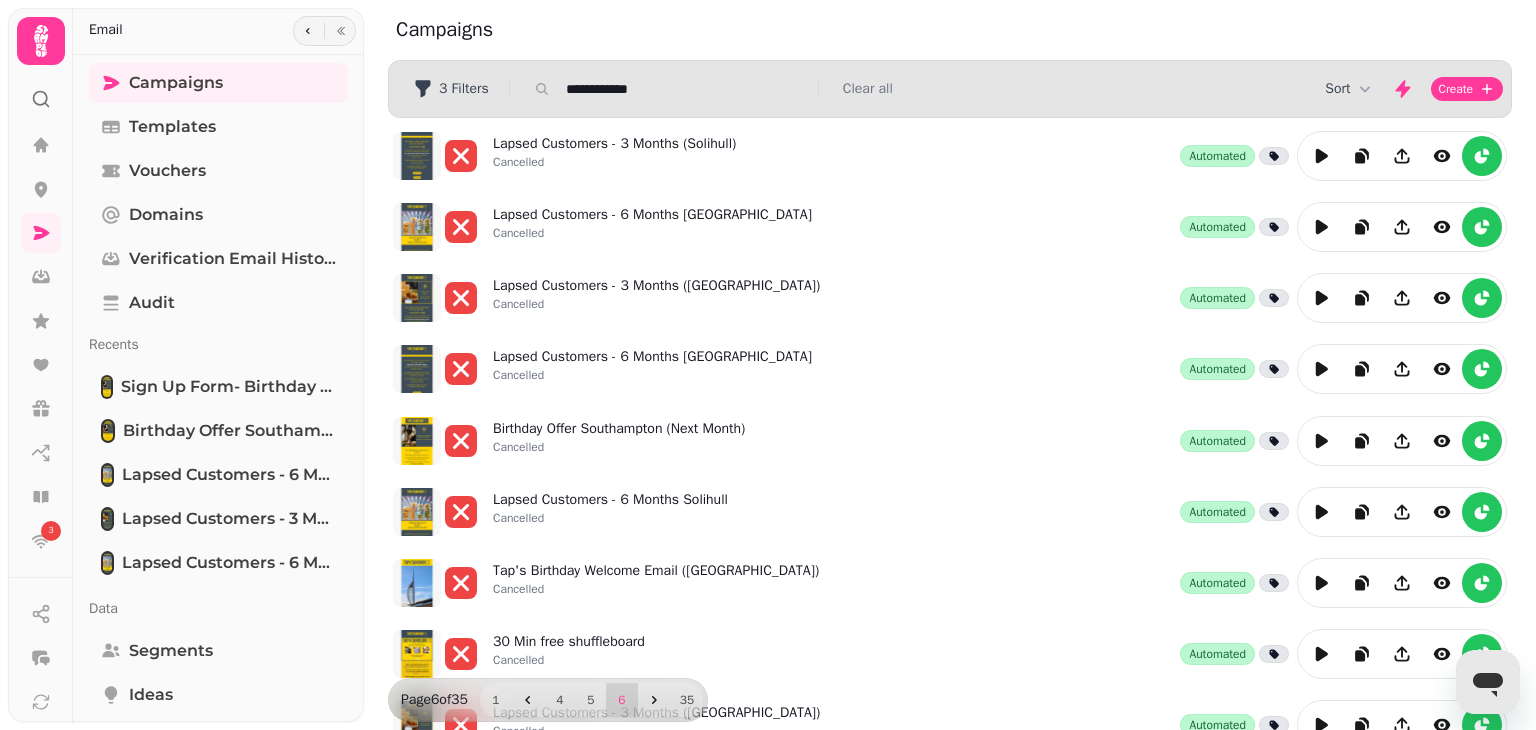 type on "**********" 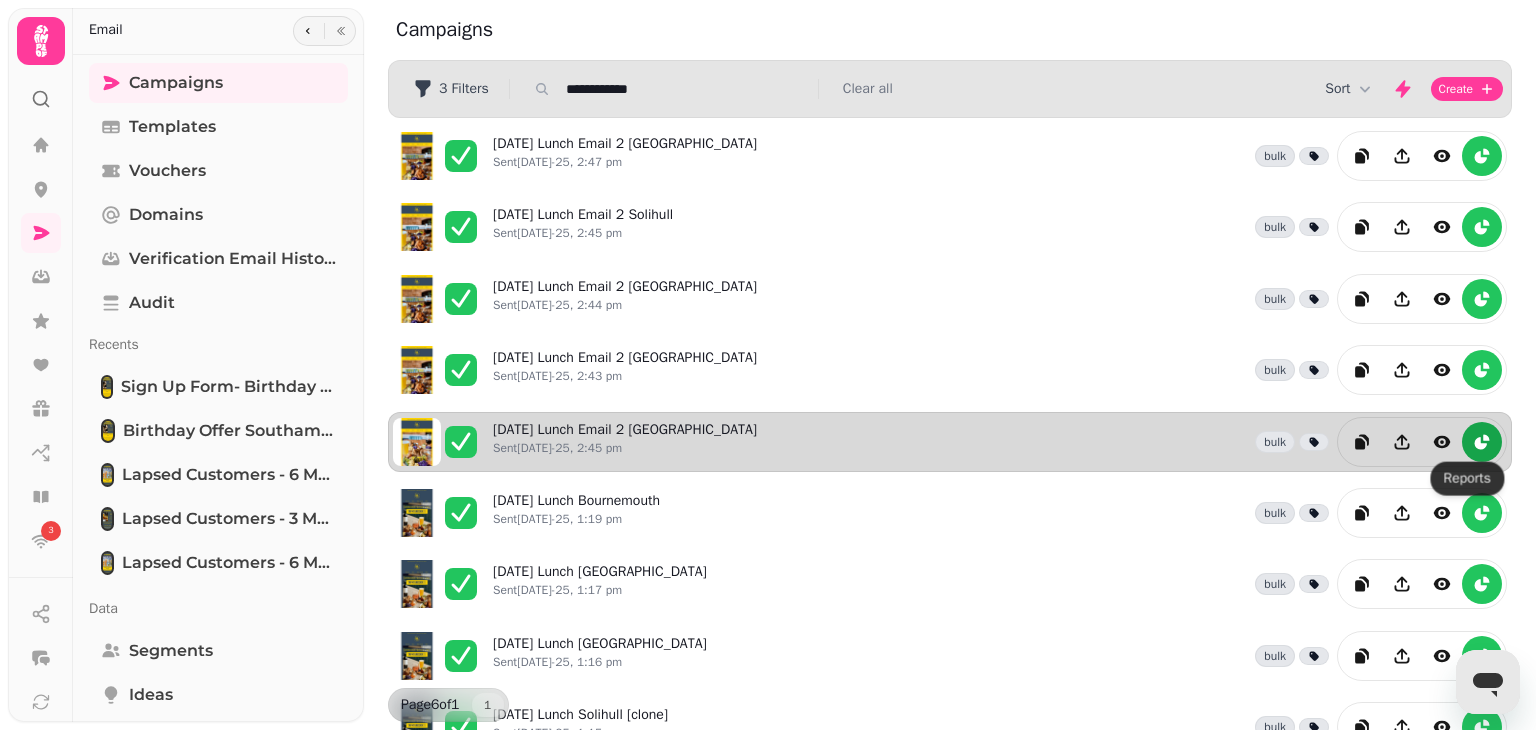 click 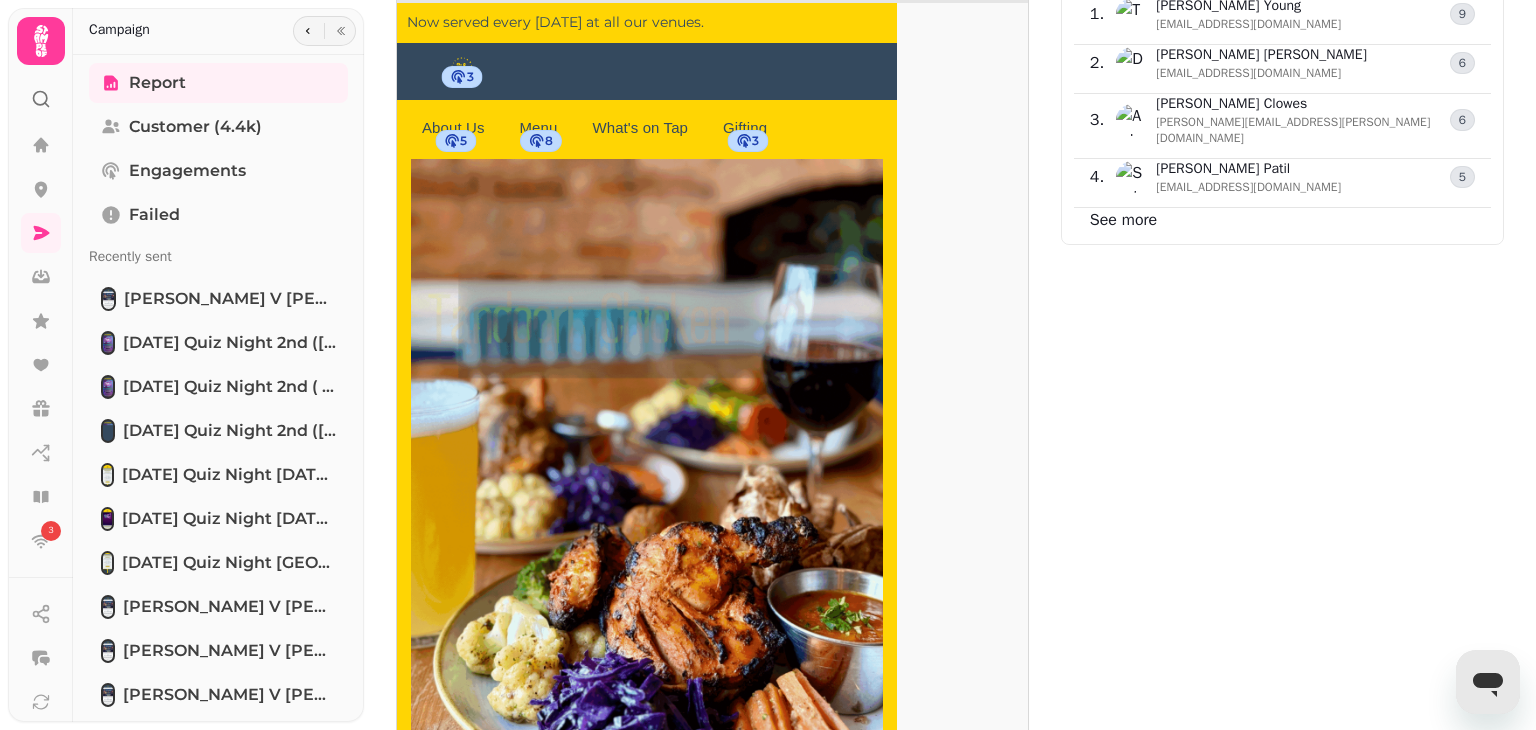 scroll, scrollTop: 1561, scrollLeft: 0, axis: vertical 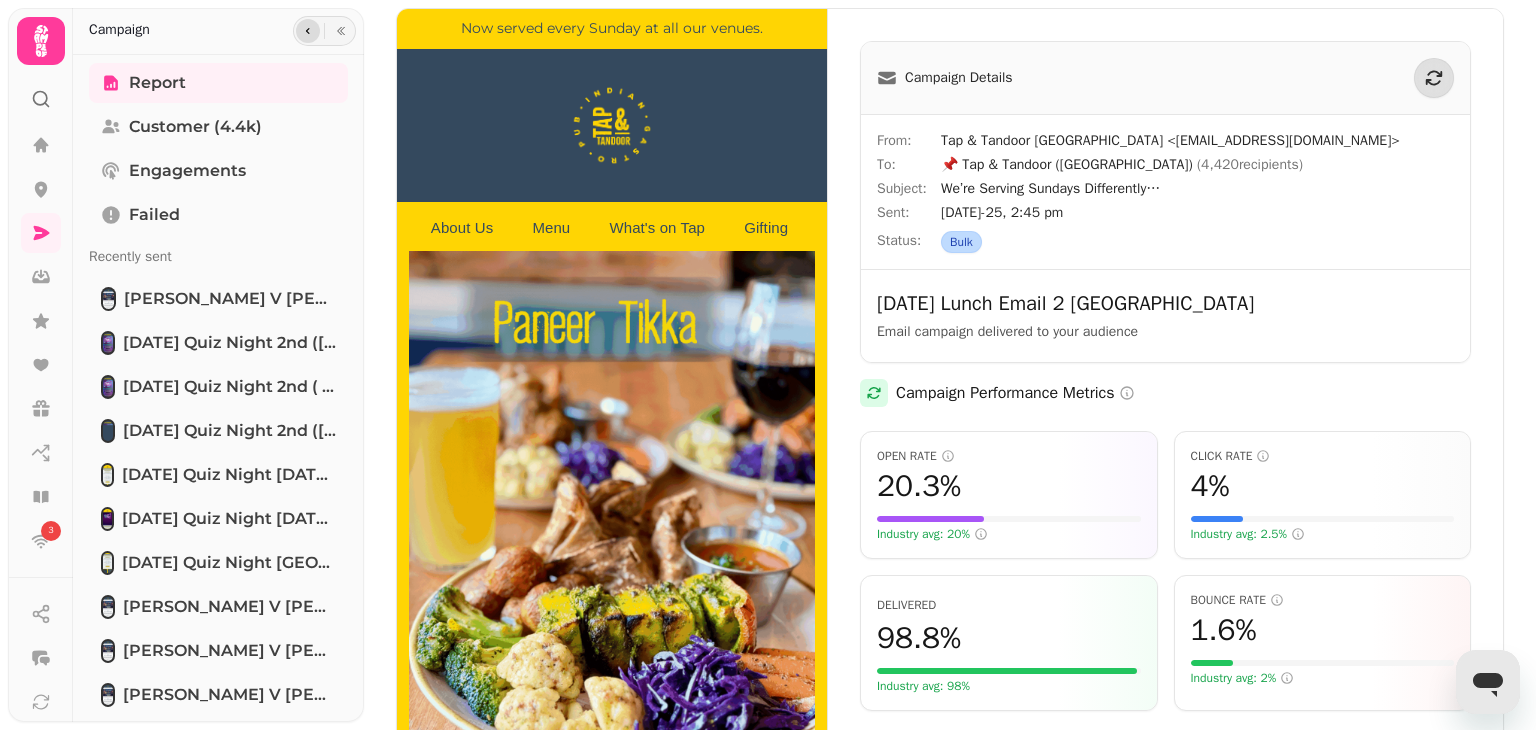 click at bounding box center [308, 31] 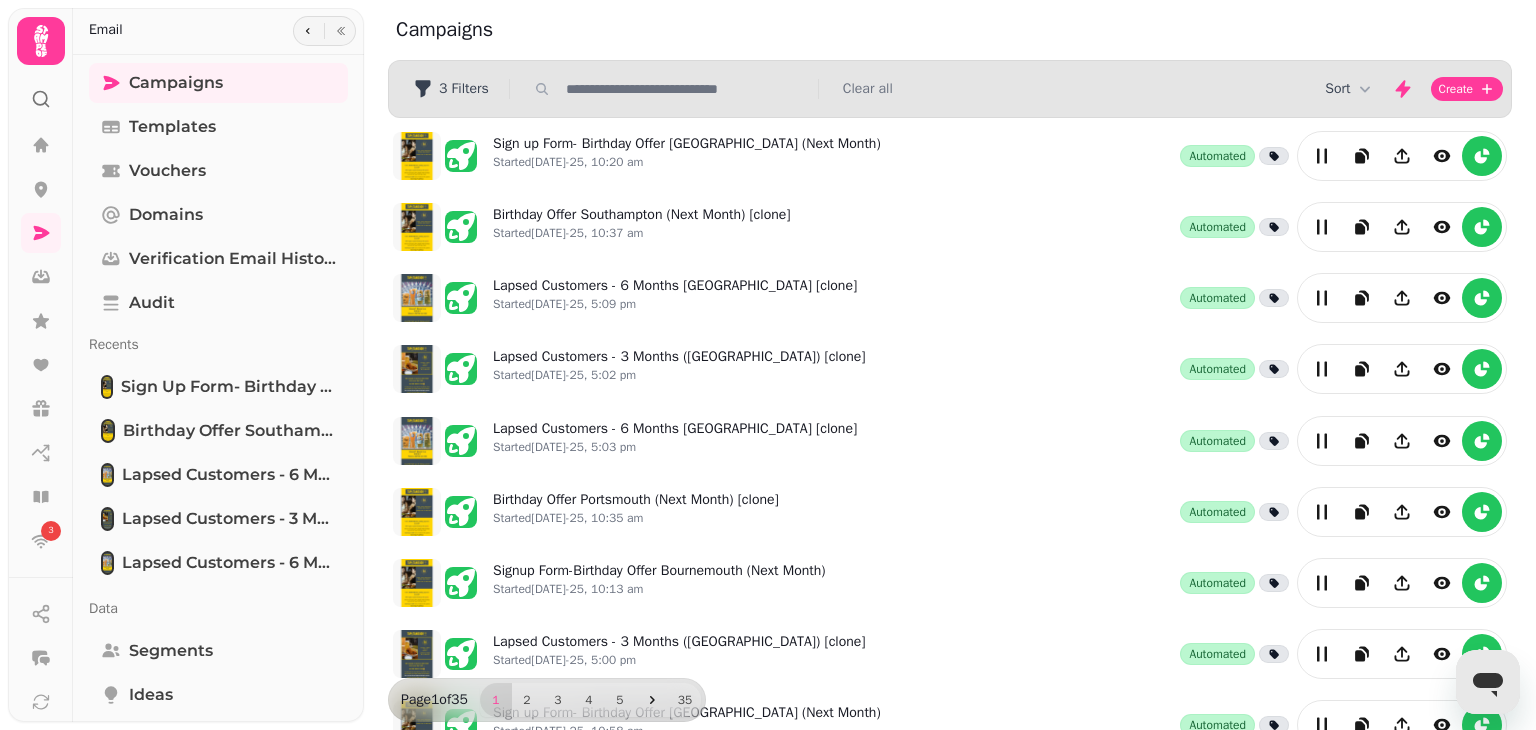 click at bounding box center [686, 89] 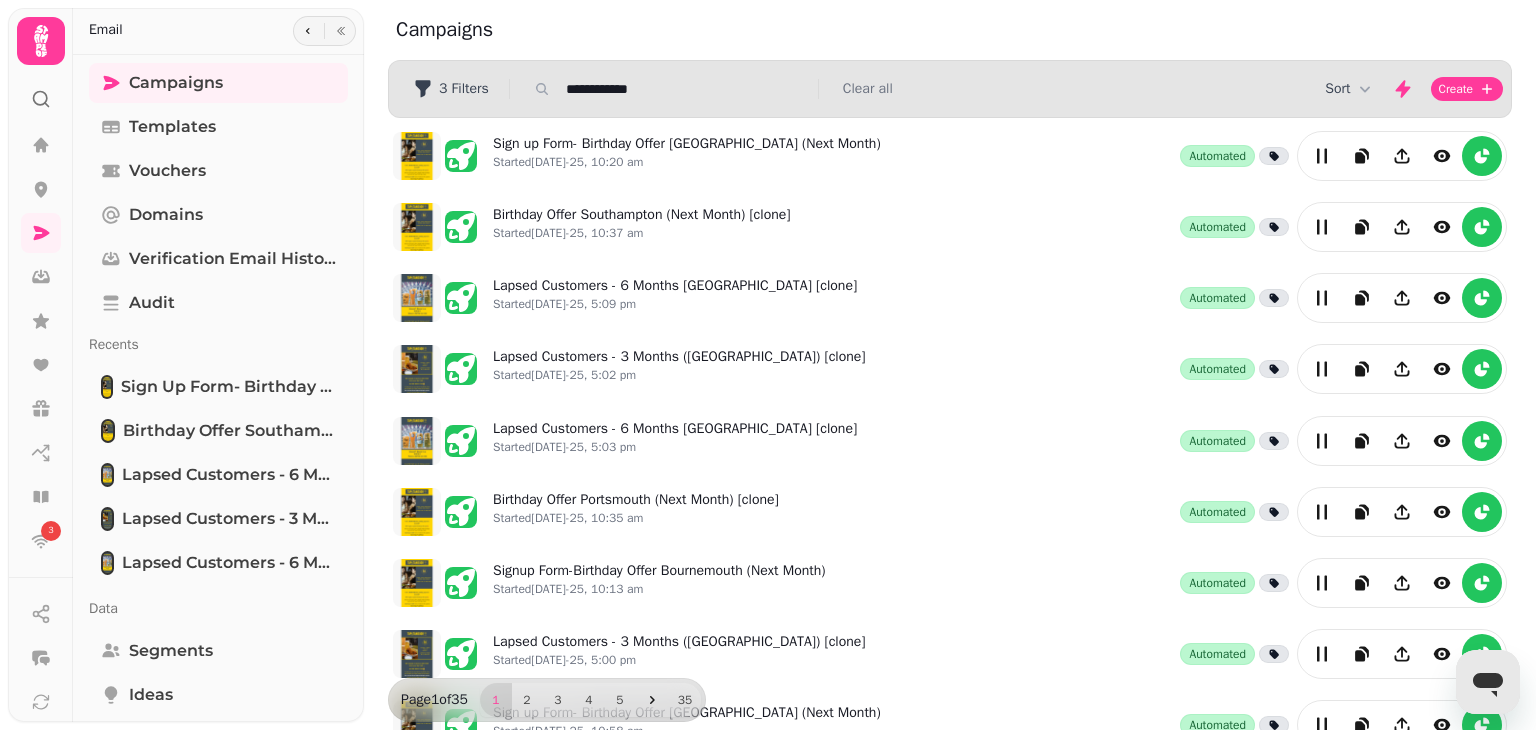 type on "**********" 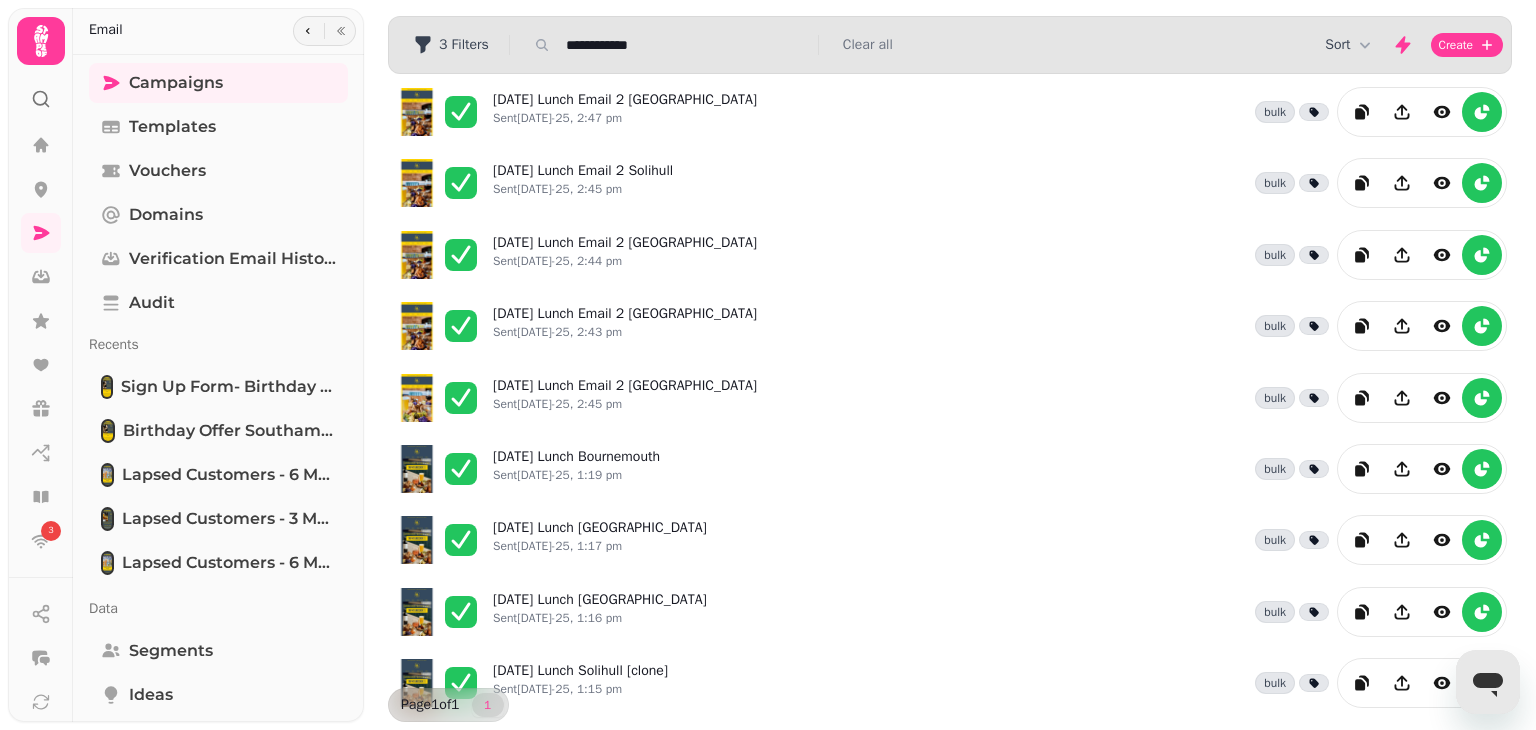 scroll, scrollTop: 39, scrollLeft: 0, axis: vertical 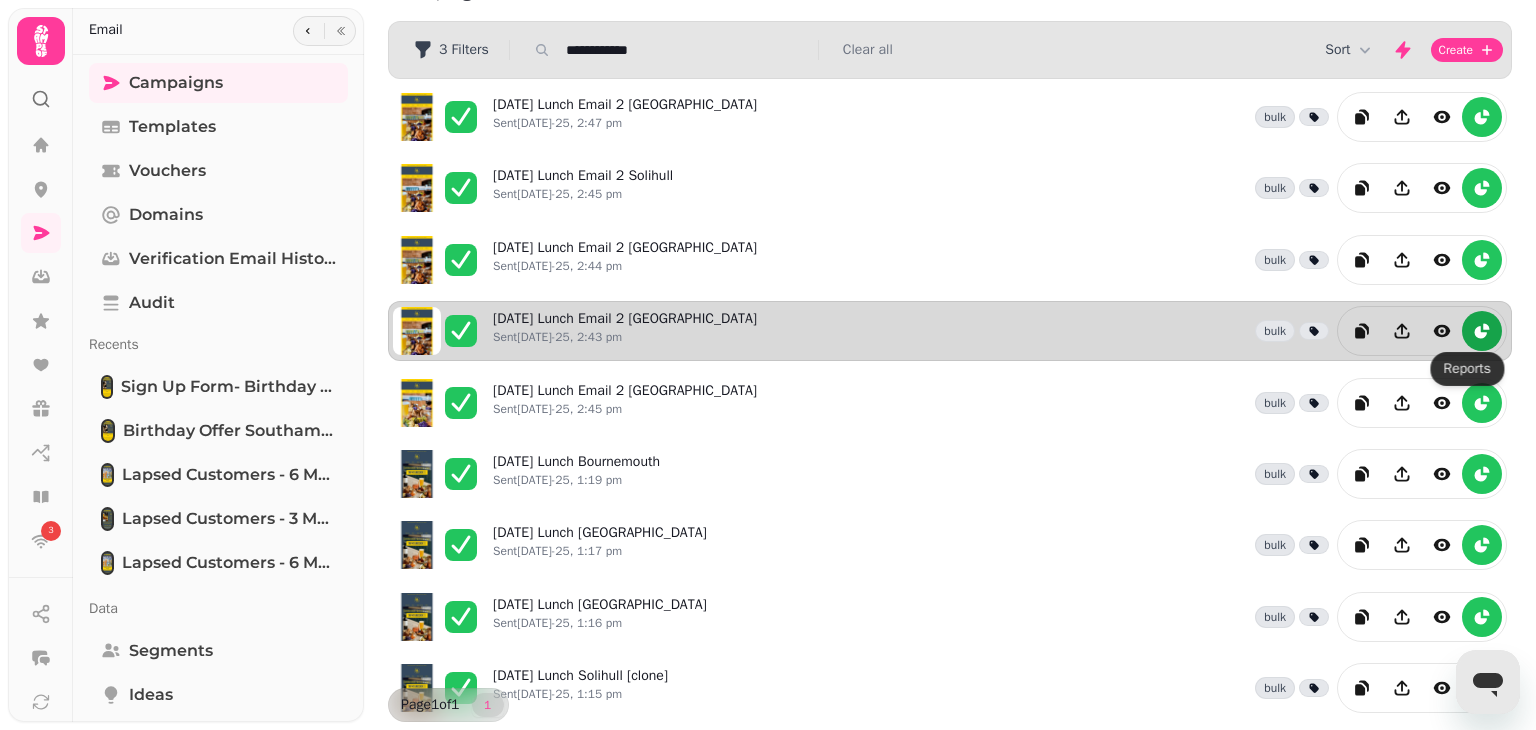 click at bounding box center [1482, 331] 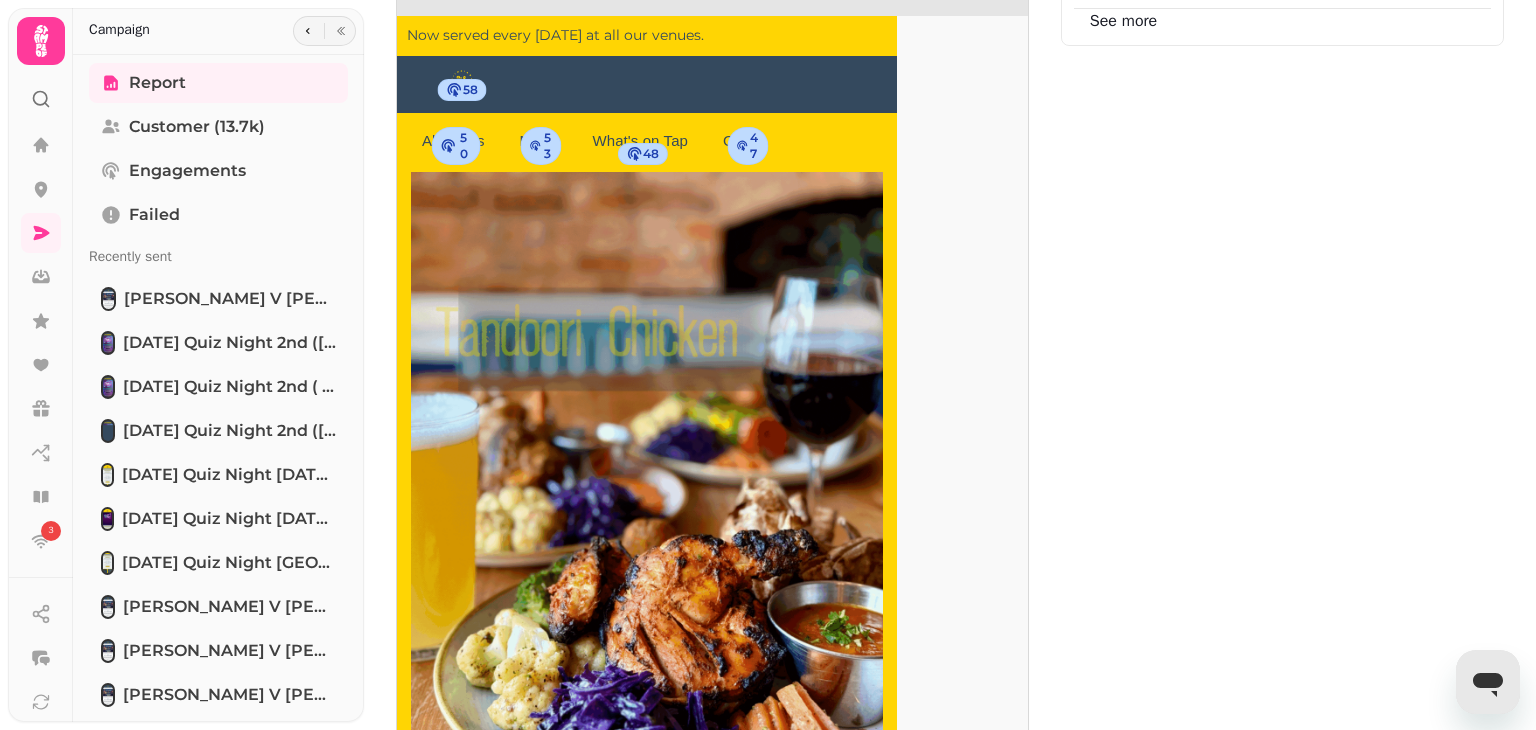 scroll, scrollTop: 1544, scrollLeft: 0, axis: vertical 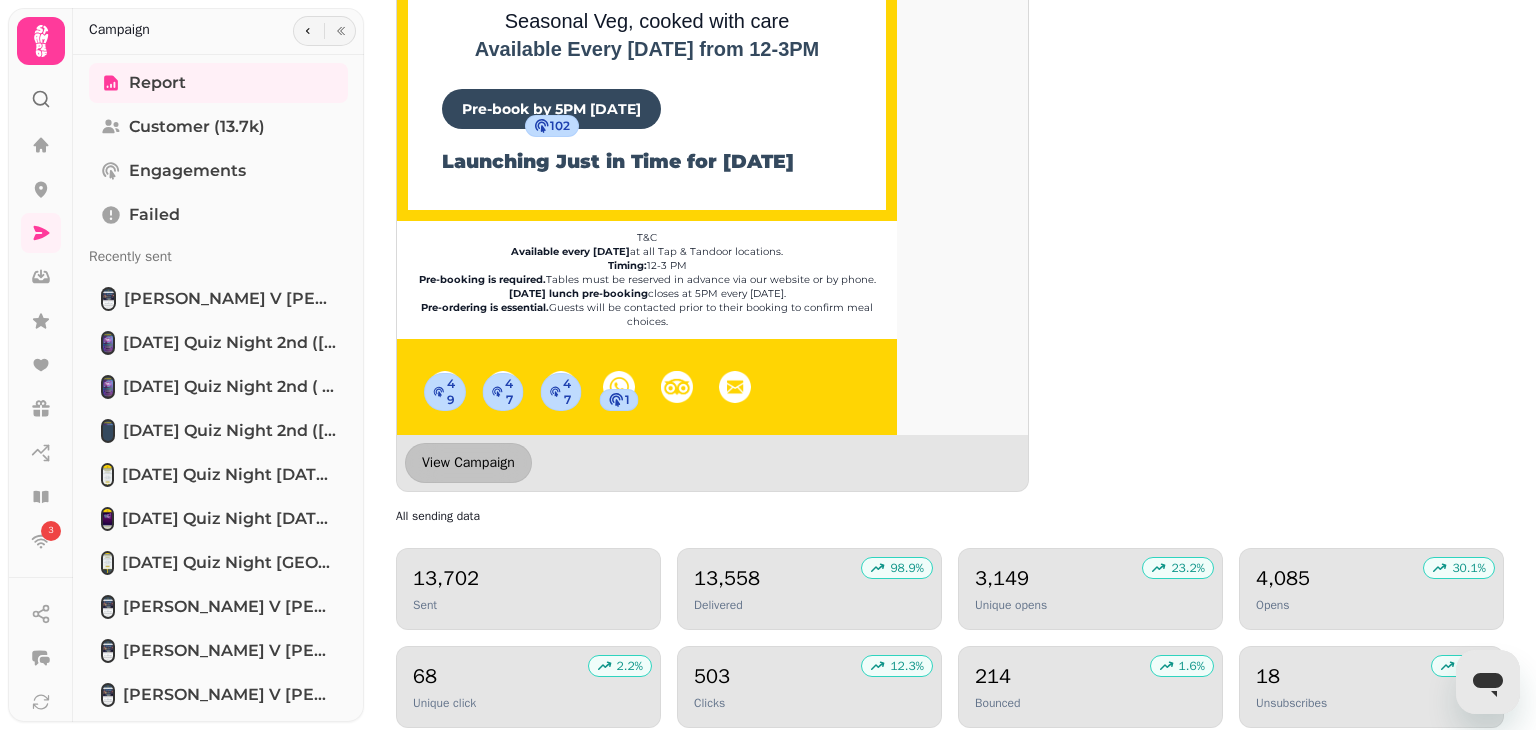 click on "View Campaign" at bounding box center [468, 463] 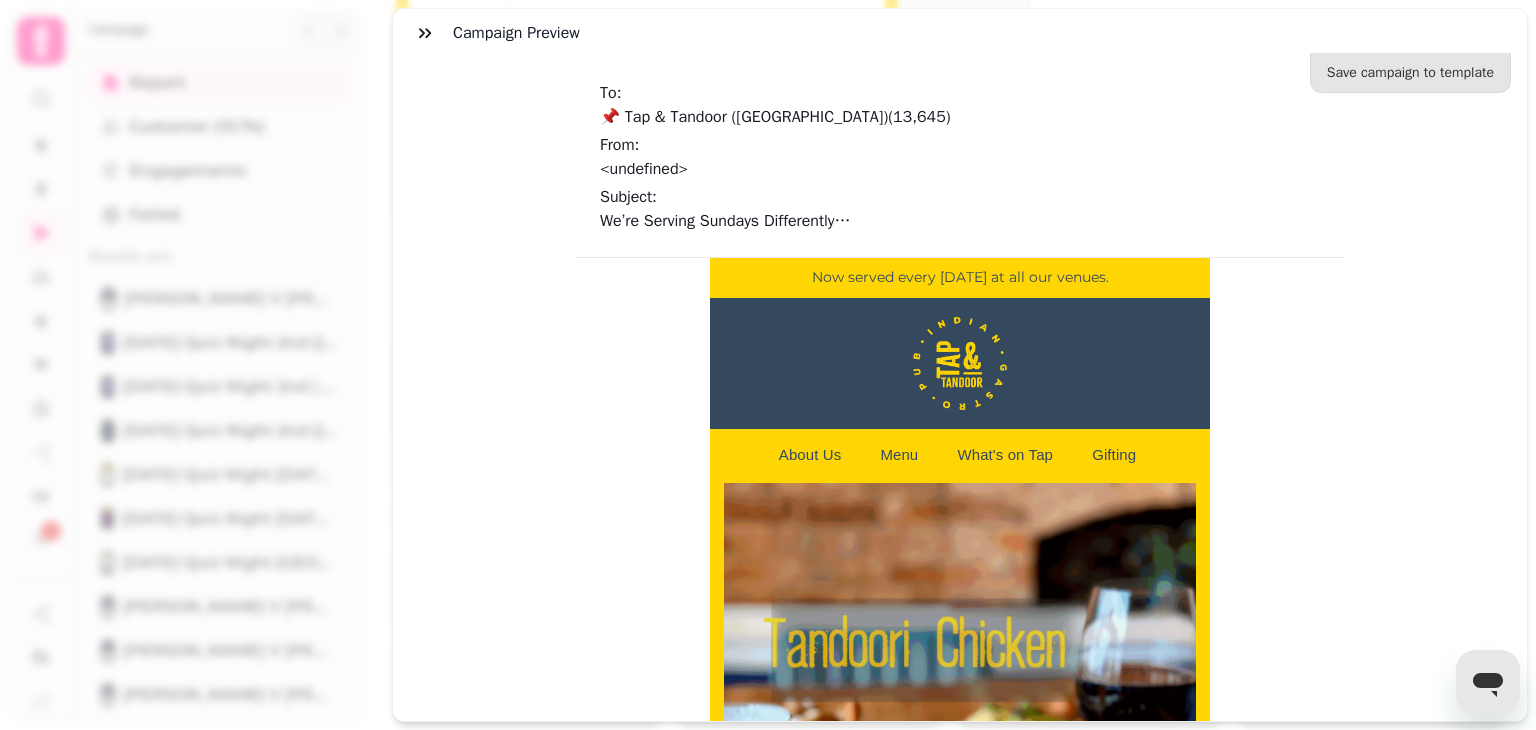scroll, scrollTop: 0, scrollLeft: 0, axis: both 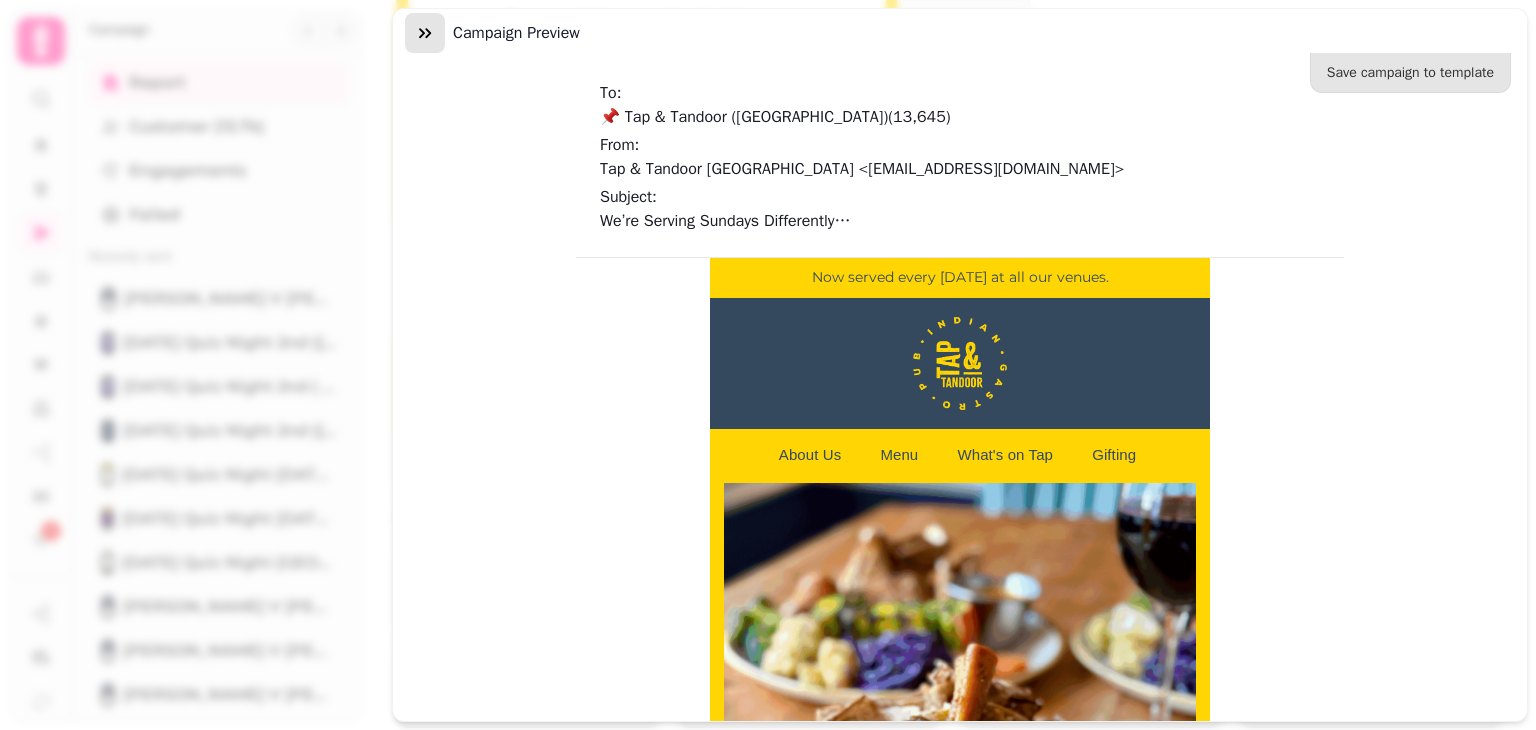 click at bounding box center [425, 33] 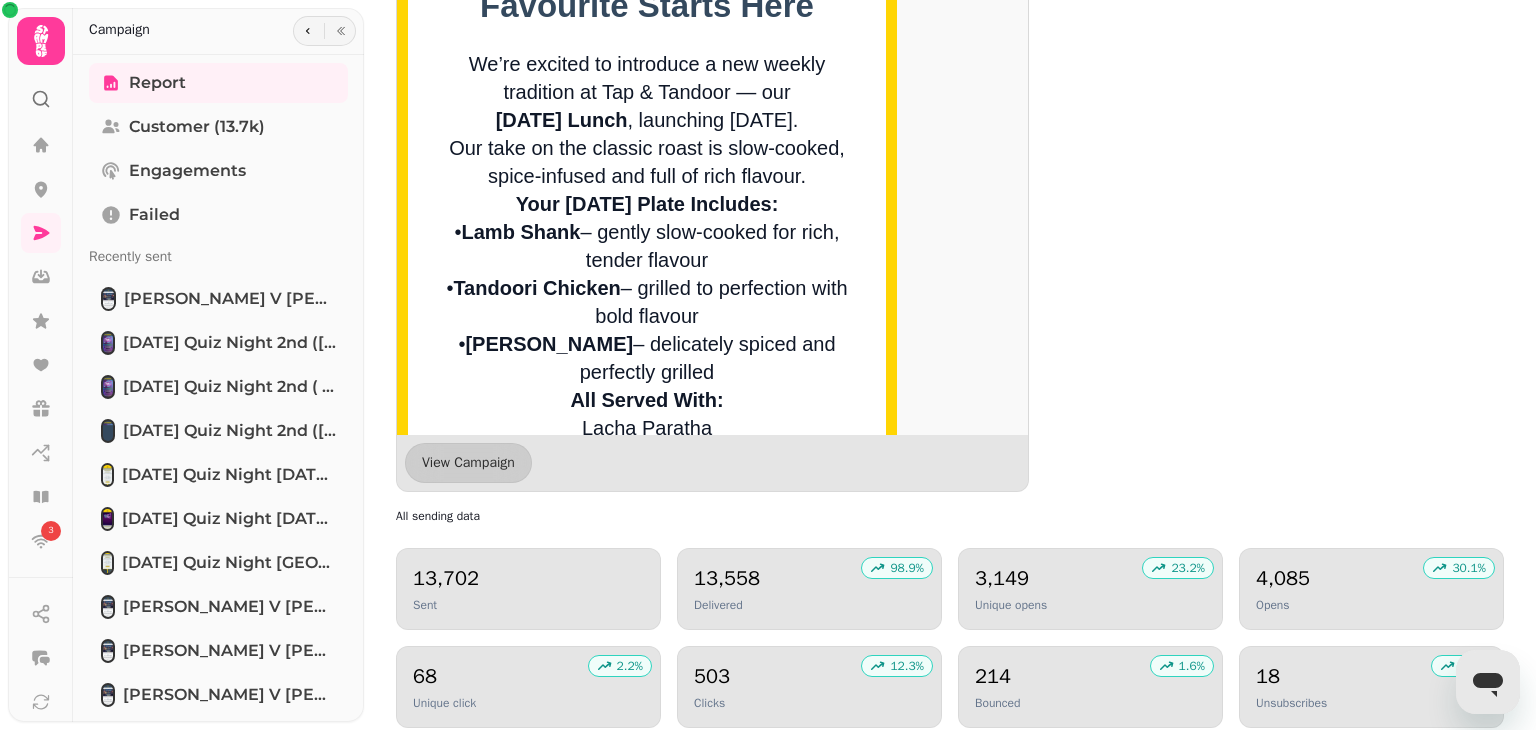 scroll, scrollTop: 1008, scrollLeft: 0, axis: vertical 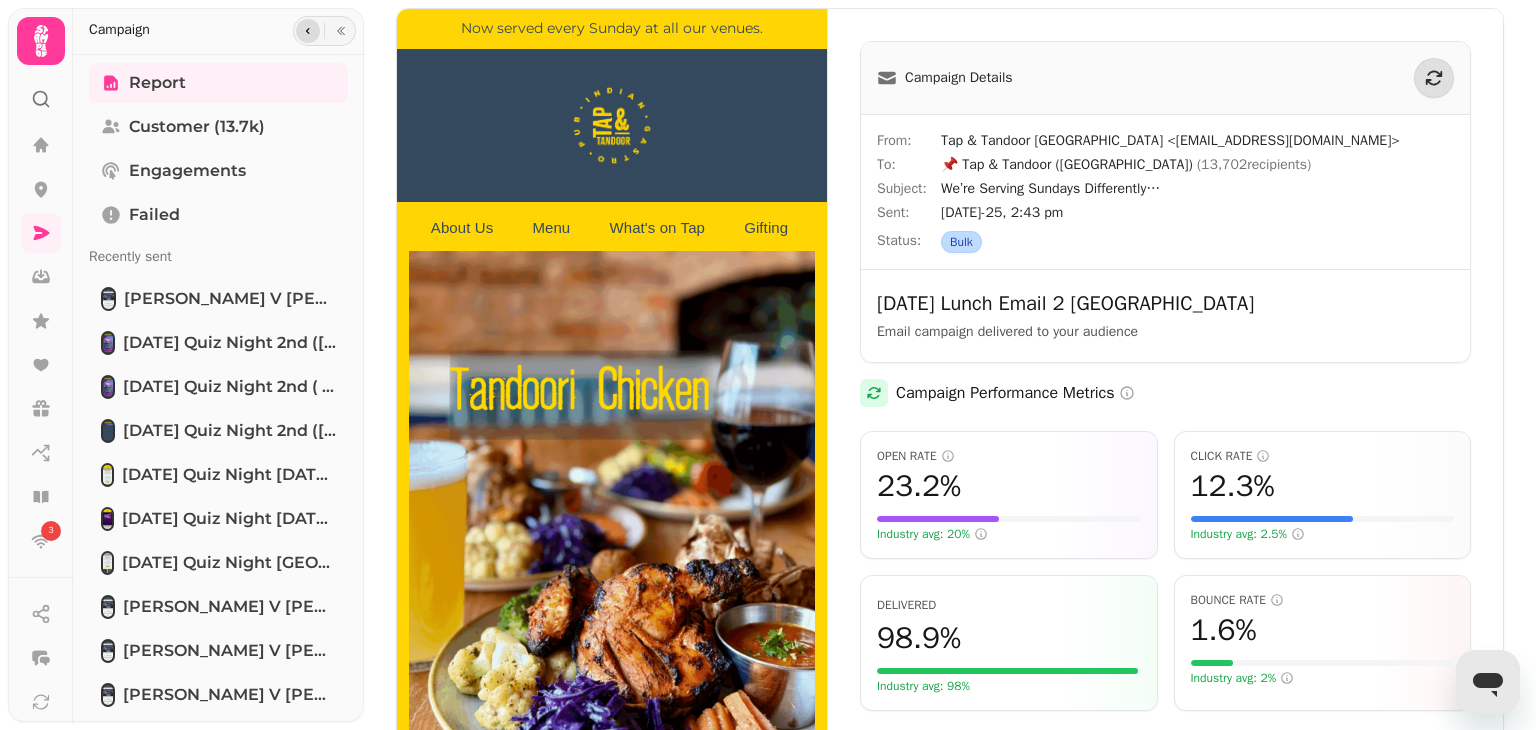 click 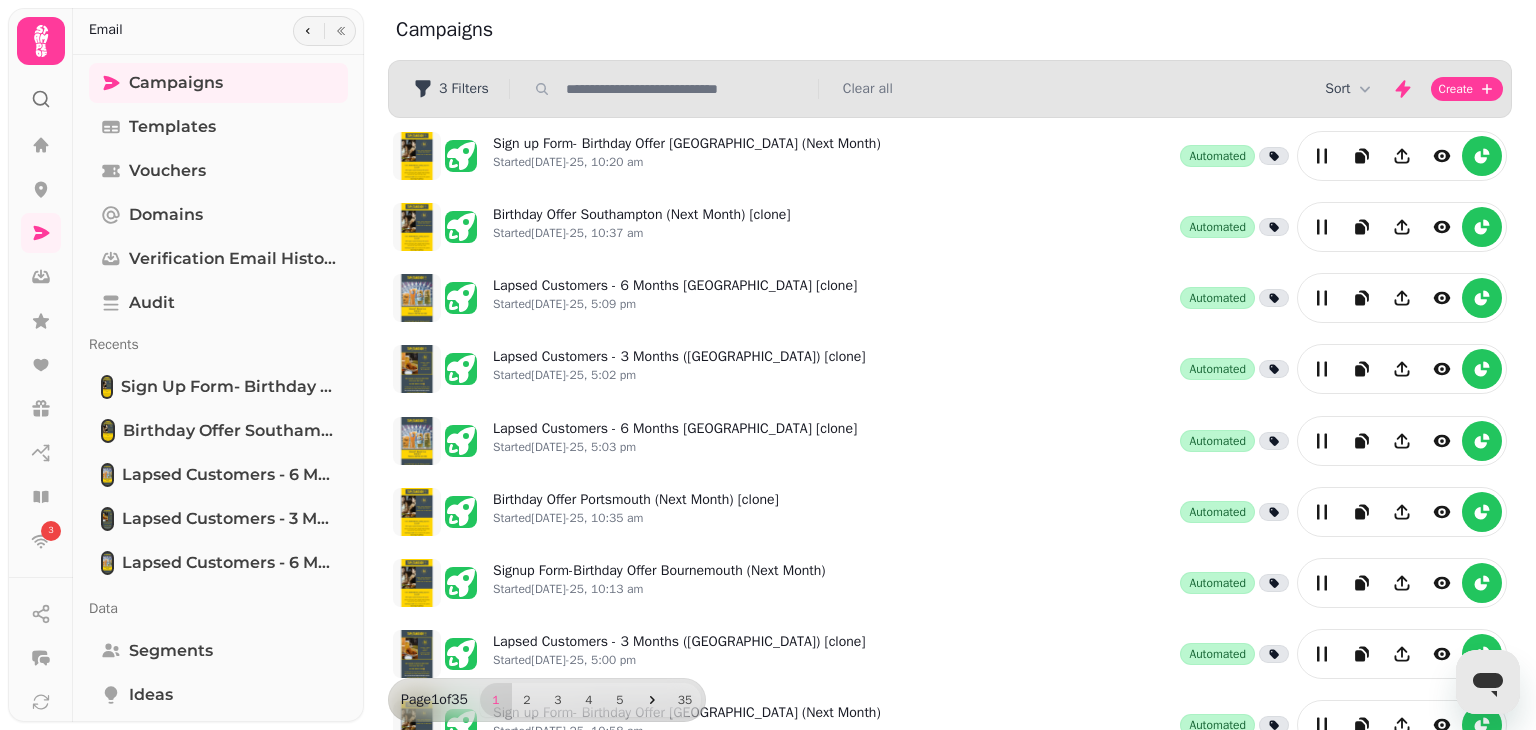 click at bounding box center (686, 89) 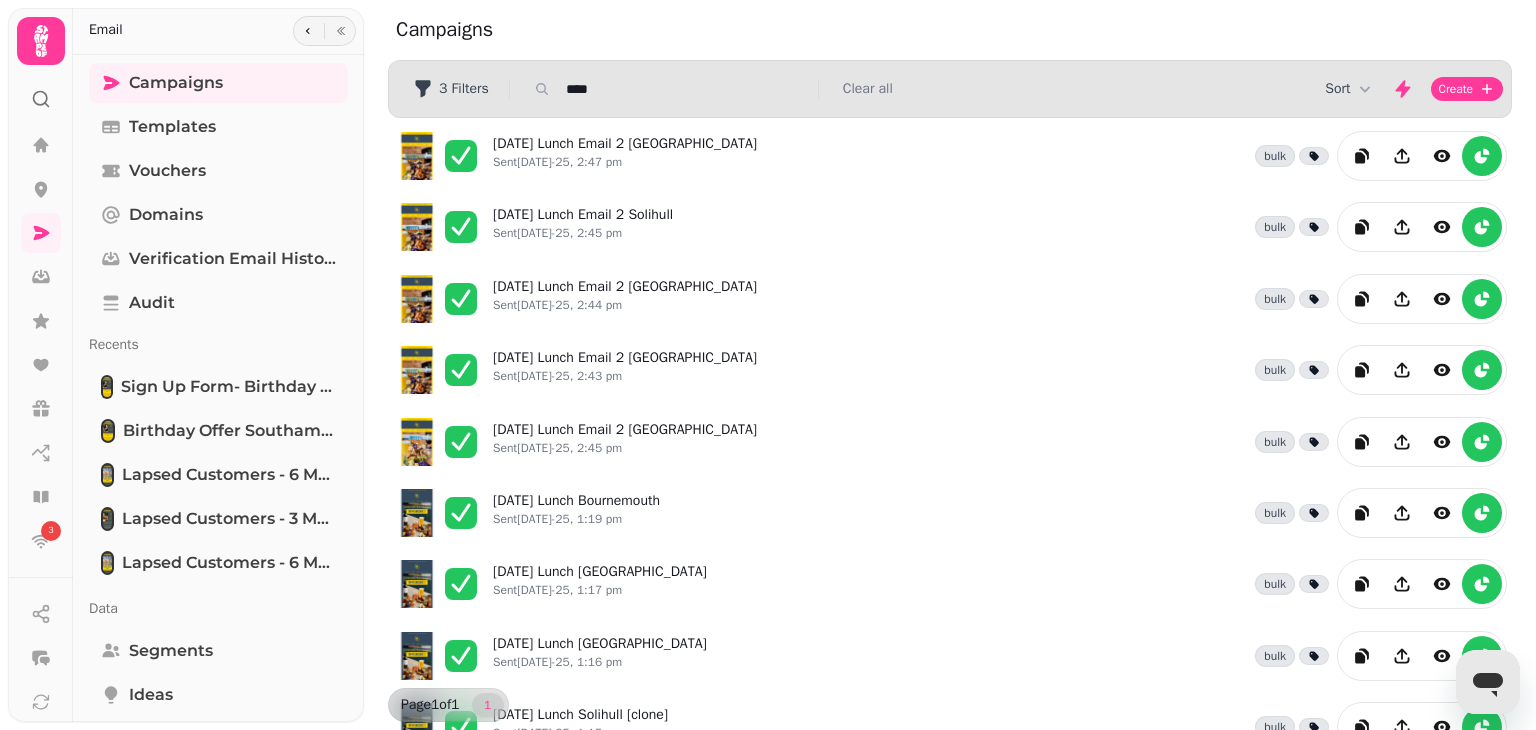 type on "**********" 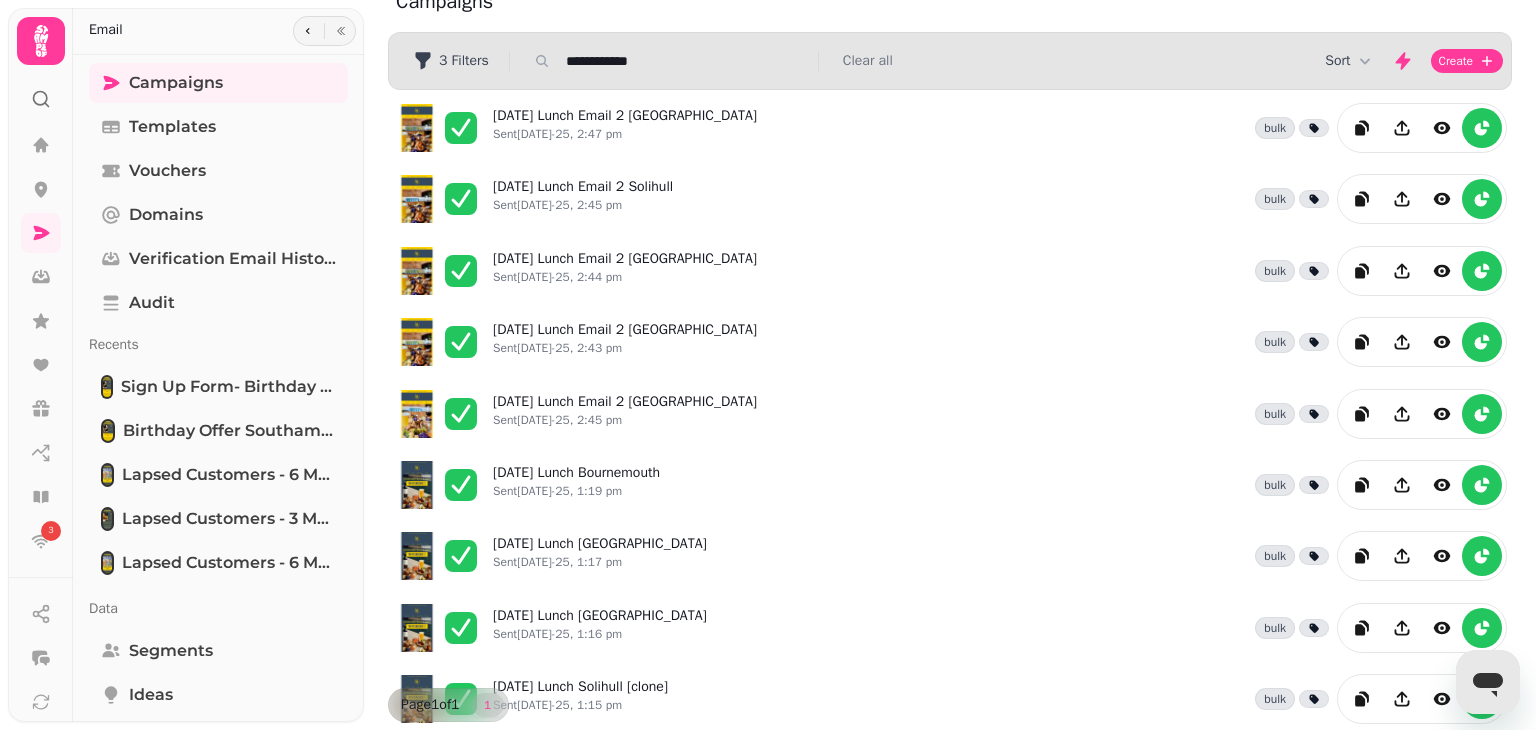 scroll, scrollTop: 0, scrollLeft: 0, axis: both 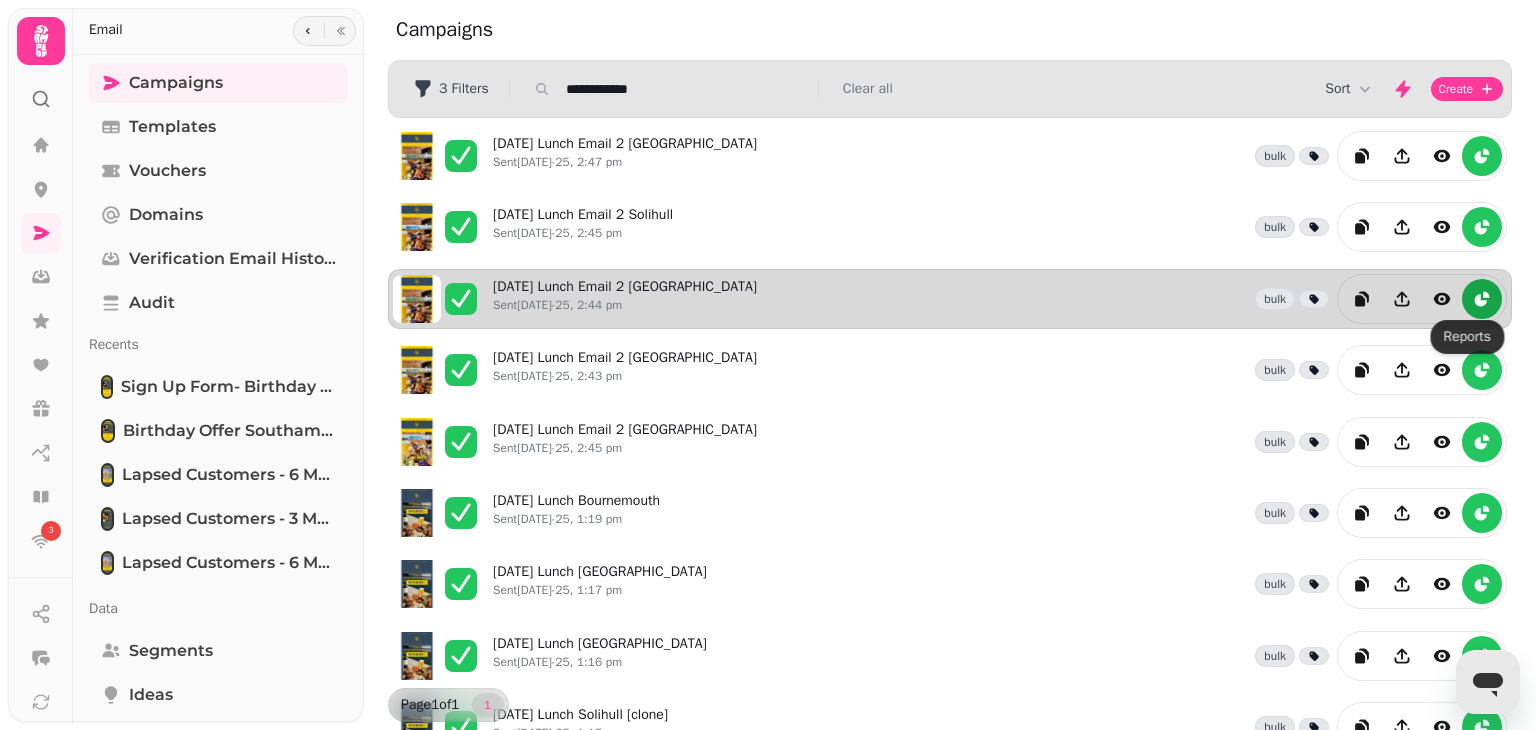 click at bounding box center [1482, 299] 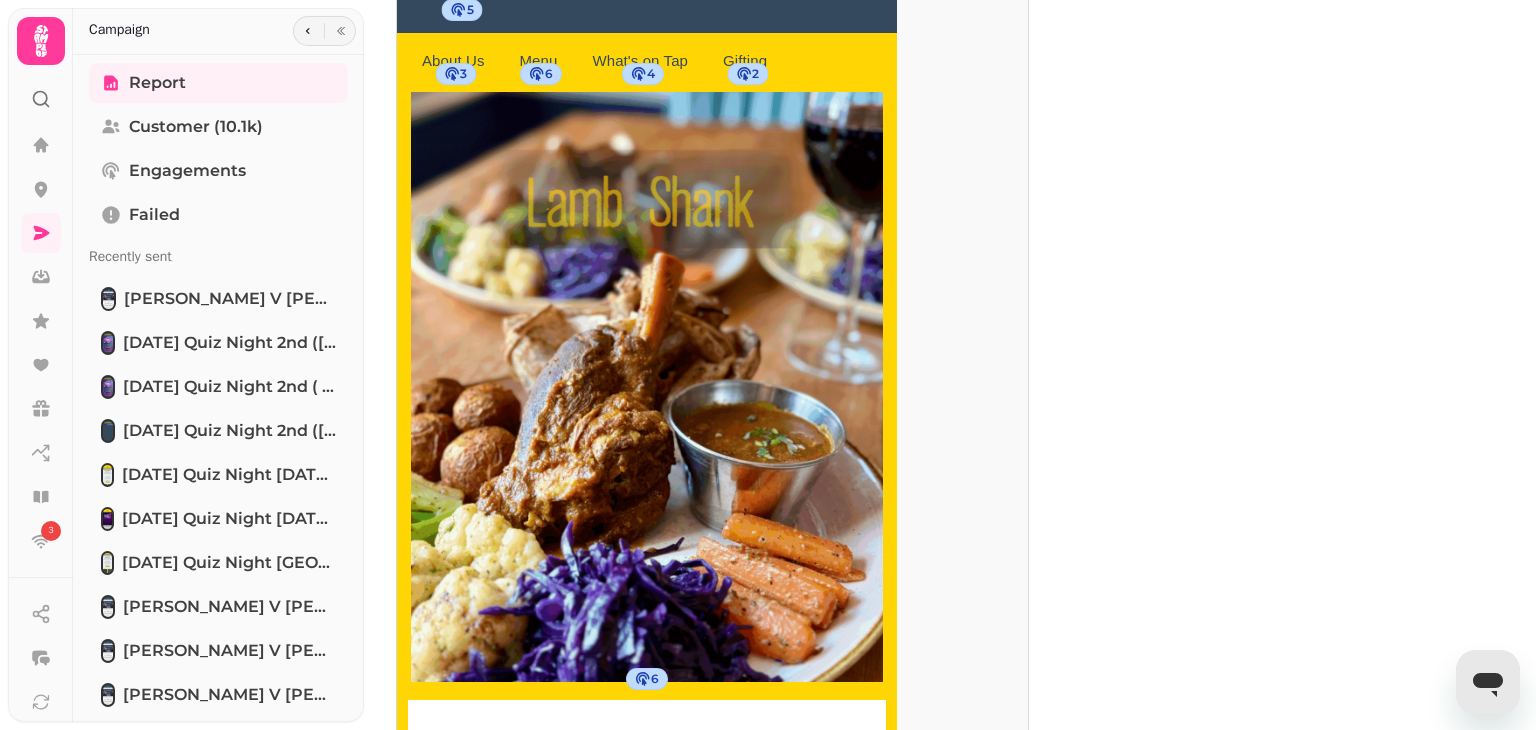 scroll, scrollTop: 1353, scrollLeft: 0, axis: vertical 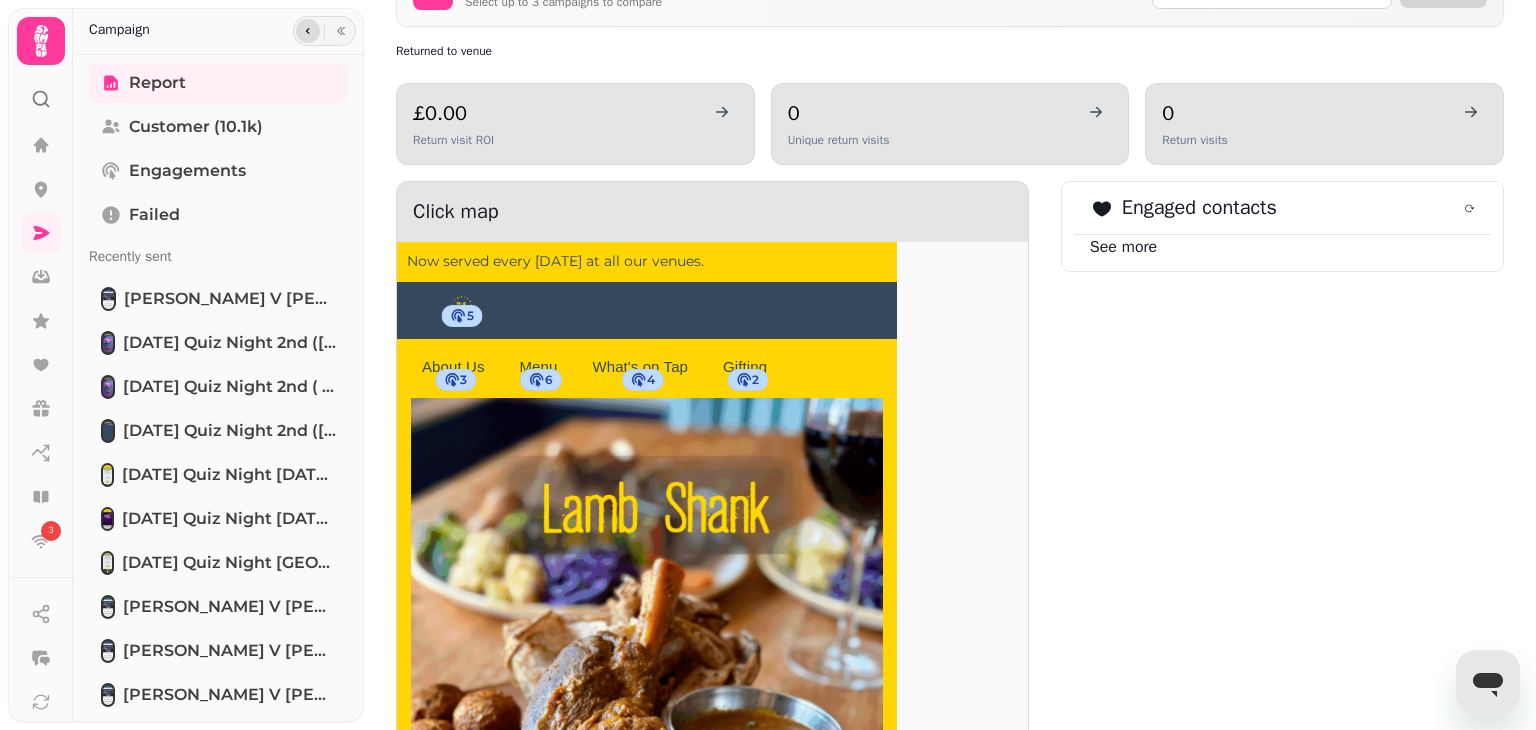 click at bounding box center (308, 31) 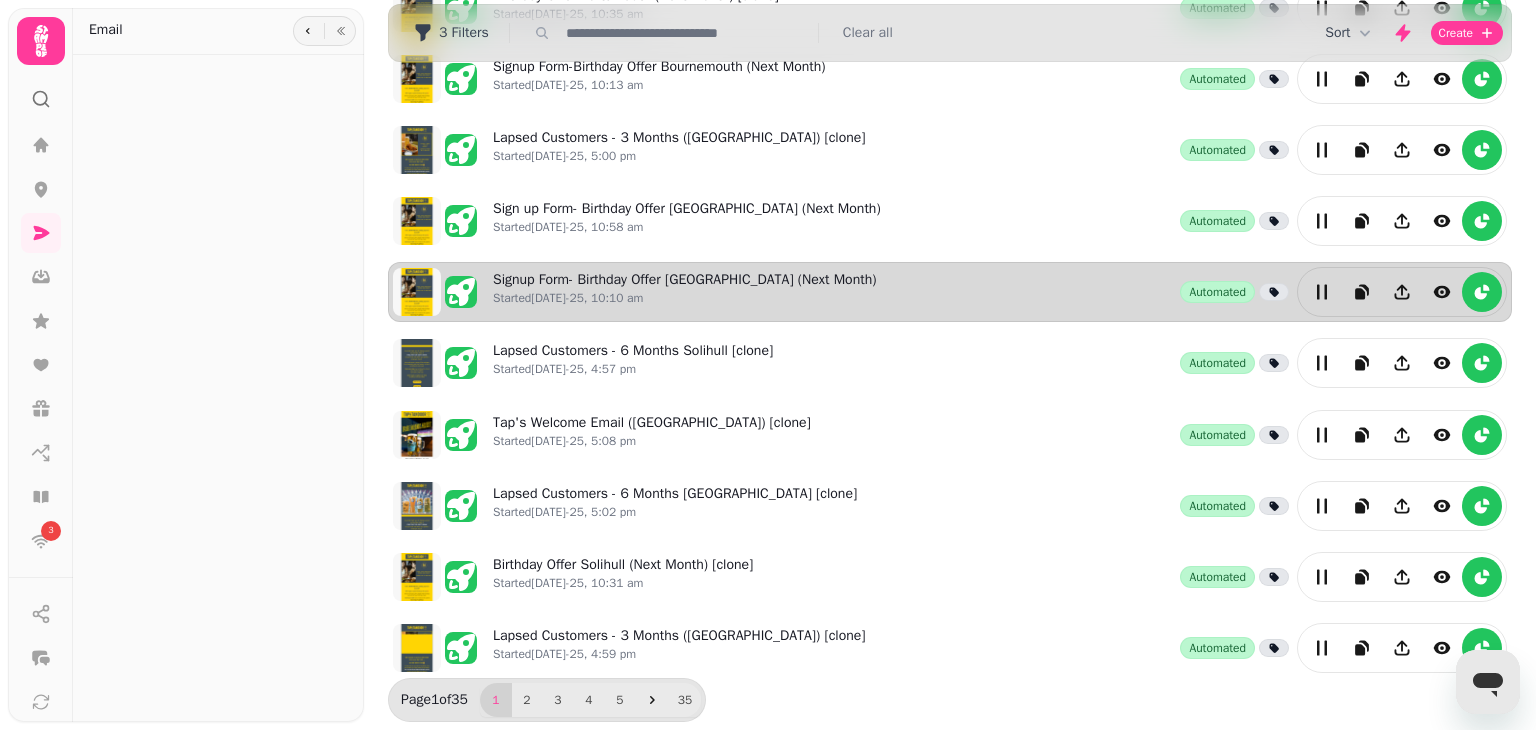 scroll, scrollTop: 491, scrollLeft: 0, axis: vertical 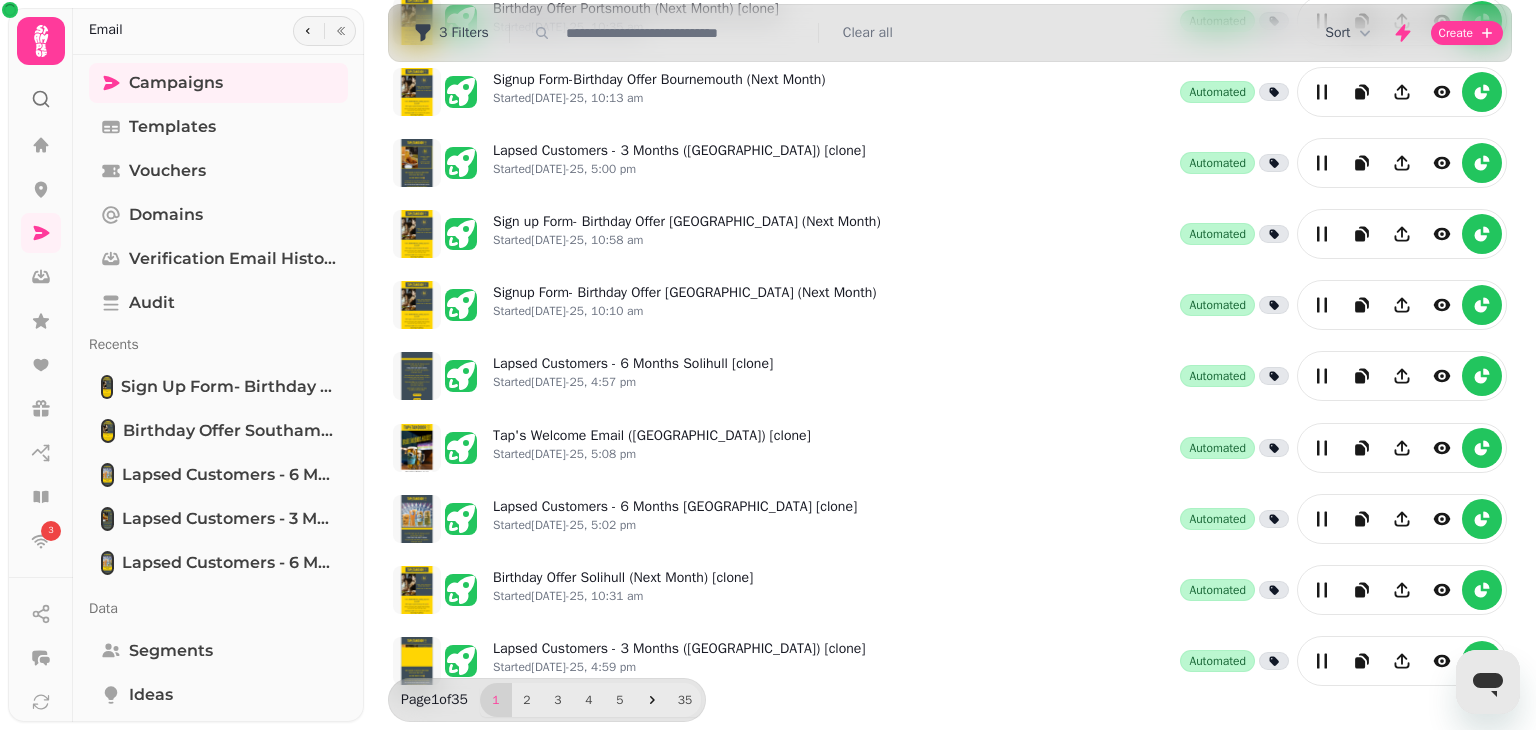 click at bounding box center (686, 33) 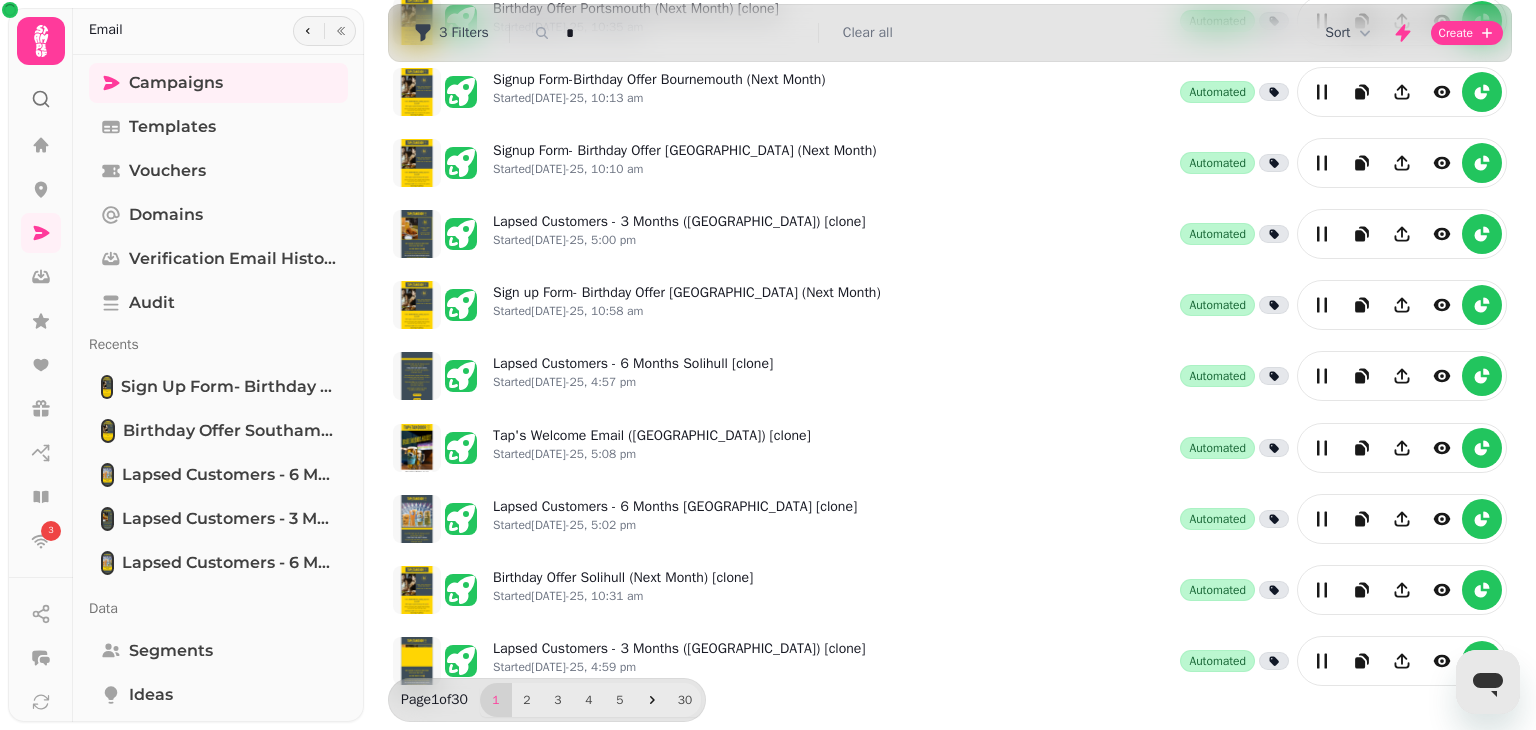 type on "**********" 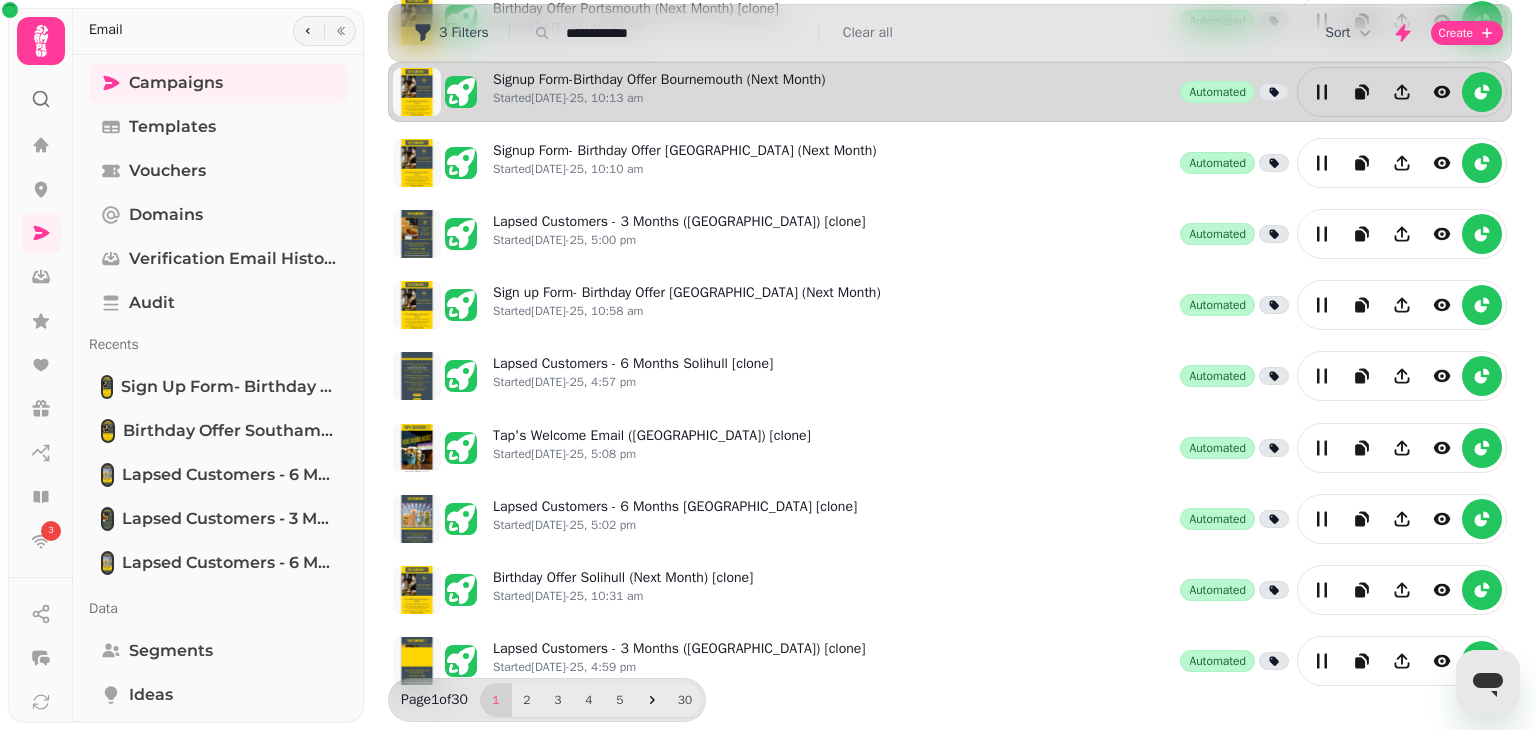 scroll, scrollTop: 202, scrollLeft: 0, axis: vertical 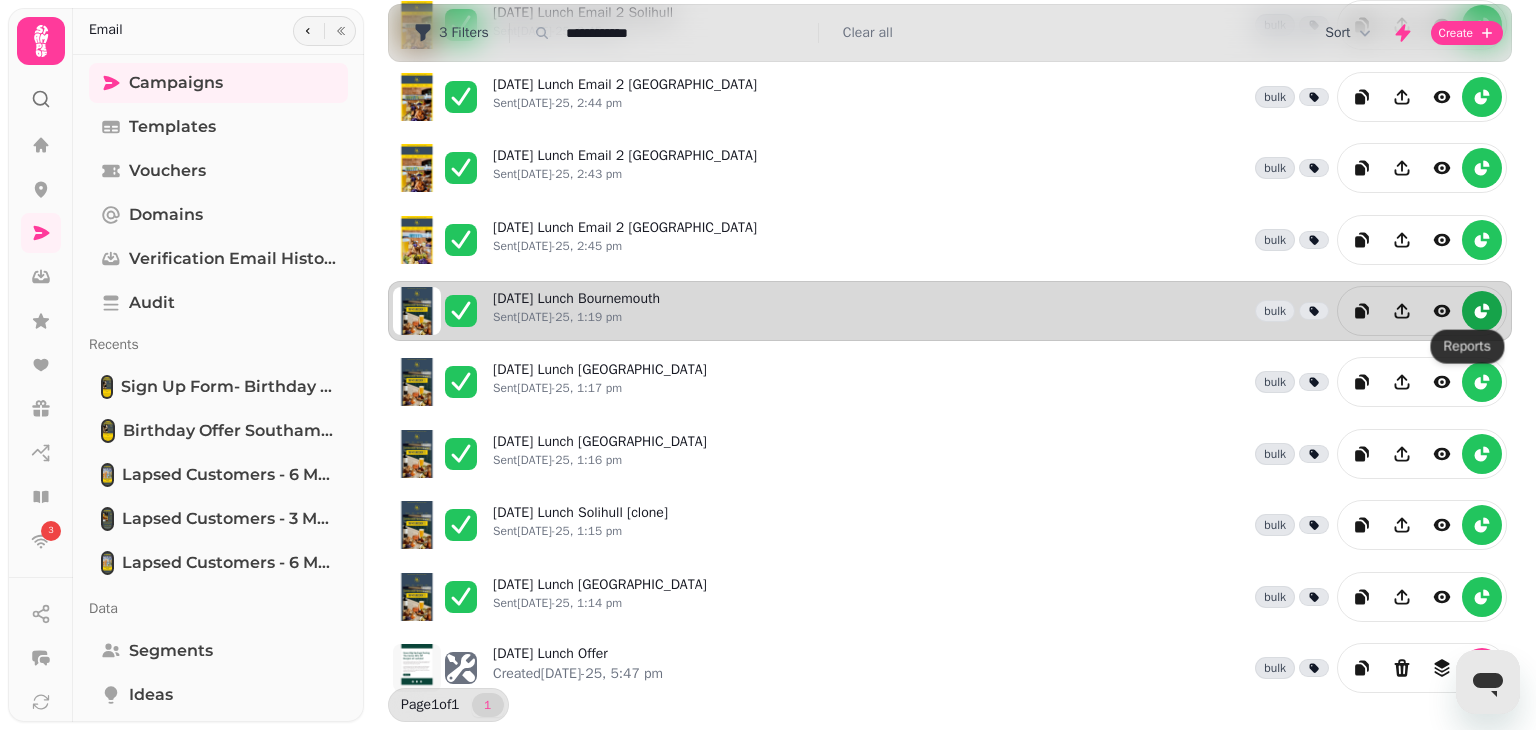 click 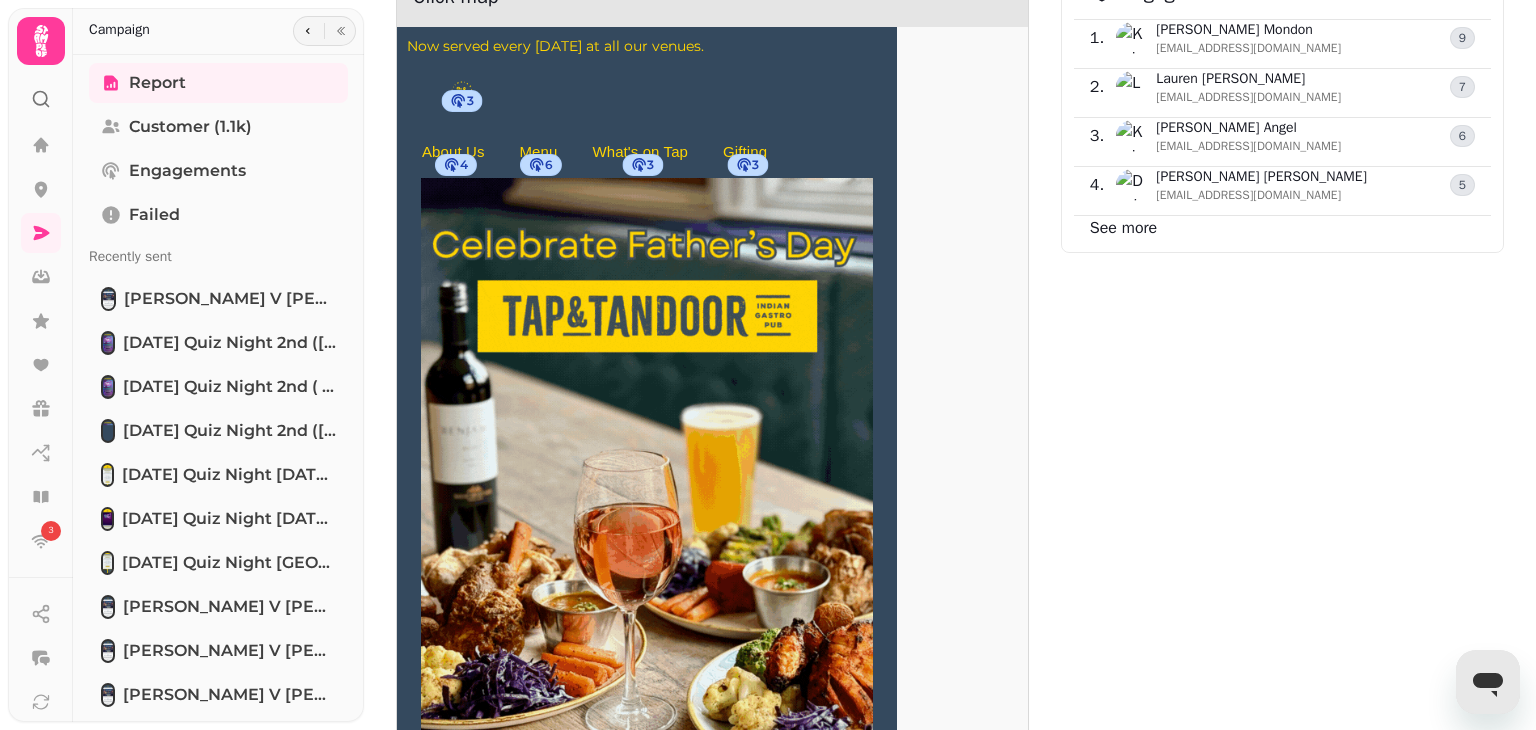 scroll, scrollTop: 1528, scrollLeft: 0, axis: vertical 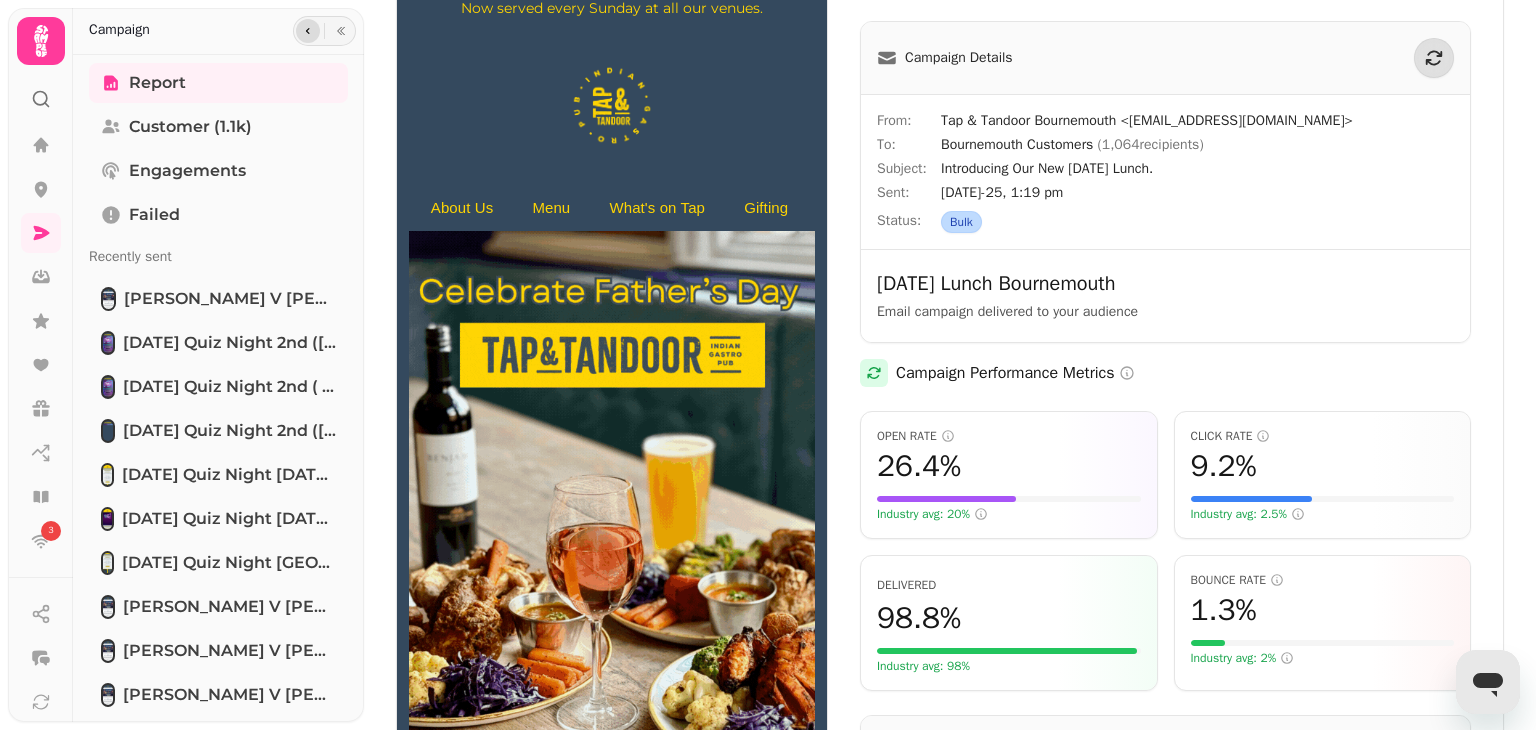 click at bounding box center [308, 31] 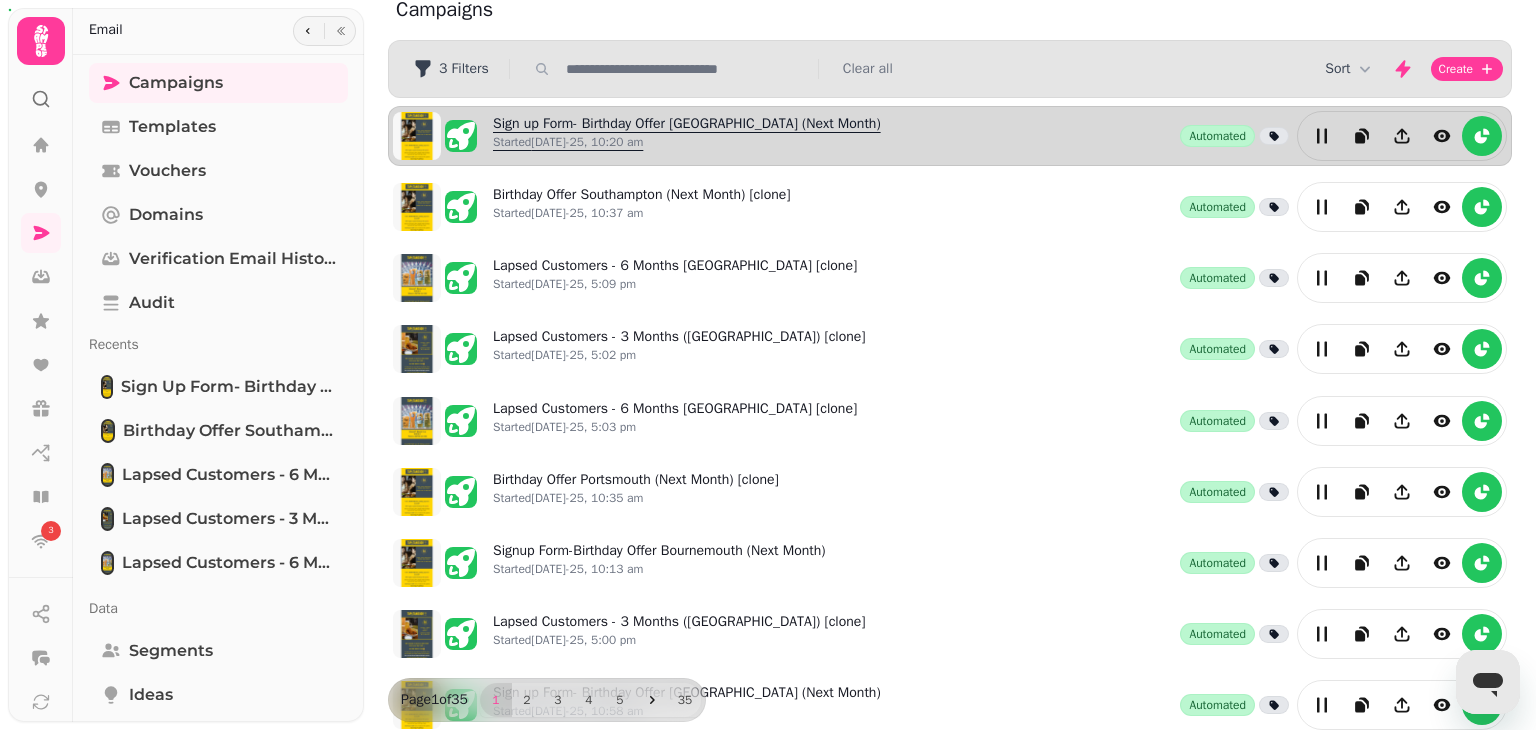 click on "Started  [DATE]-25, 10:20 am" at bounding box center [687, 142] 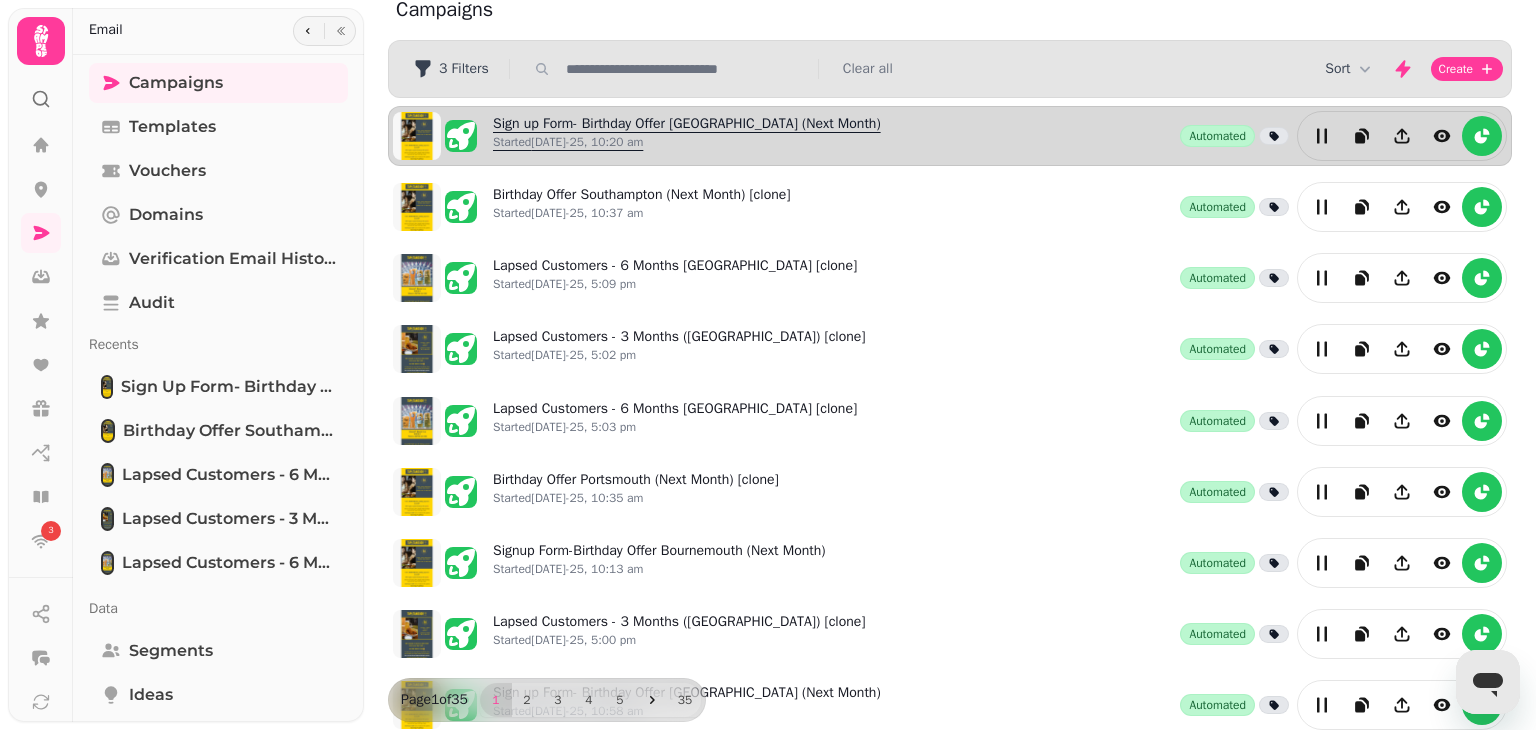scroll, scrollTop: 0, scrollLeft: 0, axis: both 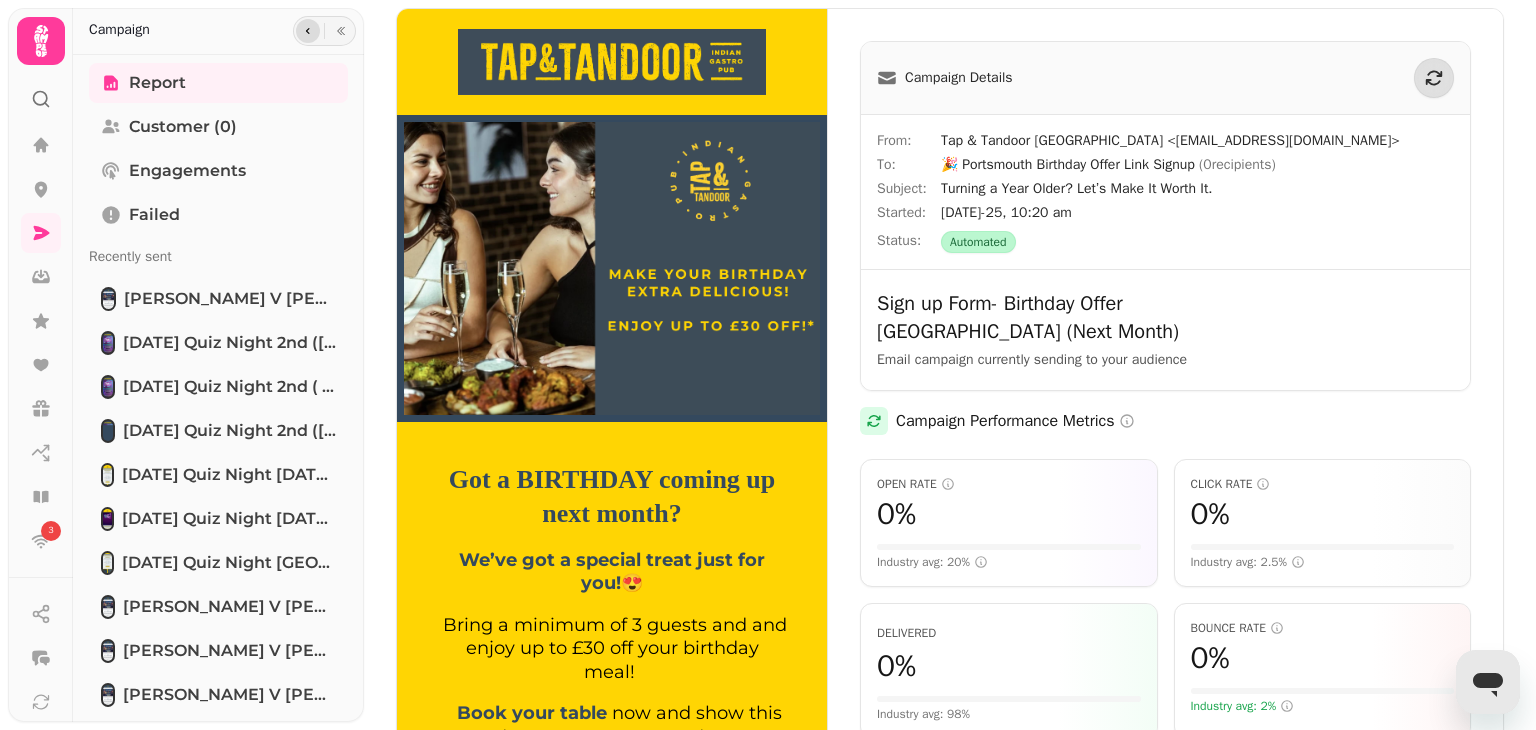 click 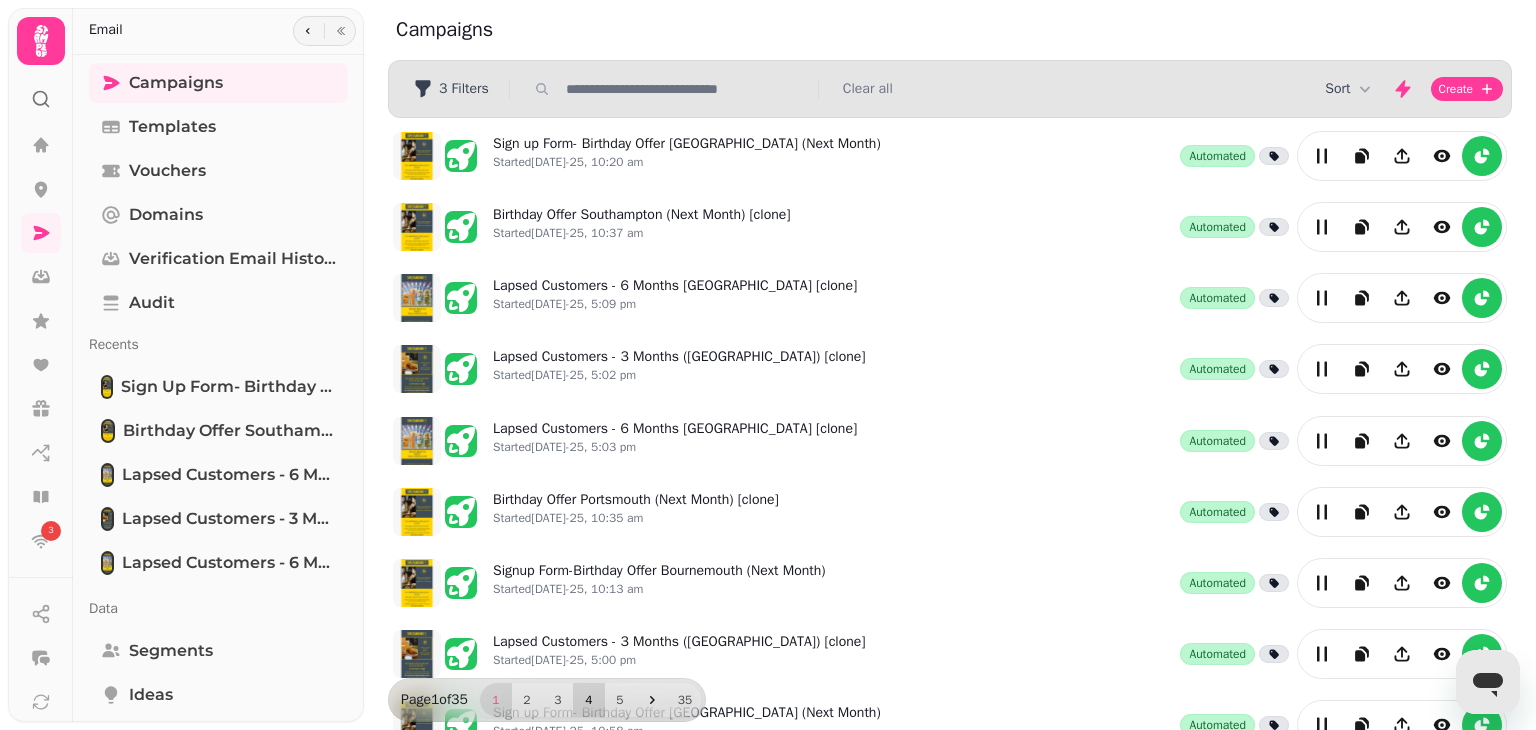 click on "4" at bounding box center (589, 700) 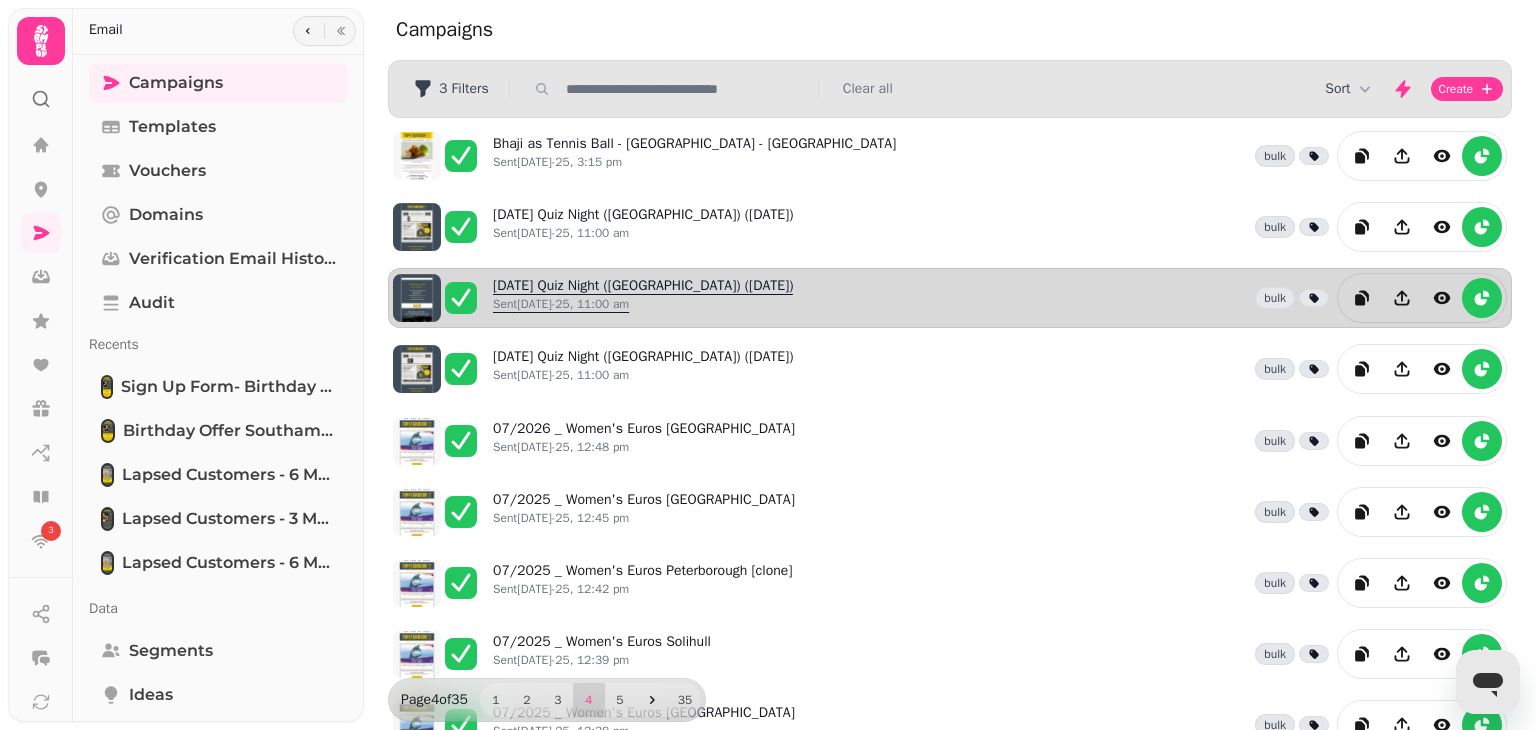 click on "[DATE] Quiz Night ([GEOGRAPHIC_DATA]) ([DATE]) Sent  [DATE]-25, 11:00 am" at bounding box center [643, 298] 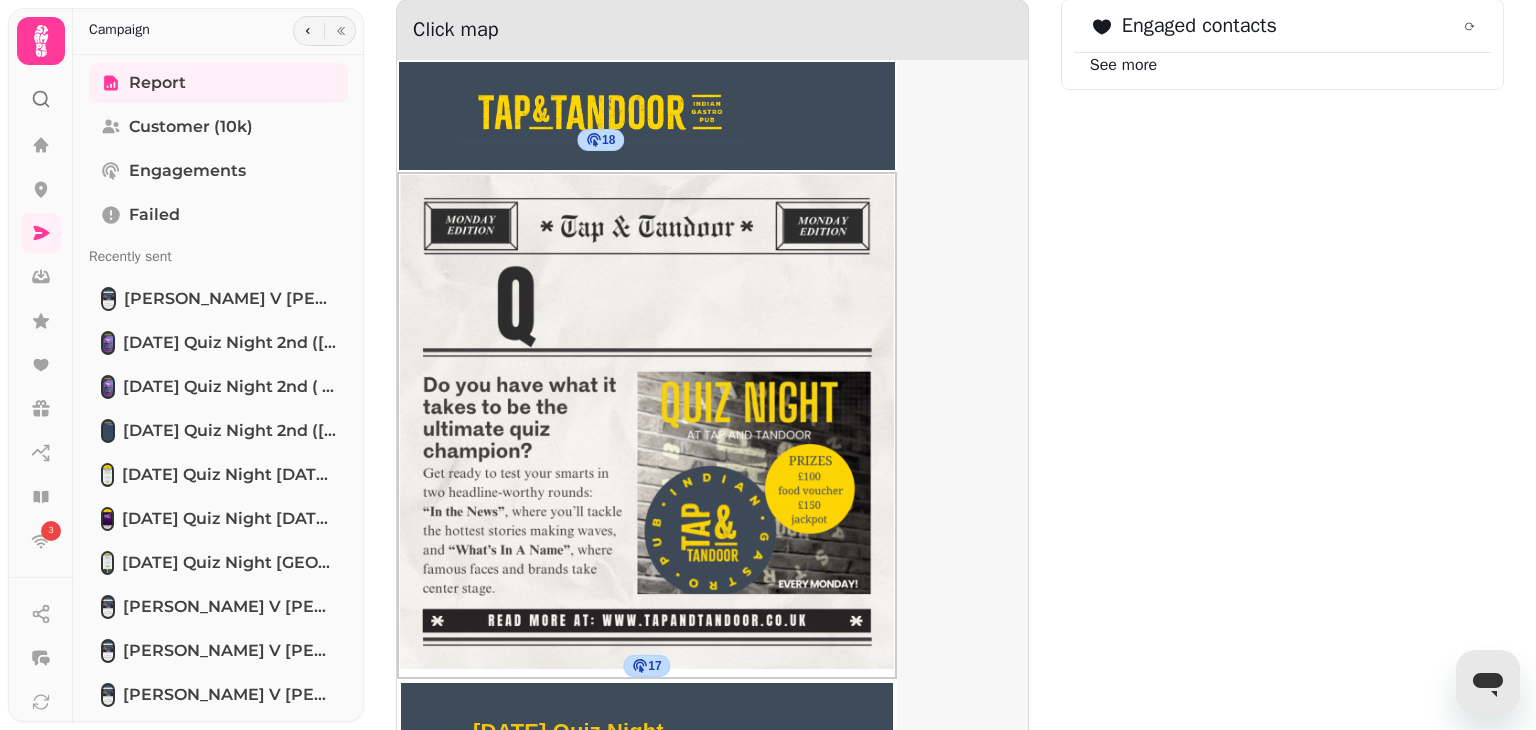 scroll, scrollTop: 1274, scrollLeft: 0, axis: vertical 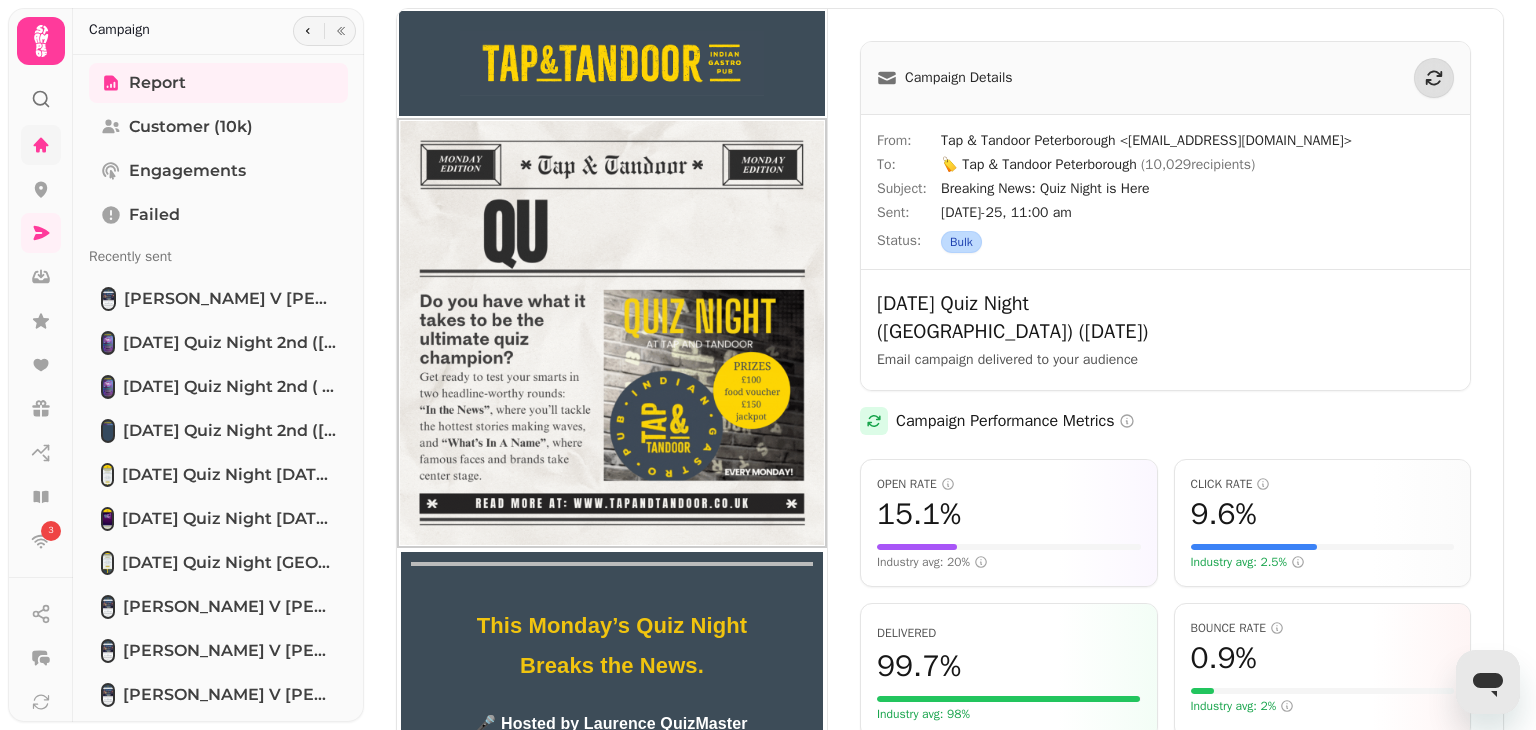 click 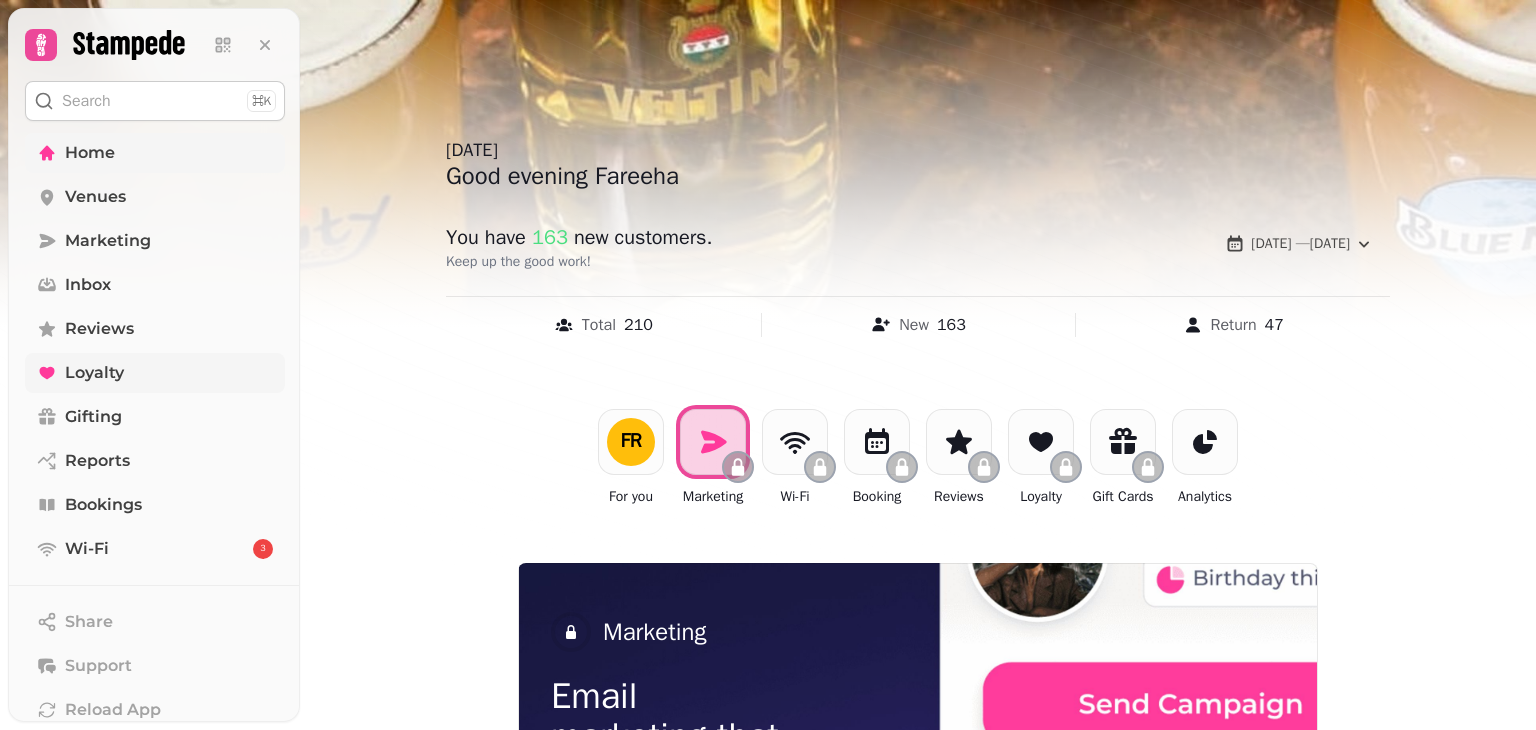 click on "Loyalty" at bounding box center (155, 373) 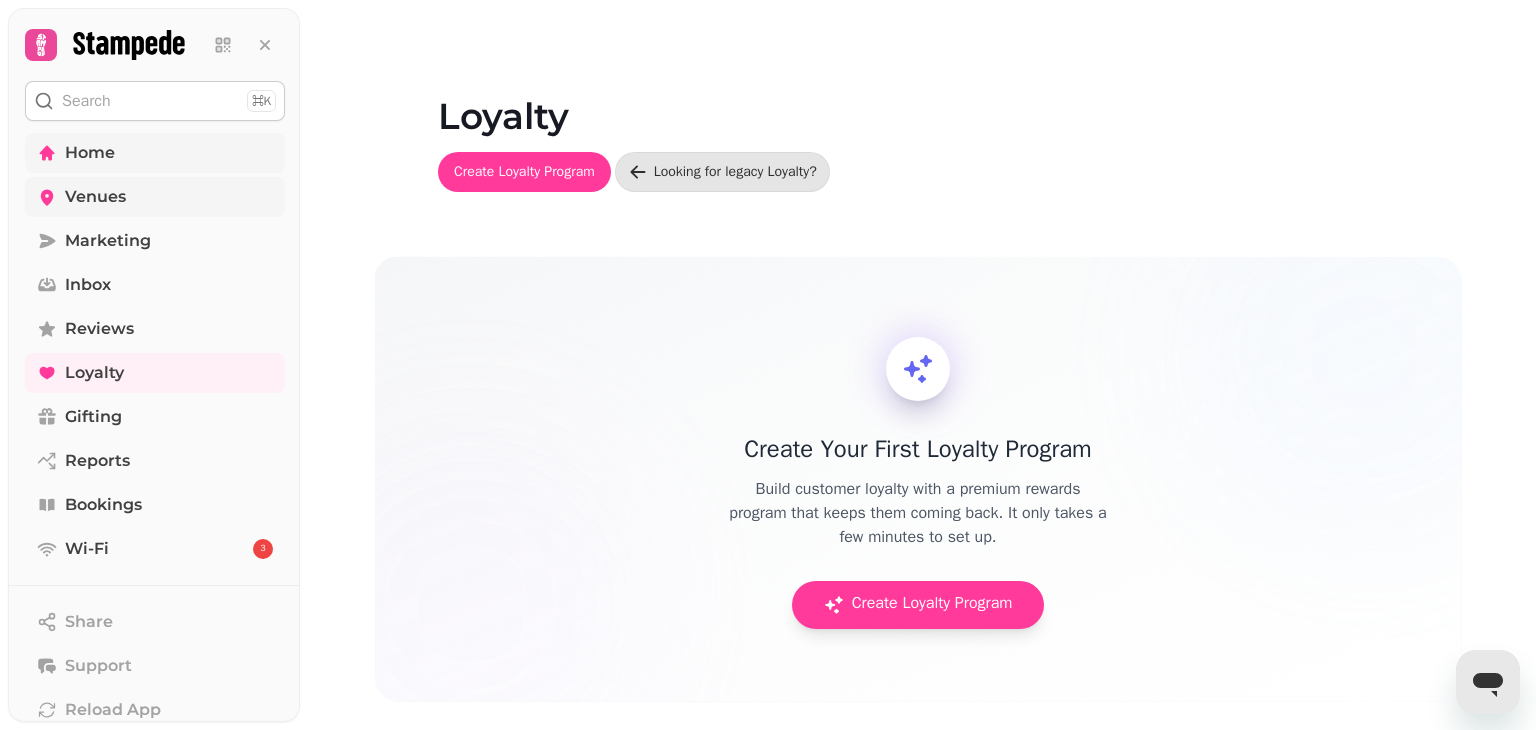 click on "Venues" at bounding box center (95, 197) 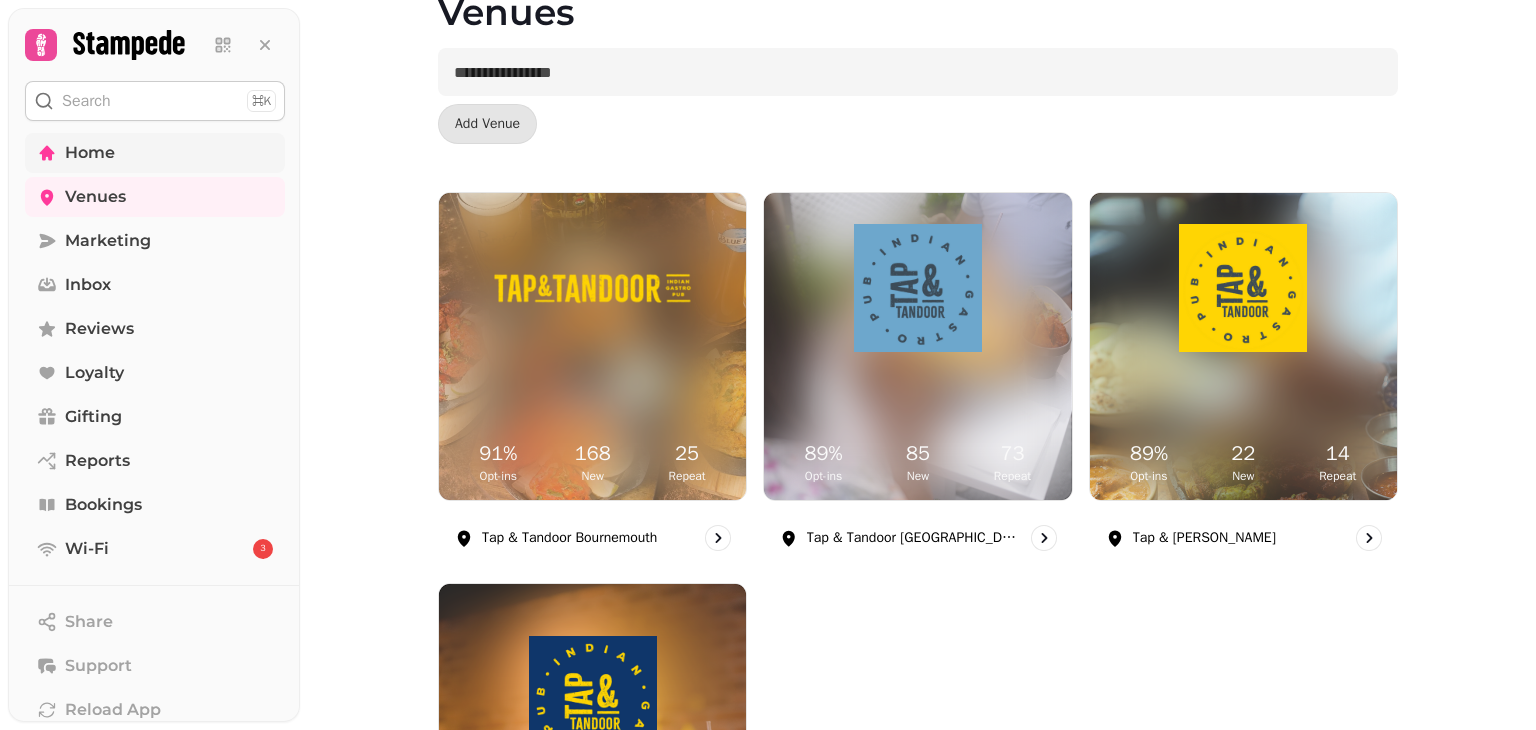 scroll, scrollTop: 103, scrollLeft: 0, axis: vertical 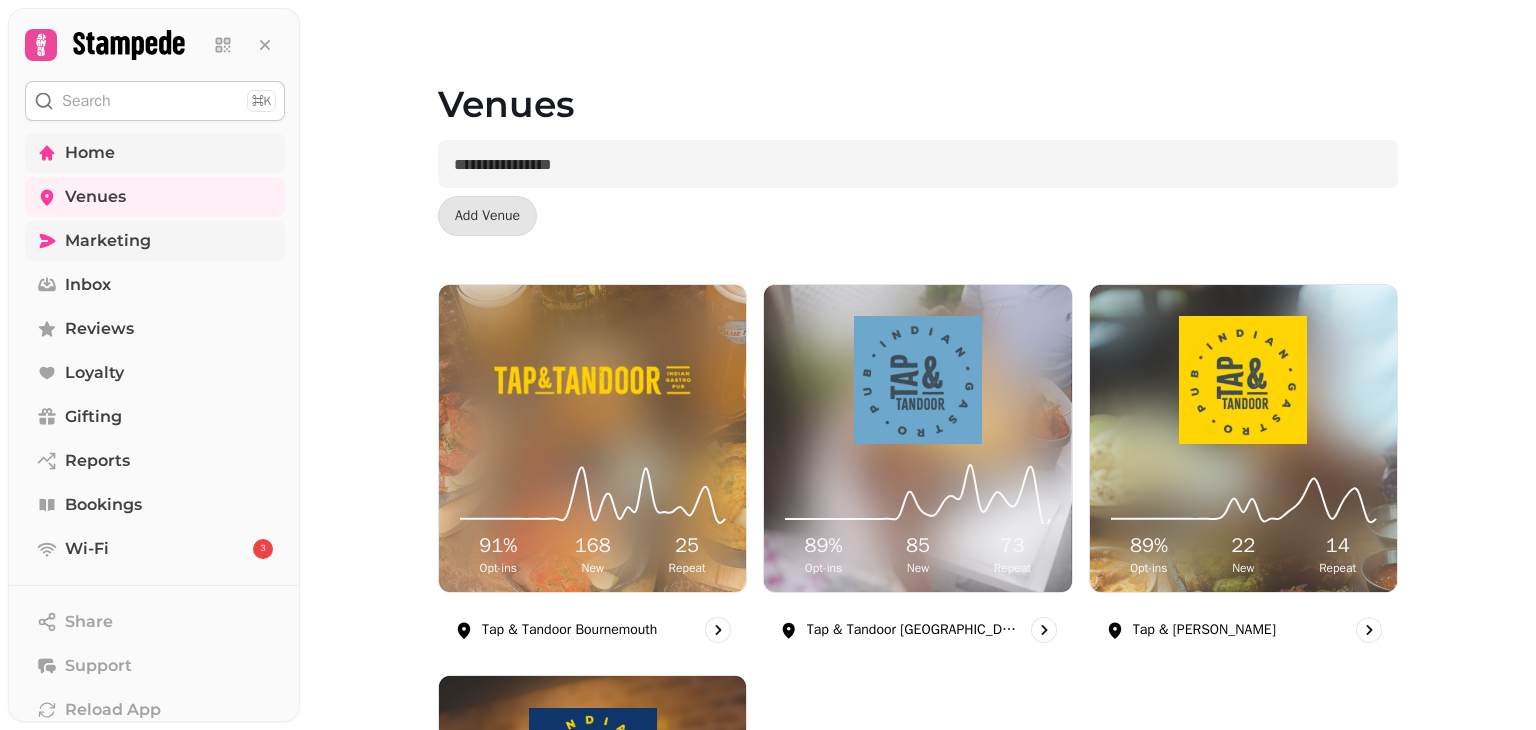 click on "Marketing" at bounding box center (155, 241) 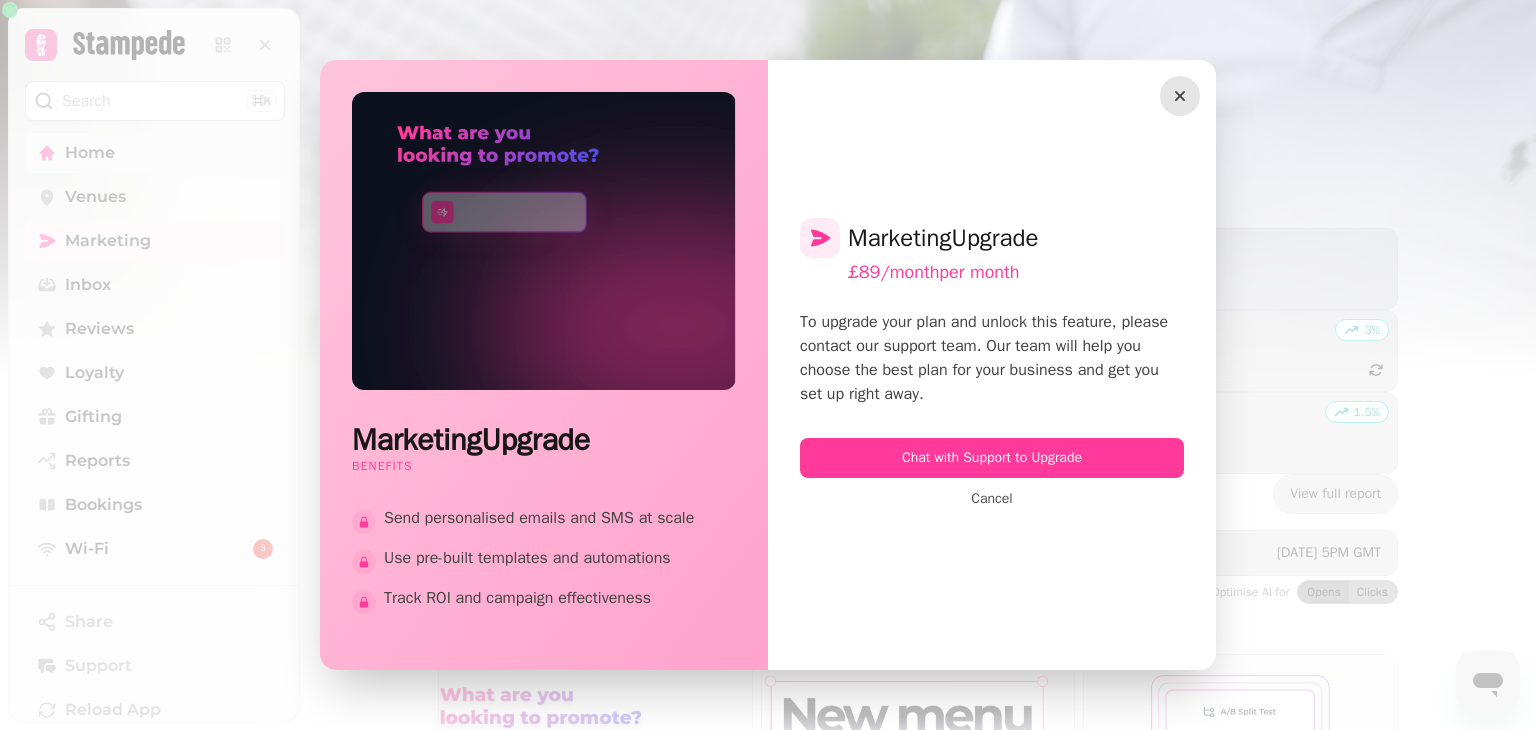 click at bounding box center (1180, 96) 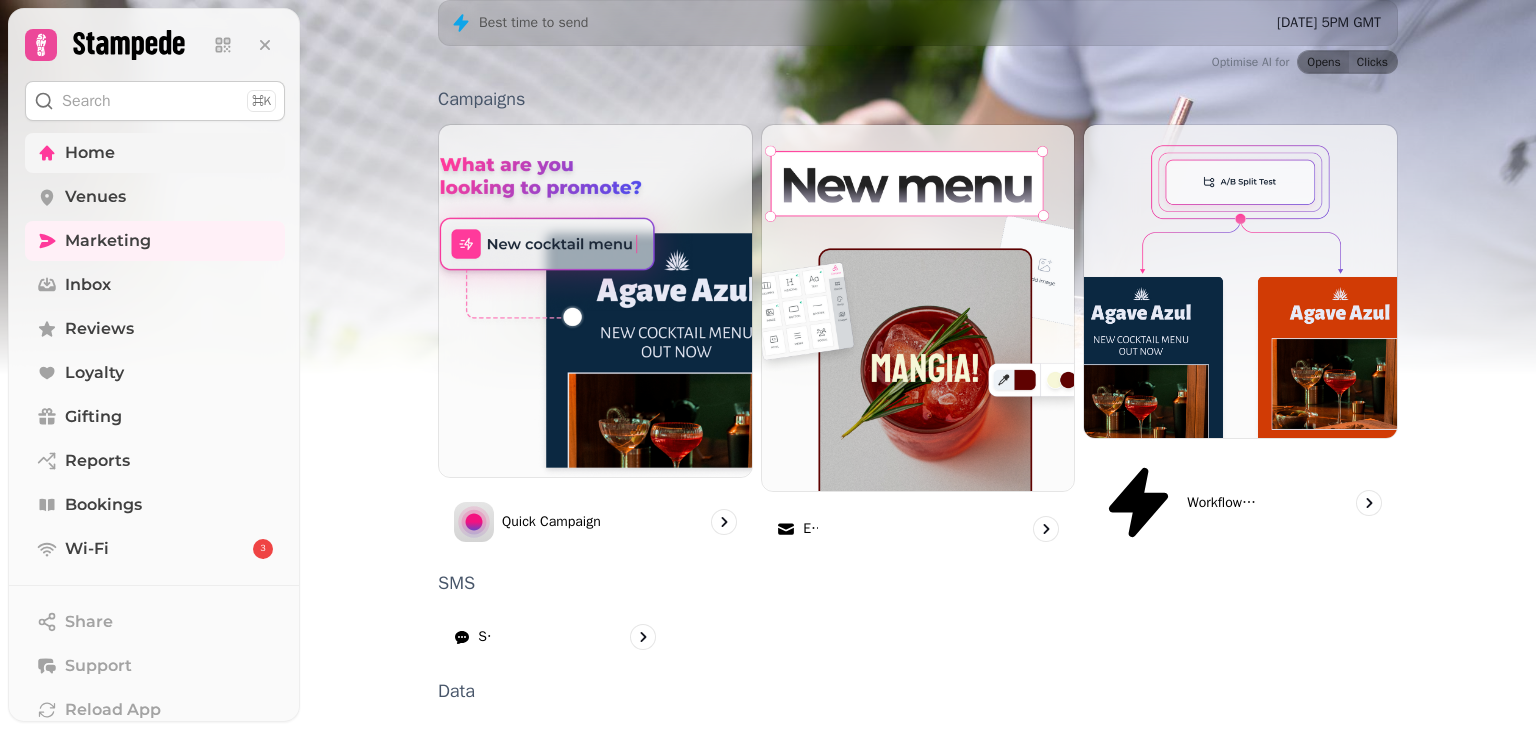 scroll, scrollTop: 695, scrollLeft: 0, axis: vertical 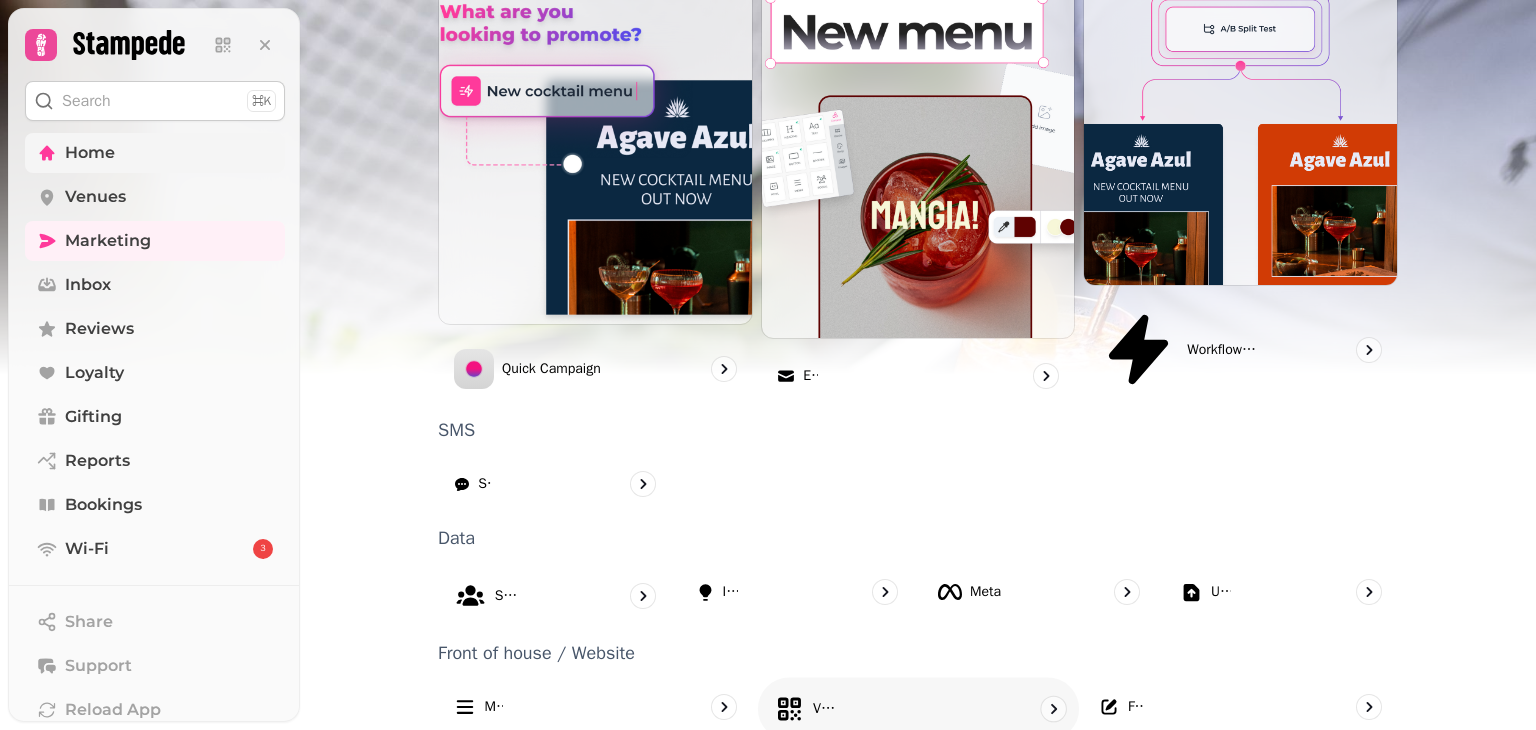 click on "Vouchers" at bounding box center [918, 709] 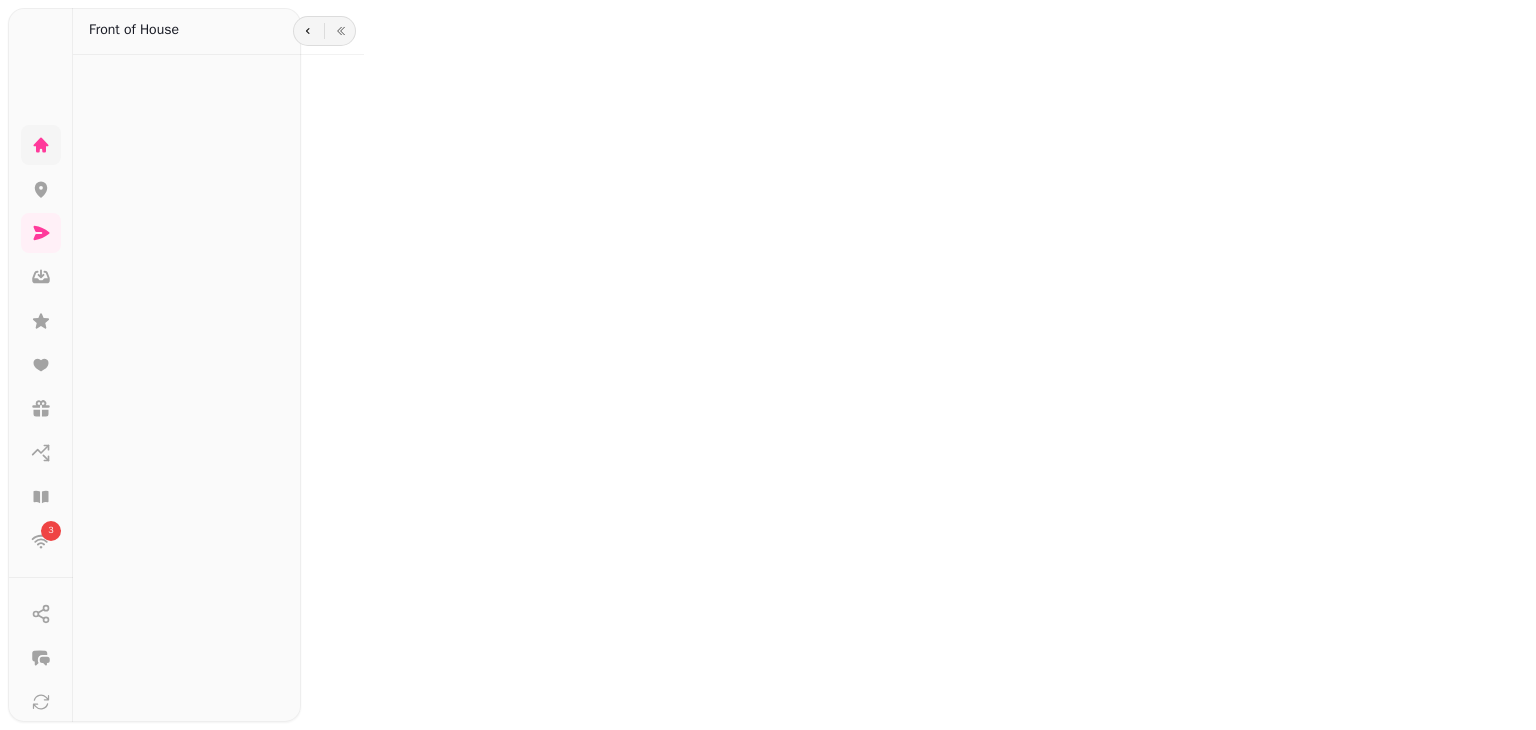 scroll, scrollTop: 0, scrollLeft: 0, axis: both 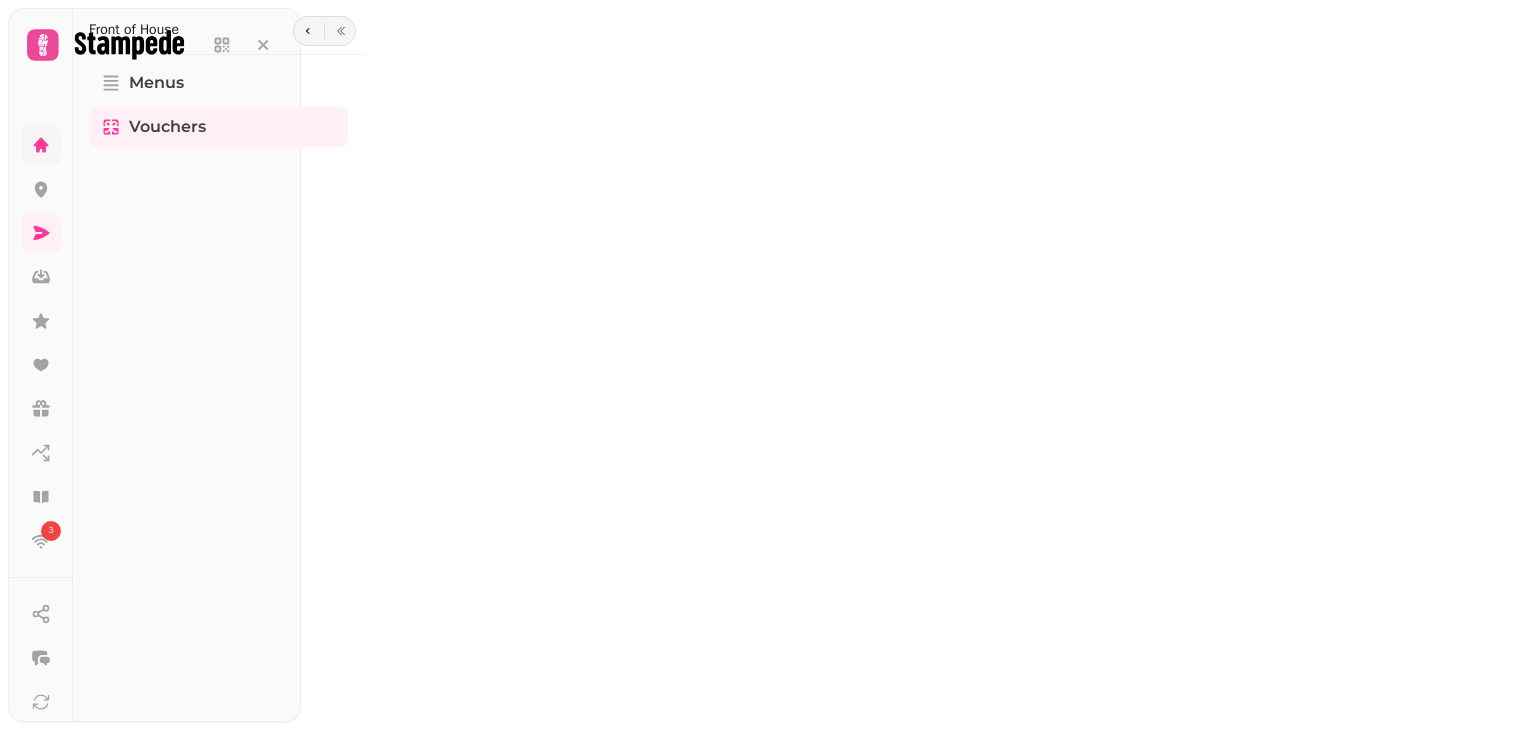 select on "**" 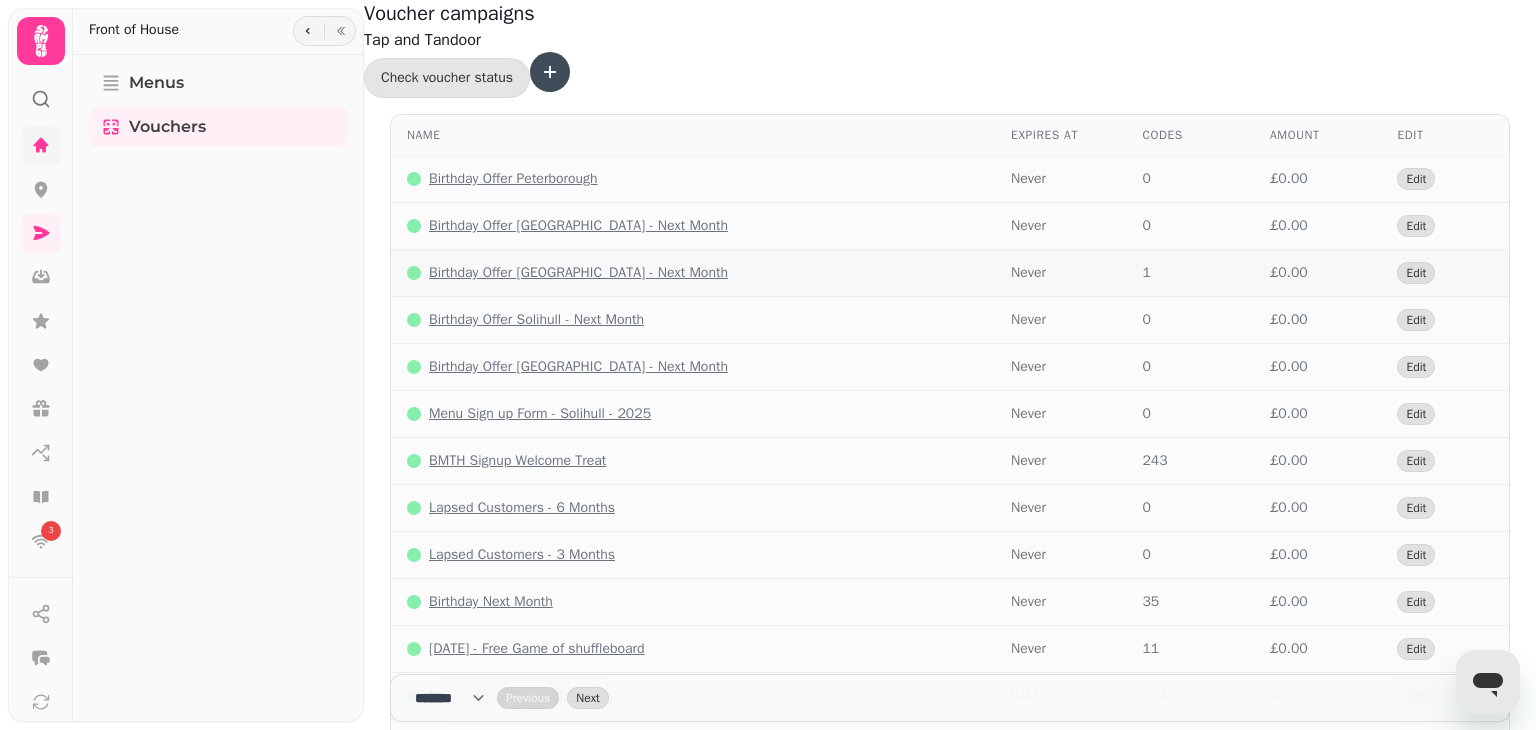 click on "Birthday Offer [GEOGRAPHIC_DATA] - Next Month" at bounding box center [578, 273] 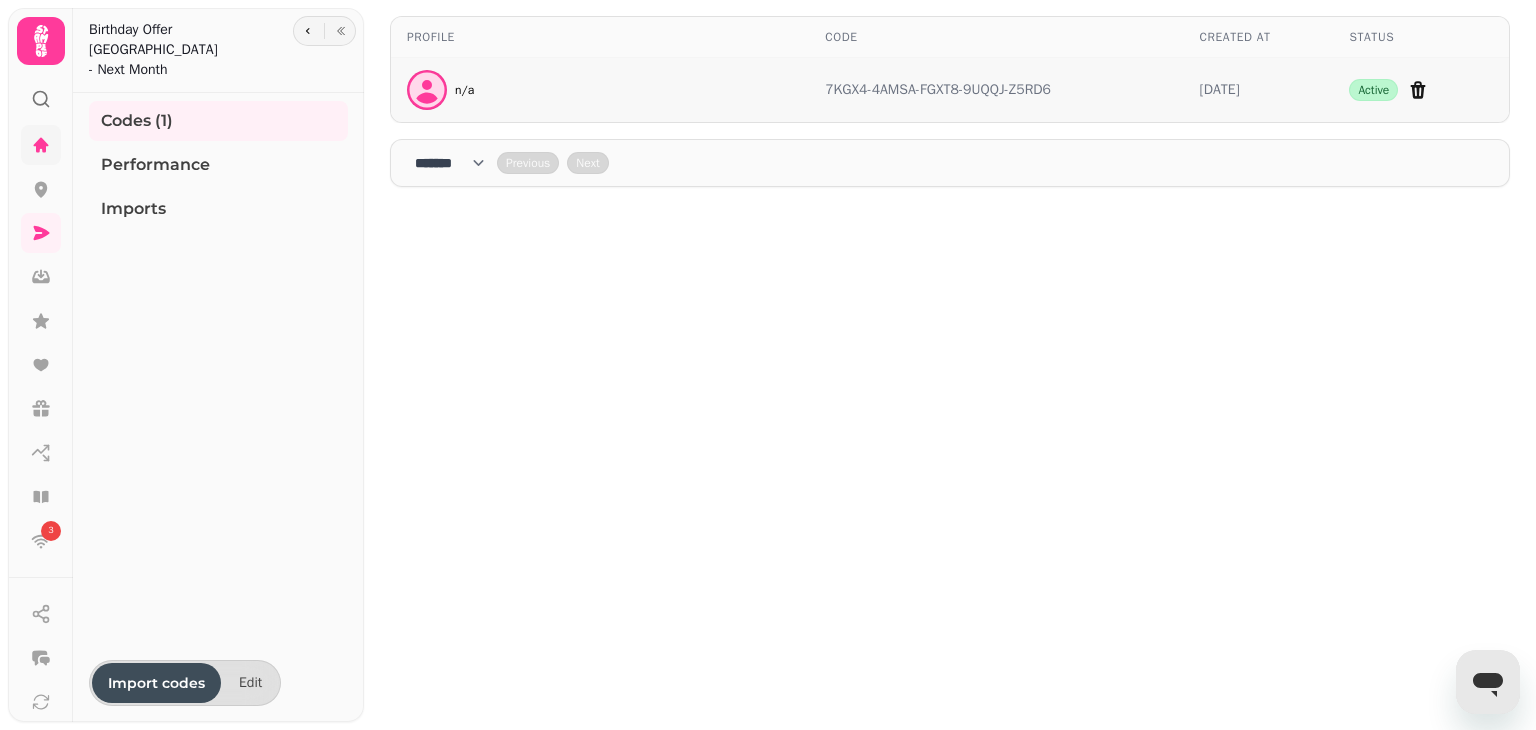 click 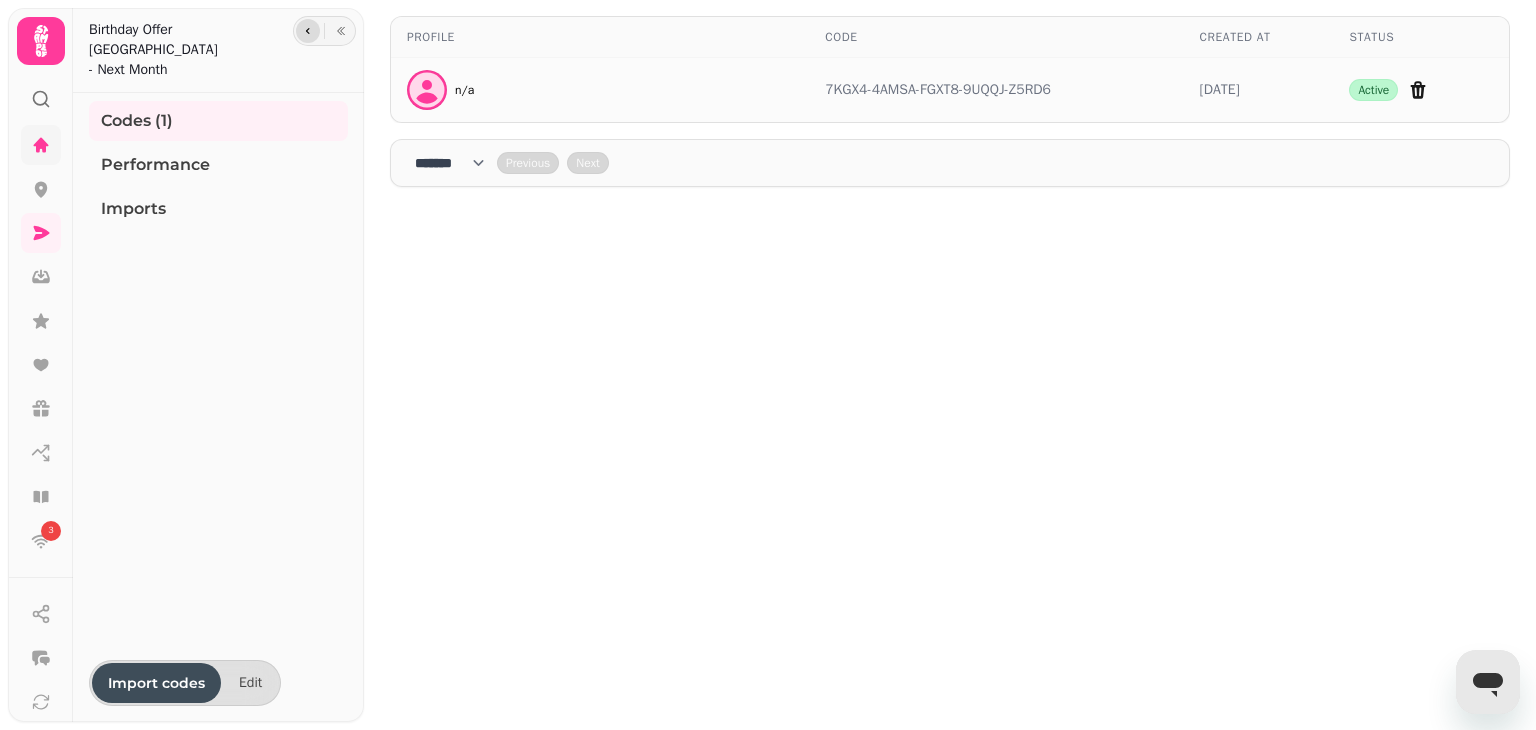 click 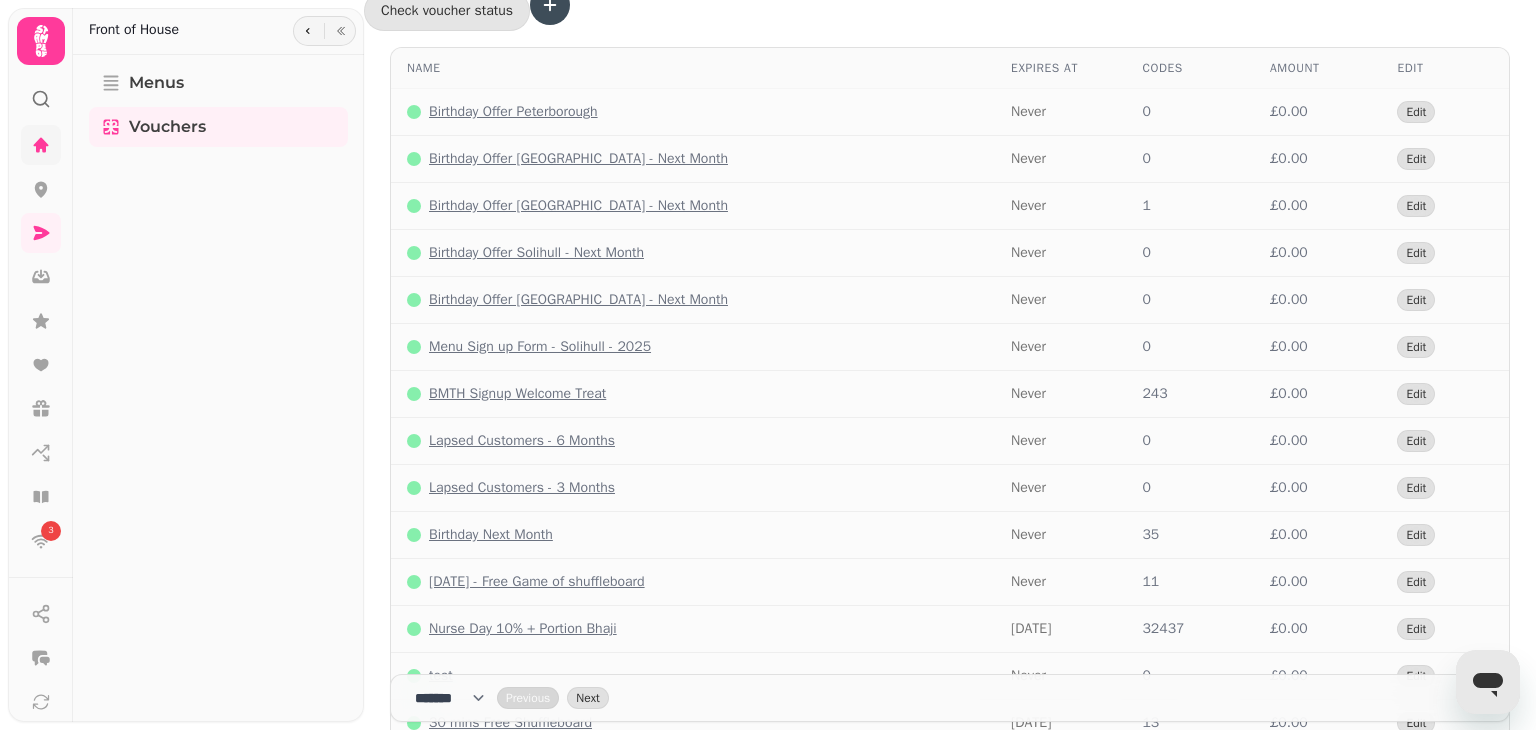 scroll, scrollTop: 2, scrollLeft: 0, axis: vertical 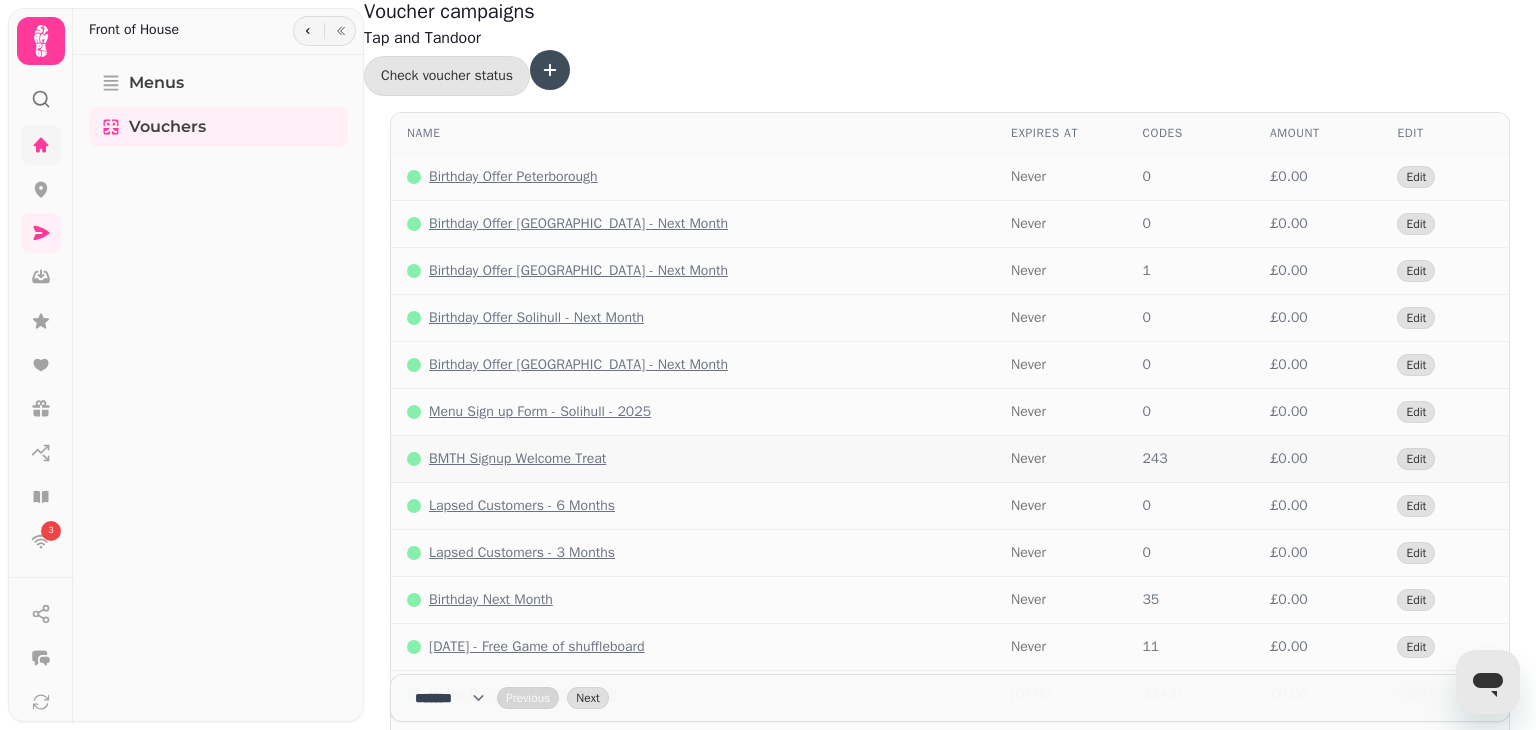 click on "BMTH Signup Welcome Treat" at bounding box center [517, 459] 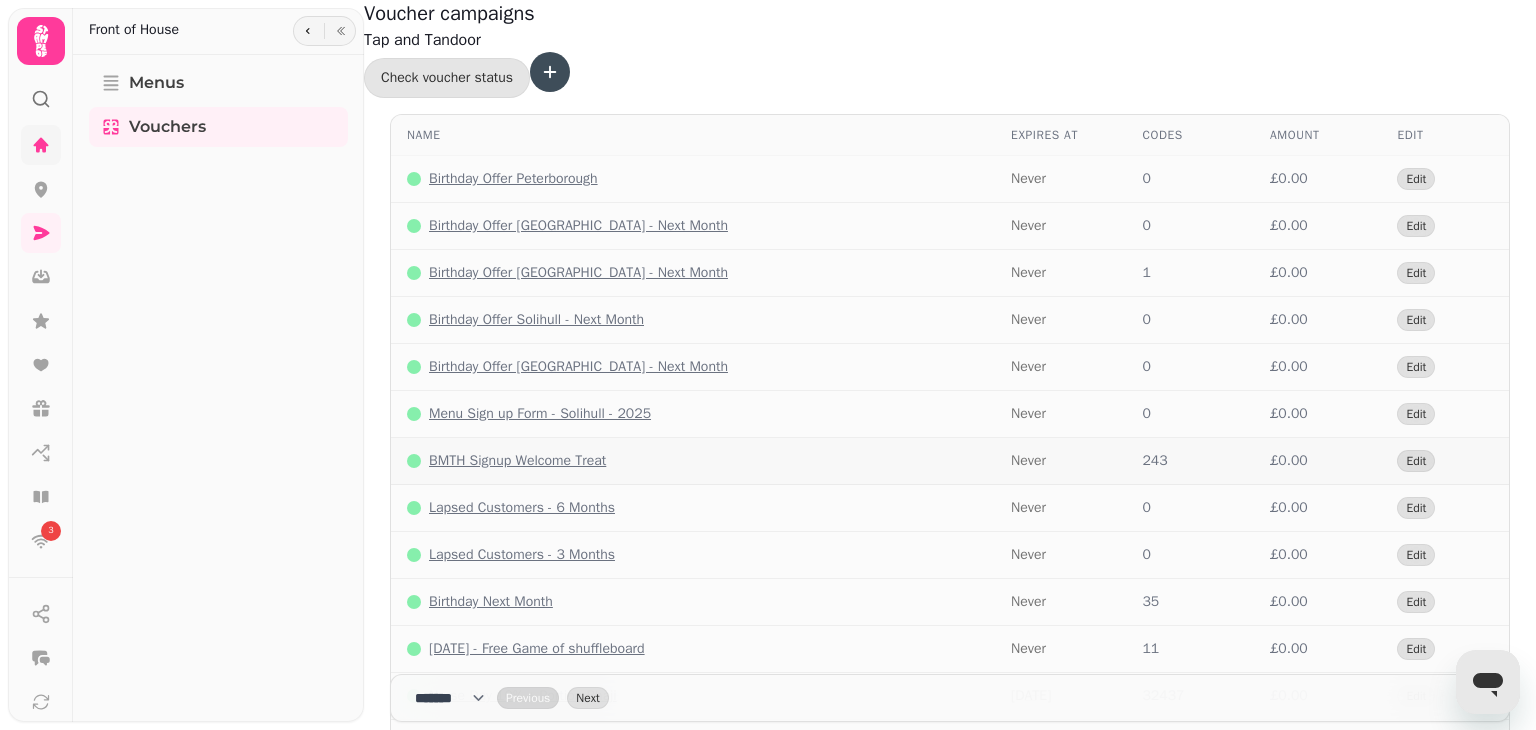 select on "**" 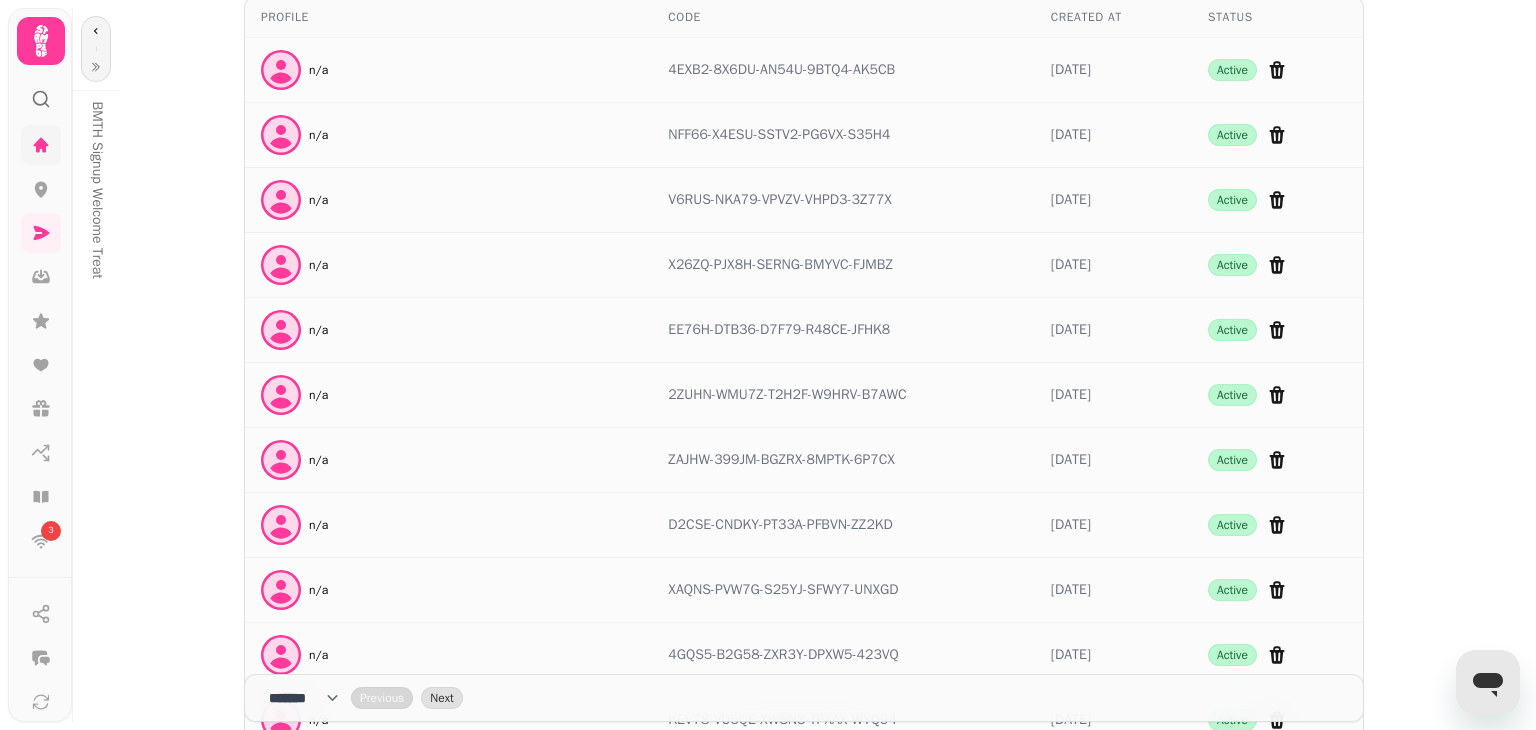 scroll, scrollTop: 0, scrollLeft: 0, axis: both 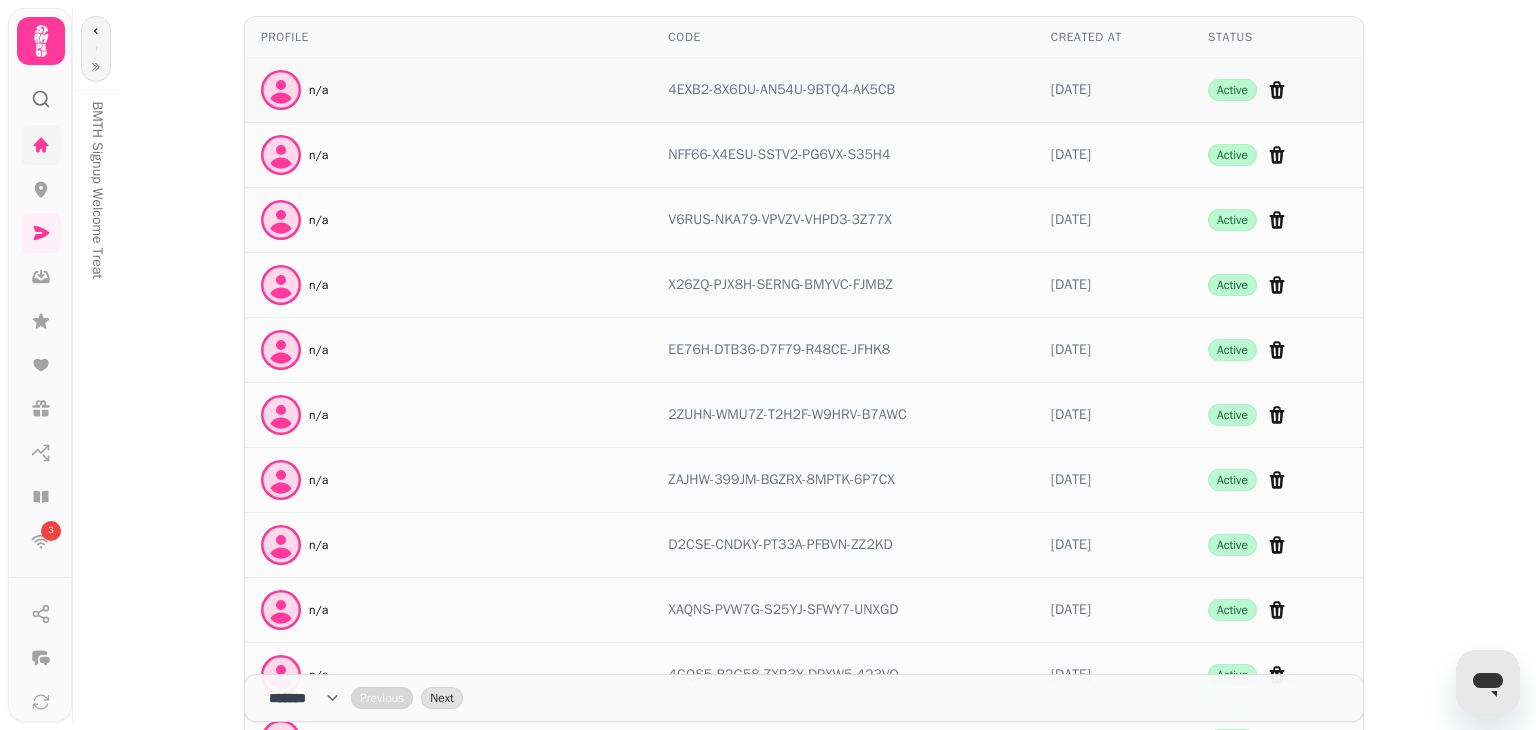 click on "n/a" at bounding box center [448, 90] 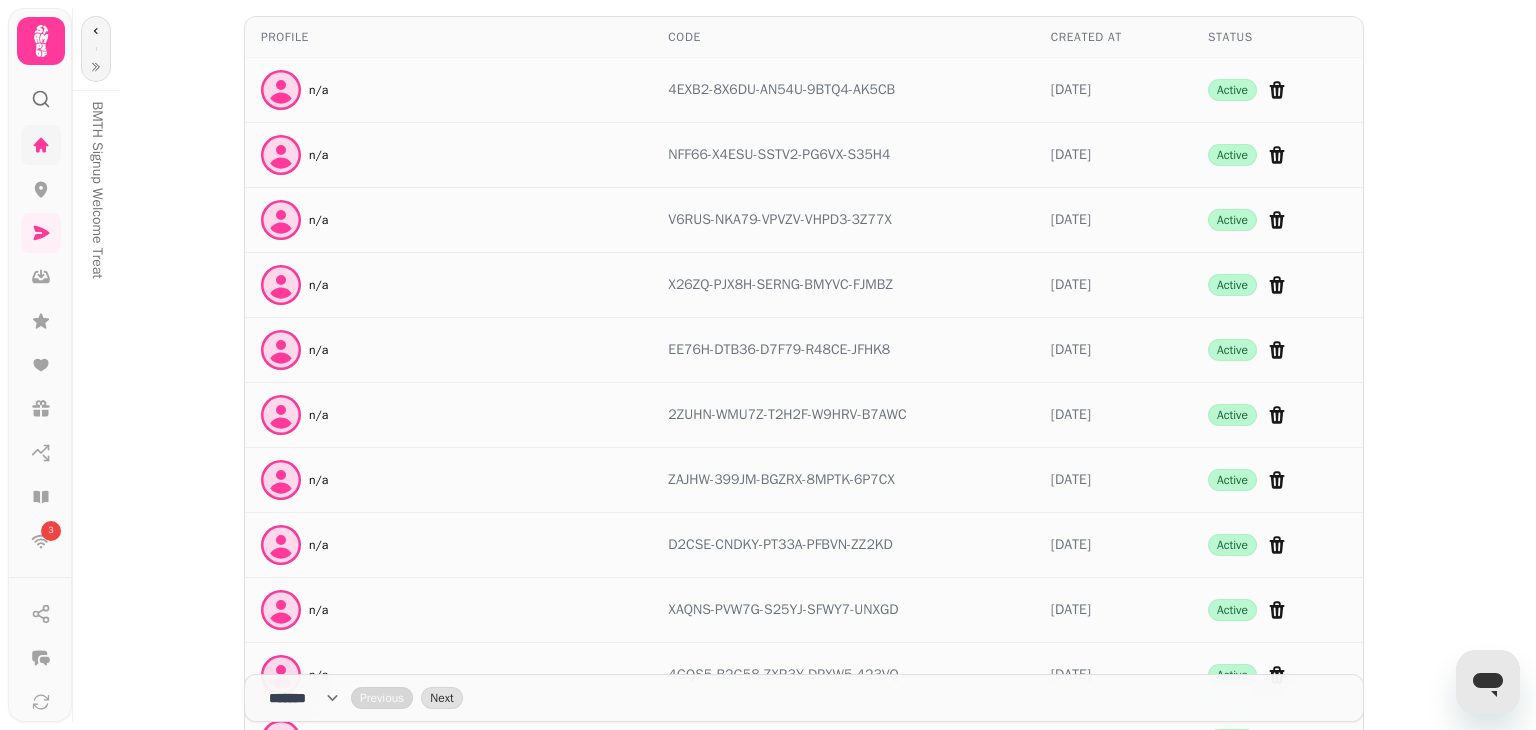 click 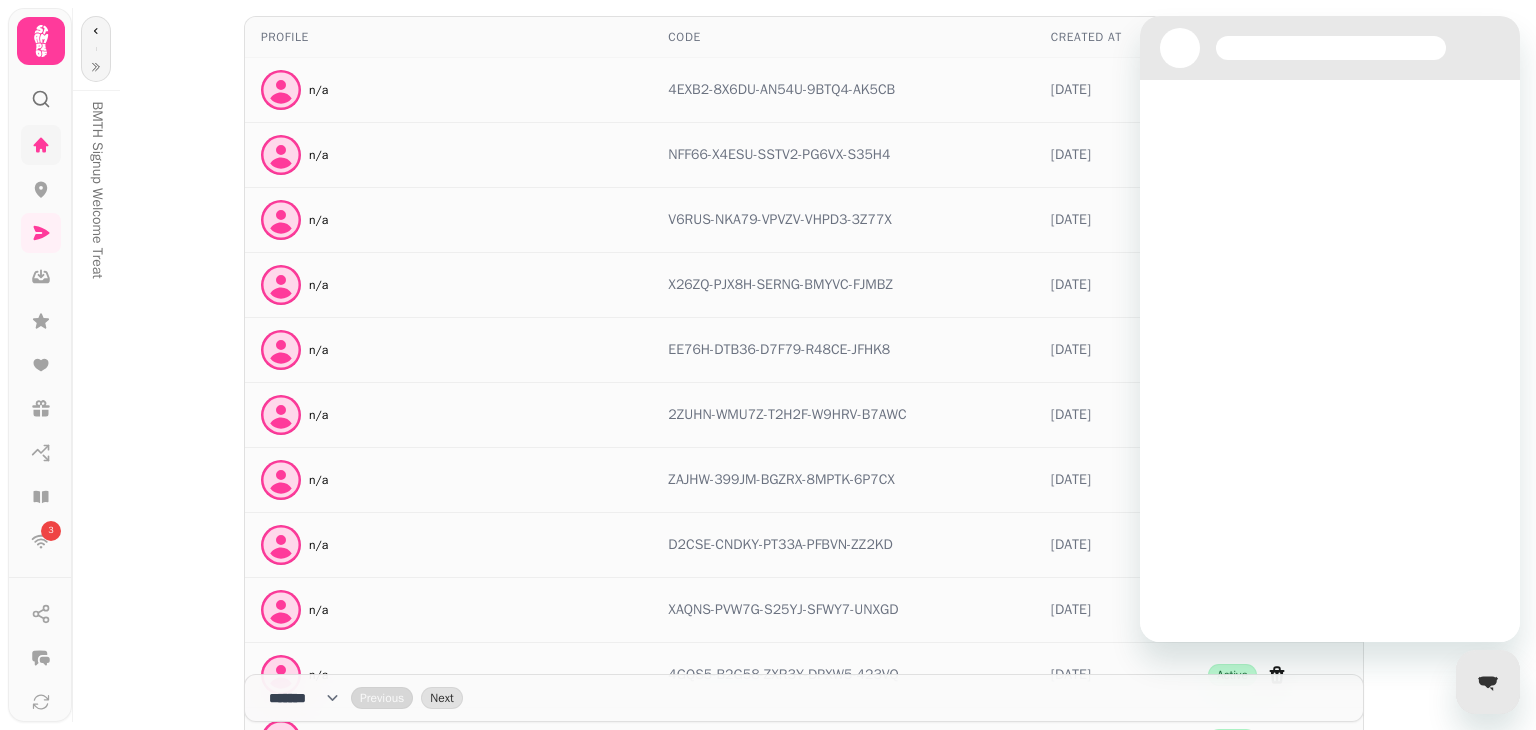 scroll, scrollTop: 0, scrollLeft: 0, axis: both 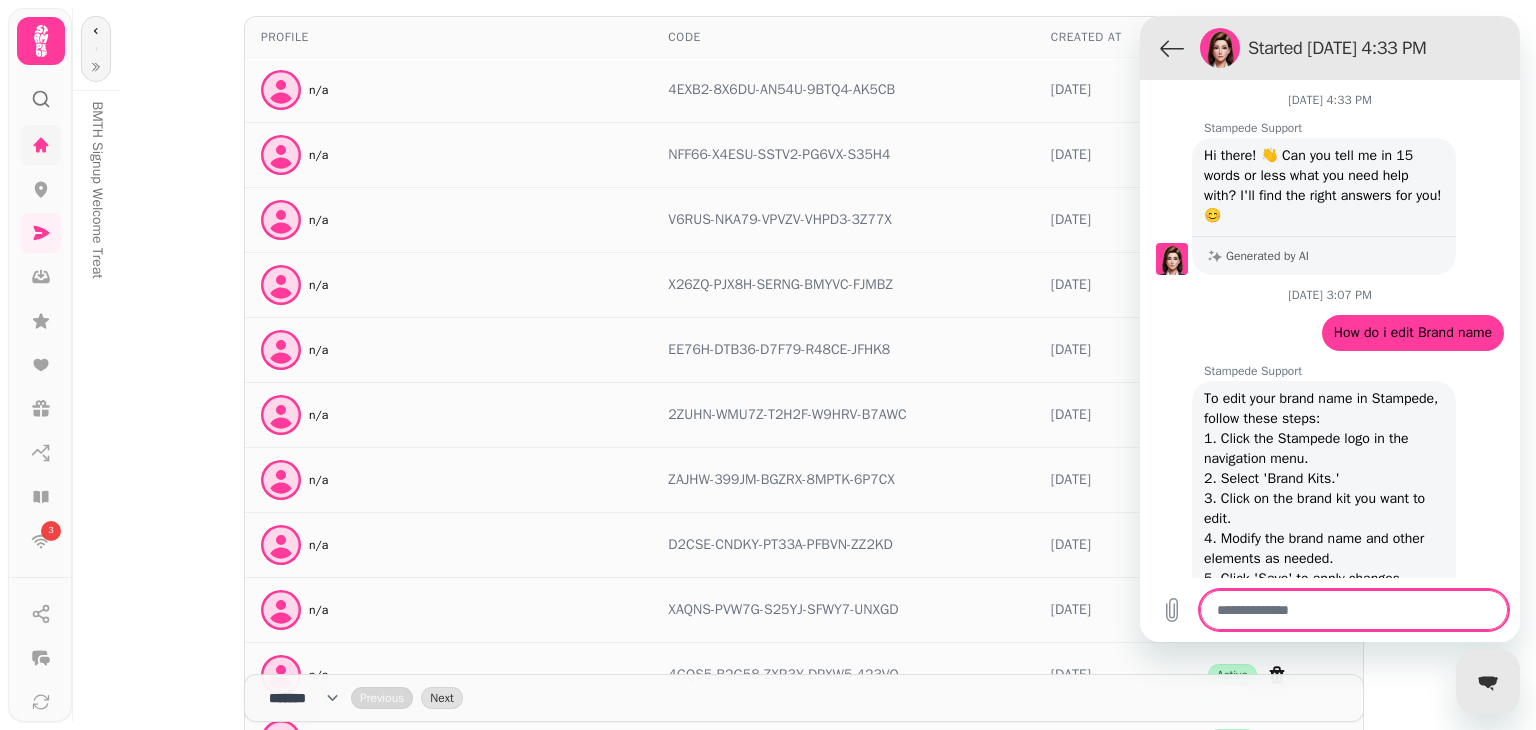 type on "*" 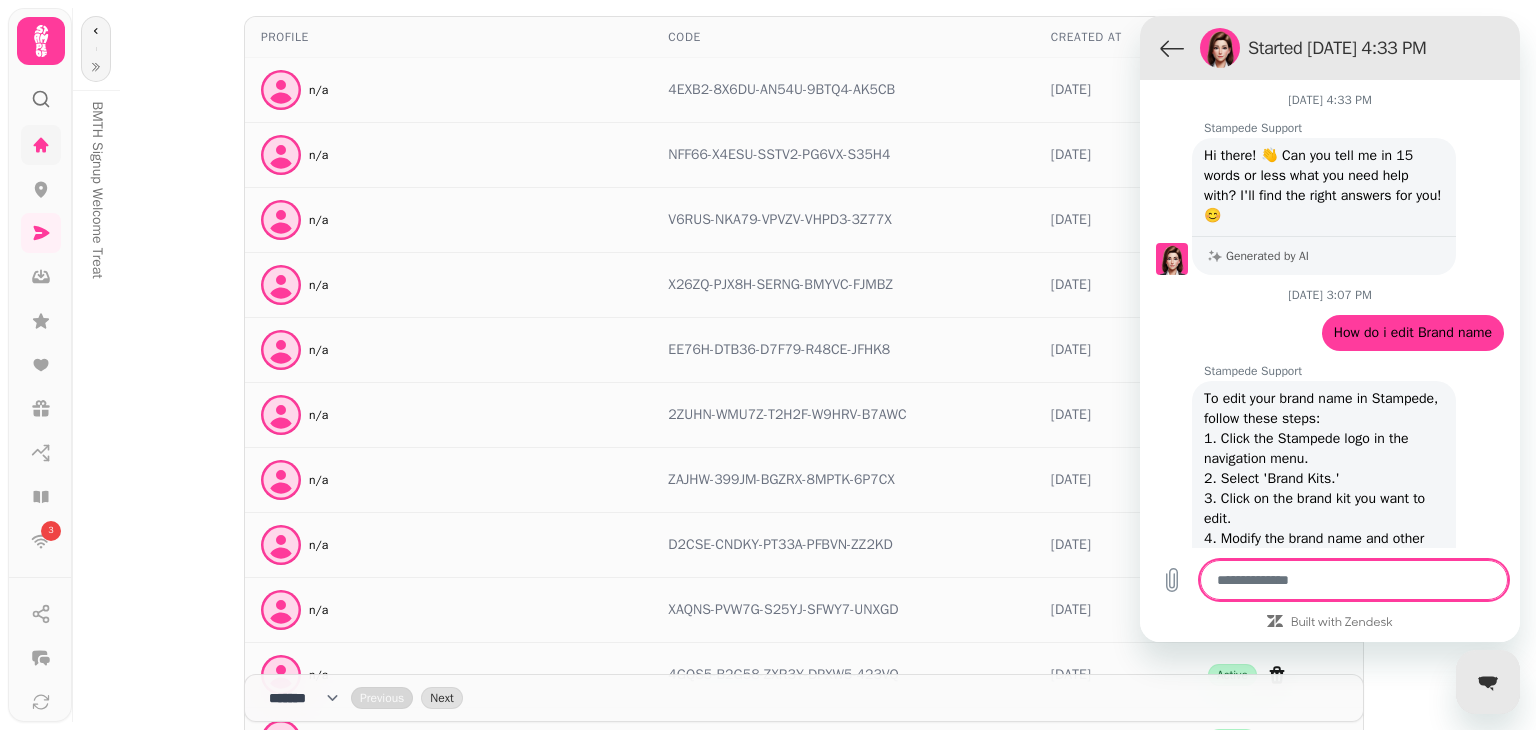 scroll, scrollTop: 11145, scrollLeft: 0, axis: vertical 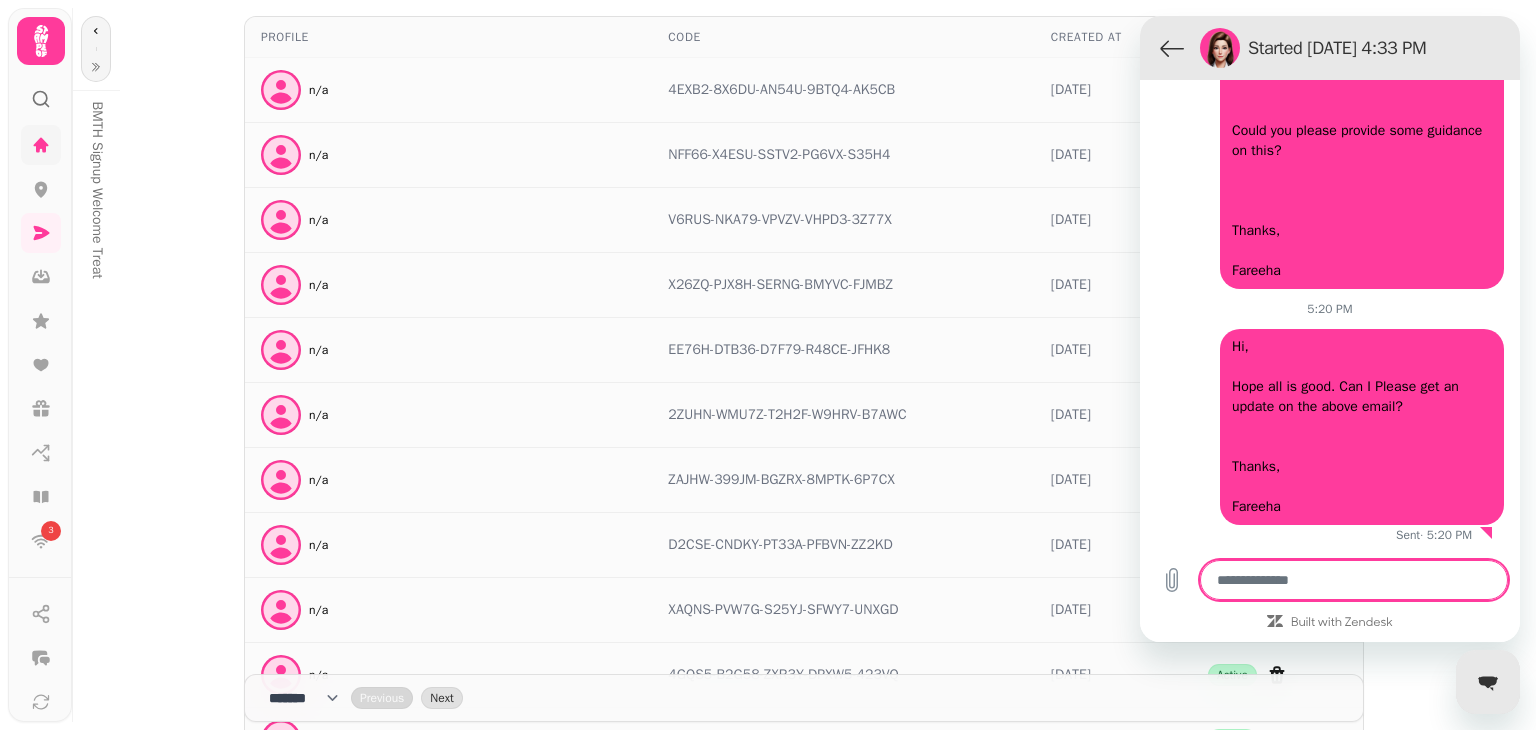 click at bounding box center [1354, 580] 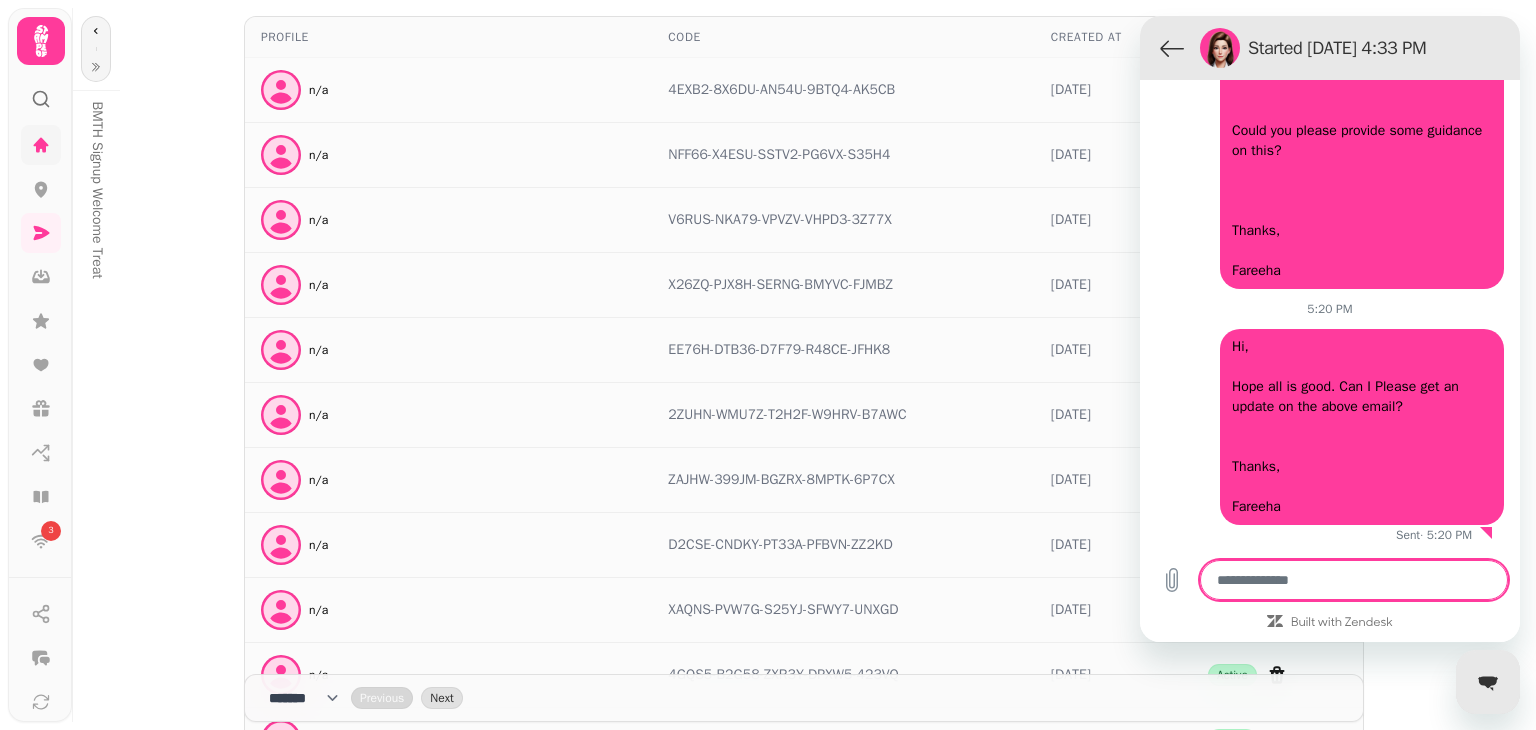 type on "*" 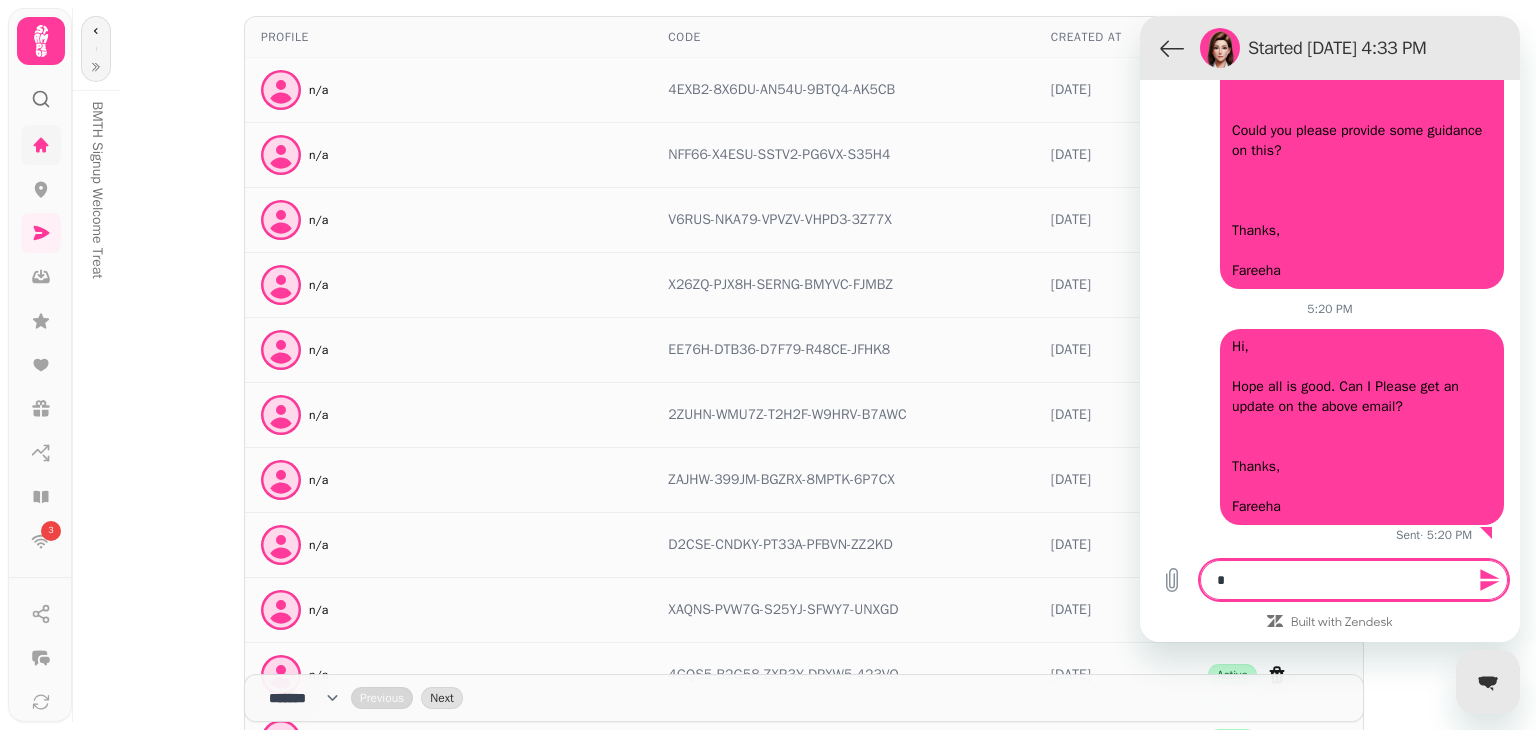 type on "**" 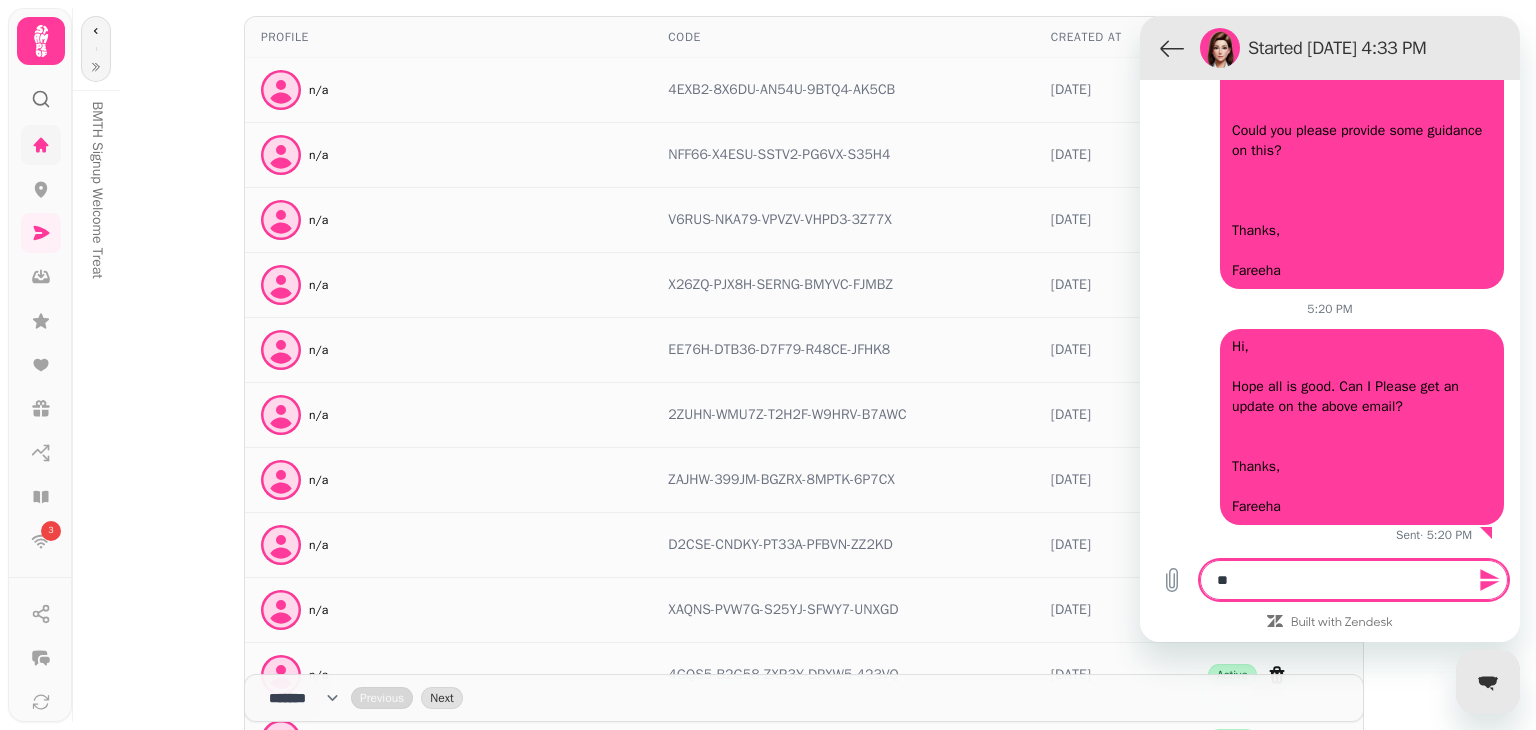 type on "**" 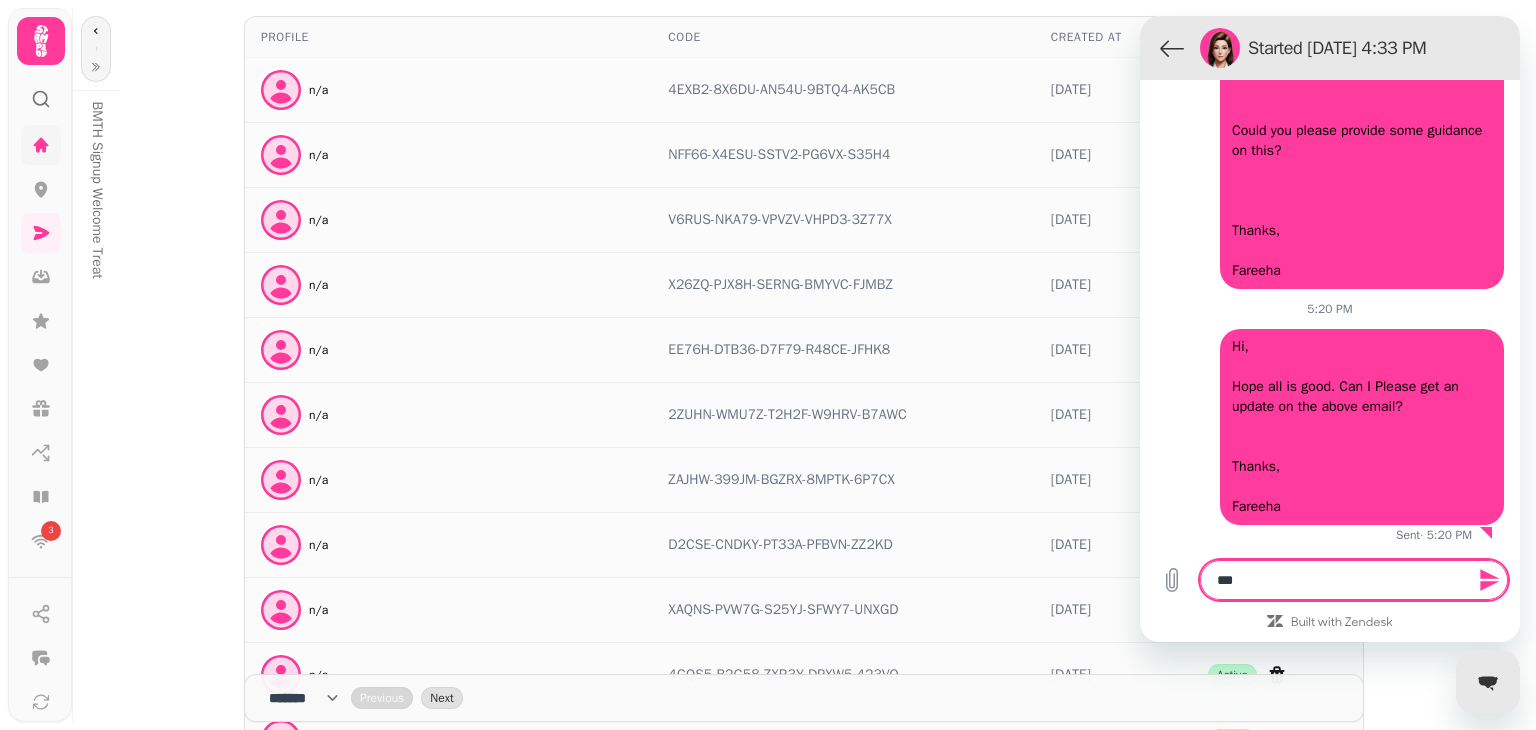 type on "****" 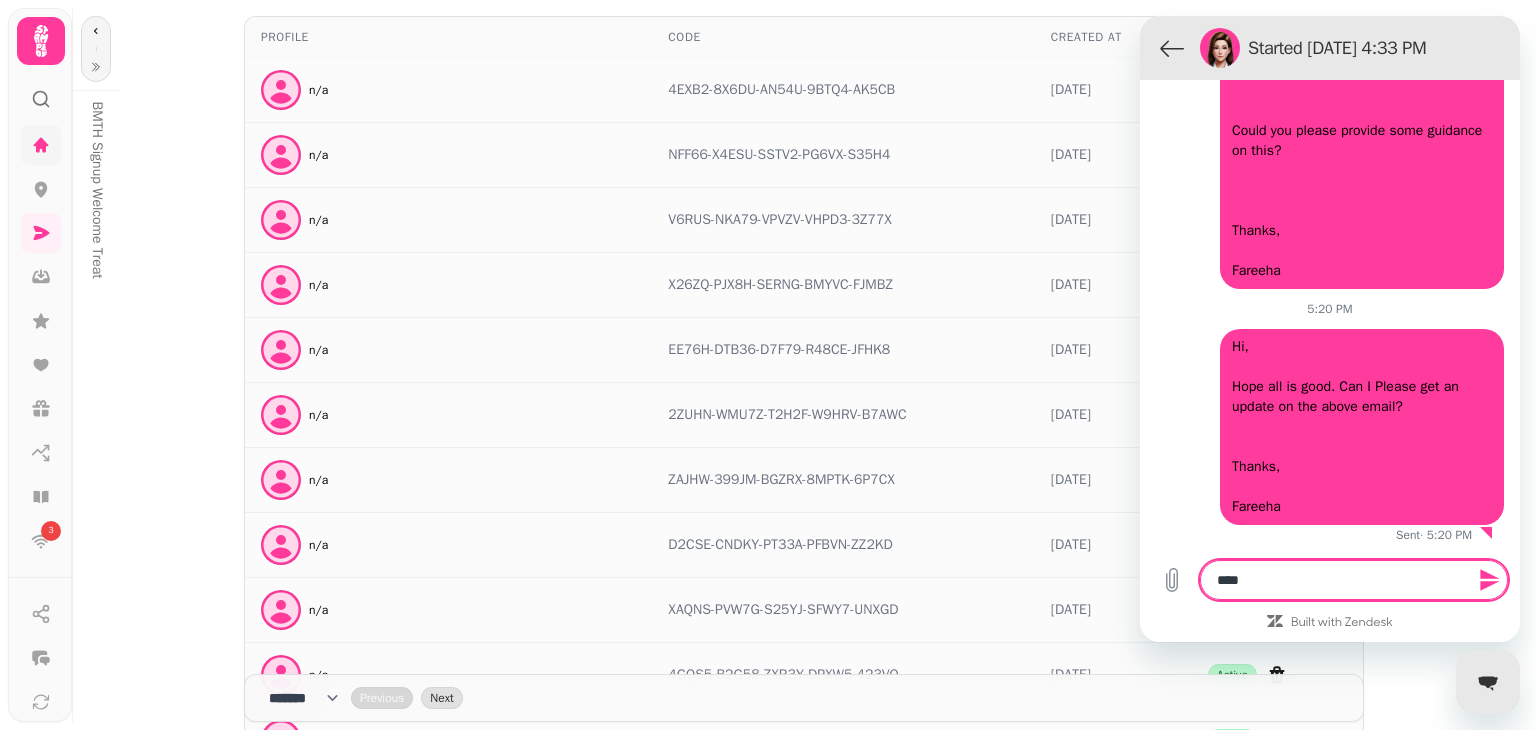 type on "*****" 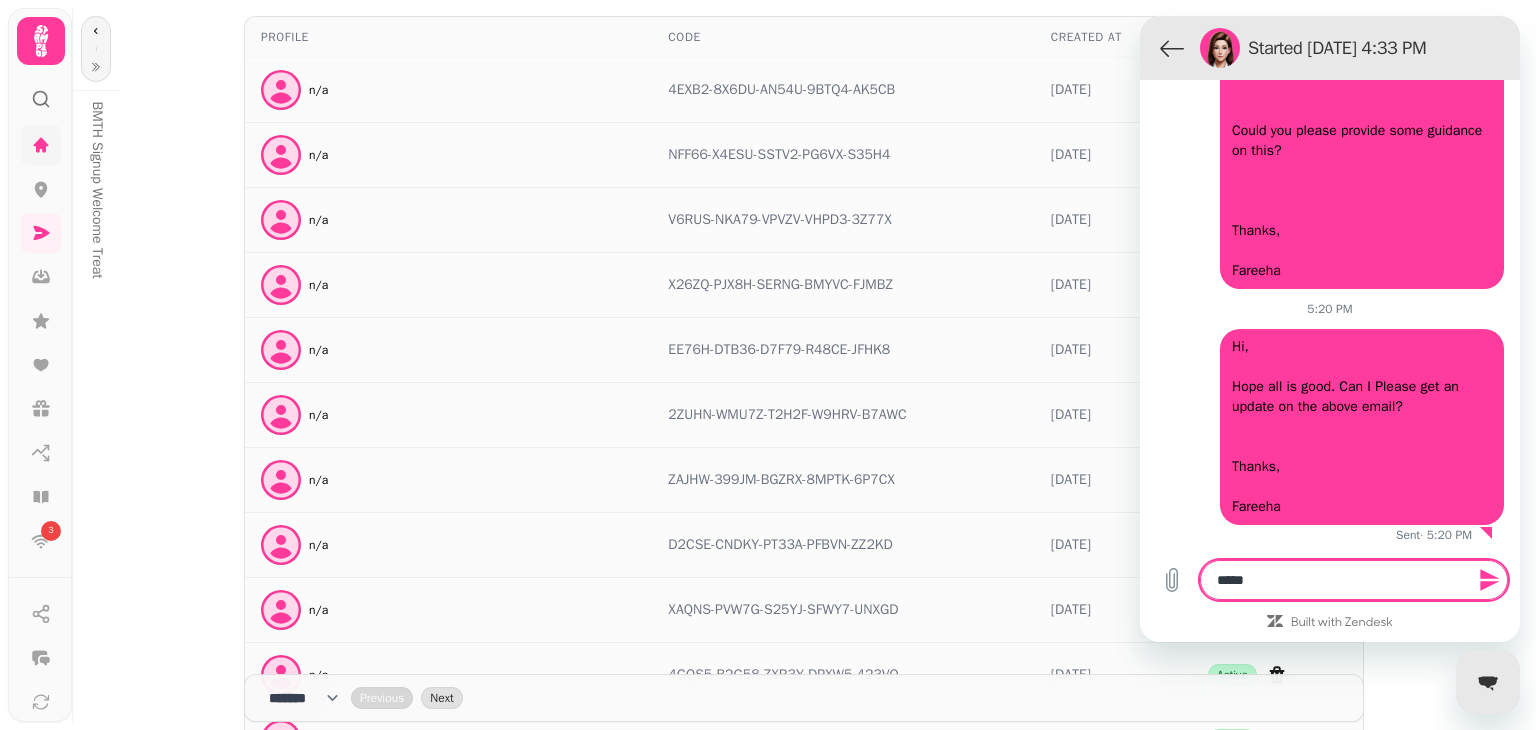 type on "*" 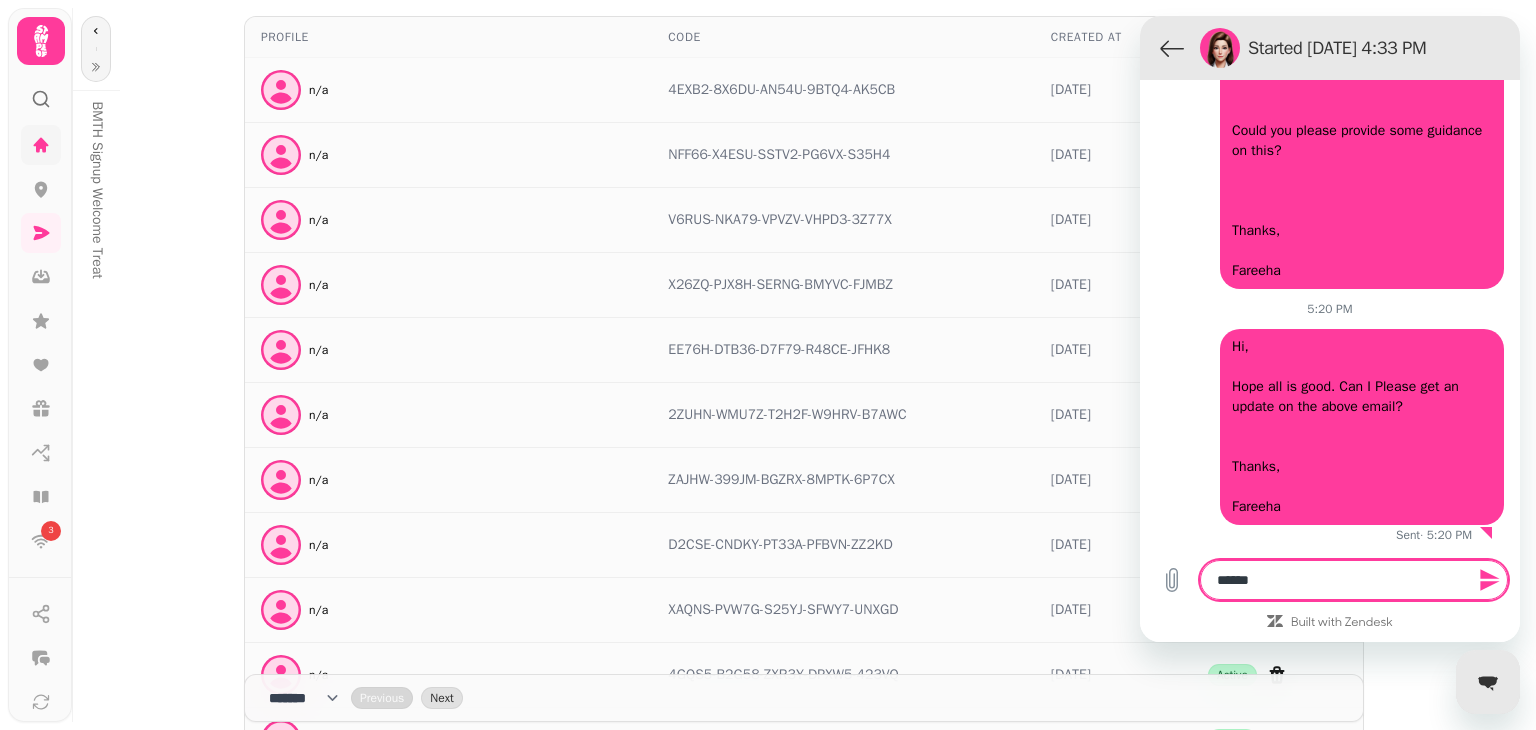 type on "******" 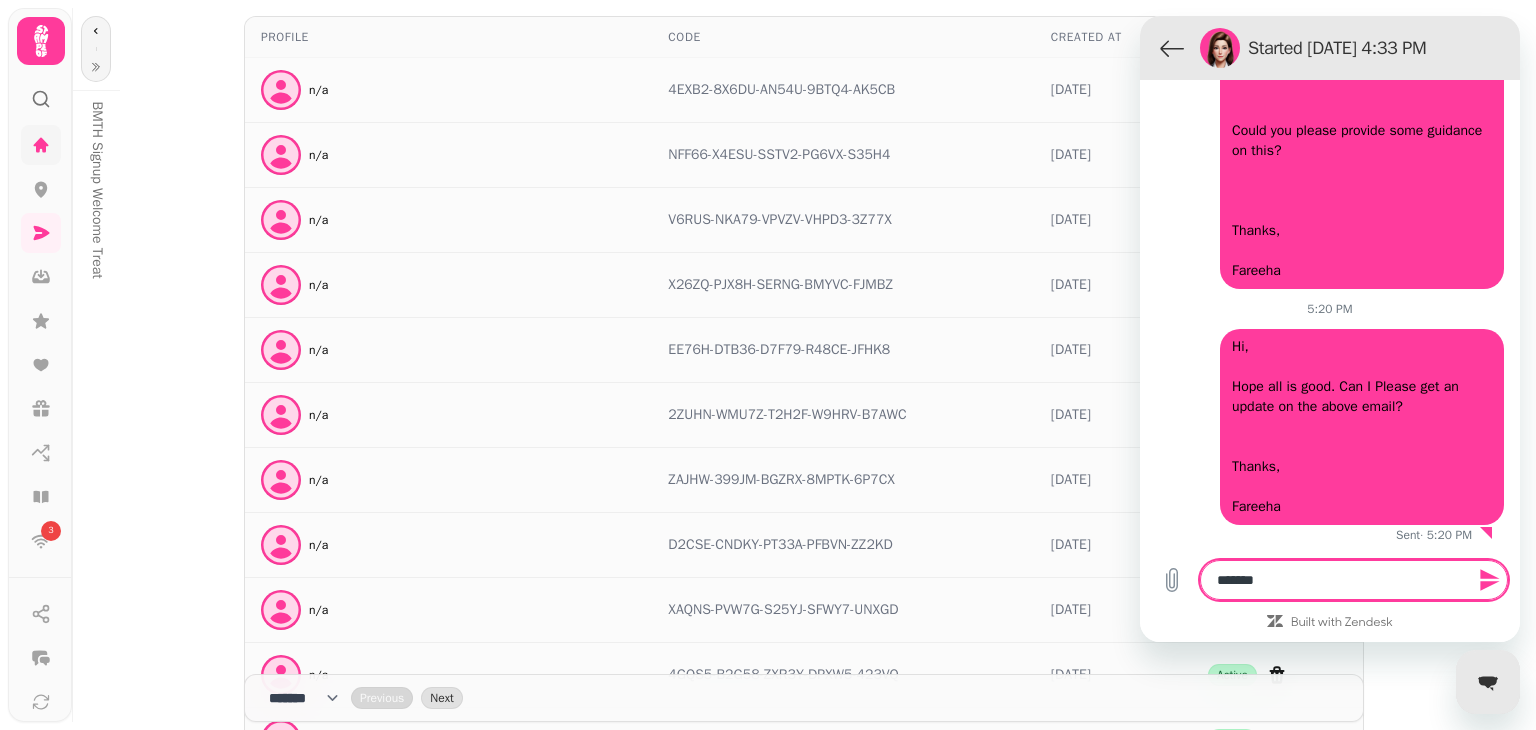 type on "********" 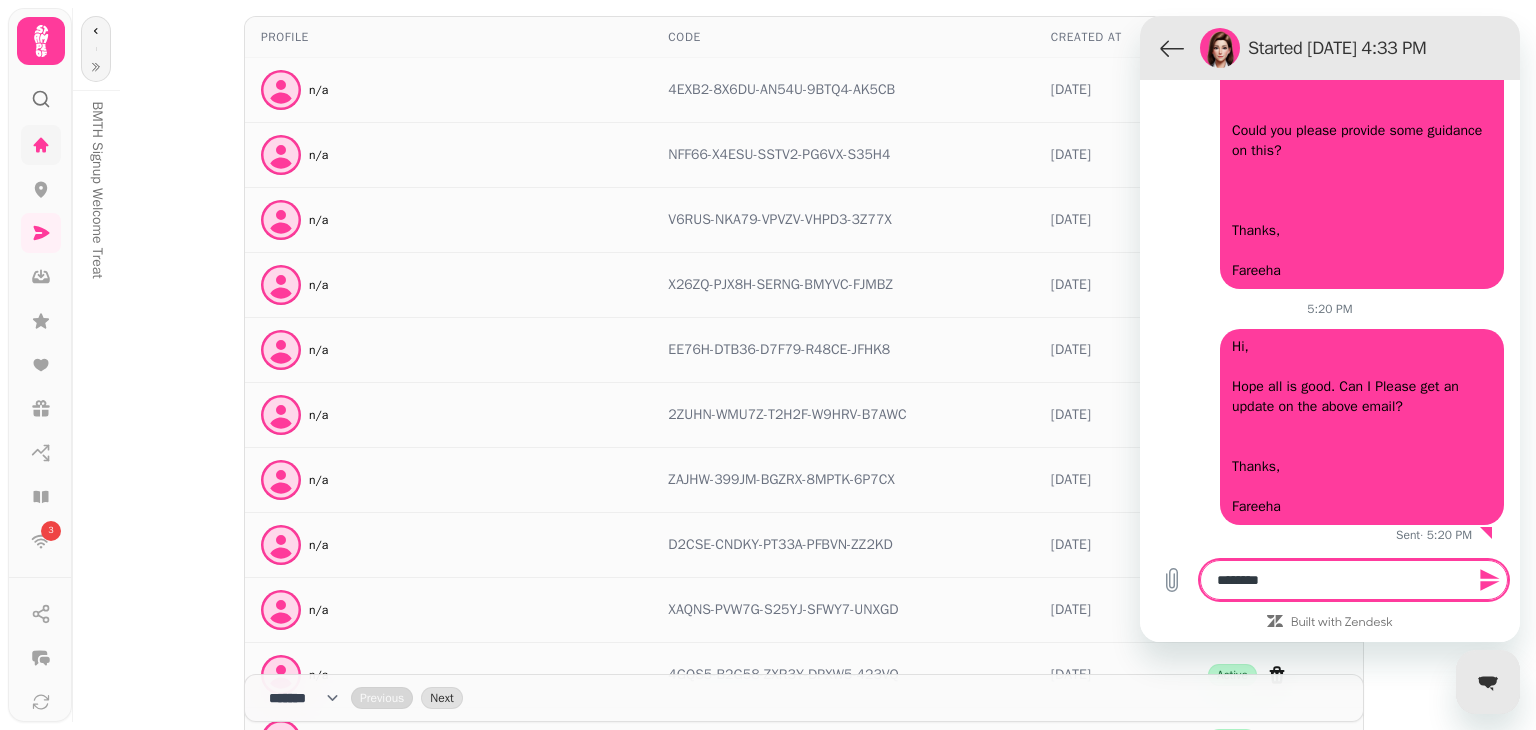 type on "*********" 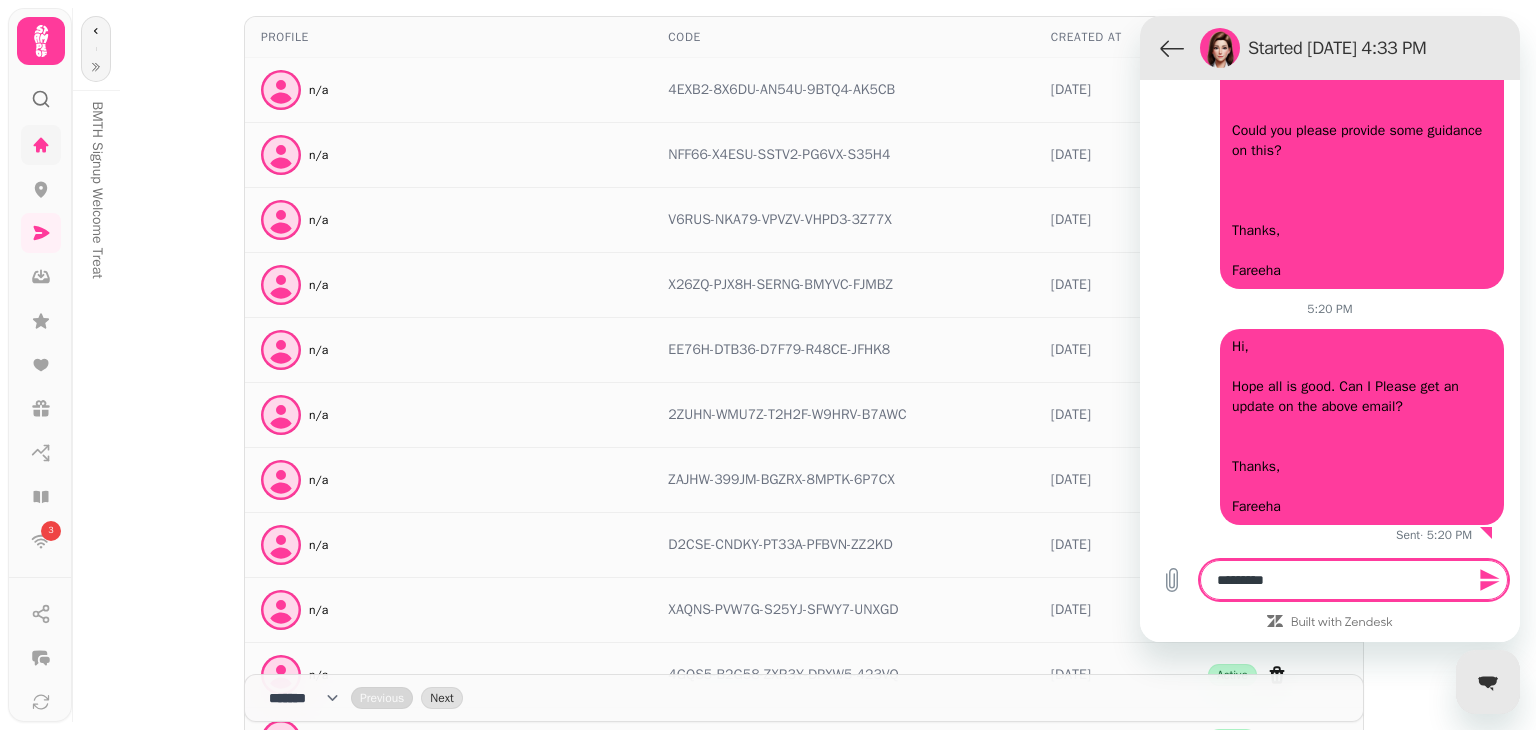type on "**********" 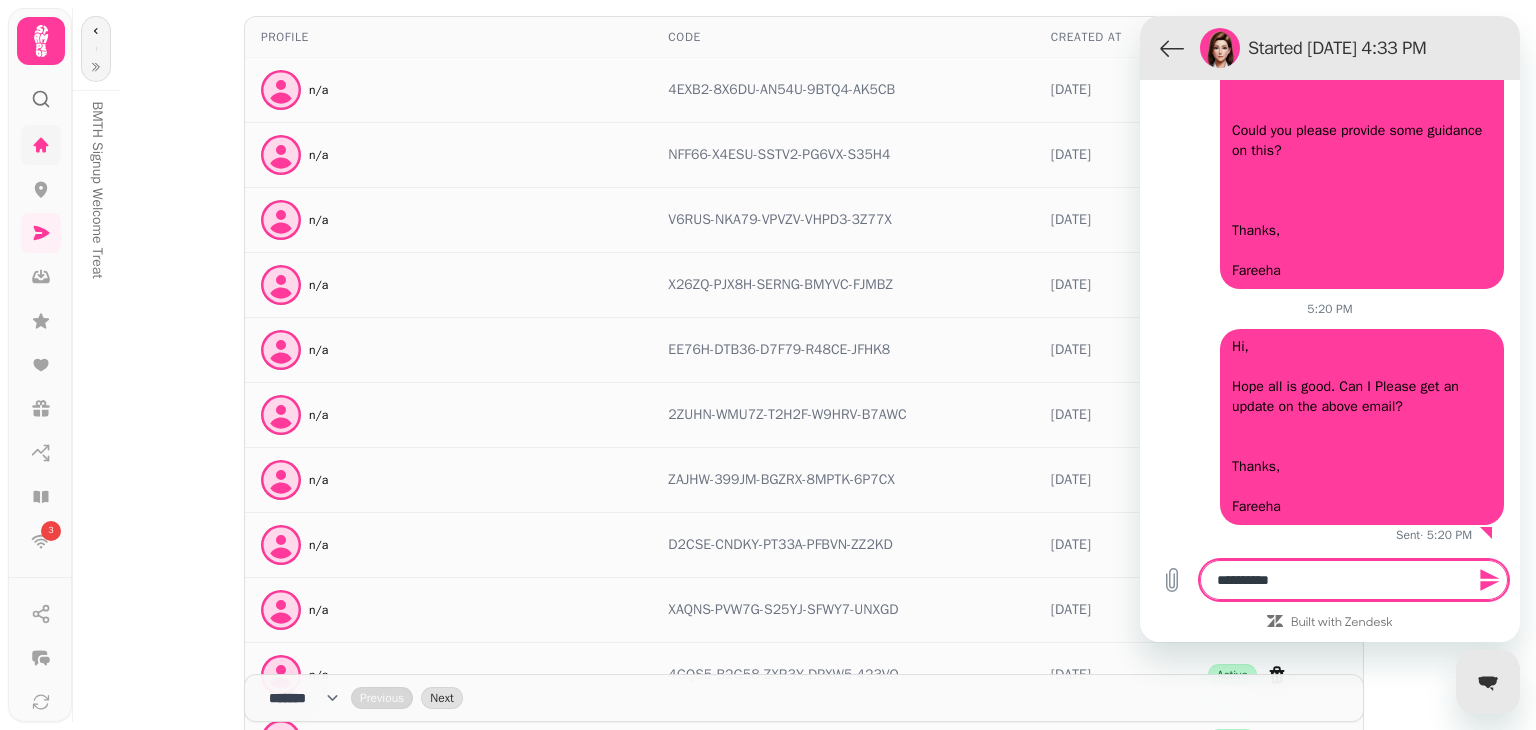 type on "*" 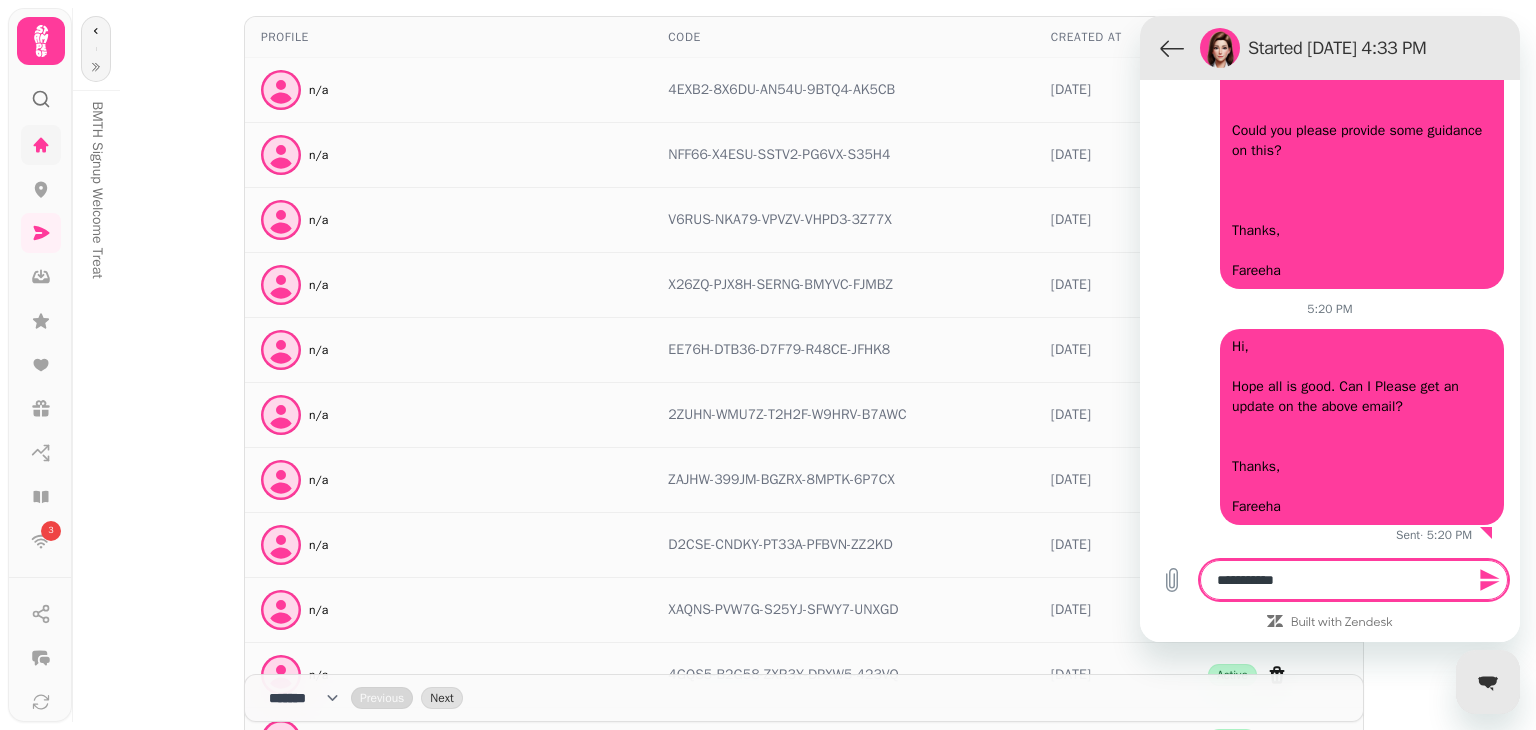 type on "**********" 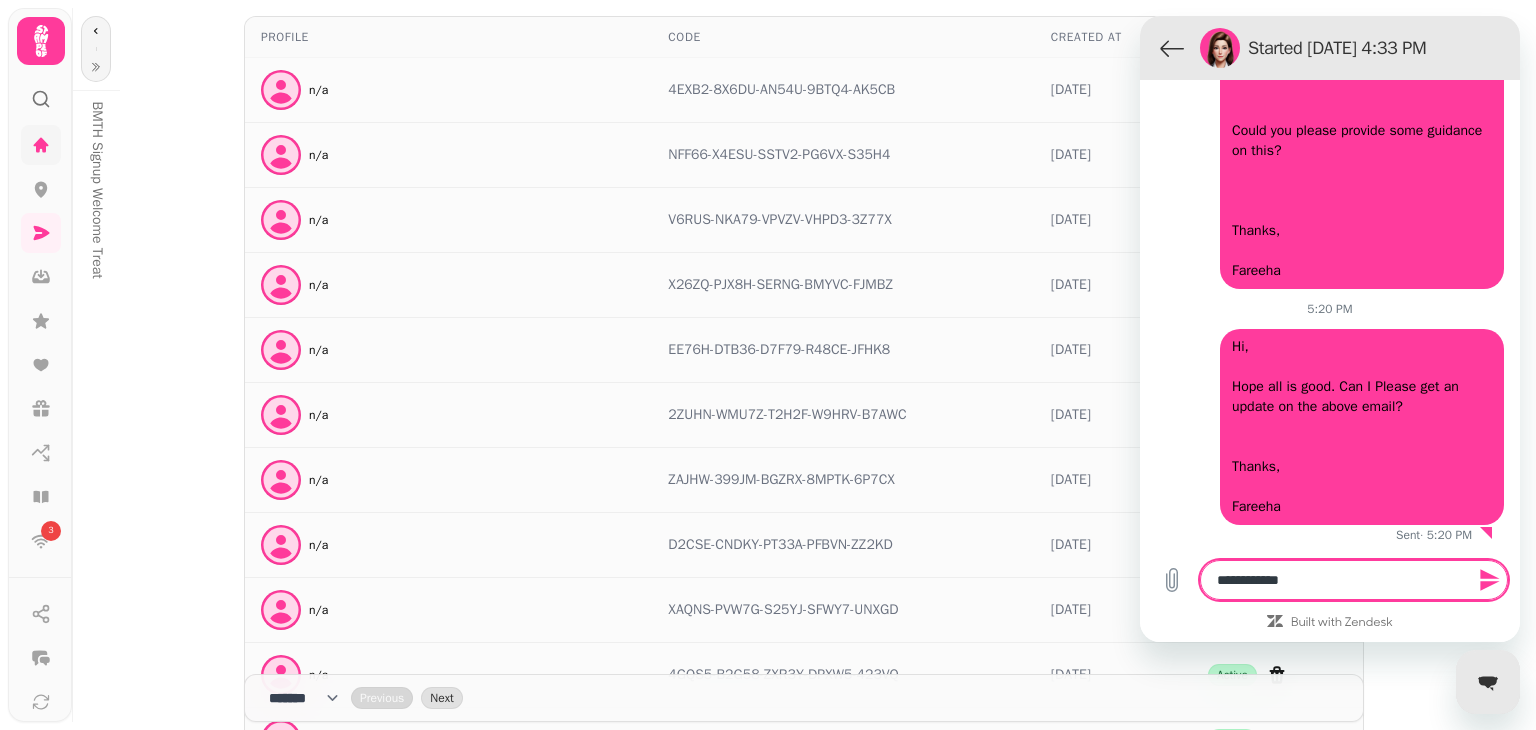 type on "**********" 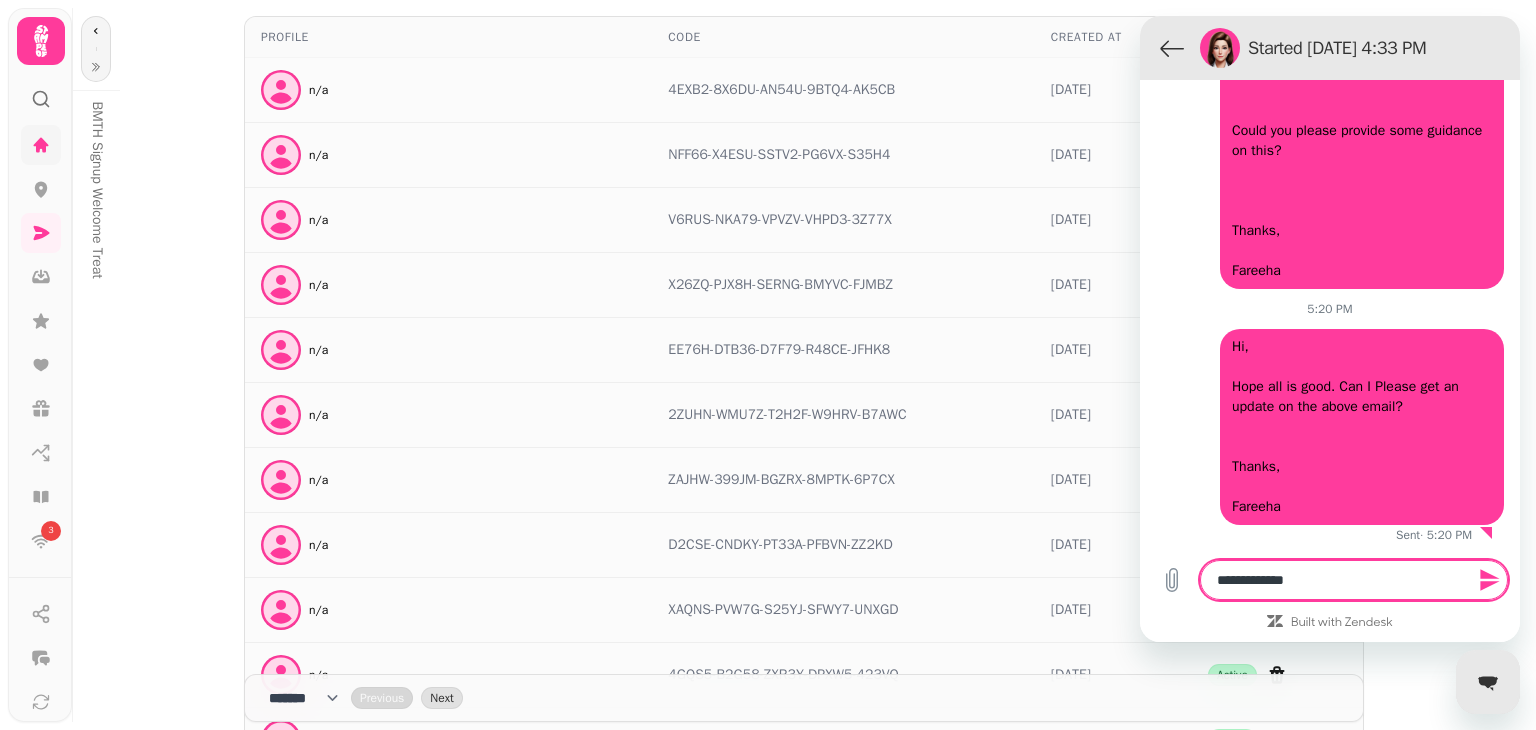 type on "**********" 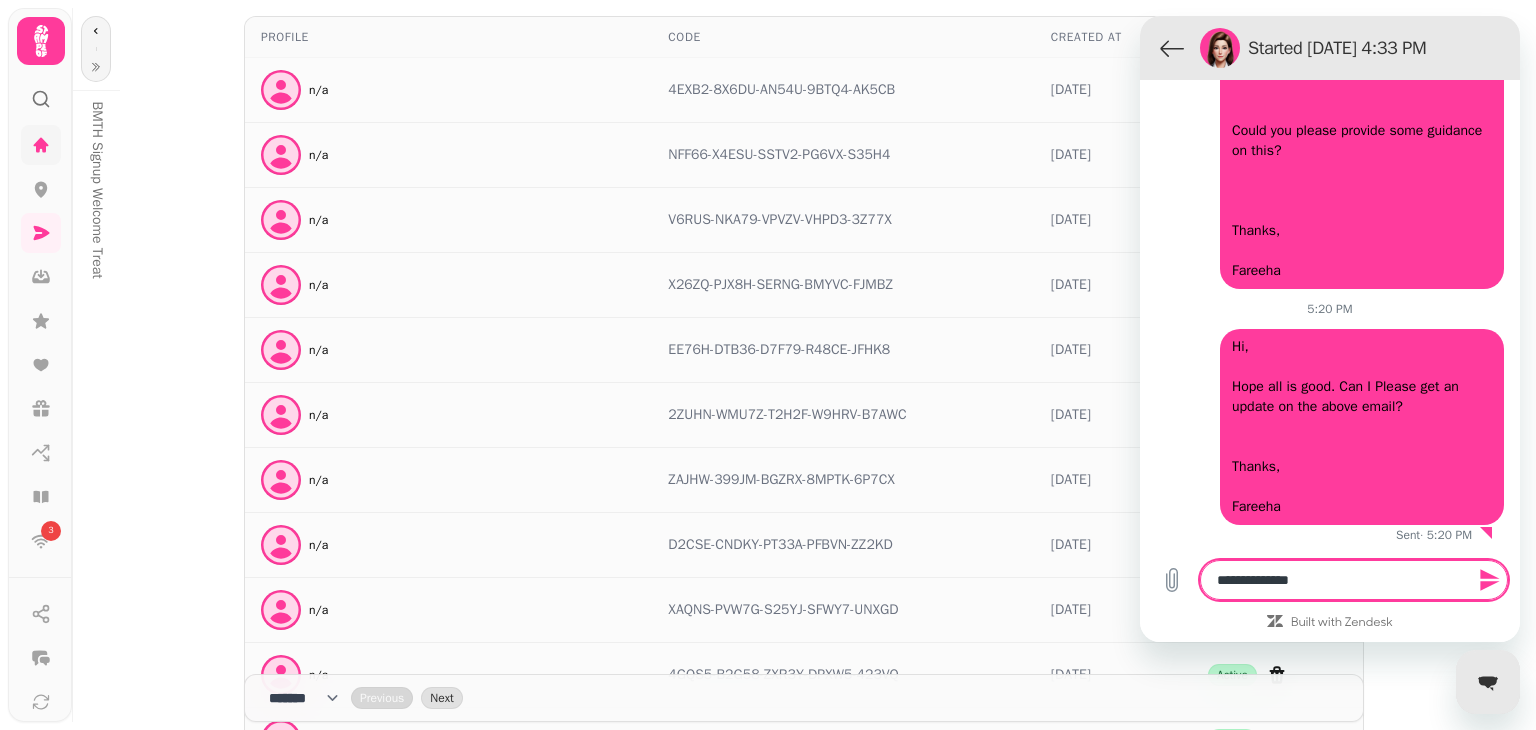 type on "**********" 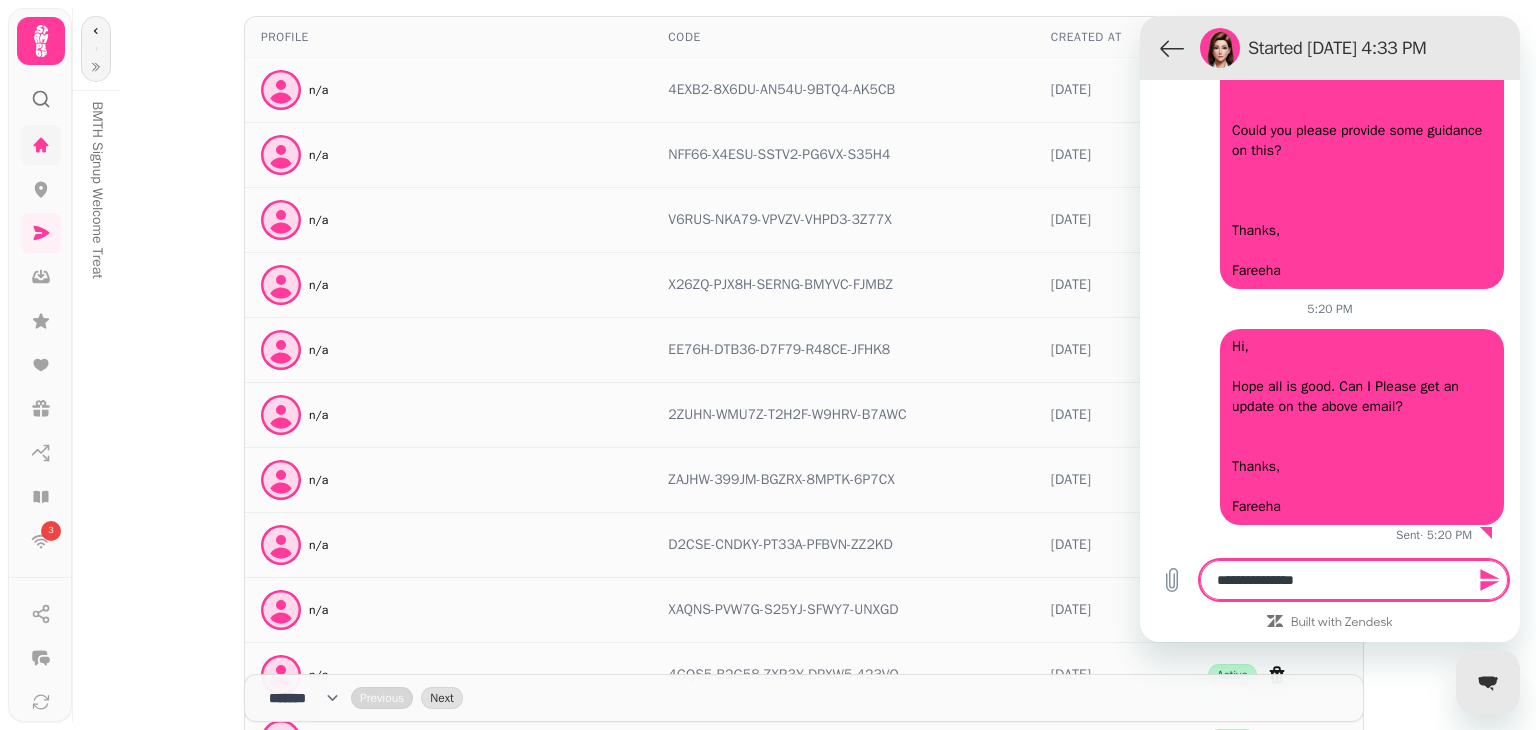 type on "**********" 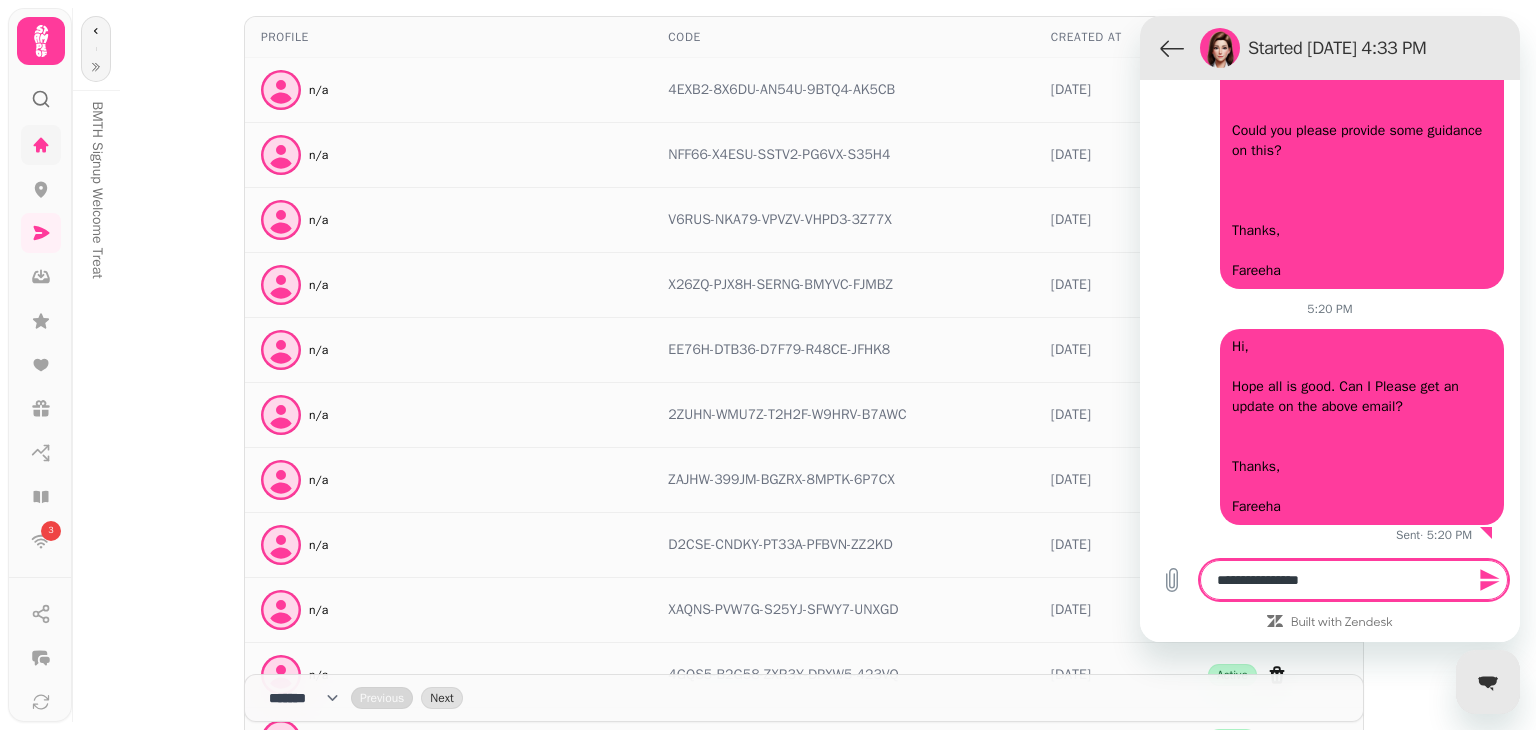 type on "**********" 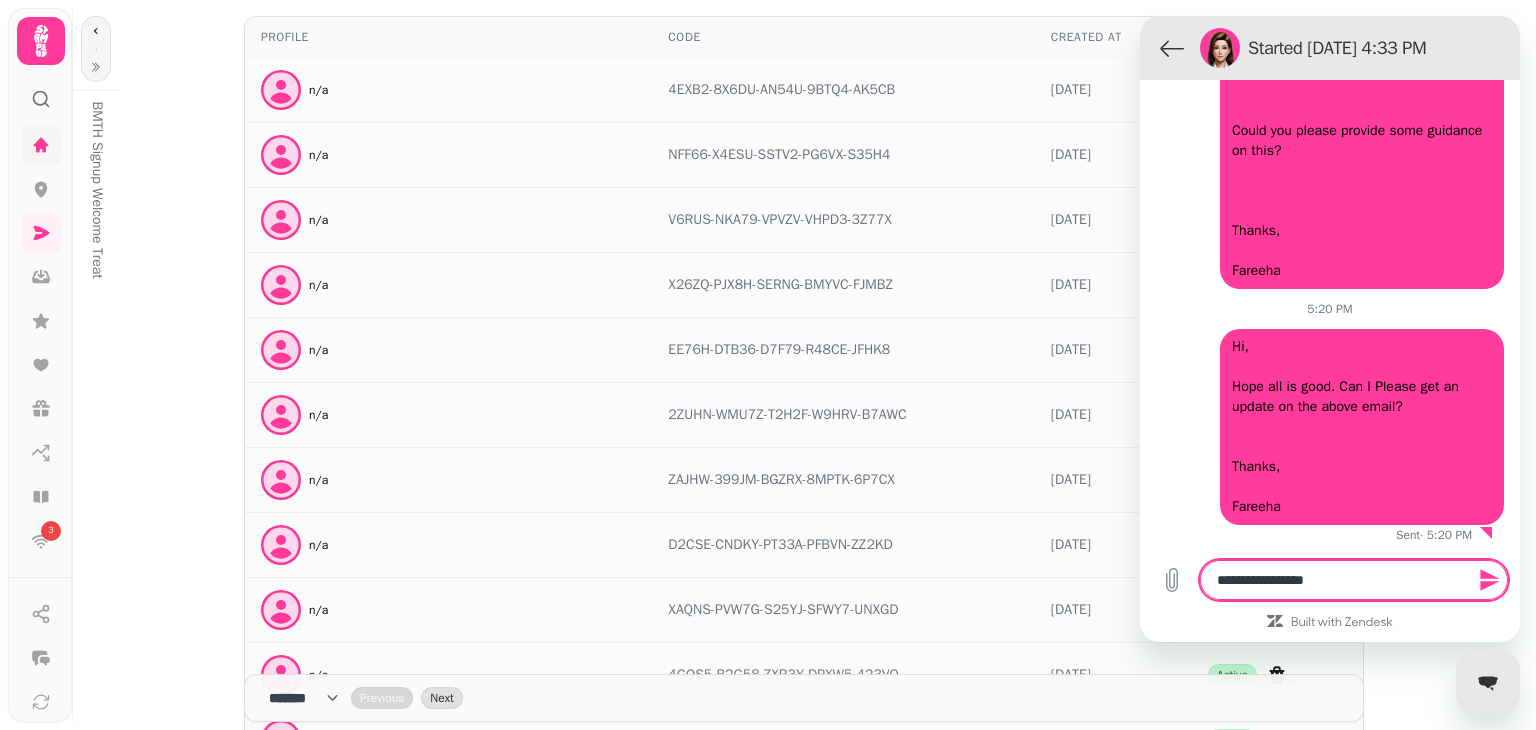 type on "**********" 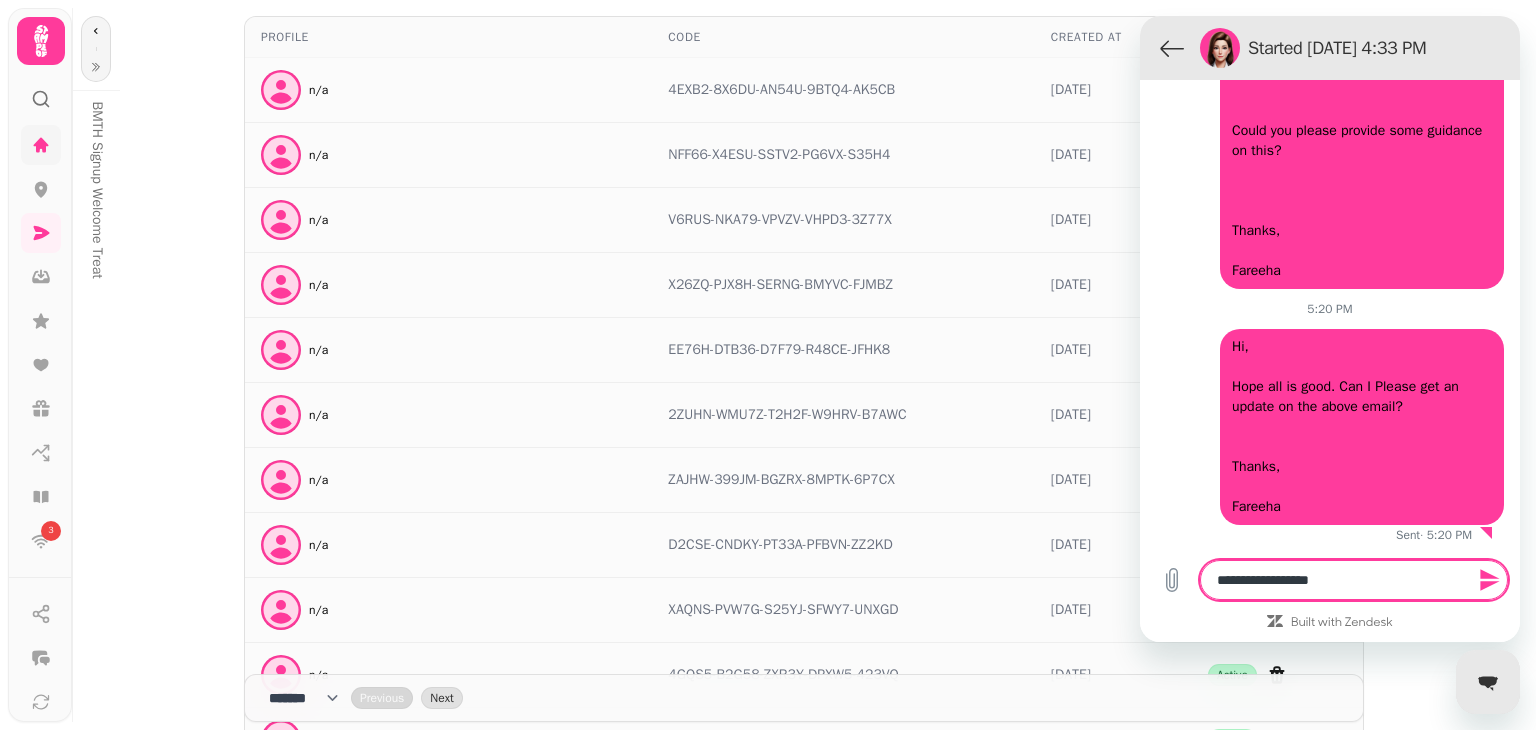 type on "**********" 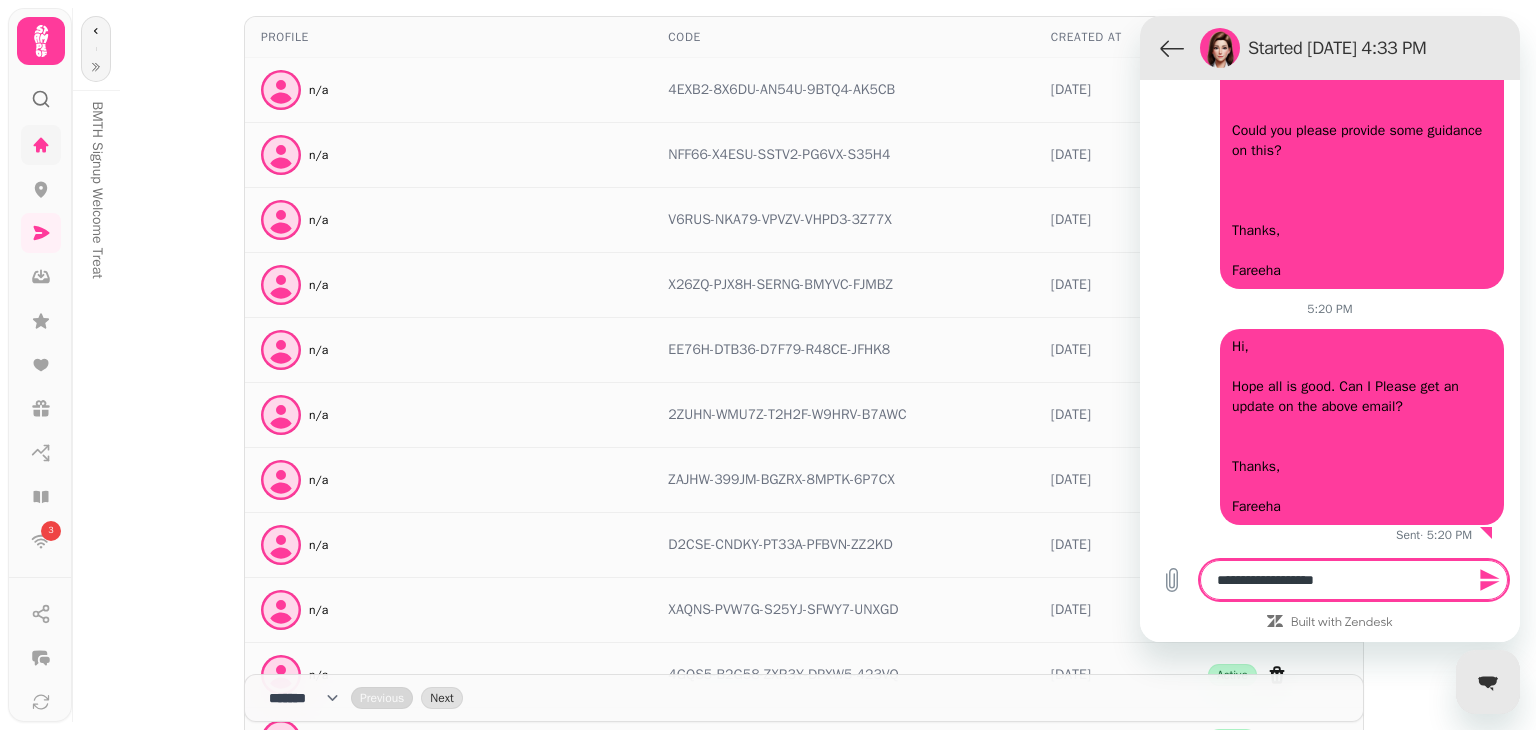 type on "**********" 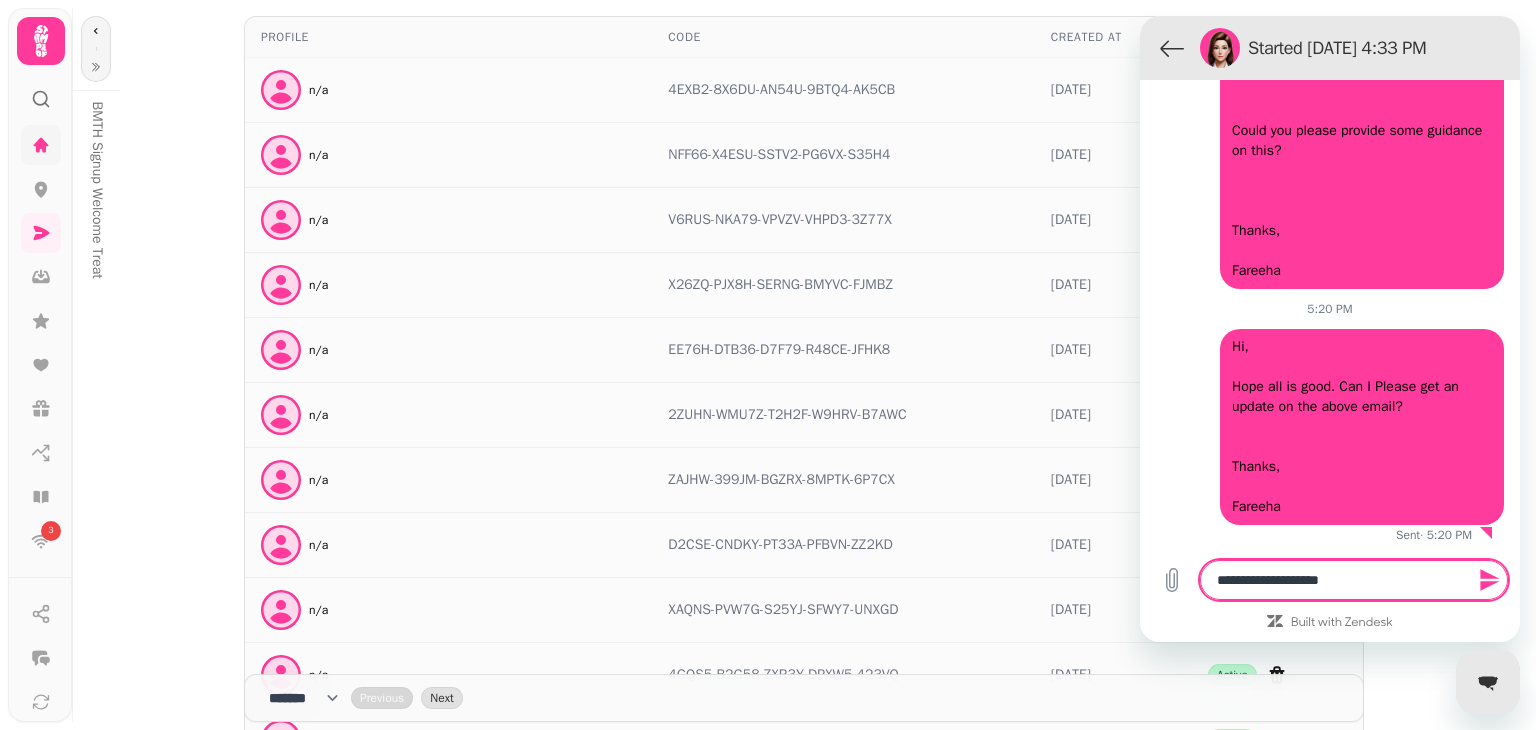 type on "**********" 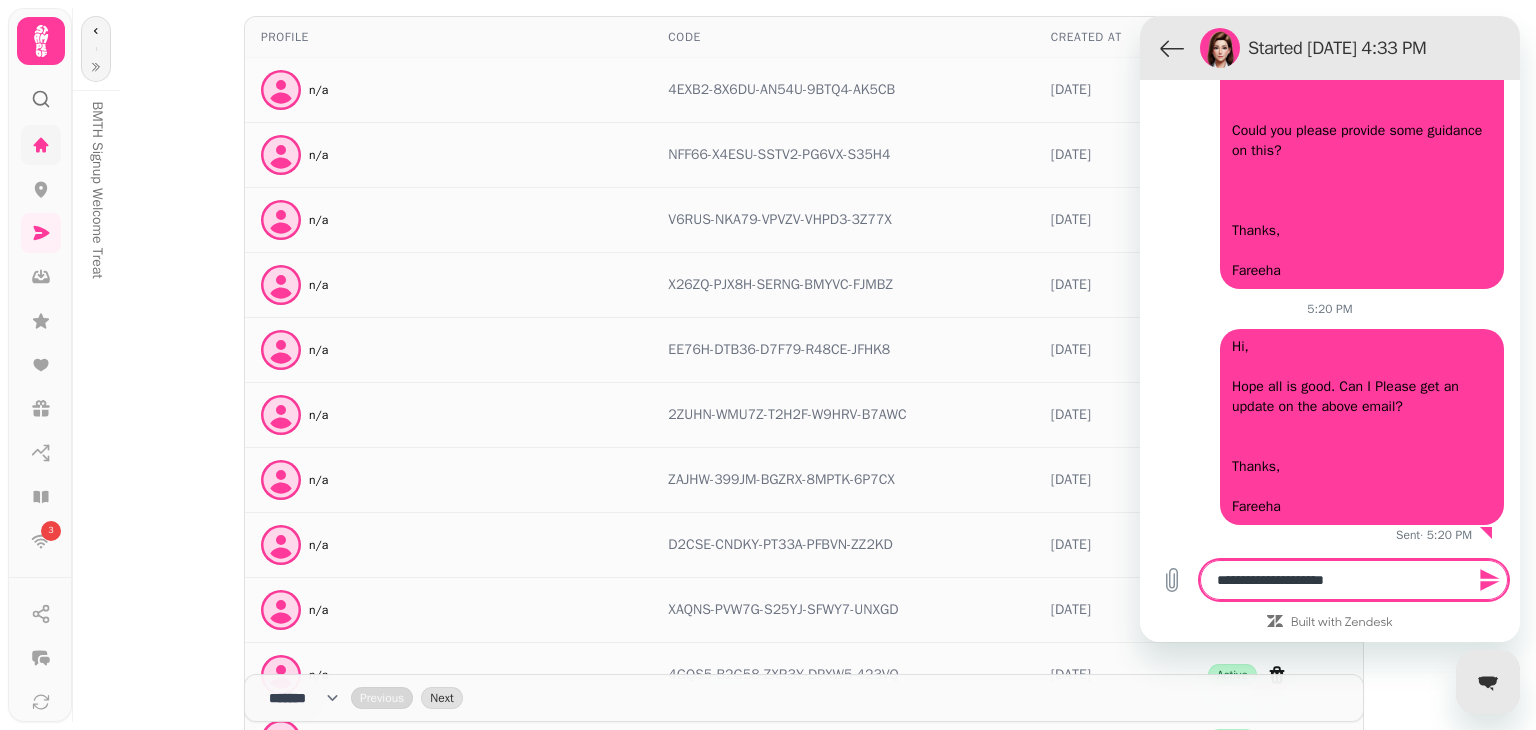 type on "**********" 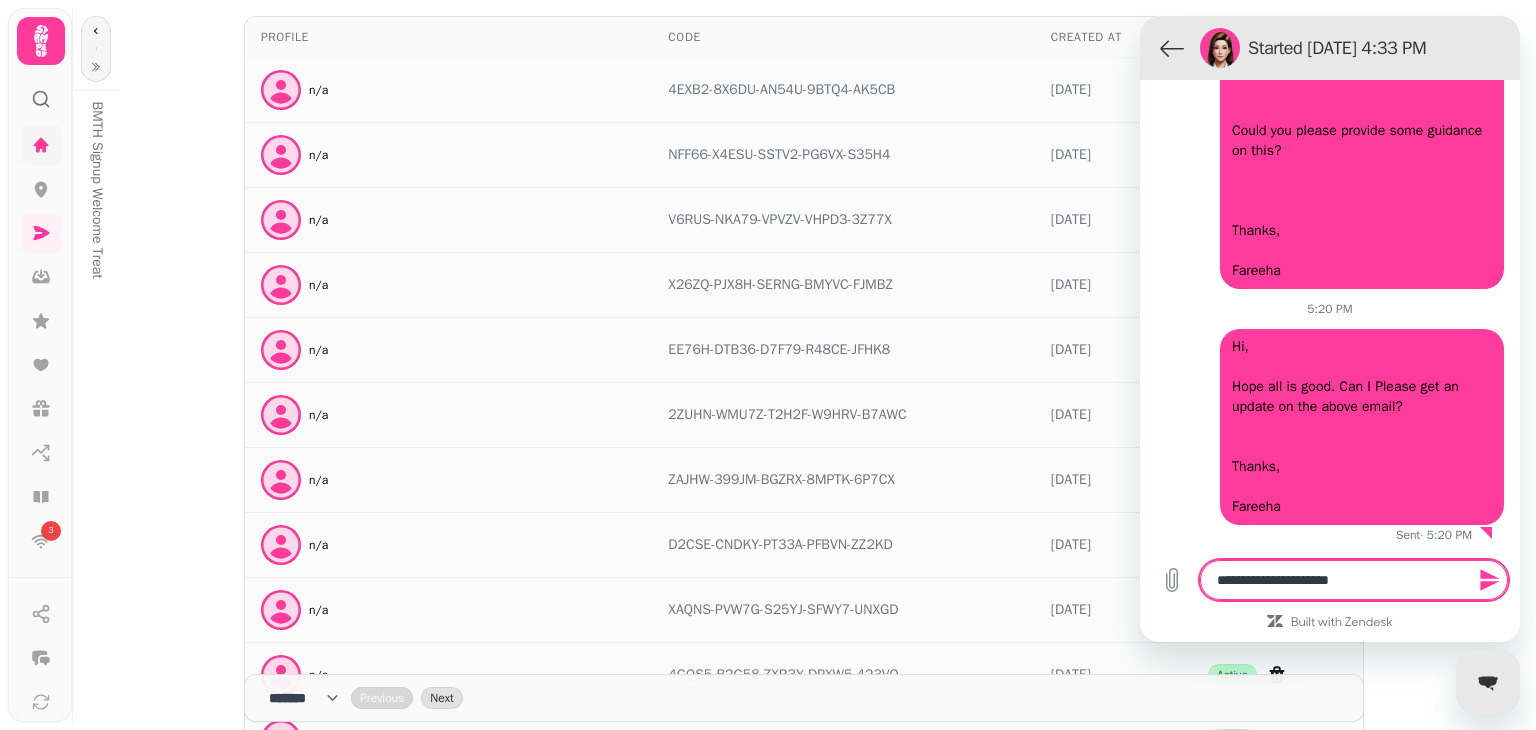 type on "*" 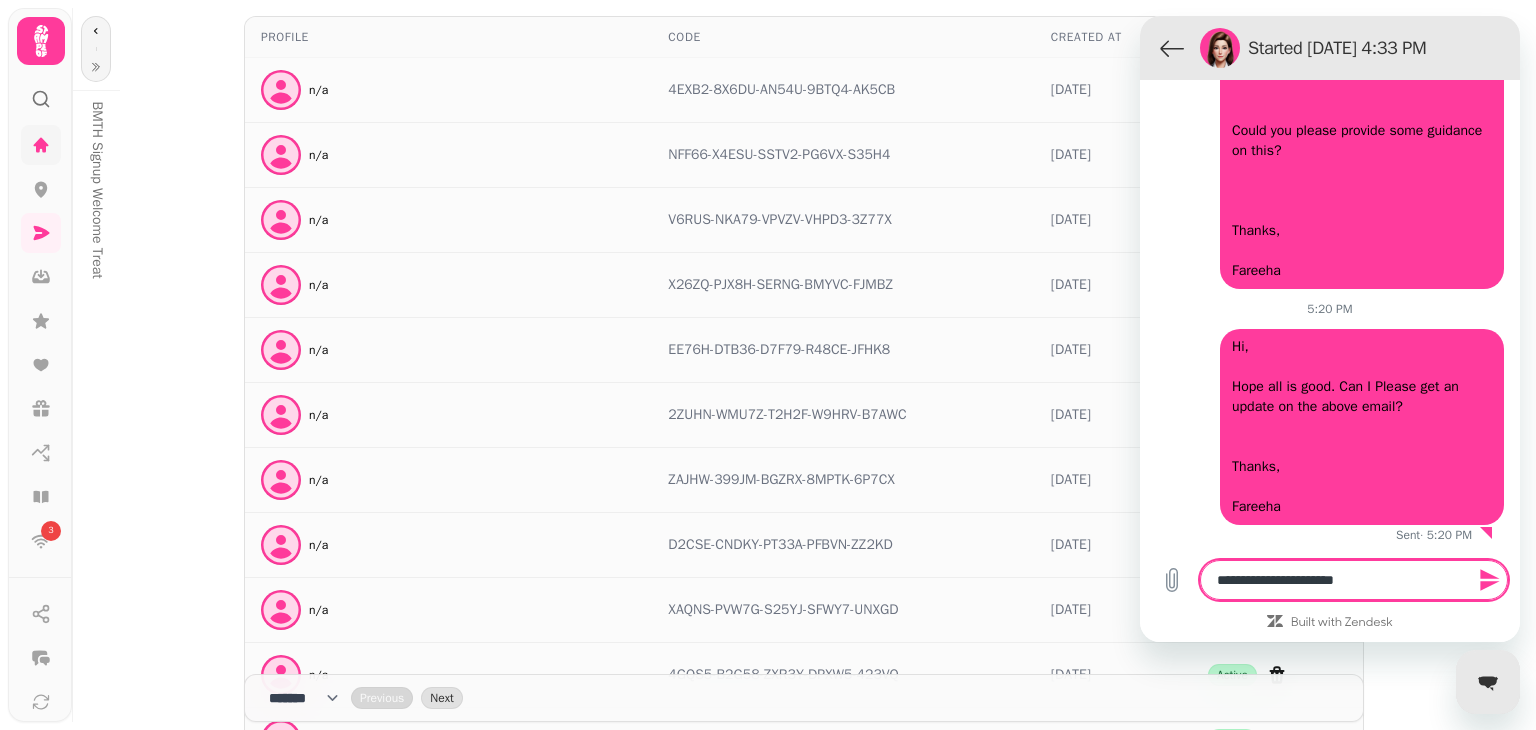 type on "**********" 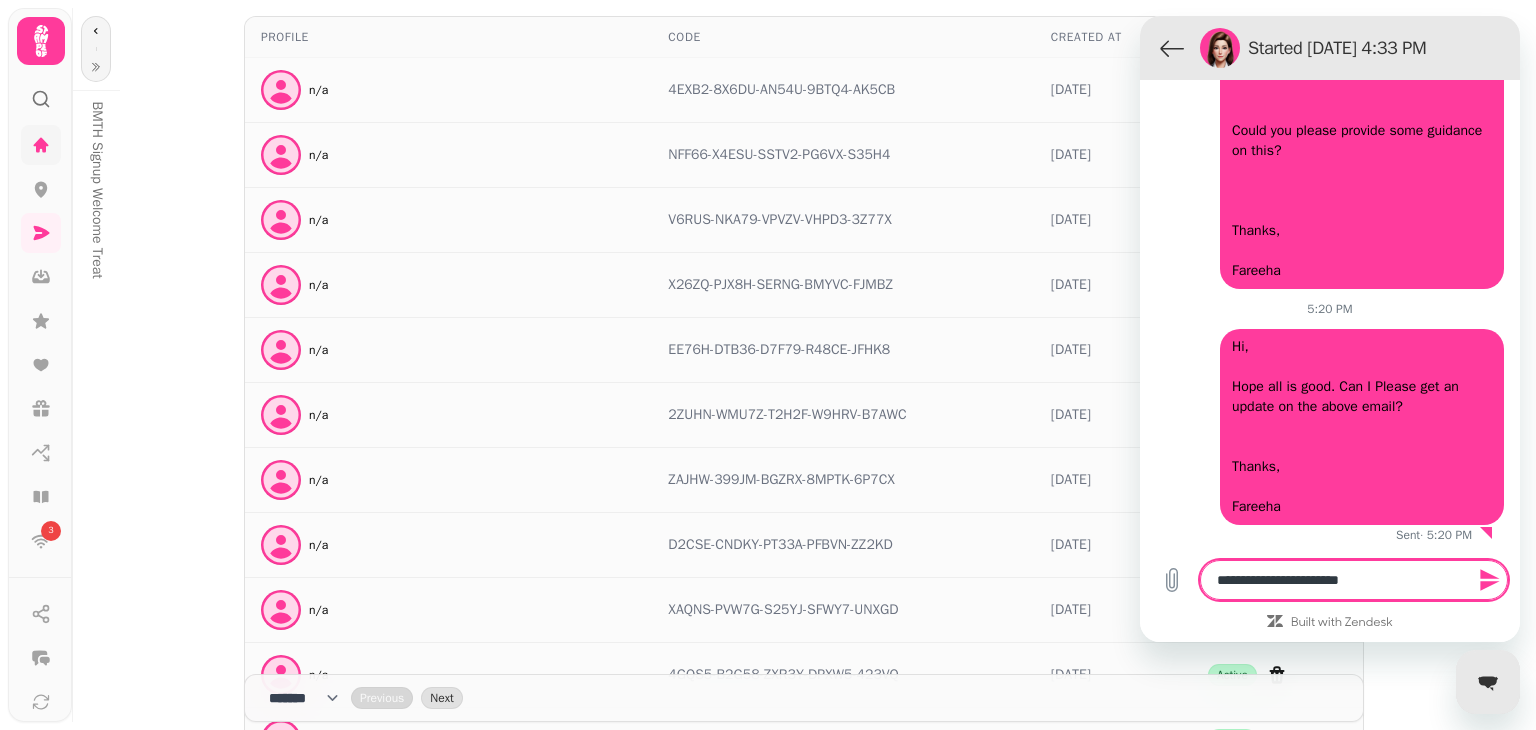 type on "**********" 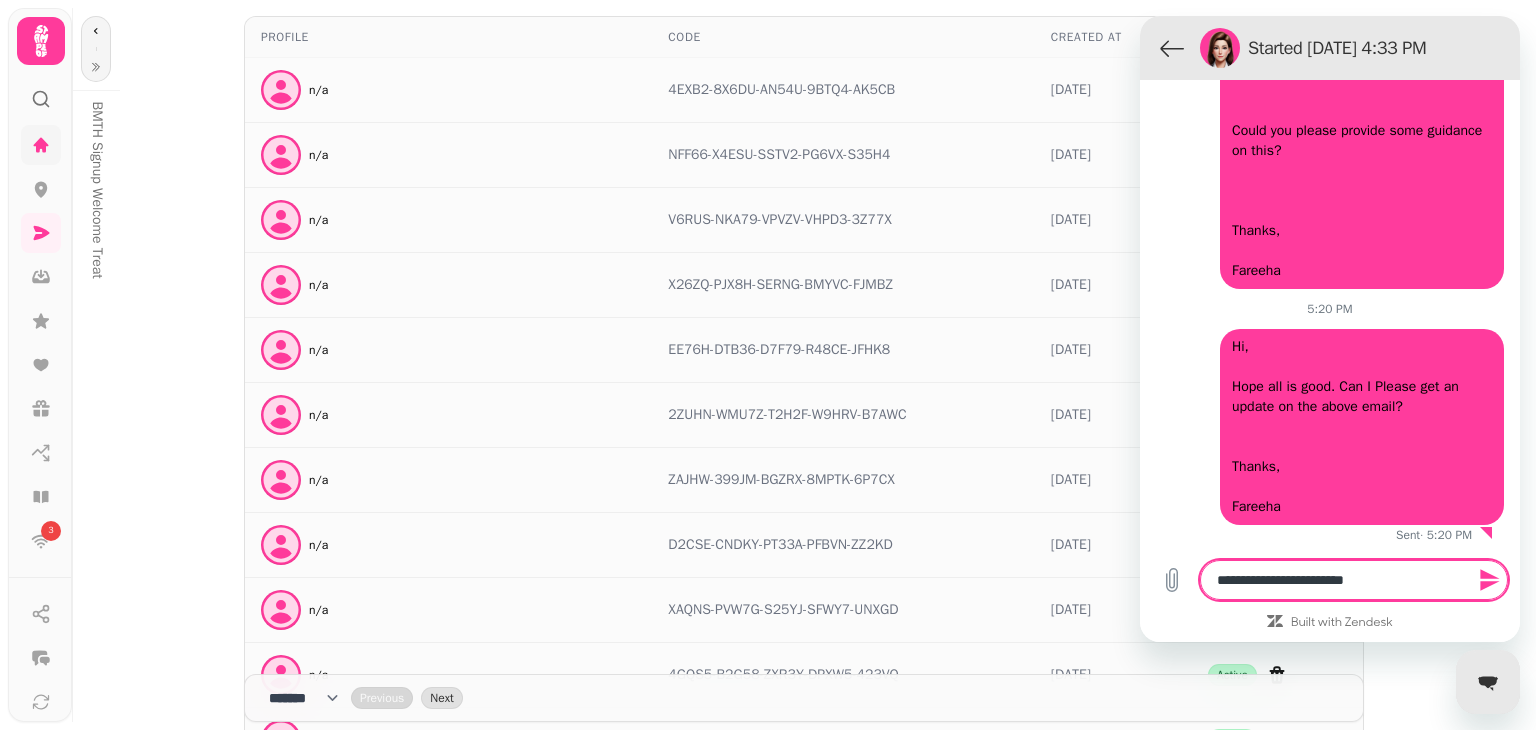 type on "**********" 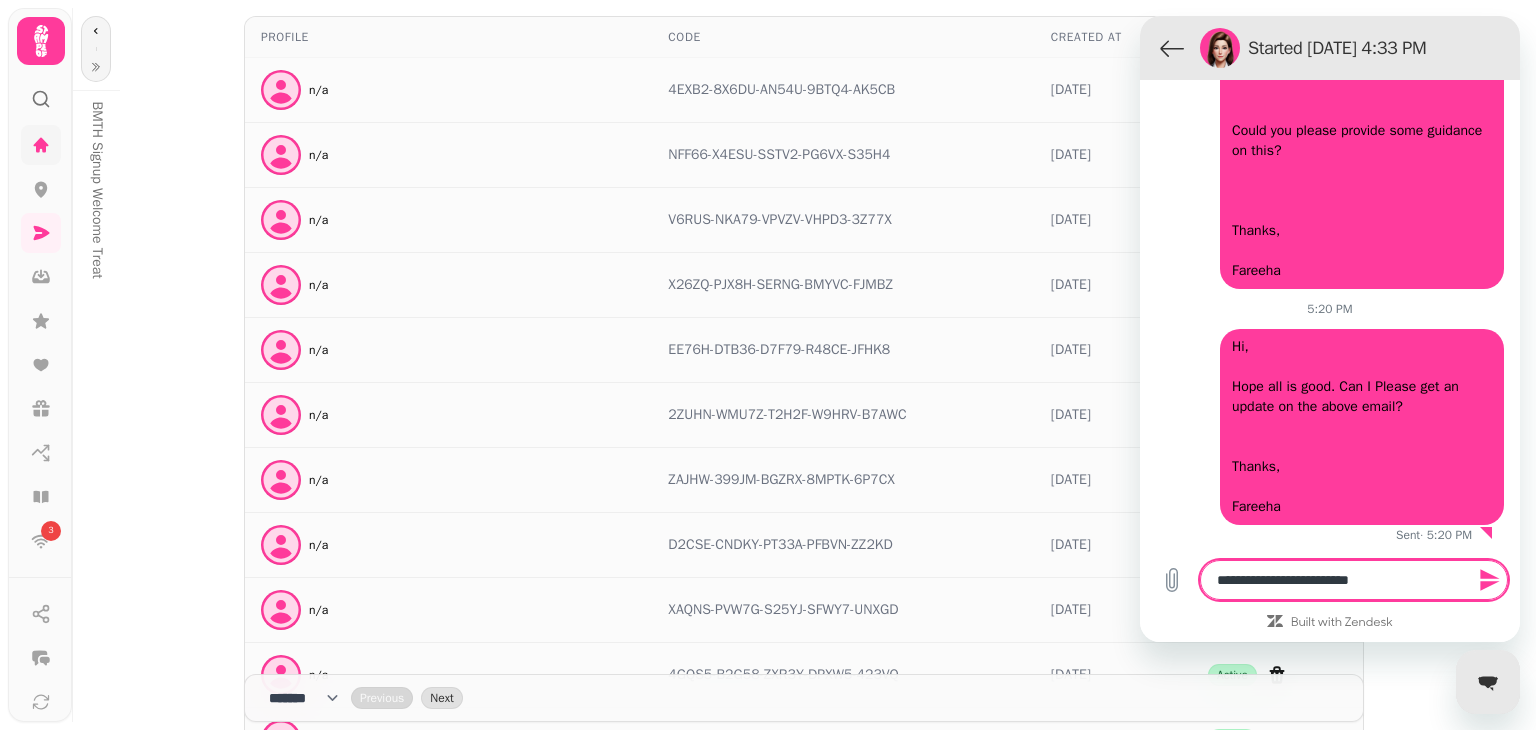 type on "**********" 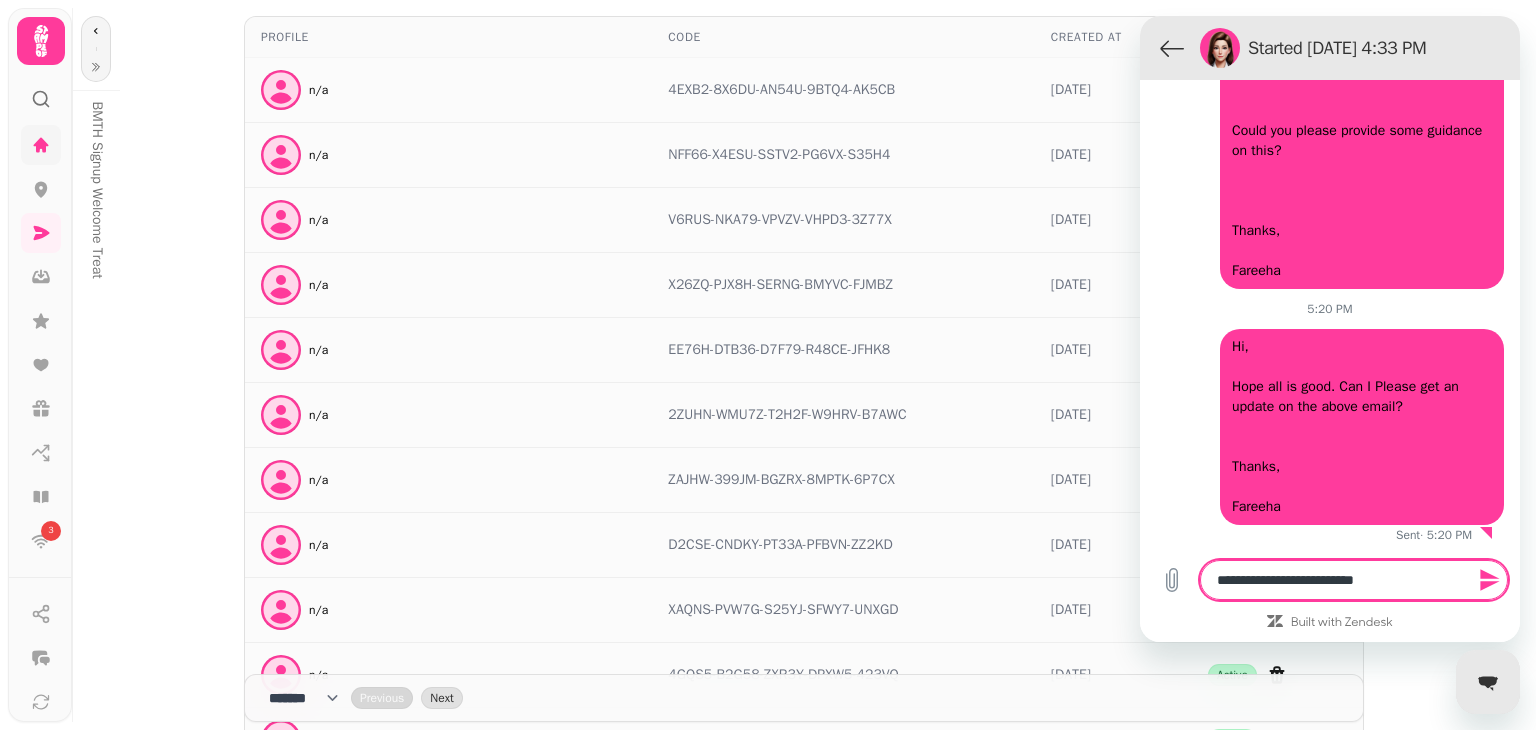 type on "**********" 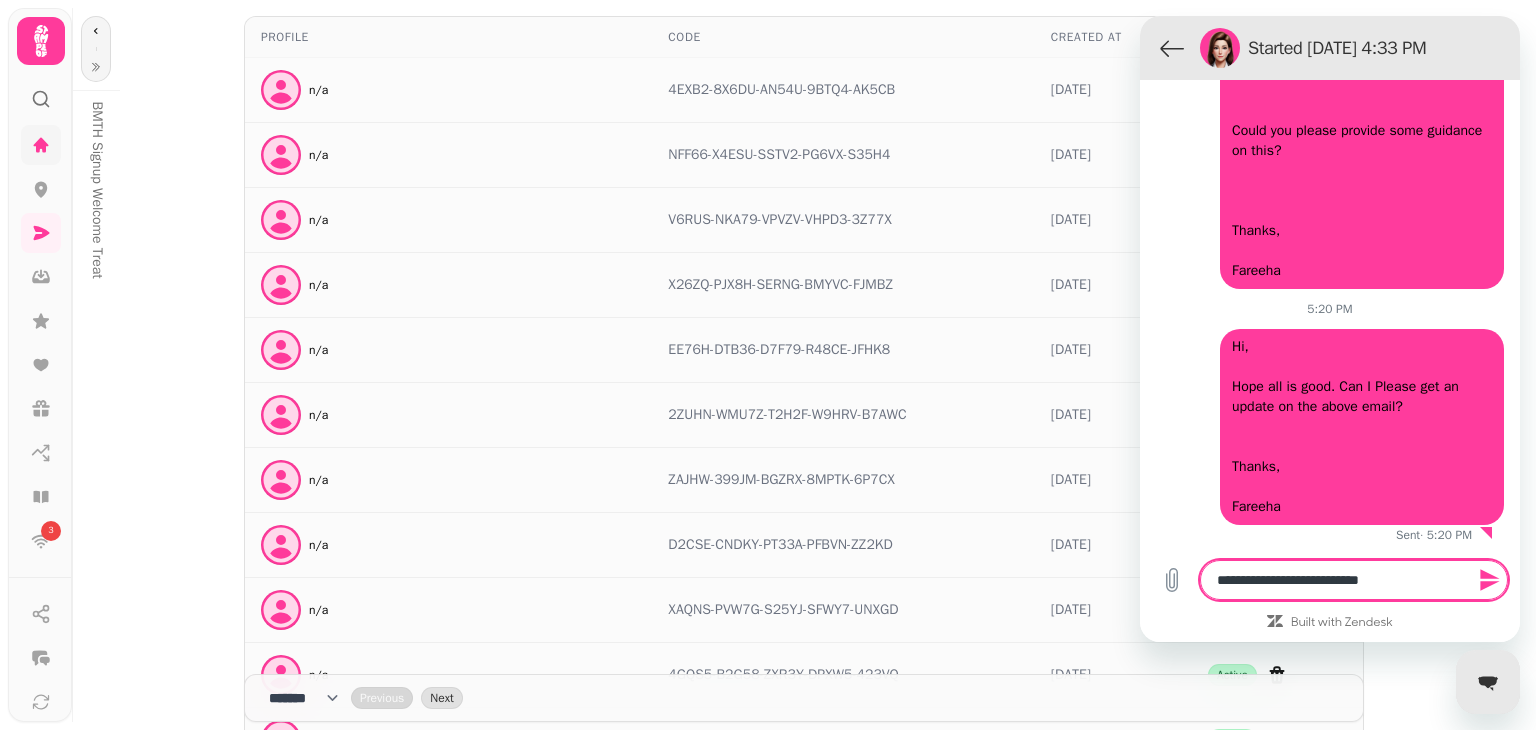type on "**********" 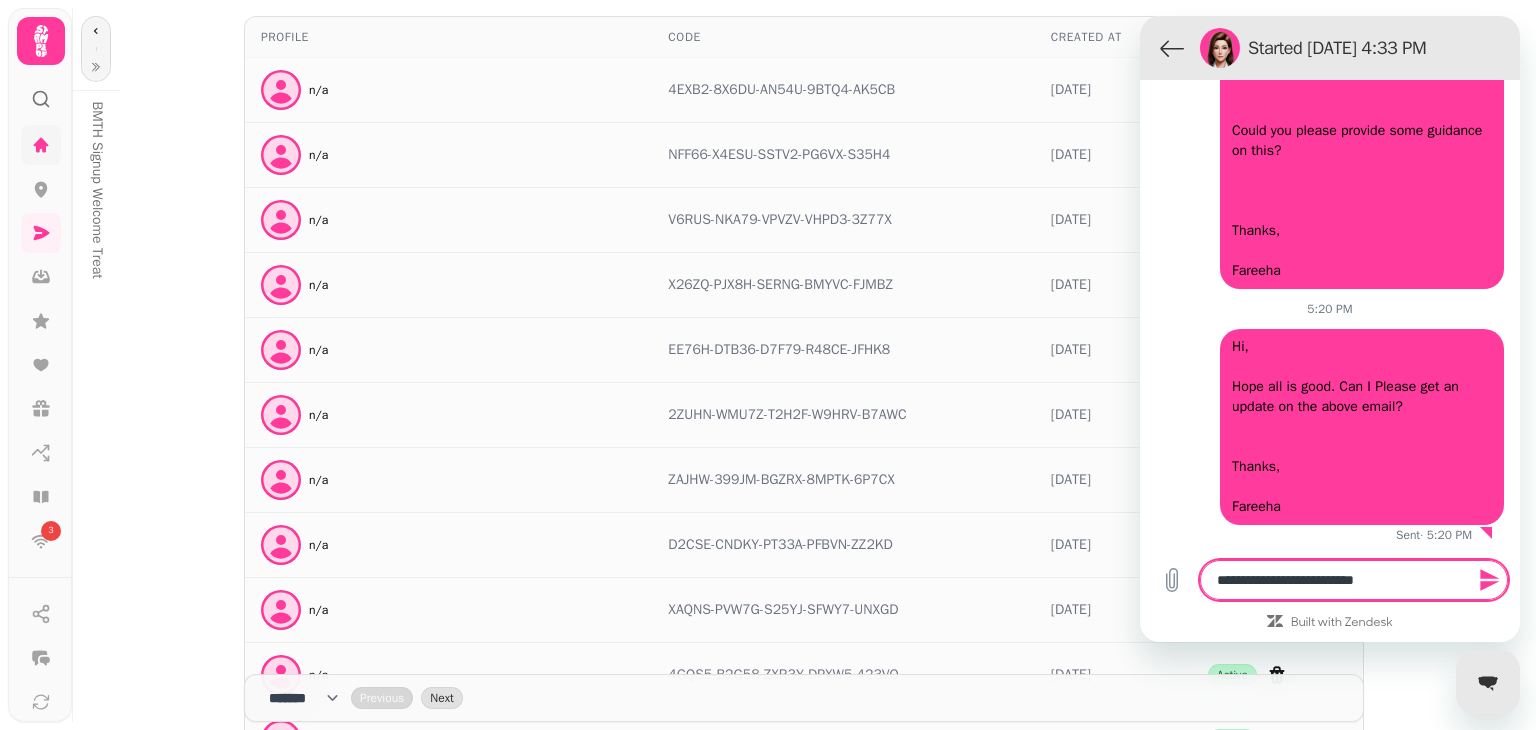 type on "**********" 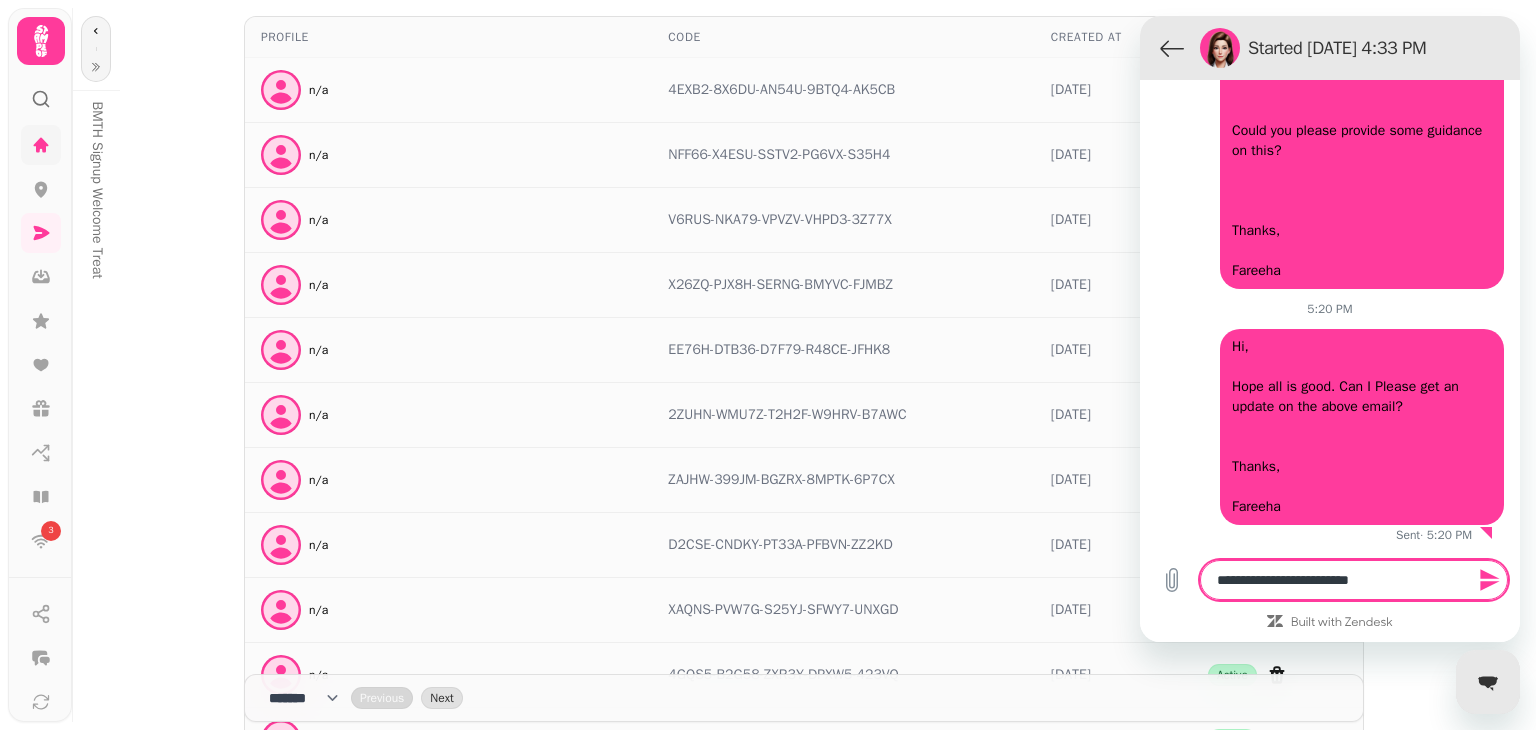 type on "**********" 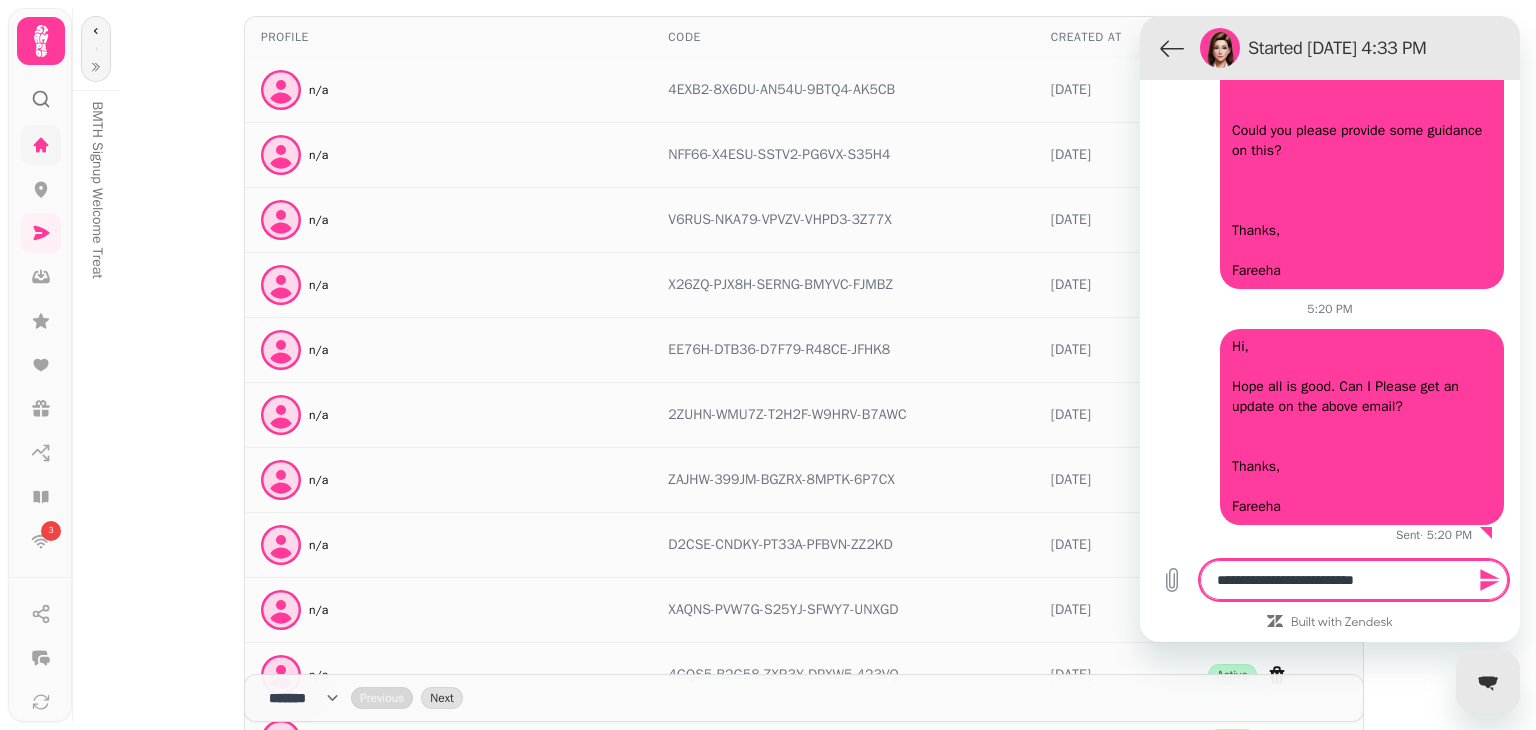 type on "**********" 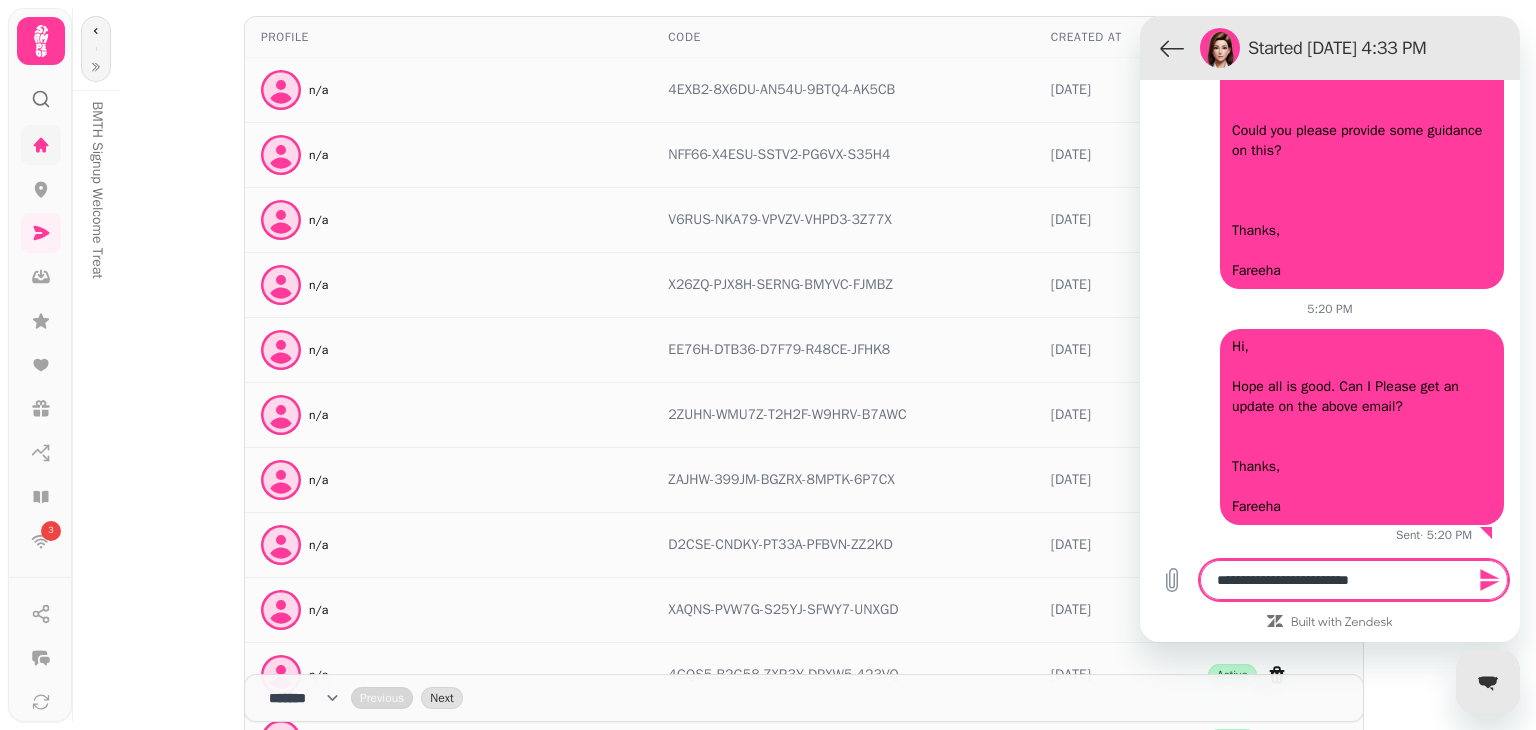 type on "**********" 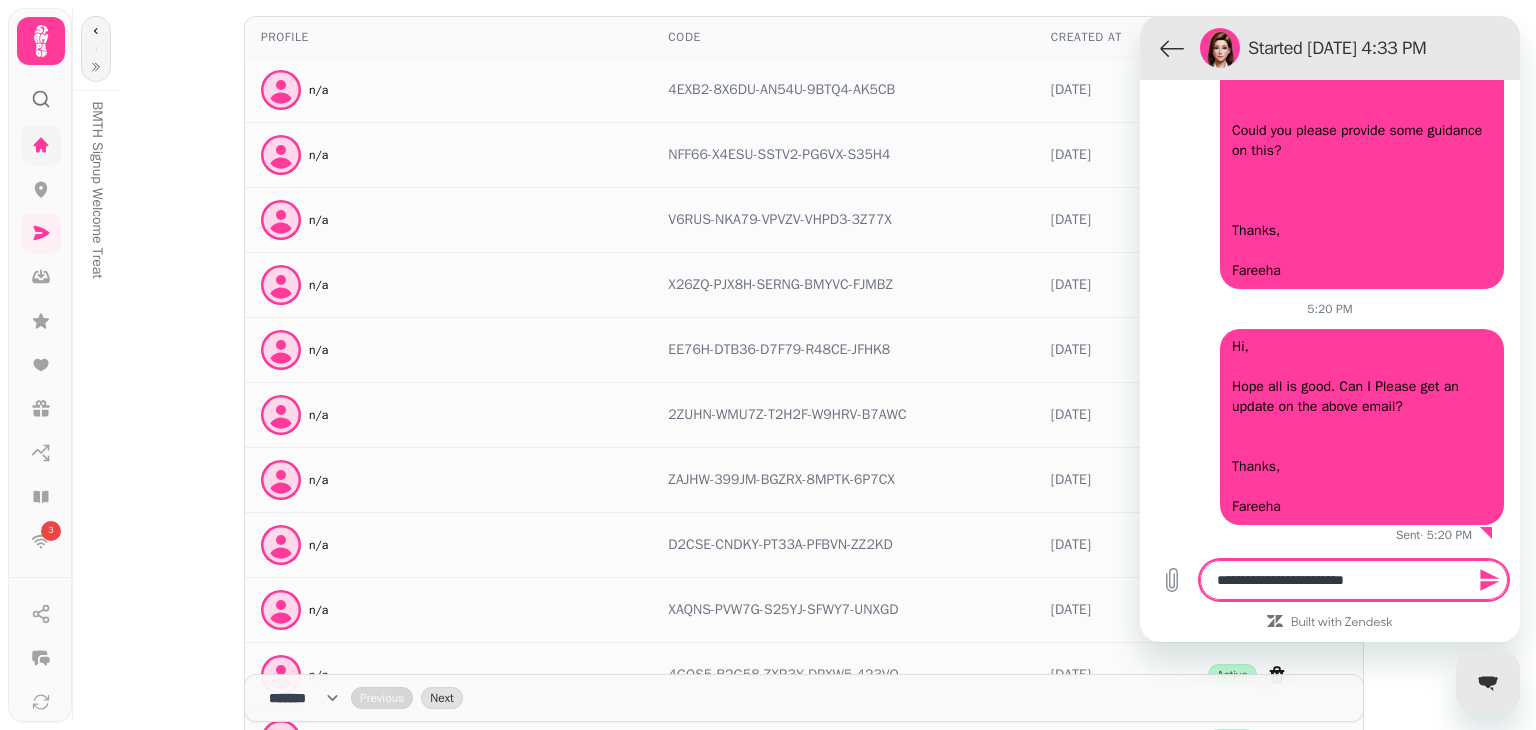 type on "**********" 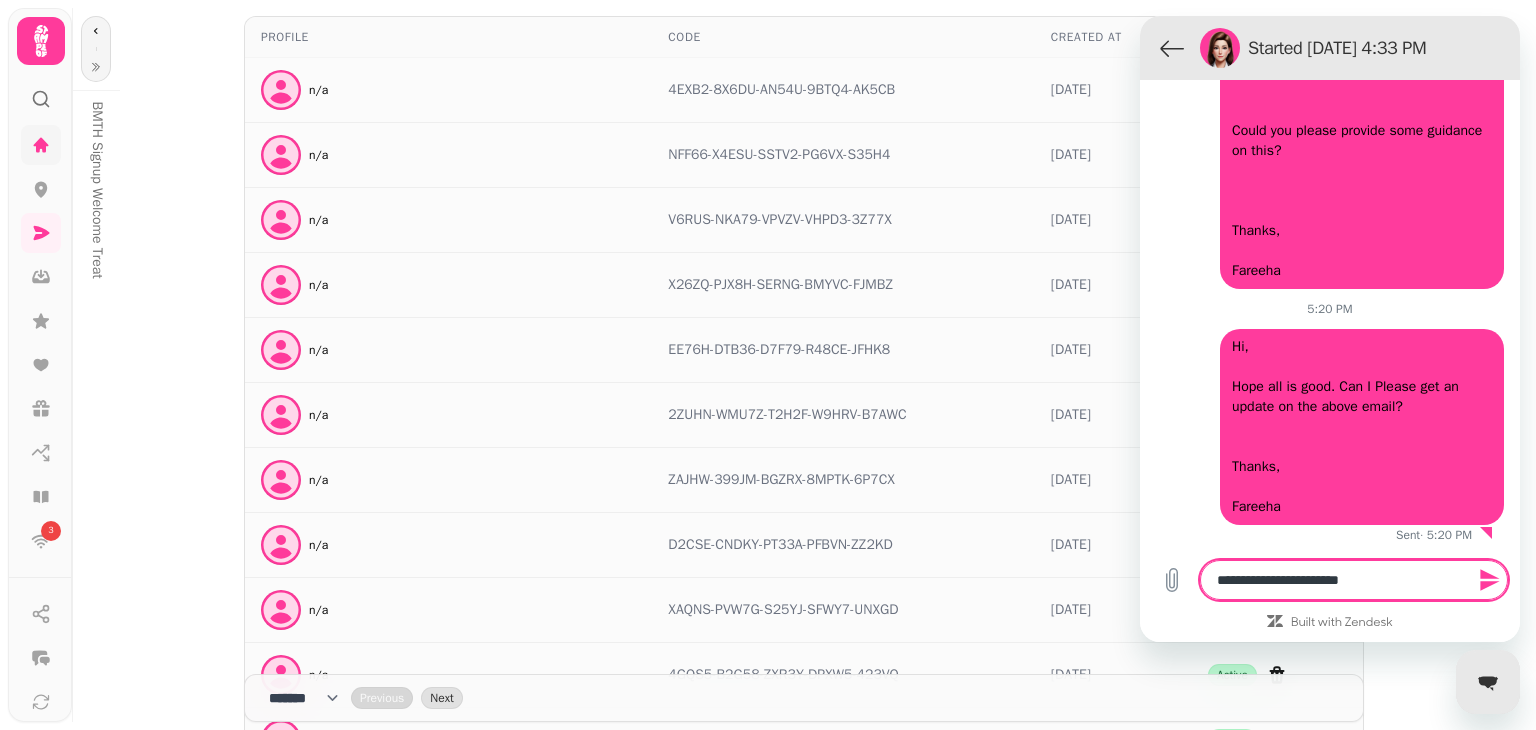 type on "**********" 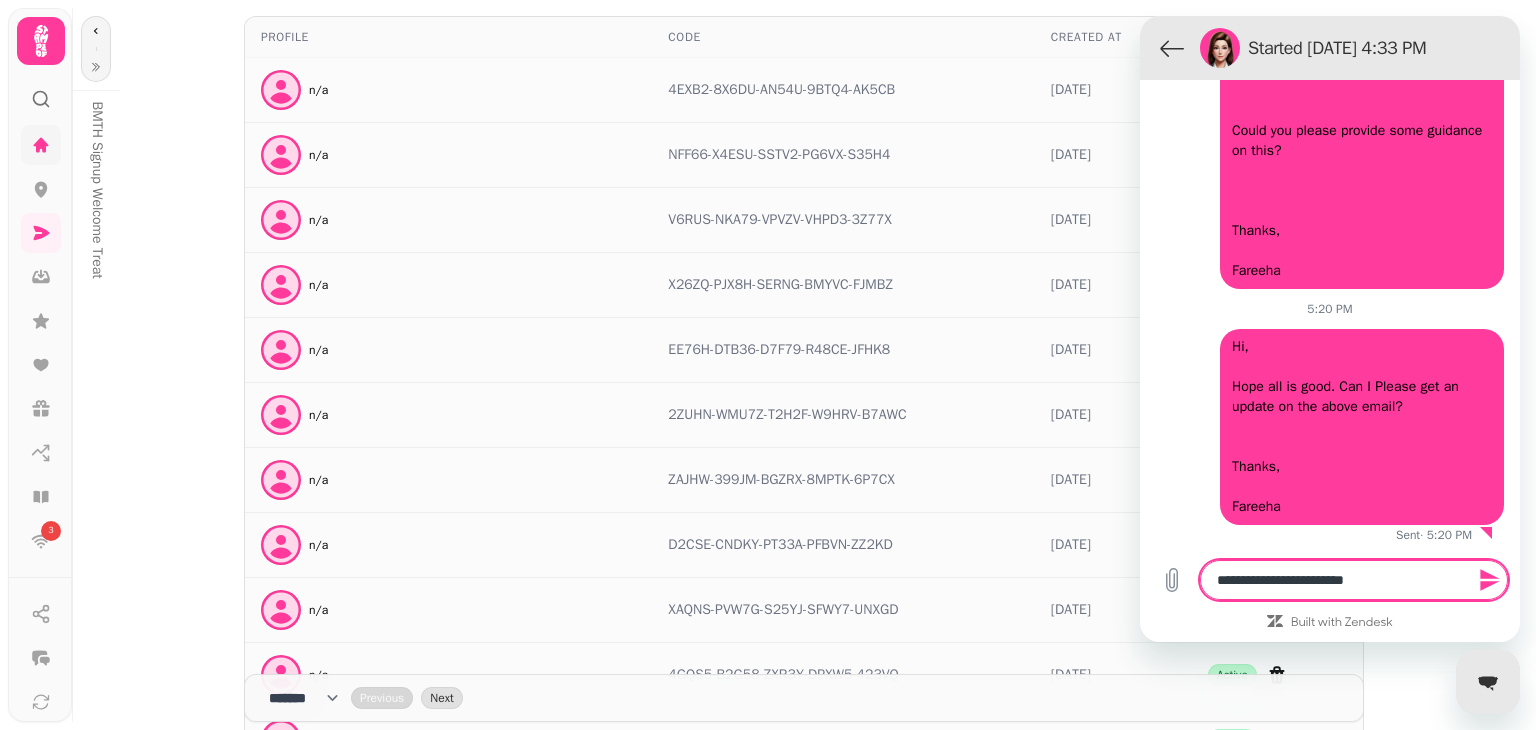 type on "**********" 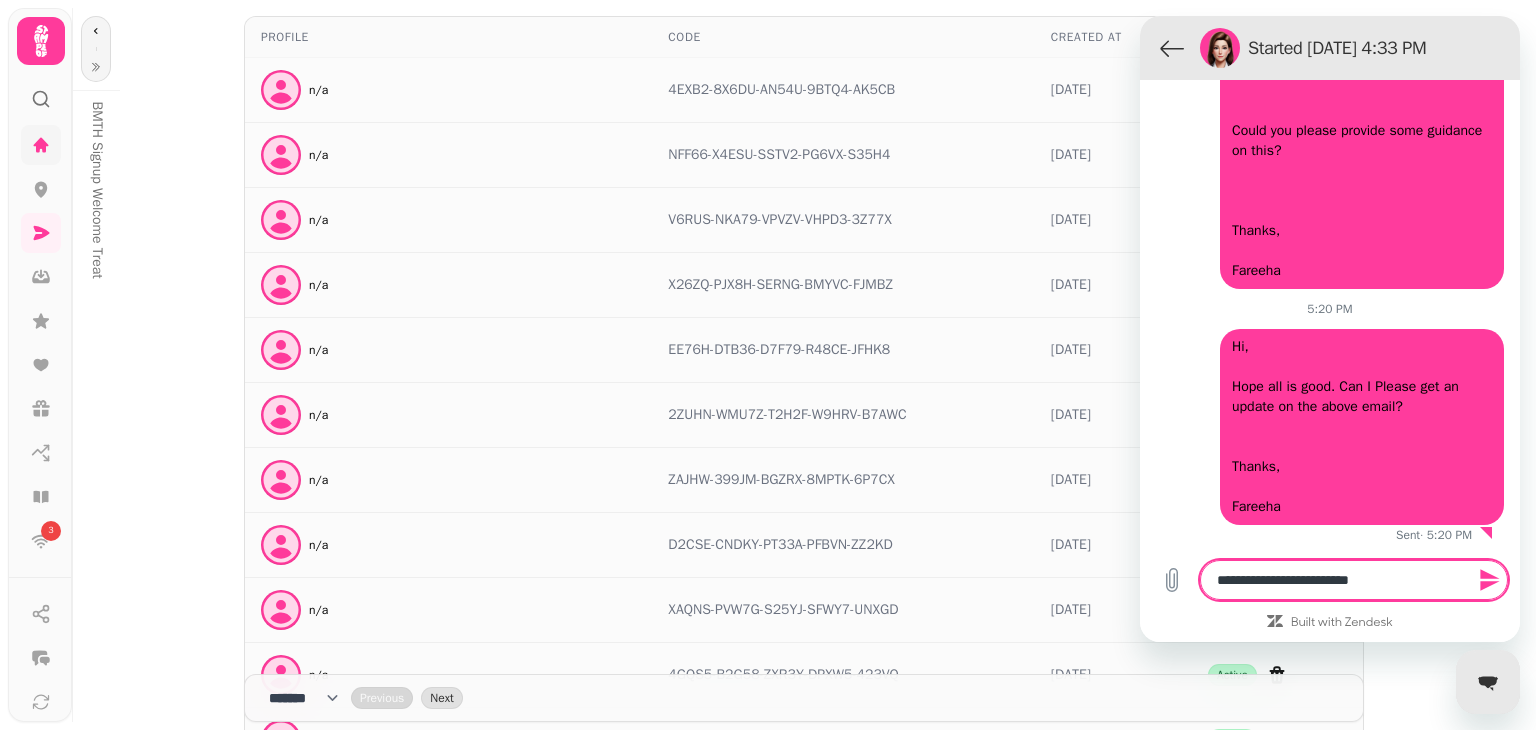 type on "**********" 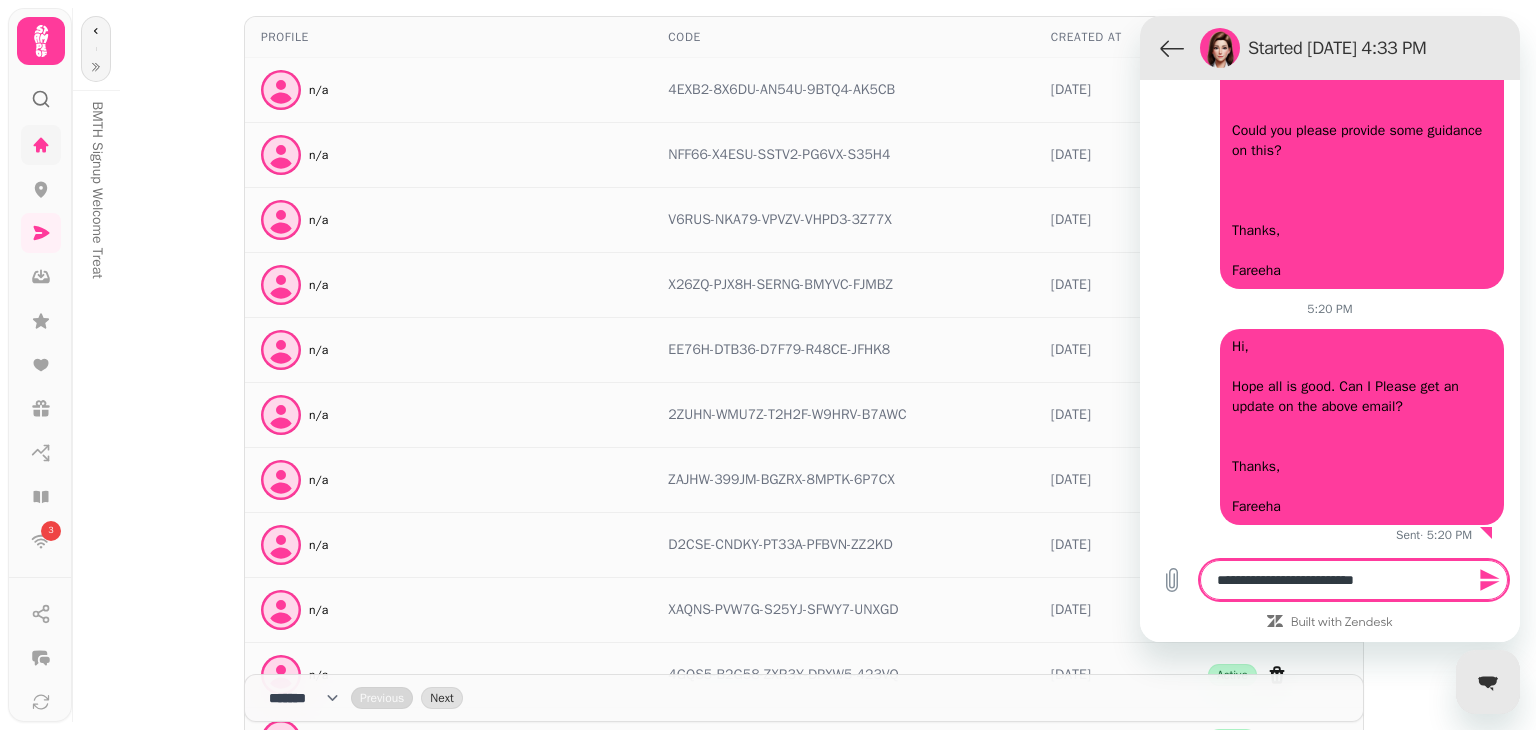 type on "**********" 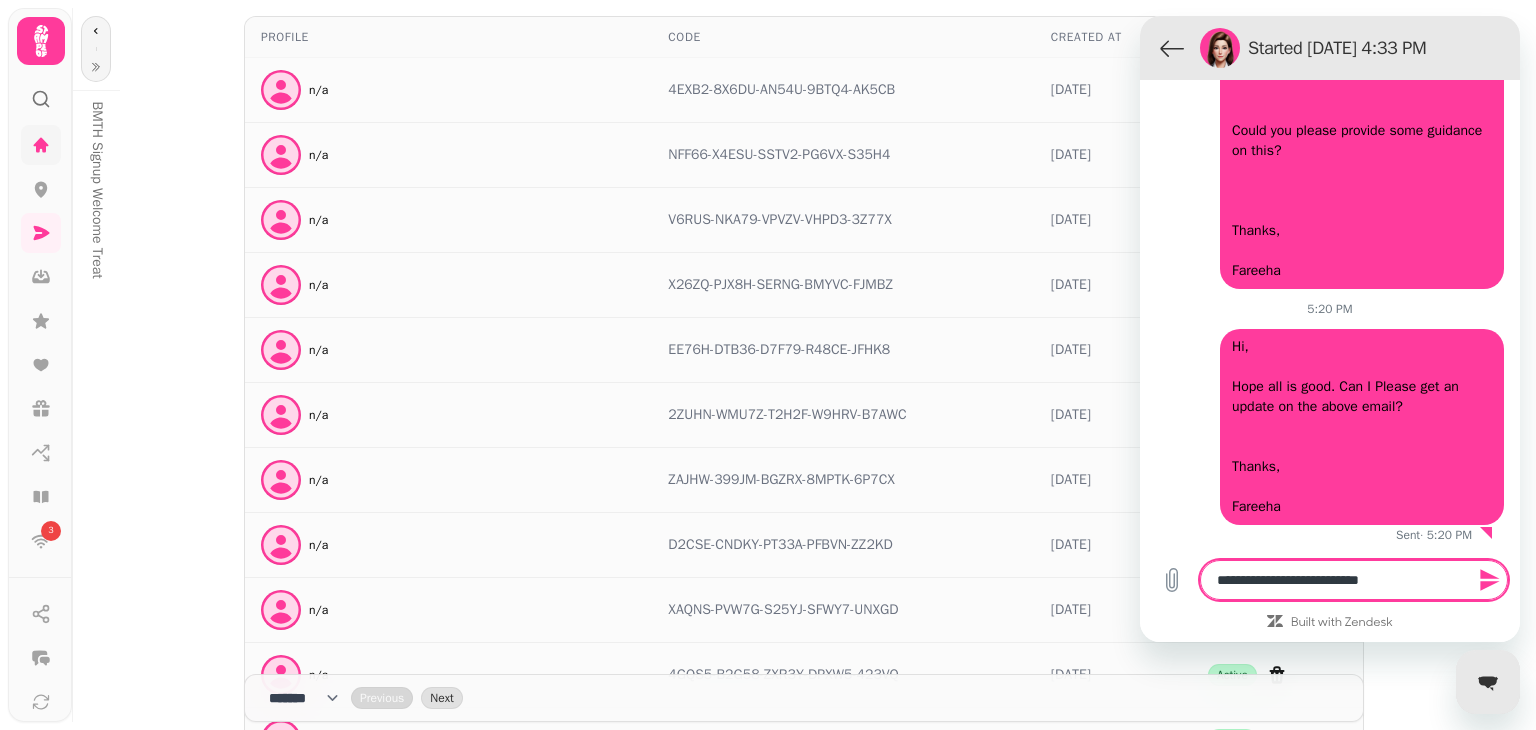 type on "**********" 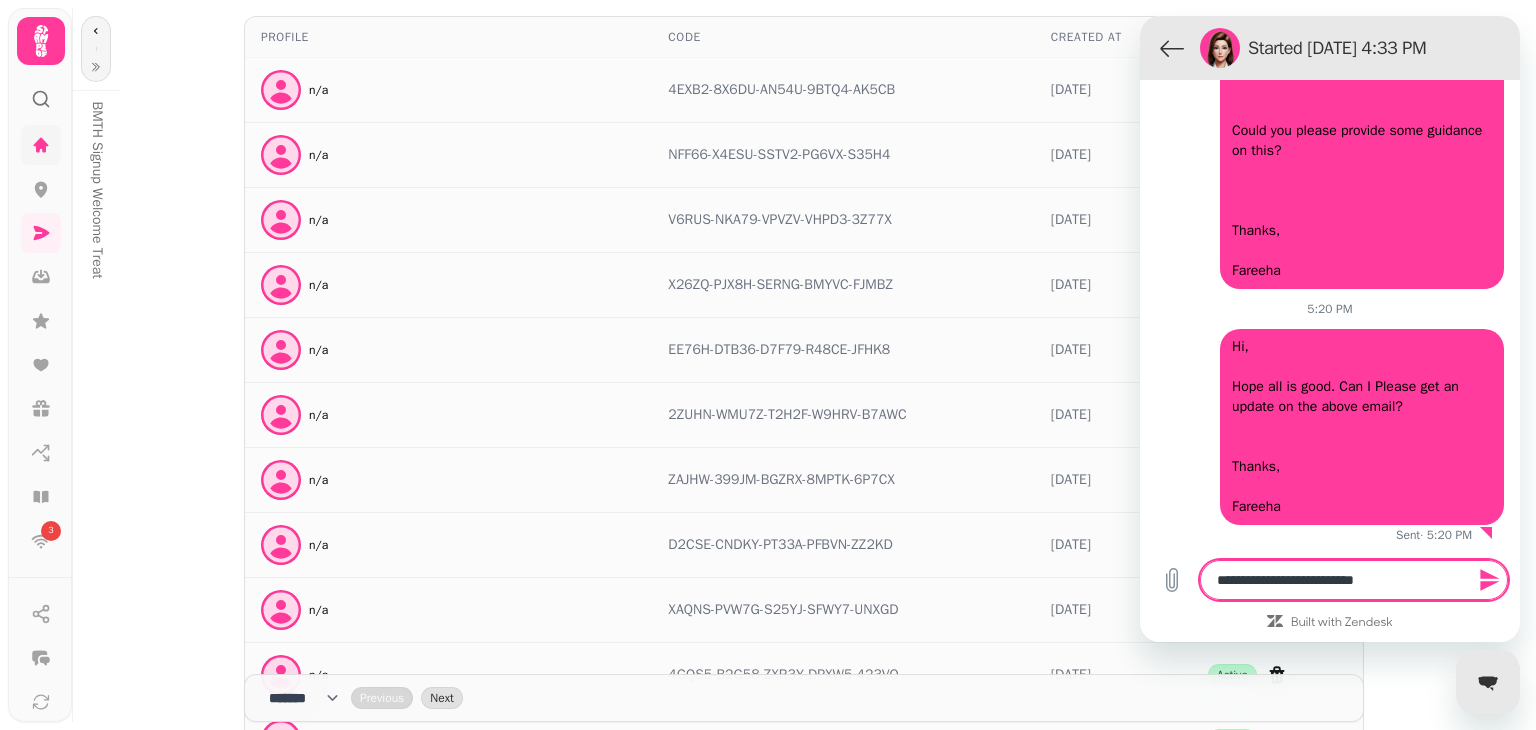 type on "**********" 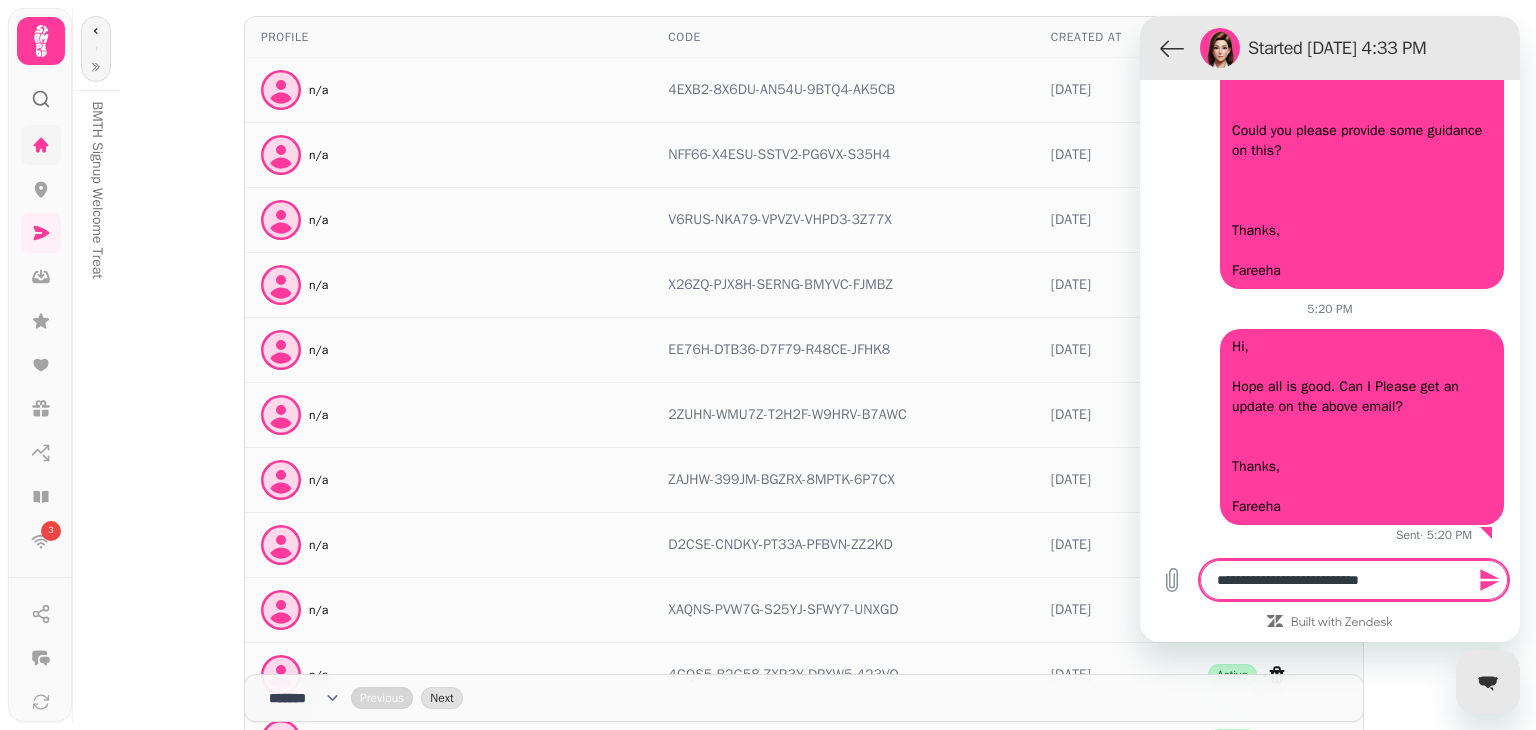 type on "**********" 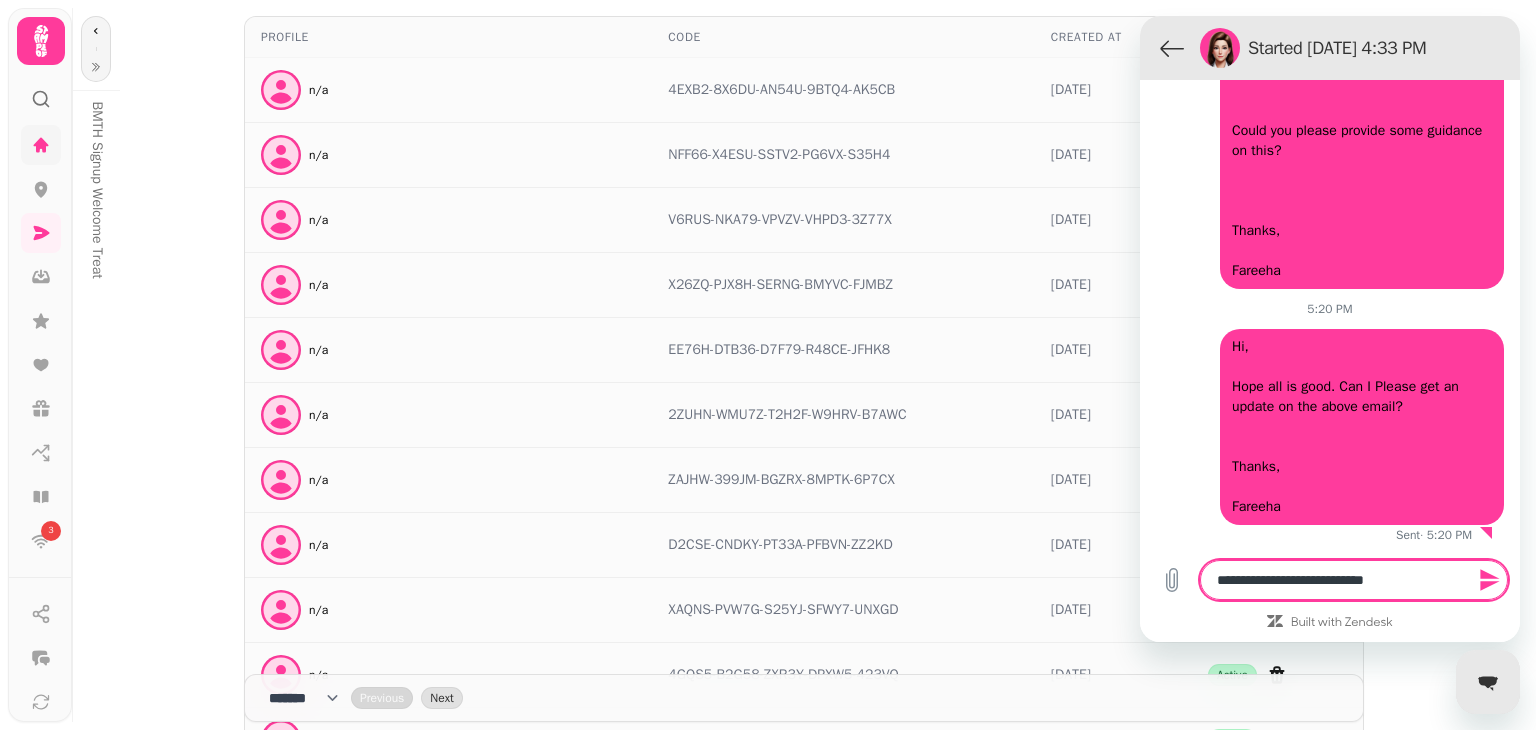 type on "**********" 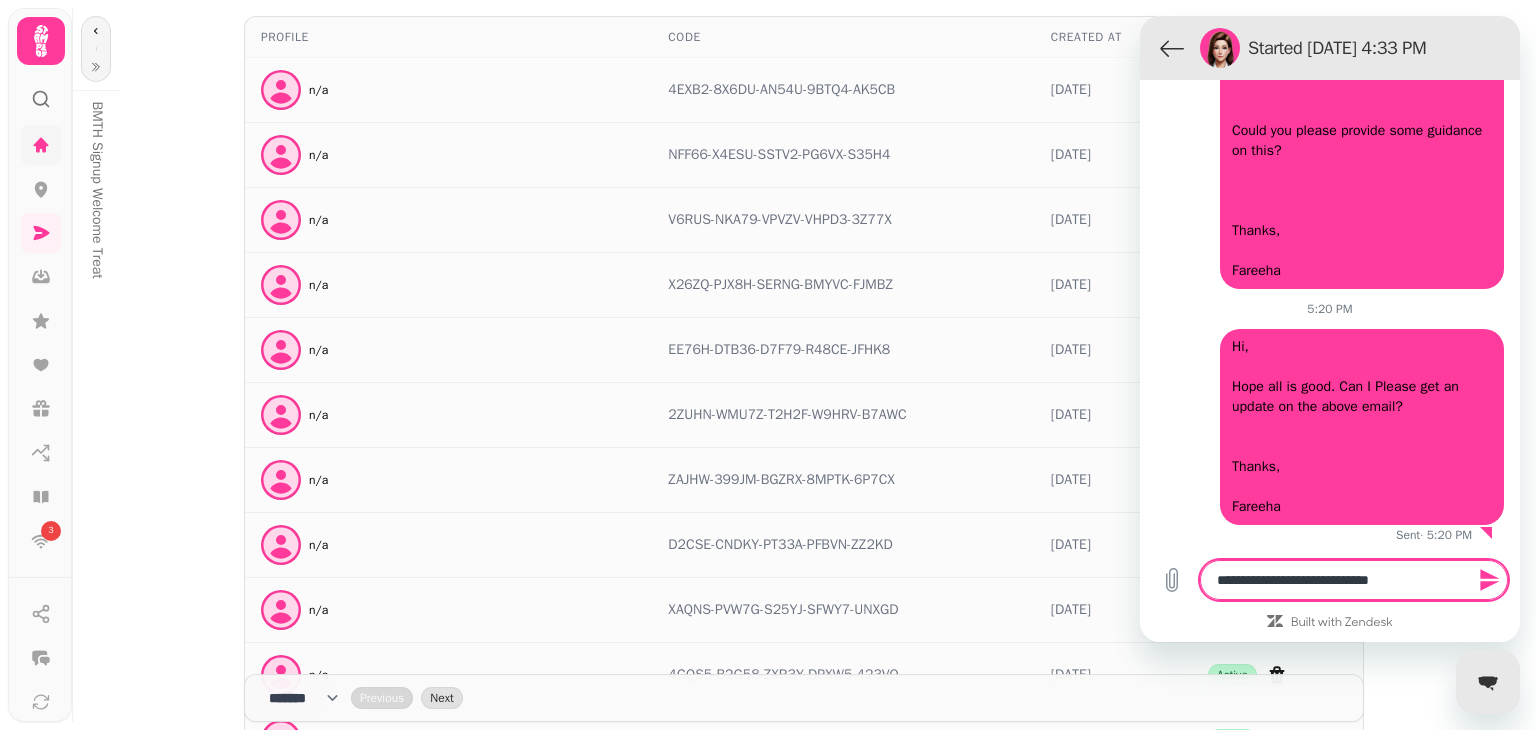 type on "**********" 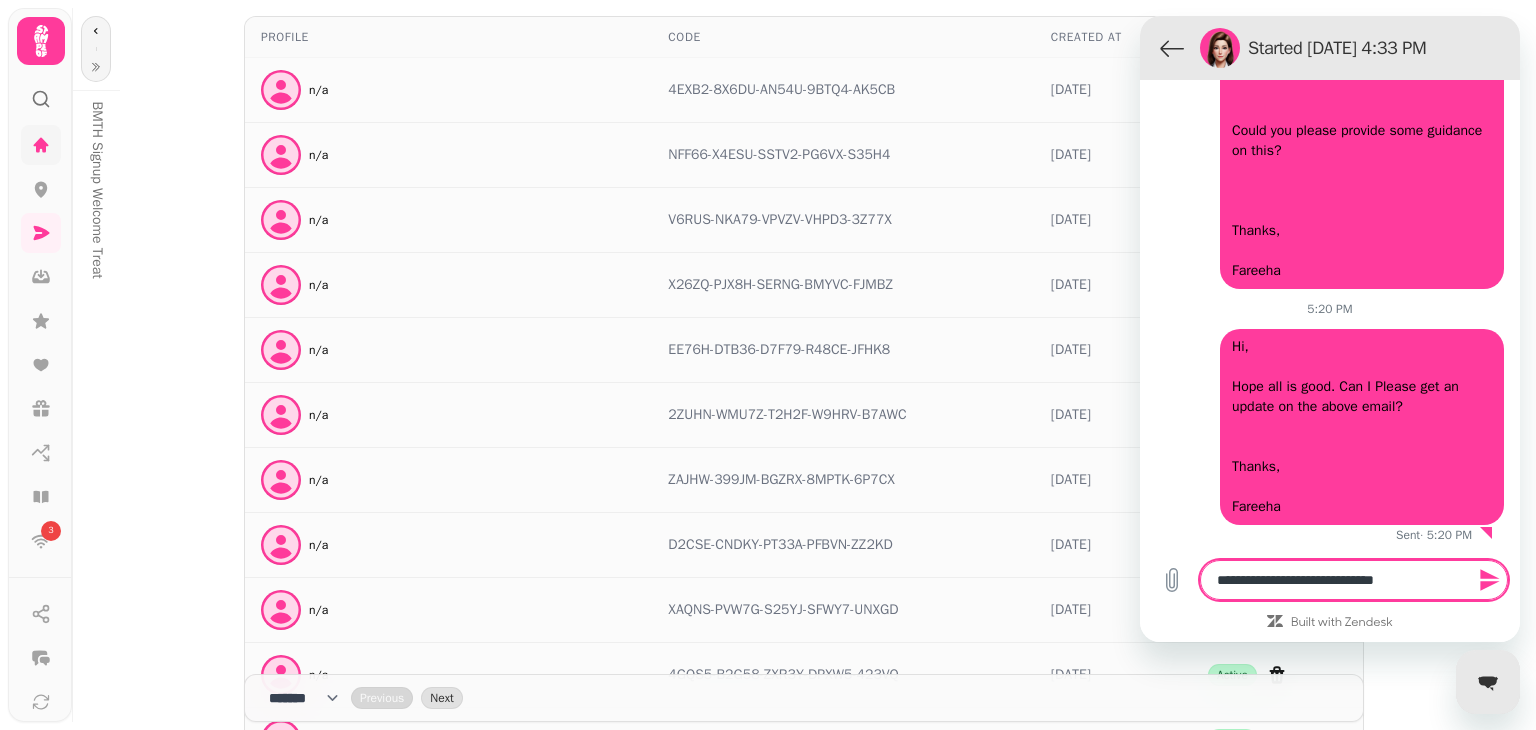 type on "**********" 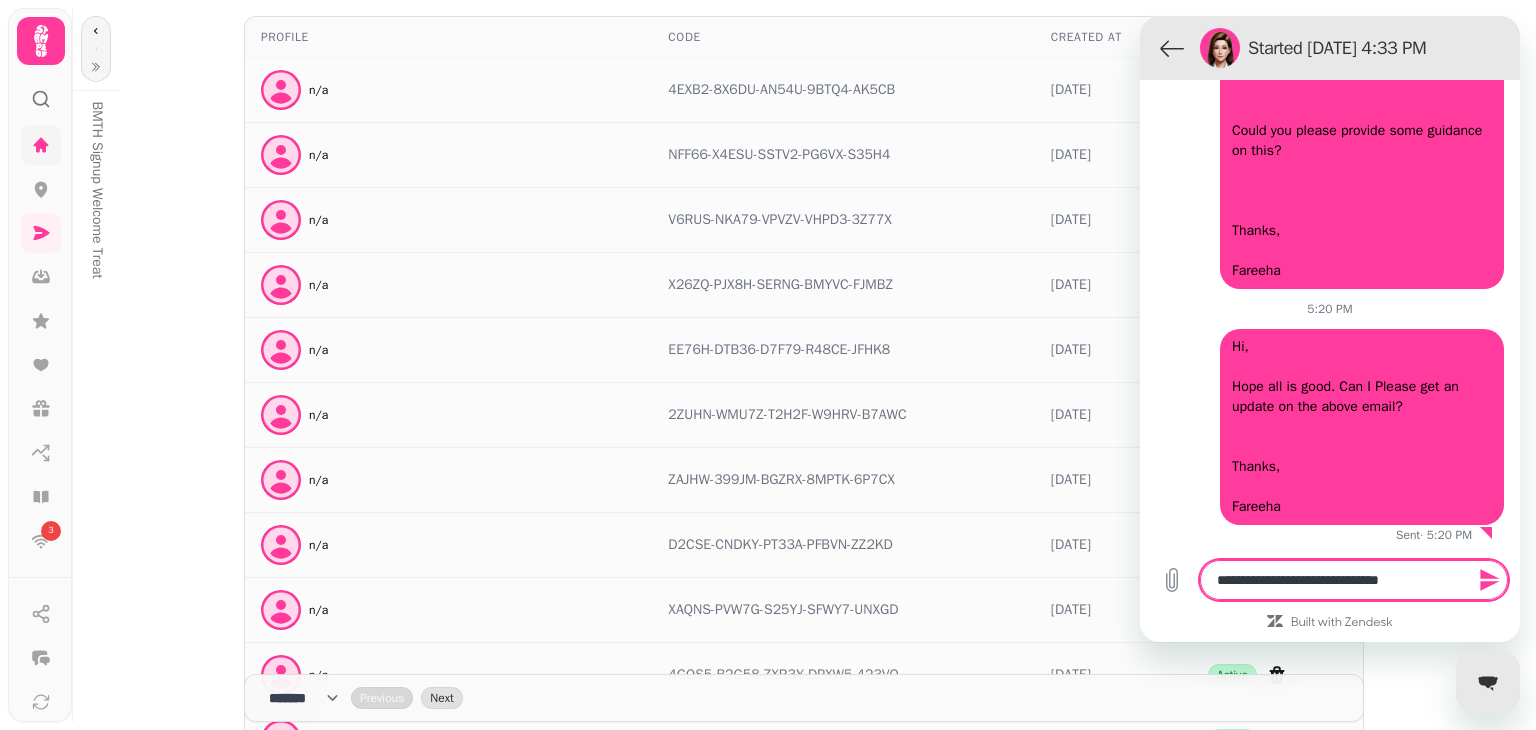 type on "**********" 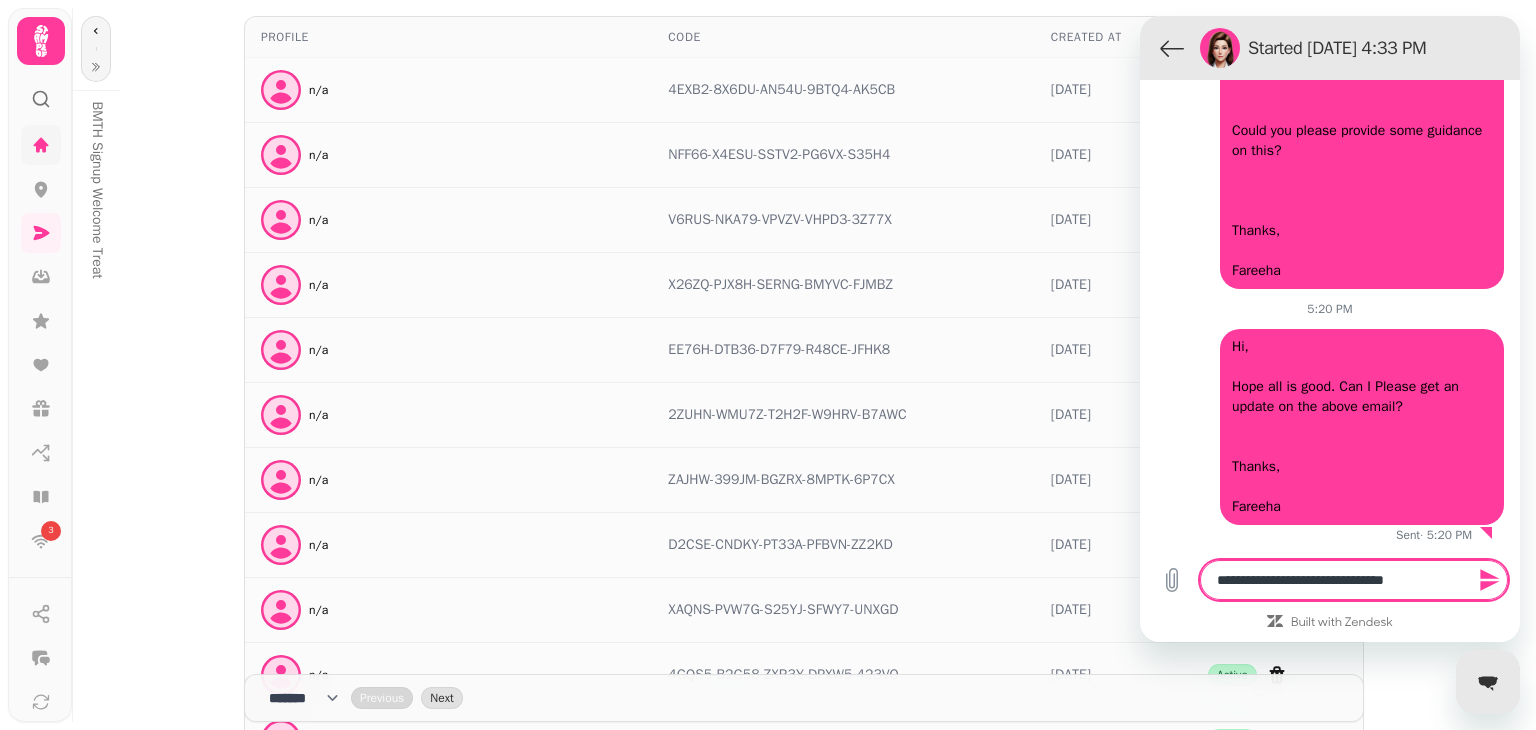 type on "**********" 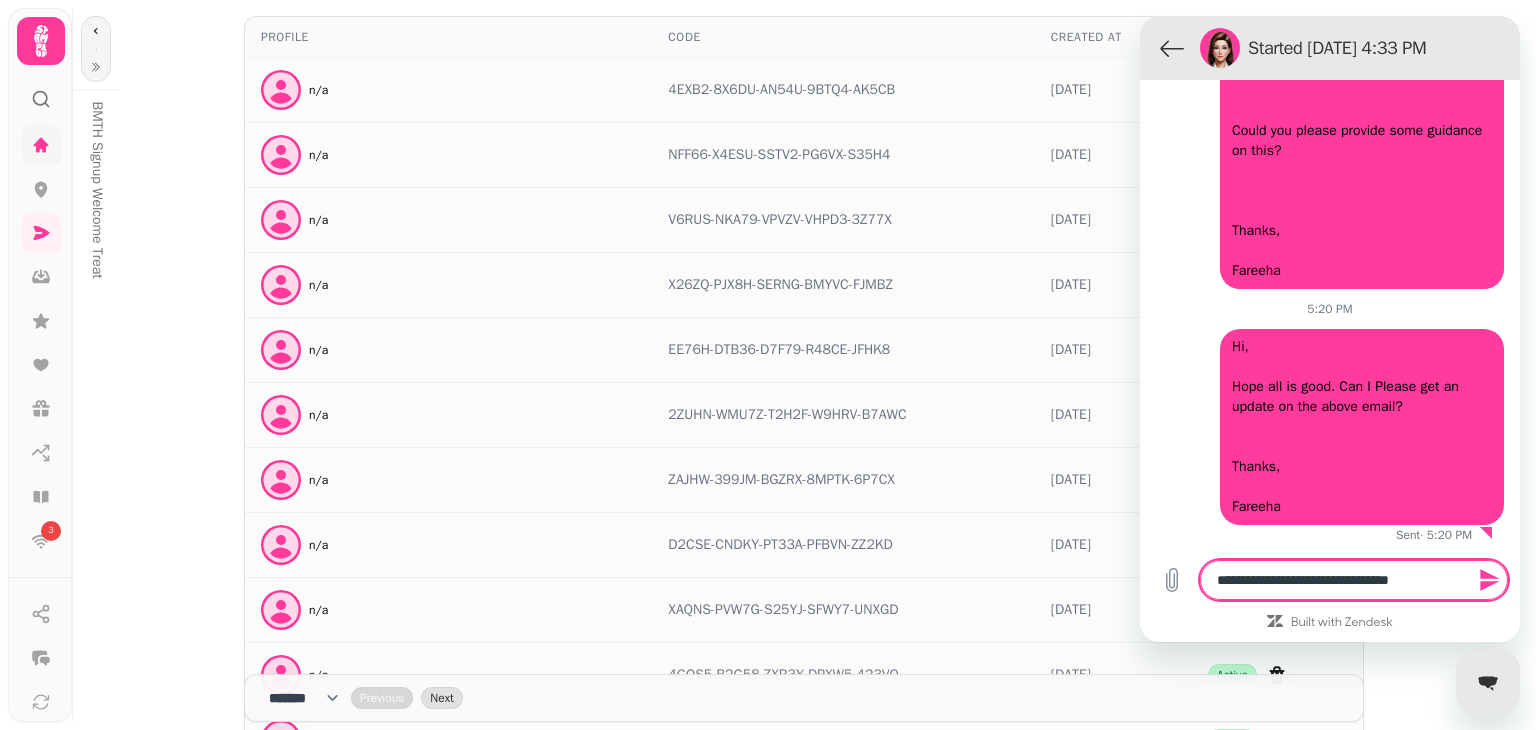 type on "**********" 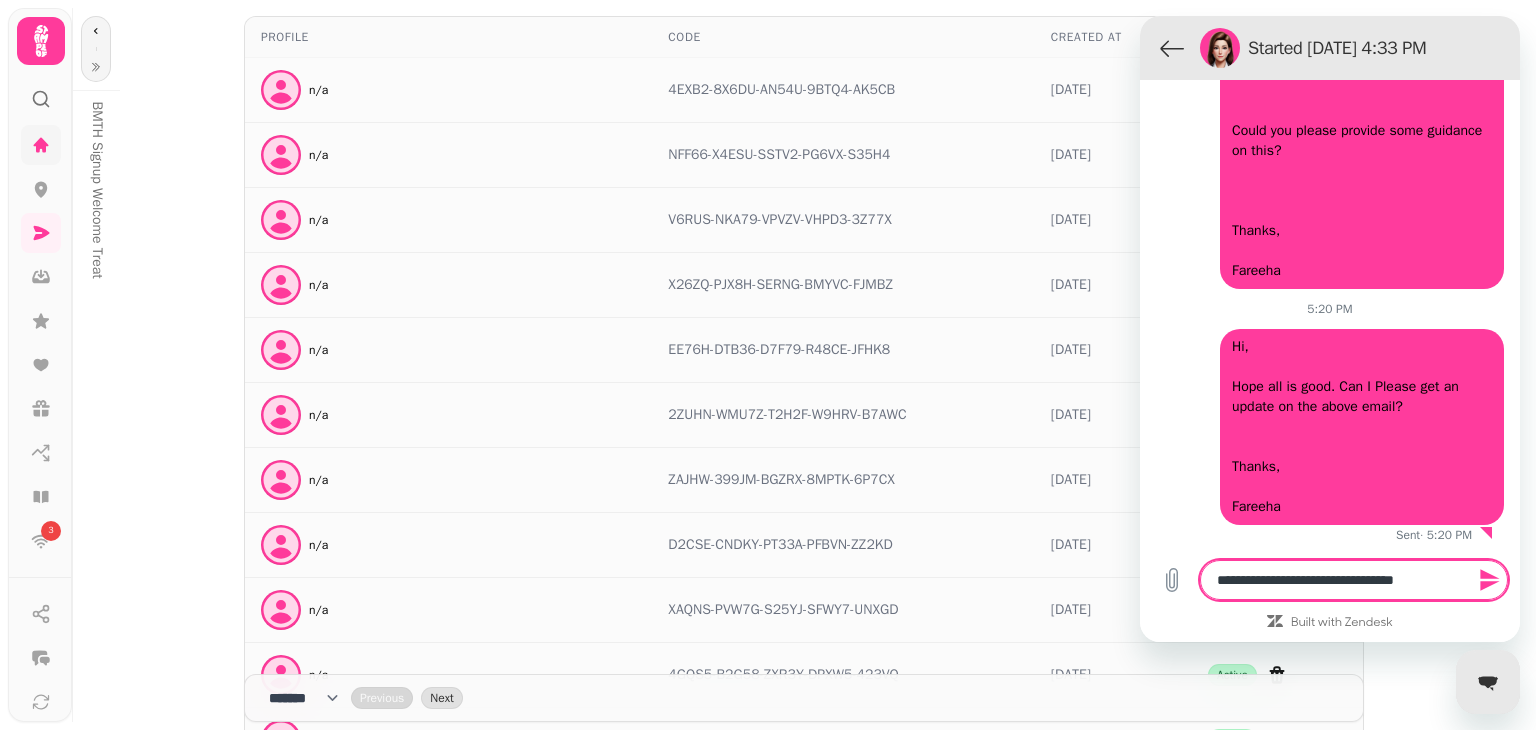 type on "**********" 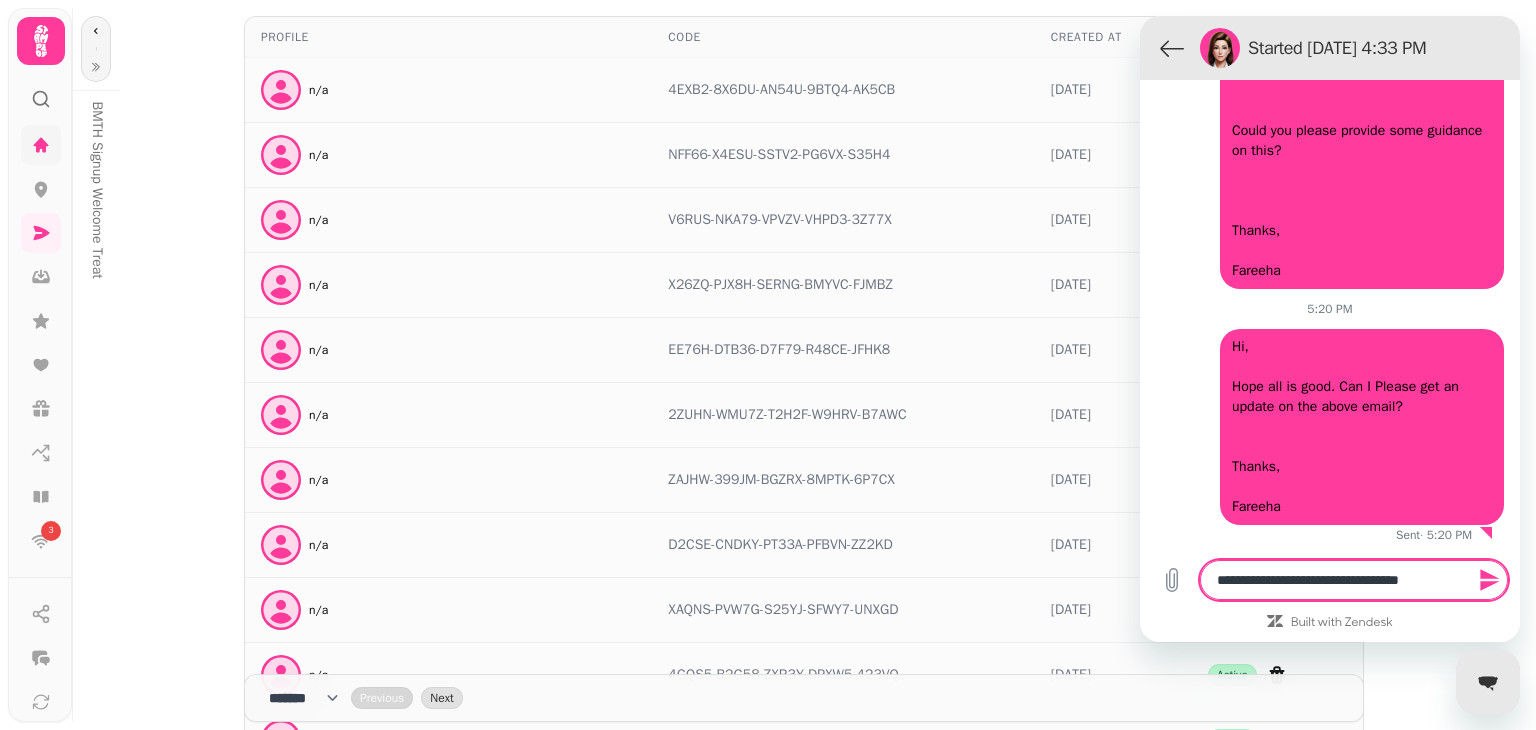 type on "*" 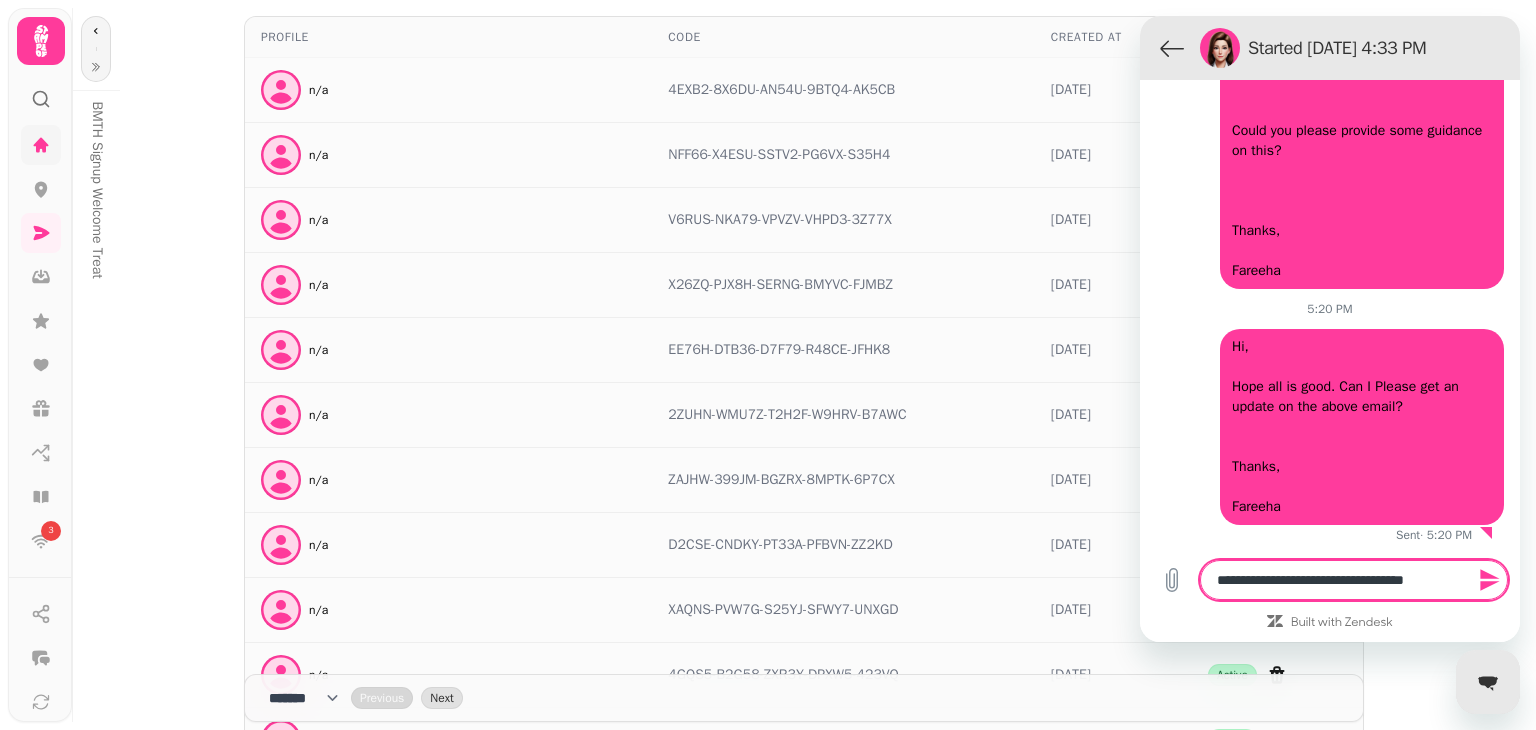 type on "**********" 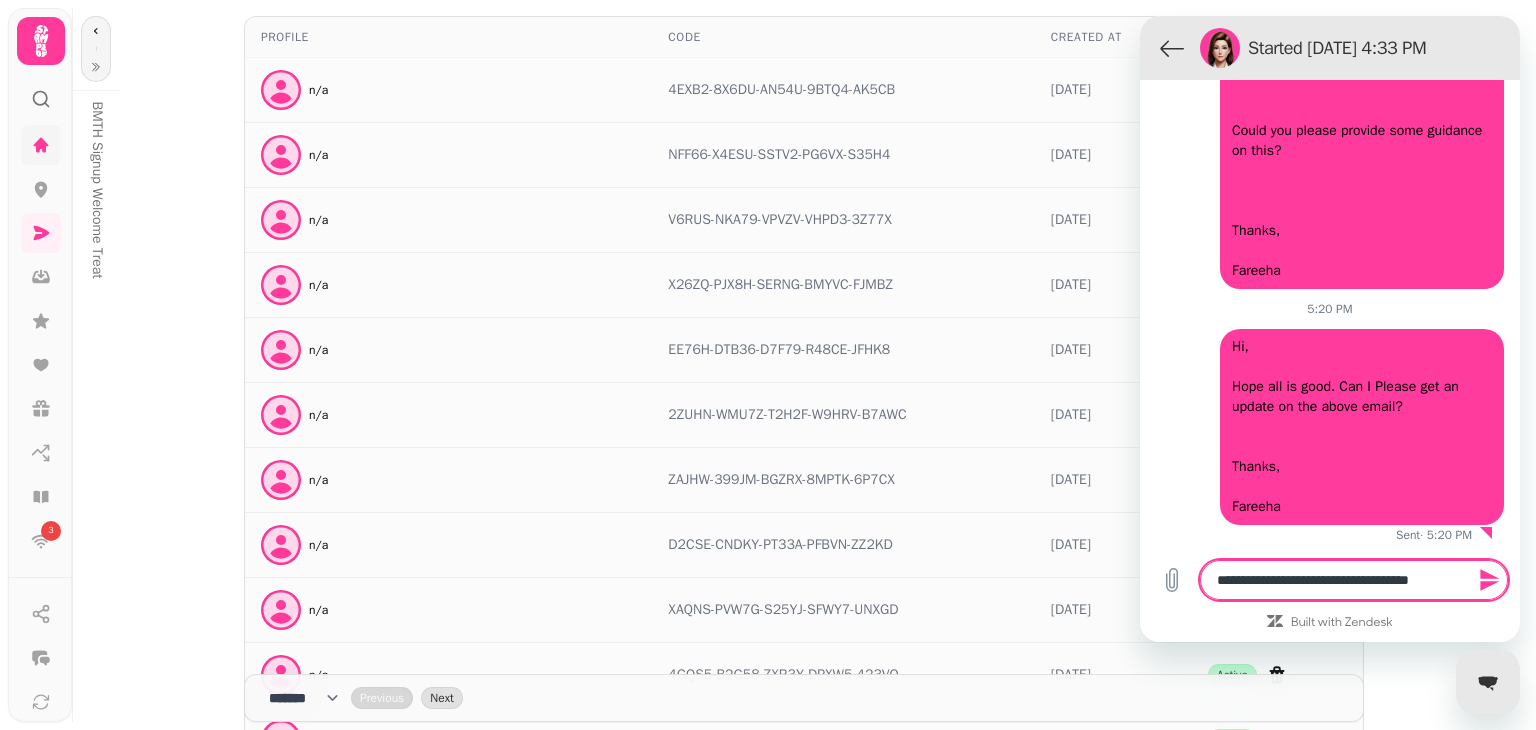 type on "**********" 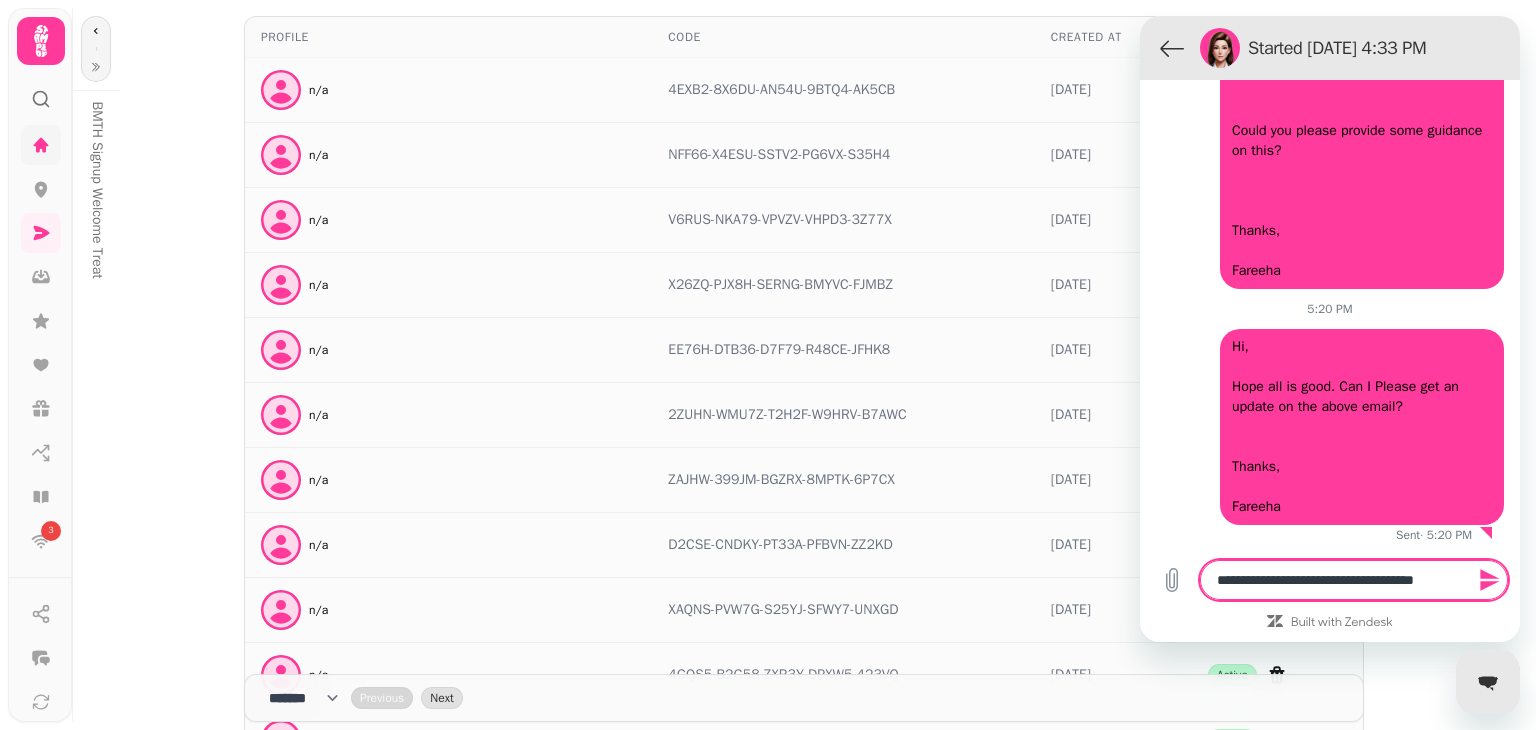 type on "**********" 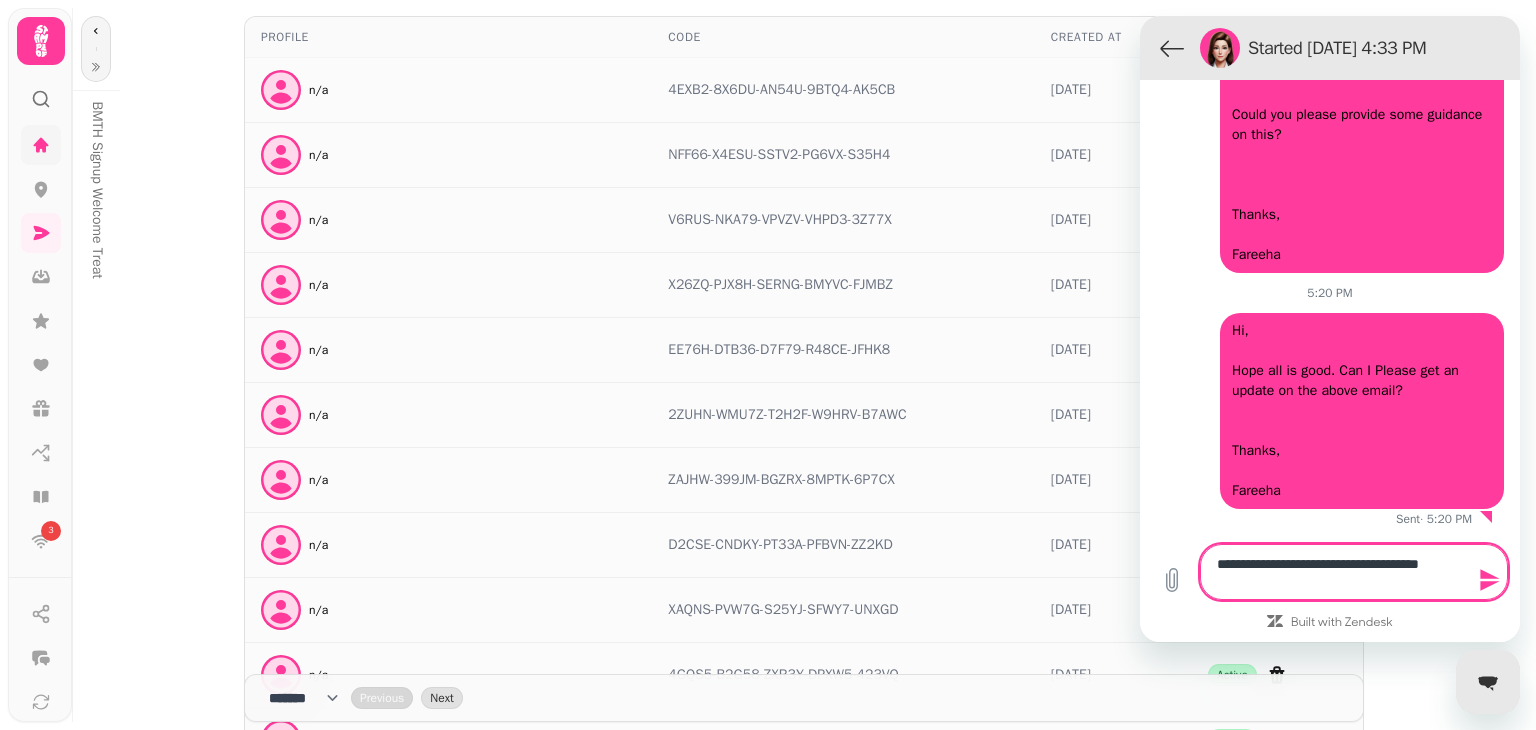 type on "**********" 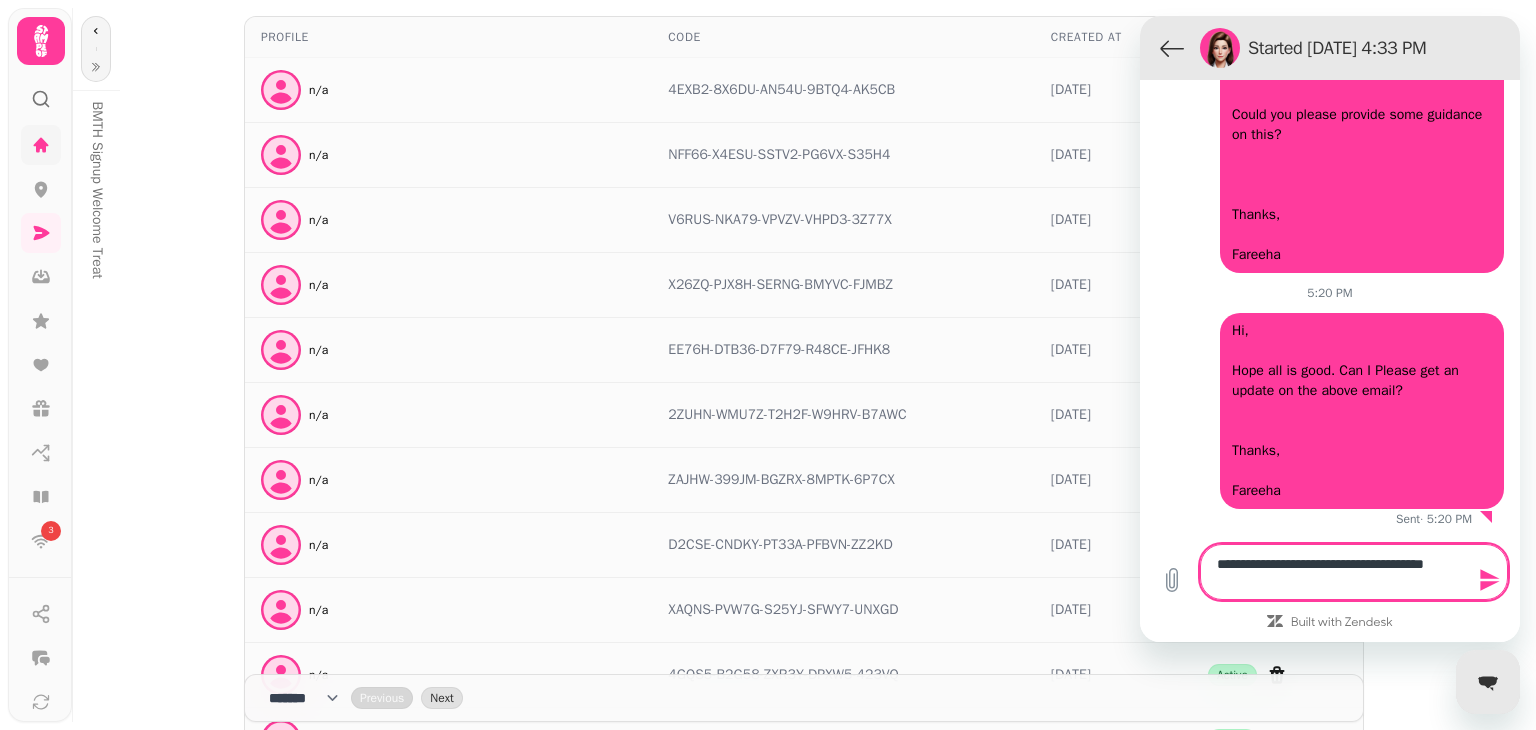 type on "**********" 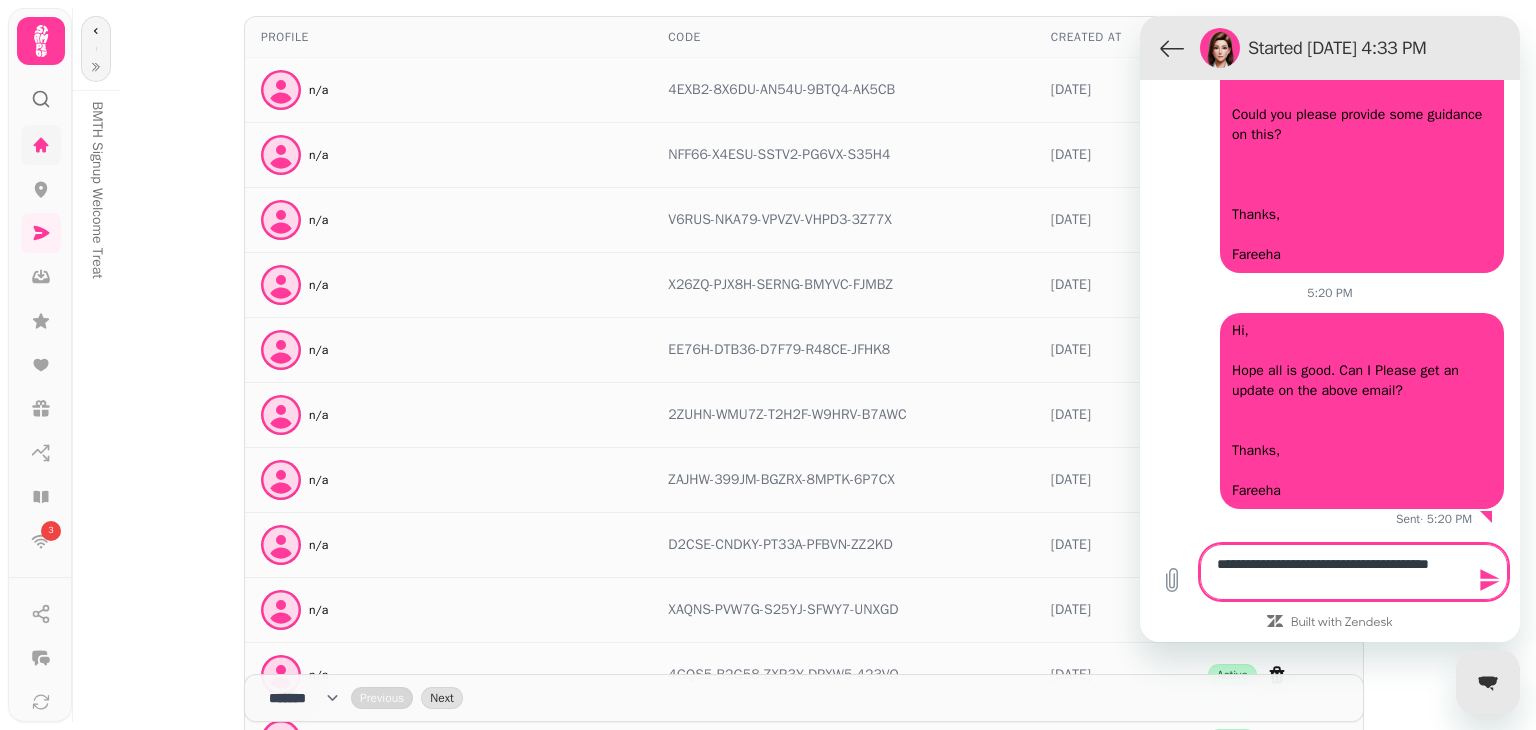 type on "**********" 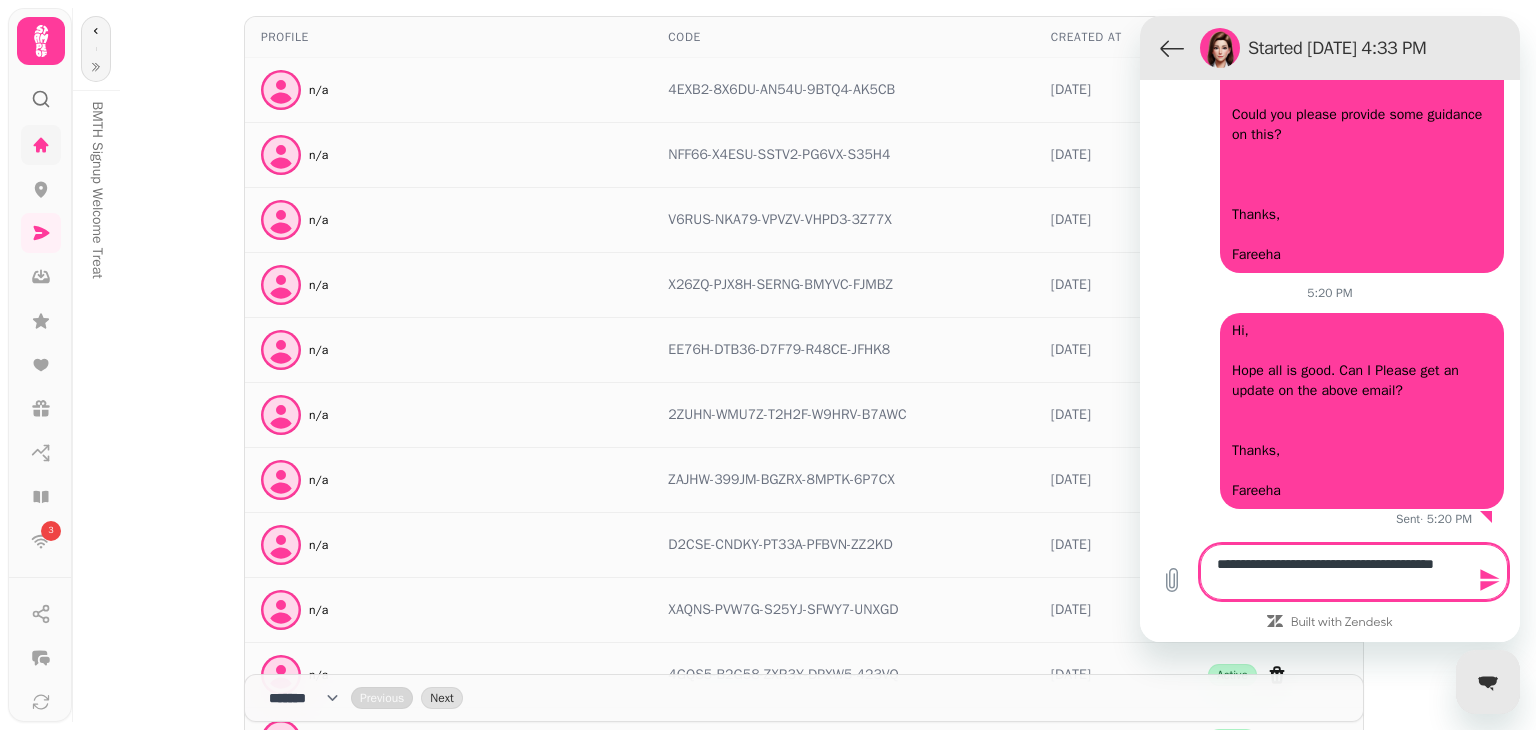 type on "**********" 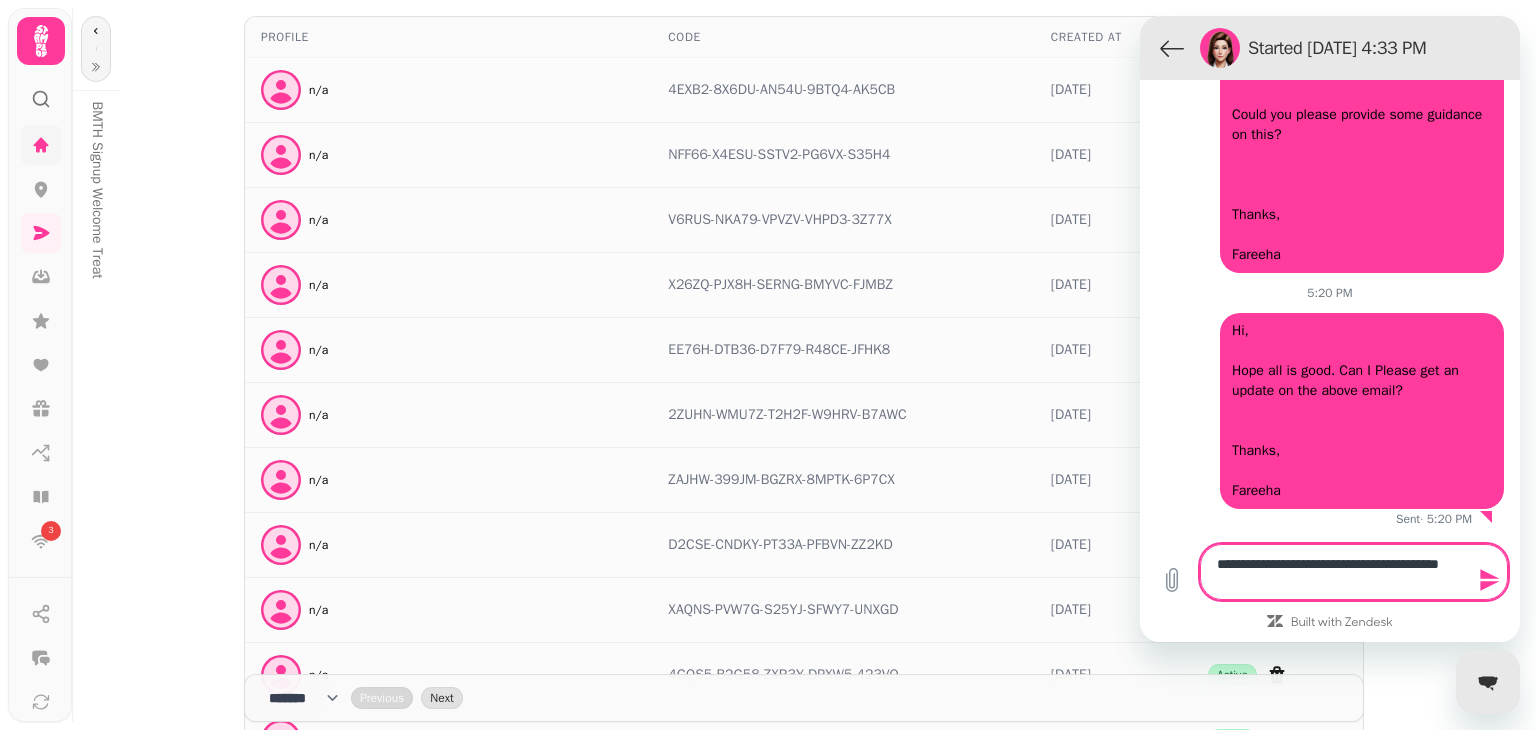 type 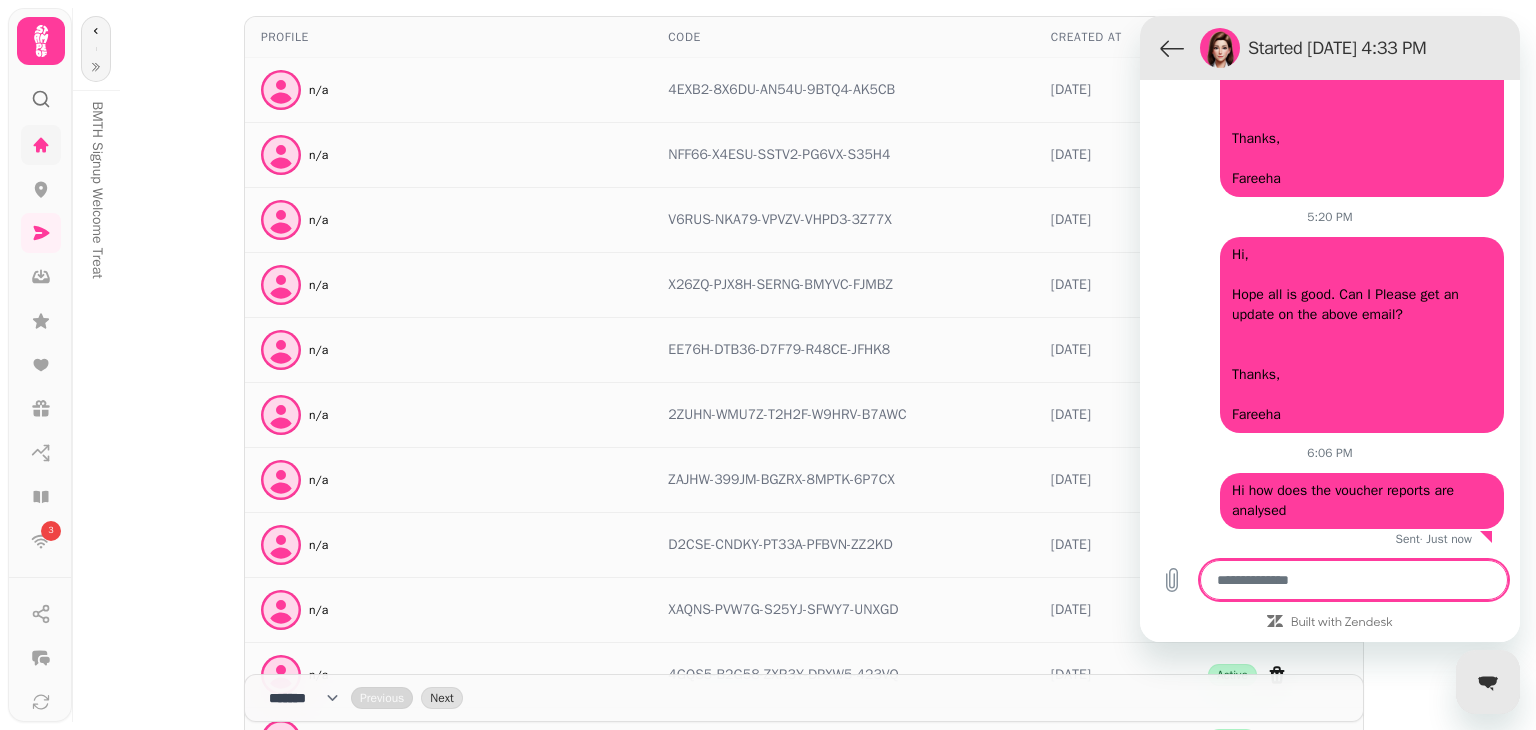 scroll, scrollTop: 11241, scrollLeft: 0, axis: vertical 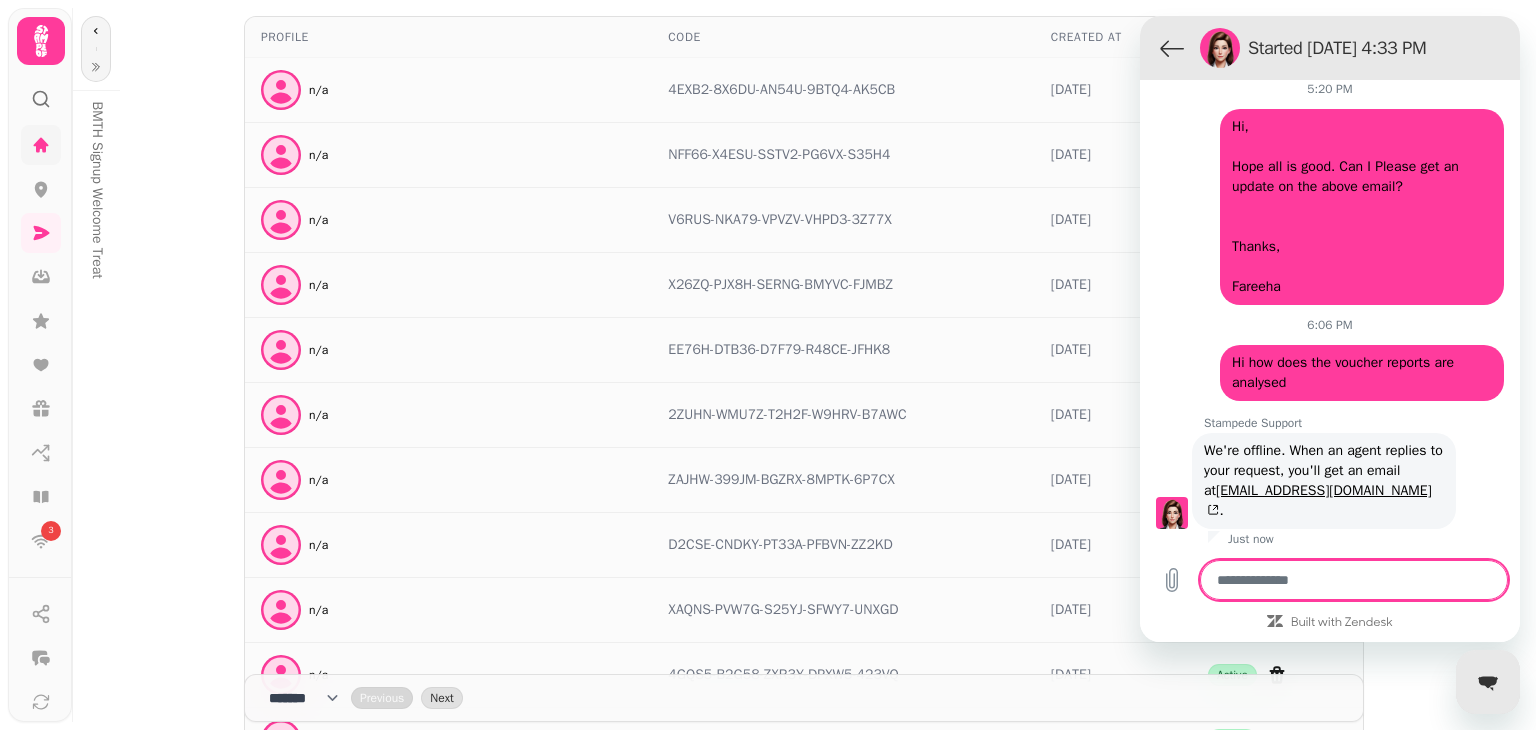 type on "*" 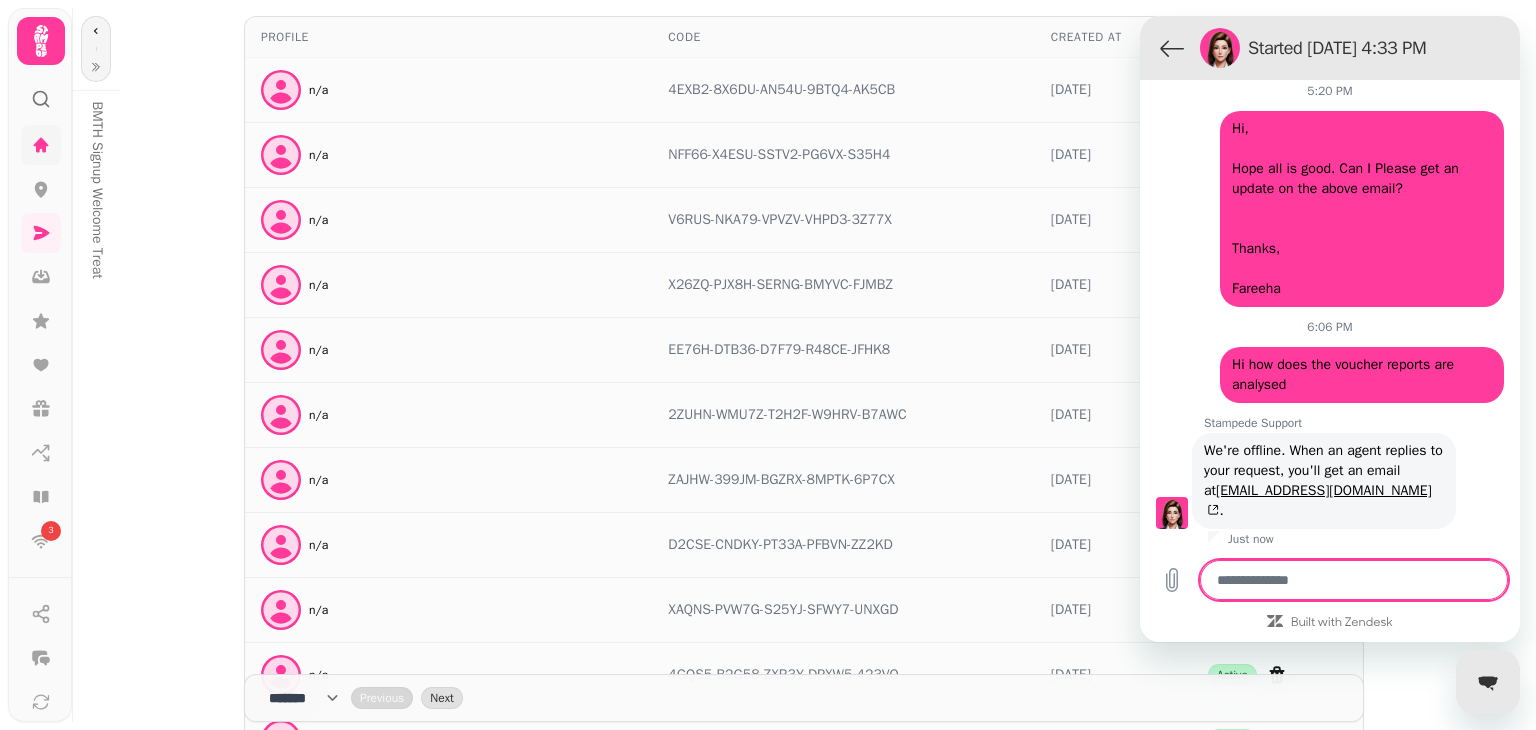 scroll, scrollTop: 11367, scrollLeft: 0, axis: vertical 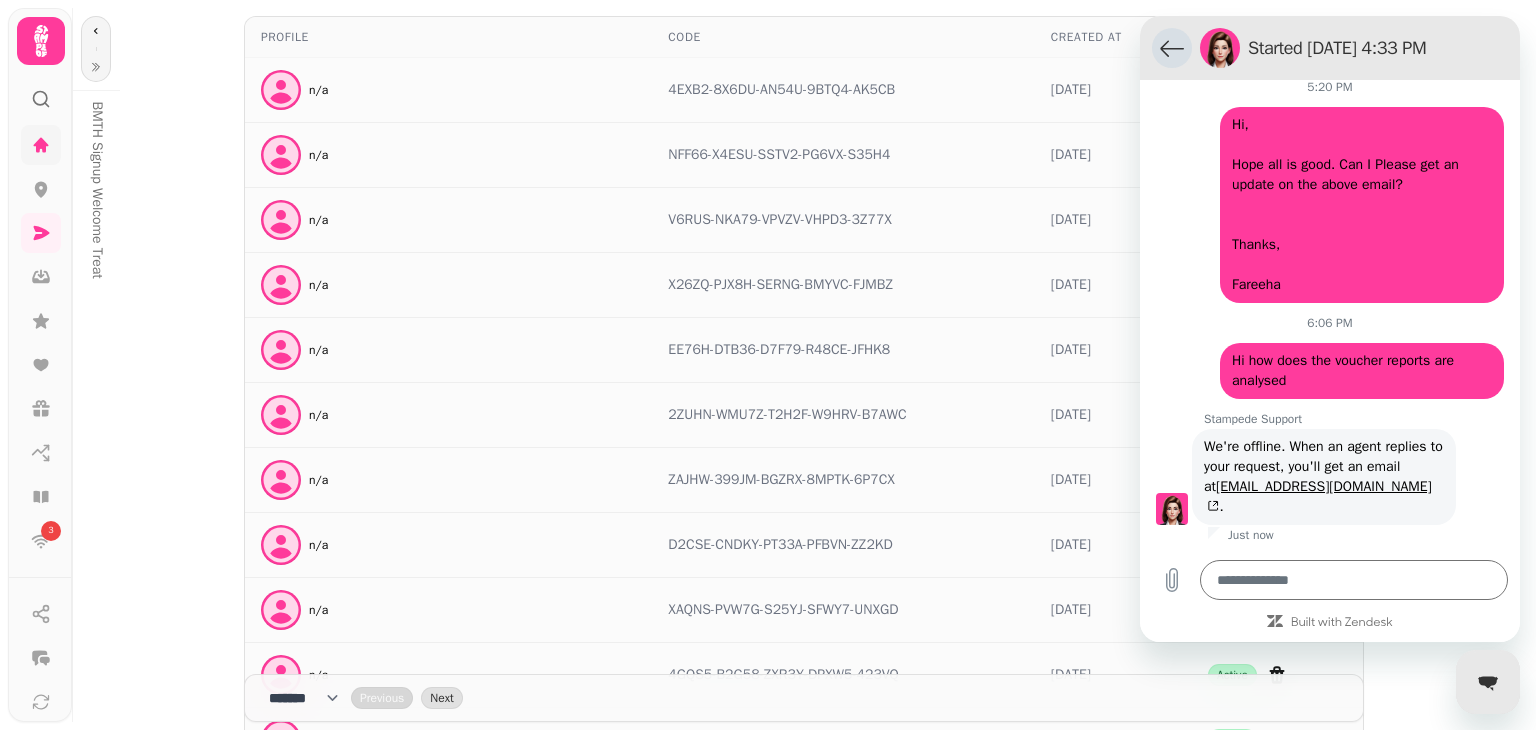 click 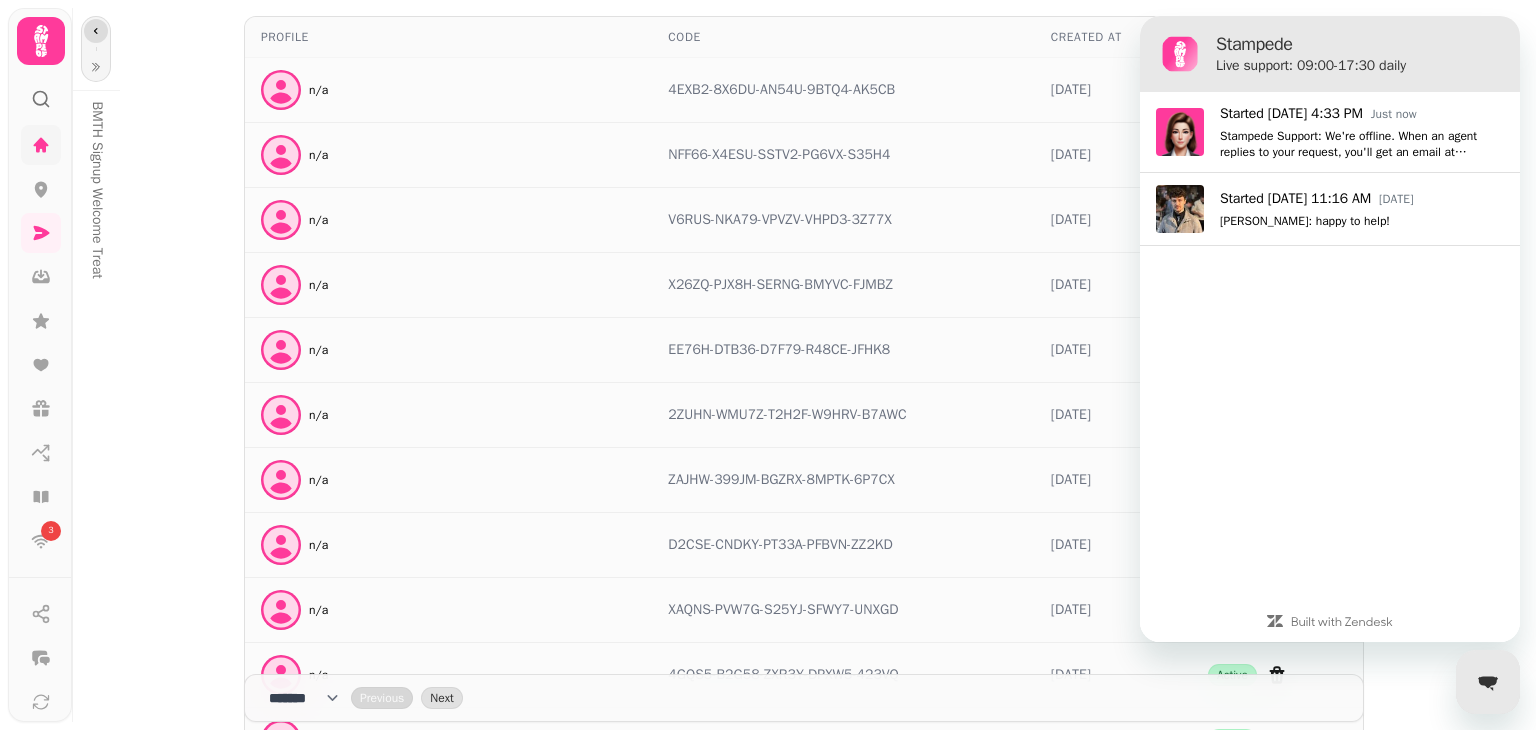 click 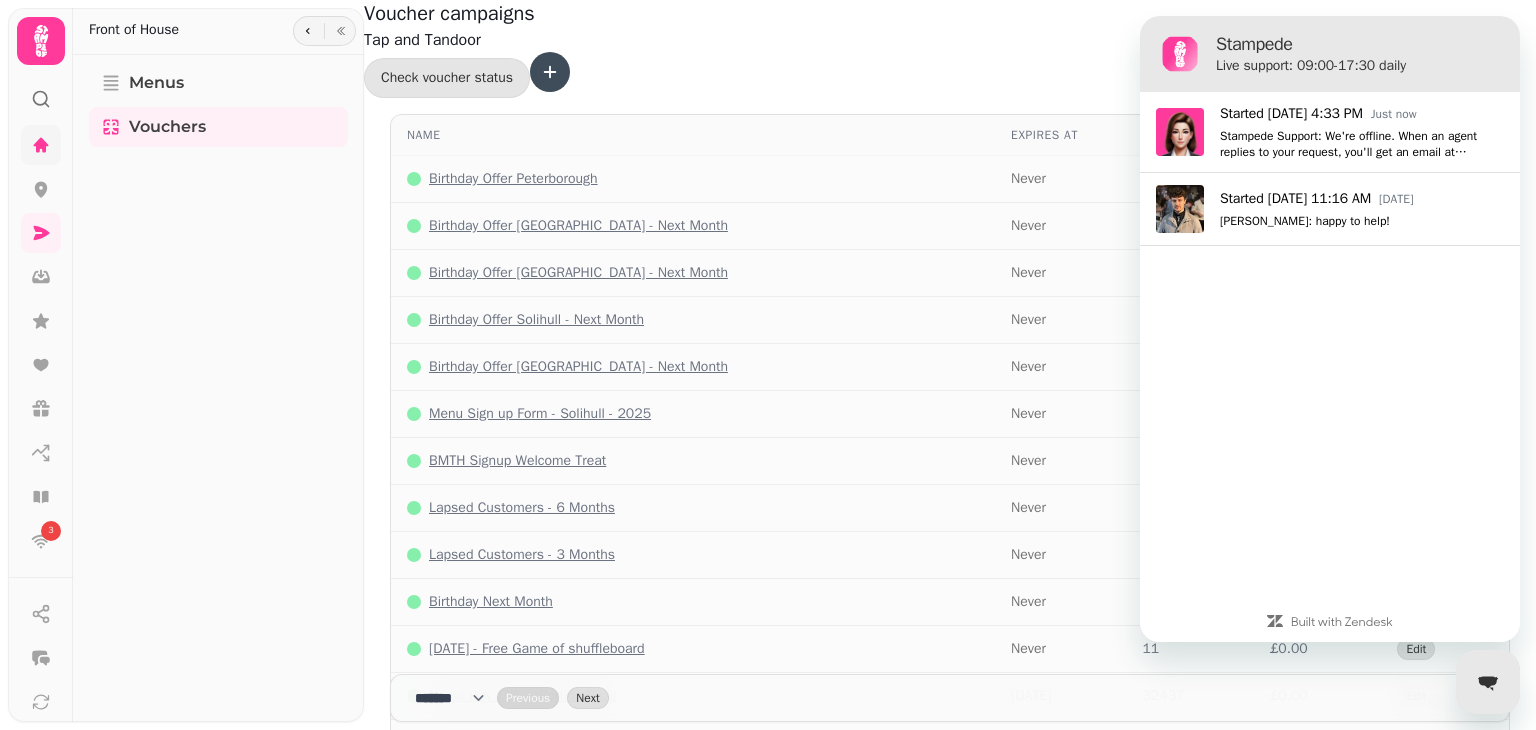 click 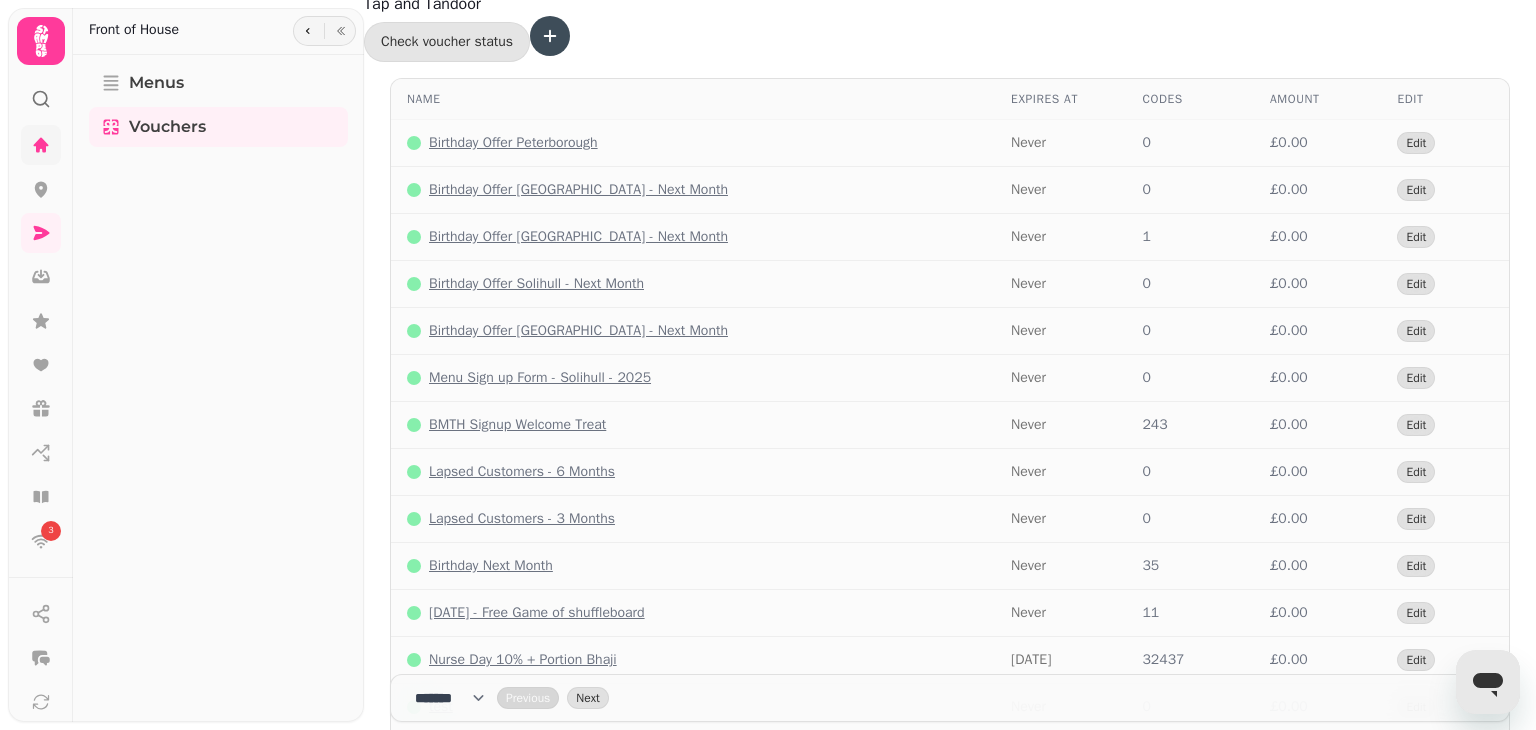 scroll, scrollTop: 0, scrollLeft: 0, axis: both 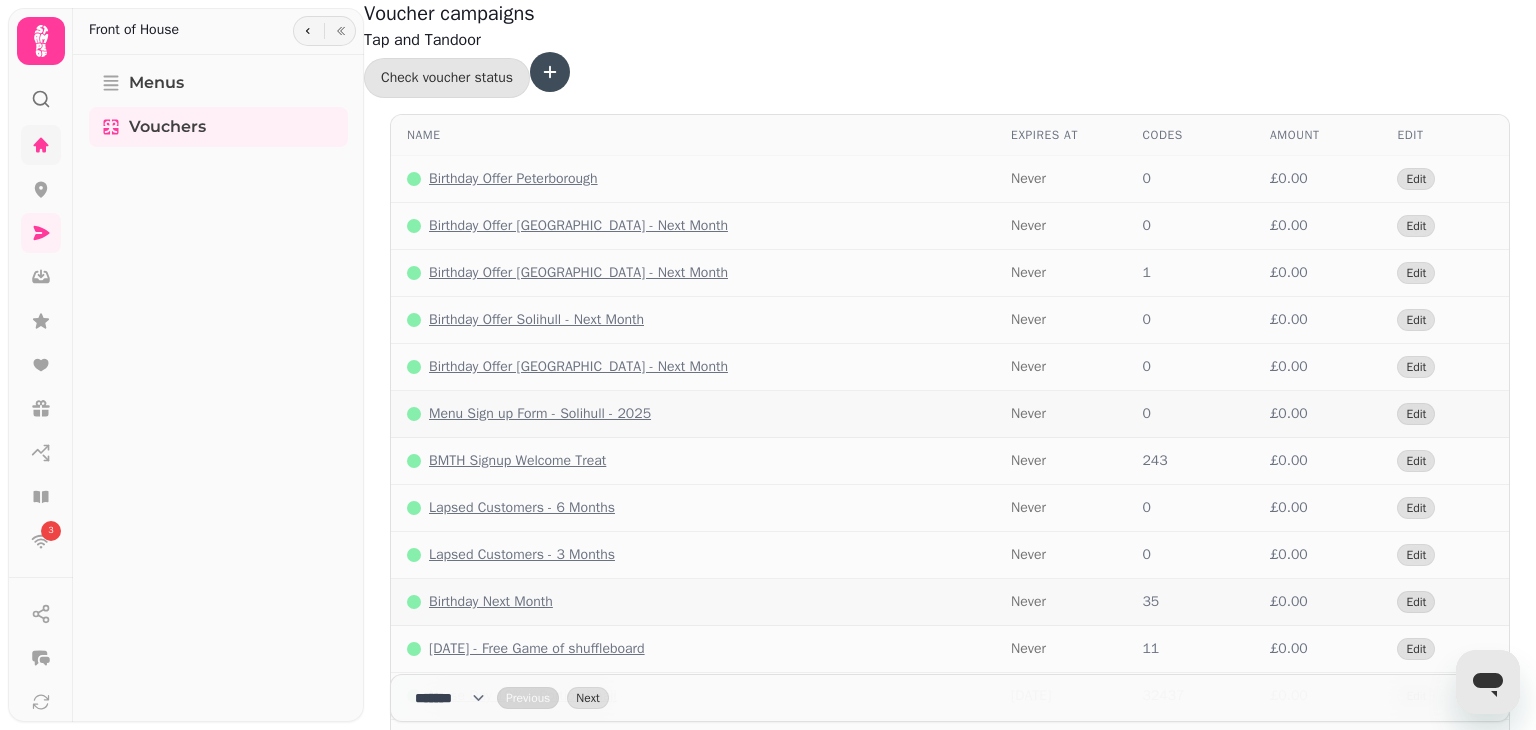 click on "Menu Sign up Form - Solihull - 2025" at bounding box center (540, 414) 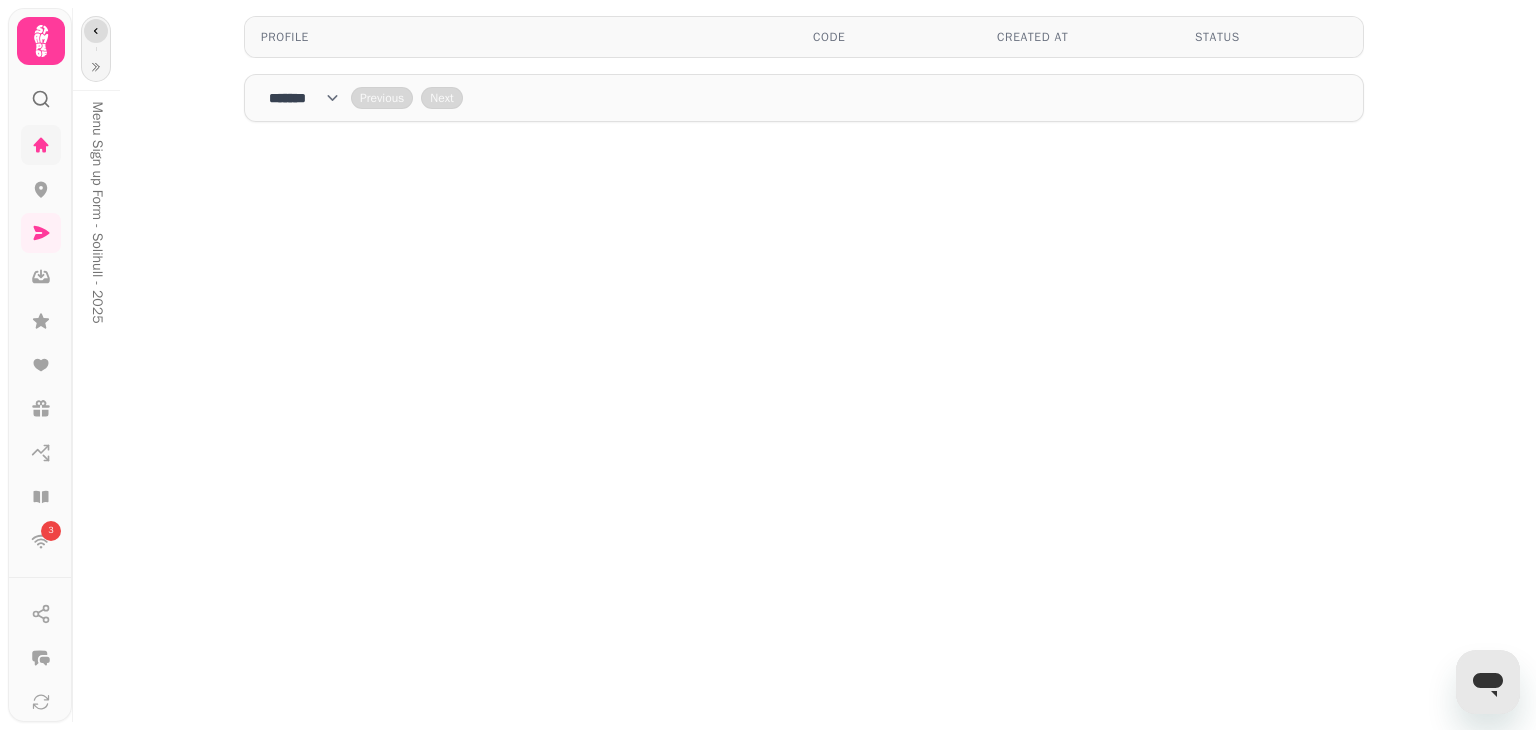 click at bounding box center [96, 31] 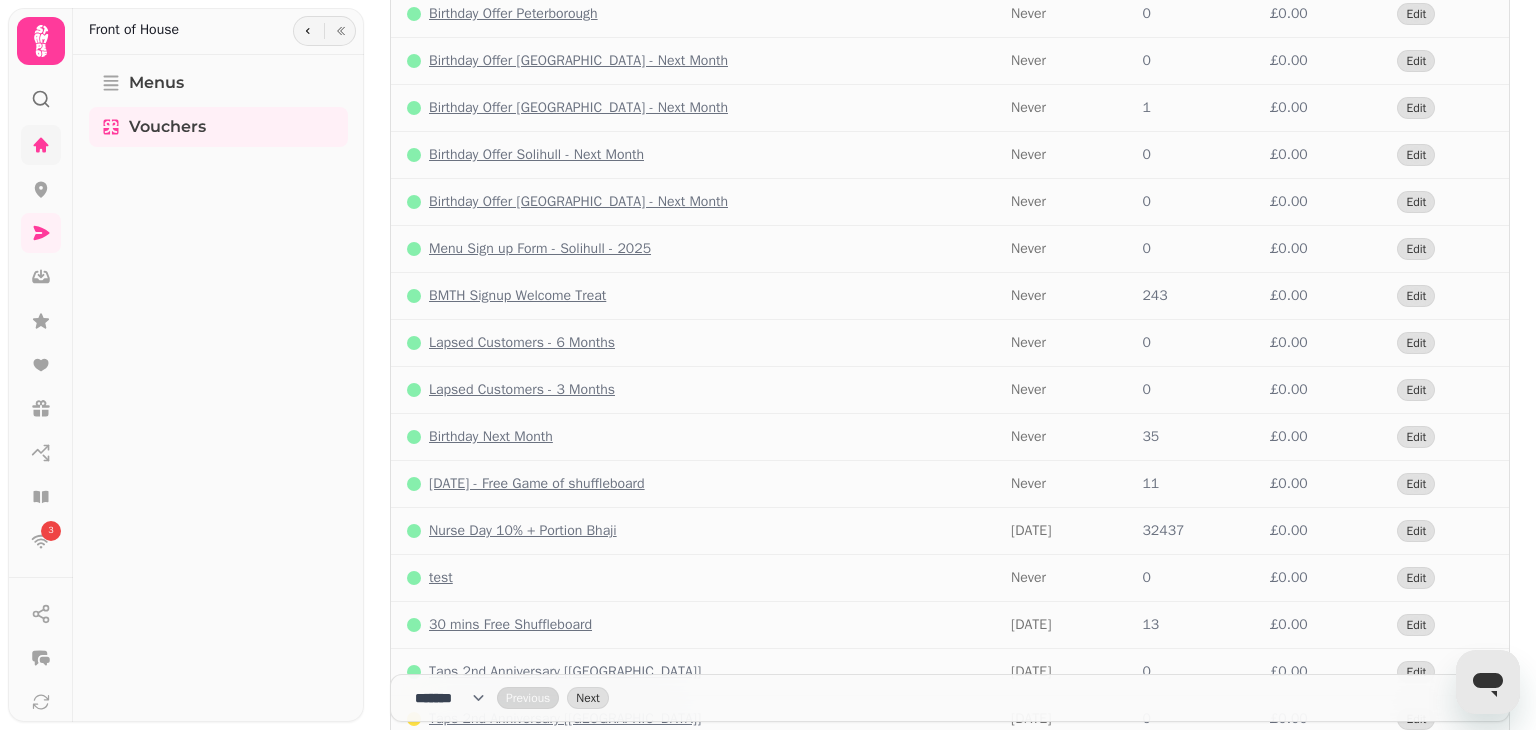 scroll, scrollTop: 170, scrollLeft: 0, axis: vertical 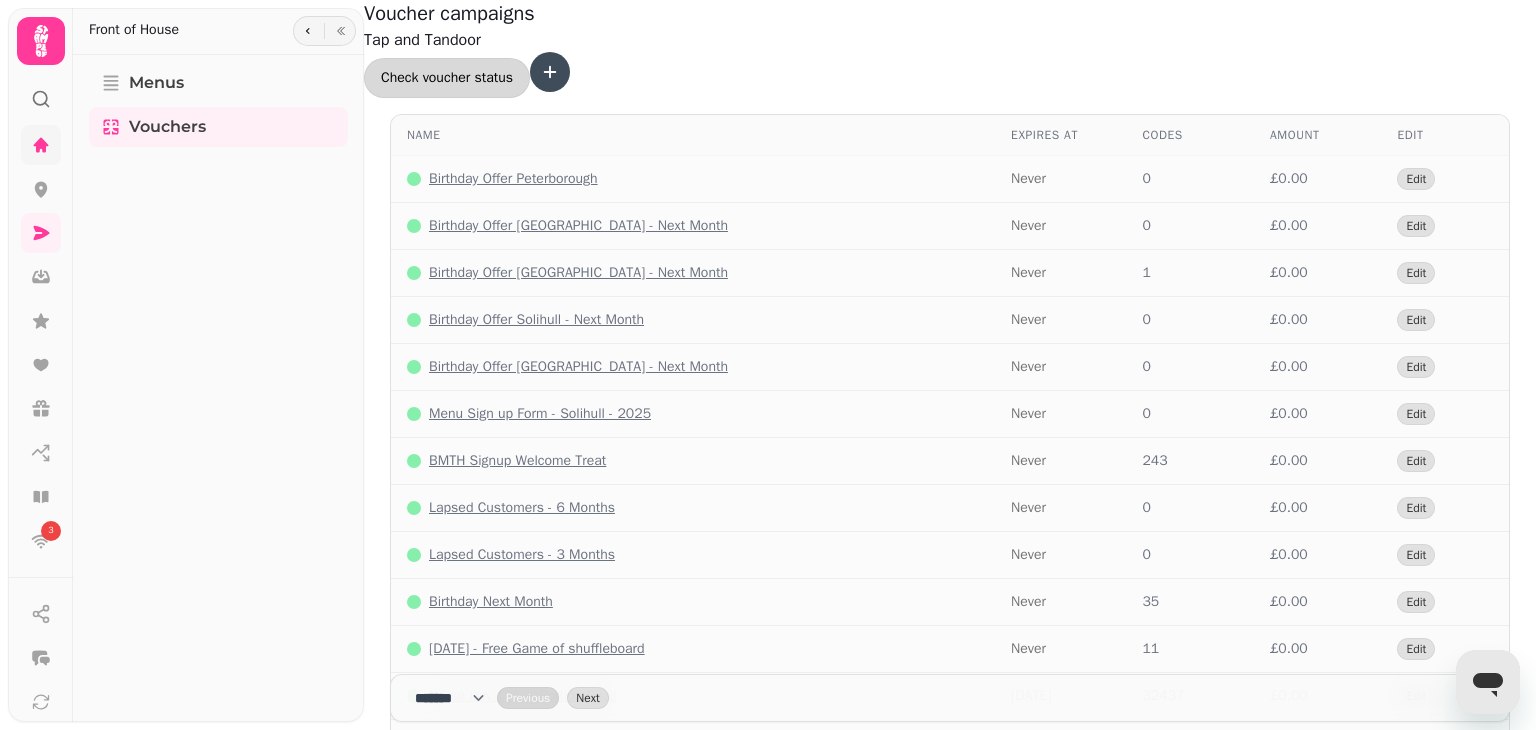 click on "Check voucher status" at bounding box center [447, 78] 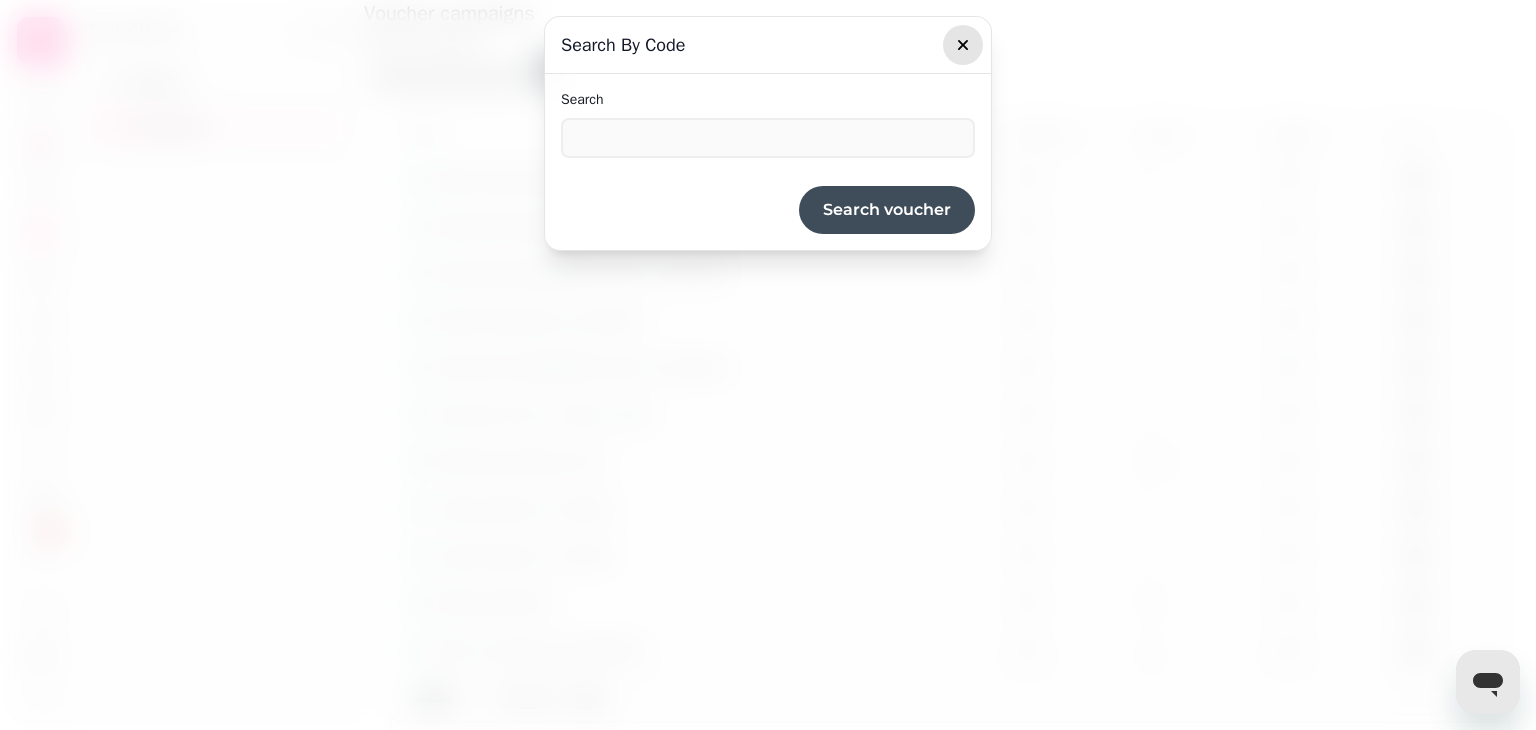 click 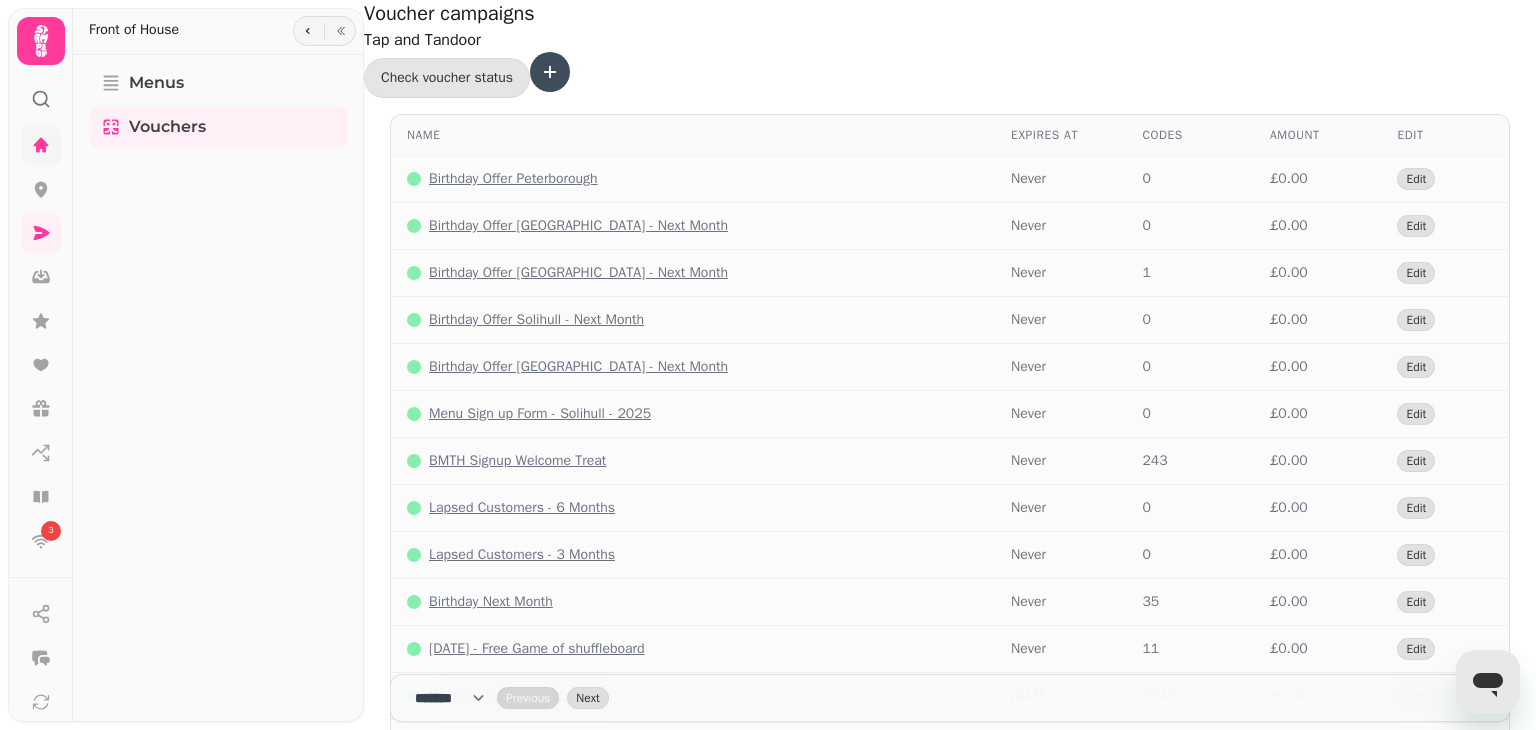 scroll, scrollTop: 627, scrollLeft: 0, axis: vertical 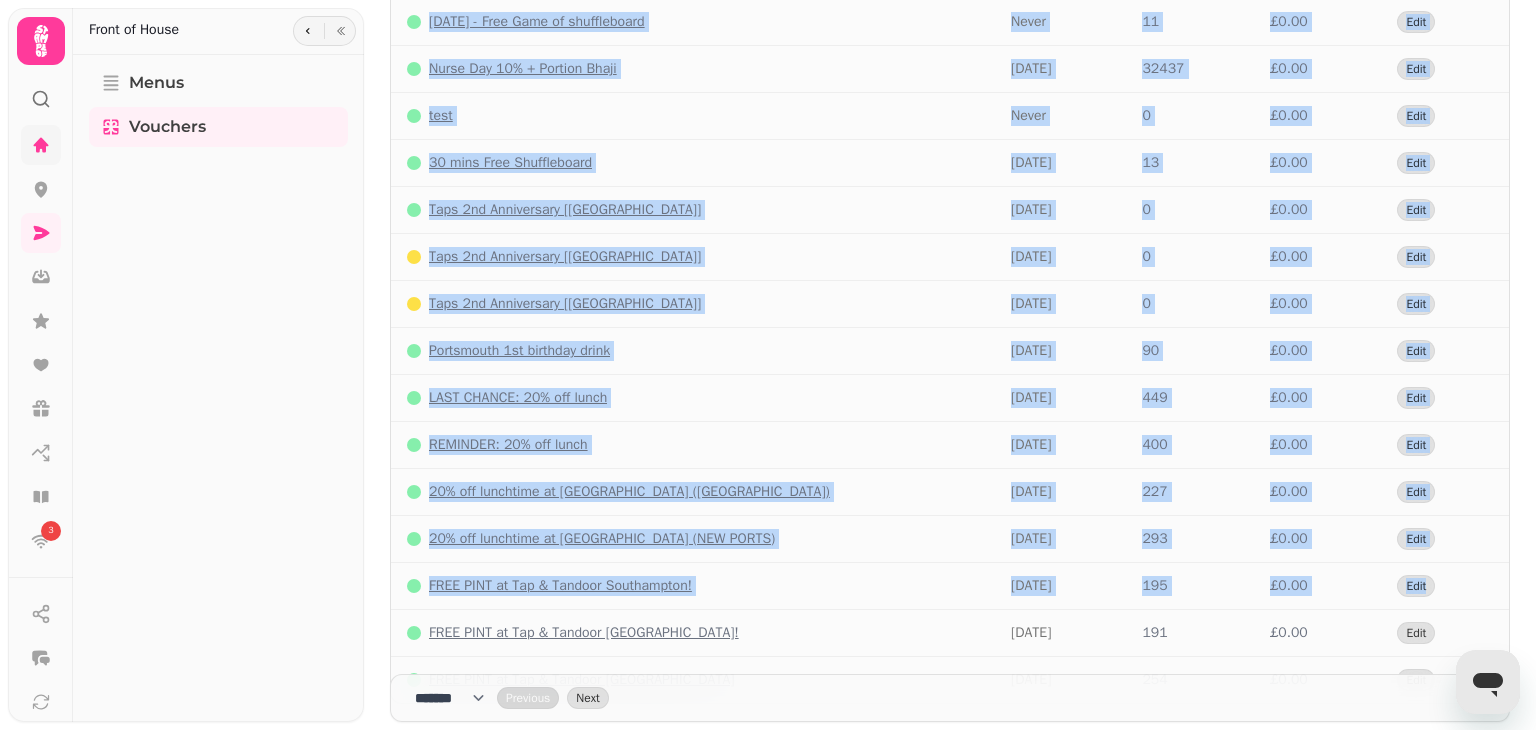 drag, startPoint x: 1495, startPoint y: 524, endPoint x: 1514, endPoint y: 93, distance: 431.41858 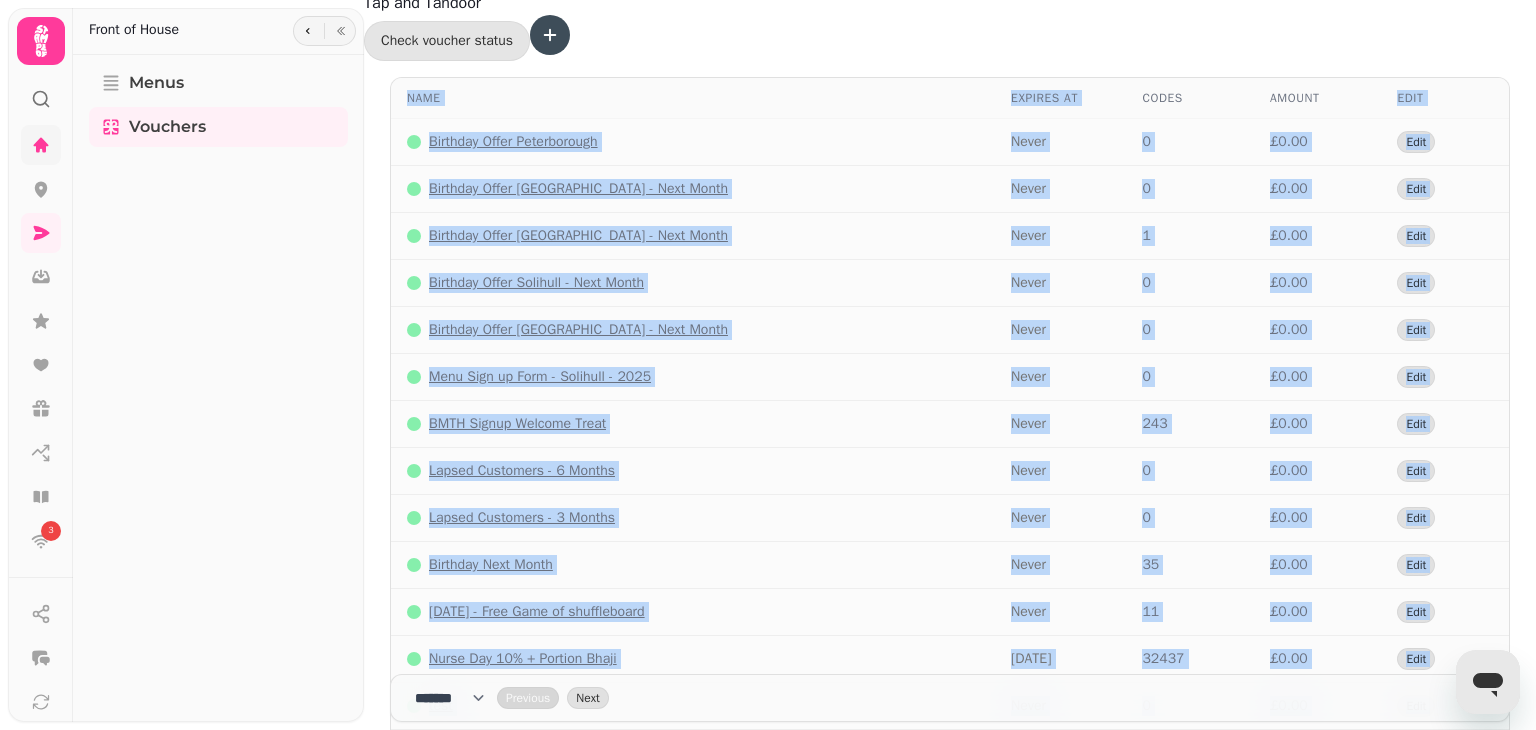 scroll, scrollTop: 0, scrollLeft: 0, axis: both 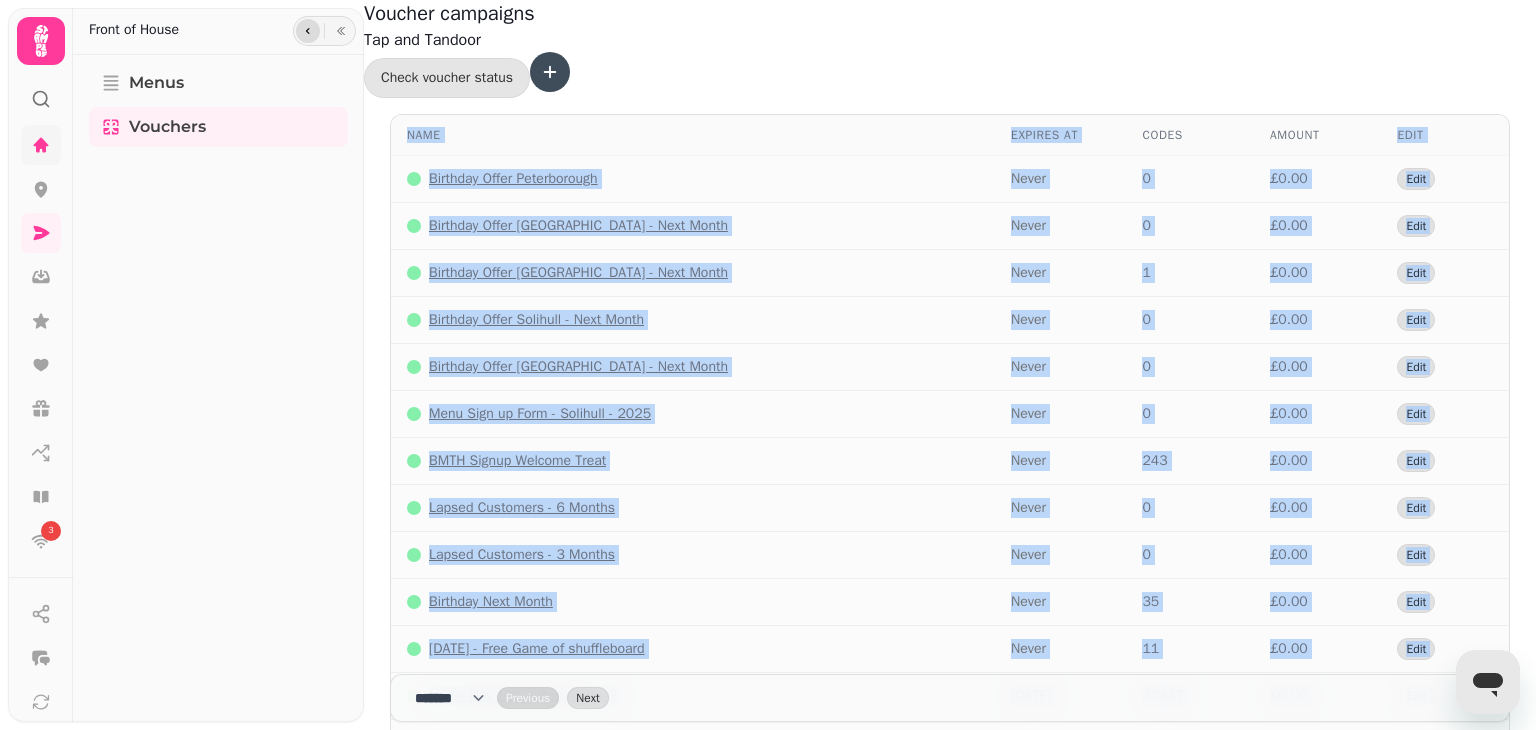 click at bounding box center [308, 31] 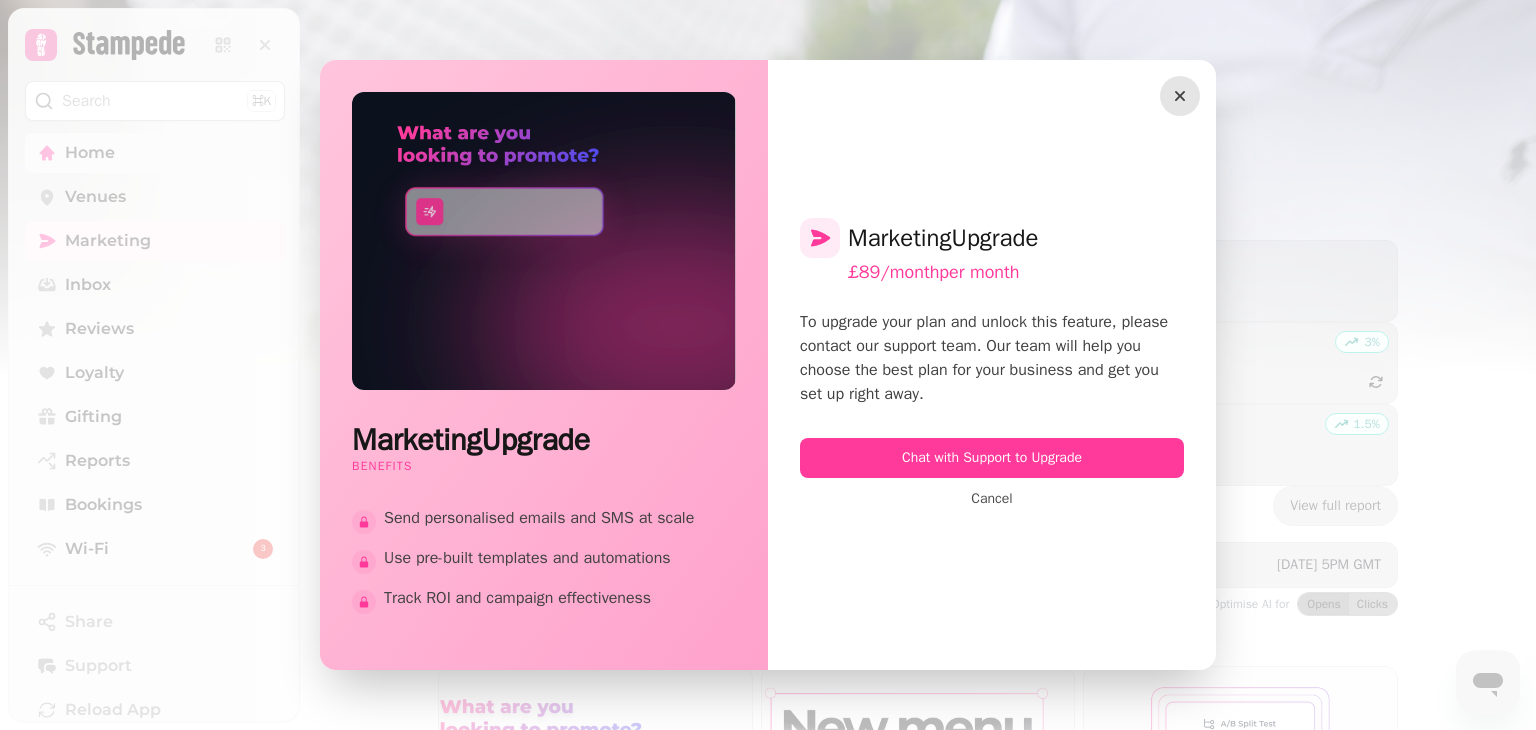 click 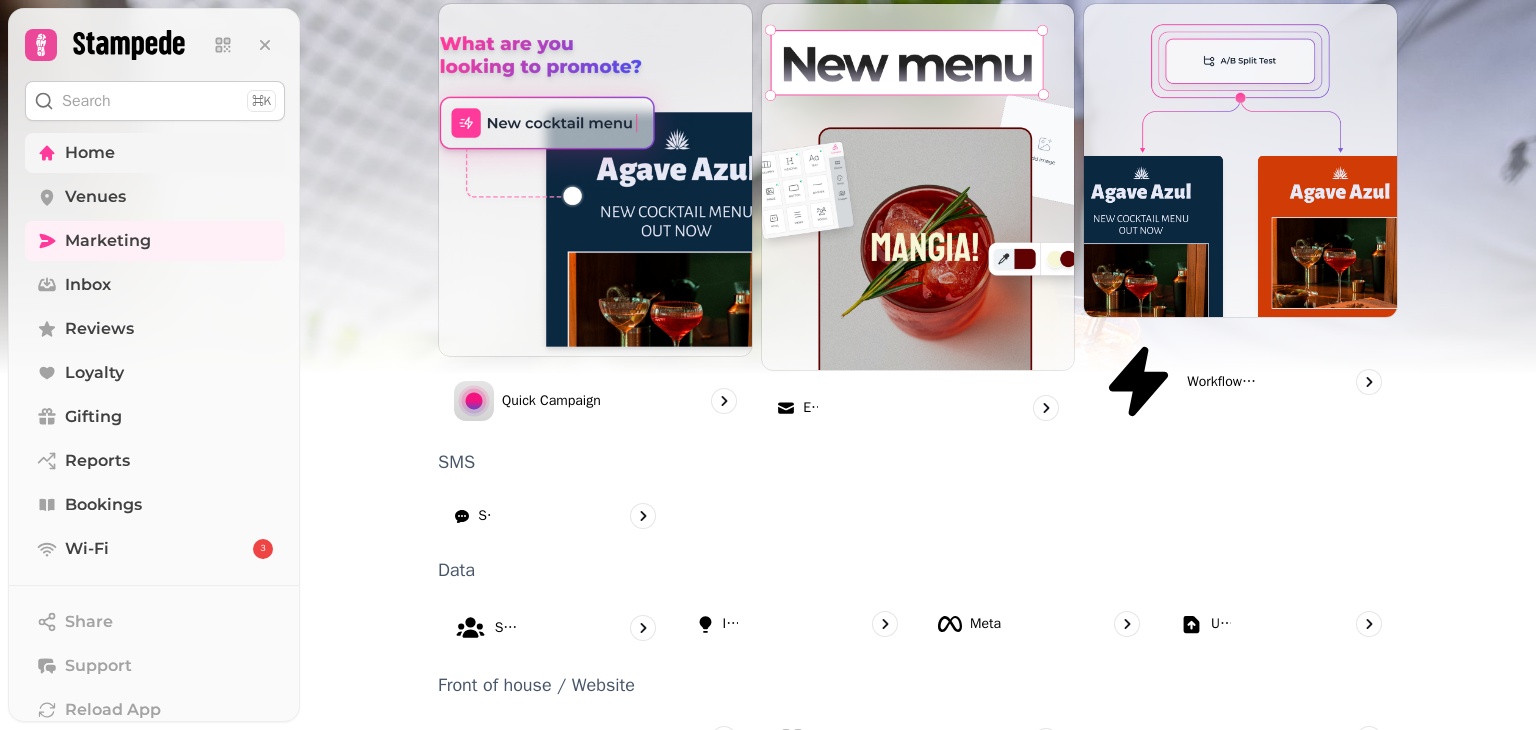 scroll, scrollTop: 695, scrollLeft: 0, axis: vertical 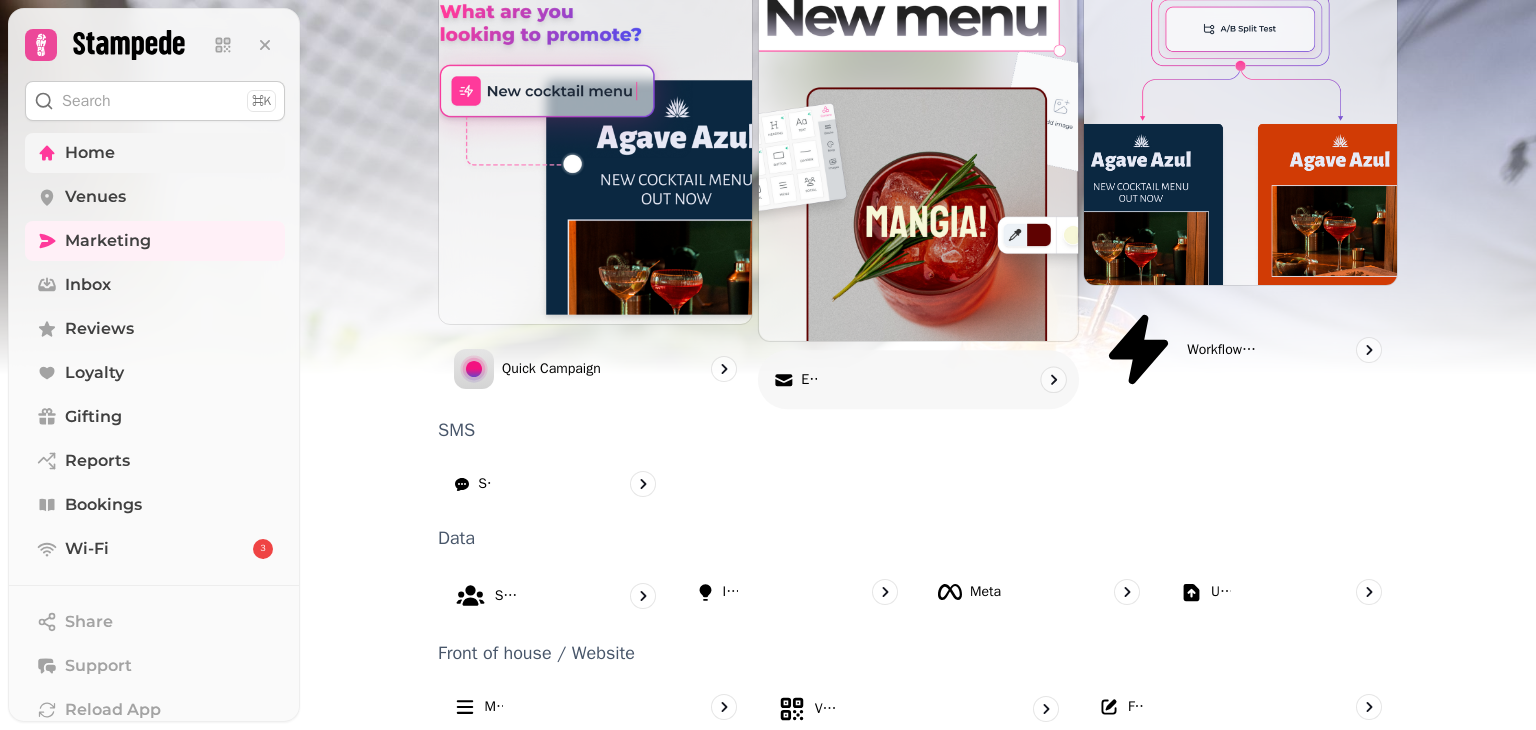 click on "Email" at bounding box center [918, 380] 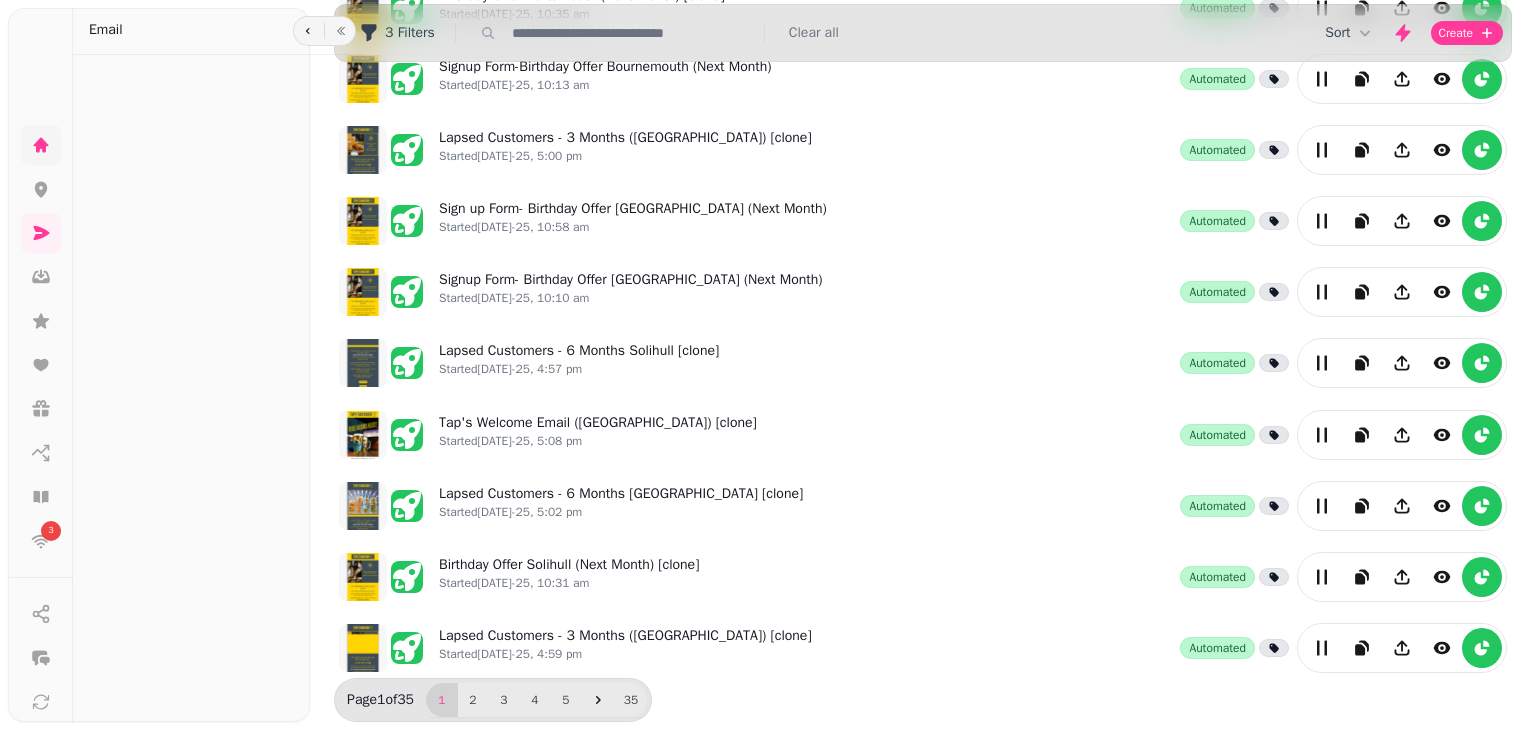scroll, scrollTop: 470, scrollLeft: 0, axis: vertical 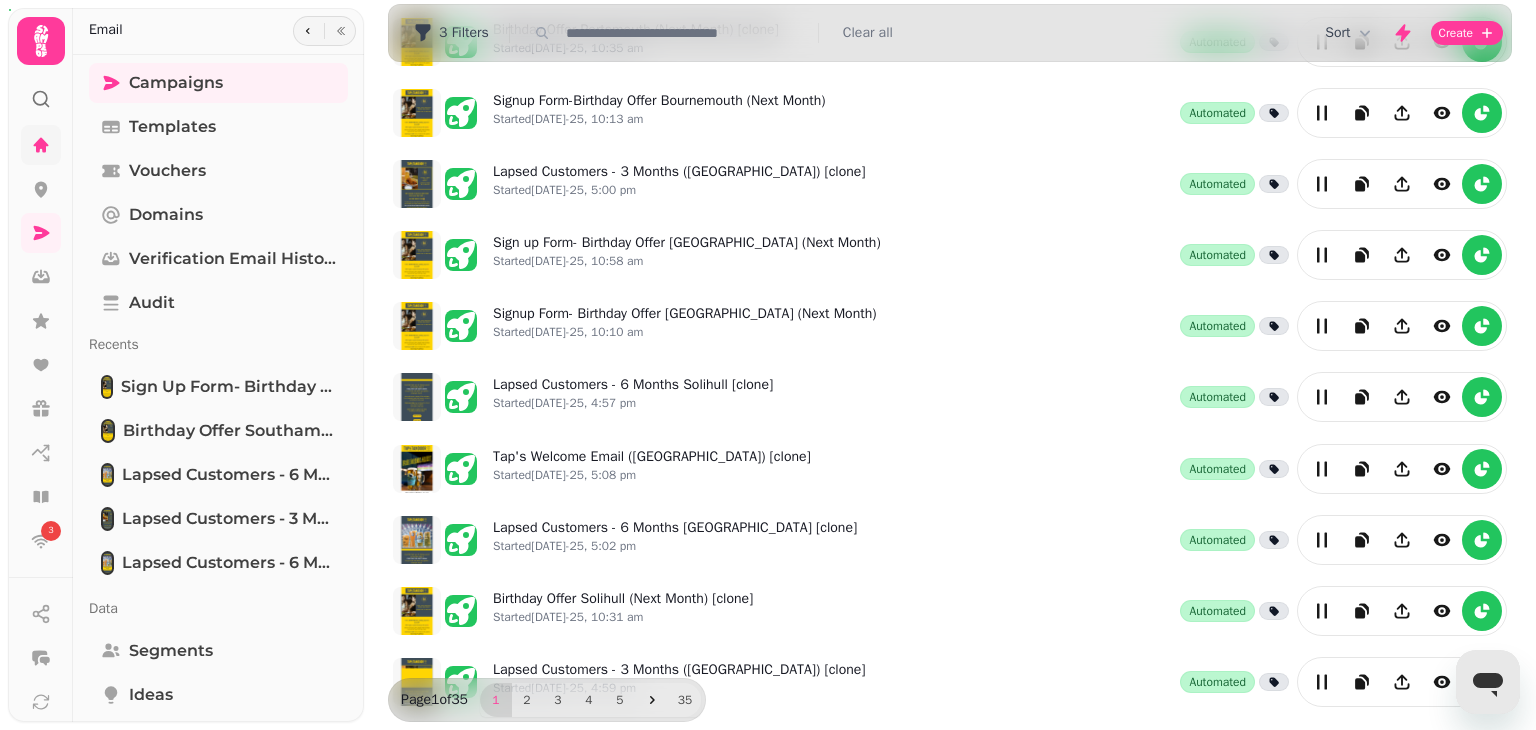 click at bounding box center (686, 33) 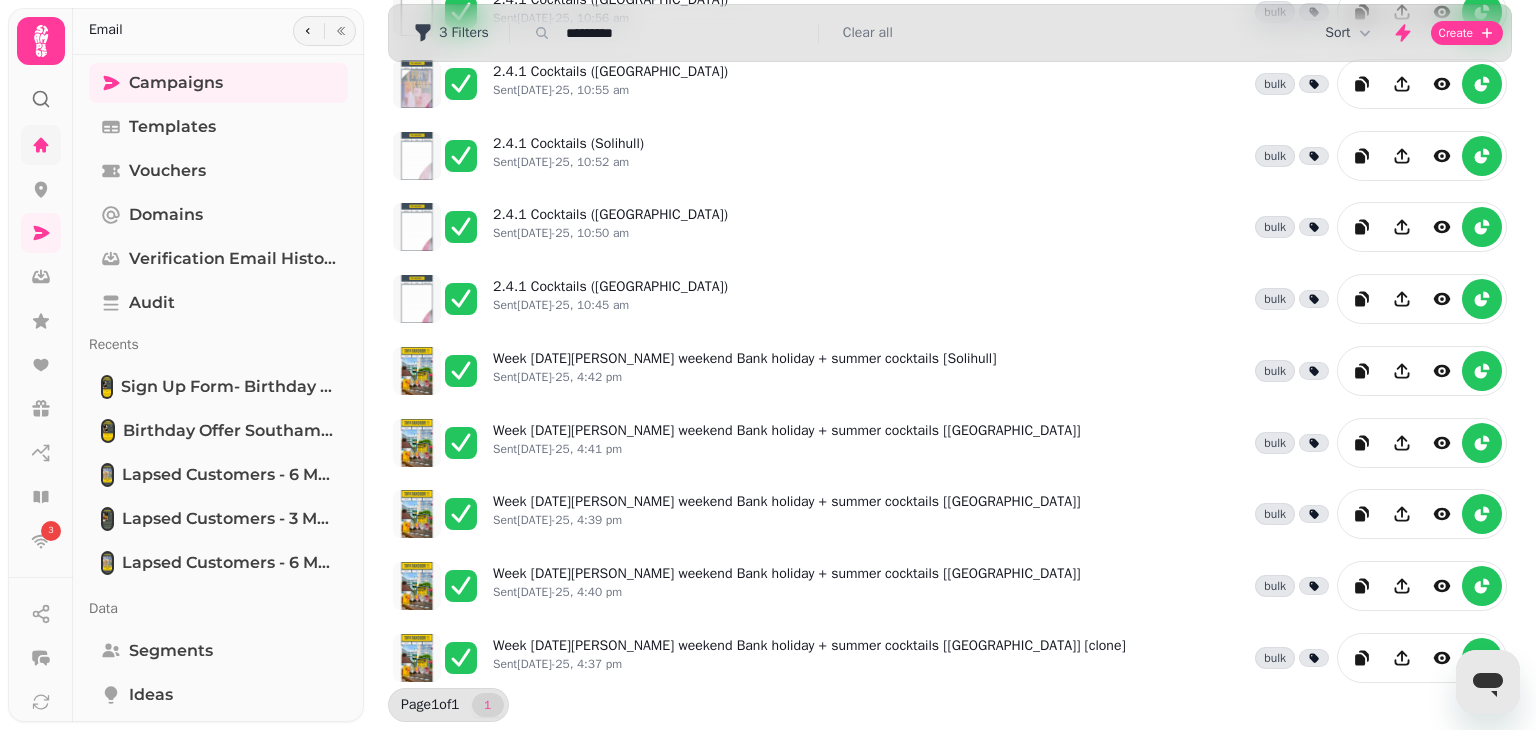 scroll, scrollTop: 135, scrollLeft: 0, axis: vertical 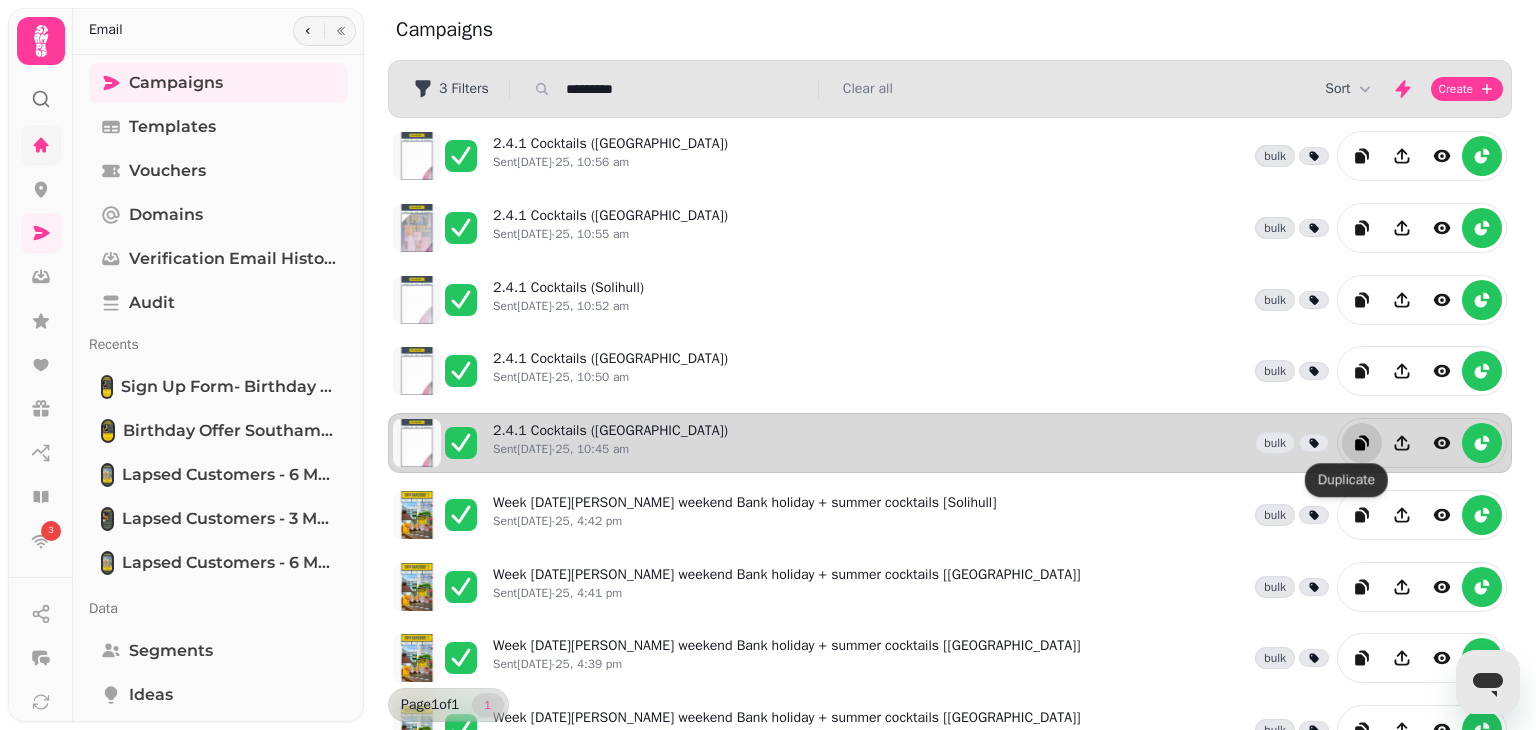 type on "*********" 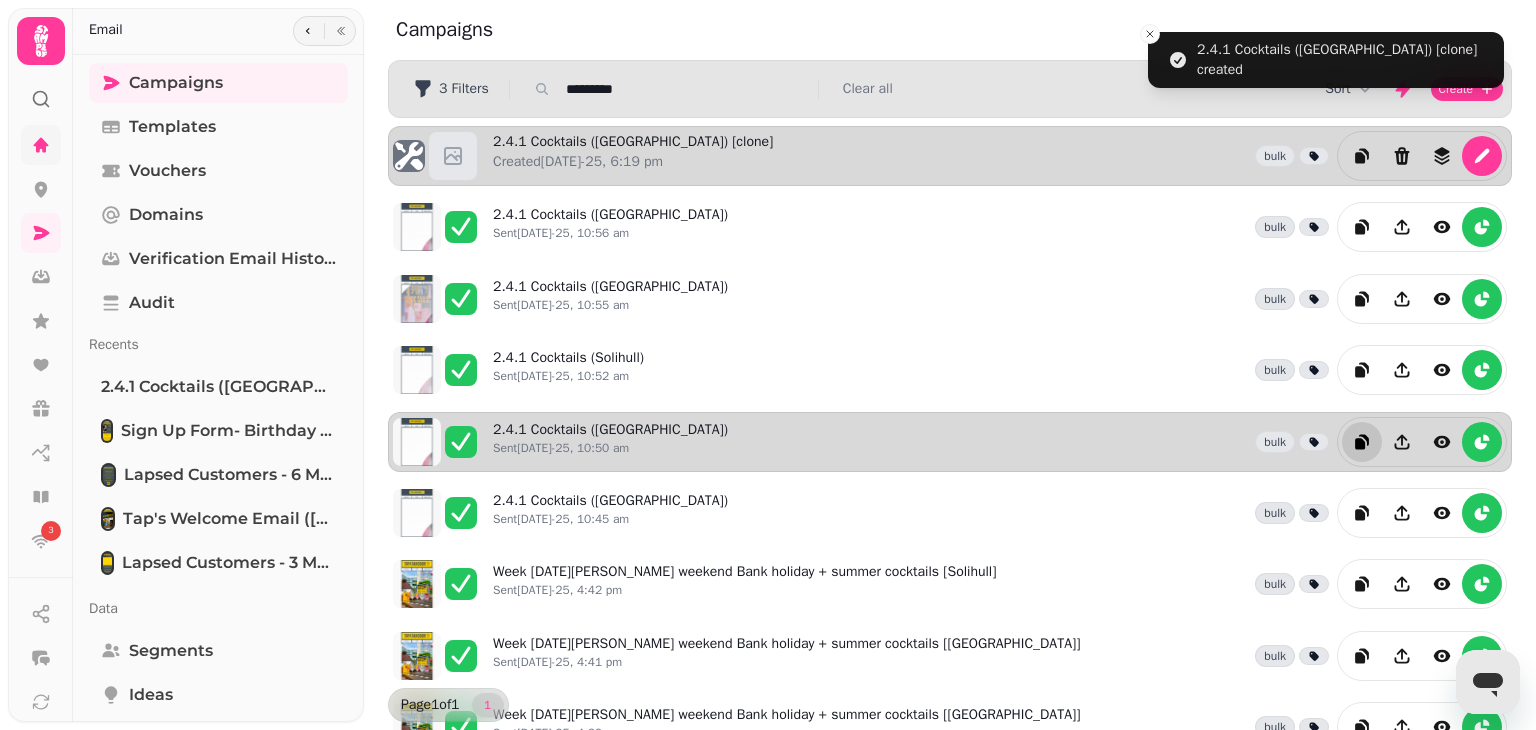 click on "2.4.1 Cocktails ([GEOGRAPHIC_DATA]) [clone] Created  [DATE]-25, 6:19 pm bulk" at bounding box center (1000, 156) 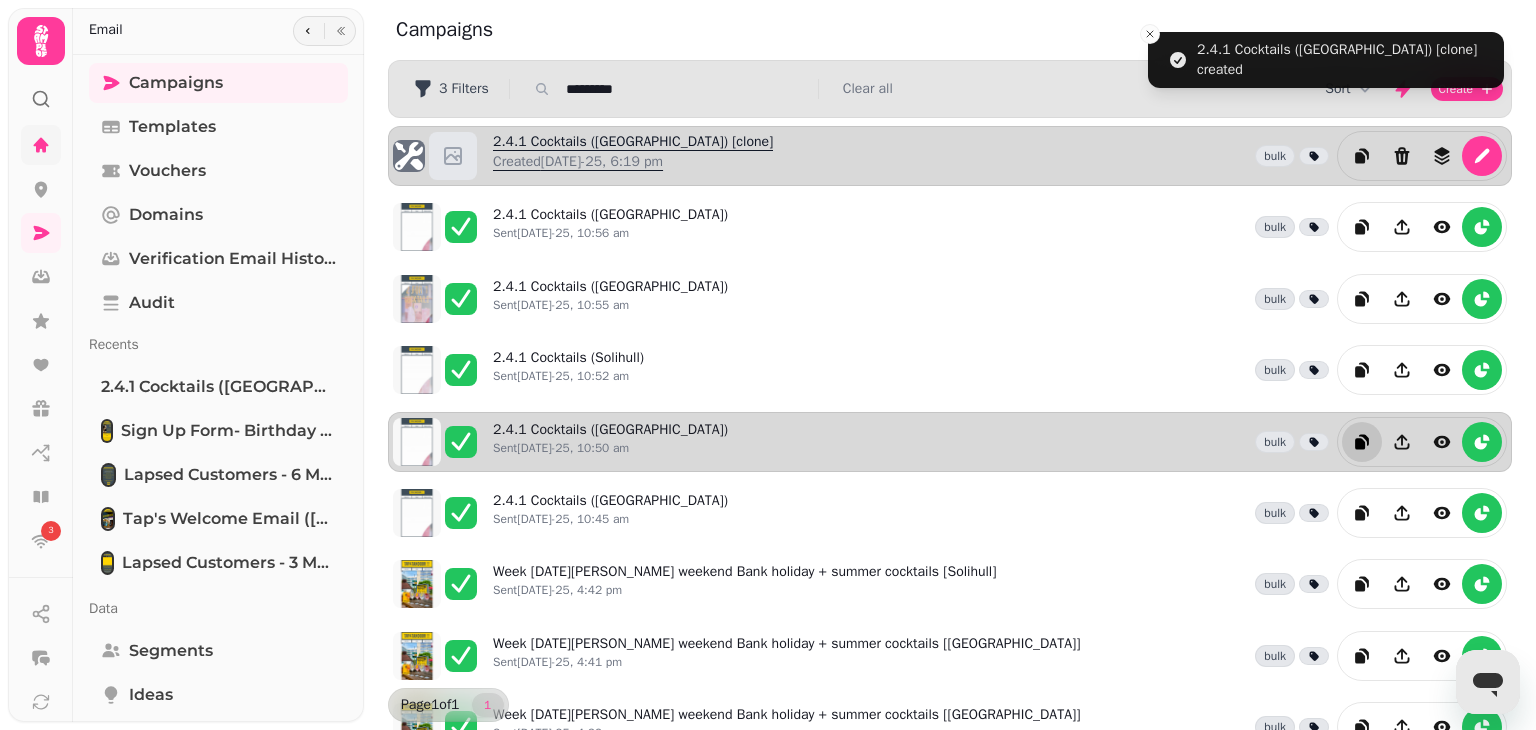 click on "2.4.1 Cocktails ([GEOGRAPHIC_DATA]) [clone] Created  [DATE]-25, 6:19 pm" at bounding box center (633, 156) 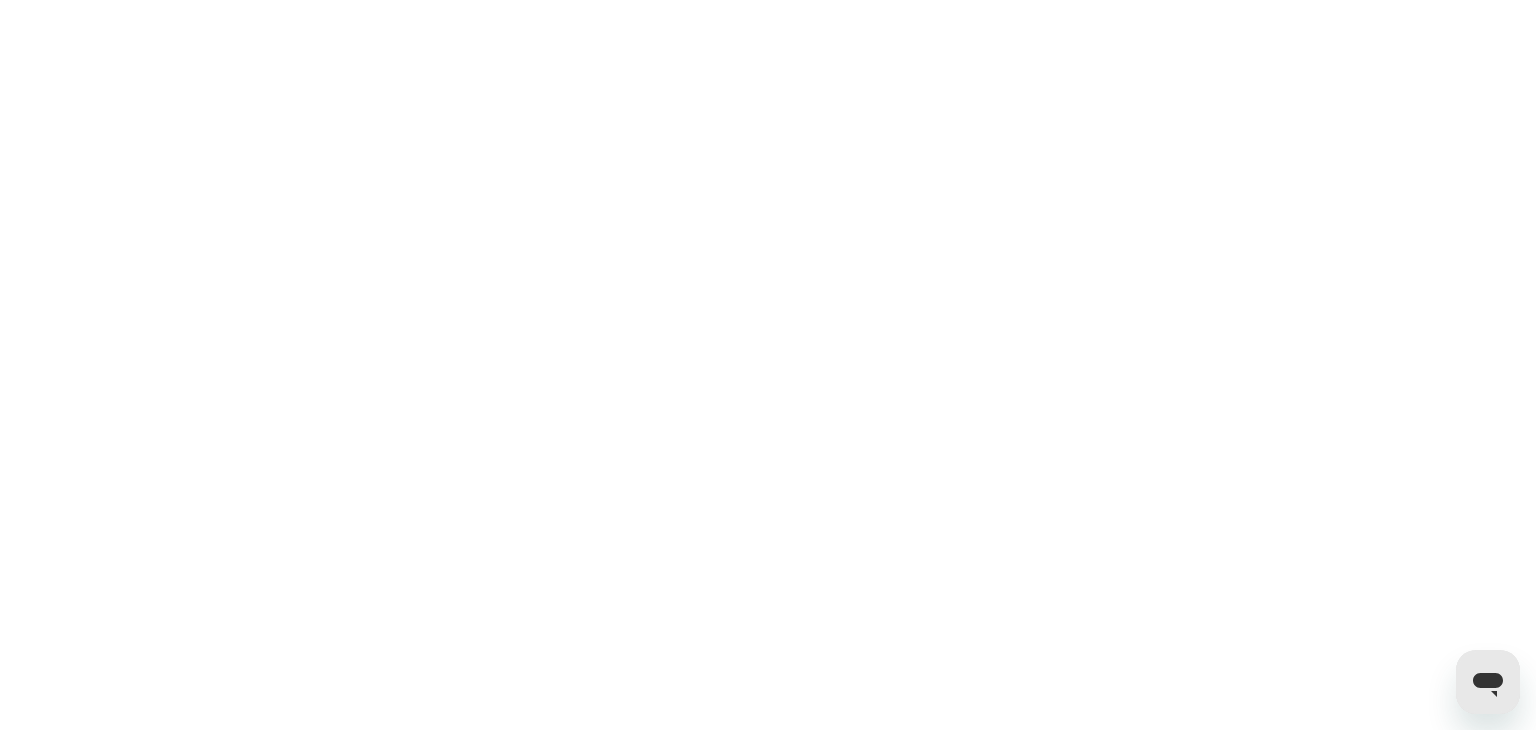 select on "**********" 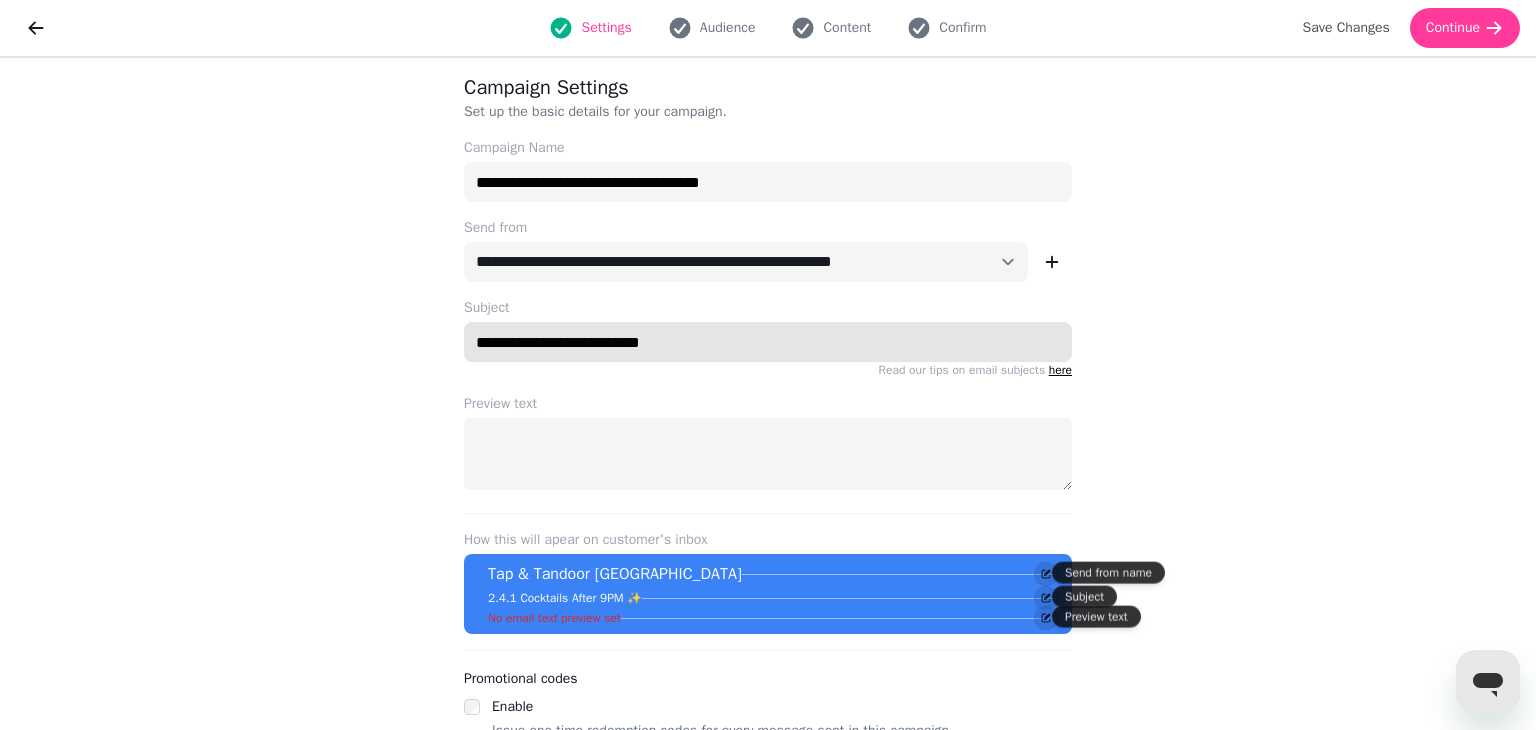 click on "**********" at bounding box center (768, 342) 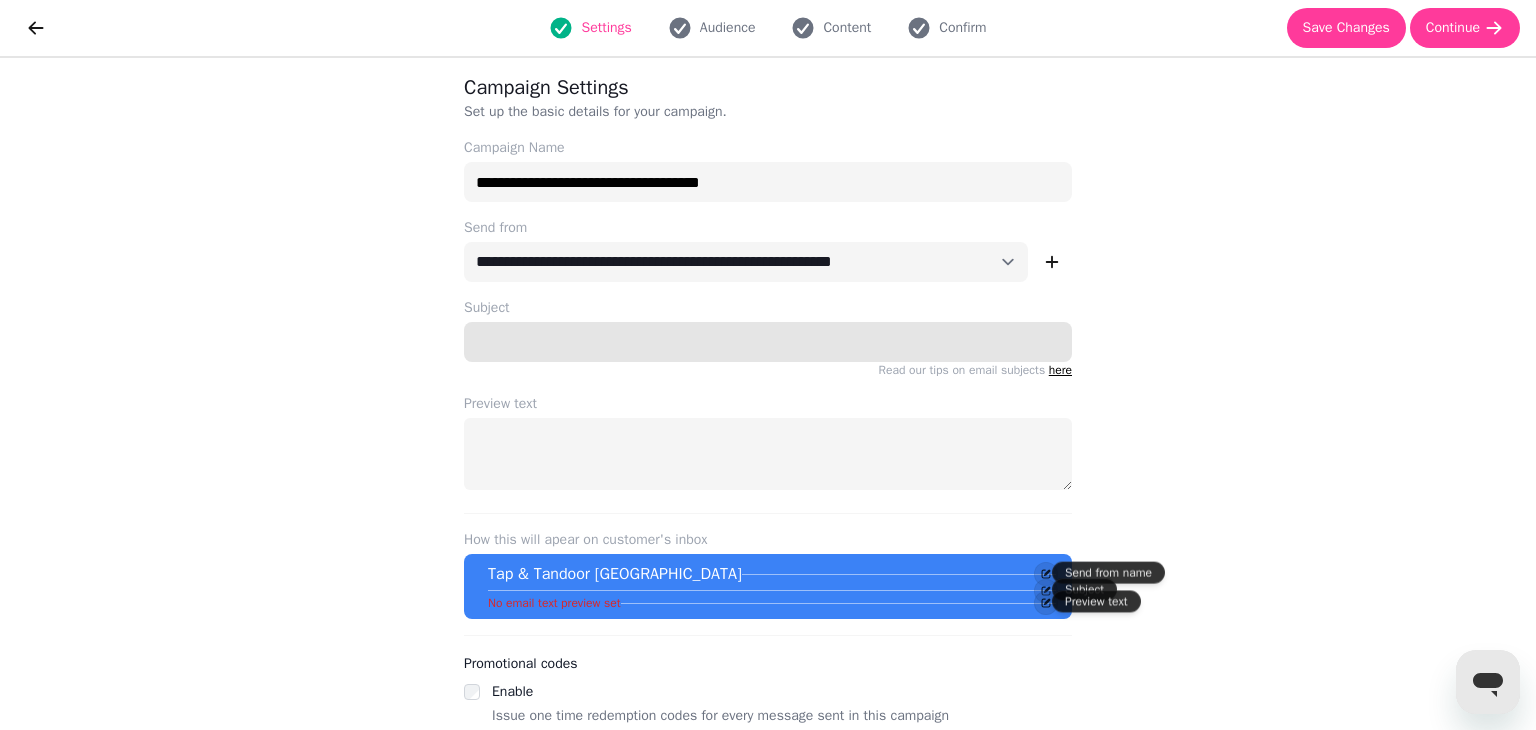 paste on "**********" 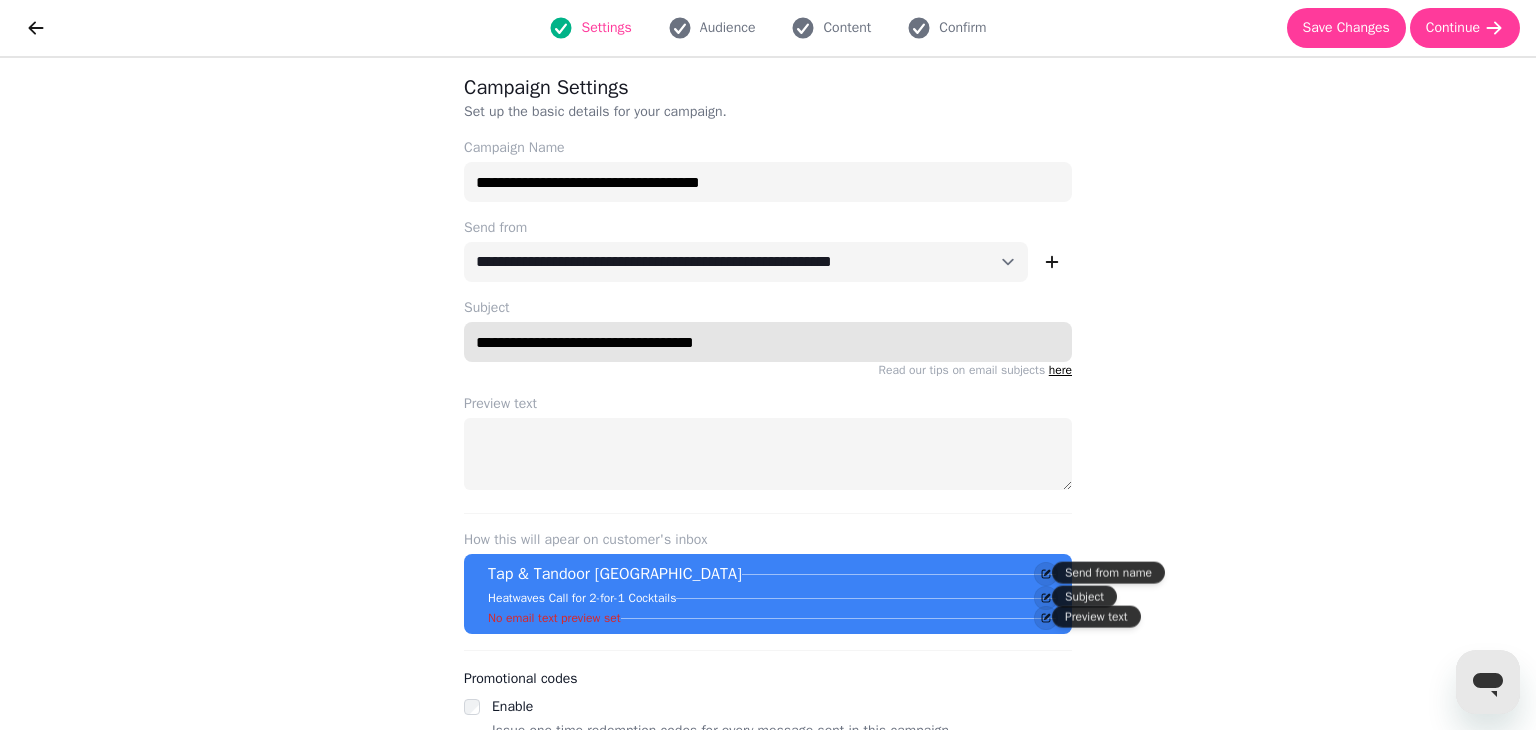 click on "**********" at bounding box center [768, 342] 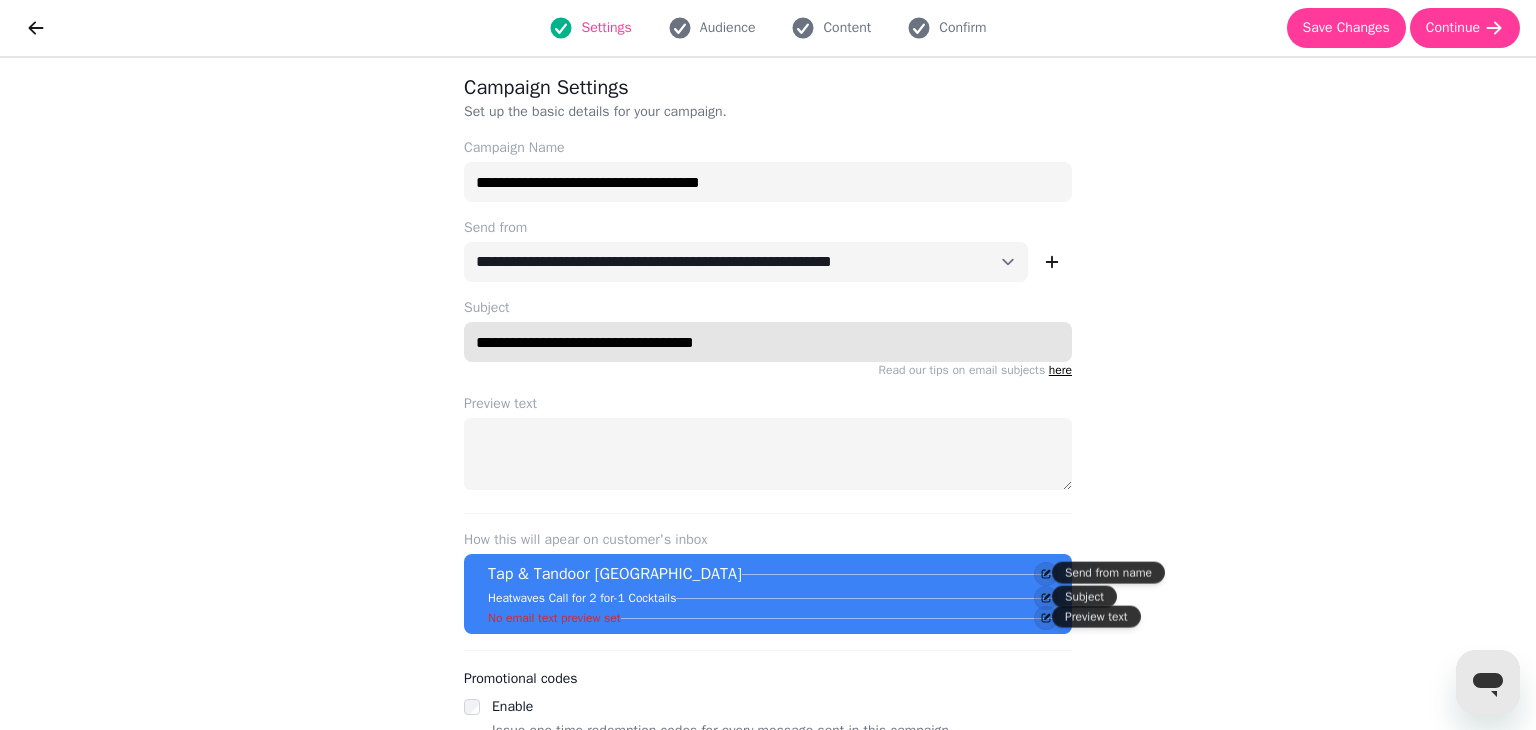 click on "**********" at bounding box center [768, 342] 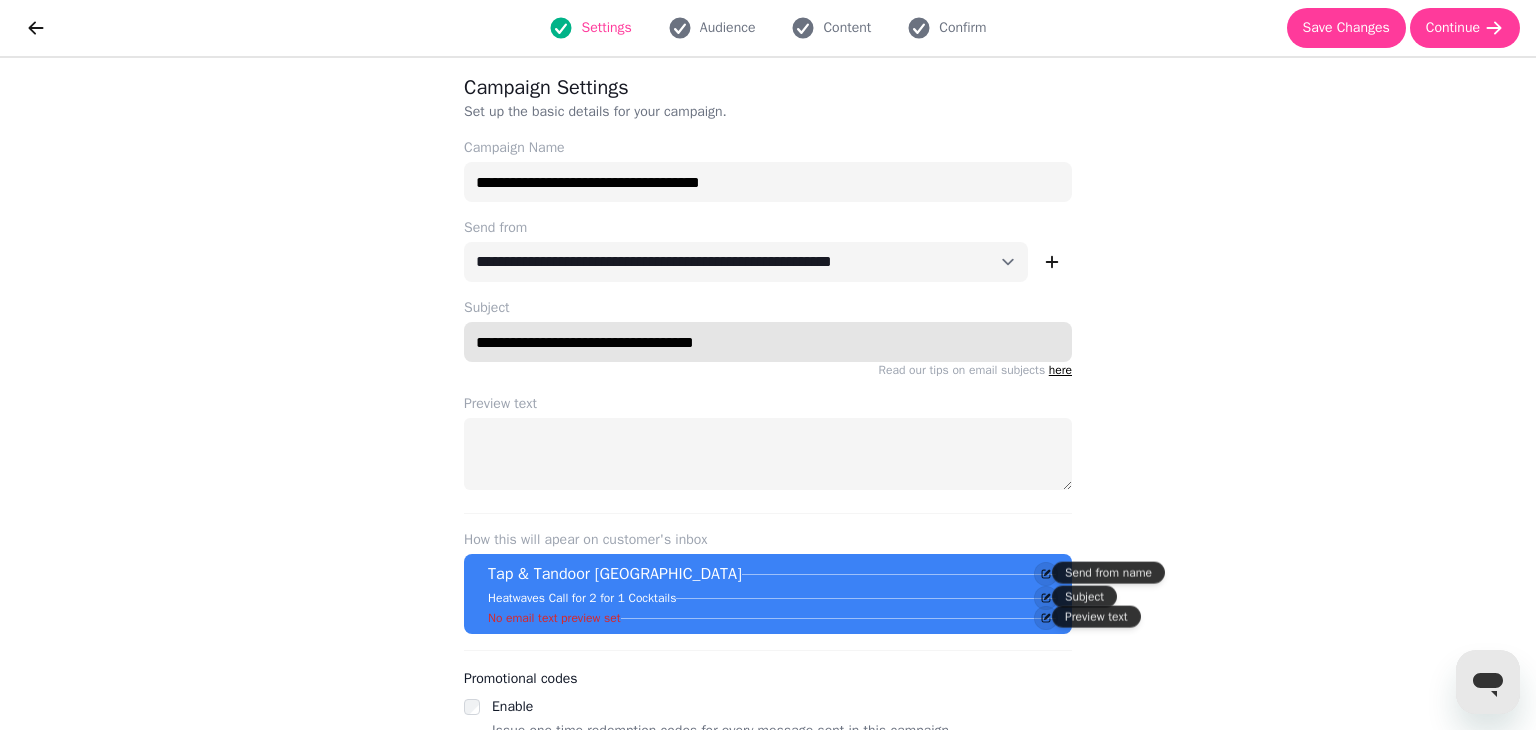 drag, startPoint x: 728, startPoint y: 338, endPoint x: 415, endPoint y: 333, distance: 313.03995 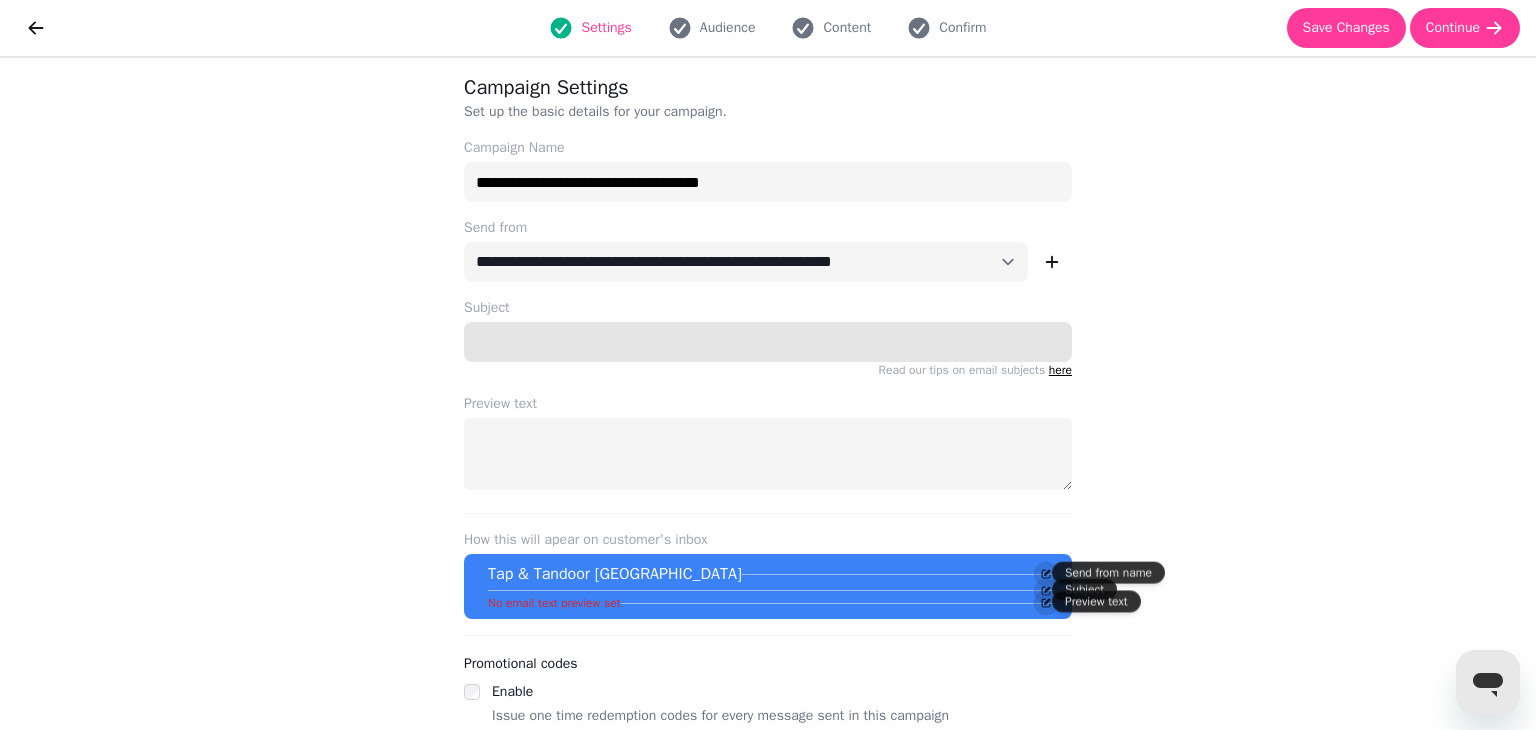 paste on "**********" 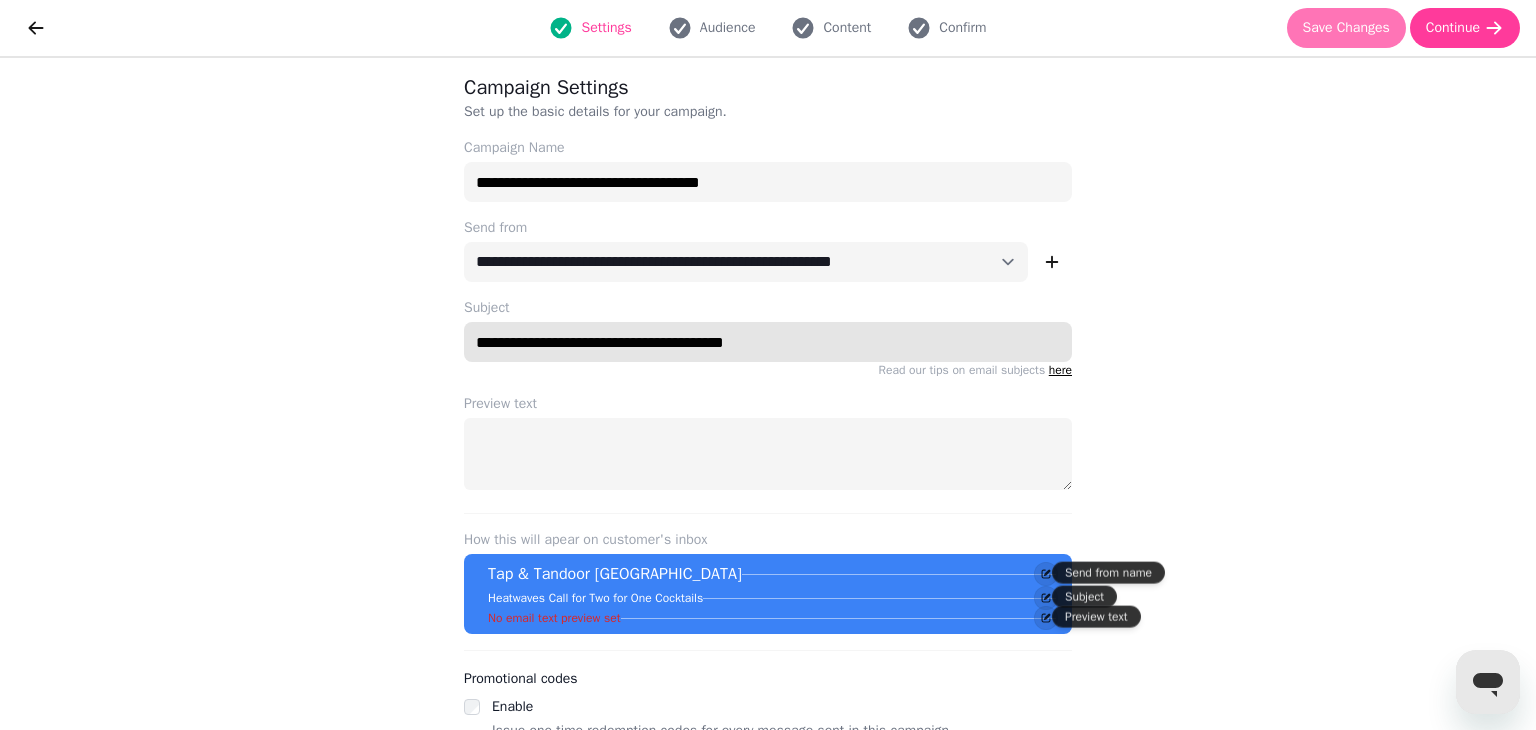 type on "**********" 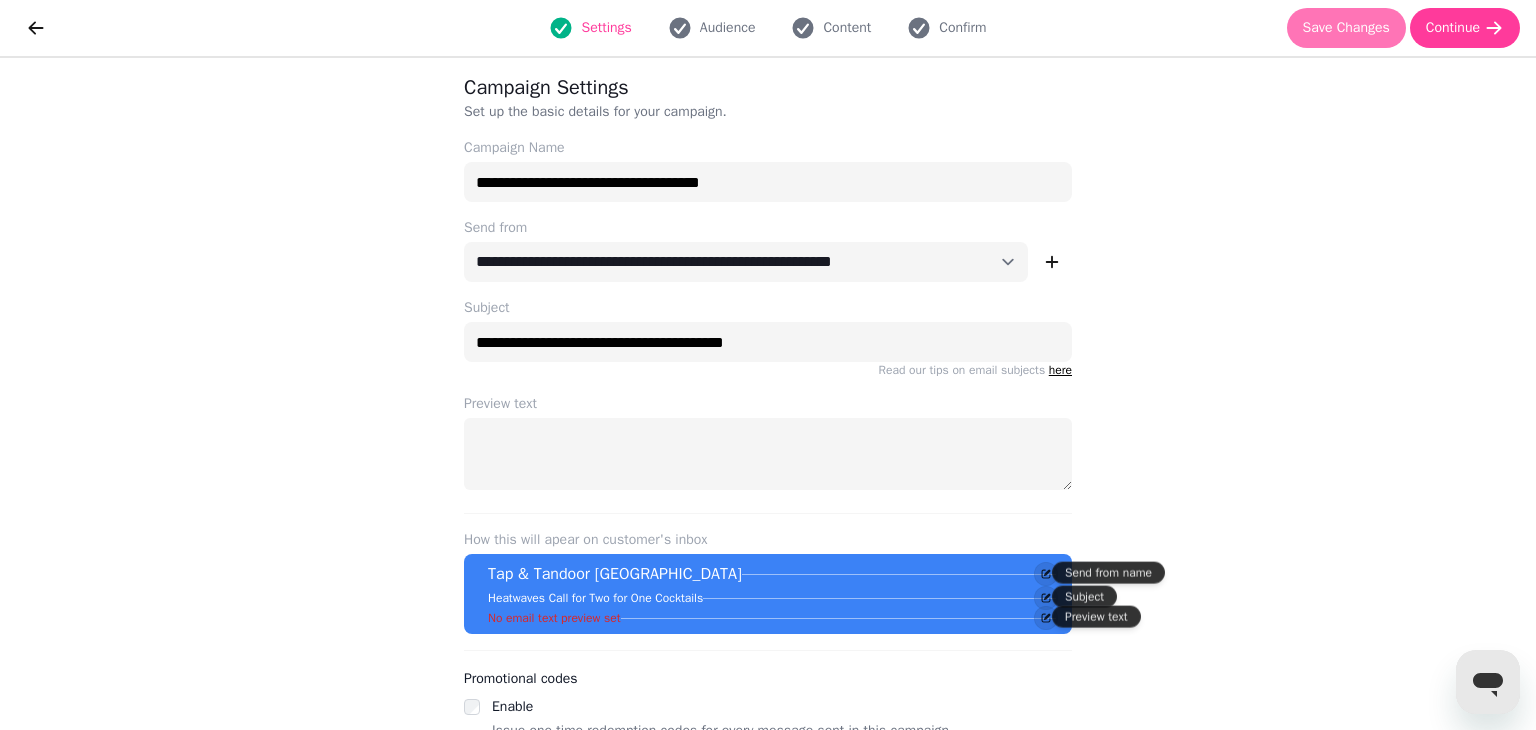click on "Save Changes" at bounding box center [1346, 28] 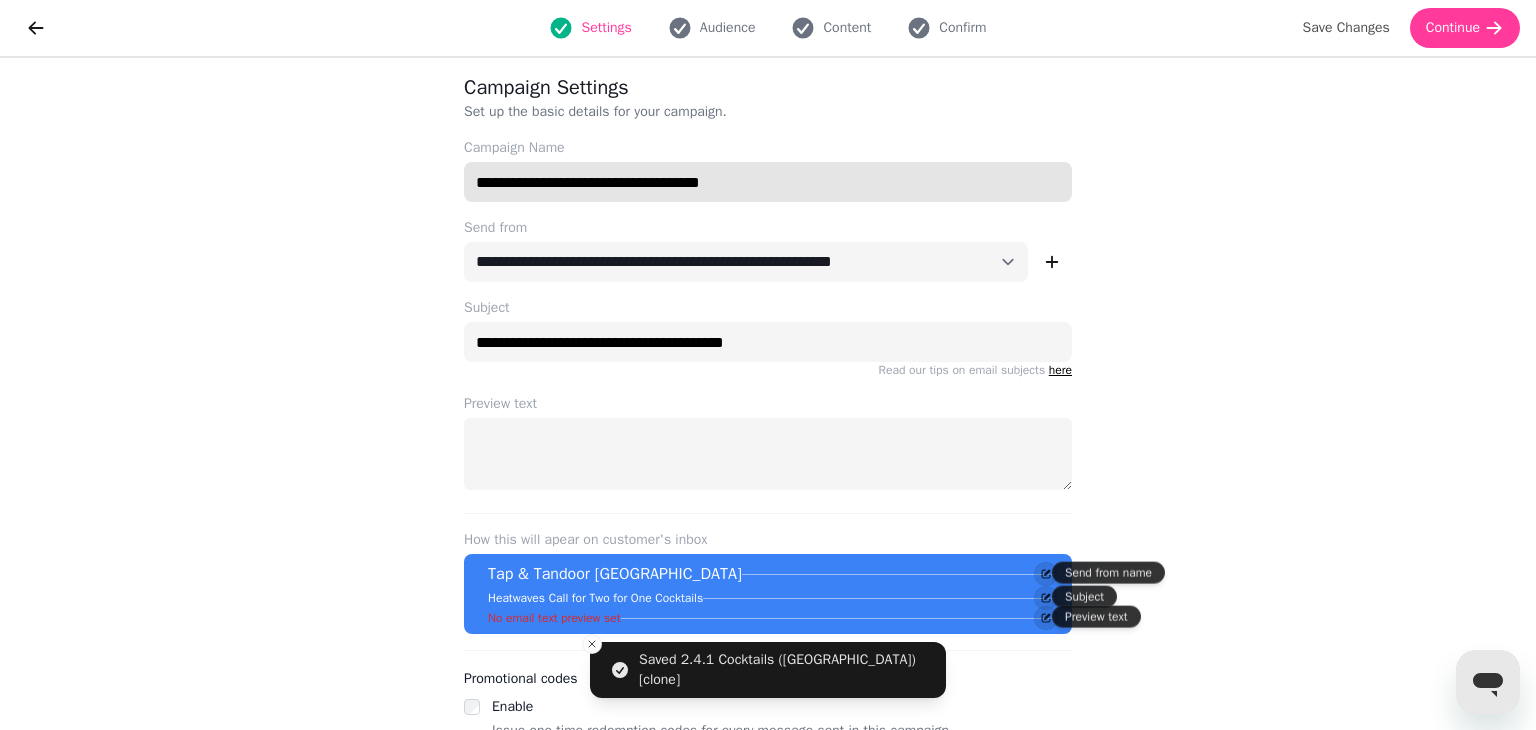 click on "**********" at bounding box center (768, 182) 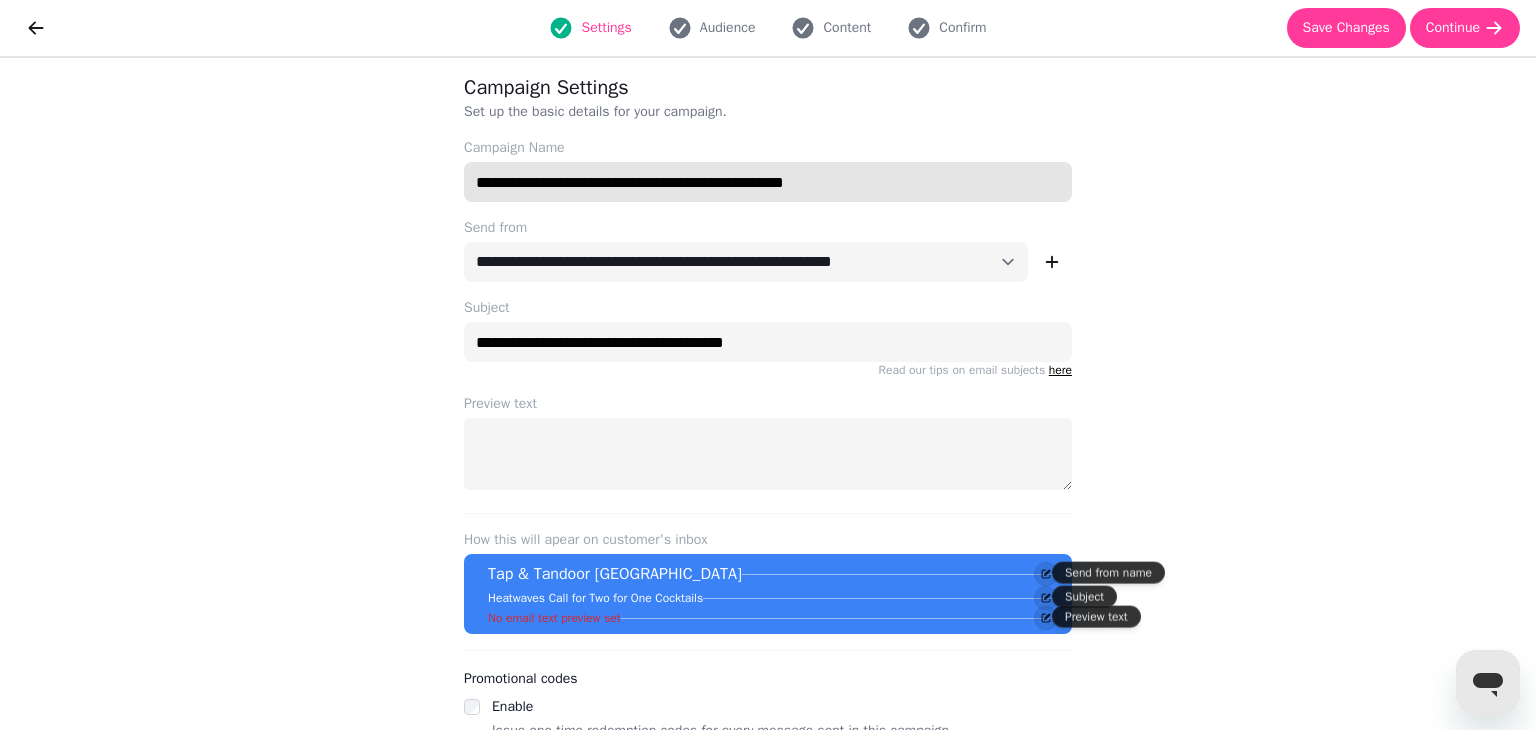 click on "**********" at bounding box center (768, 182) 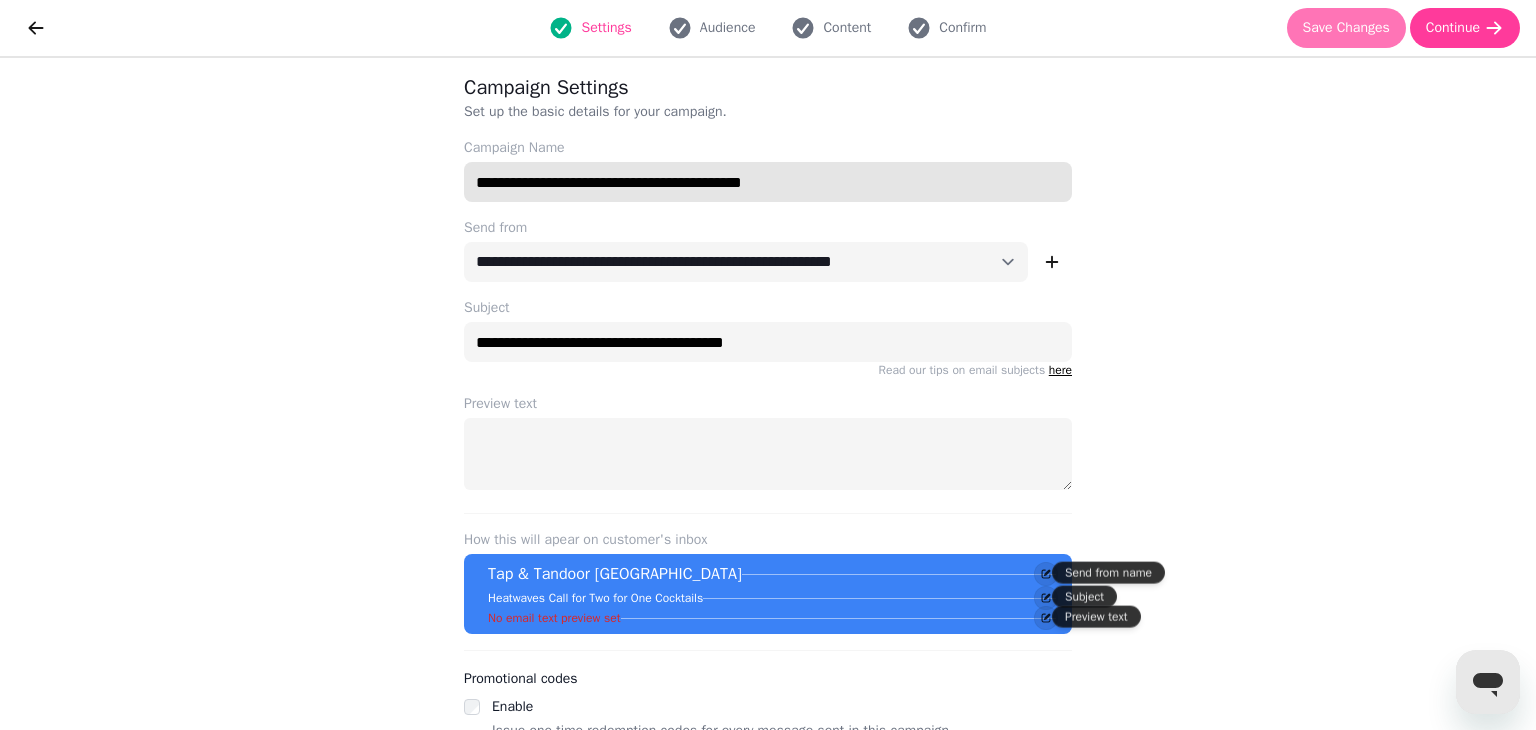 type on "**********" 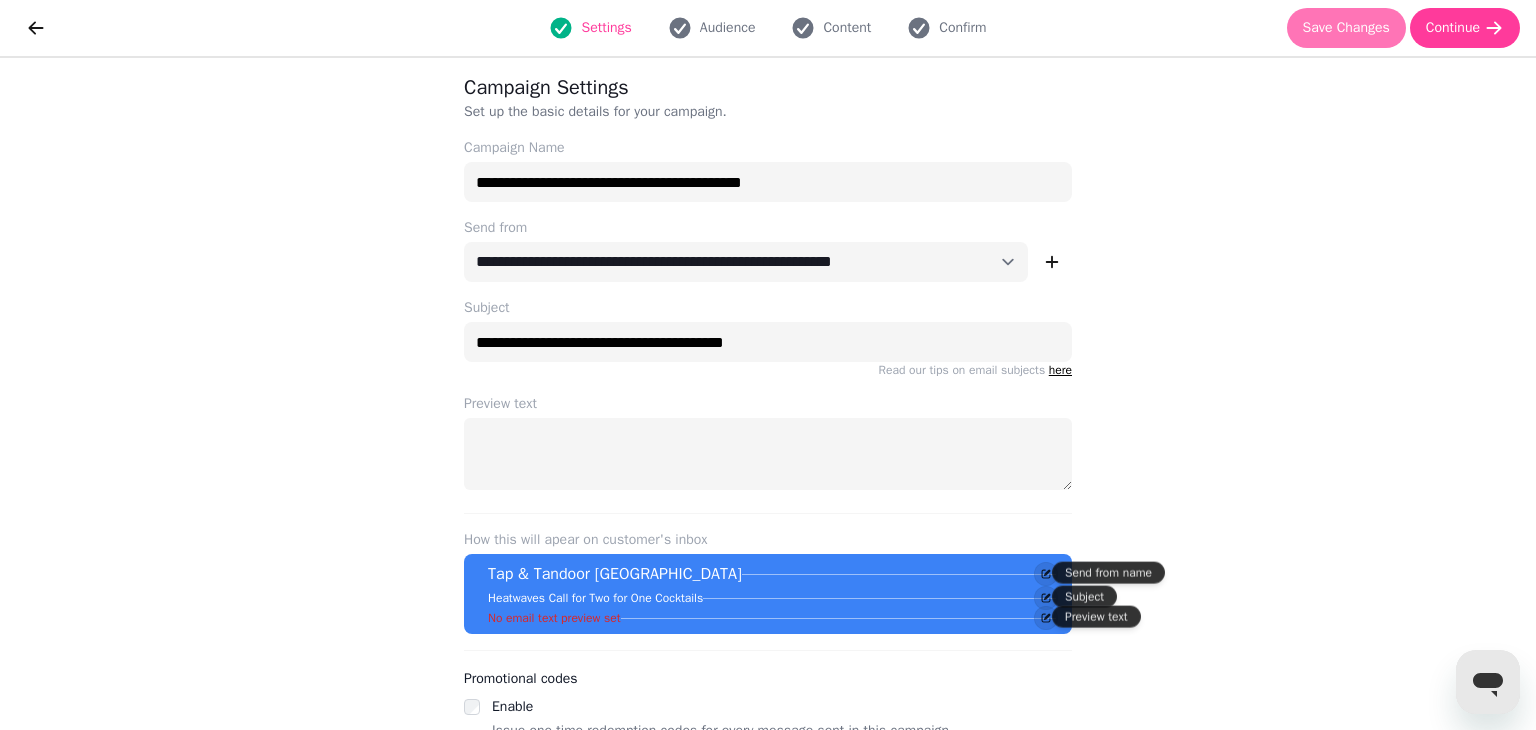 click on "Save Changes" at bounding box center [1346, 28] 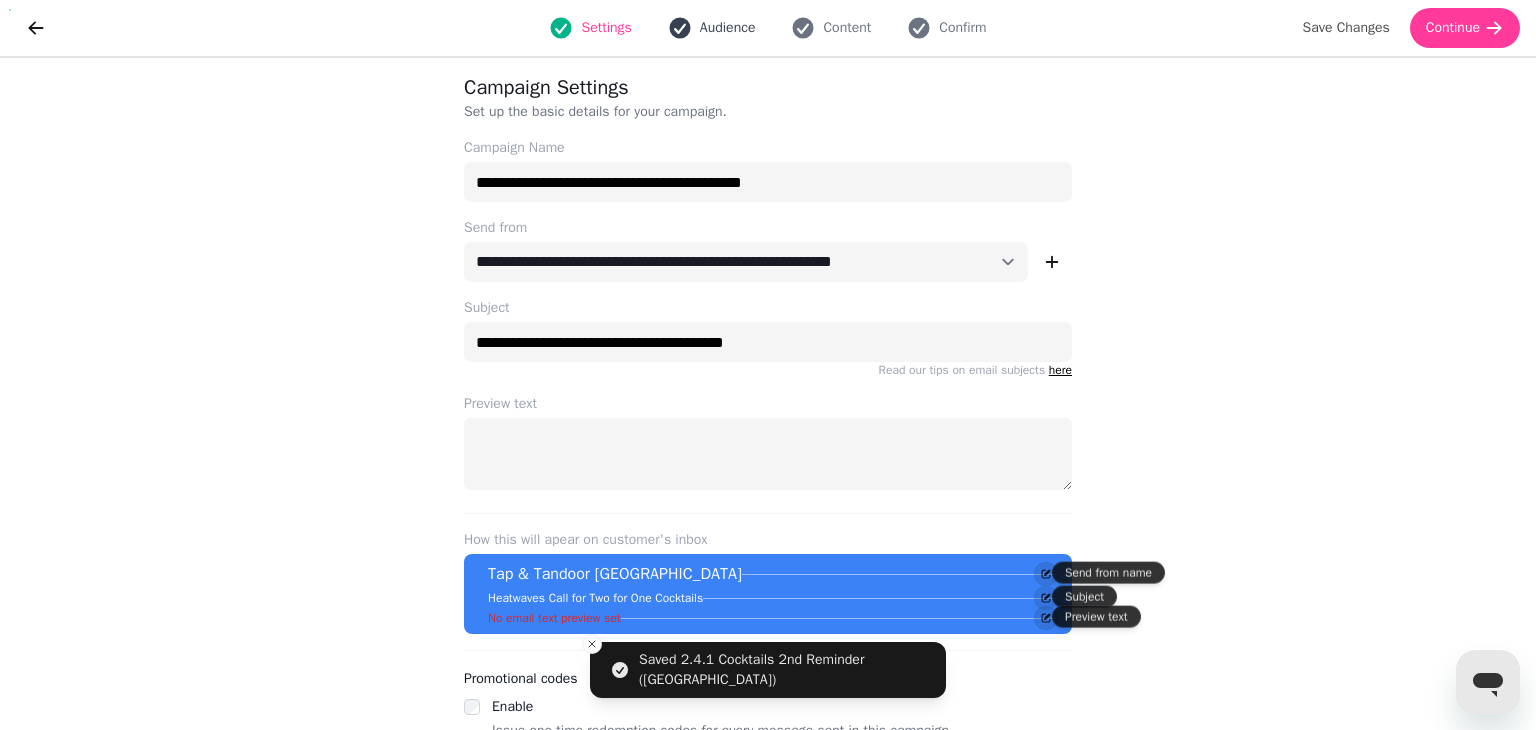 click on "Audience" at bounding box center (728, 28) 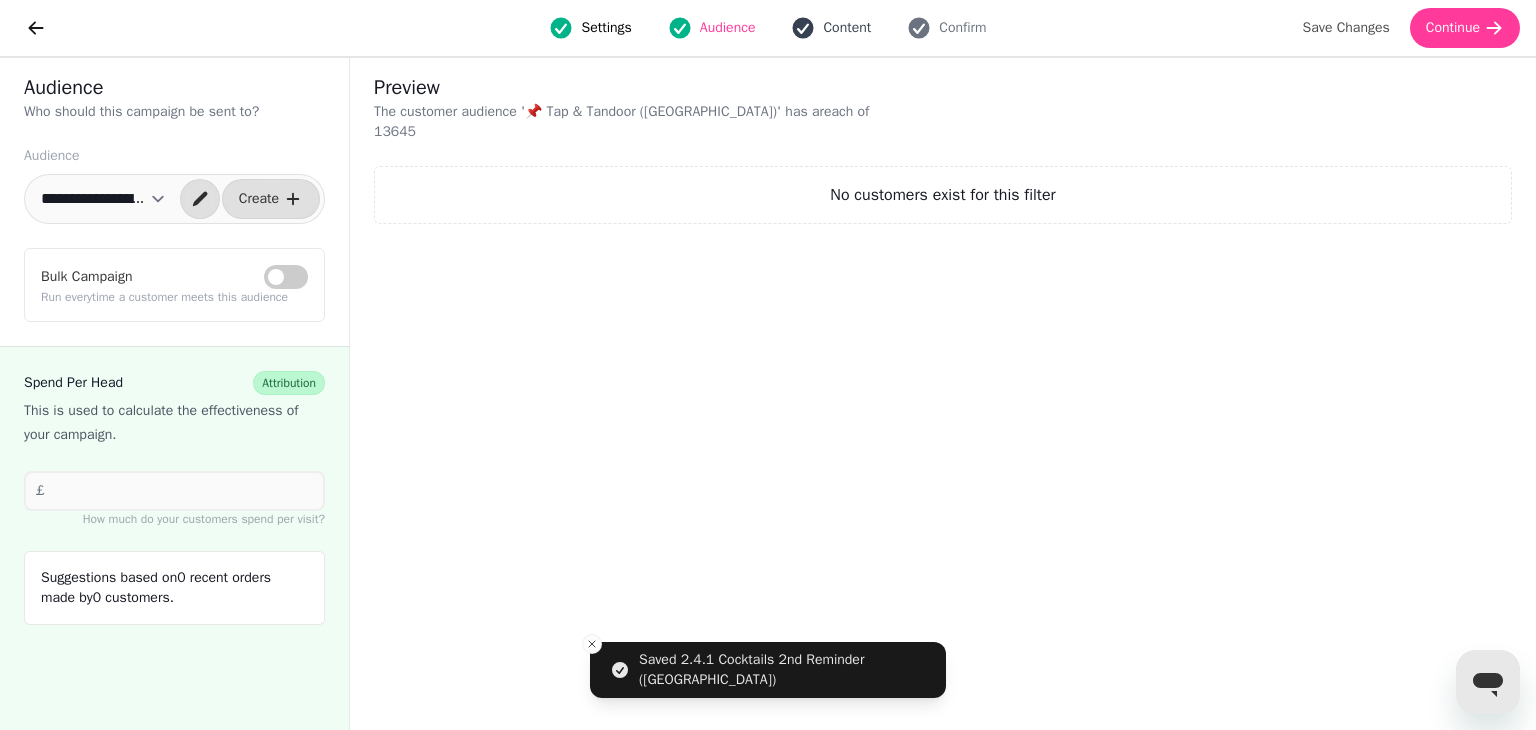click 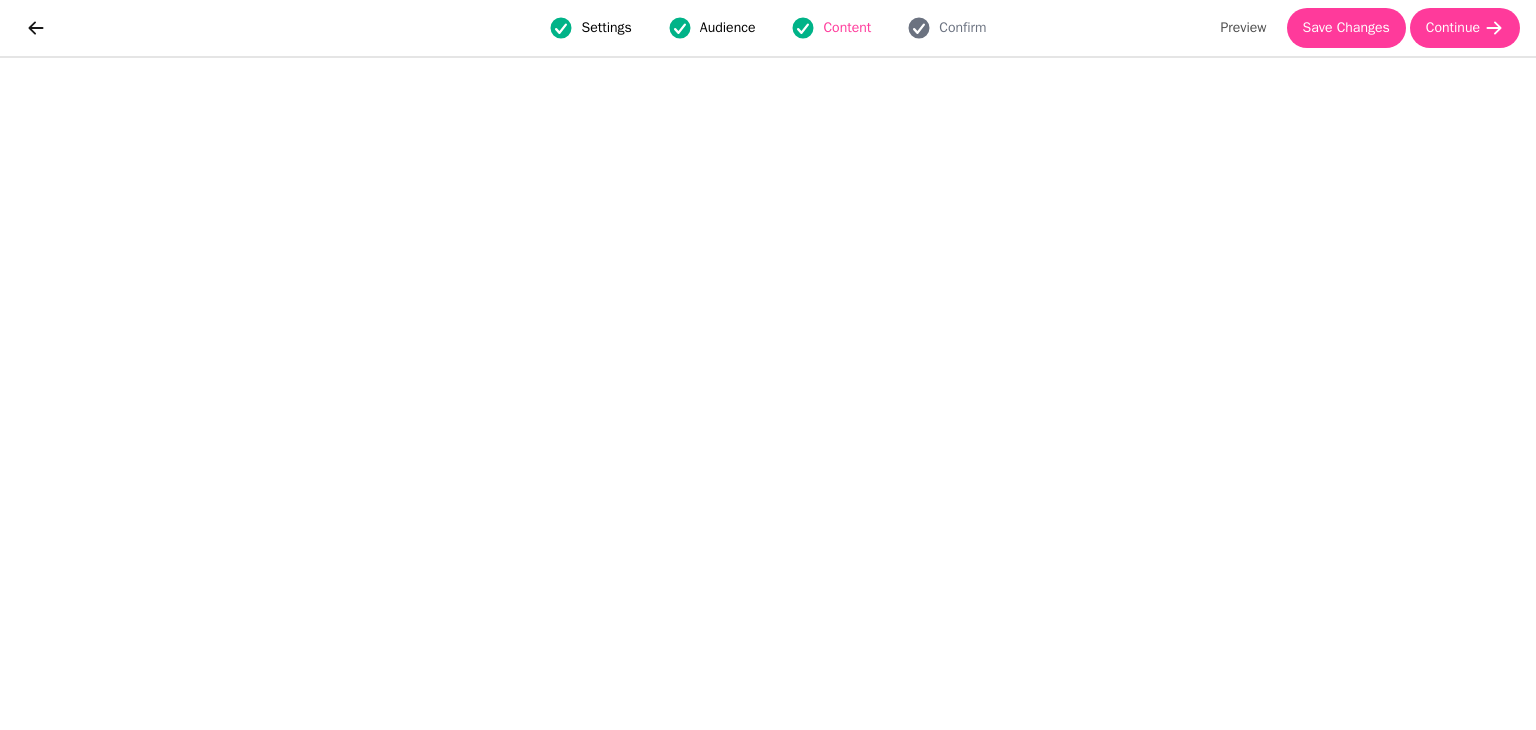 click on "Settings" at bounding box center (590, 28) 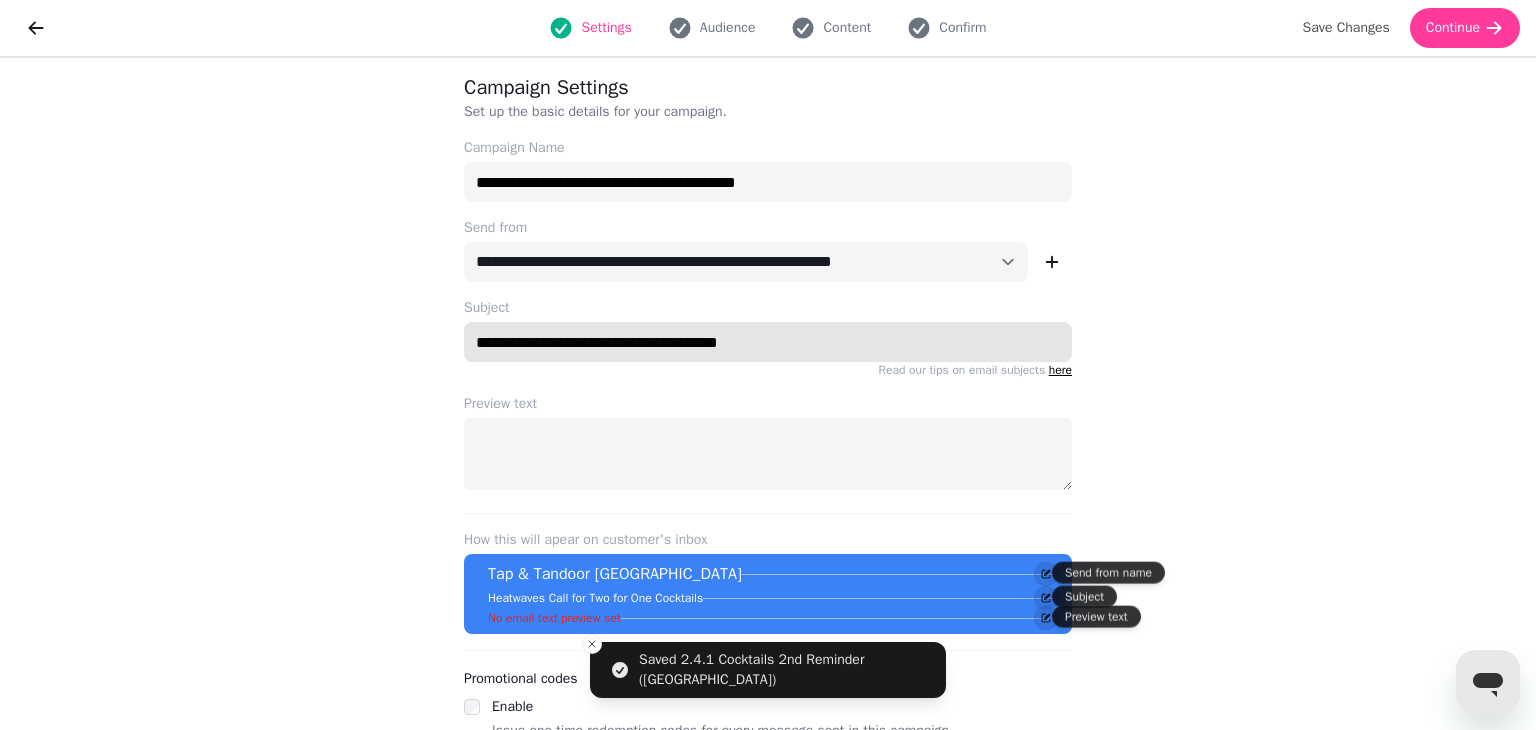 click on "**********" at bounding box center (768, 342) 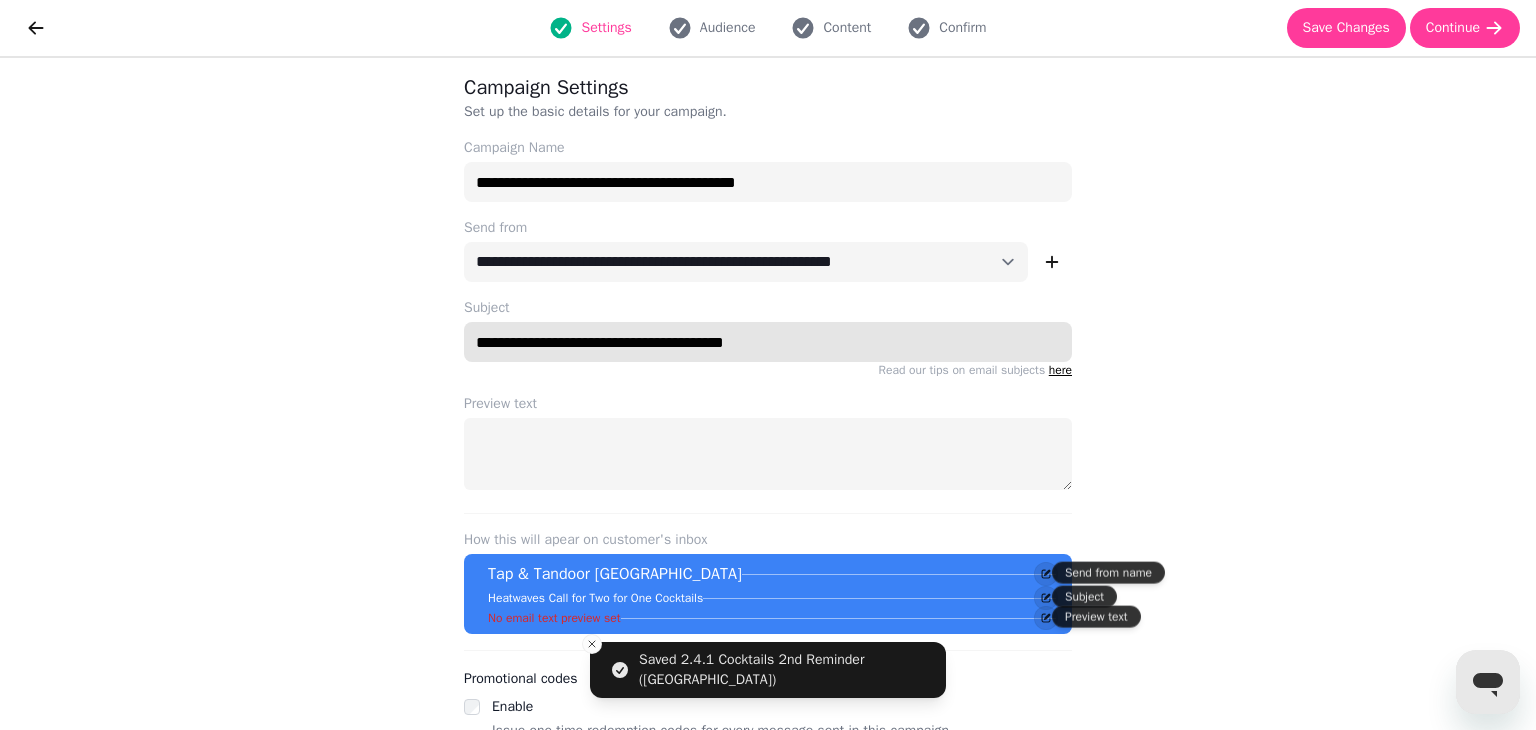 paste on "***" 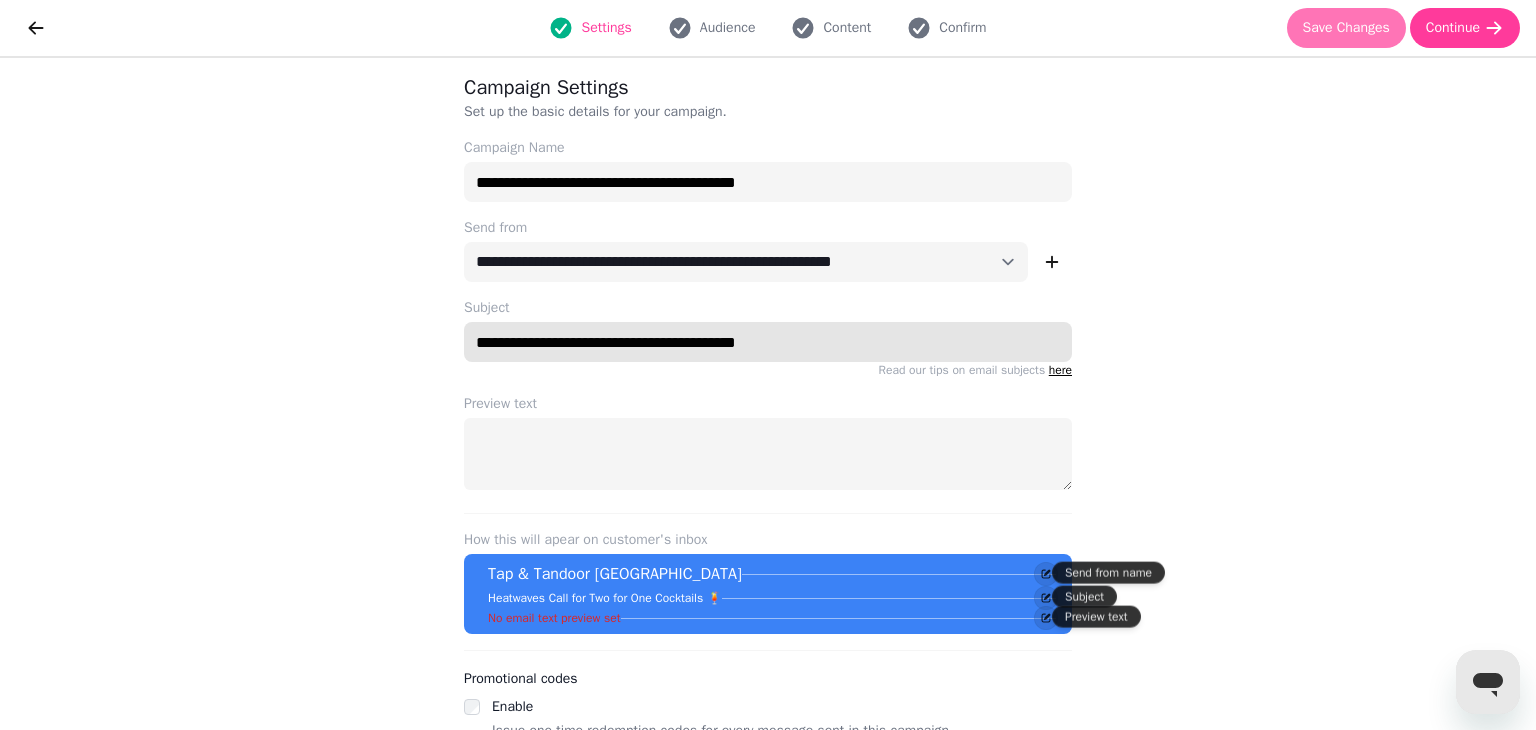 type on "**********" 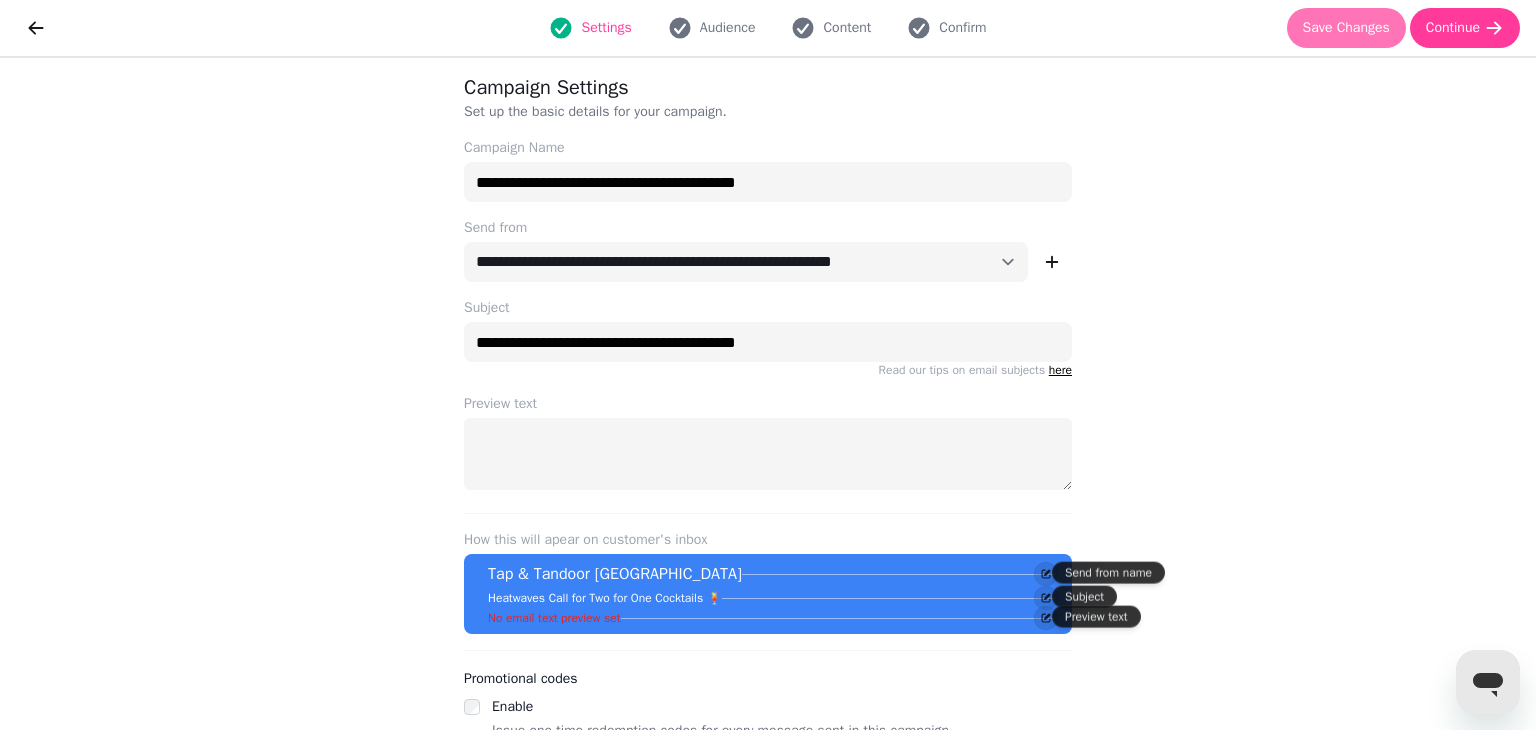 click on "Save Changes" at bounding box center (1346, 28) 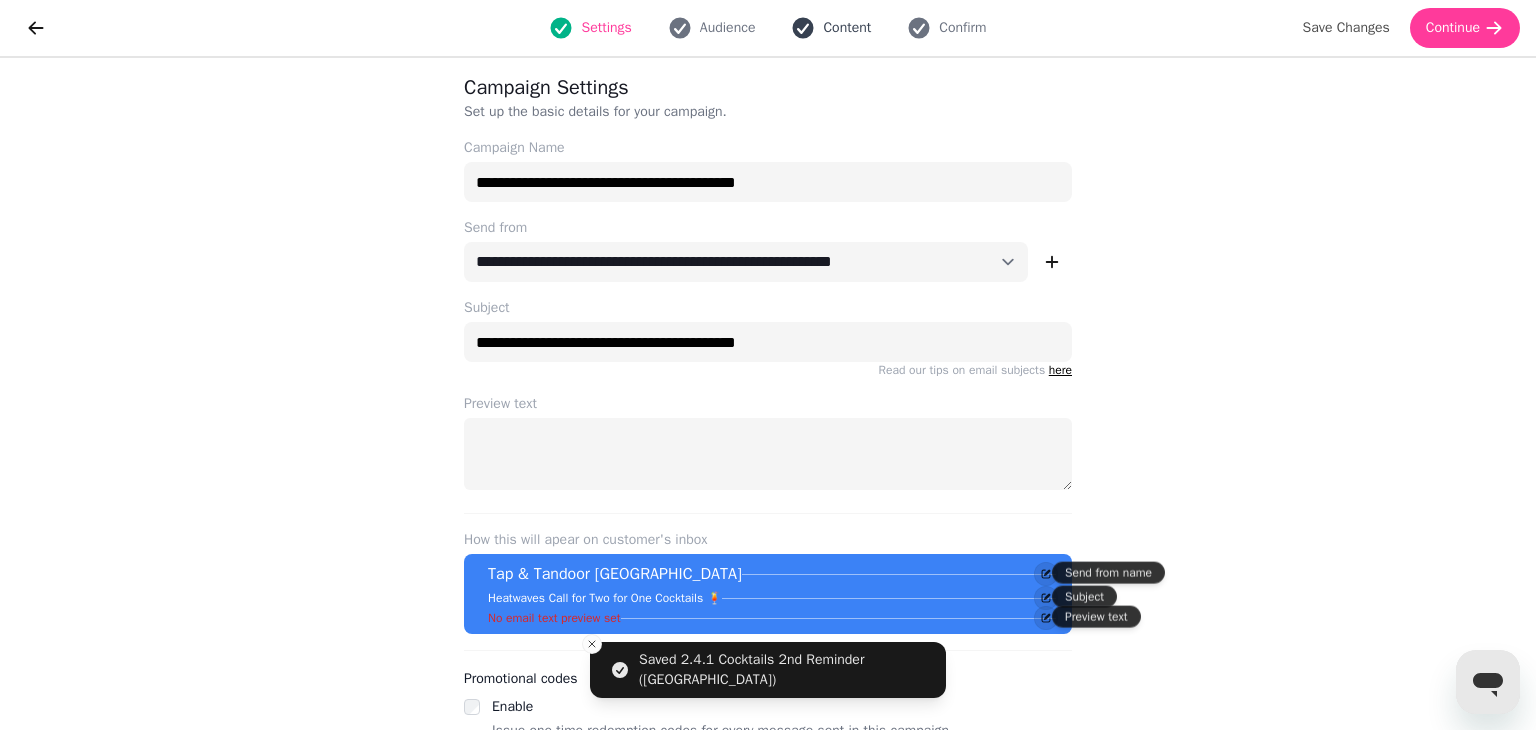 click on "Content" at bounding box center (847, 28) 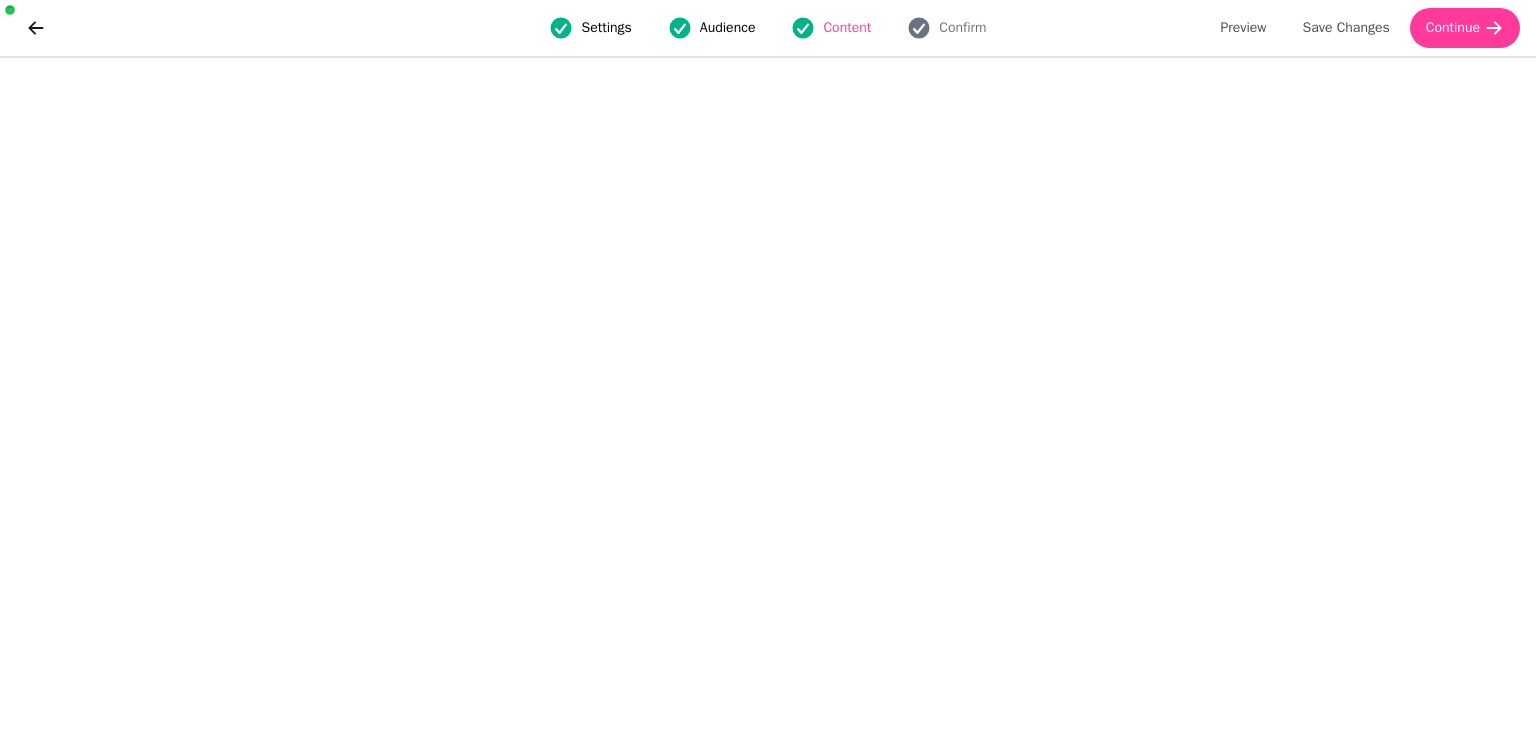 click on "Settings" at bounding box center [606, 28] 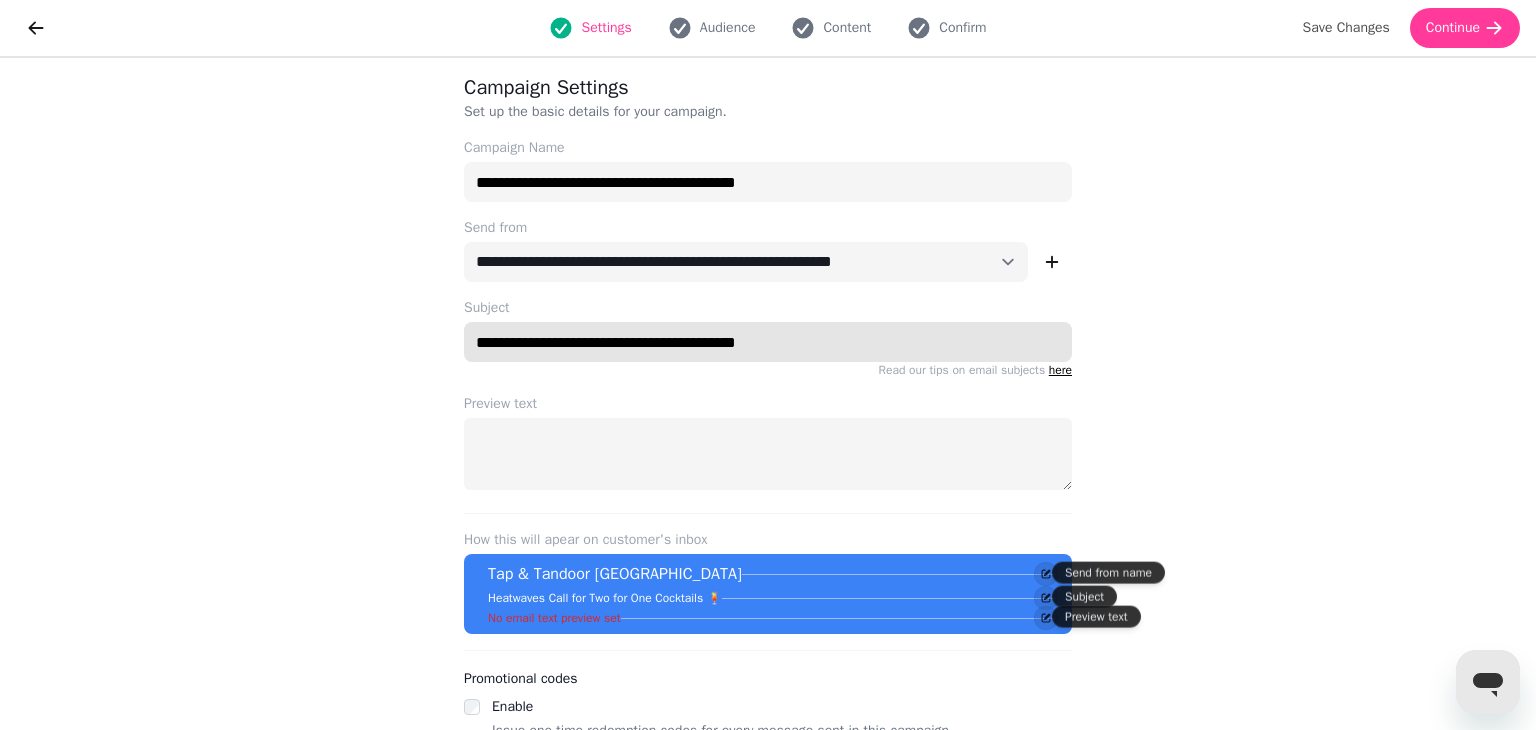 click on "**********" at bounding box center (768, 342) 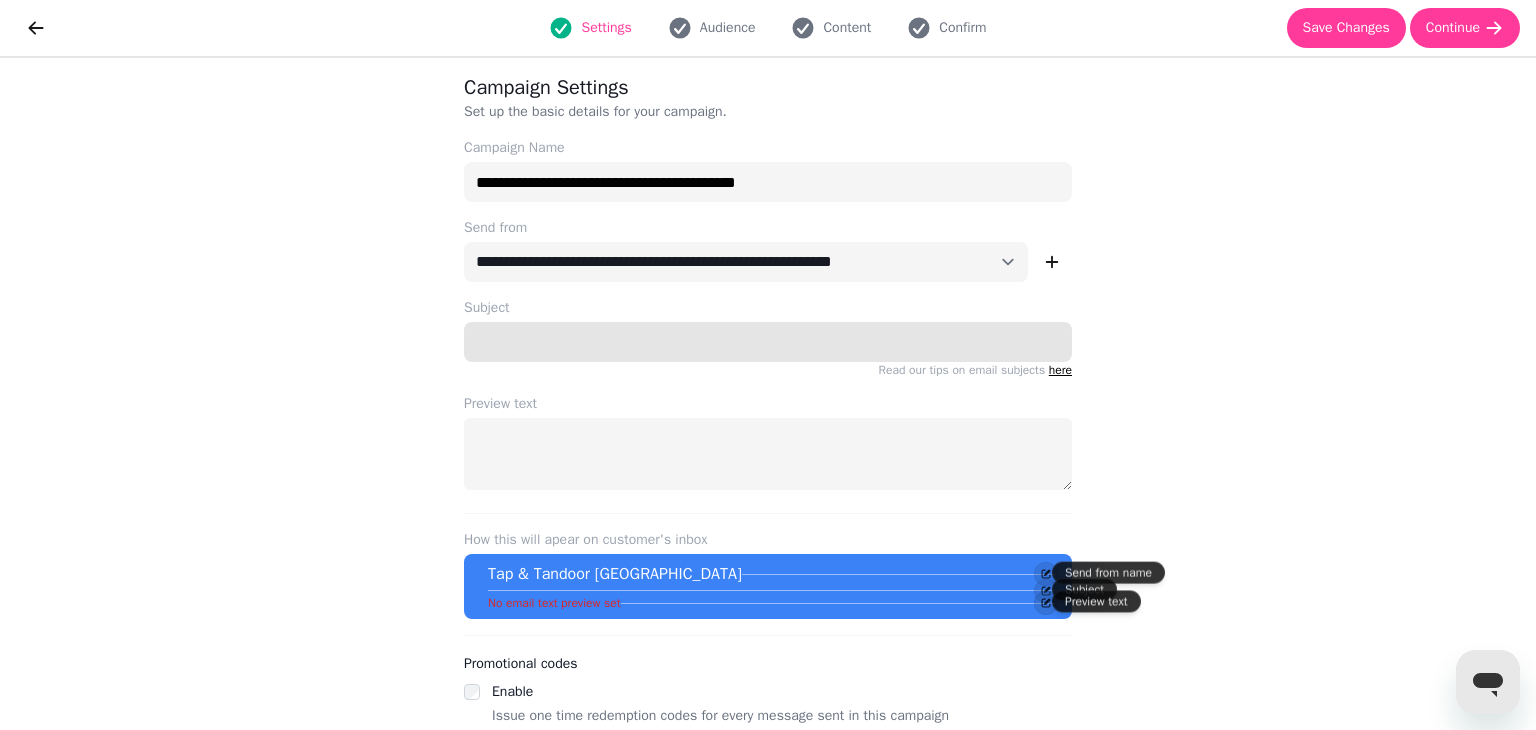 paste on "**********" 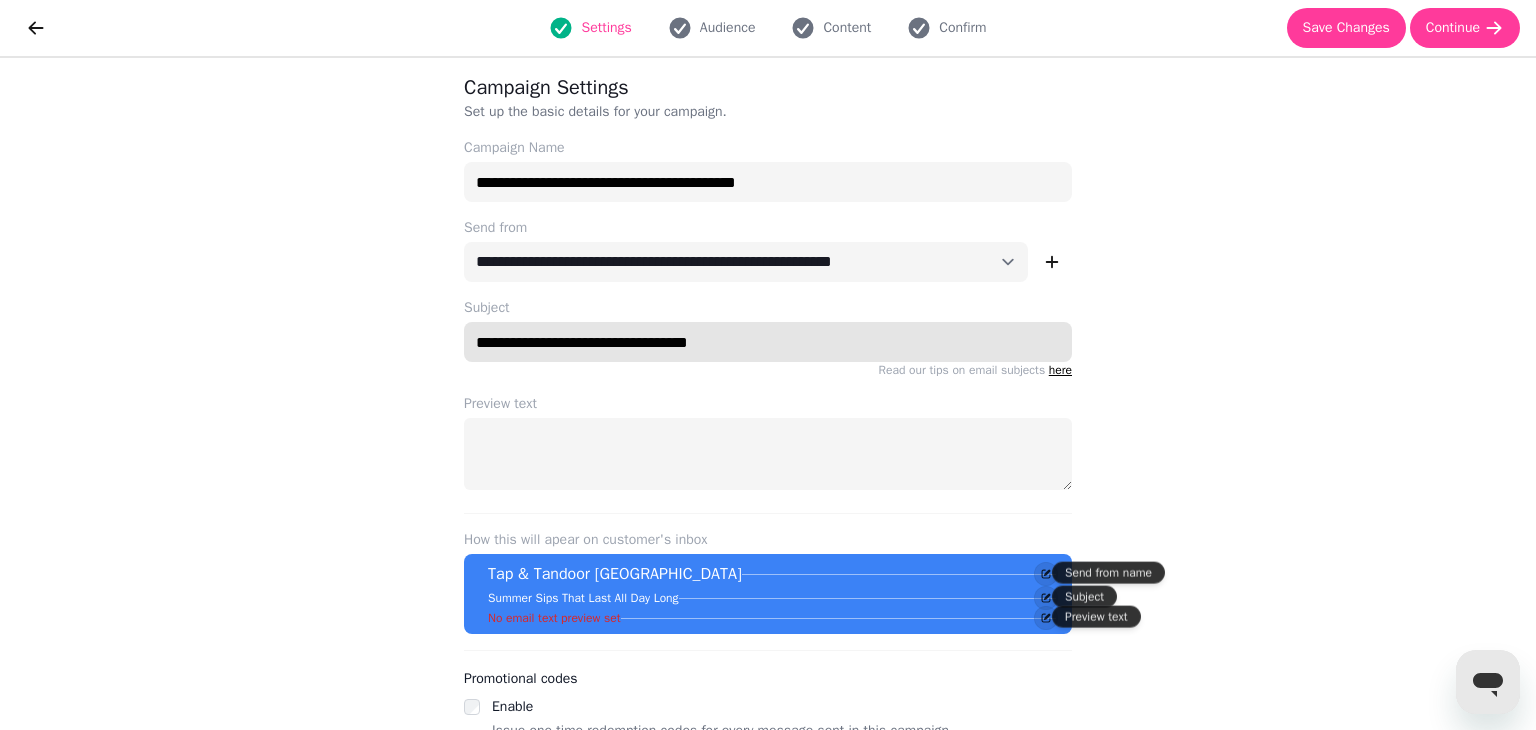 paste on "***" 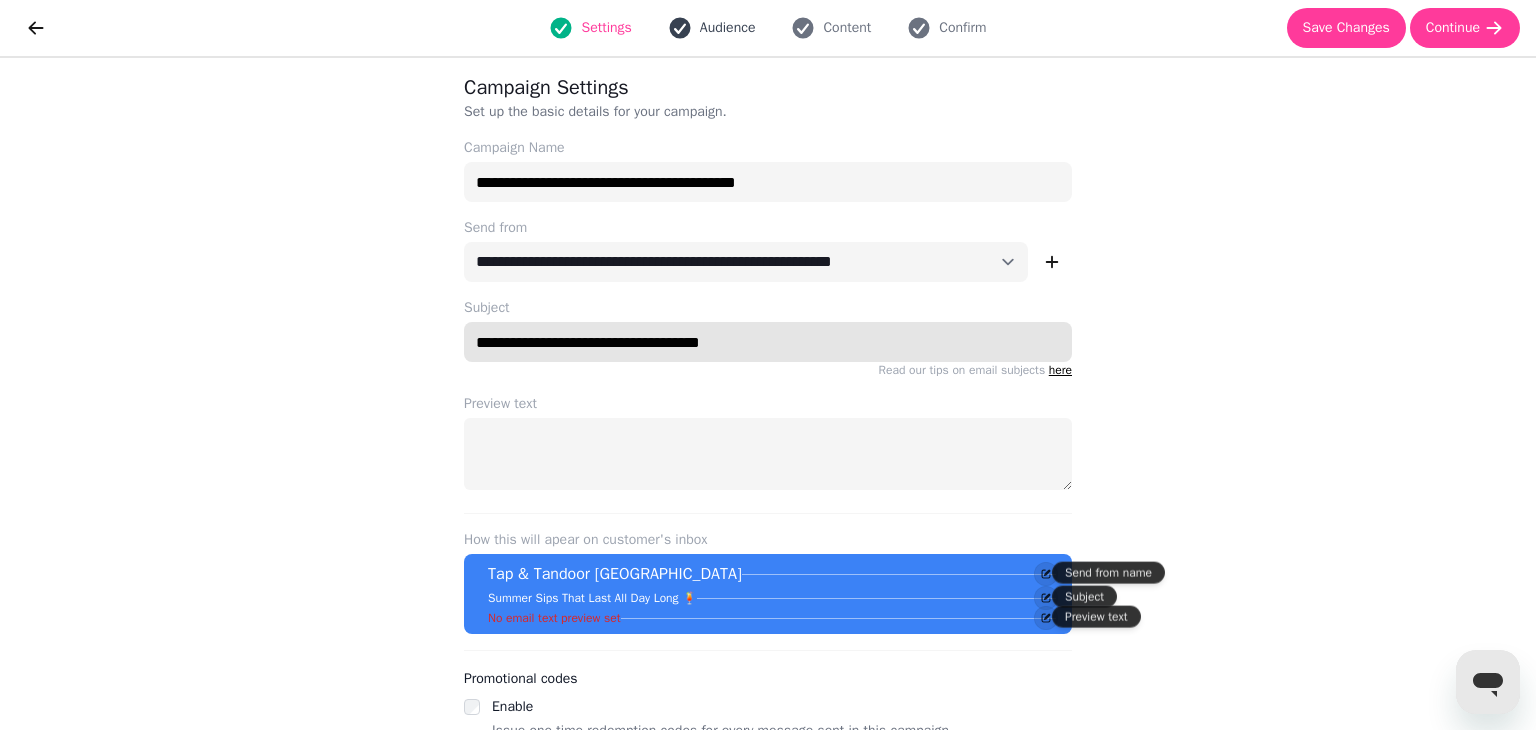 click on "Audience" at bounding box center [728, 28] 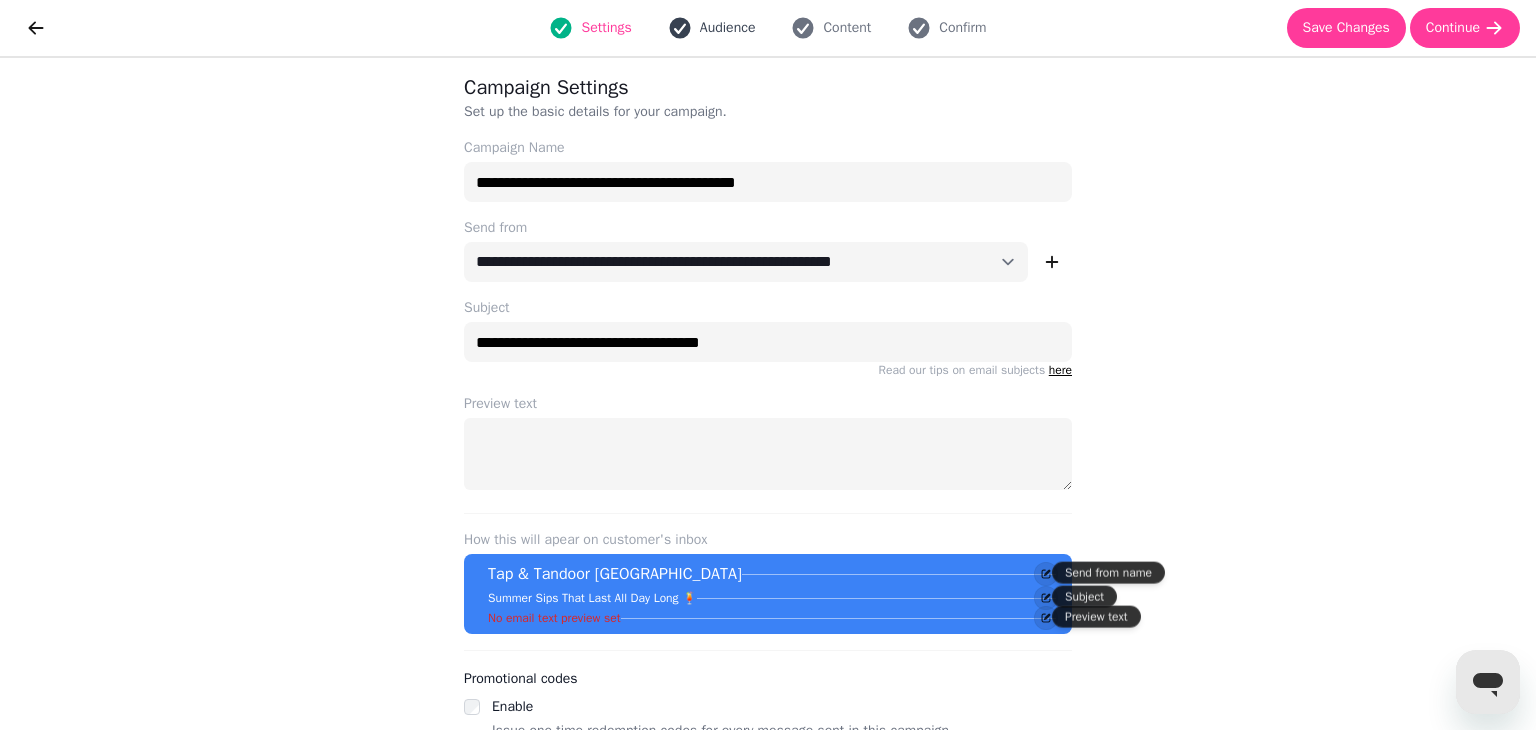 select on "**********" 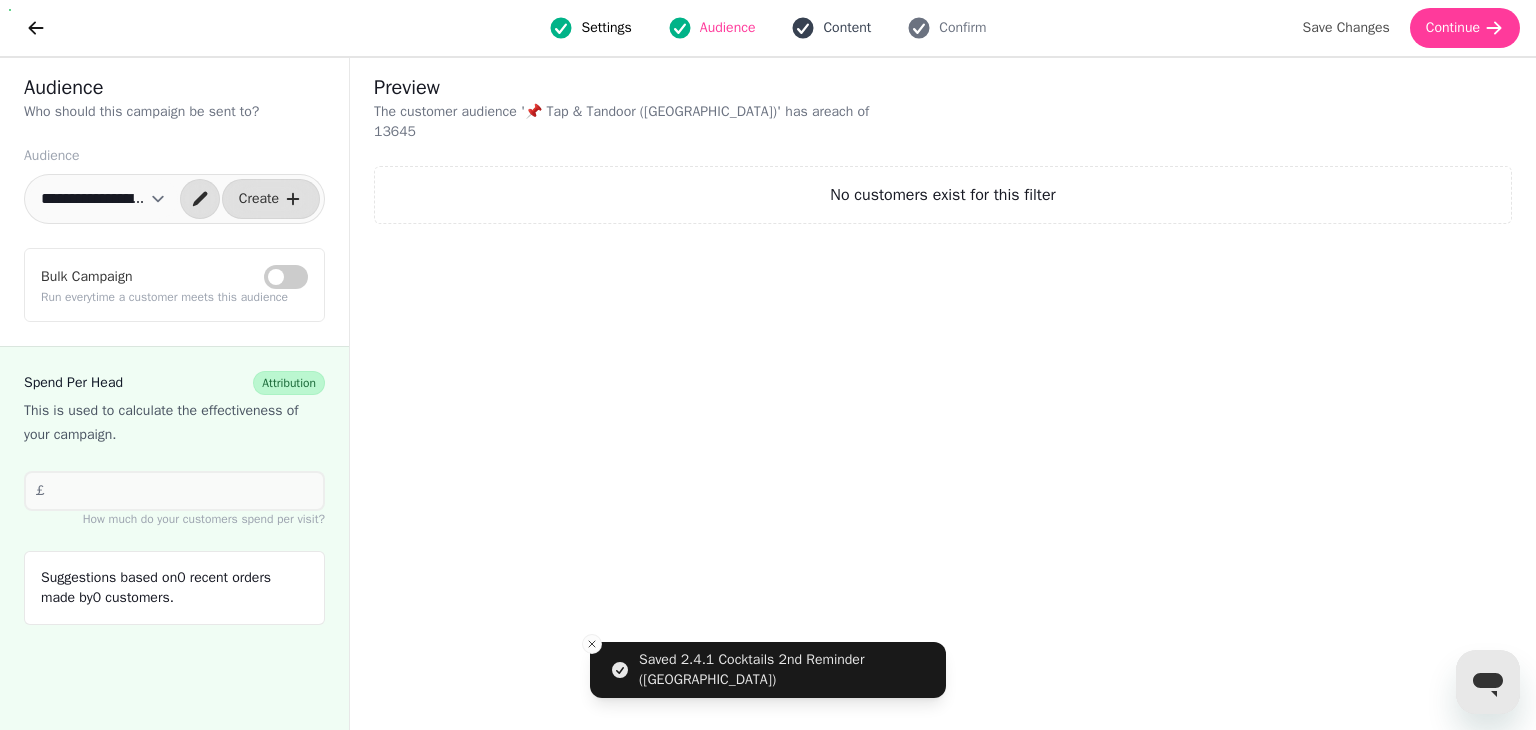 click on "Content" at bounding box center [847, 28] 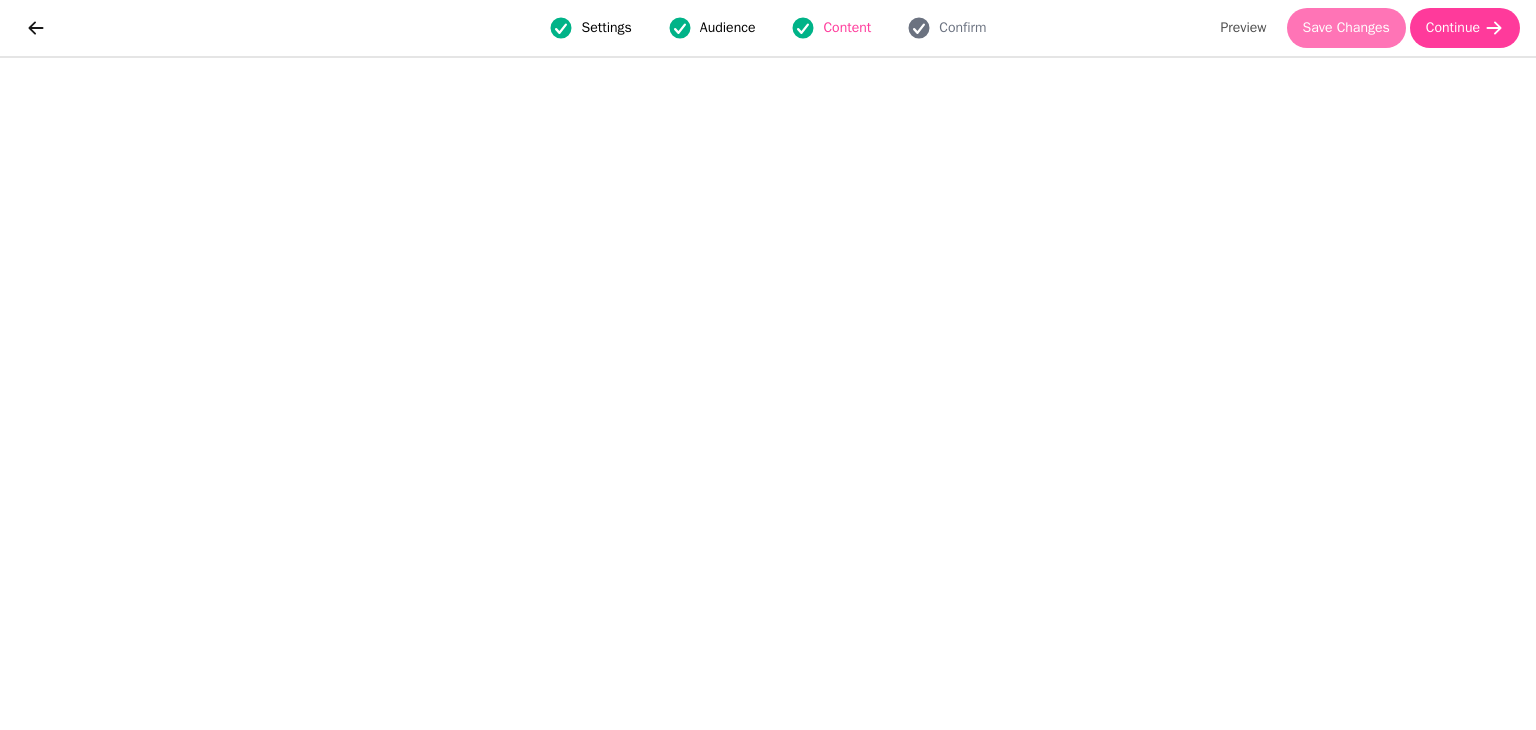 click on "Save Changes" at bounding box center [1346, 28] 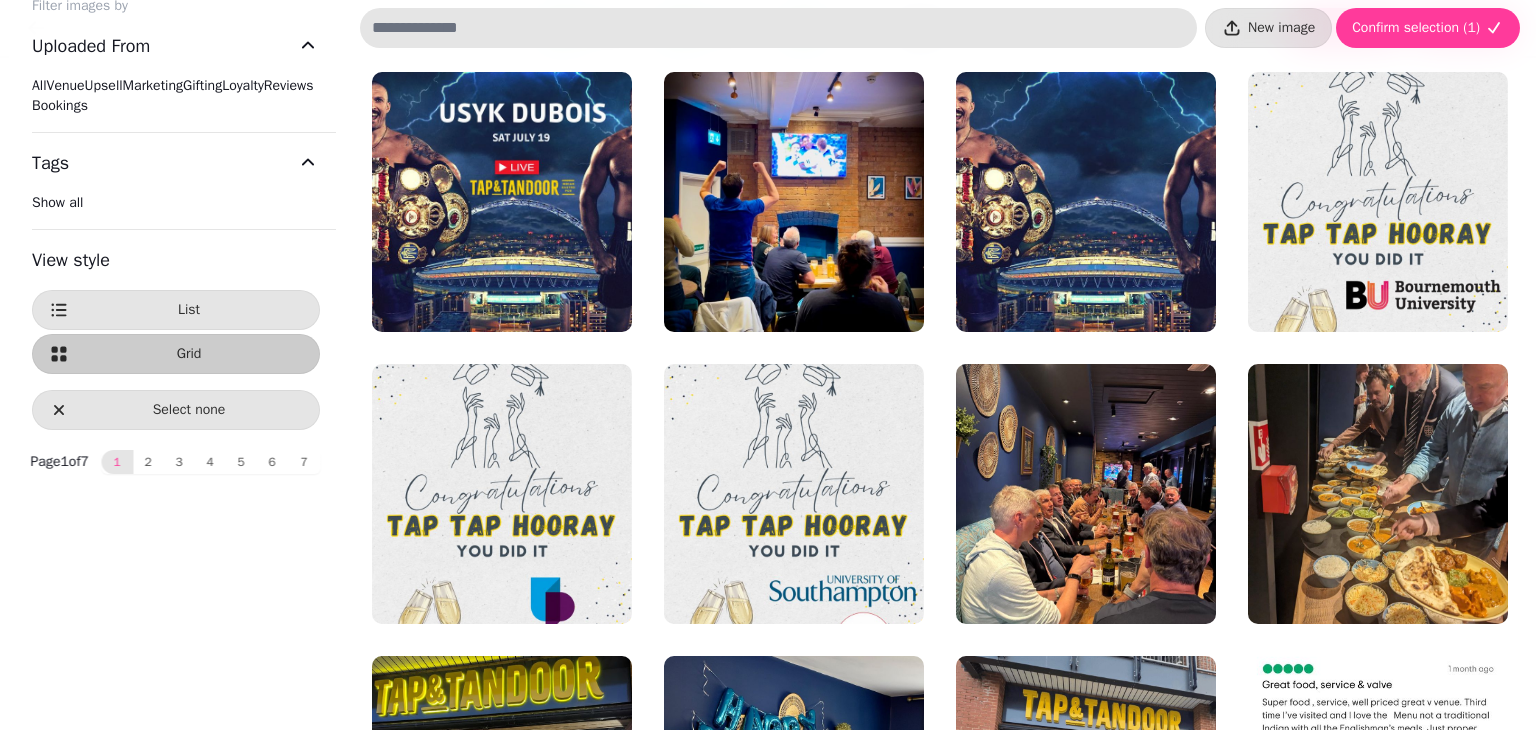 scroll, scrollTop: 70, scrollLeft: 0, axis: vertical 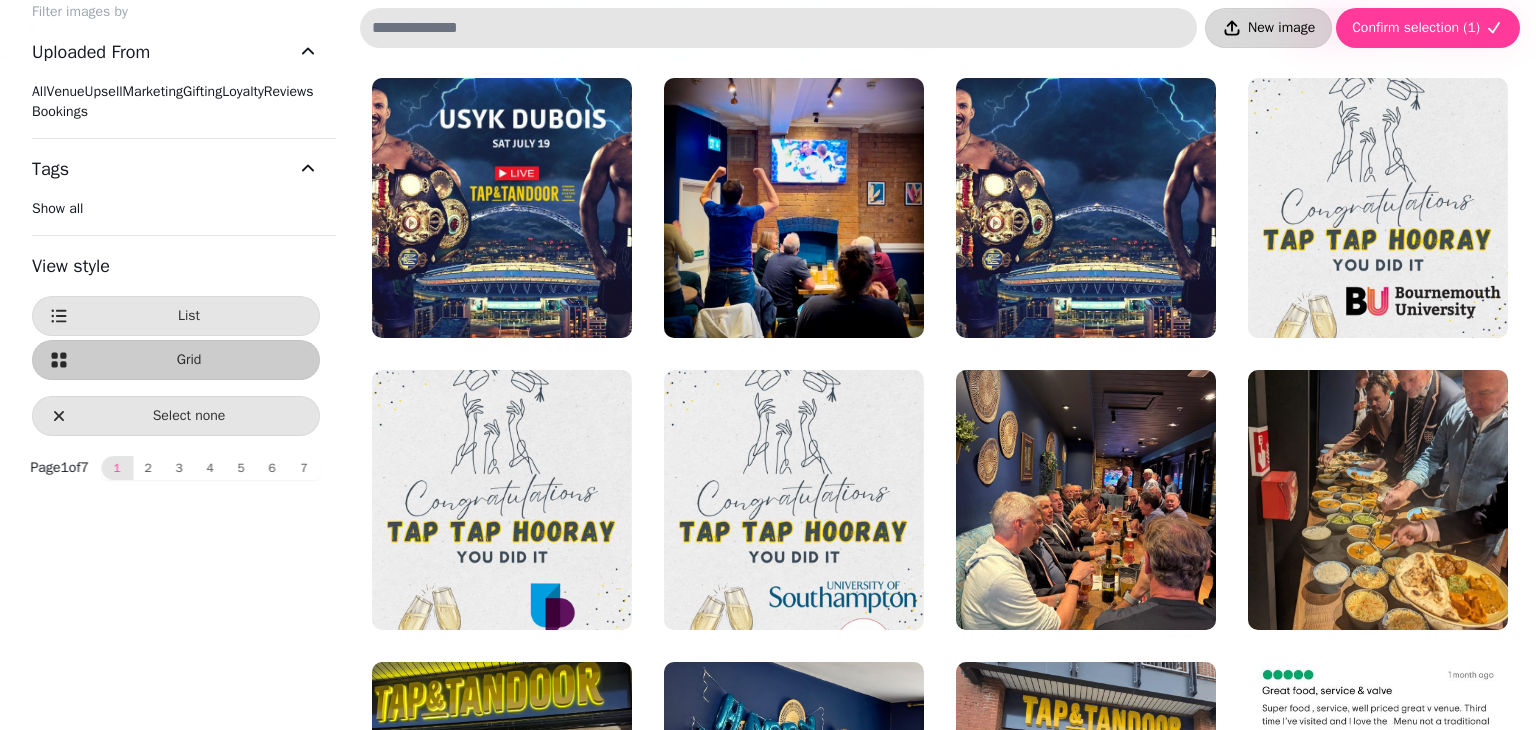 click on "New image" at bounding box center [1281, 28] 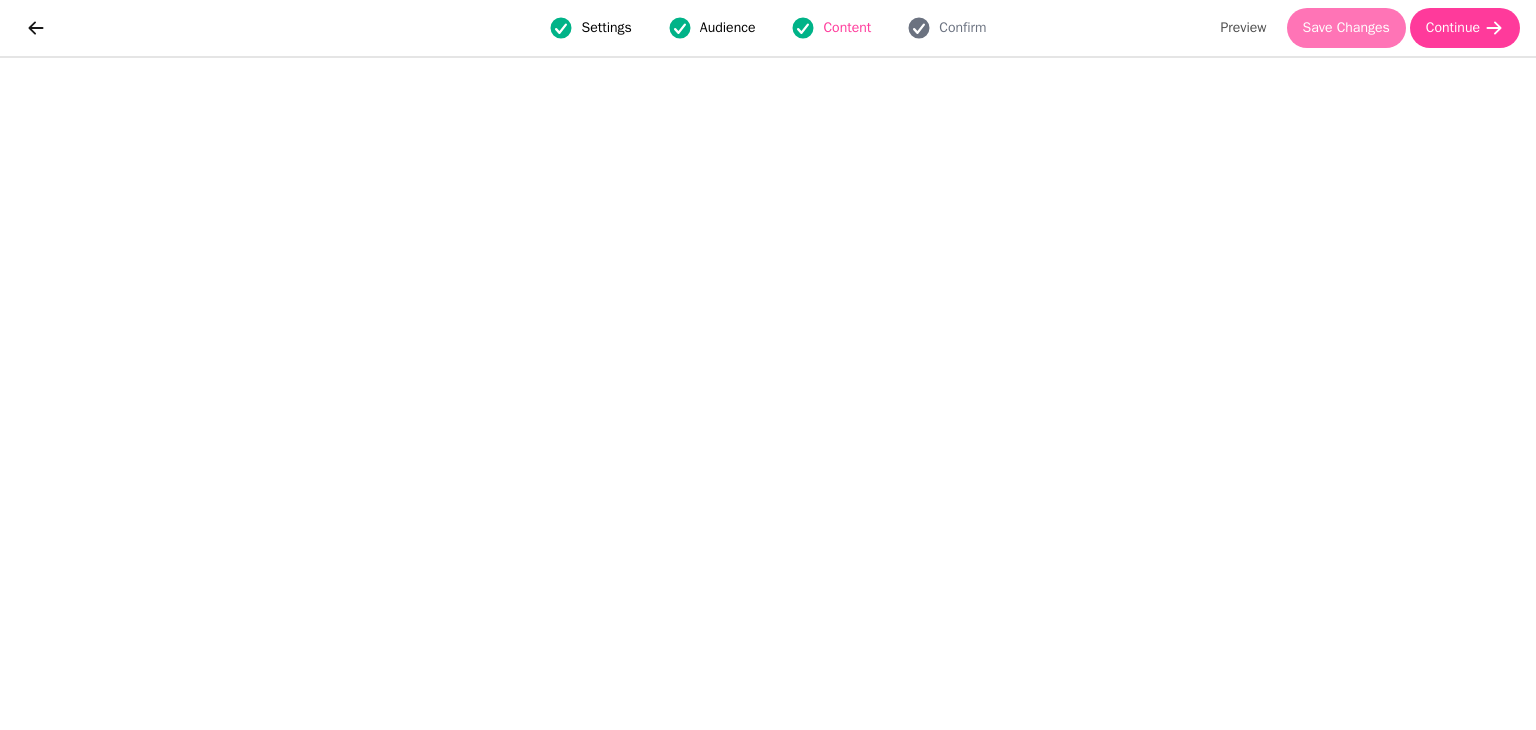 click on "Save Changes" at bounding box center [1346, 28] 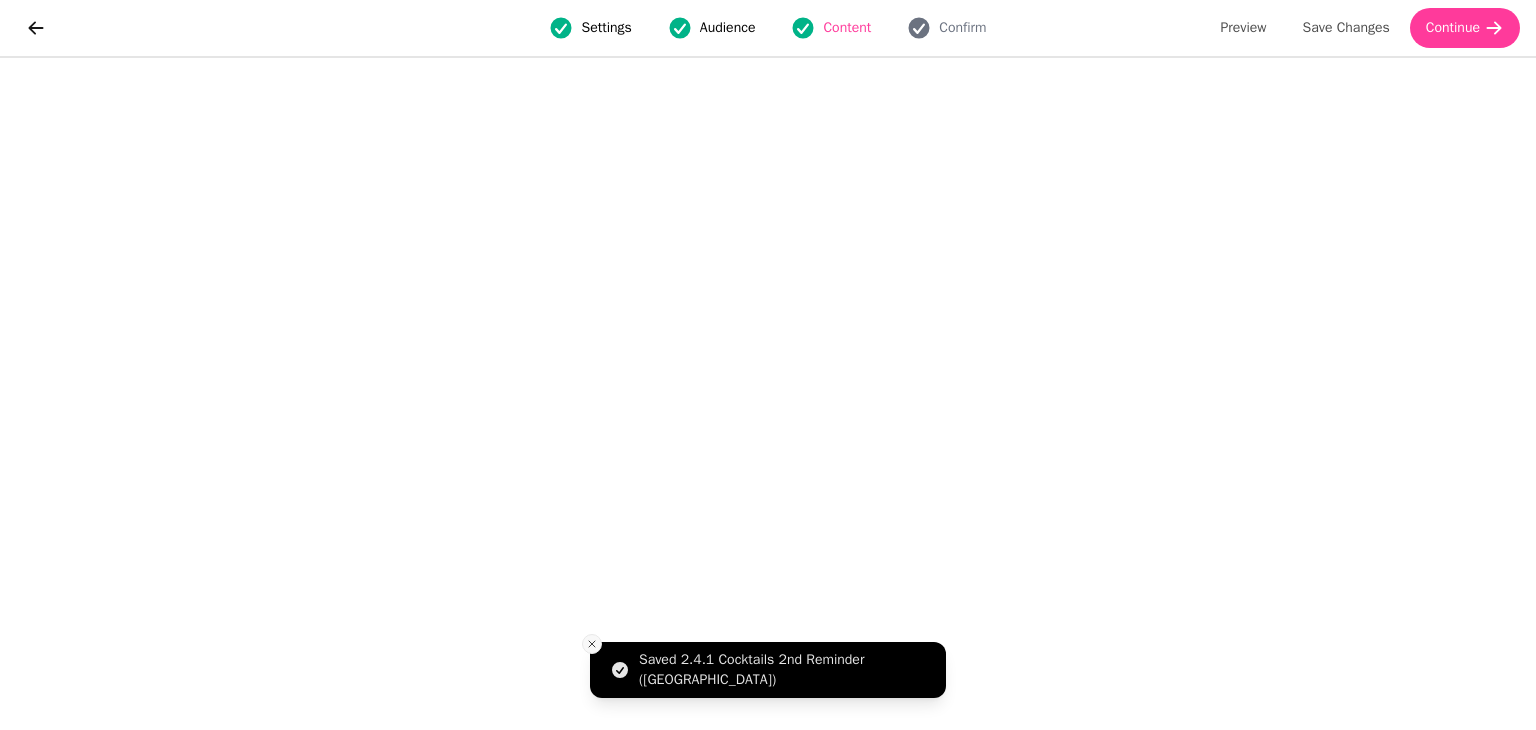 click 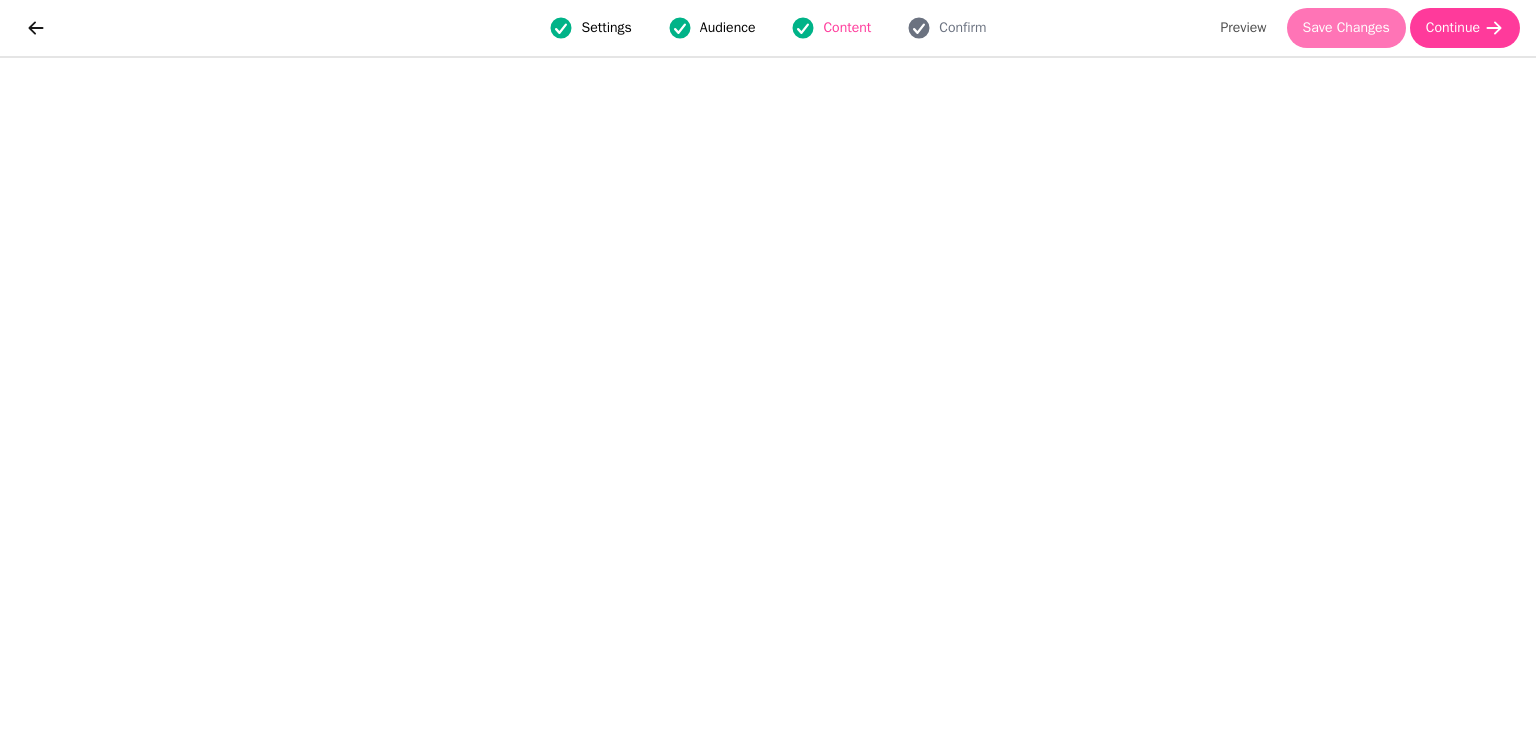 click on "Save Changes" at bounding box center [1346, 28] 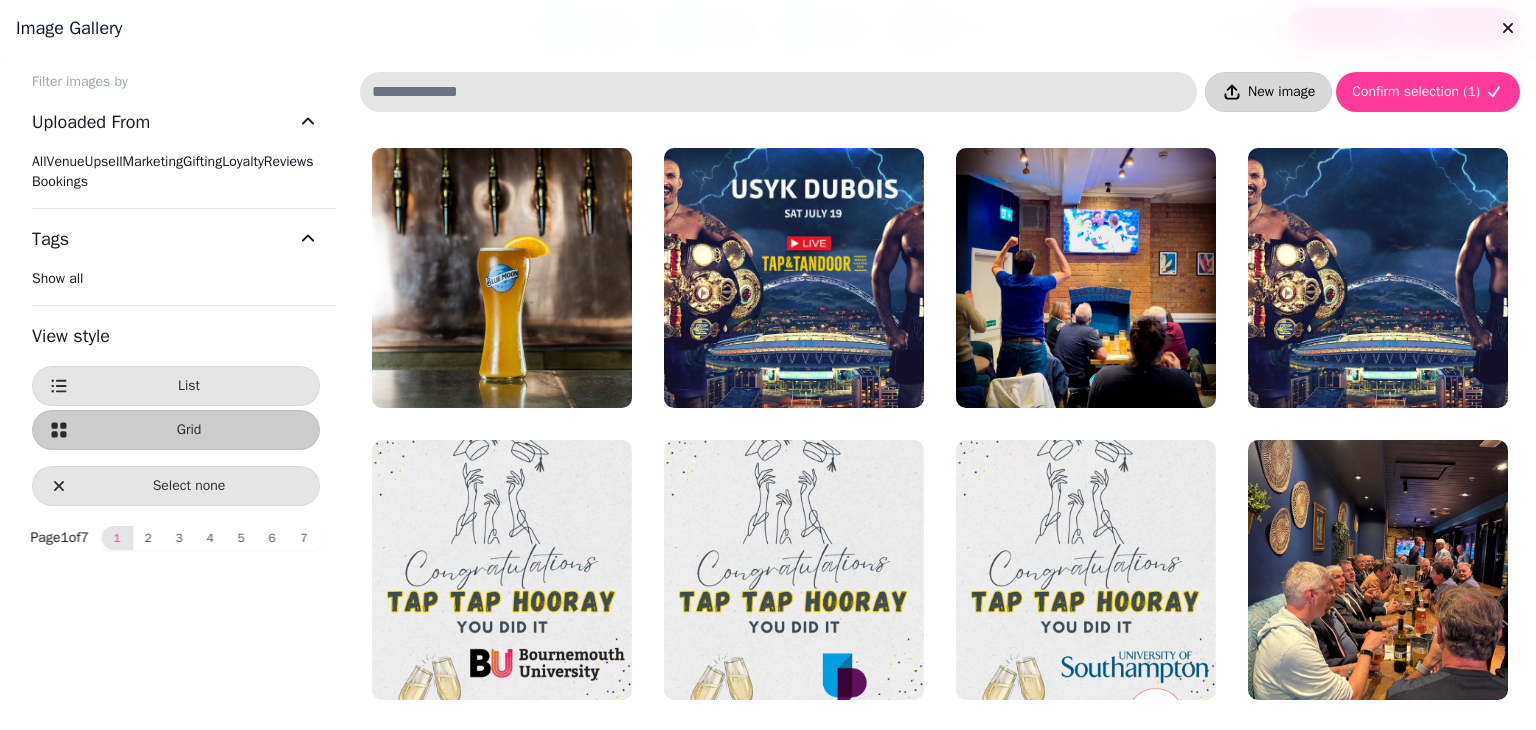 click on "New image" at bounding box center (1268, 92) 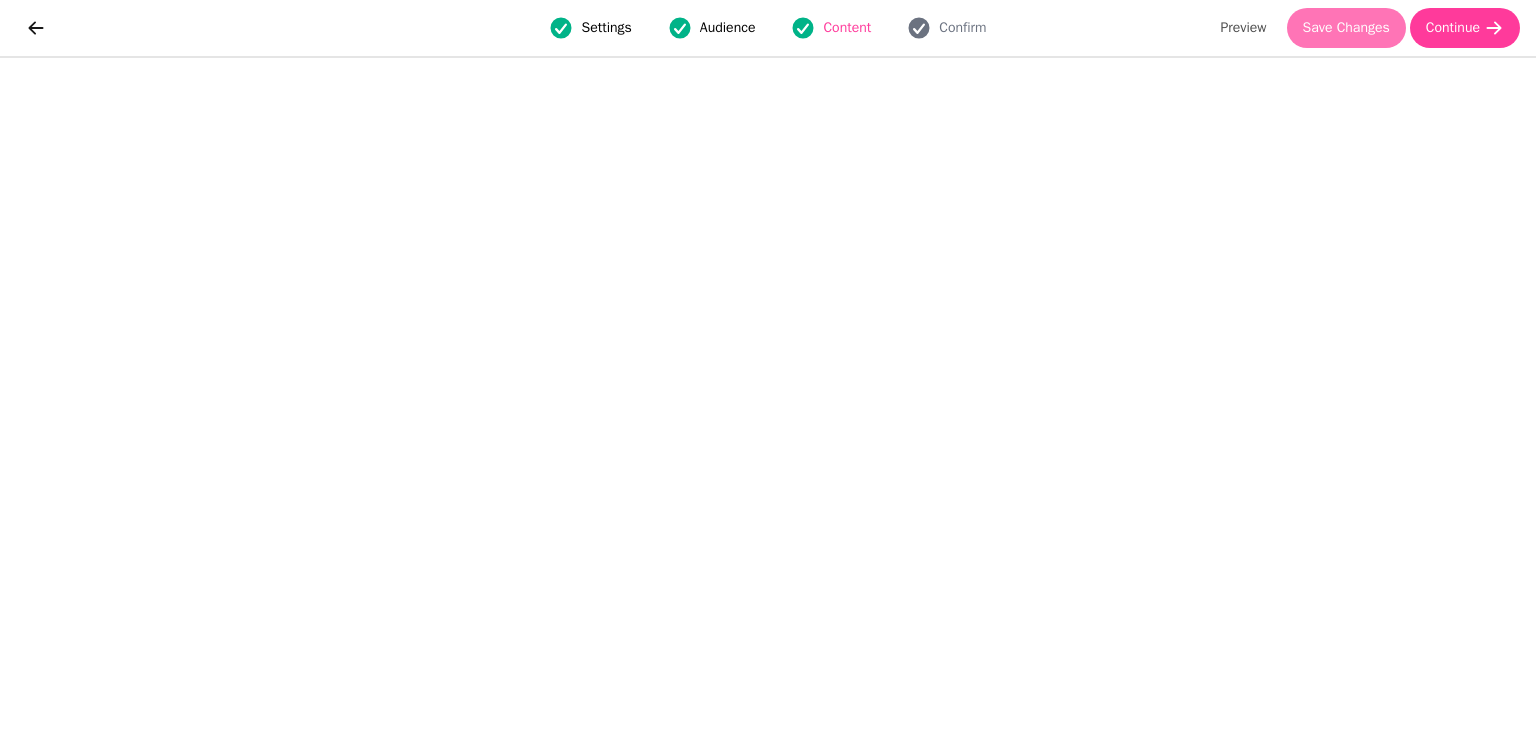 click on "Save Changes" at bounding box center (1346, 28) 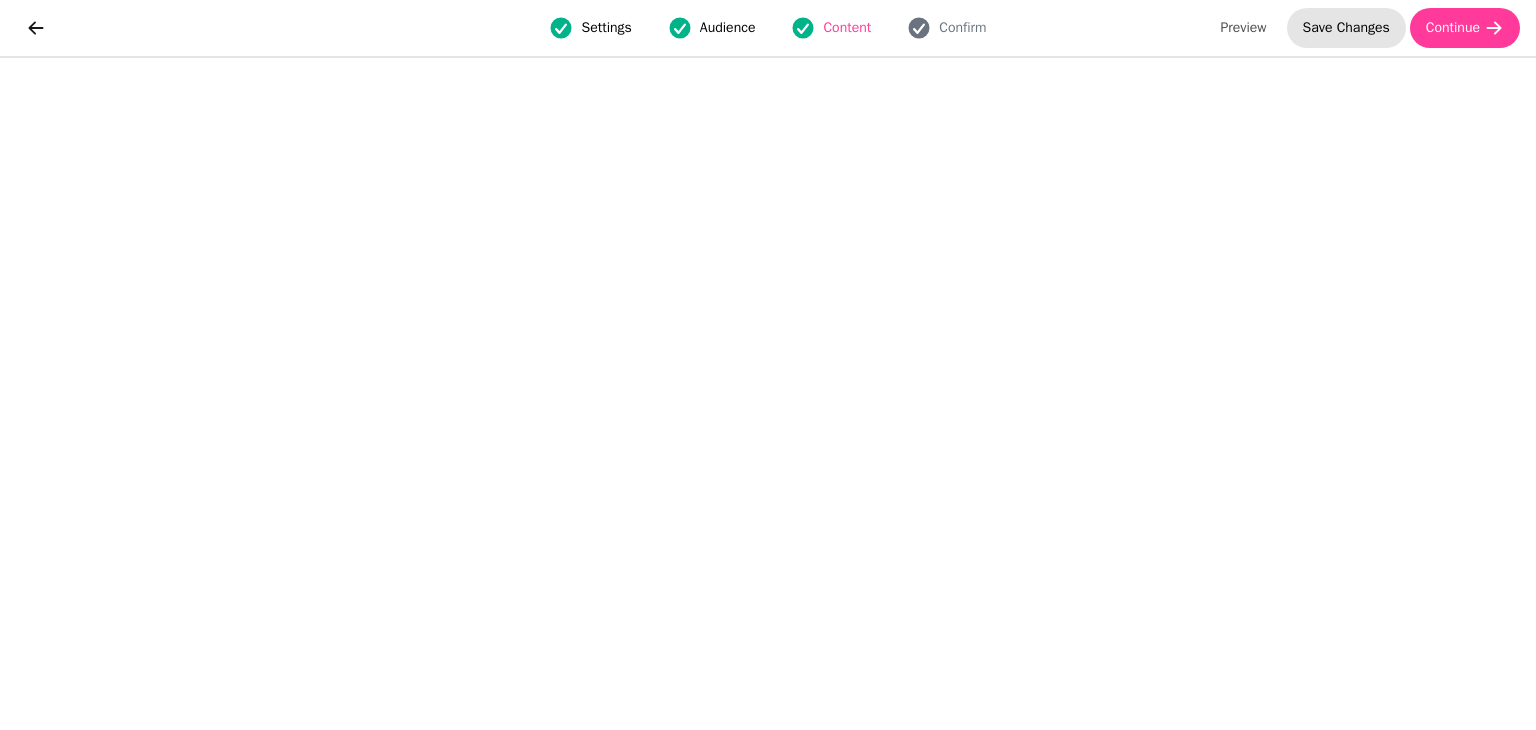 click on "Save Changes" at bounding box center (1346, 28) 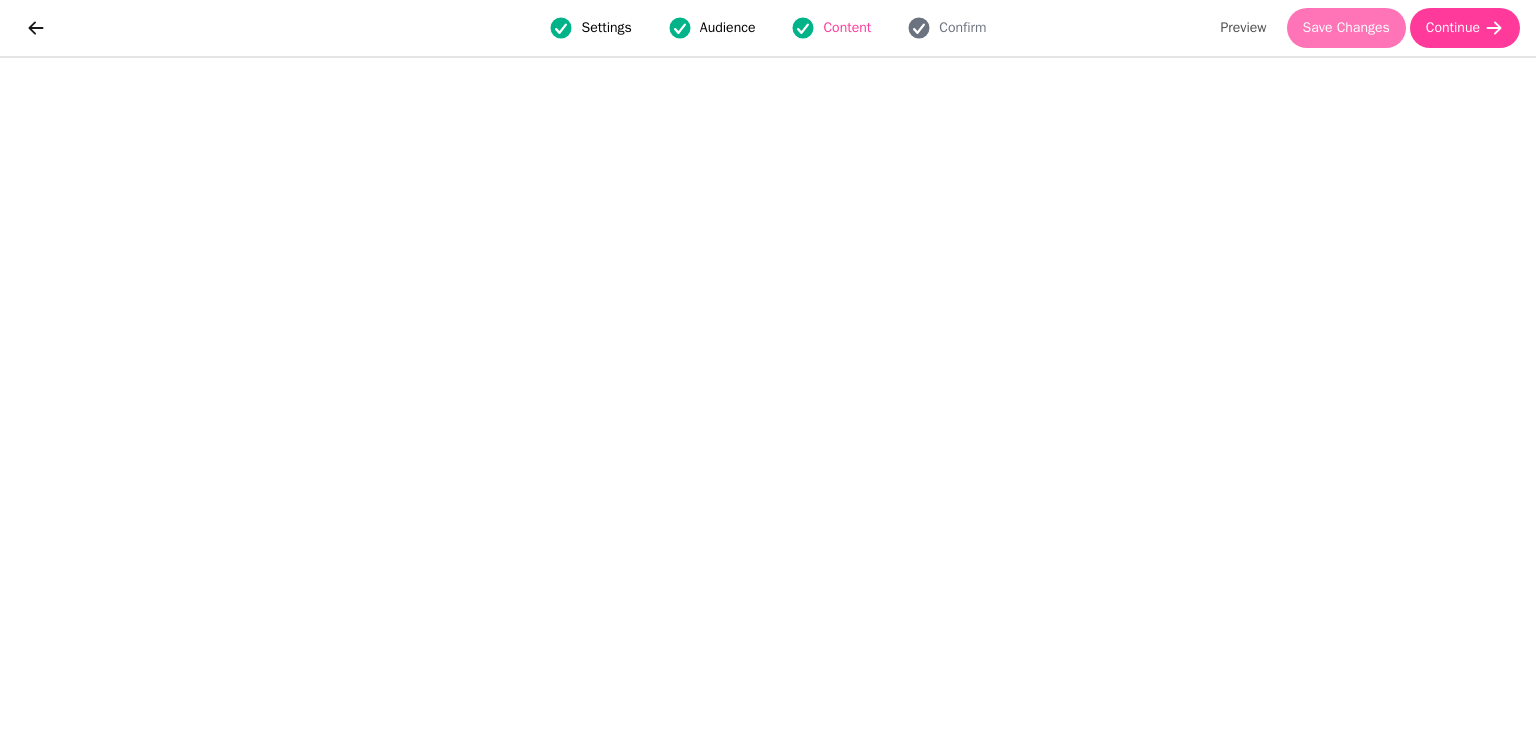 click on "Save Changes" at bounding box center [1346, 28] 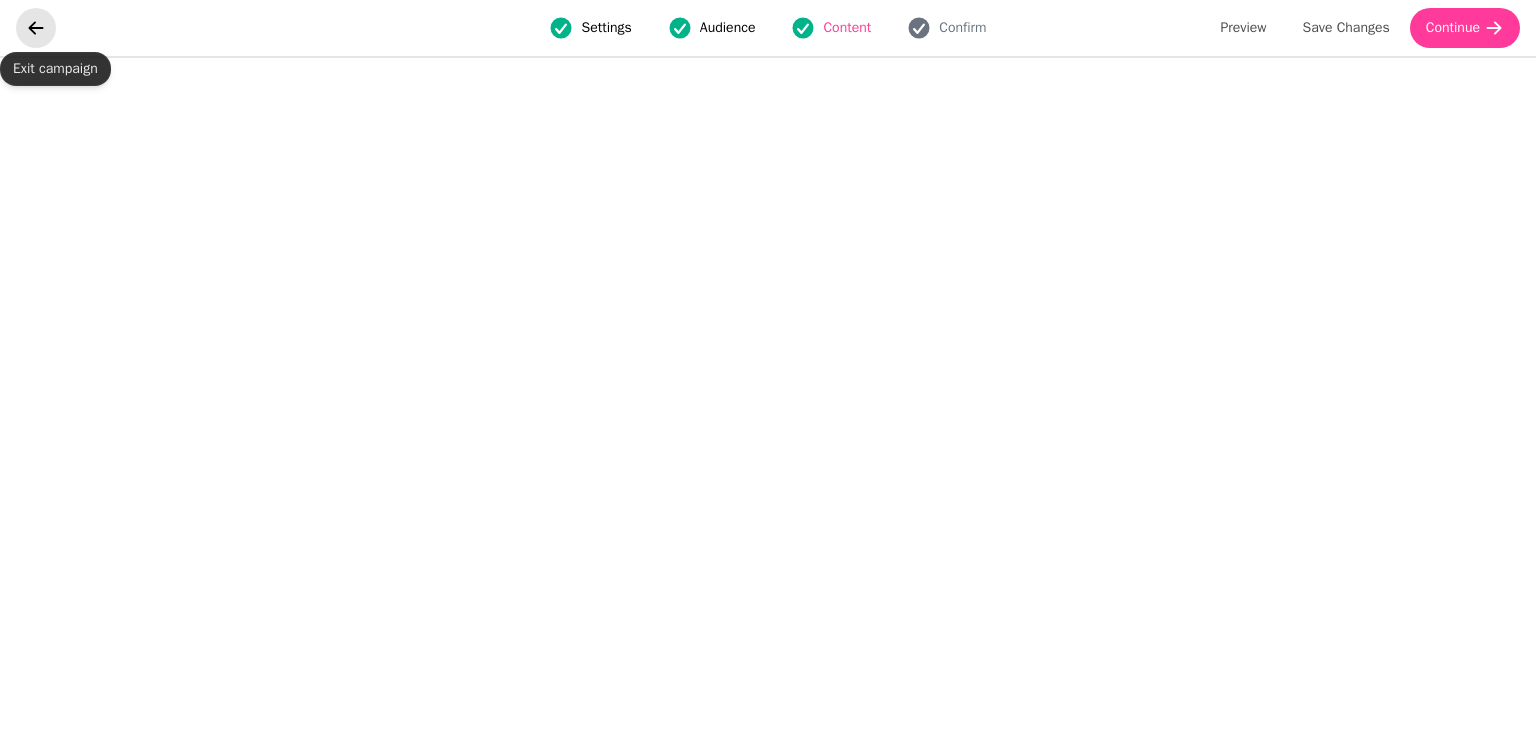 click at bounding box center [36, 28] 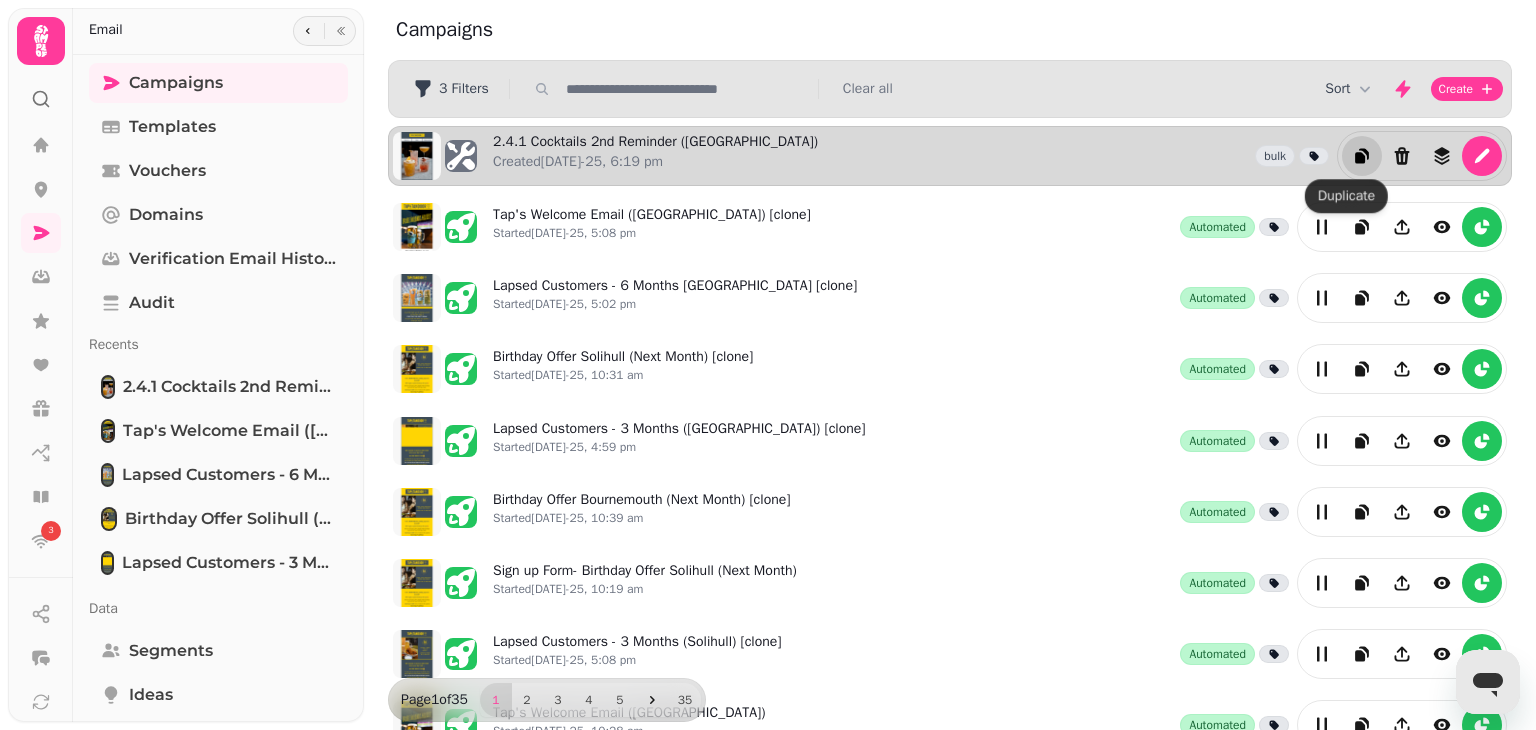 click 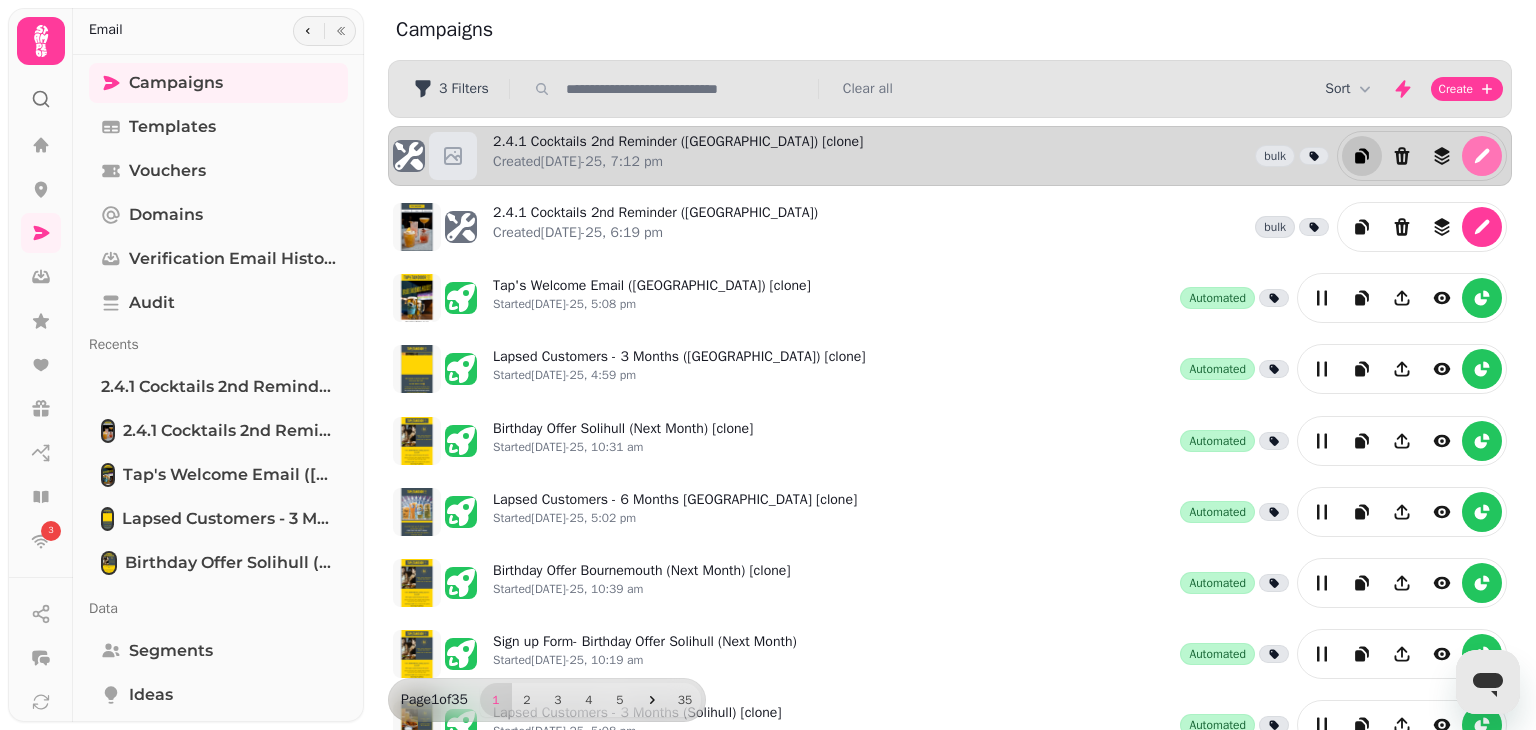 click at bounding box center (1482, 156) 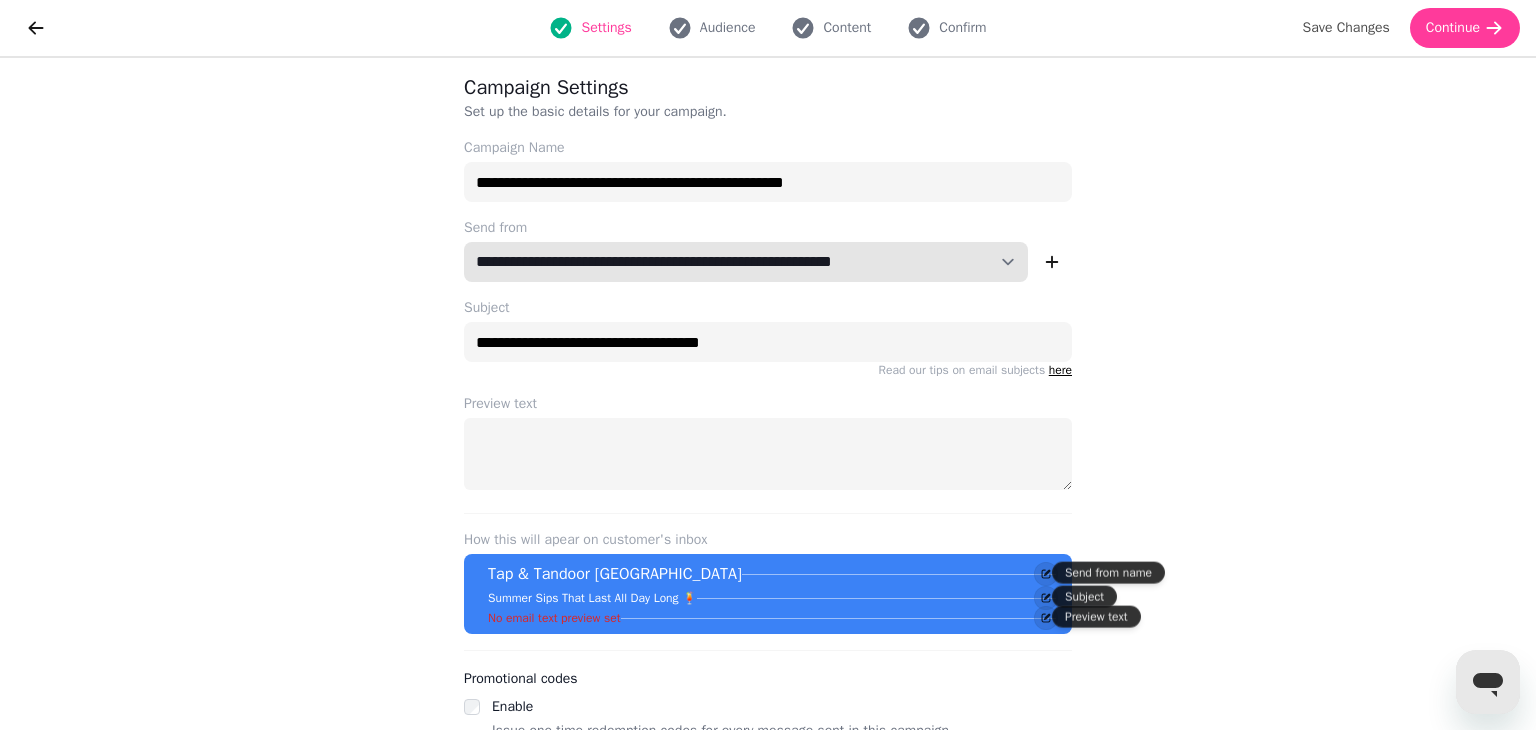 click on "**********" at bounding box center [746, 262] 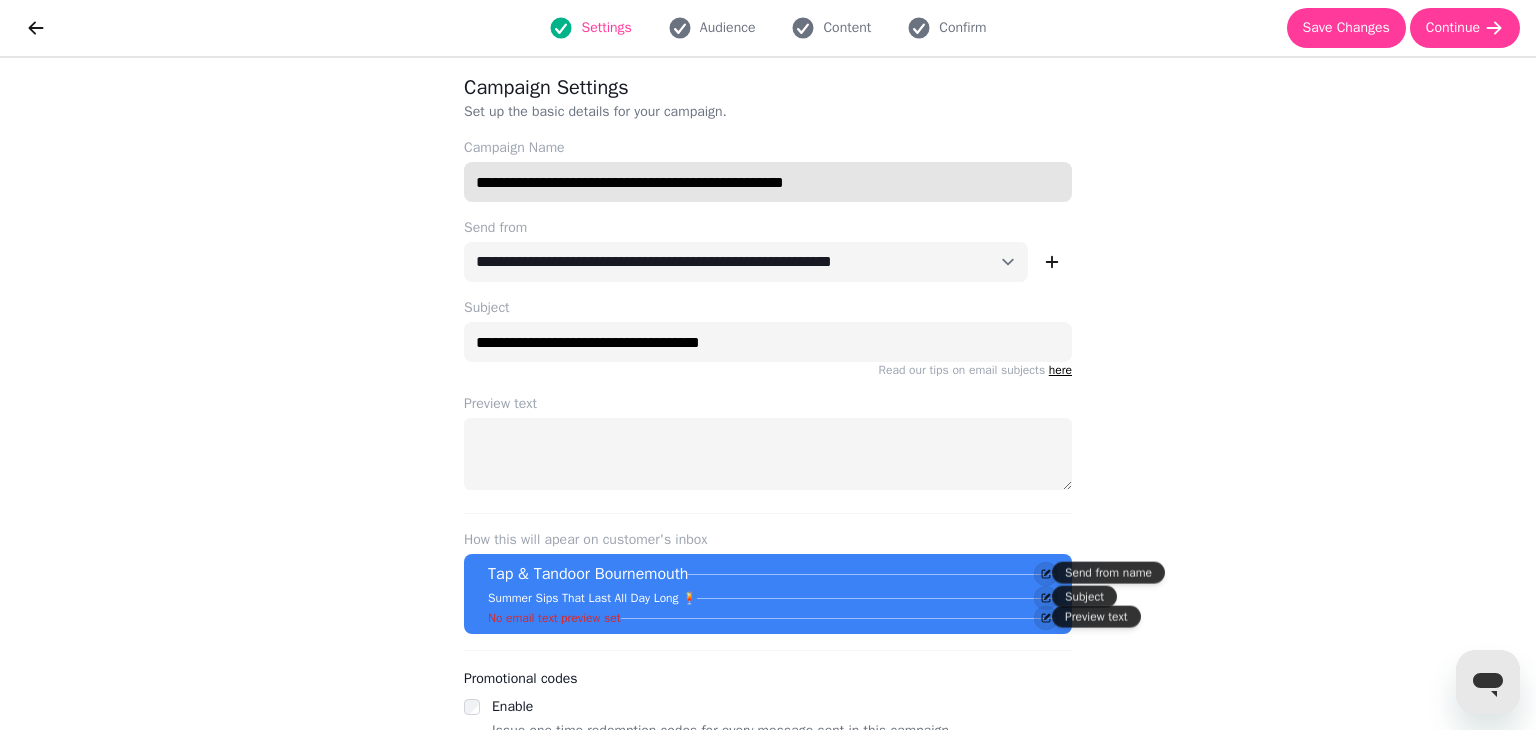 click on "**********" at bounding box center [768, 182] 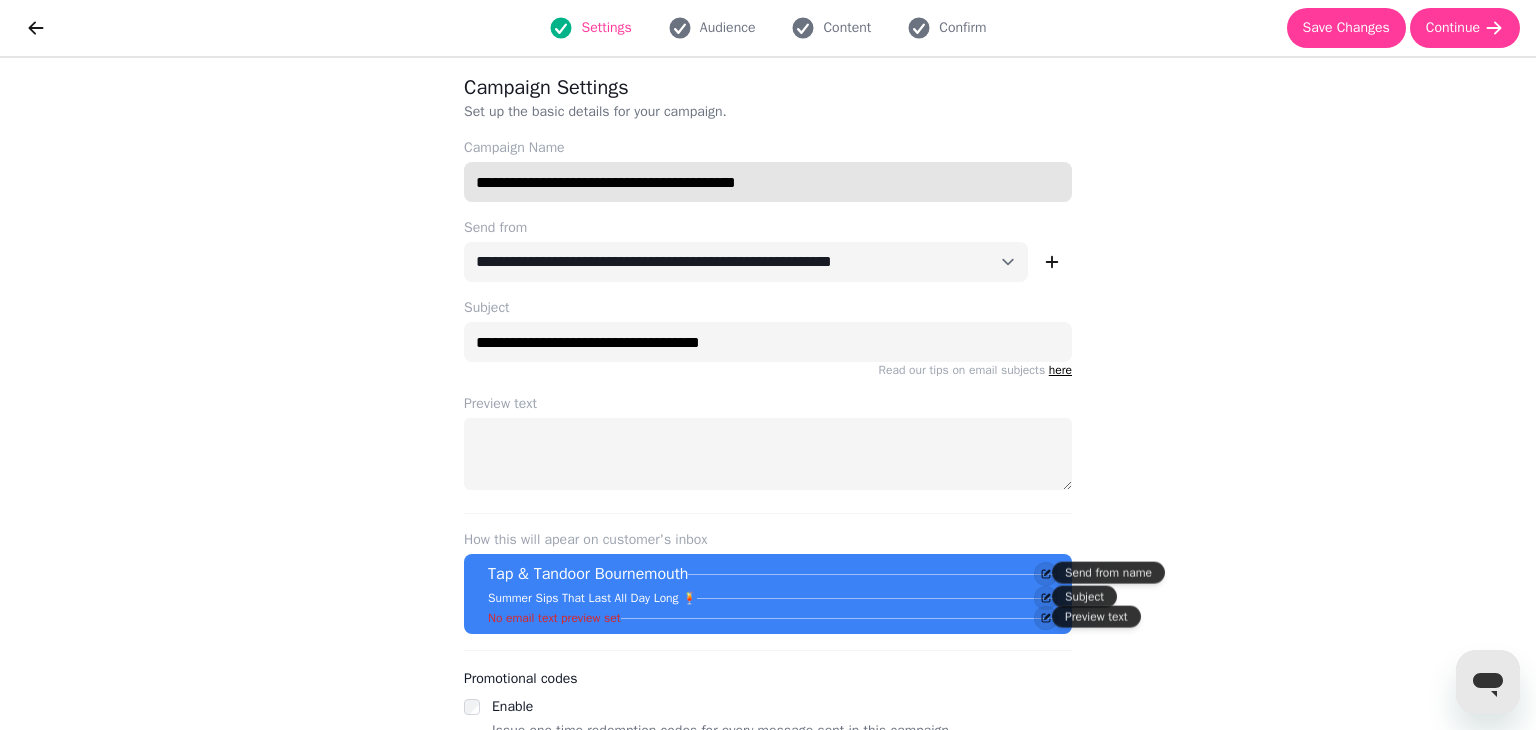 type on "**********" 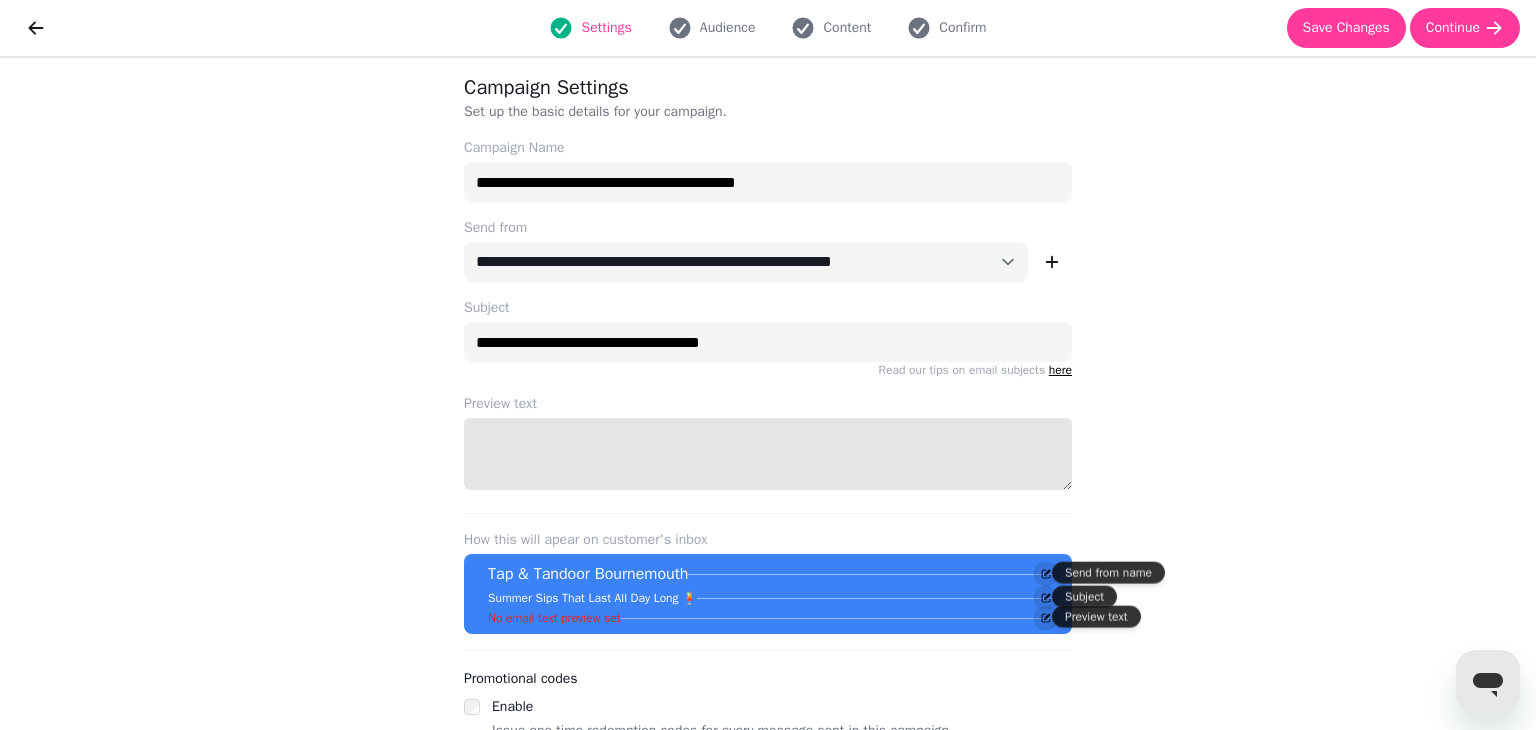 click on "Preview text" at bounding box center (768, 454) 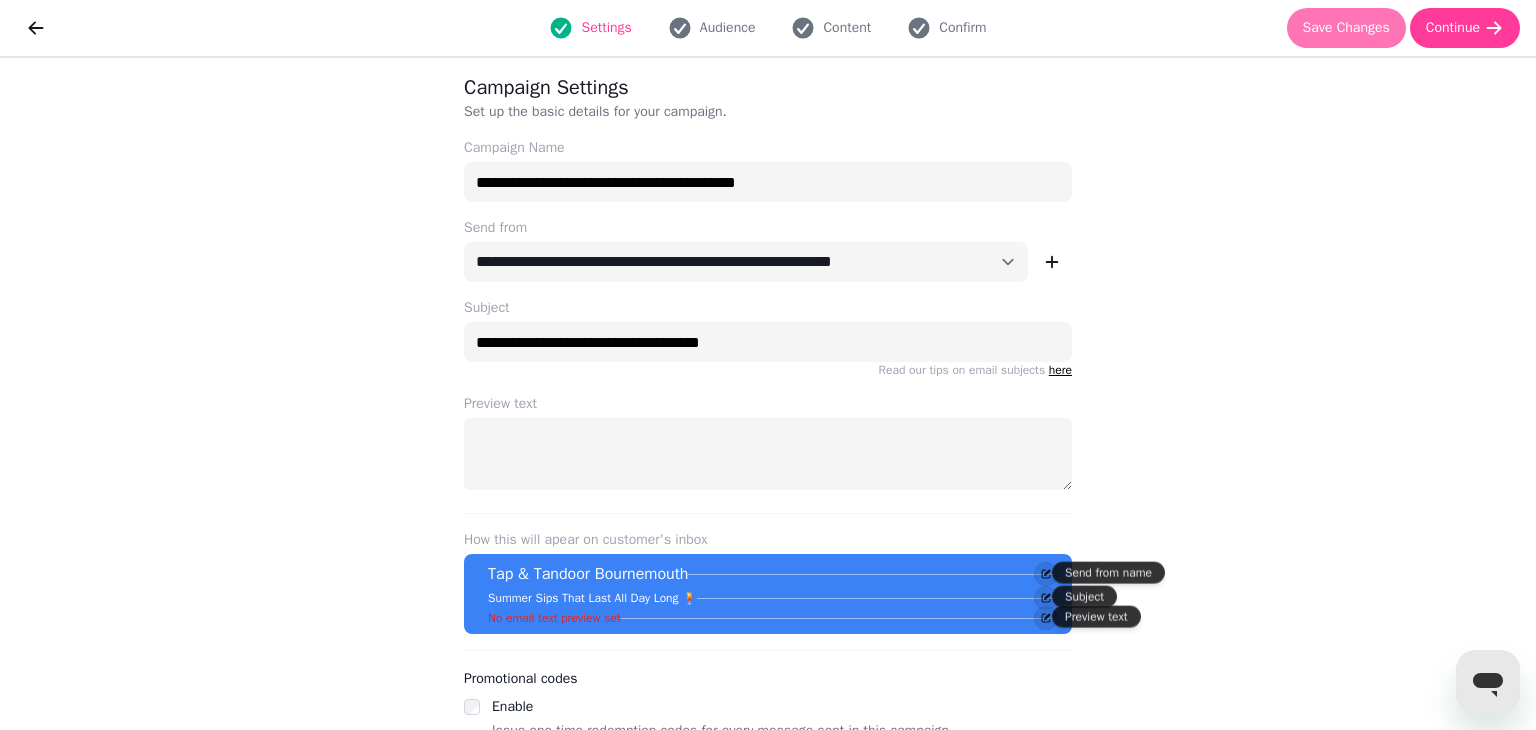click on "Save Changes" at bounding box center (1346, 28) 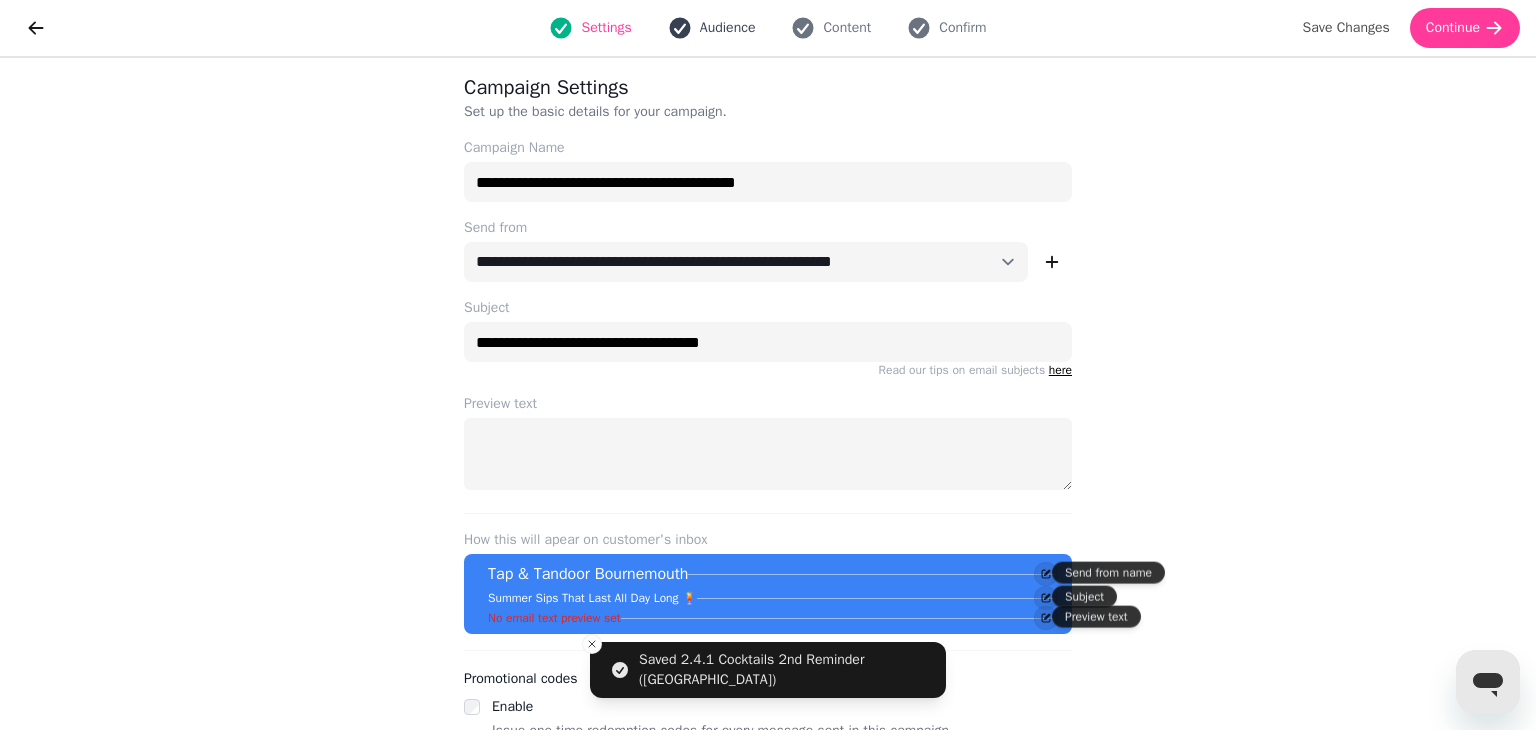 click on "Audience" at bounding box center (728, 28) 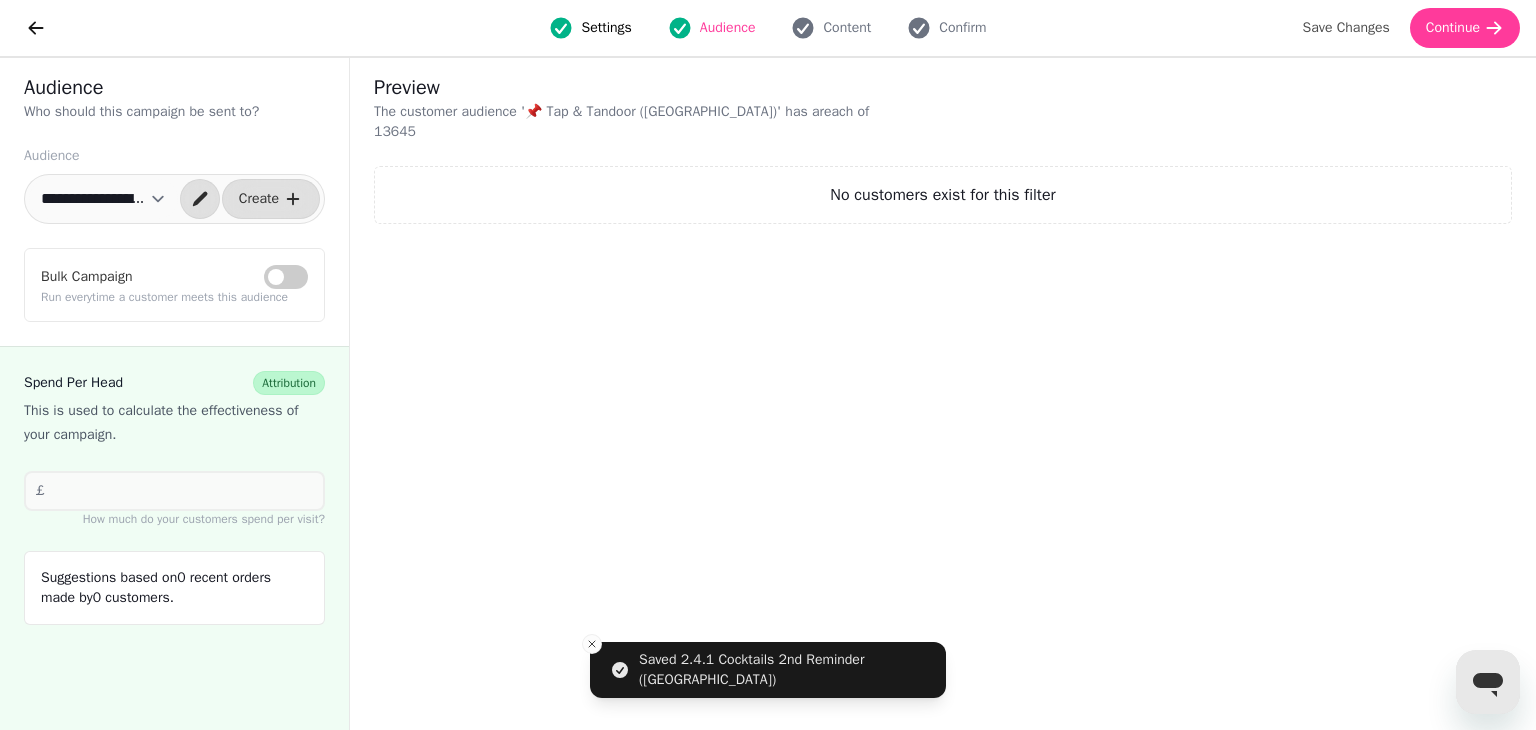 click on "**********" at bounding box center [103, 199] 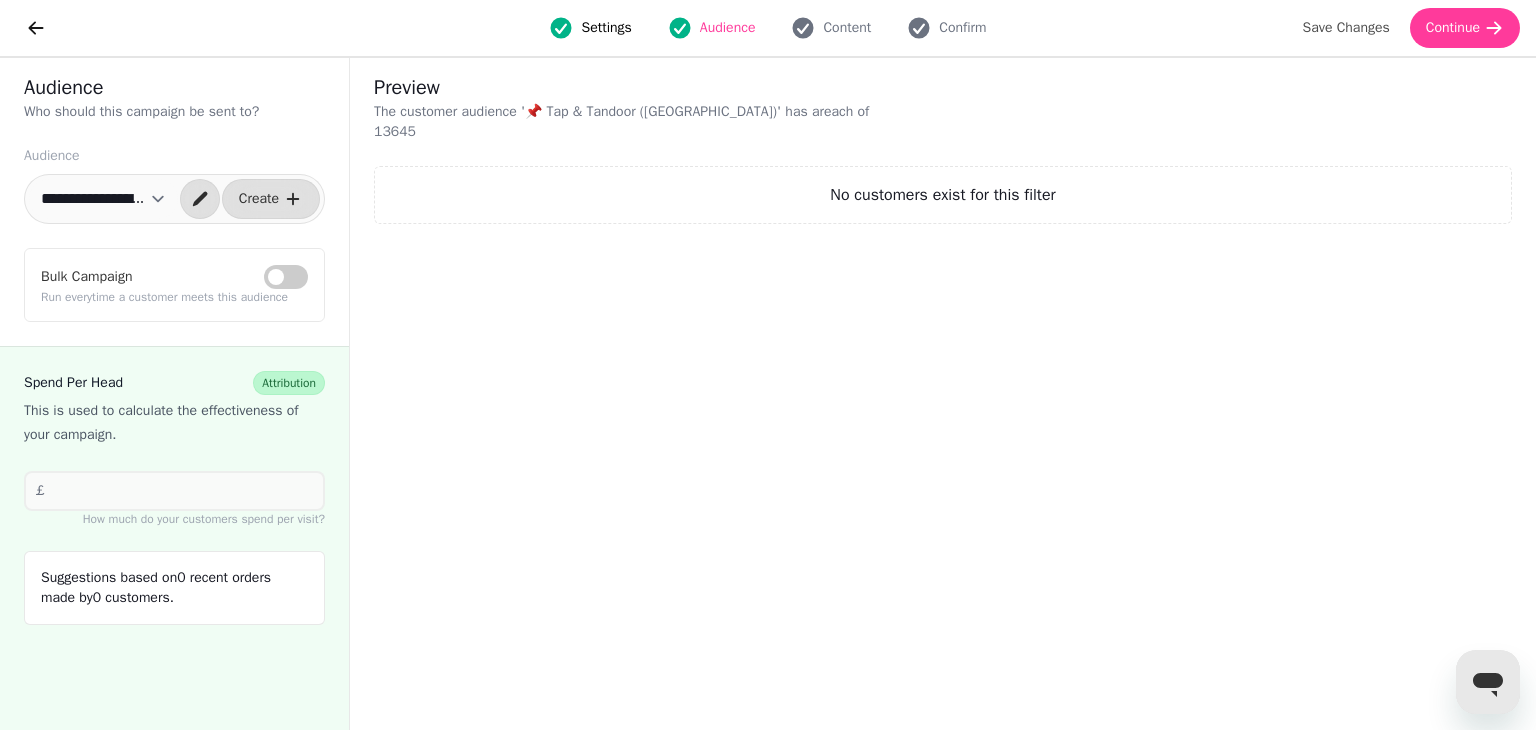select on "**********" 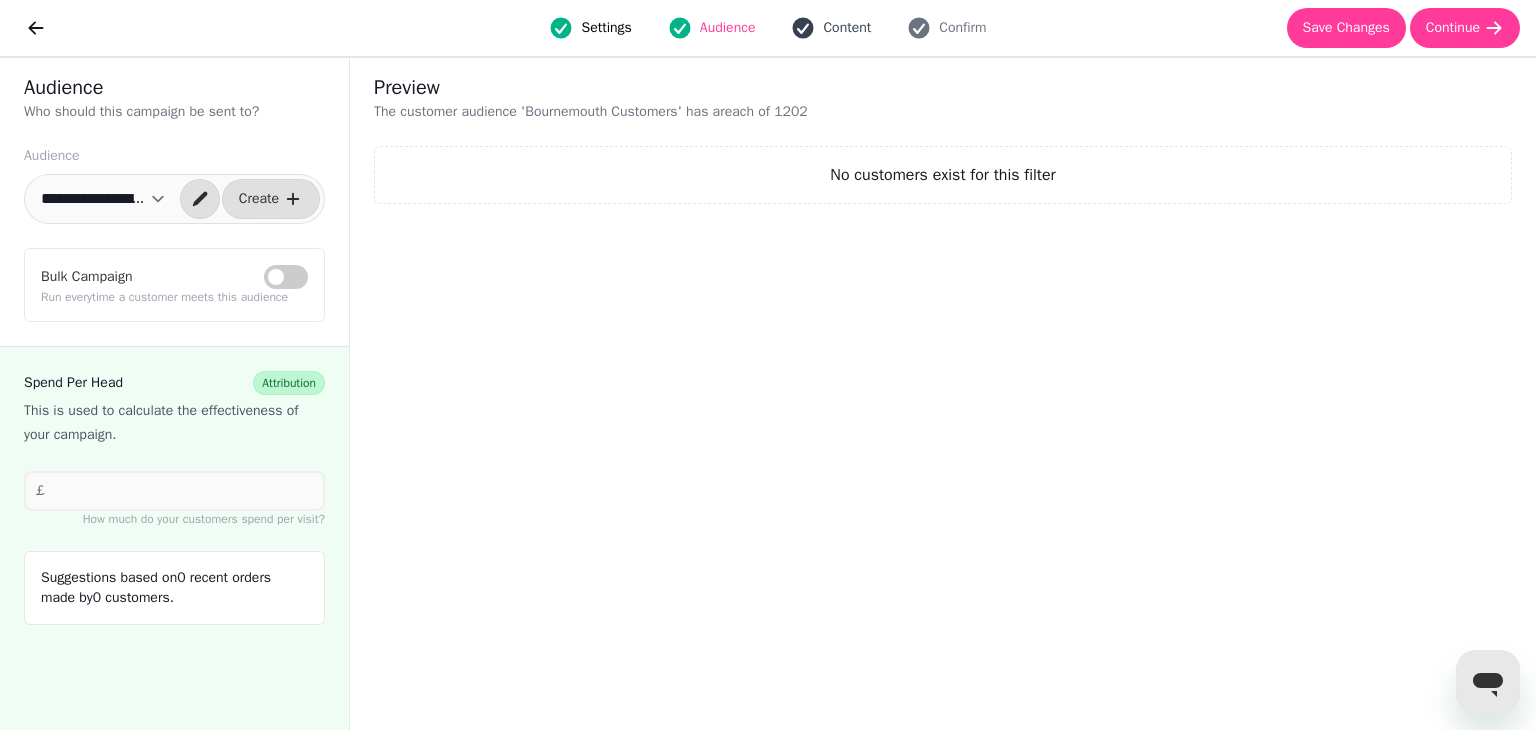 click on "Content" at bounding box center [847, 28] 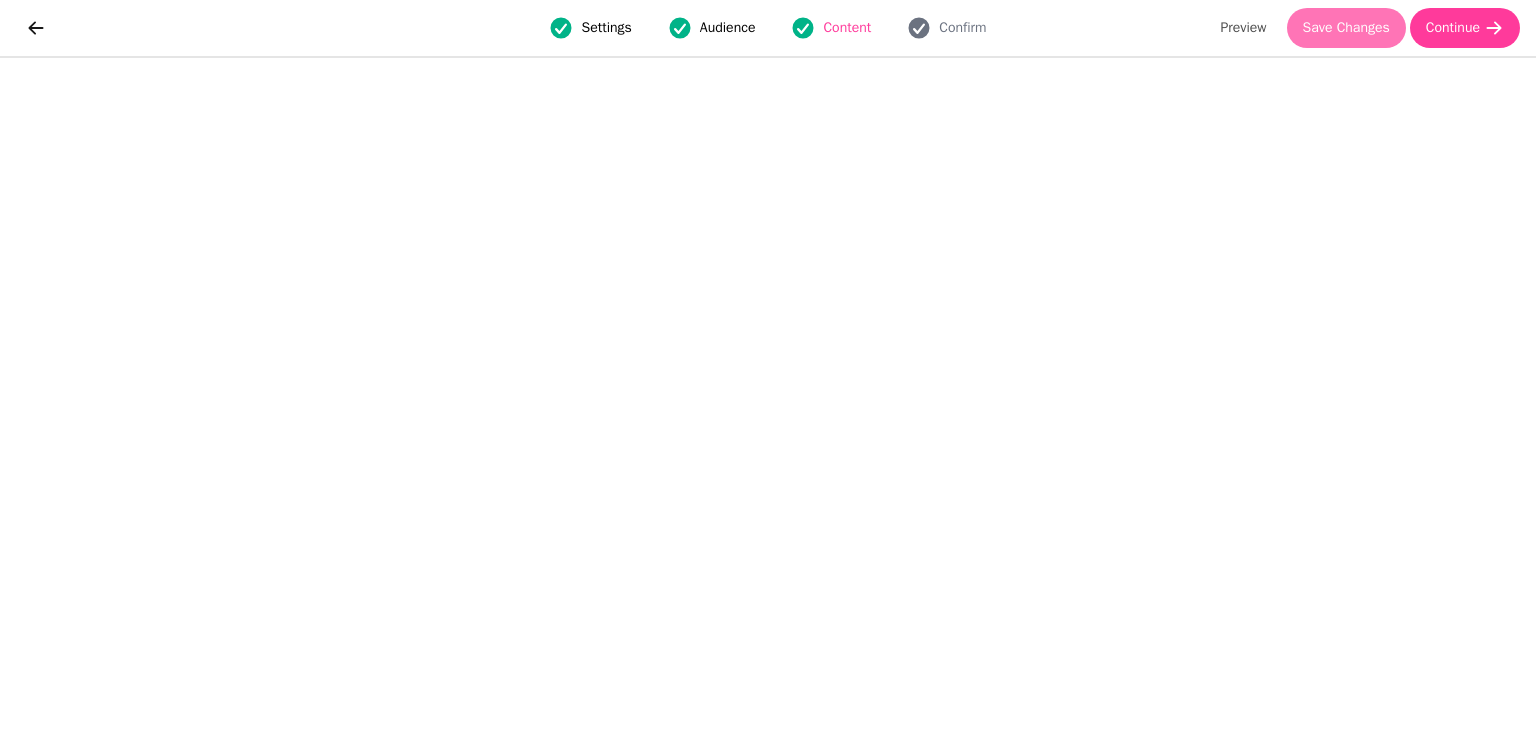 click on "Save Changes" at bounding box center (1346, 28) 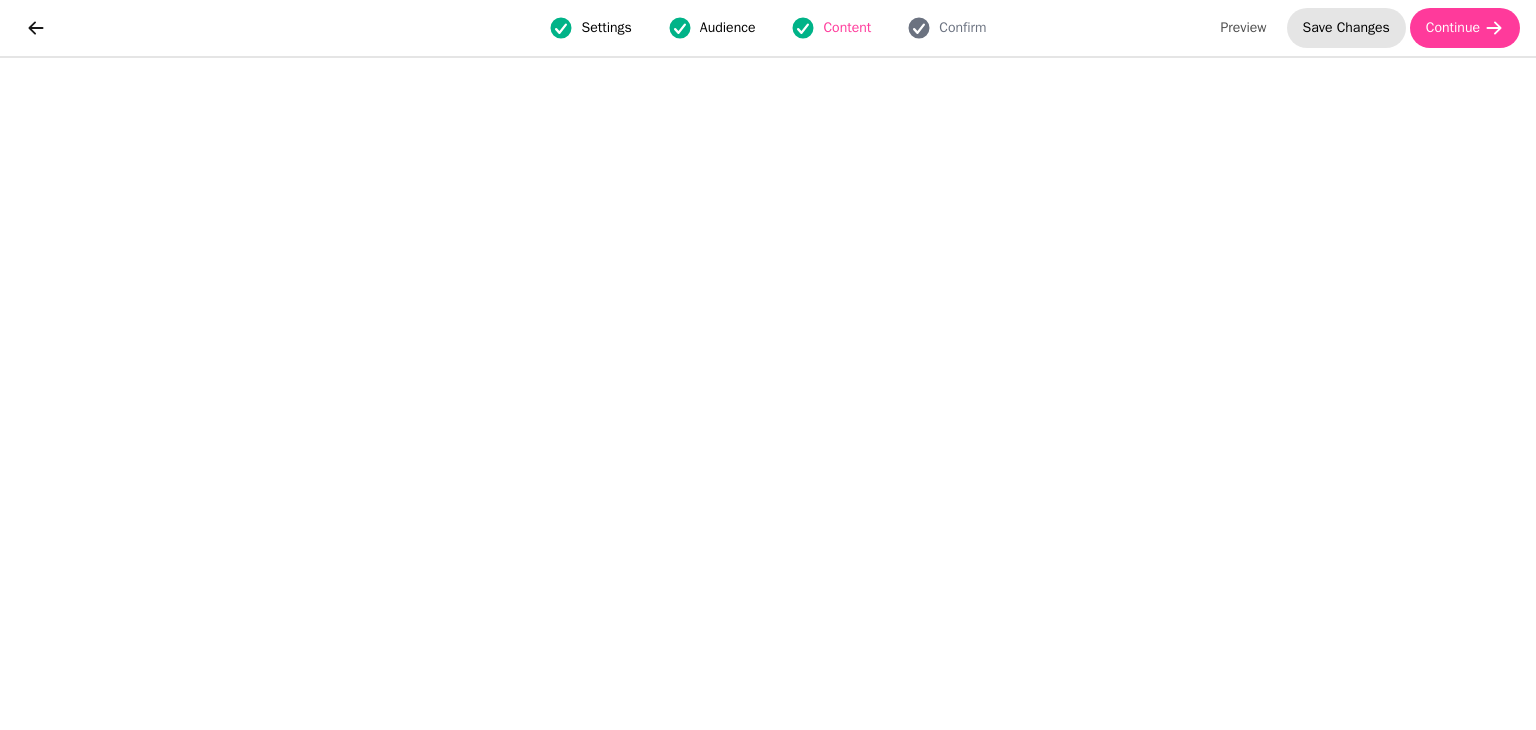 click on "Save Changes" at bounding box center (1346, 28) 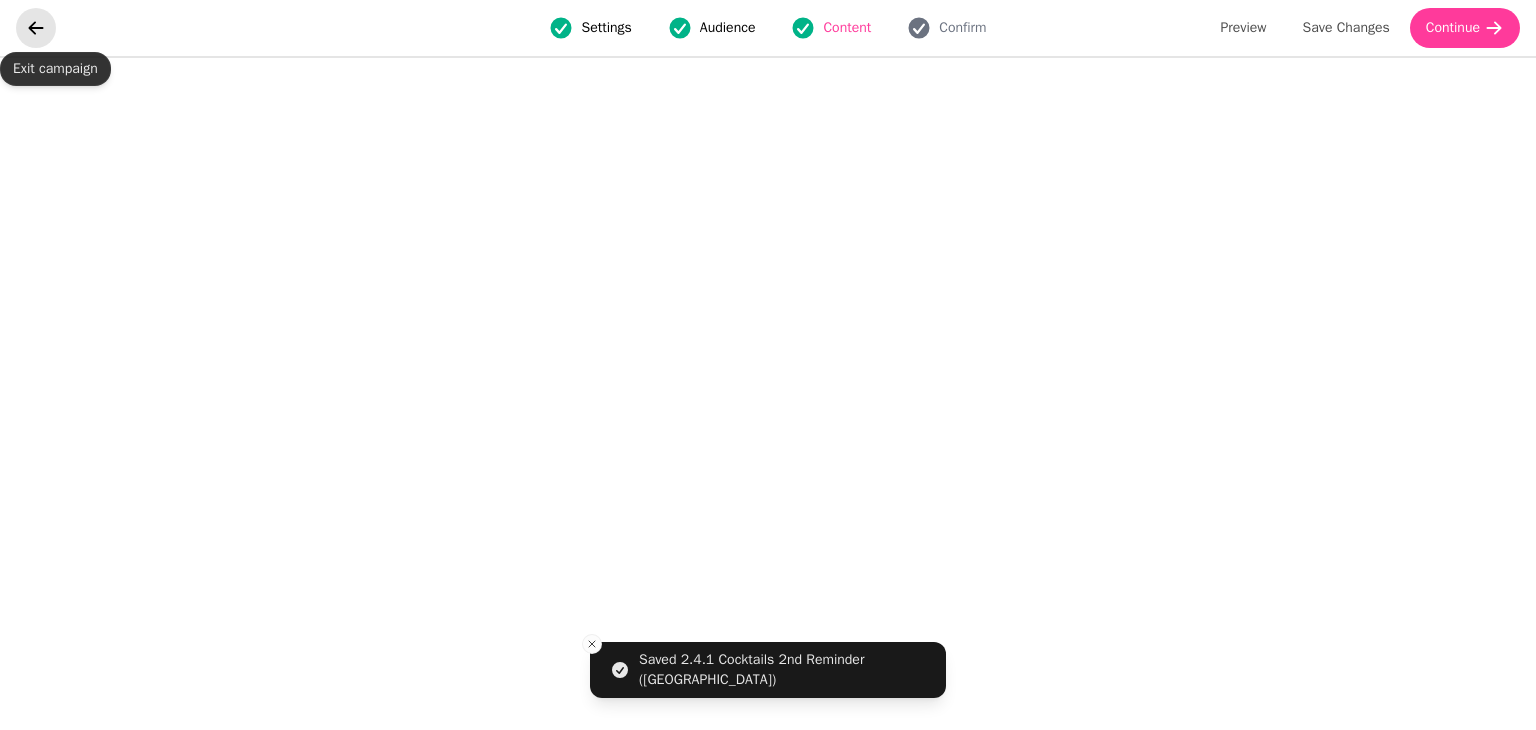 click 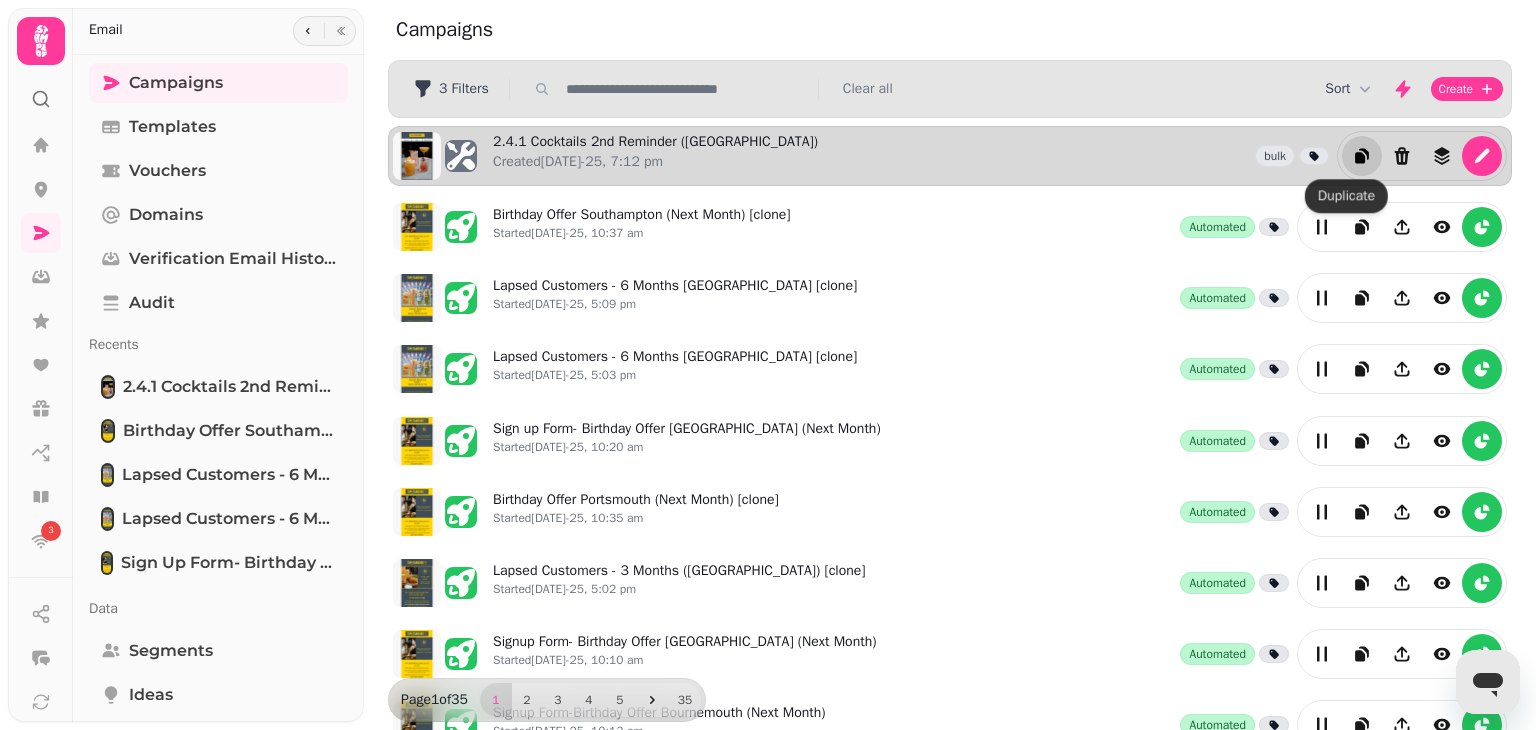 click 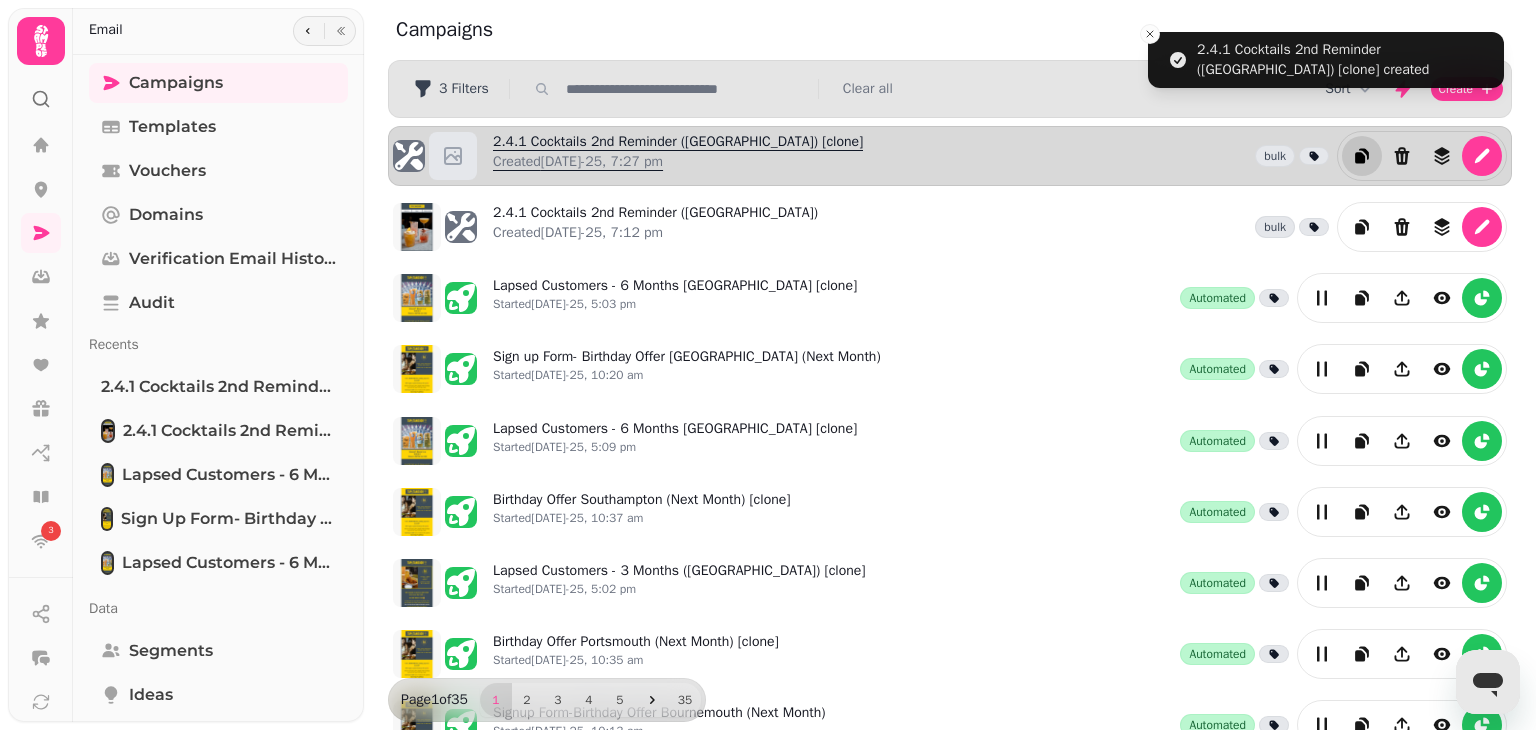 click on "2.4.1 Cocktails  2nd Reminder ([GEOGRAPHIC_DATA]) [clone] Created  [DATE]-25, 7:27 pm" at bounding box center [678, 156] 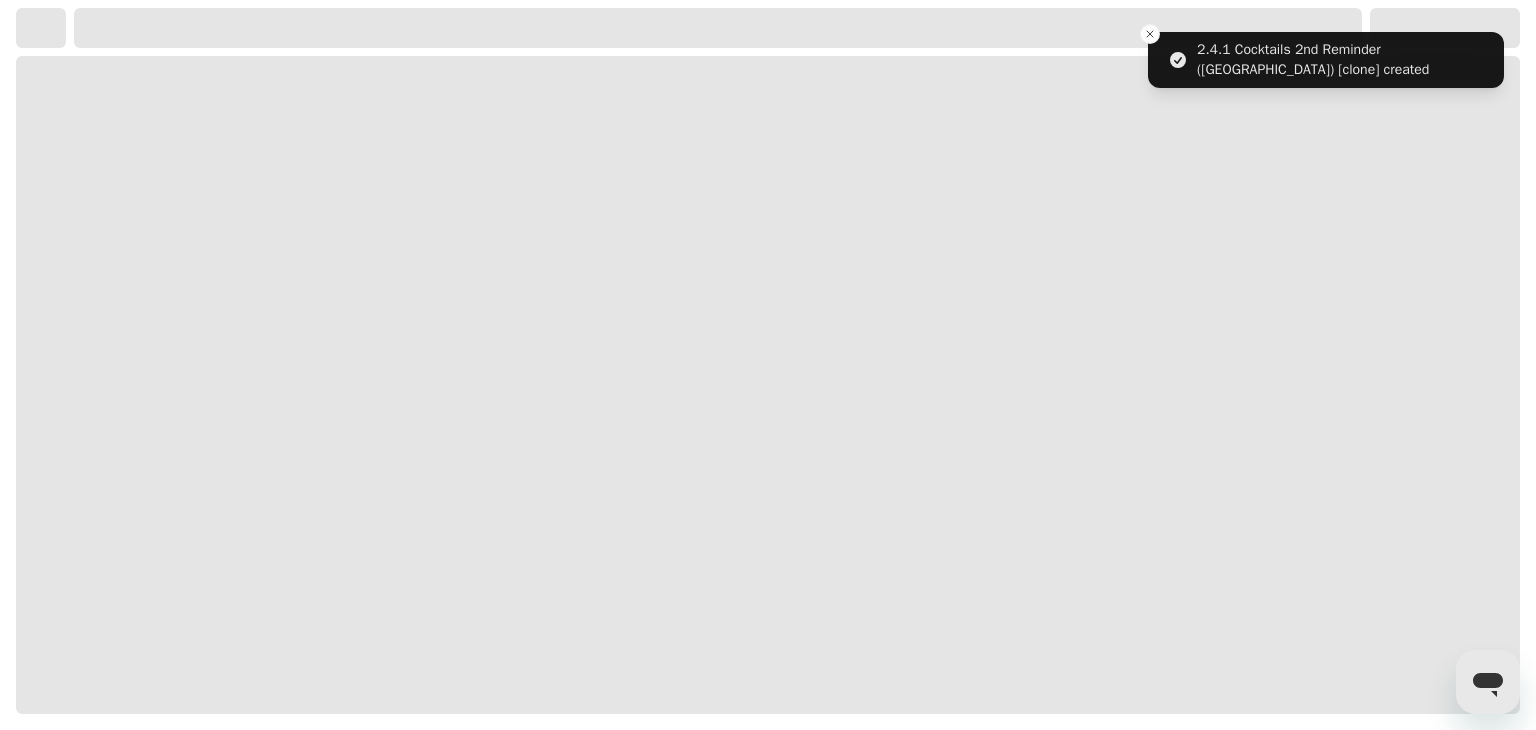 select on "**********" 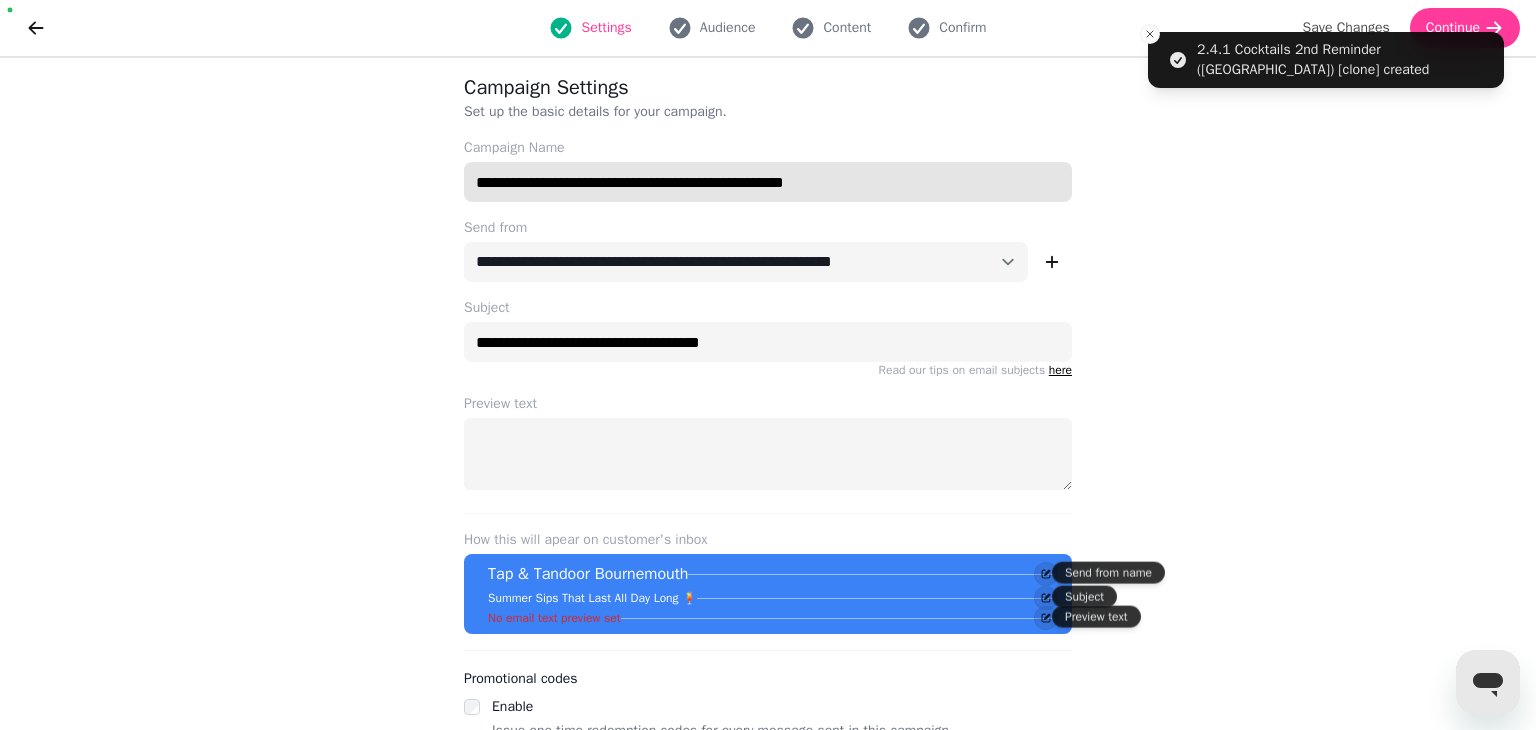 click on "**********" at bounding box center (768, 182) 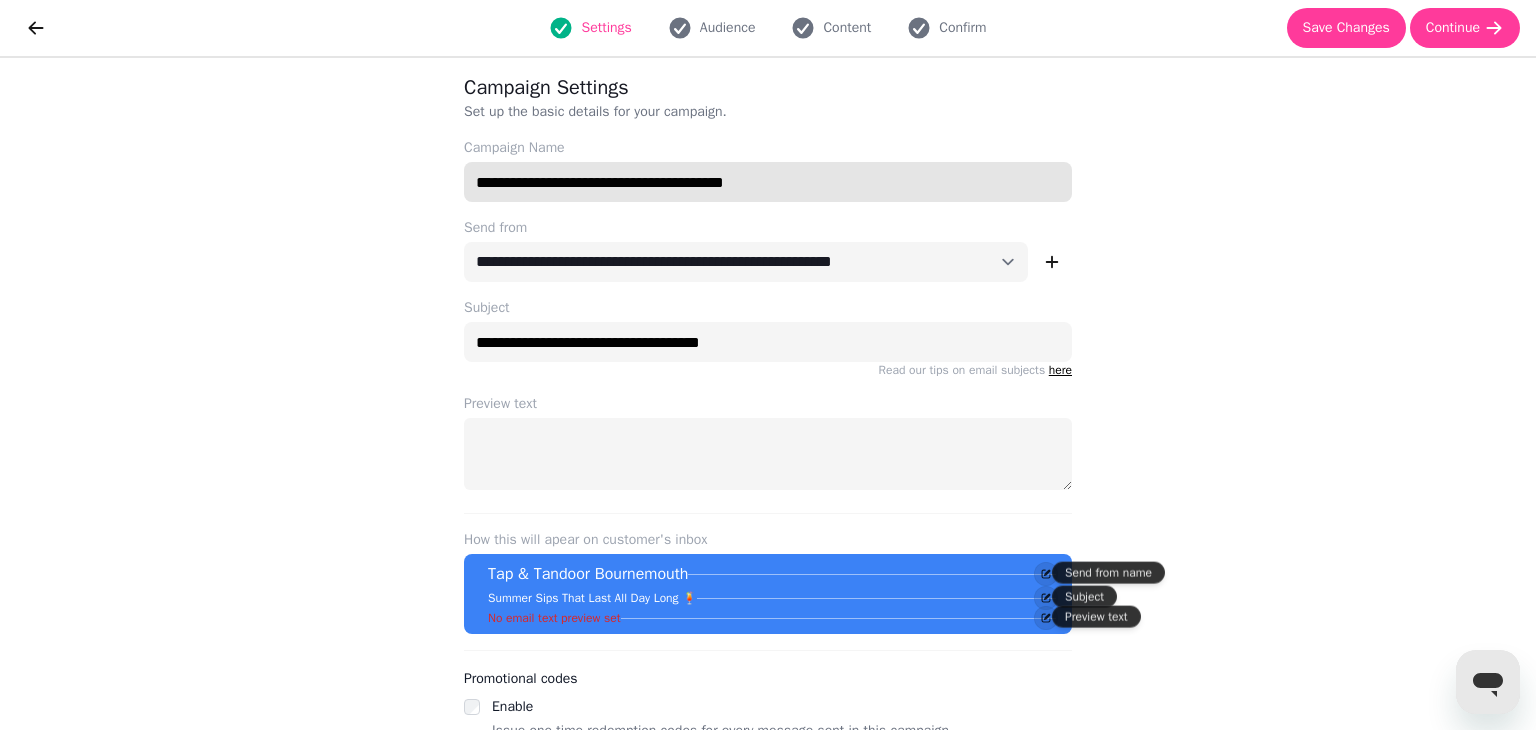 type on "**********" 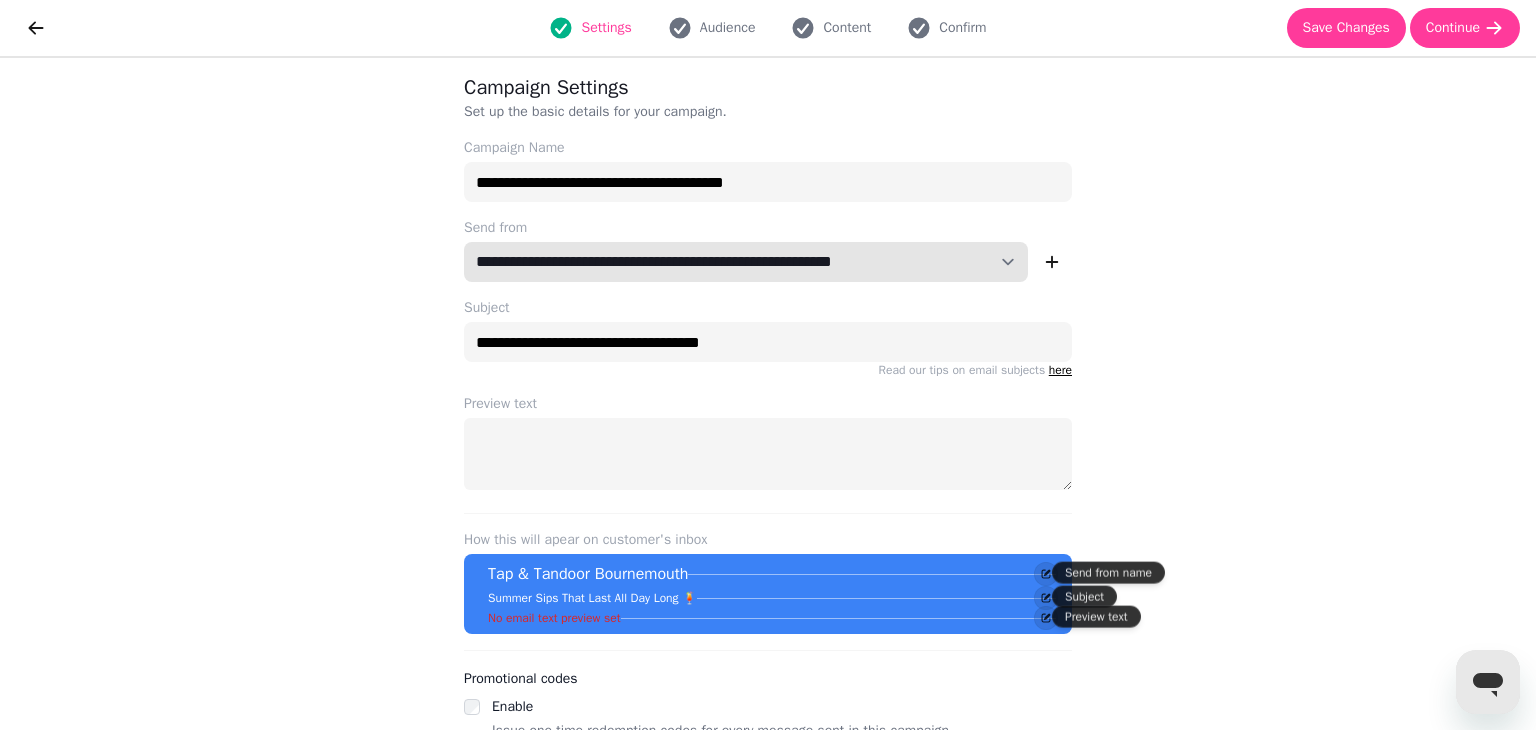 click on "**********" at bounding box center (746, 262) 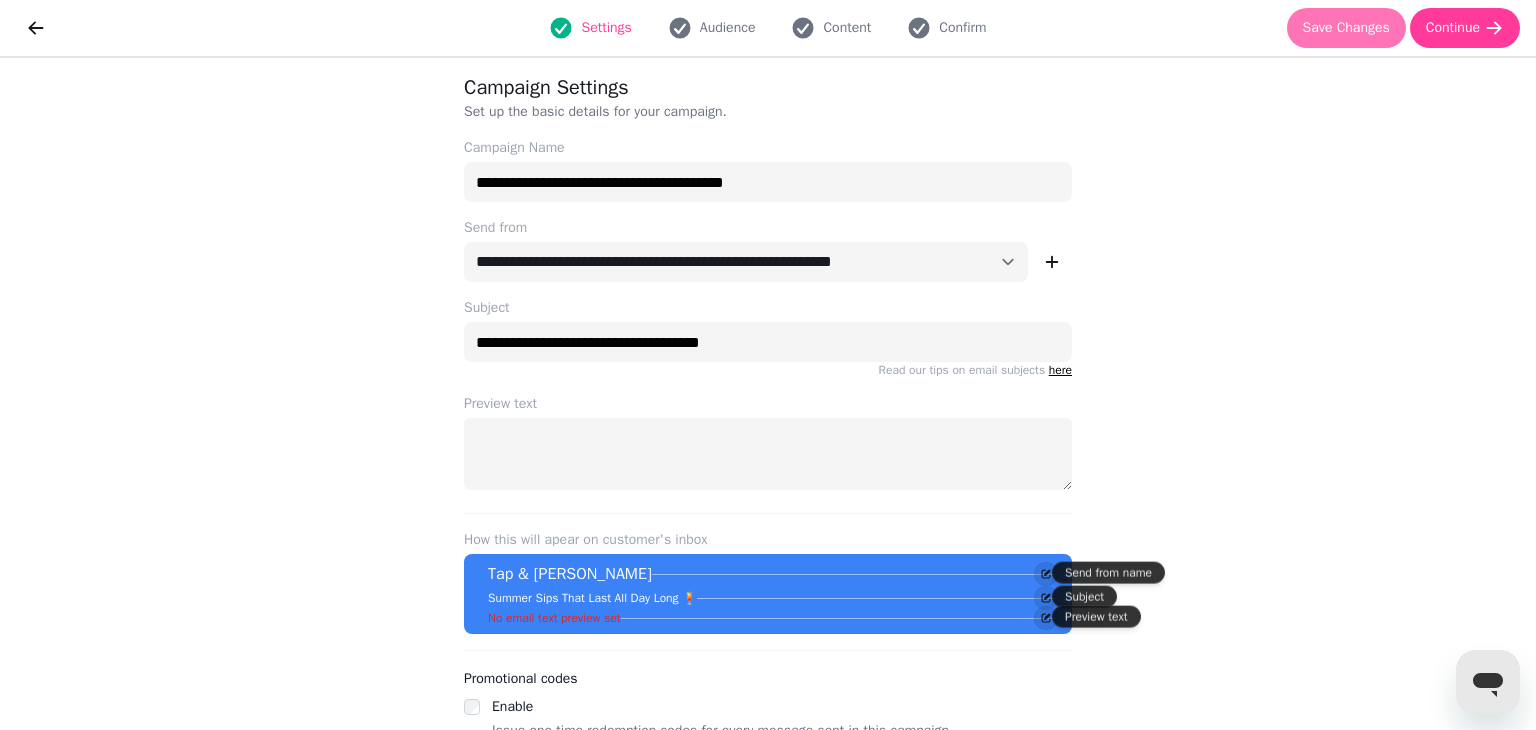 click on "Save Changes" at bounding box center (1346, 28) 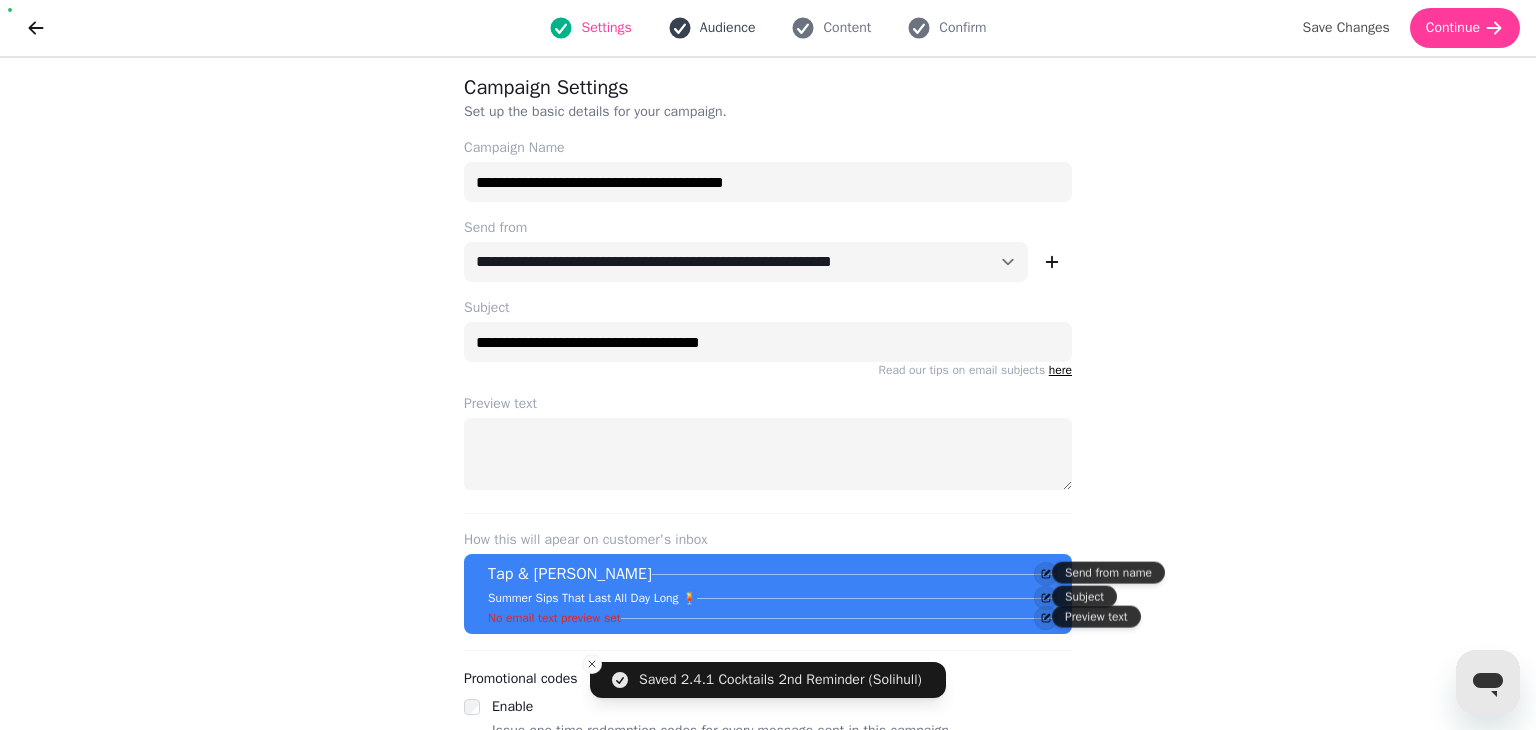click on "Audience" at bounding box center [728, 28] 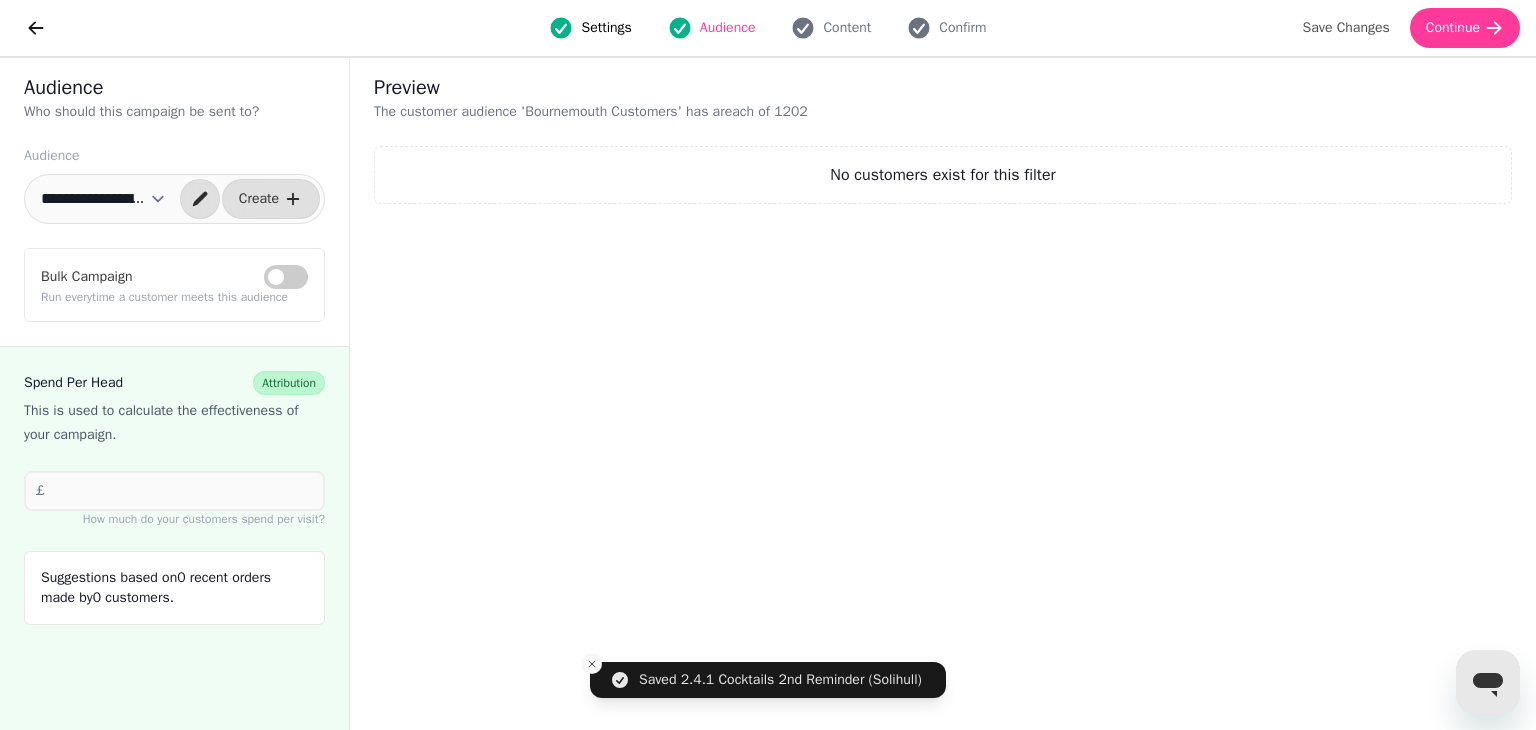 click on "**********" at bounding box center (103, 199) 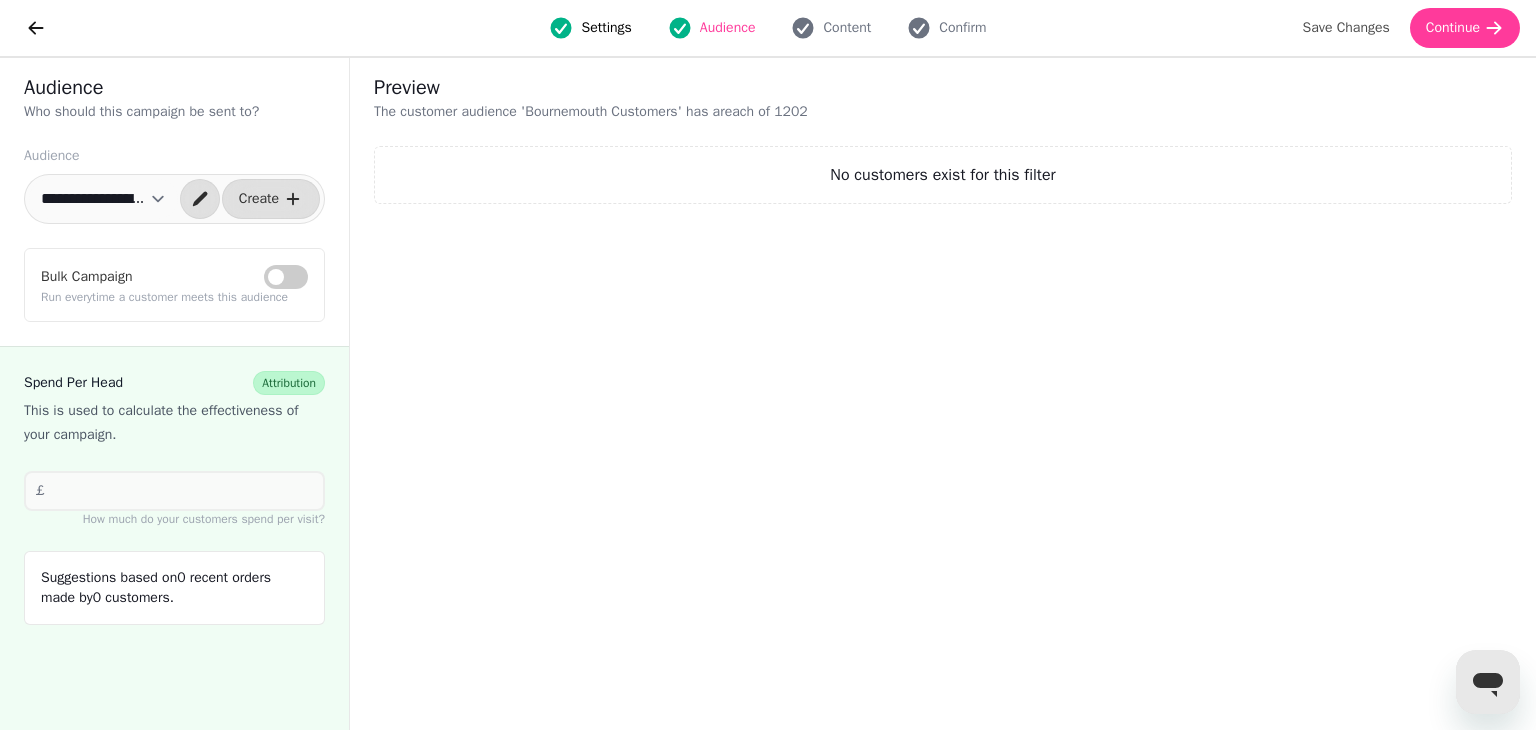 select on "**********" 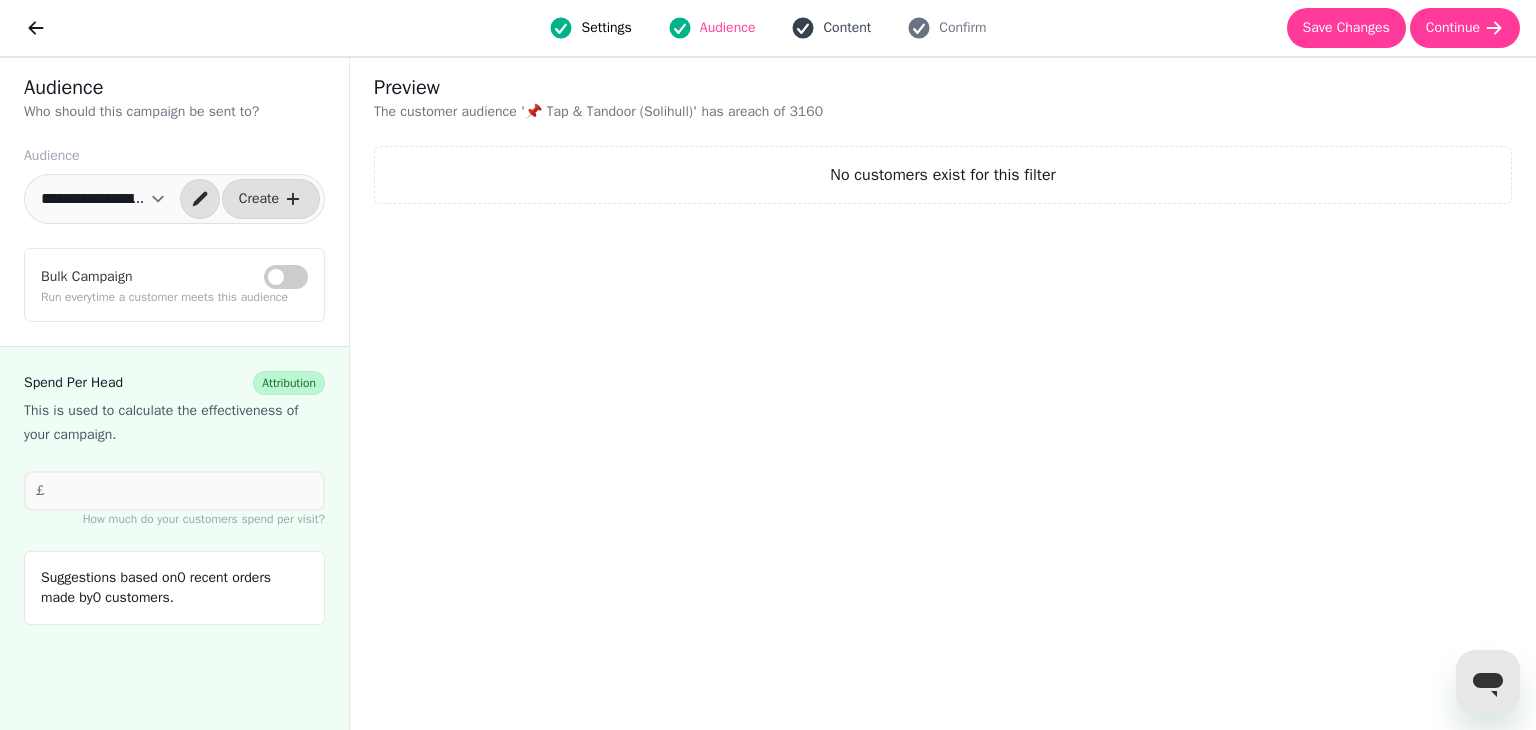 click on "Content" at bounding box center (831, 28) 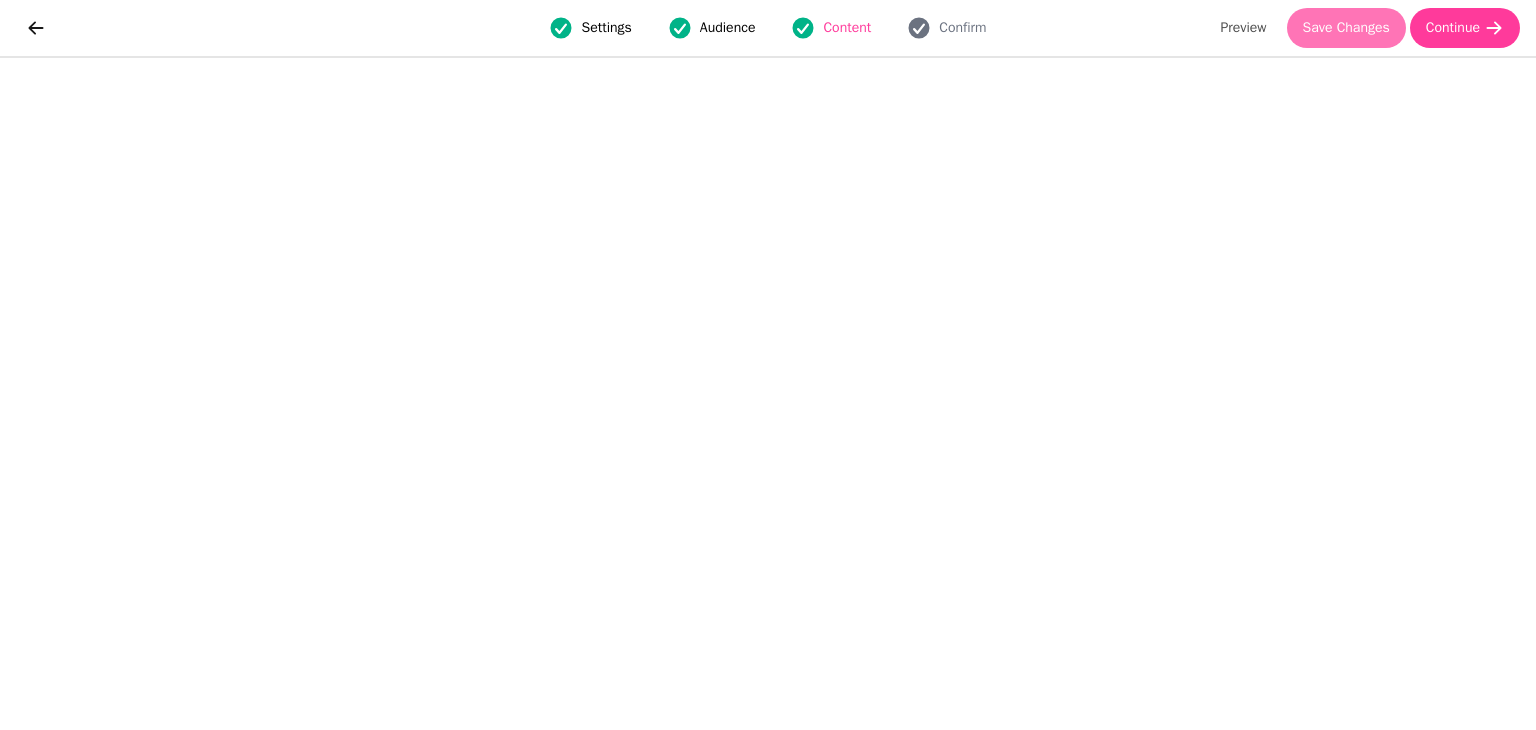 click on "Save Changes" at bounding box center [1346, 28] 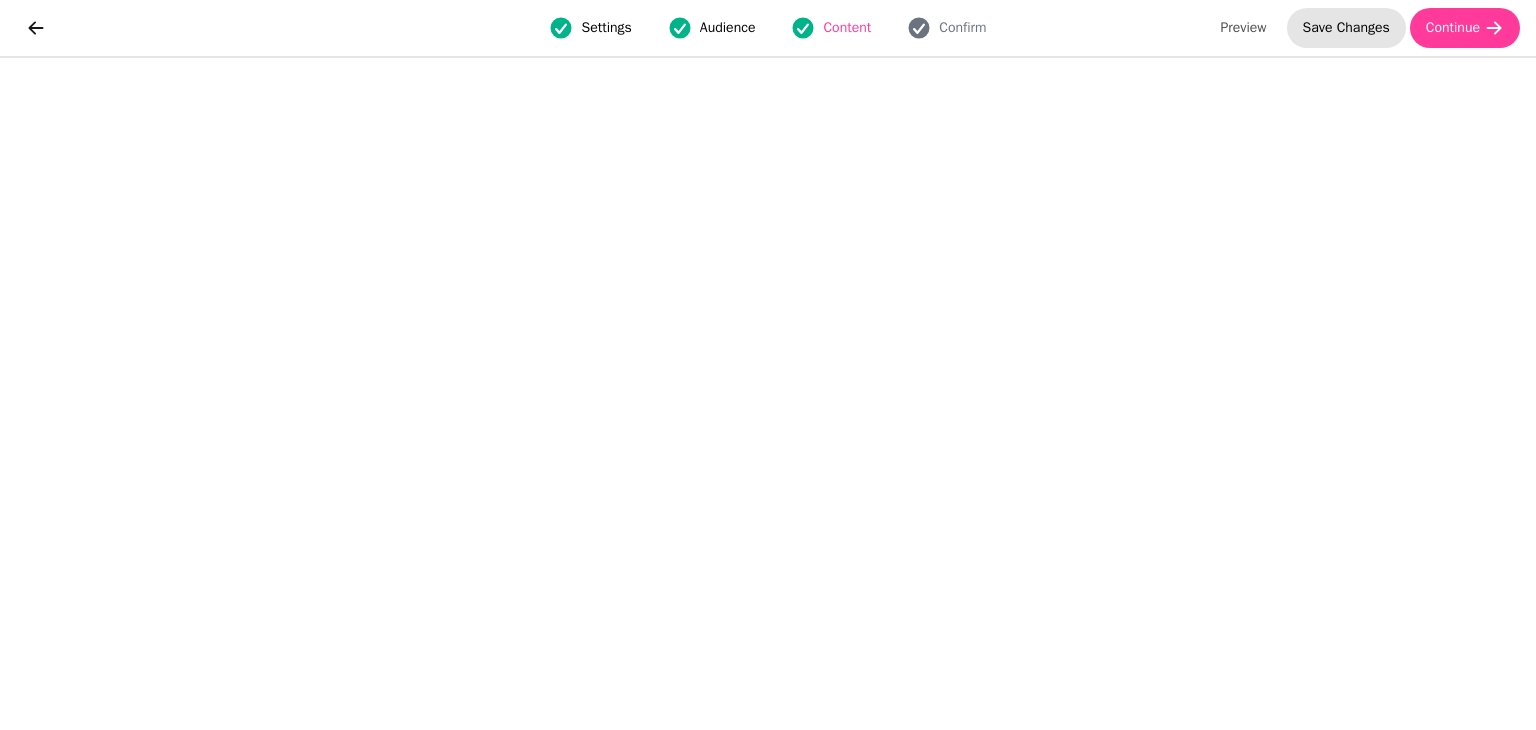 click on "Save Changes" at bounding box center [1346, 28] 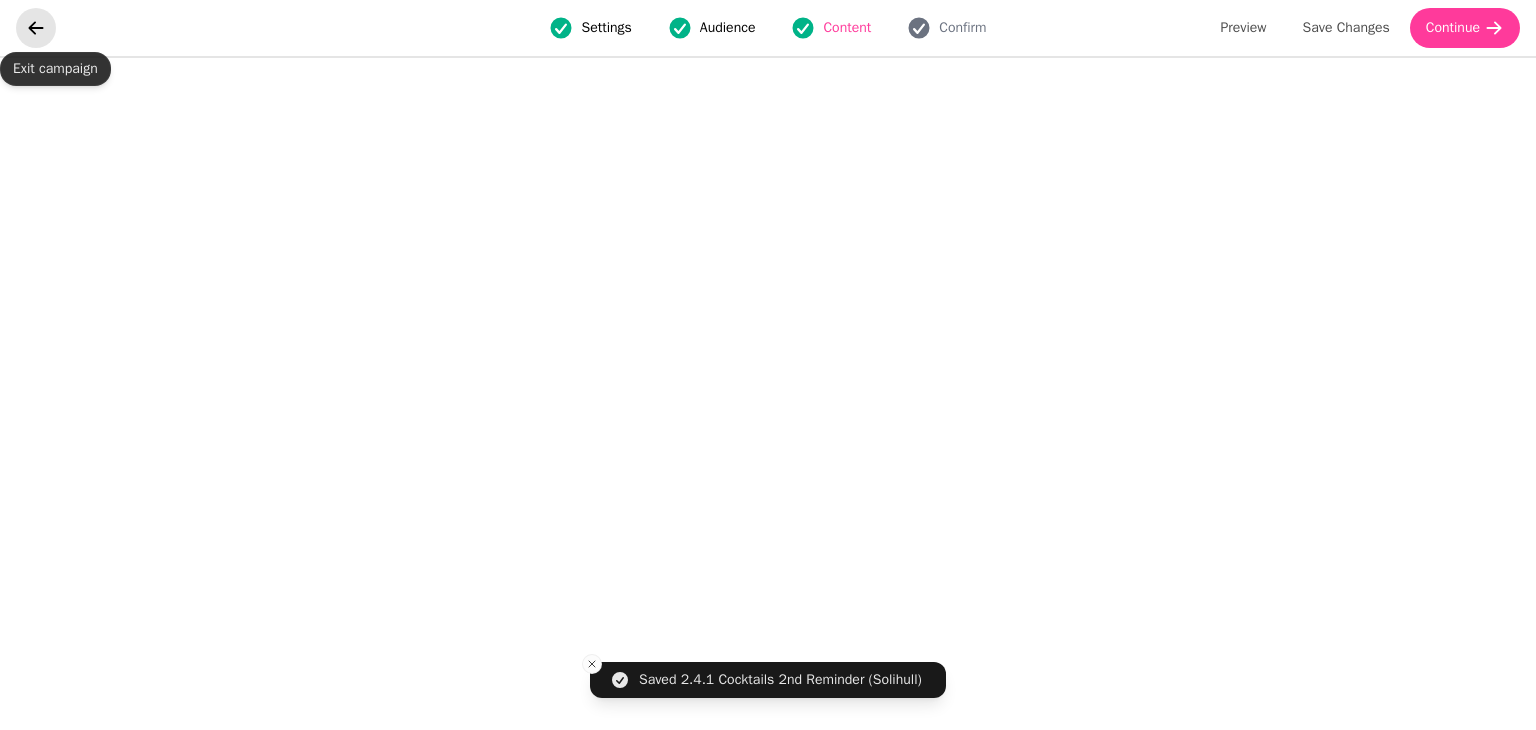 click 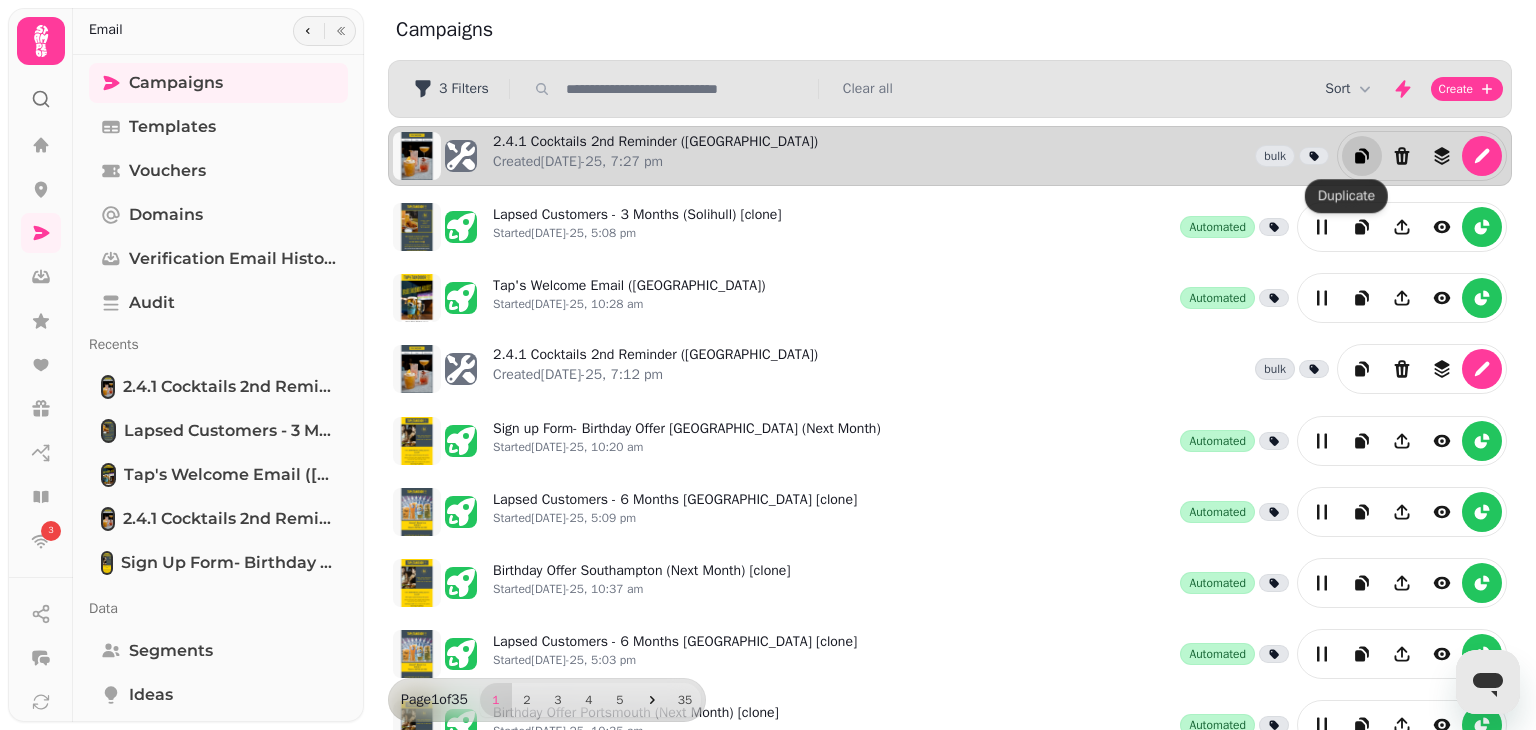 click 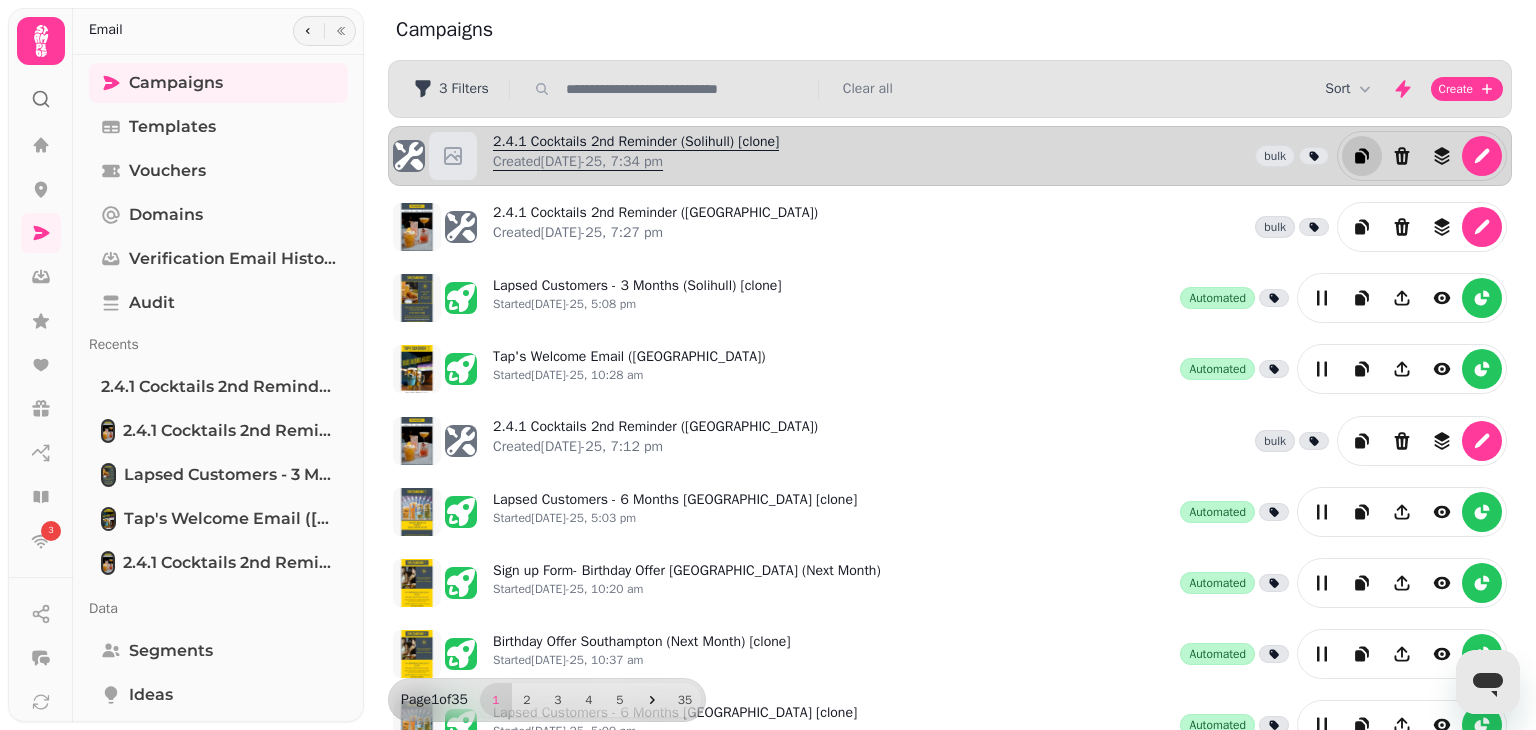 click on "2.4.1 Cocktails  2nd Reminder (Solihull) [clone] Created  [DATE]-25, 7:34 pm" at bounding box center (636, 156) 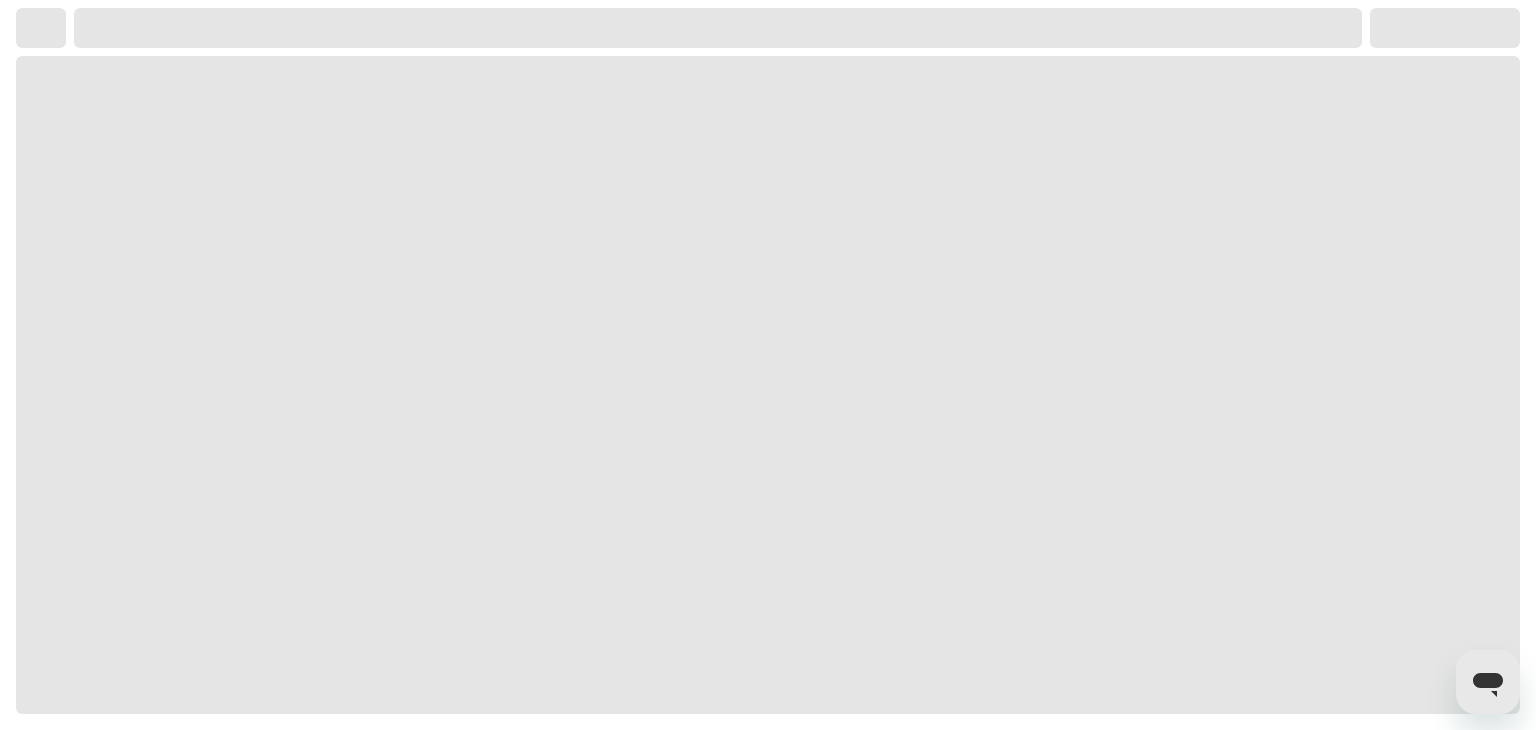 select on "**********" 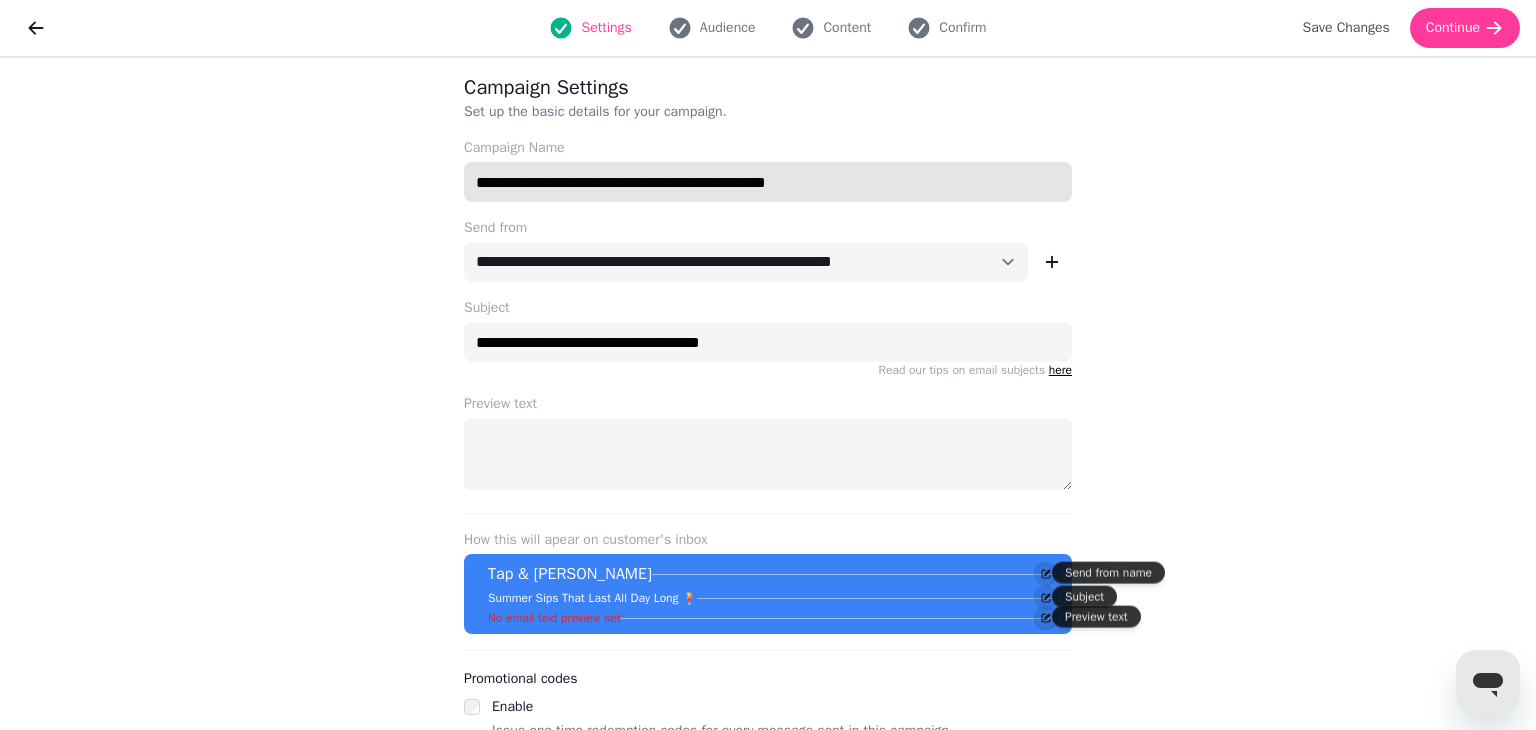 click on "**********" at bounding box center (768, 182) 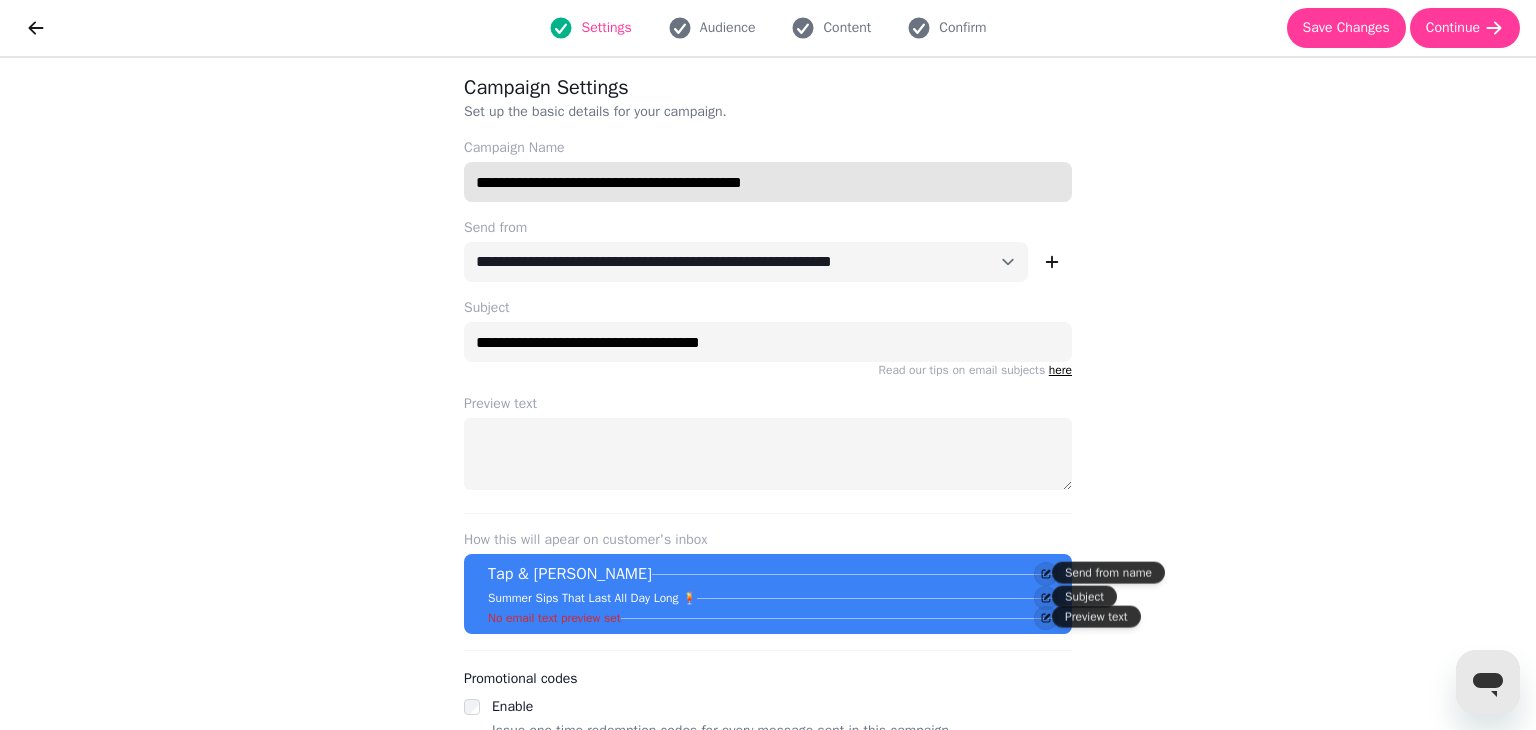 type on "**********" 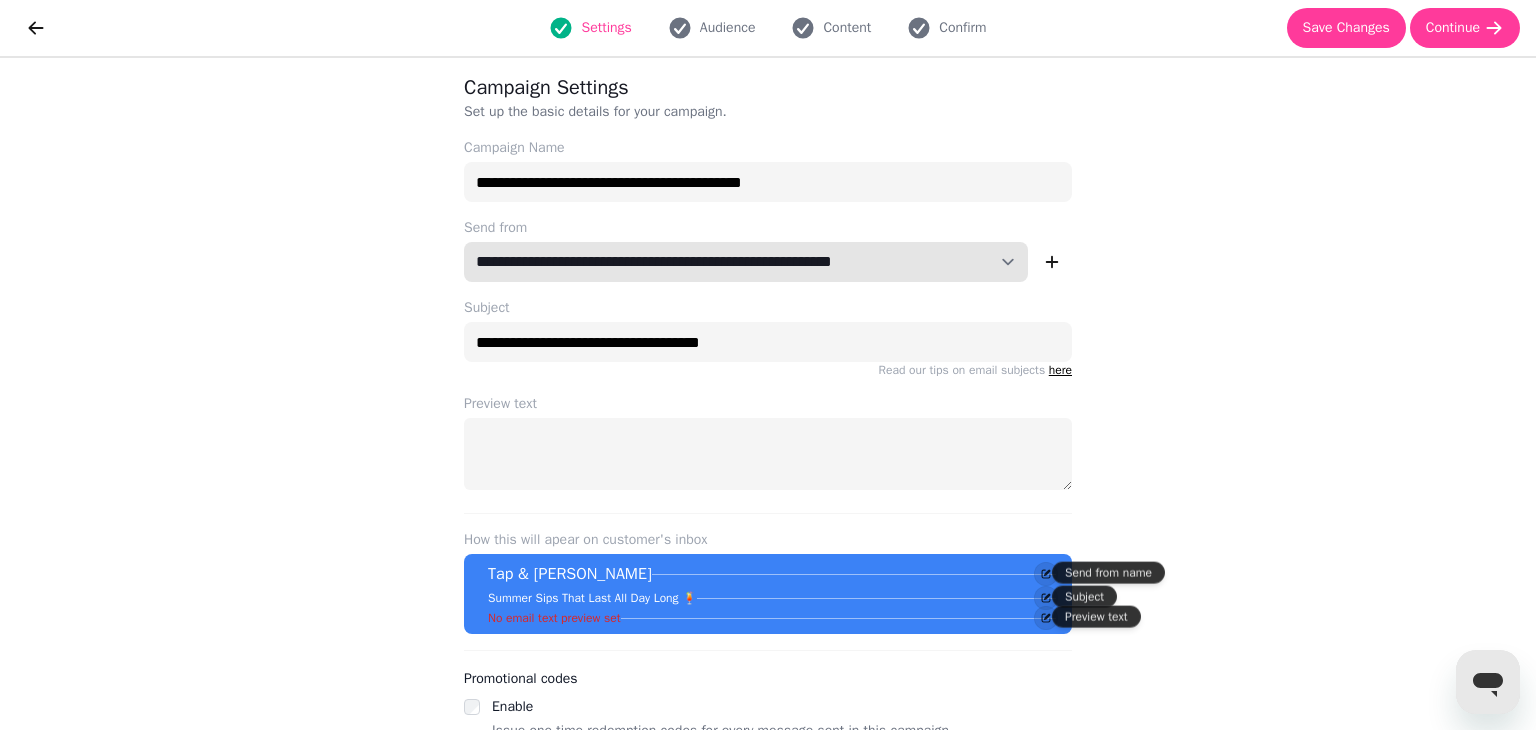 click on "**********" at bounding box center [746, 262] 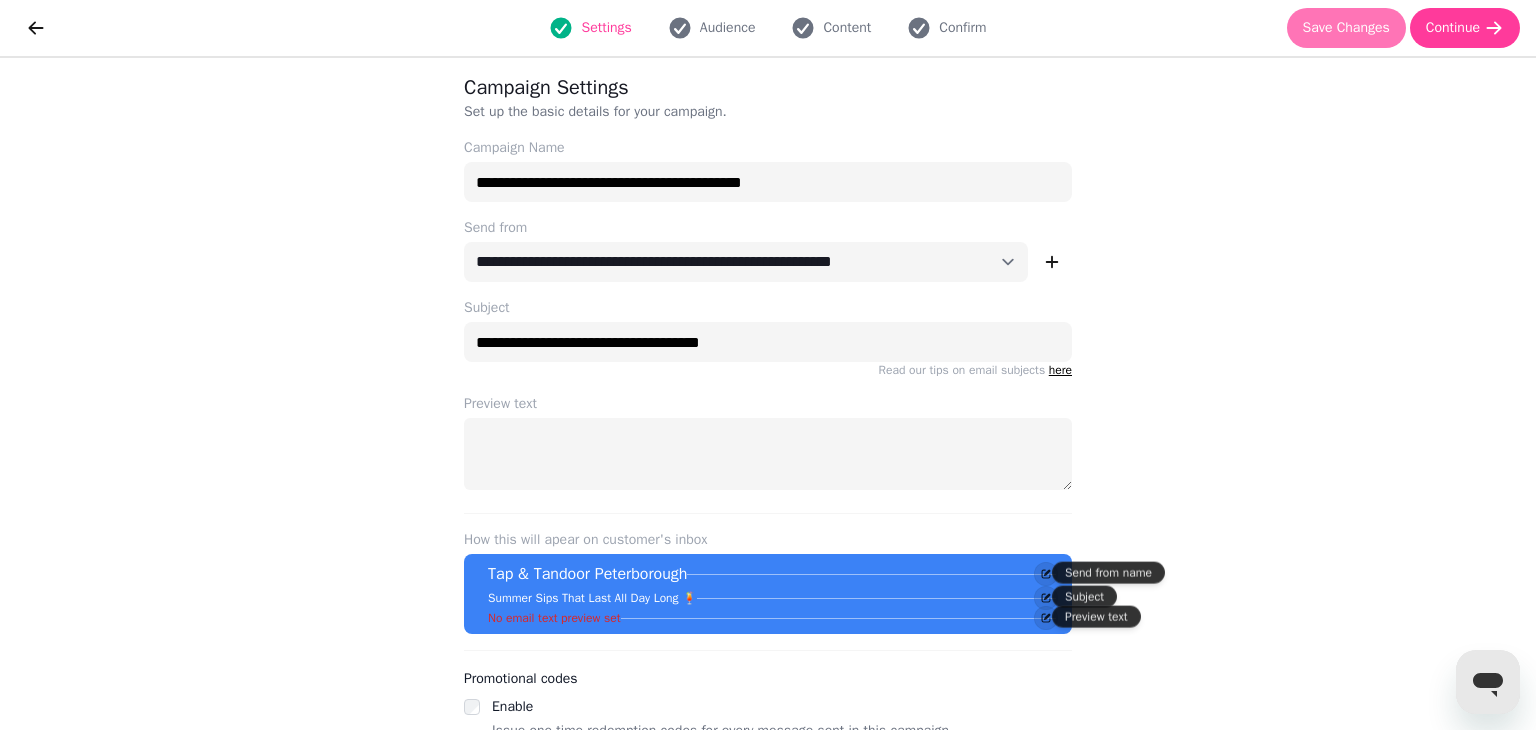 click on "Save Changes" at bounding box center [1346, 28] 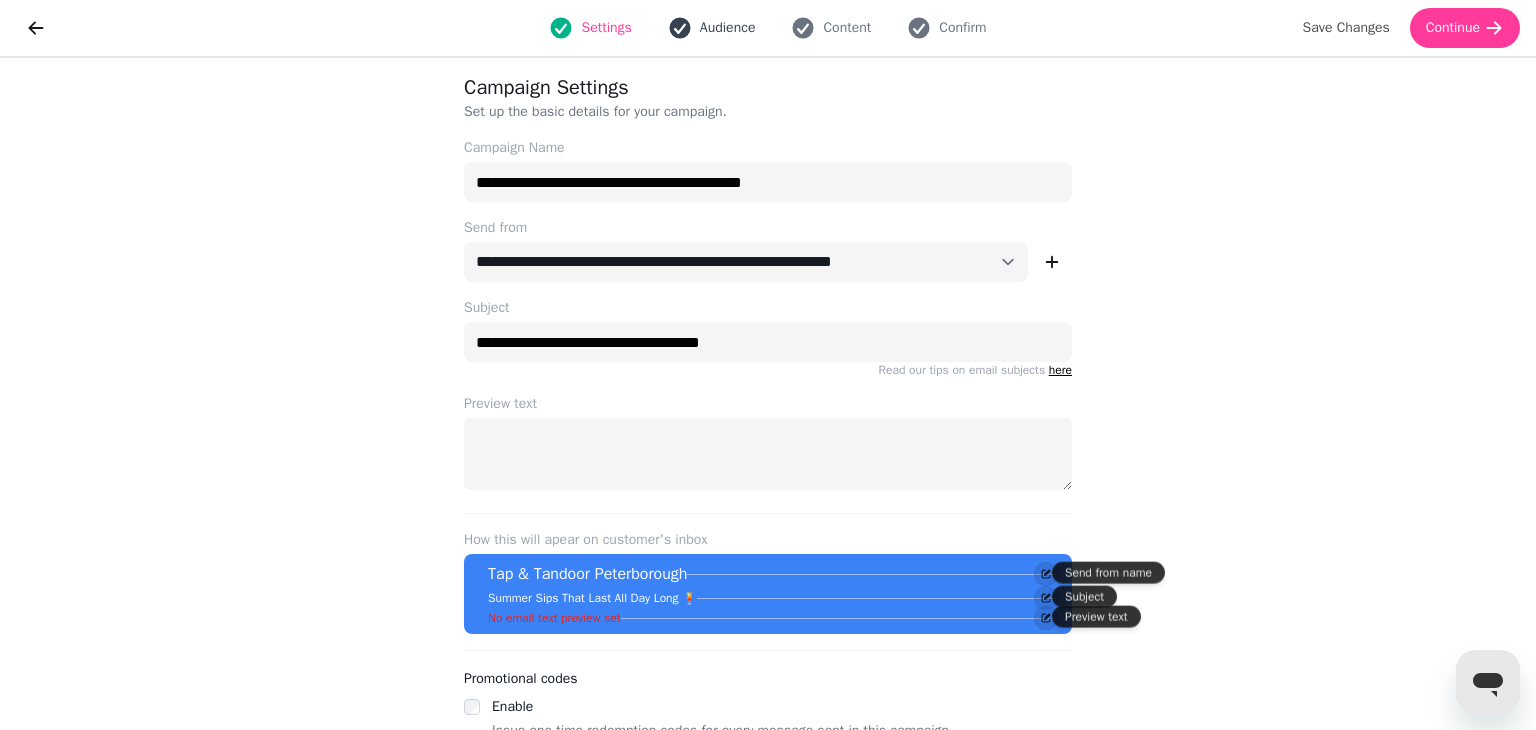 click on "Audience" at bounding box center [728, 28] 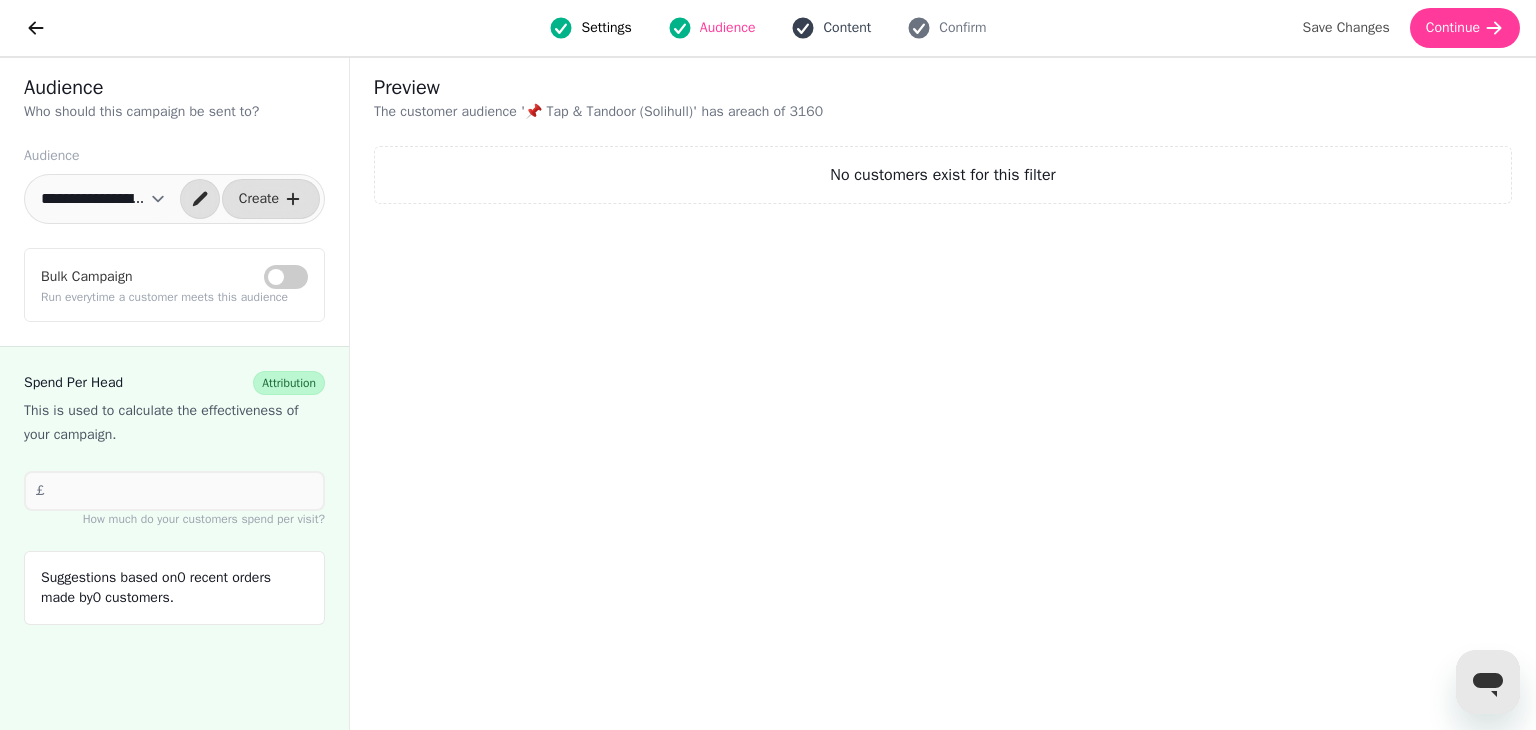 click on "Content" at bounding box center (847, 28) 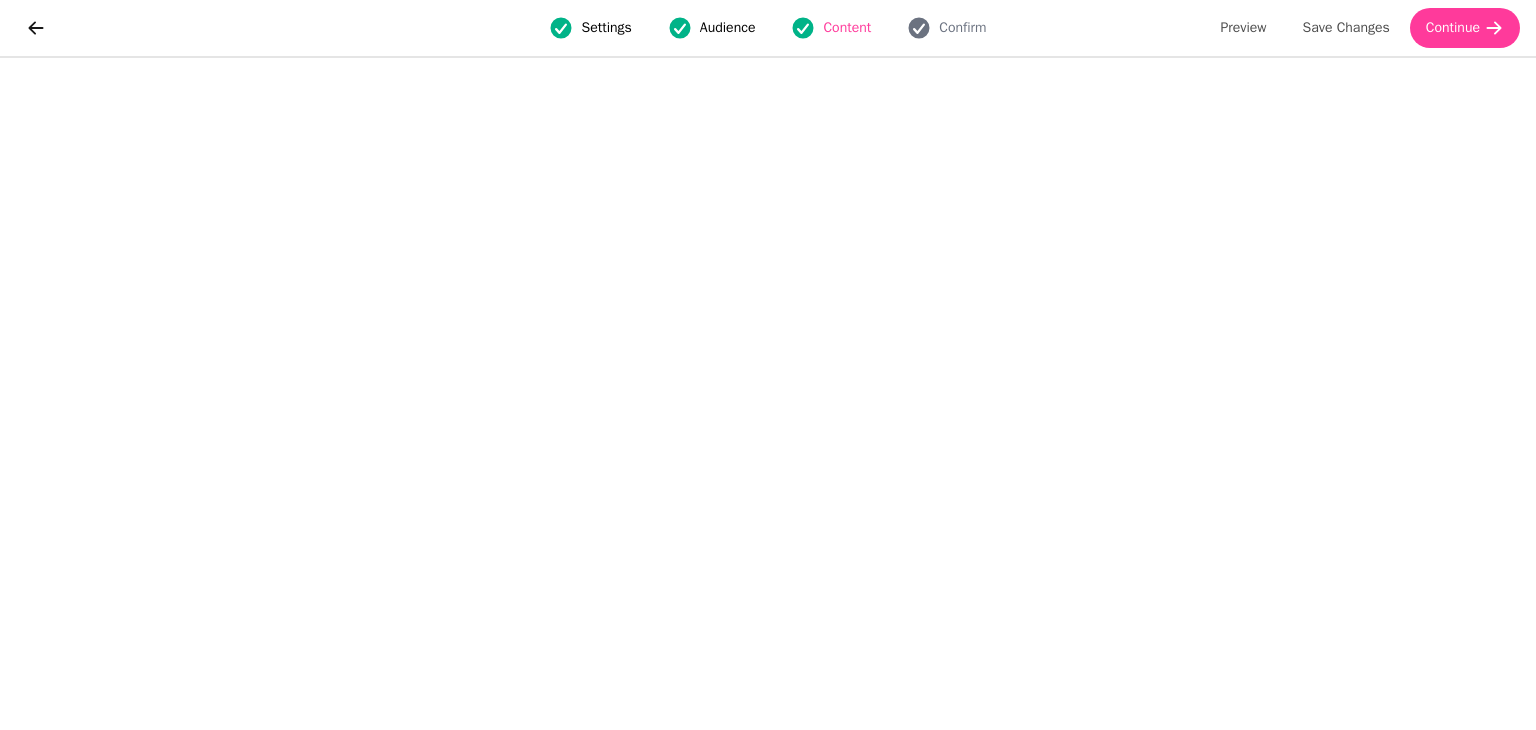 click on "Content" at bounding box center [847, 28] 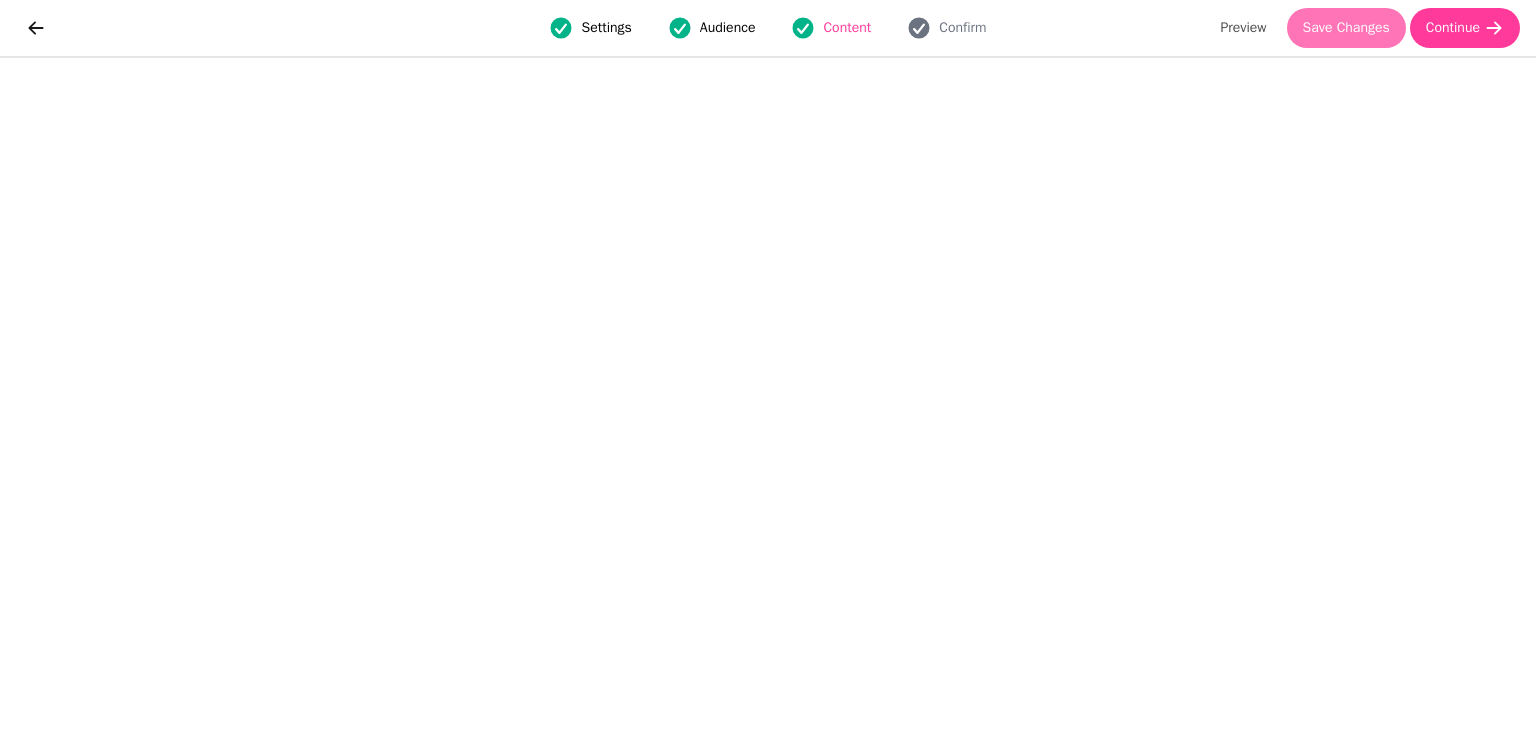 click on "Save Changes" at bounding box center [1346, 28] 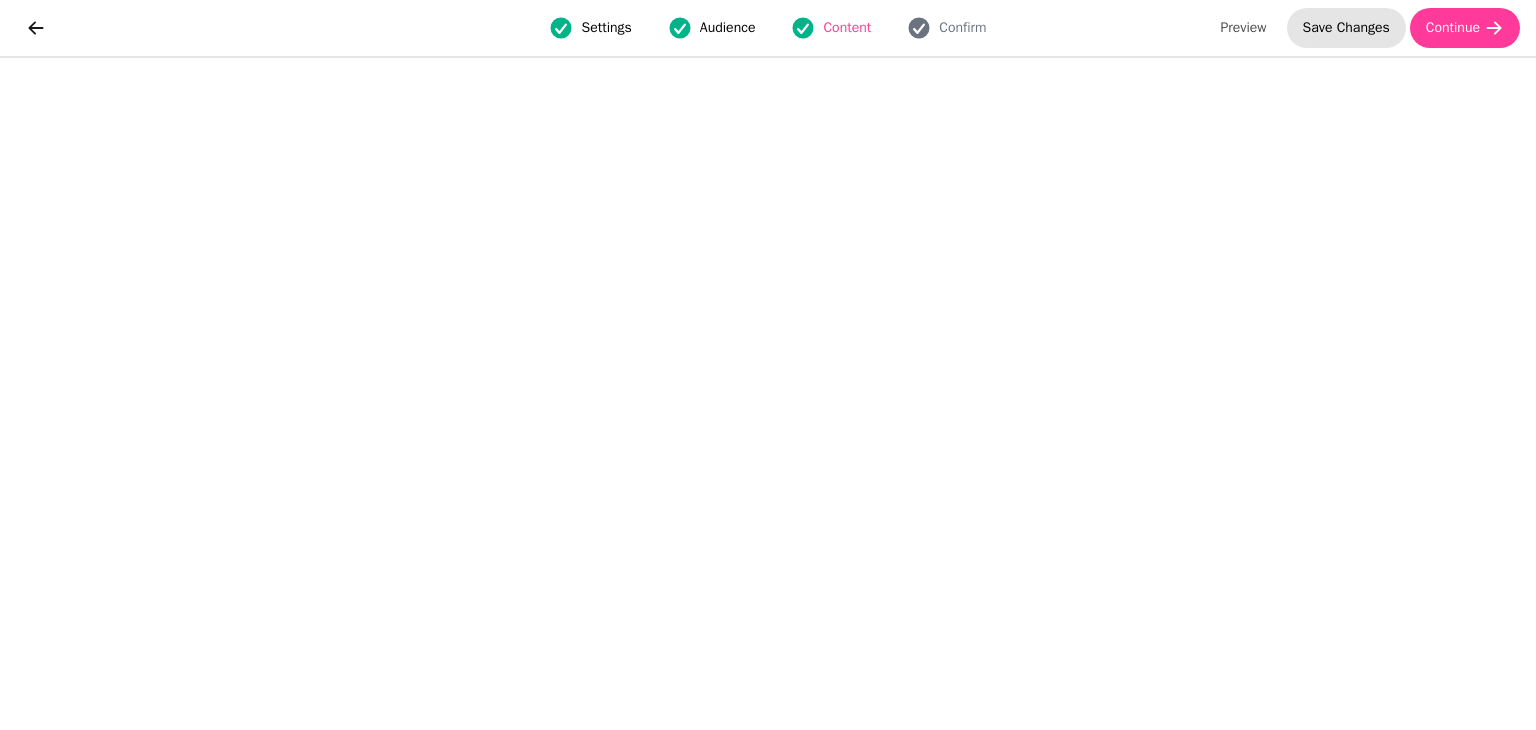 click on "Save Changes" at bounding box center (1346, 28) 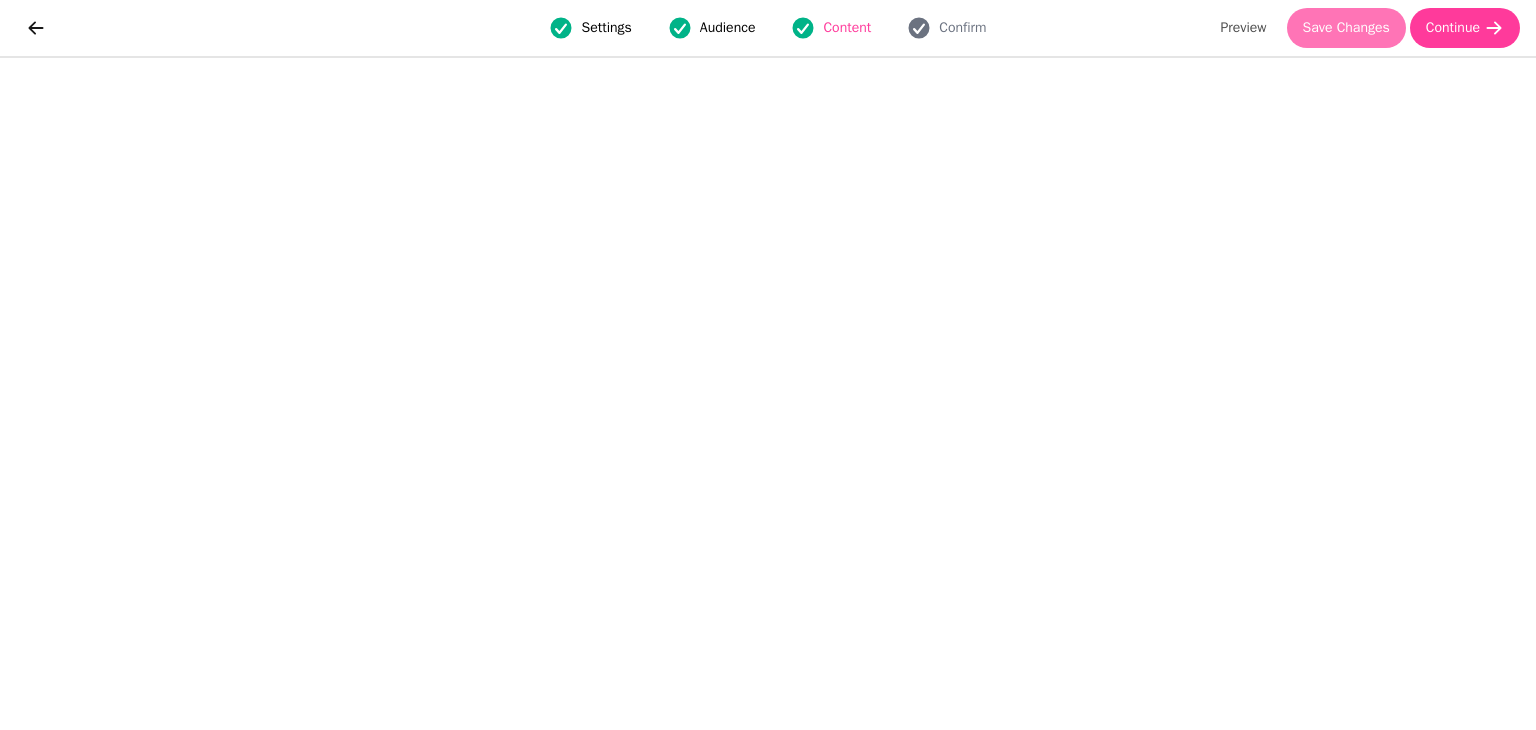 click on "Save Changes" at bounding box center [1346, 28] 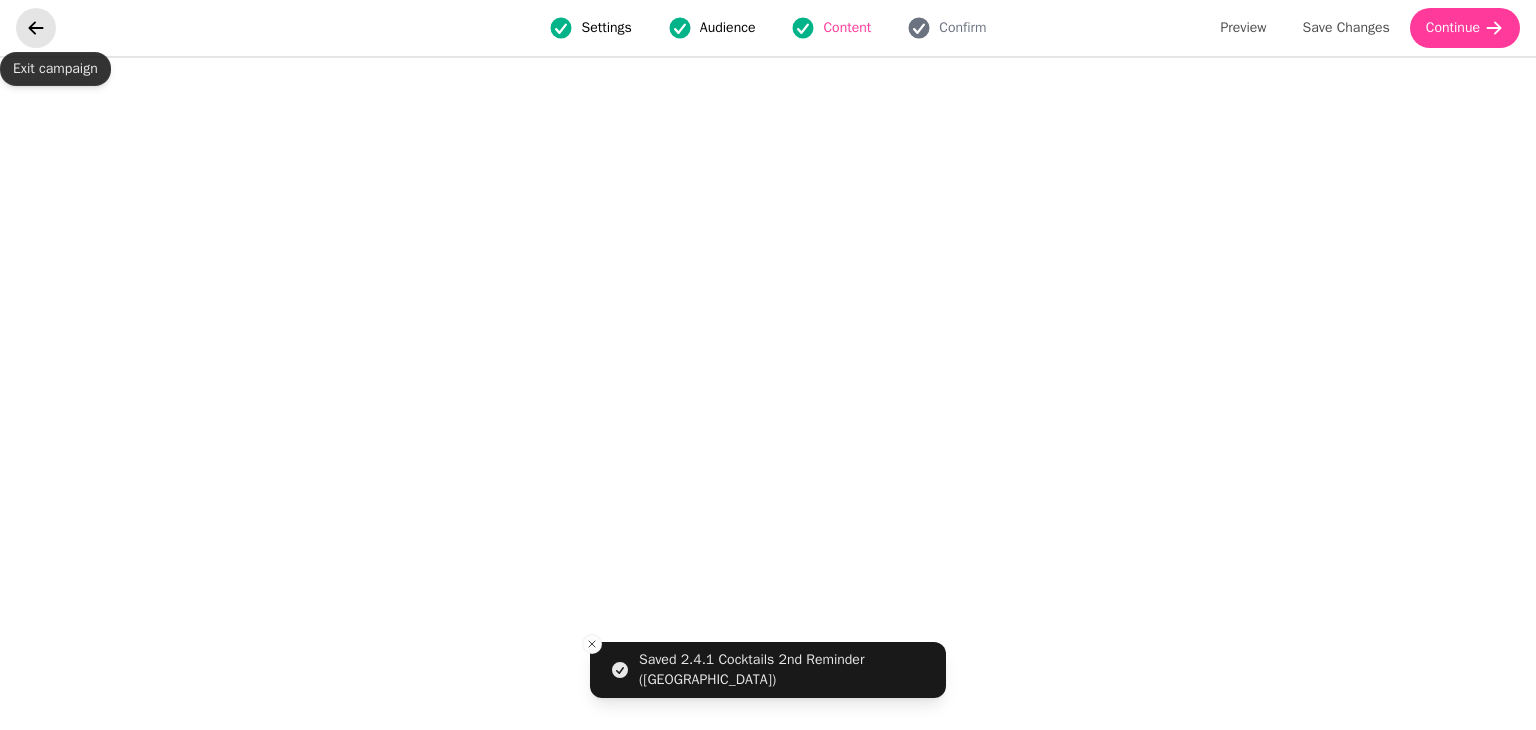 click at bounding box center [36, 28] 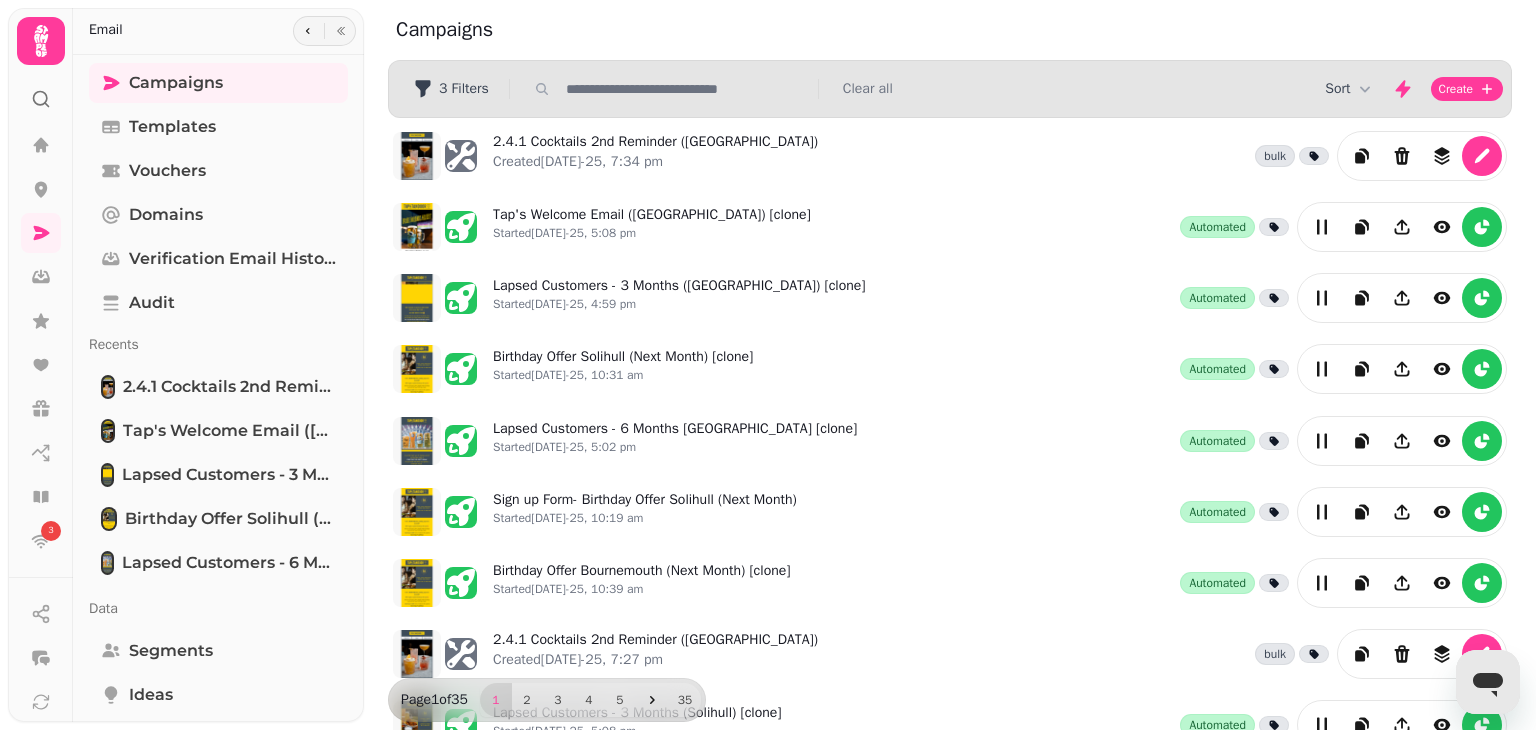 click on "3 Filters Clear all" at bounding box center [950, 89] 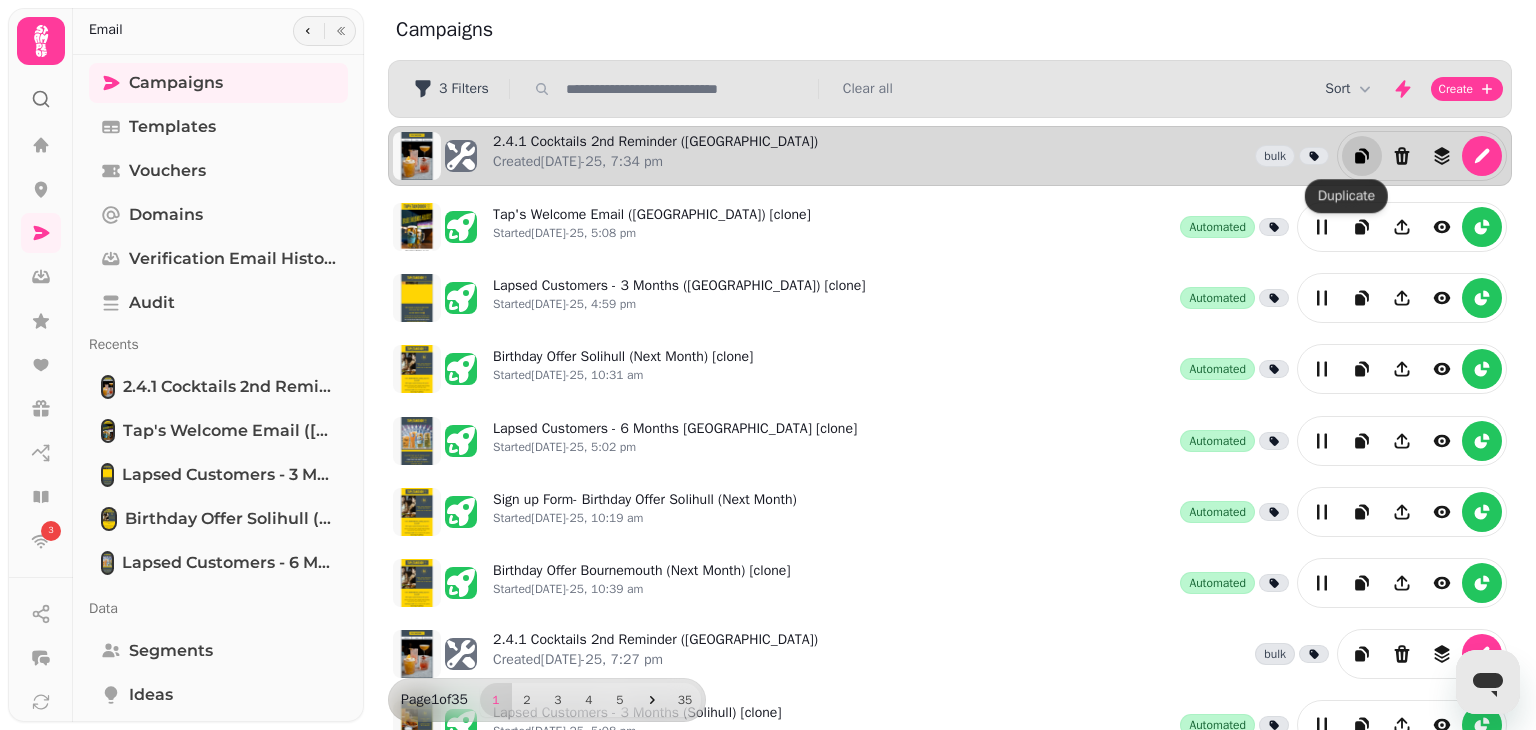 click 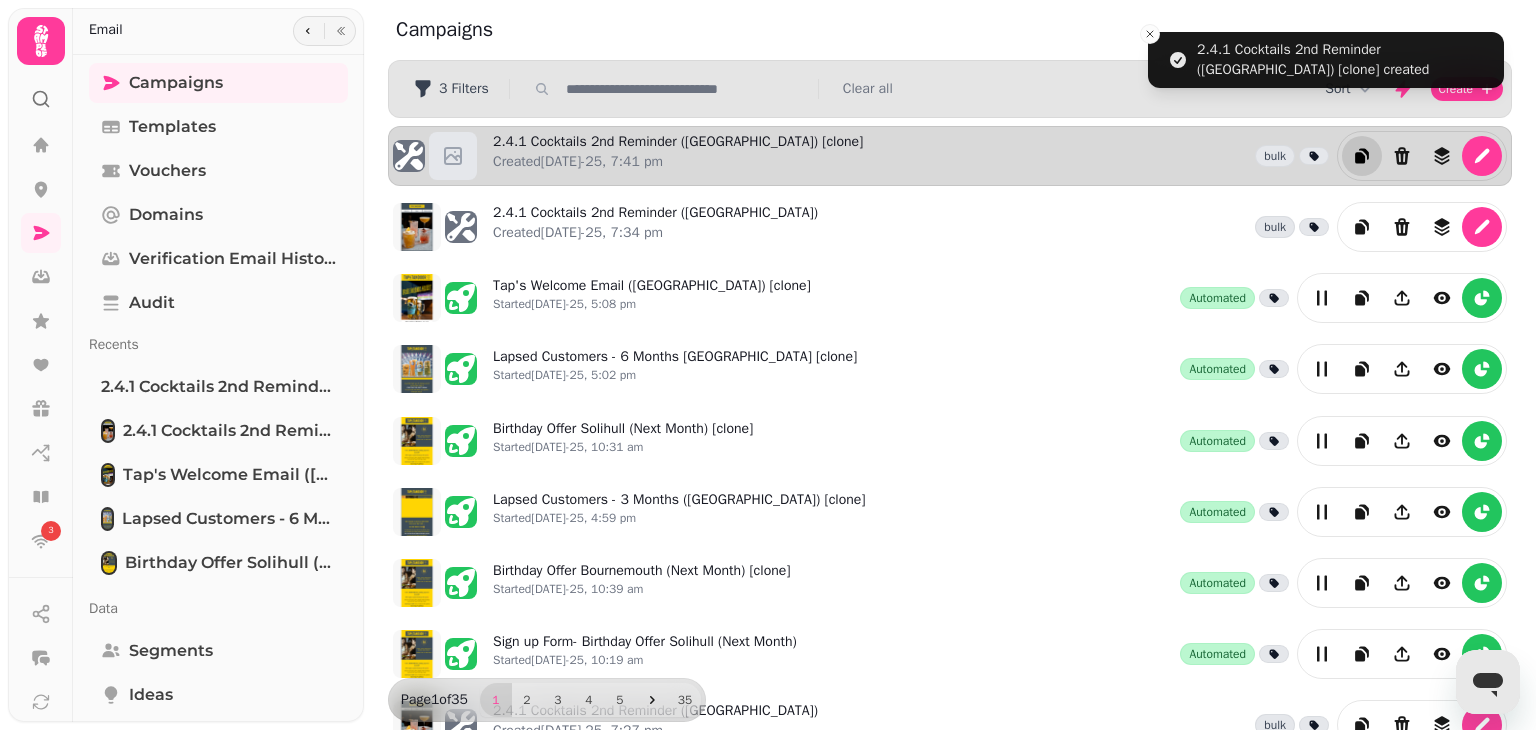 click at bounding box center (686, 89) 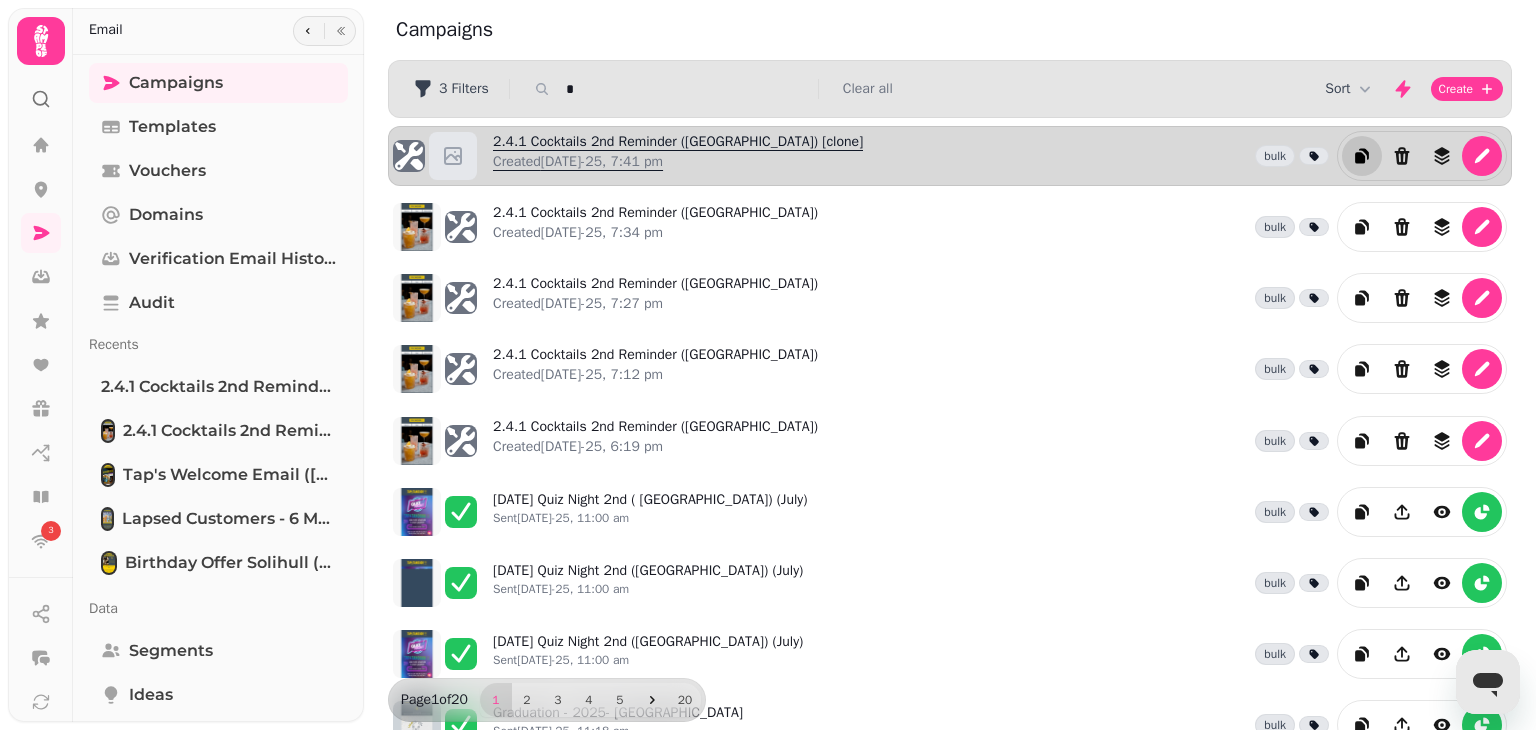 type on "*" 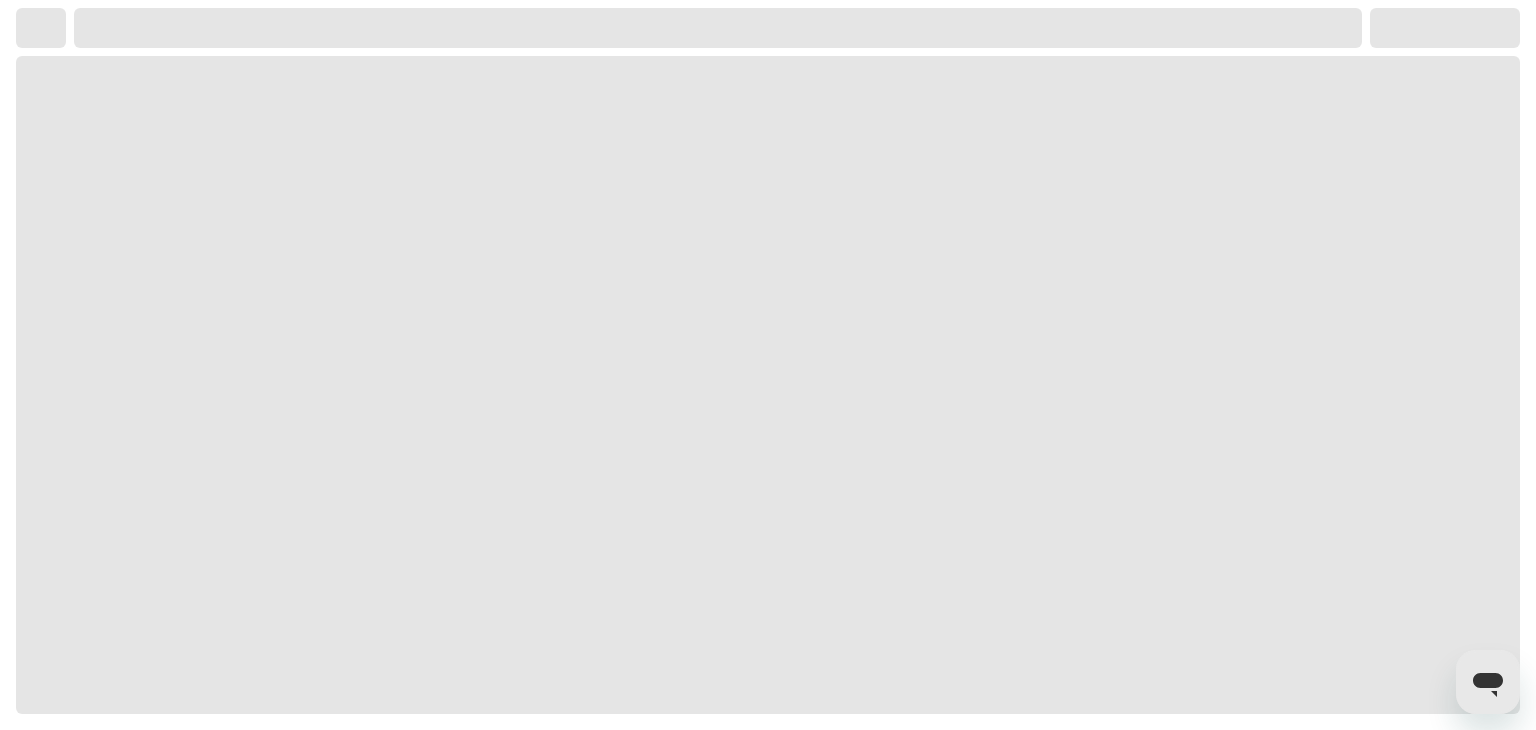 select on "**********" 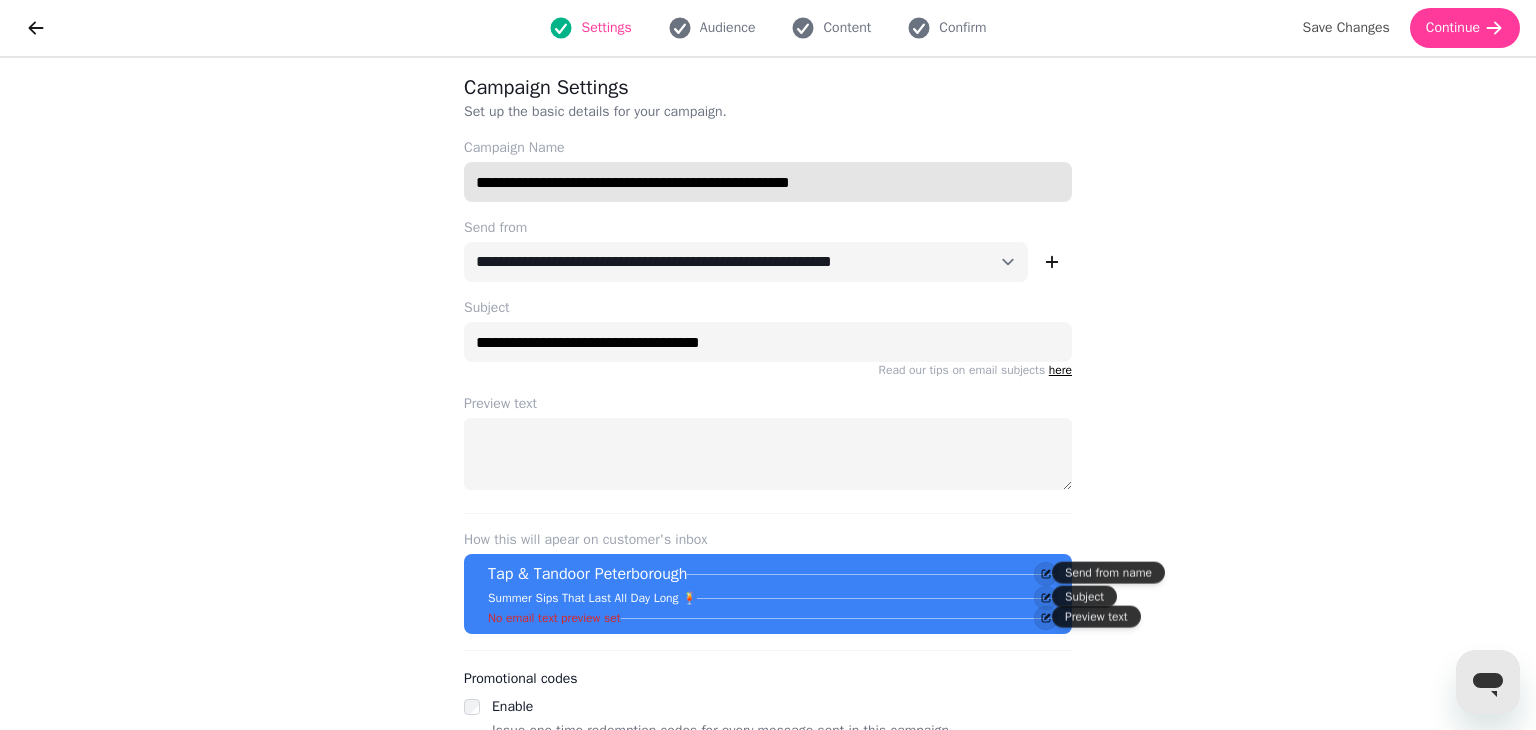 click on "**********" at bounding box center [768, 182] 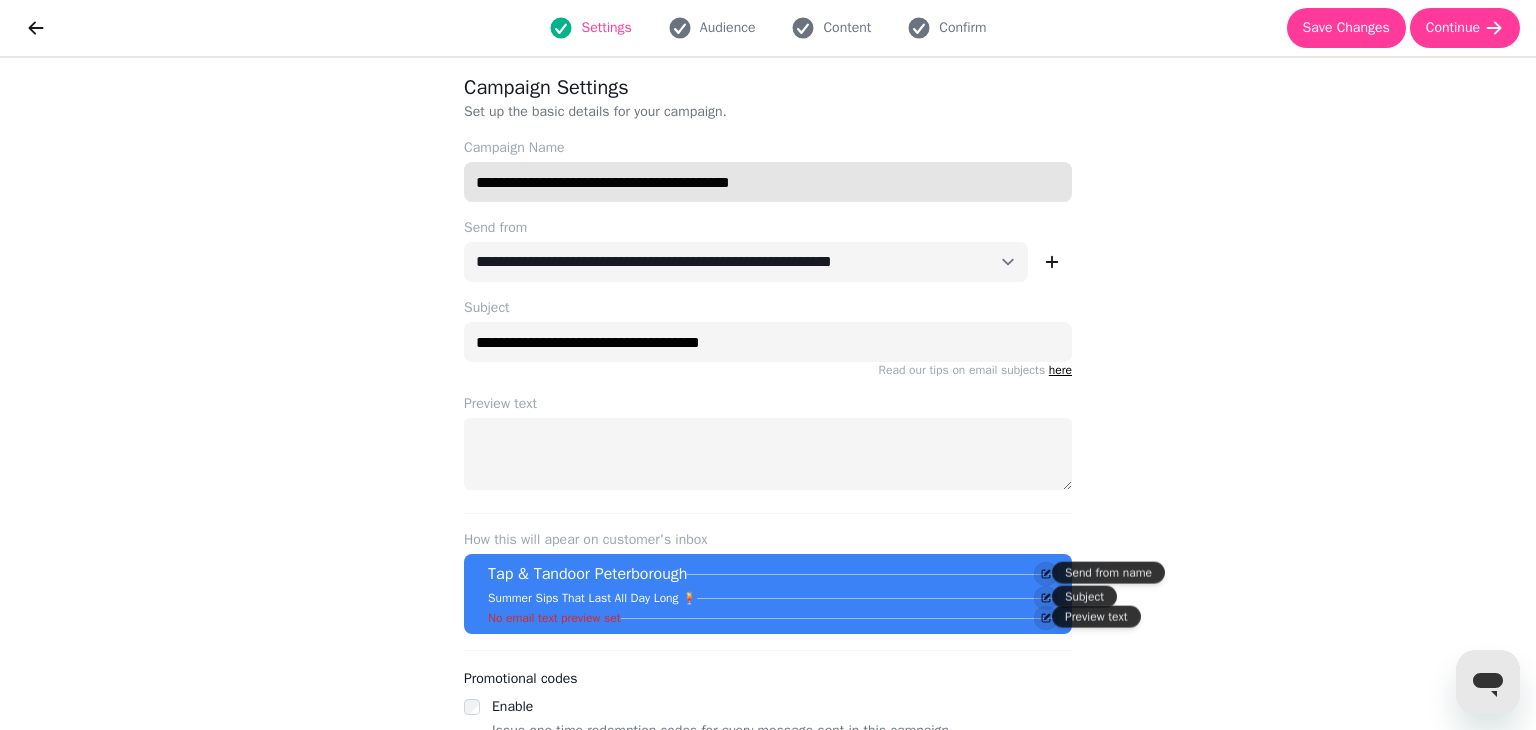 type on "**********" 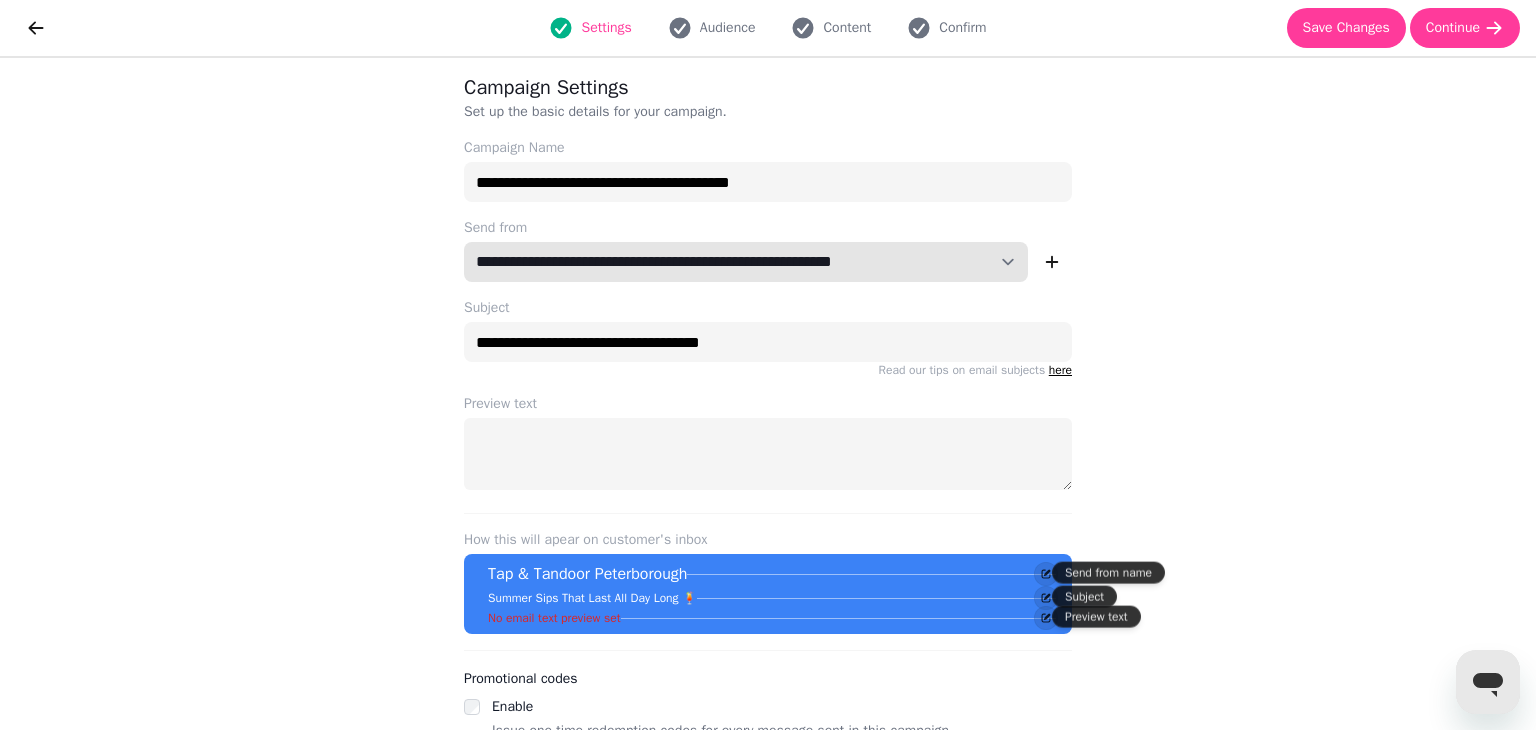click on "**********" at bounding box center [746, 262] 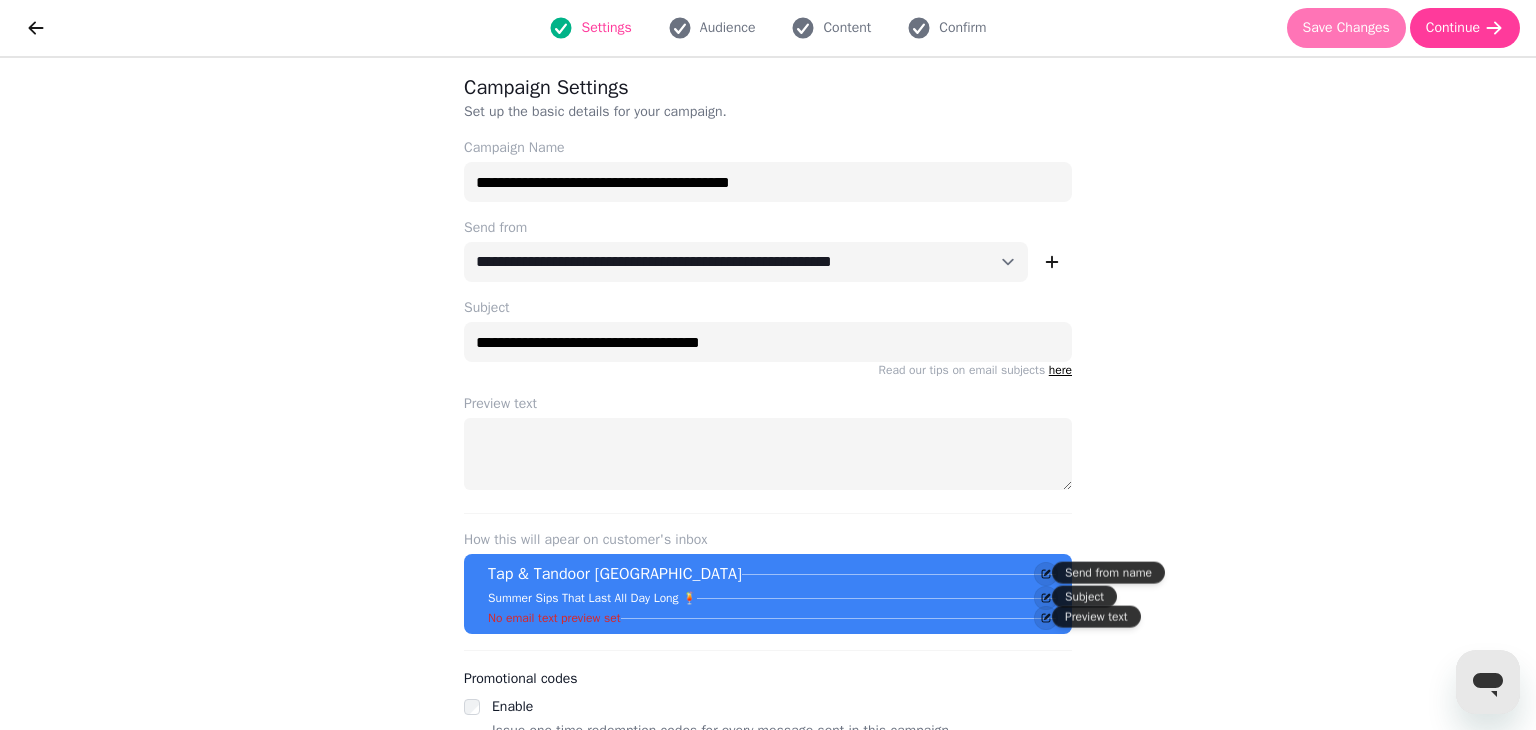 click on "Save Changes" at bounding box center [1346, 28] 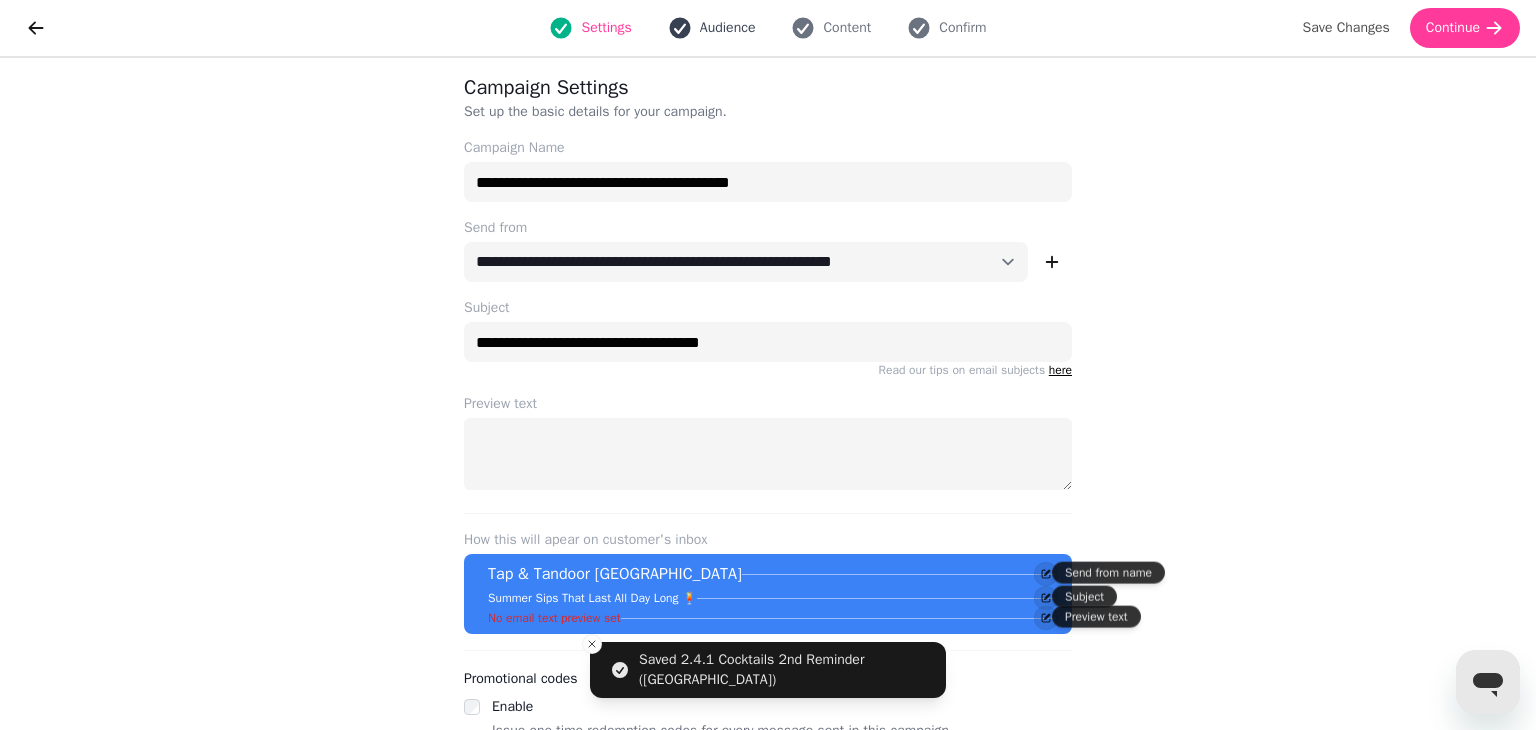 click on "Audience" at bounding box center (728, 28) 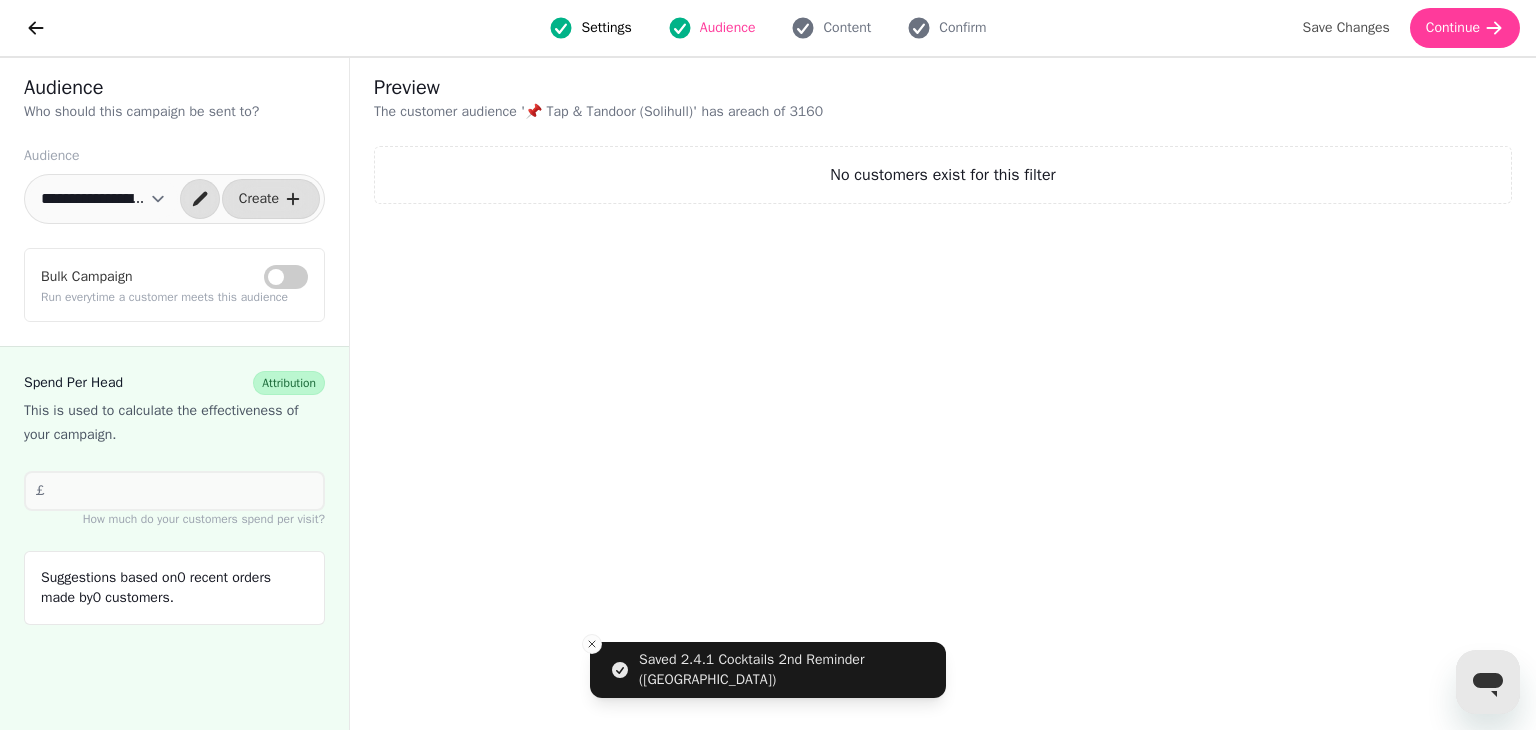 click on "**********" at bounding box center [103, 199] 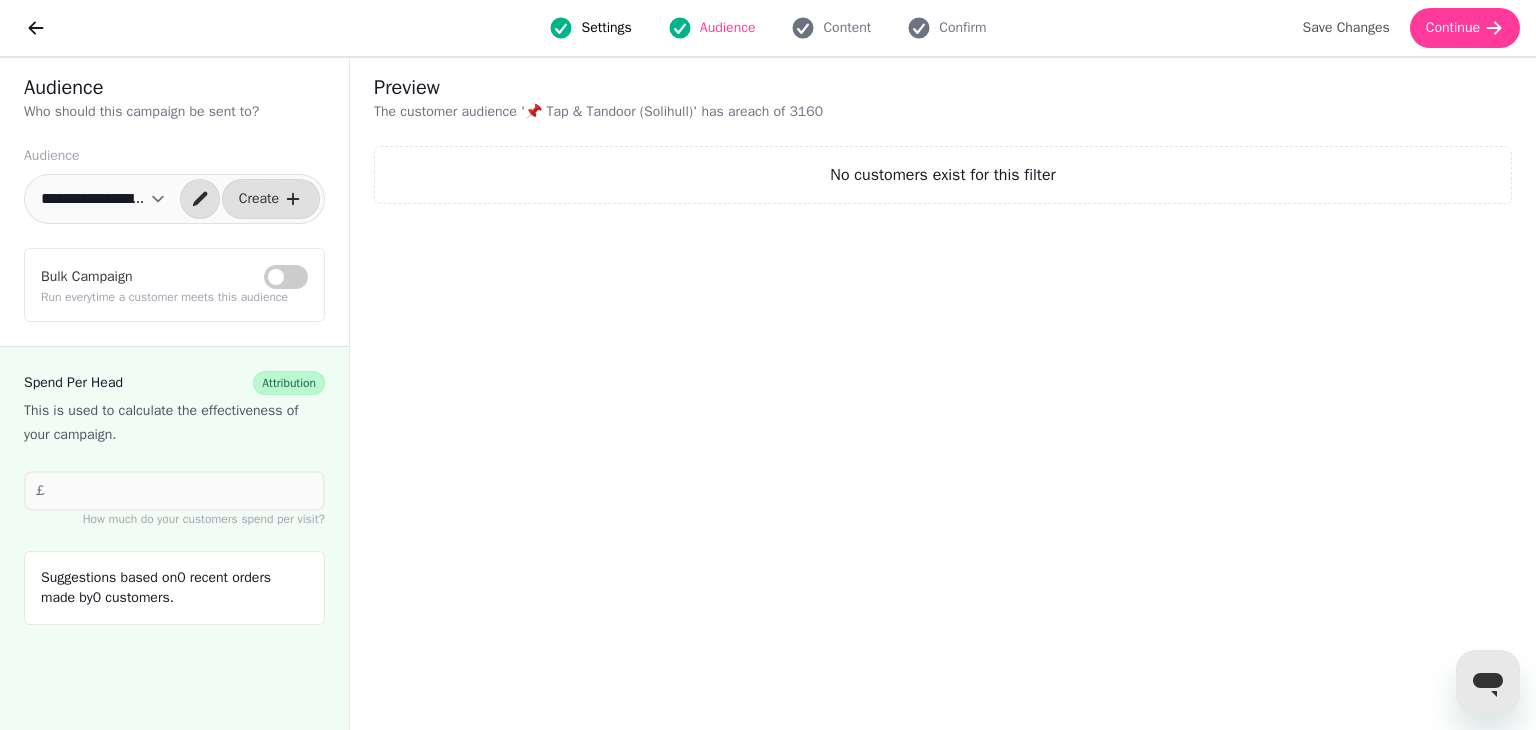 select on "**********" 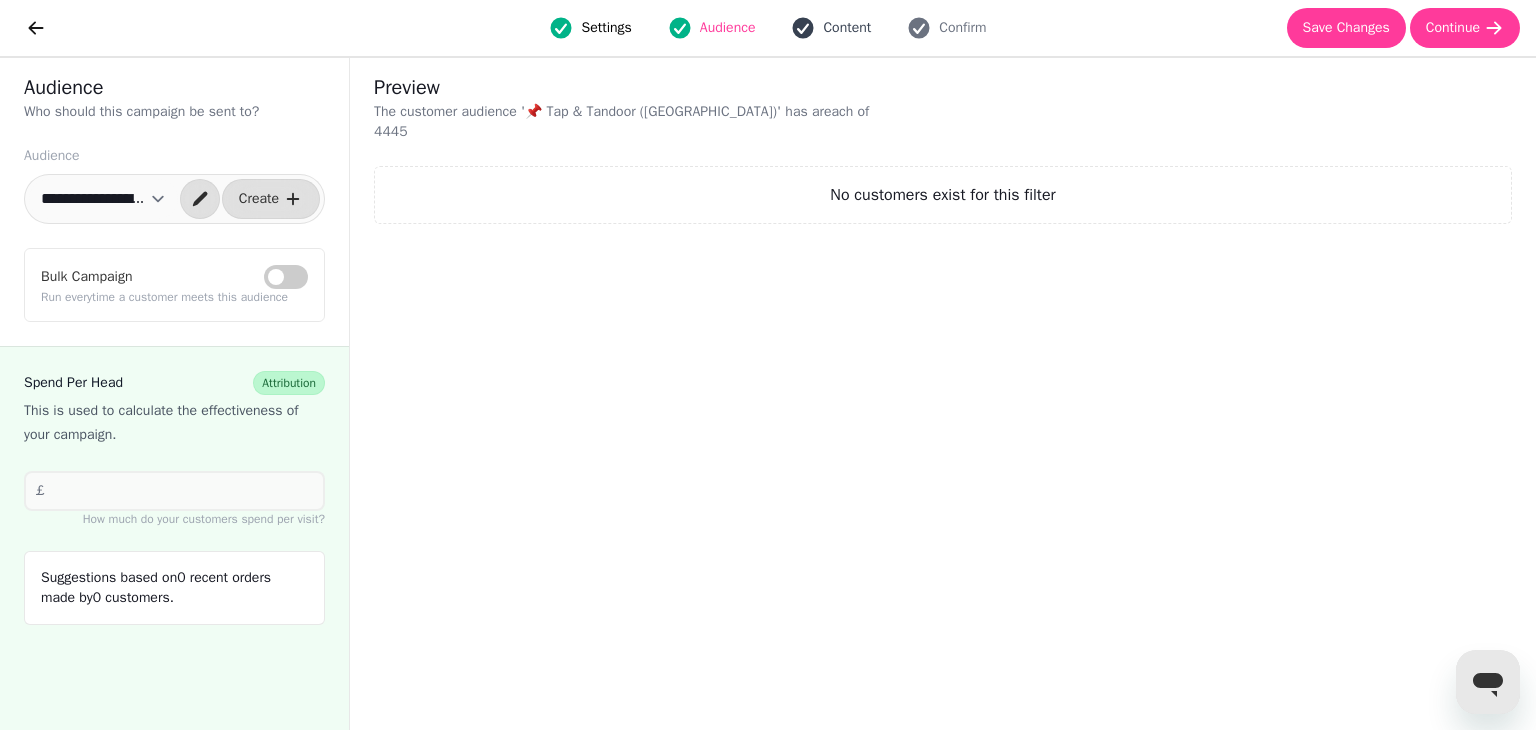 click on "Content" at bounding box center (847, 28) 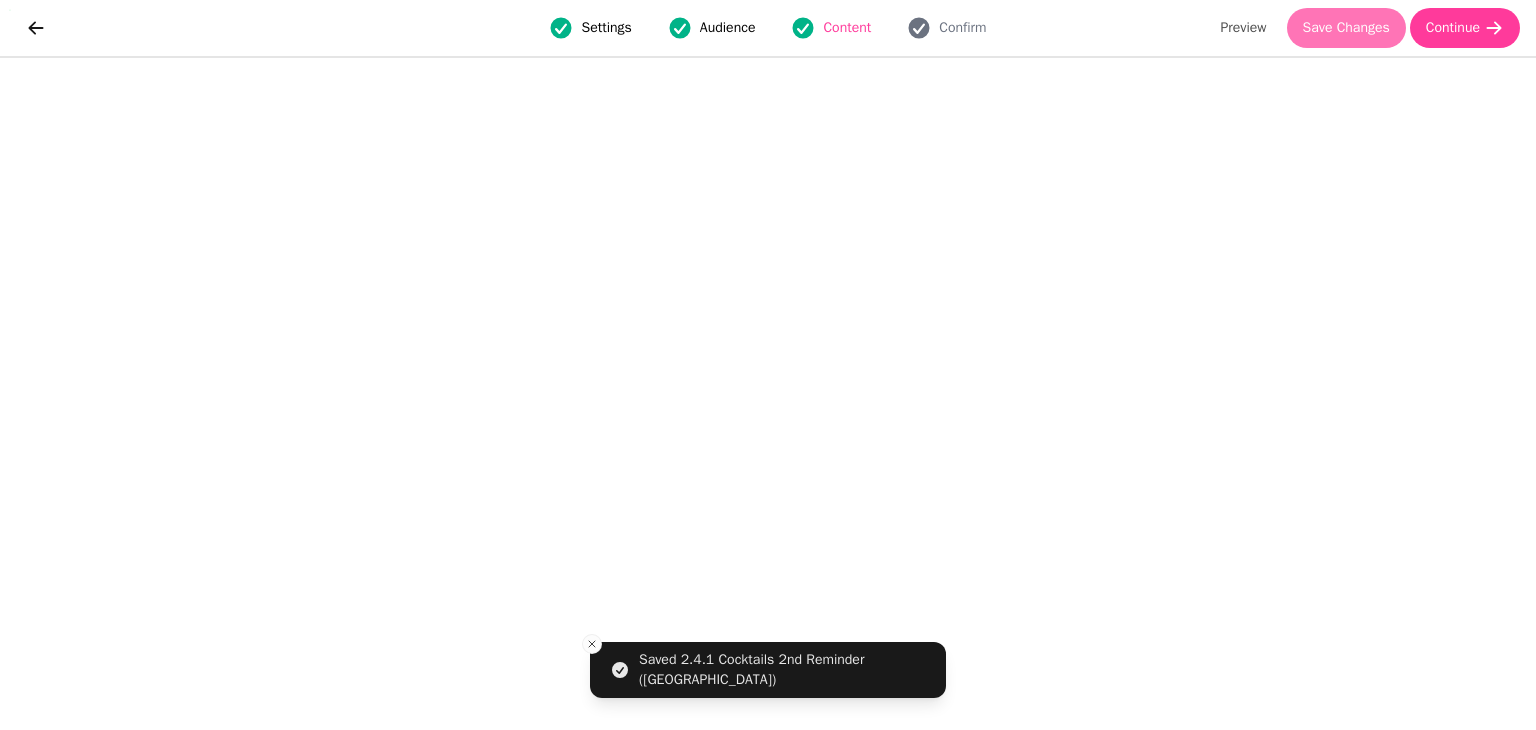 click on "Save Changes" at bounding box center (1346, 28) 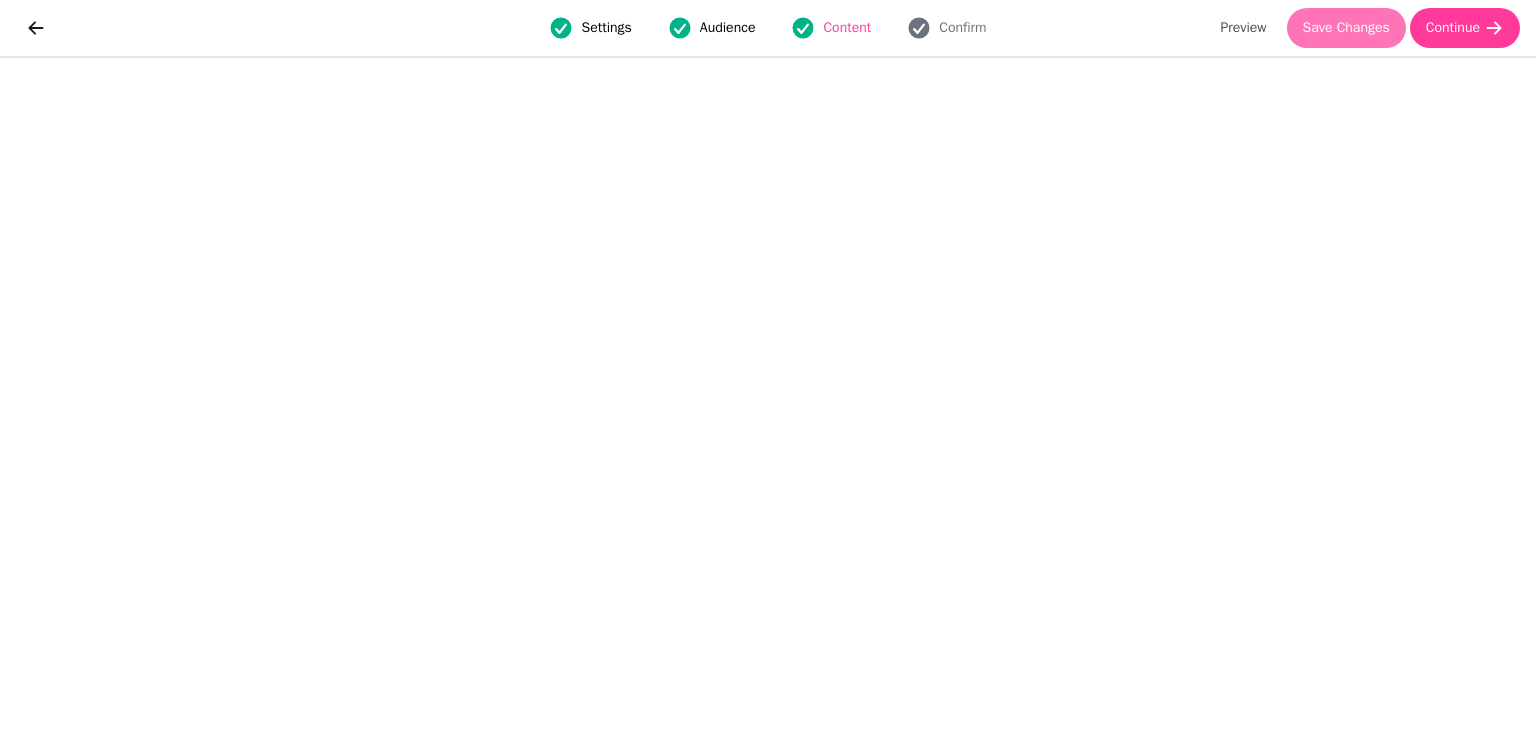 click on "Save Changes" at bounding box center (1346, 28) 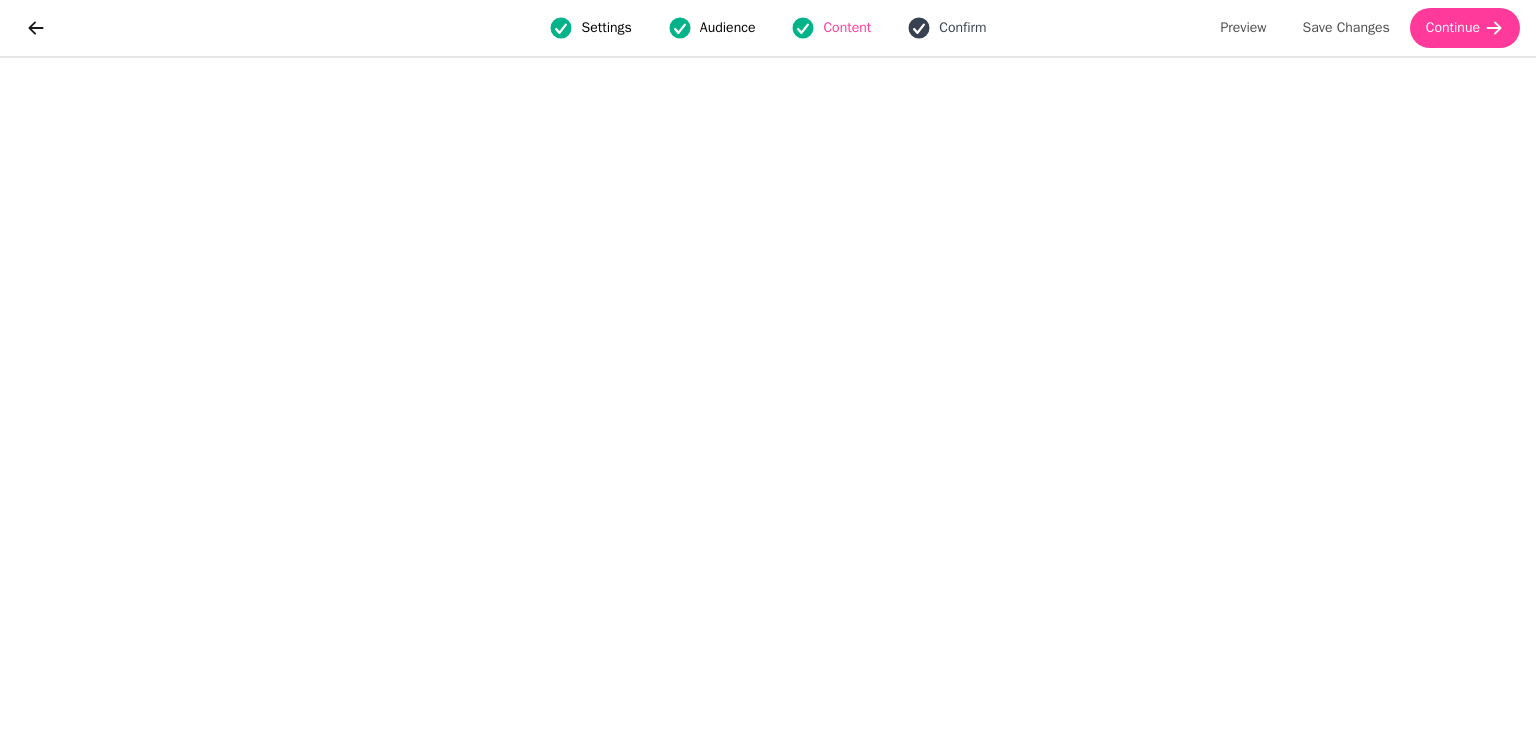 click on "Confirm" at bounding box center [962, 28] 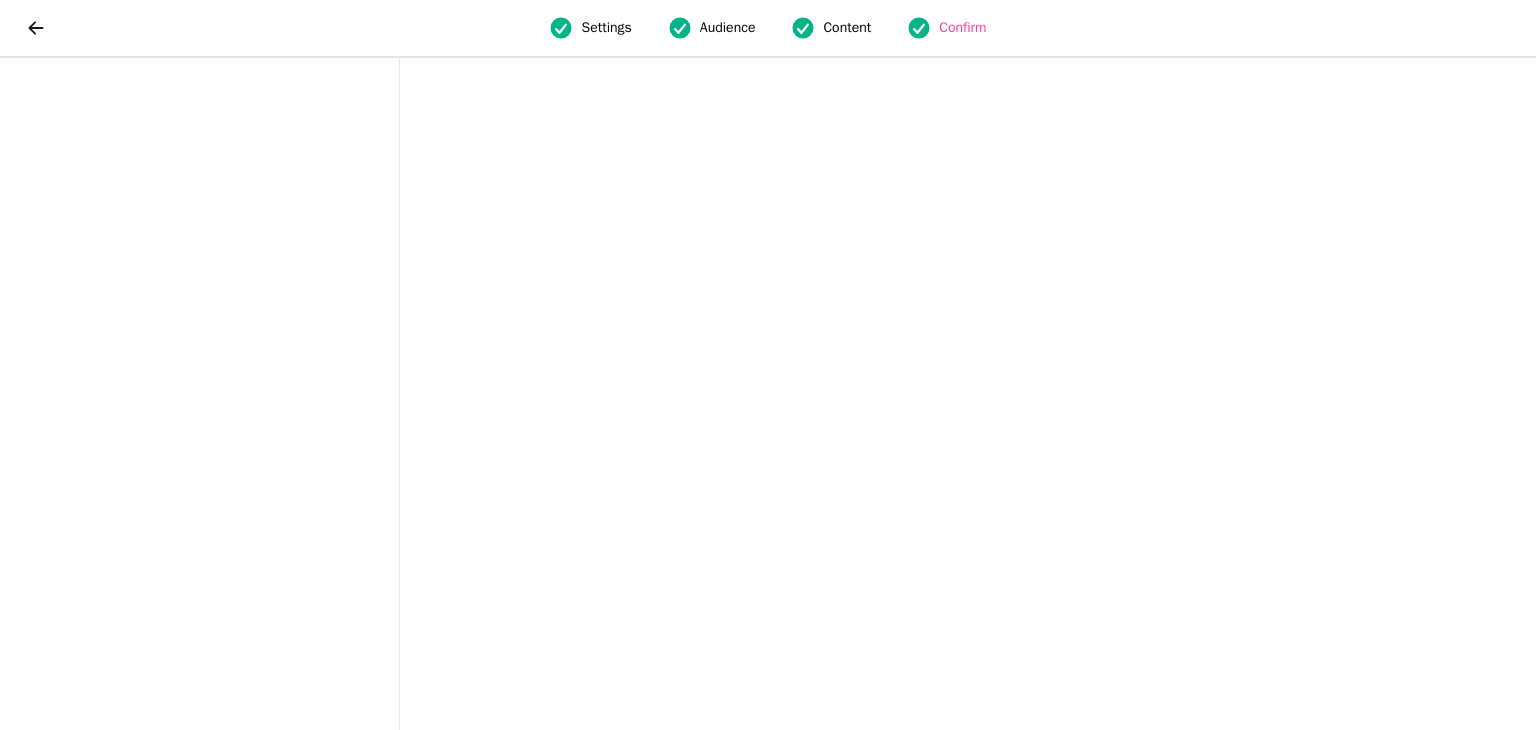 scroll, scrollTop: 0, scrollLeft: 0, axis: both 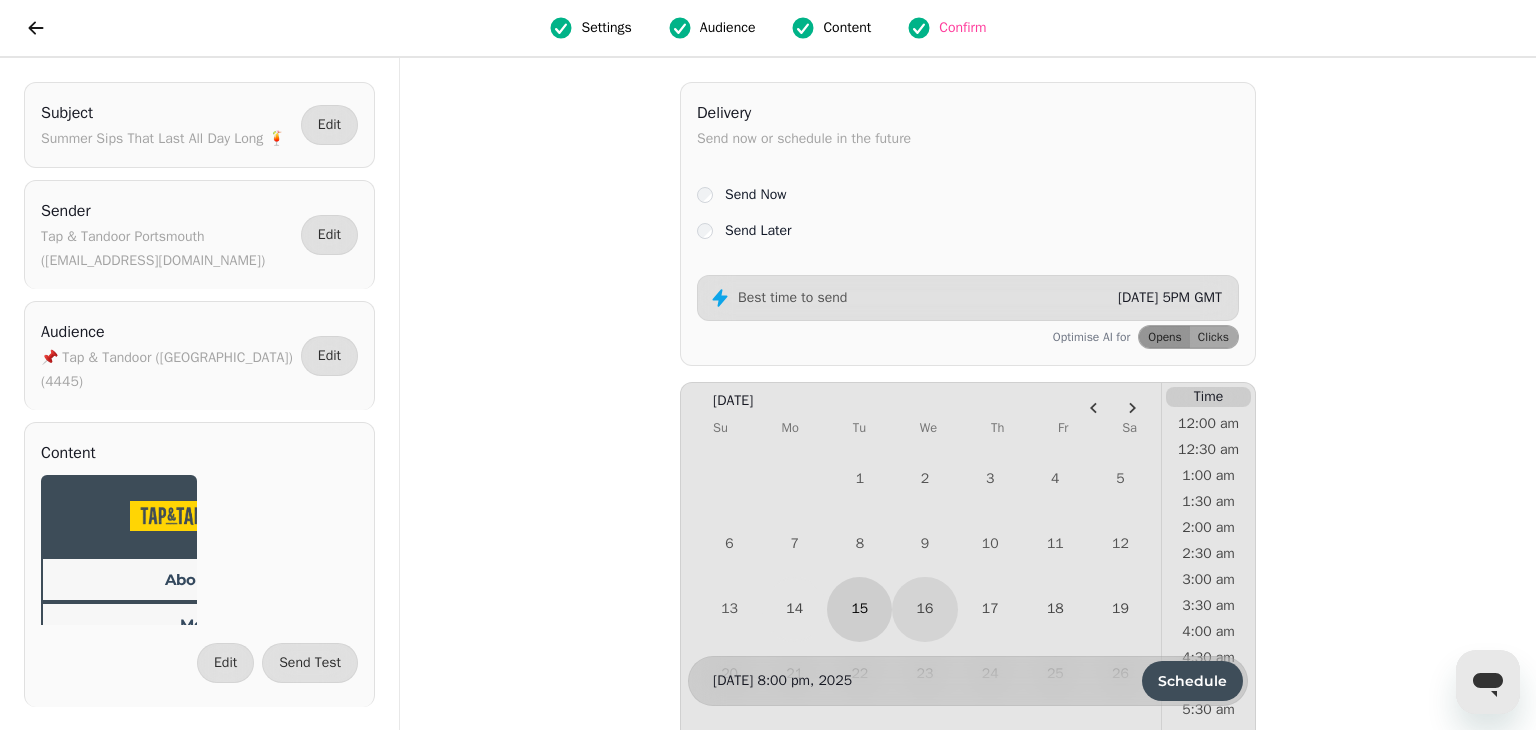 click on "15" at bounding box center [859, 609] 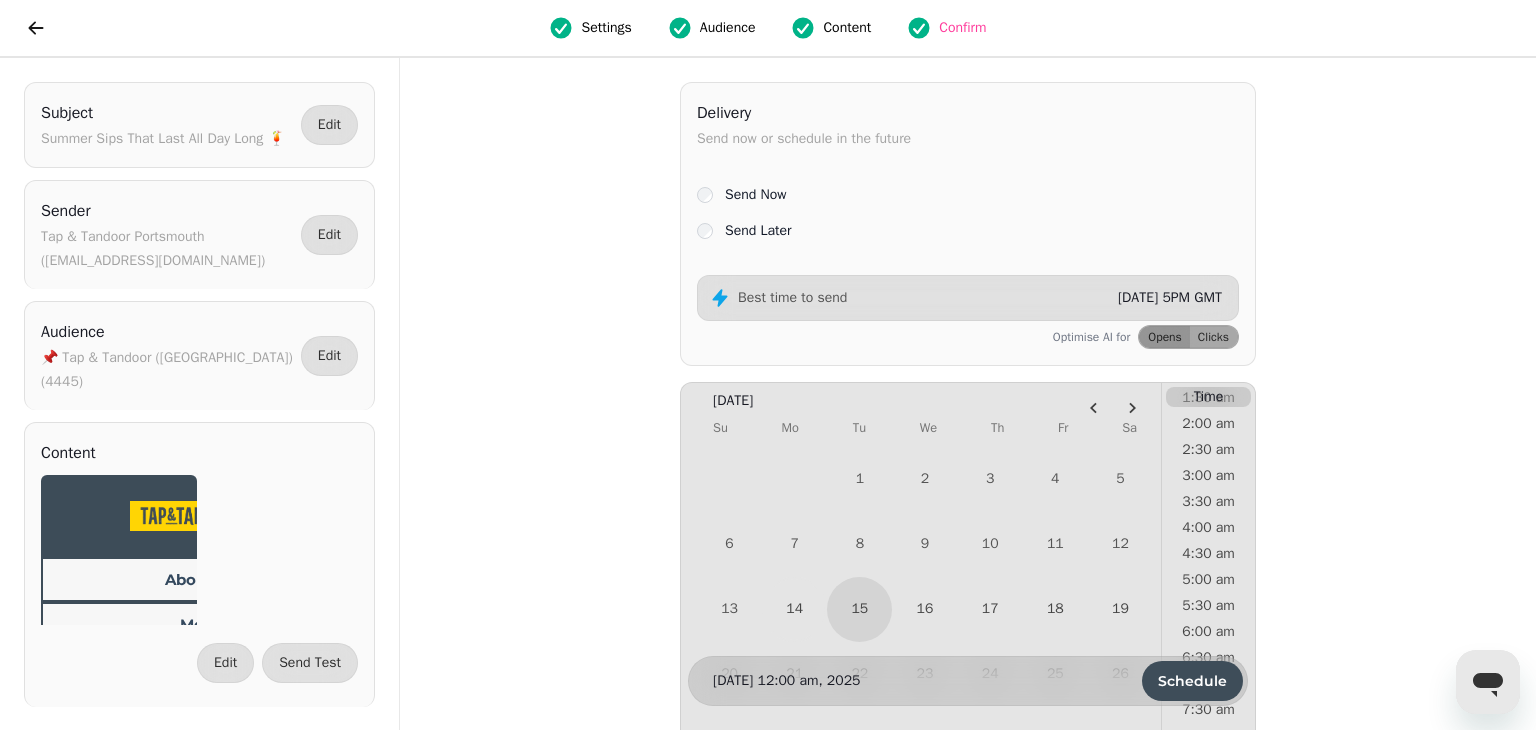 scroll, scrollTop: 137, scrollLeft: 0, axis: vertical 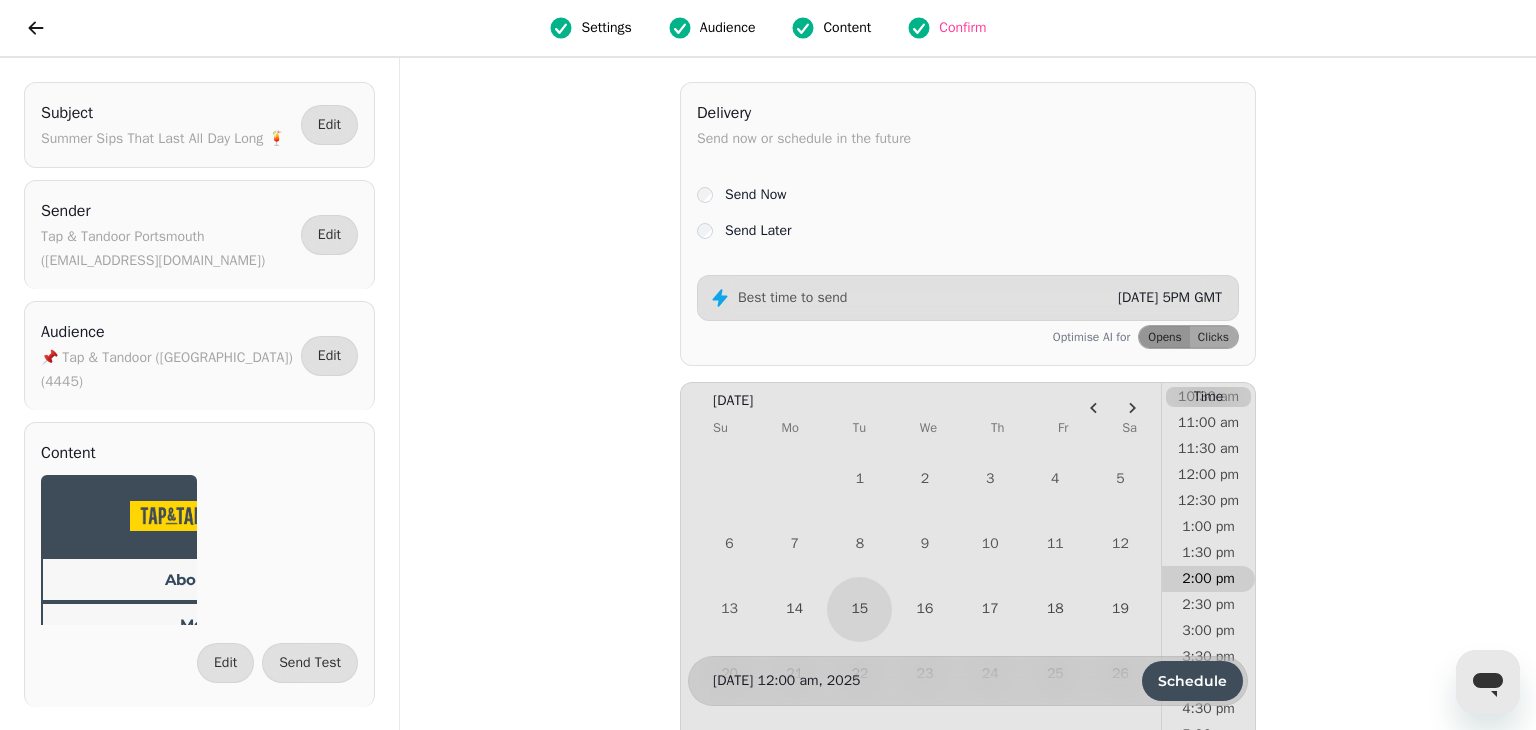 click on "2:00 pm" at bounding box center [1208, 579] 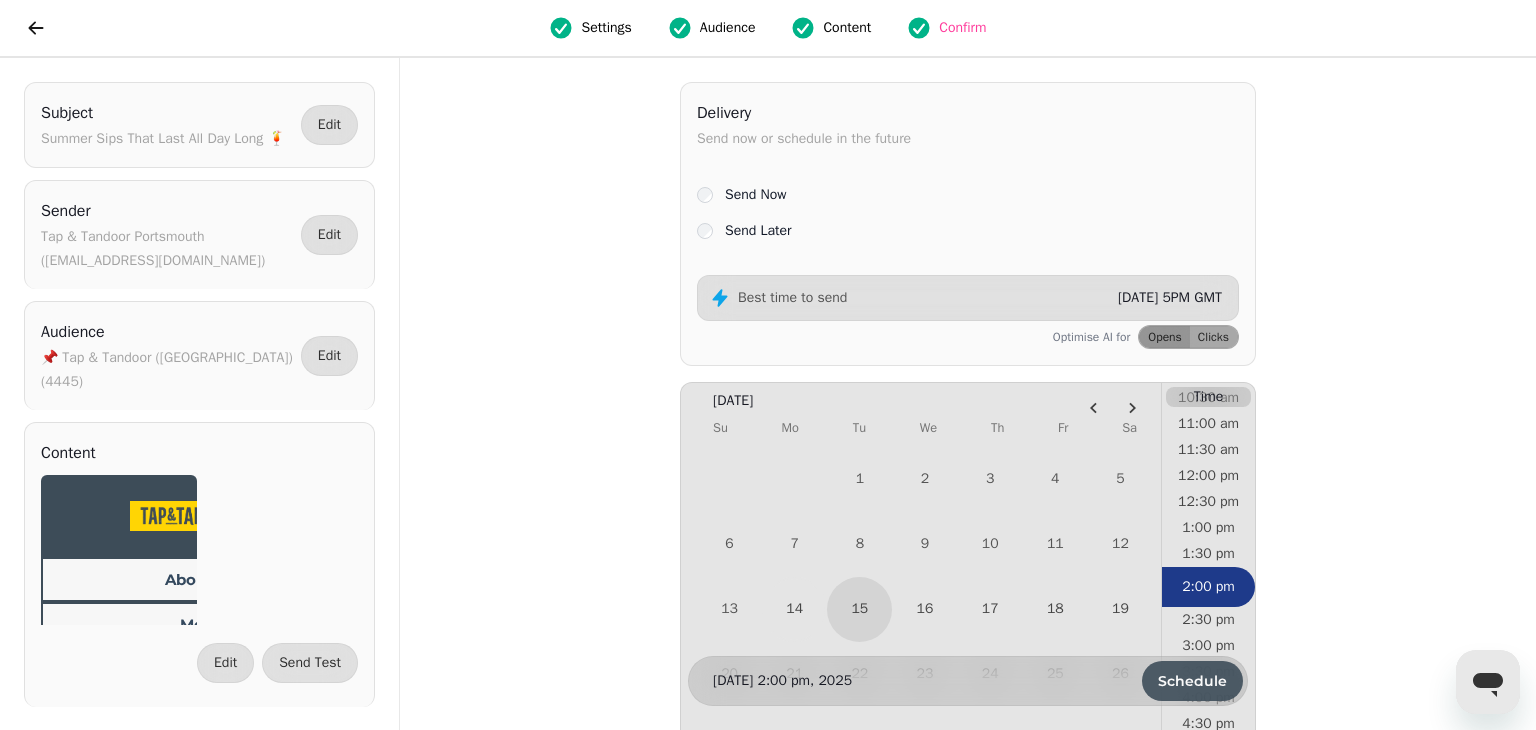 click on "Schedule" at bounding box center [1192, 681] 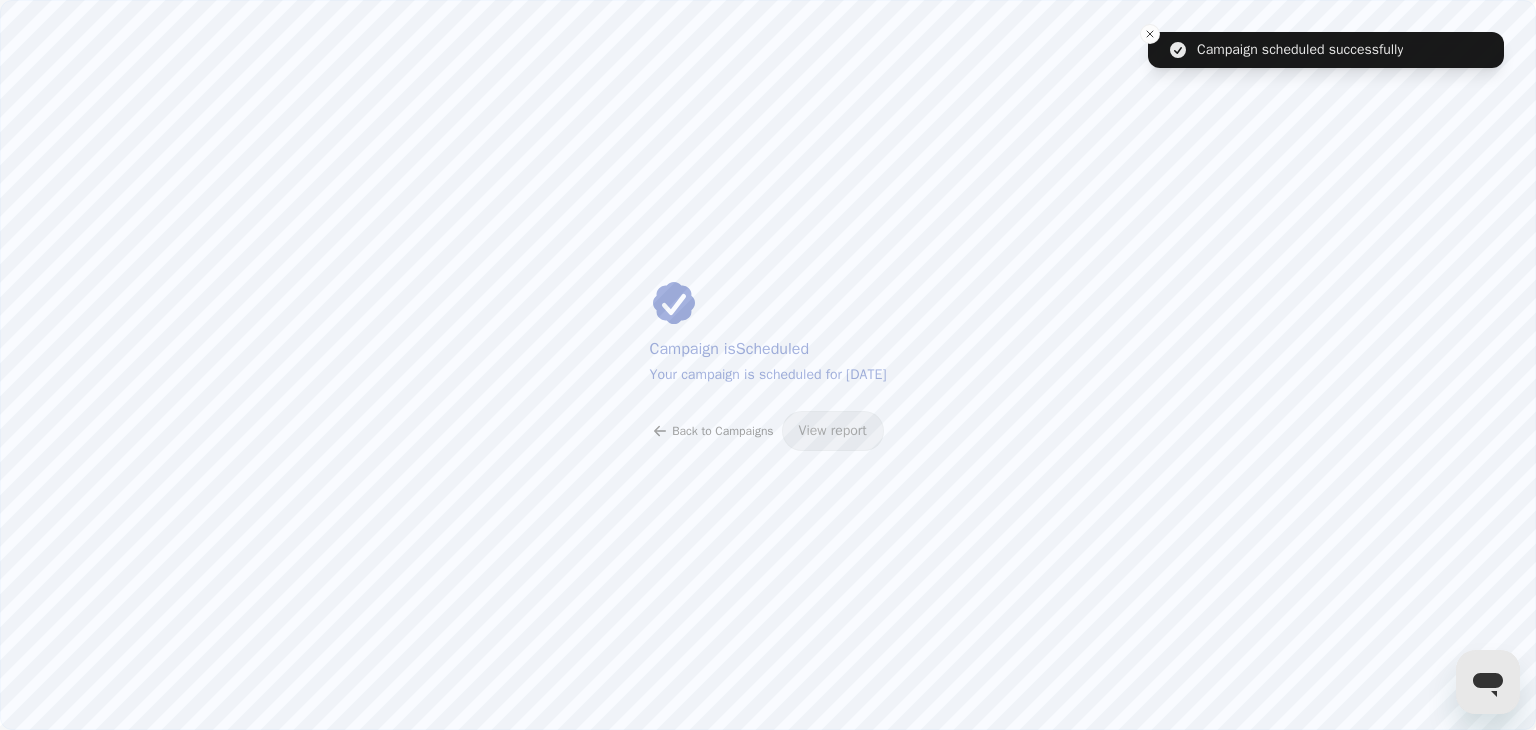 click on "Back to Campaigns" at bounding box center [722, 431] 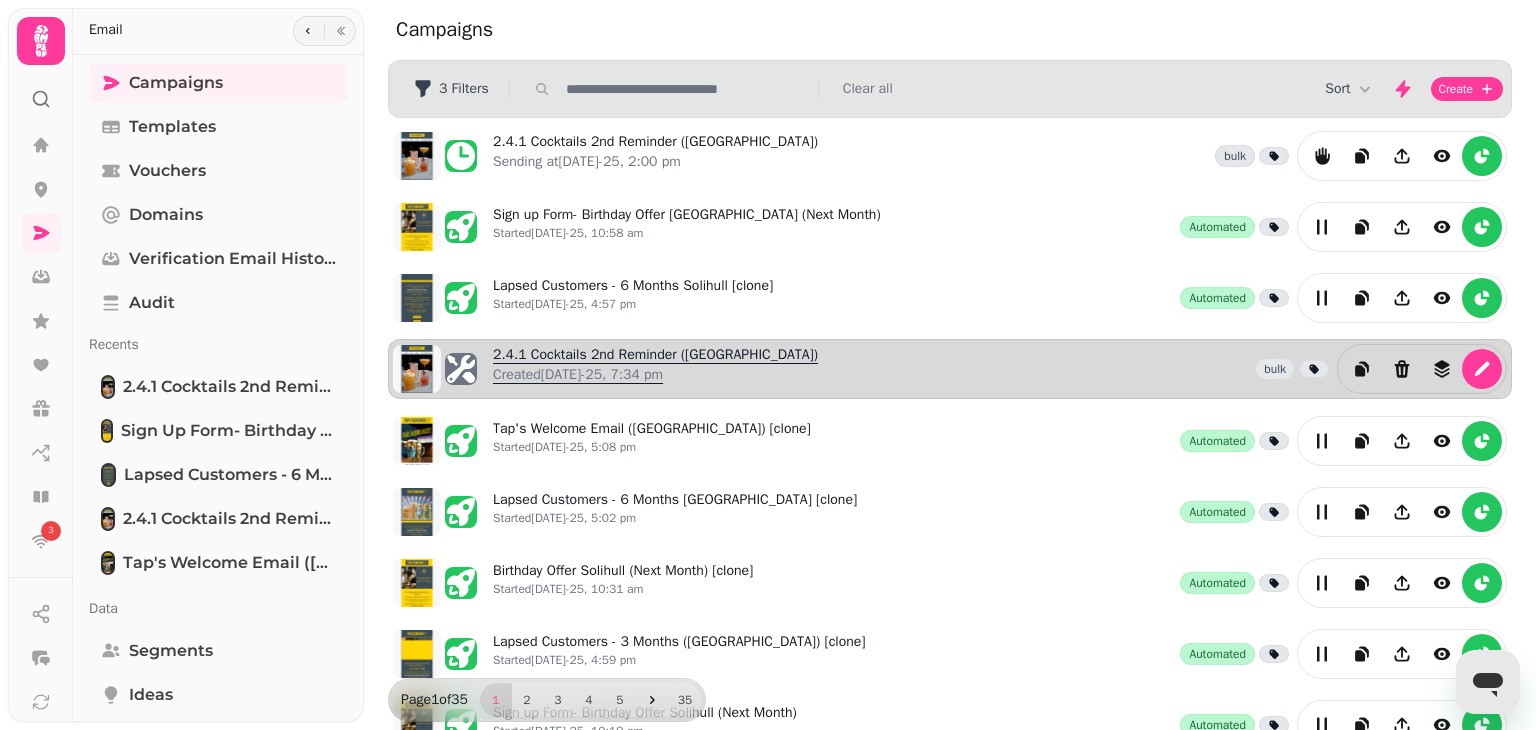 click on "2.4.1 Cocktails  2nd Reminder ([GEOGRAPHIC_DATA]) Created  [DATE]-25, 7:34 pm" at bounding box center [655, 369] 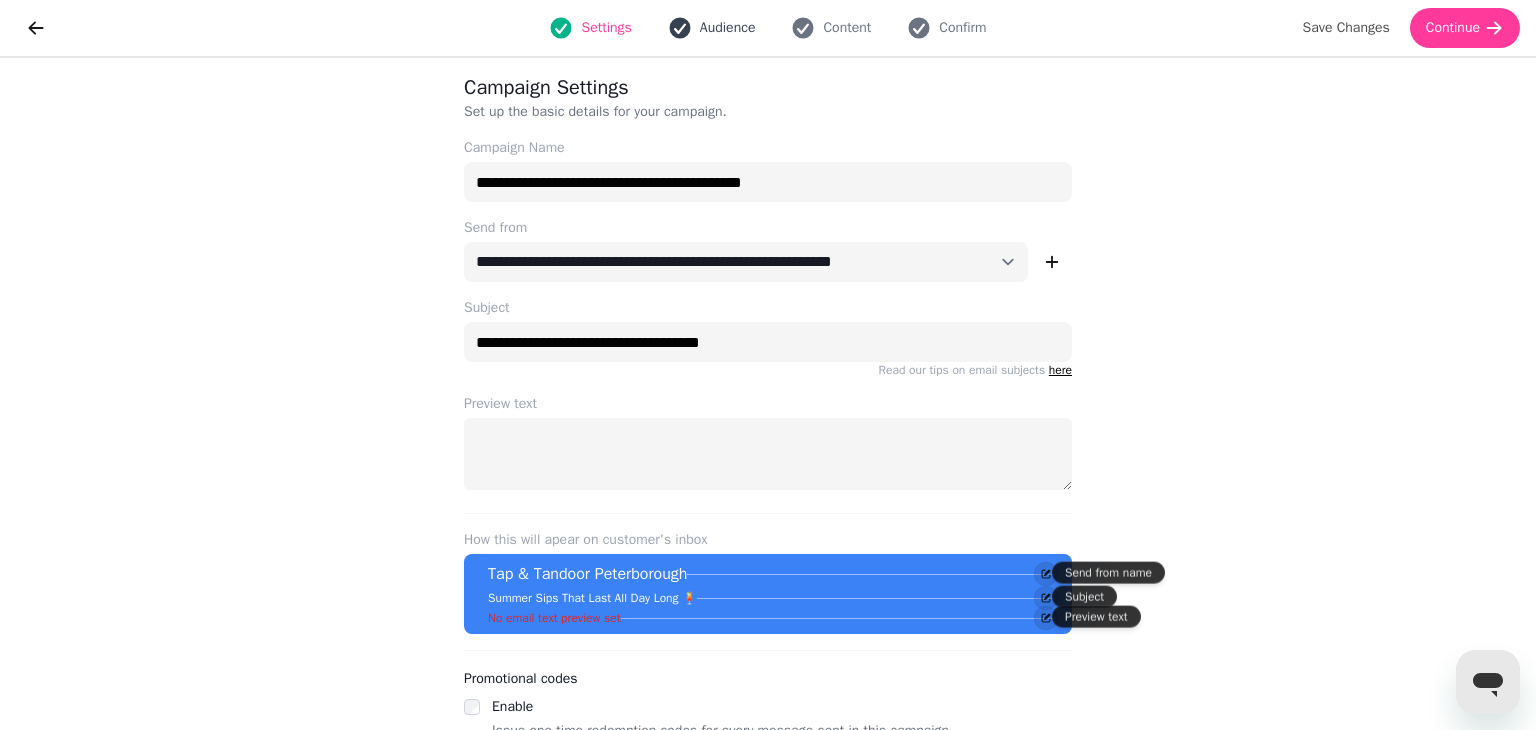 click on "Audience" at bounding box center (728, 28) 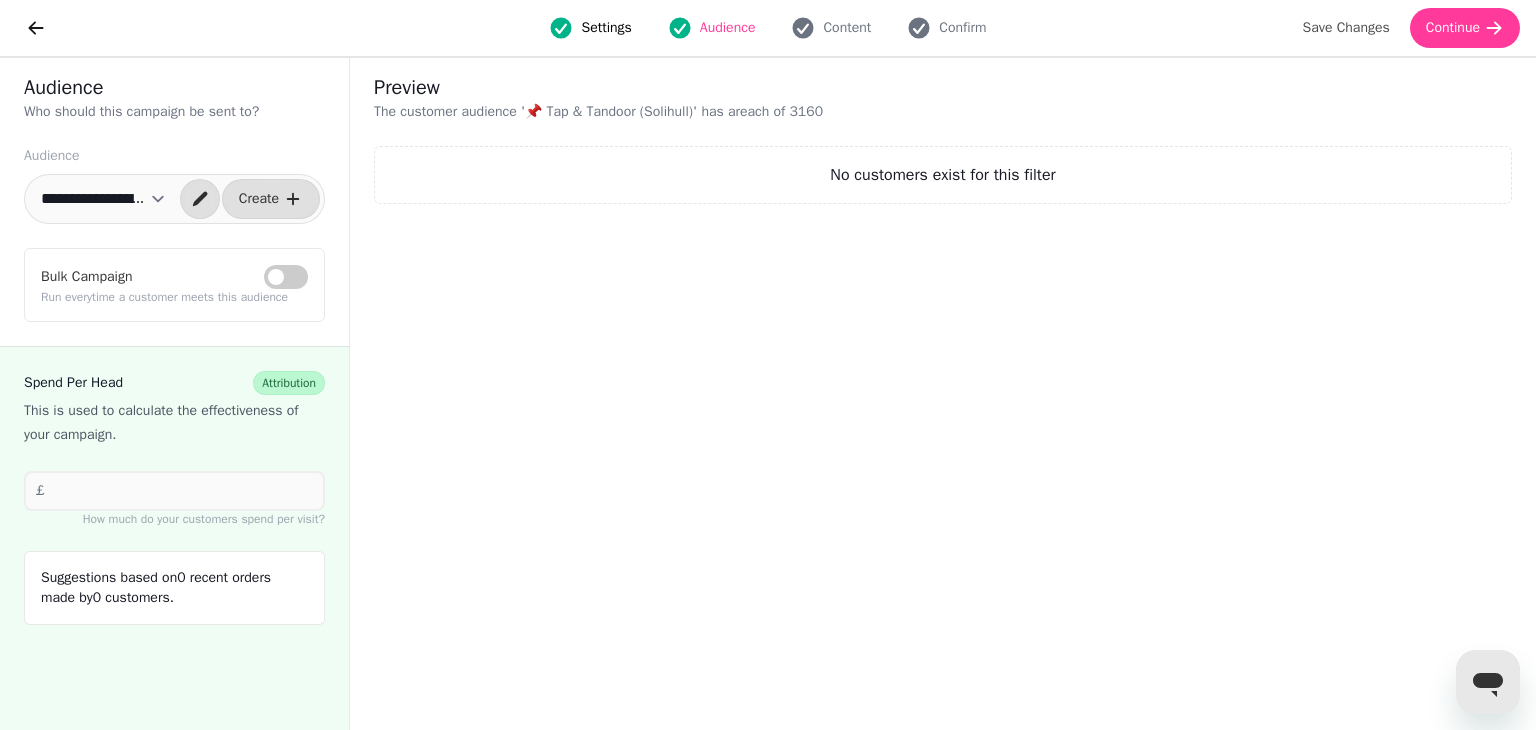 click on "**********" at bounding box center [103, 199] 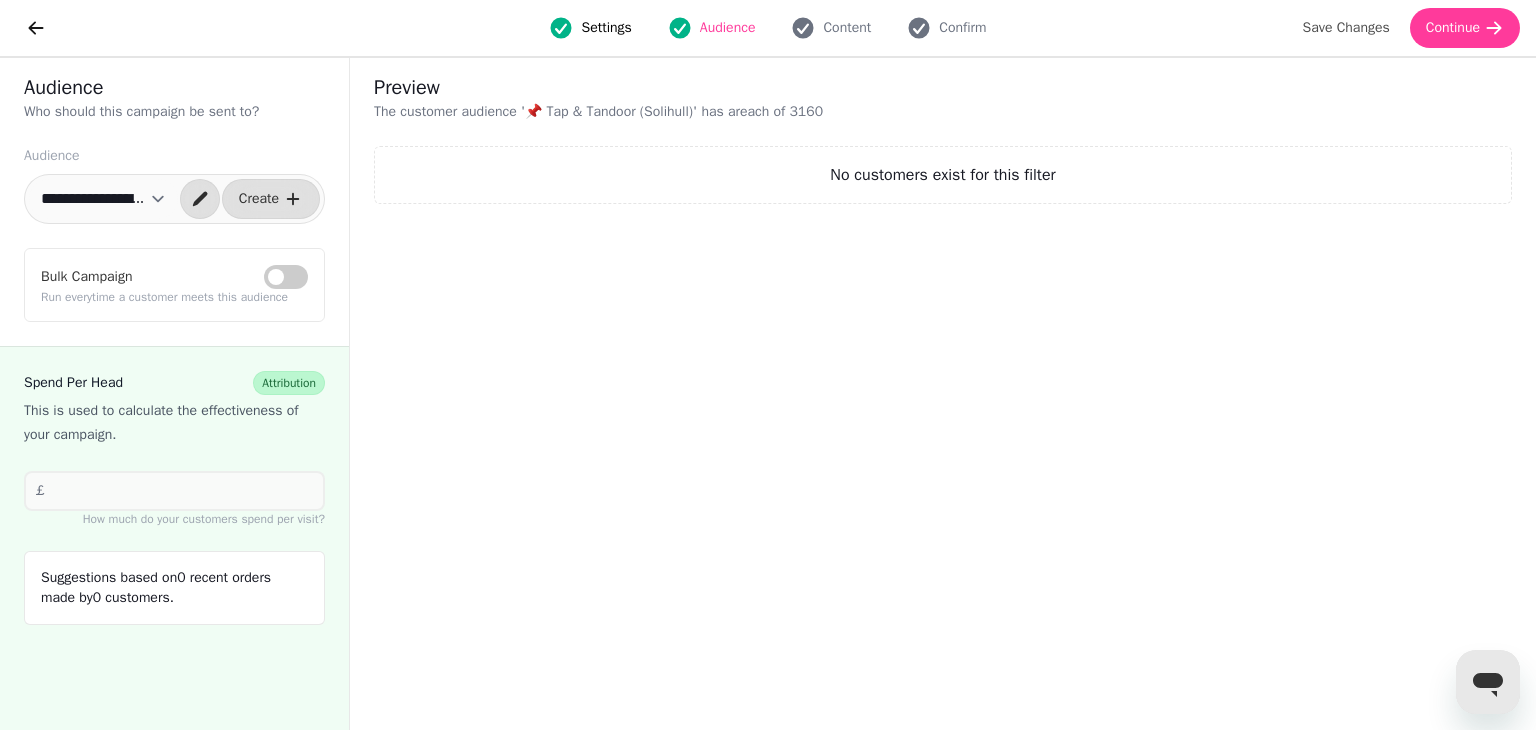 select on "**********" 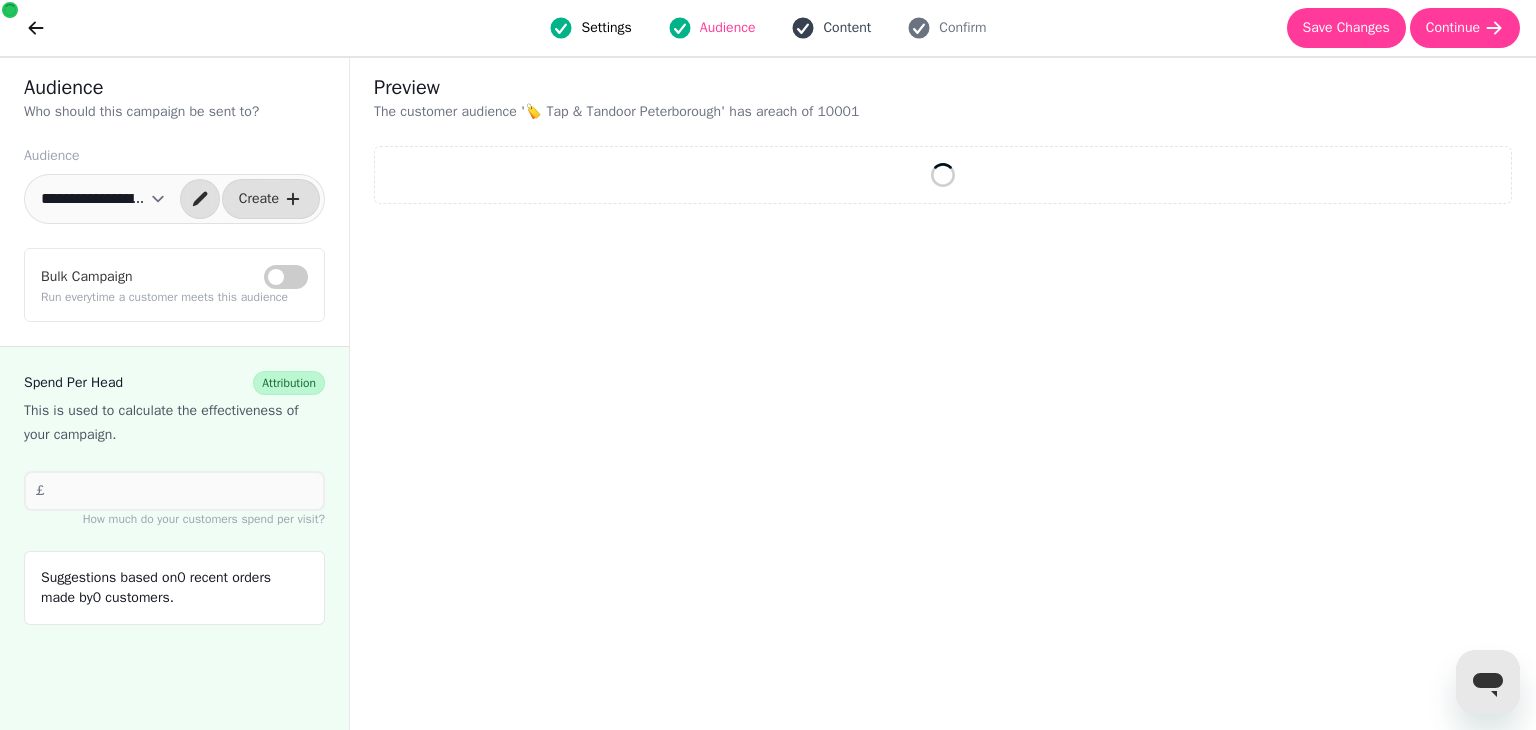 click on "Content" at bounding box center (847, 28) 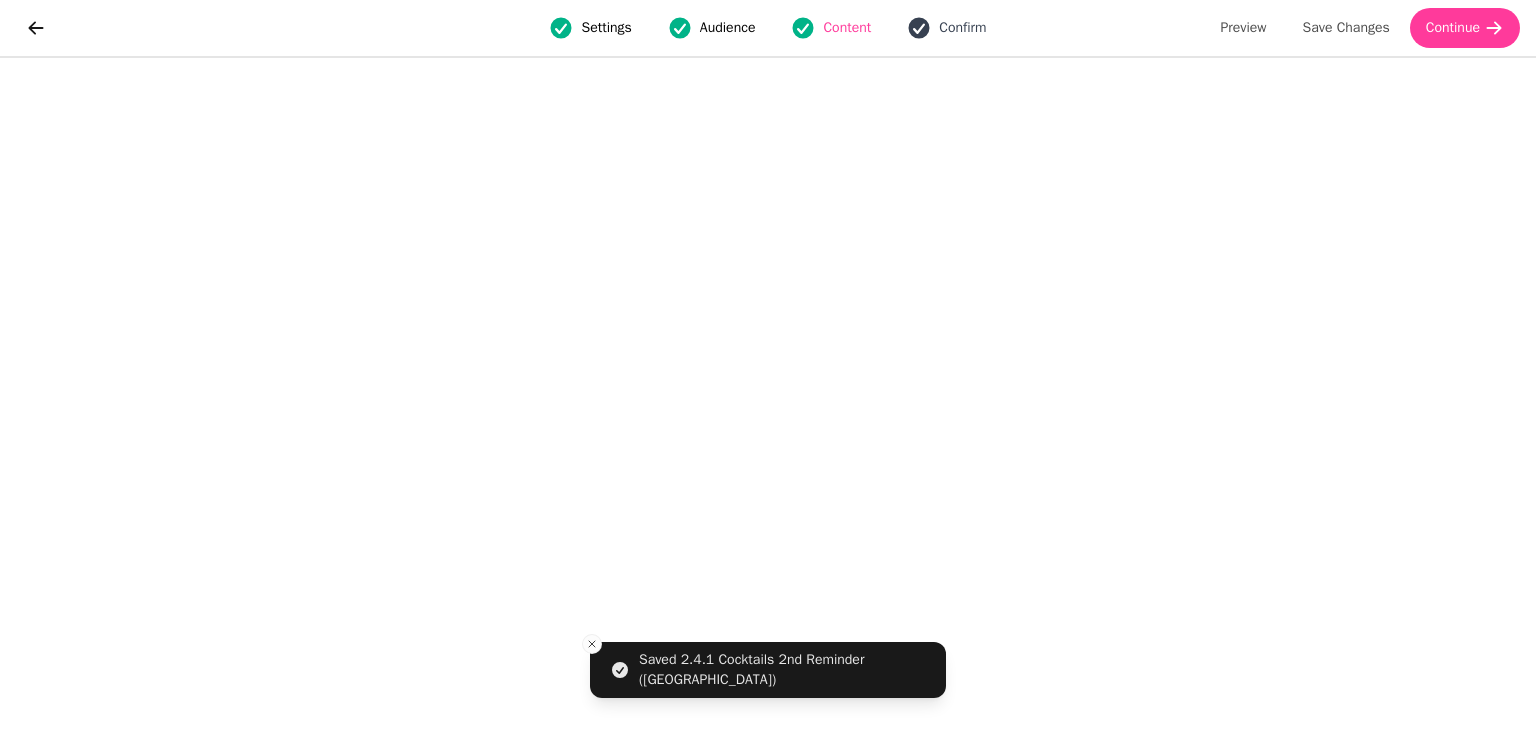 click on "Confirm" at bounding box center [962, 28] 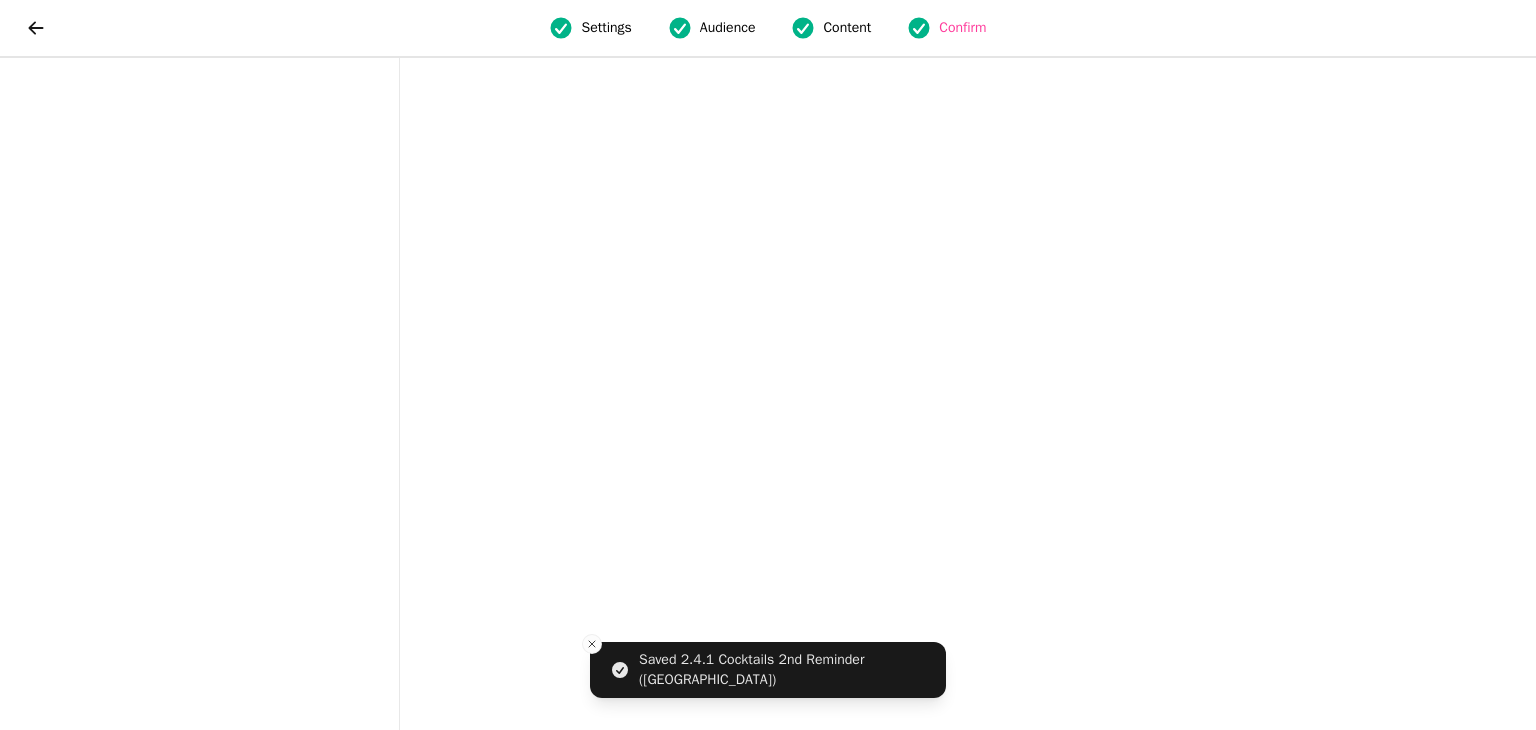 scroll, scrollTop: 0, scrollLeft: 0, axis: both 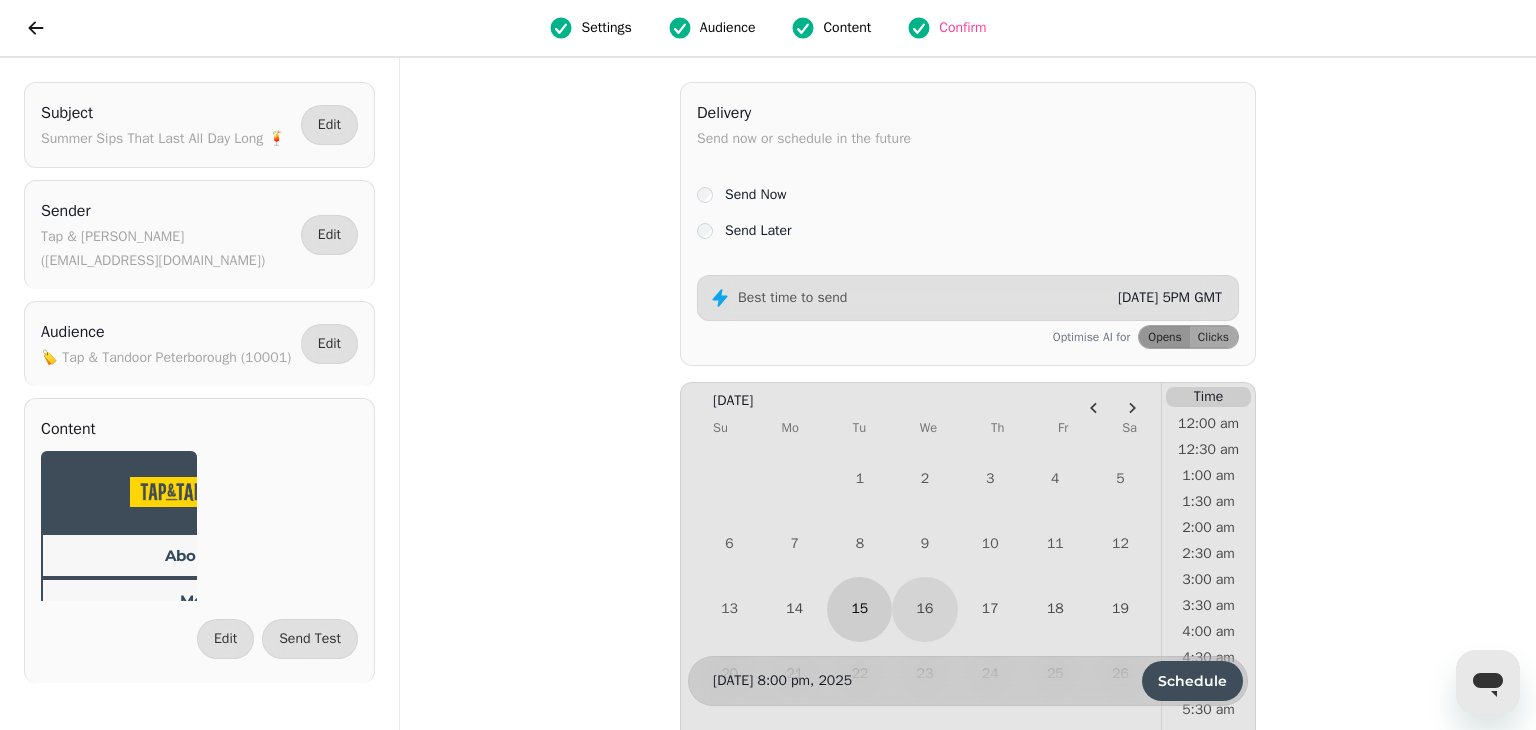 click on "15" at bounding box center [859, 609] 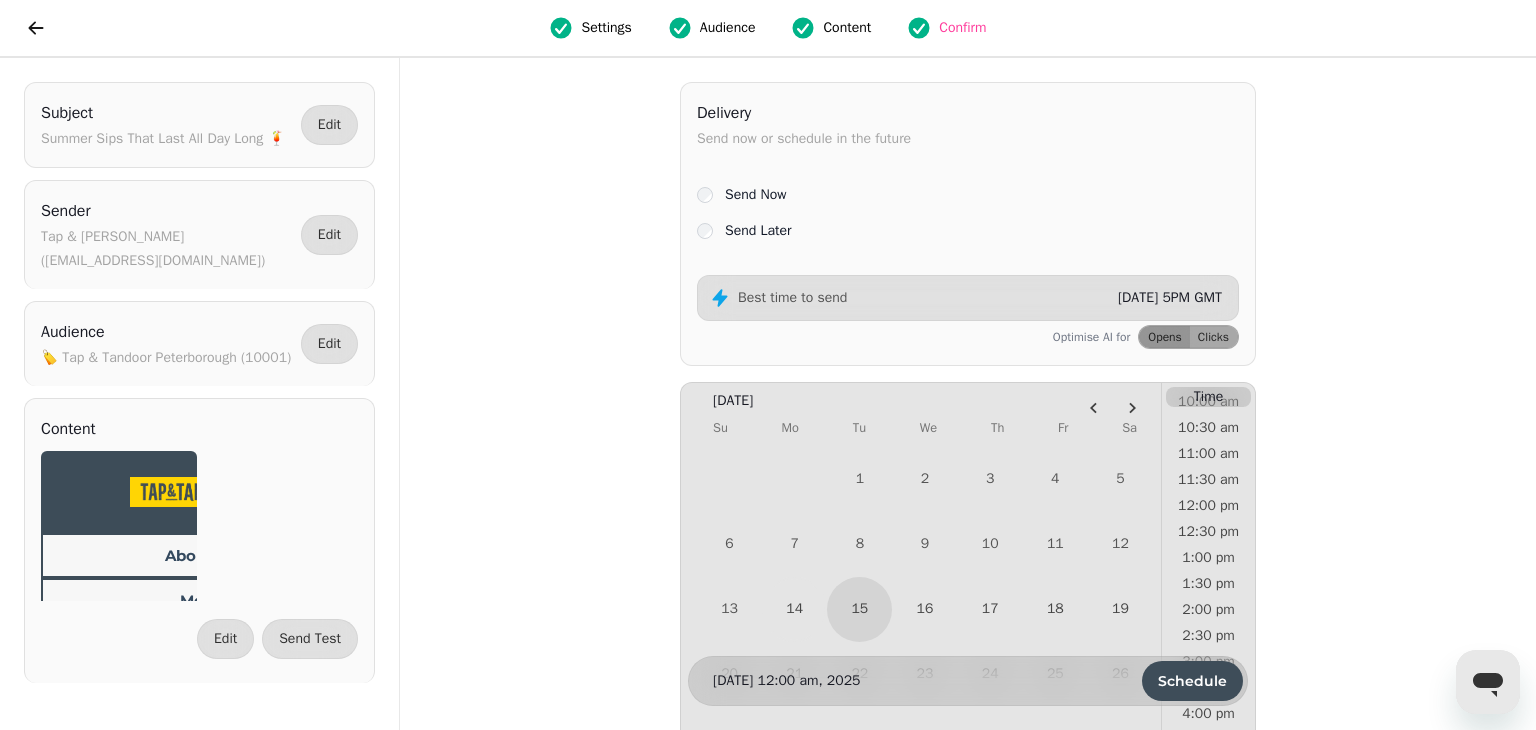 scroll, scrollTop: 559, scrollLeft: 0, axis: vertical 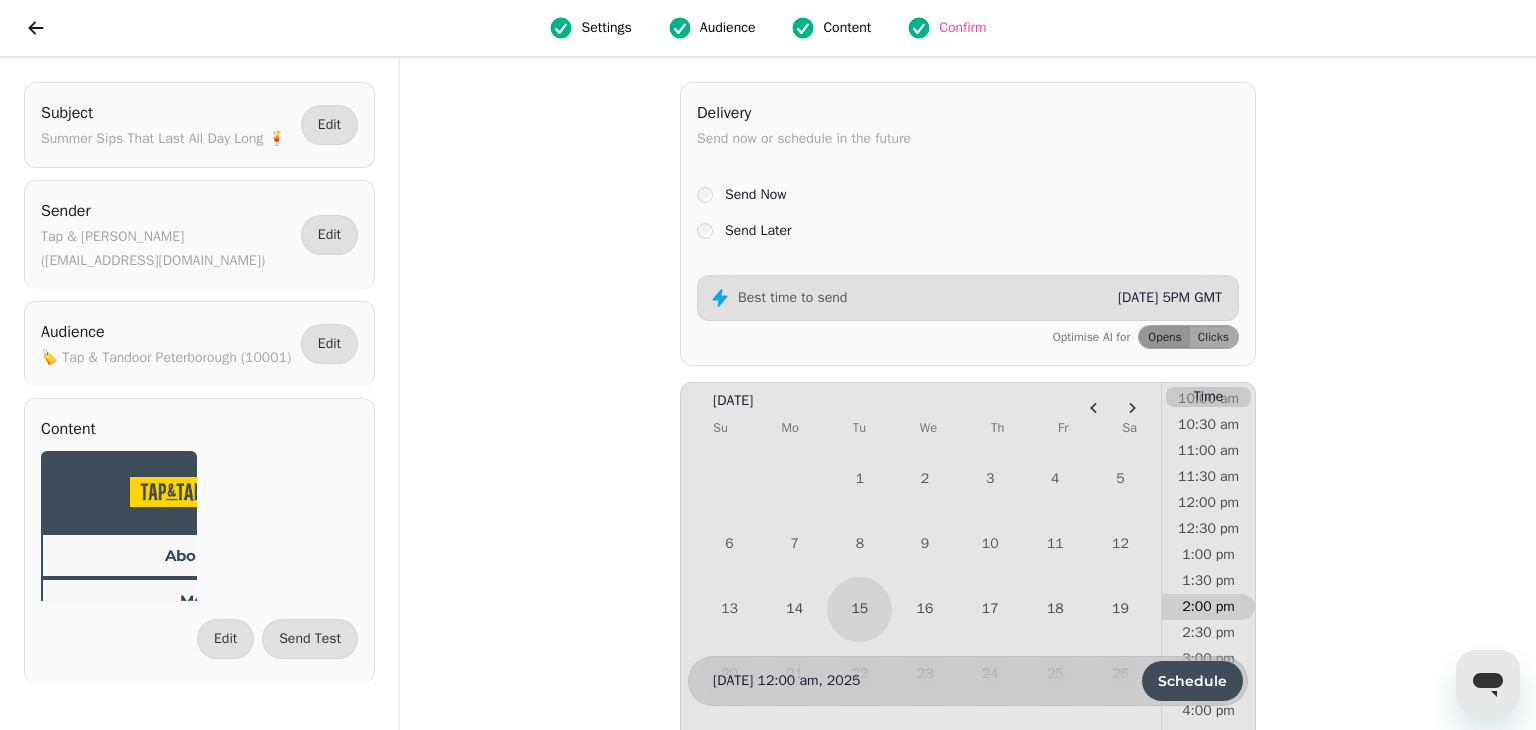 click on "2:00 pm" at bounding box center (1208, 607) 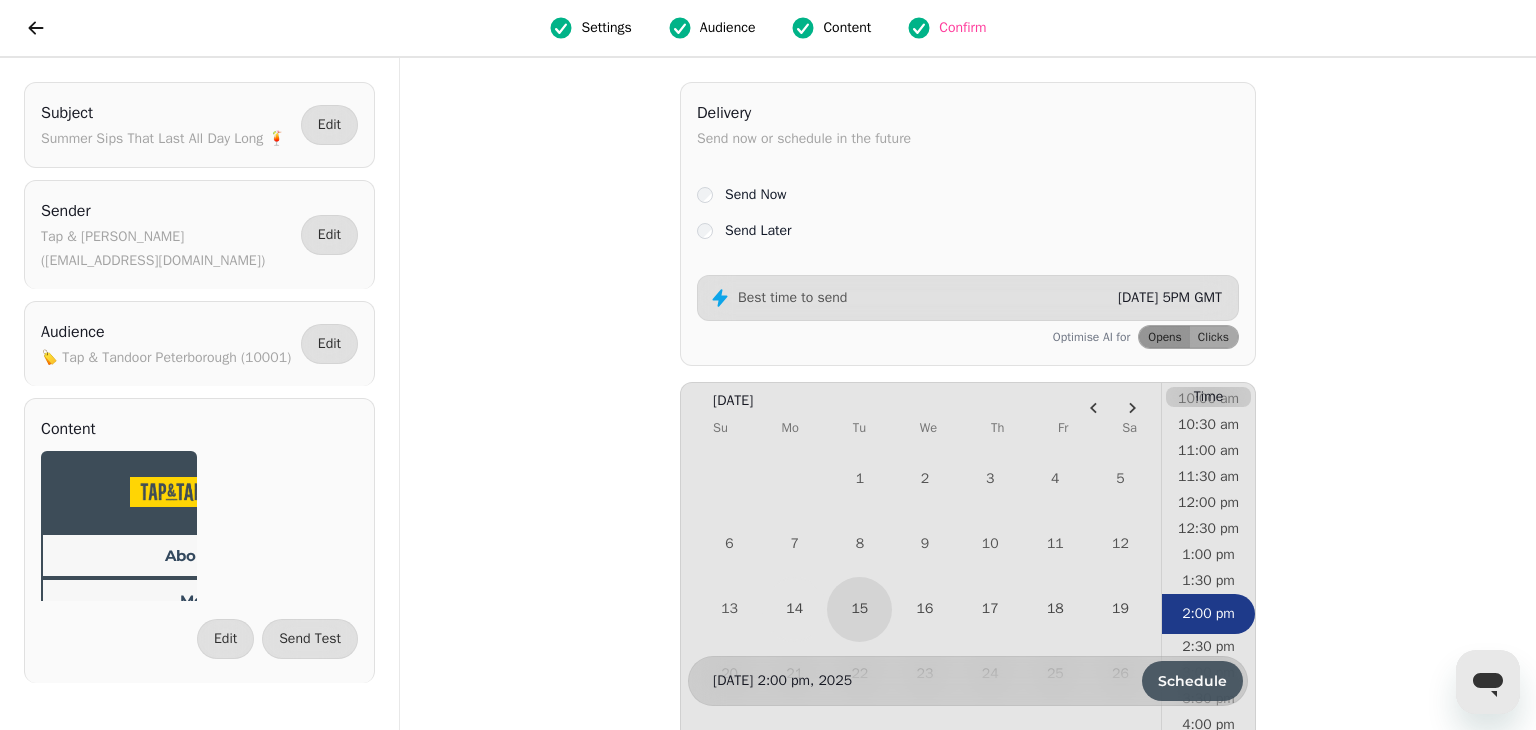 click on "Schedule" at bounding box center [1192, 681] 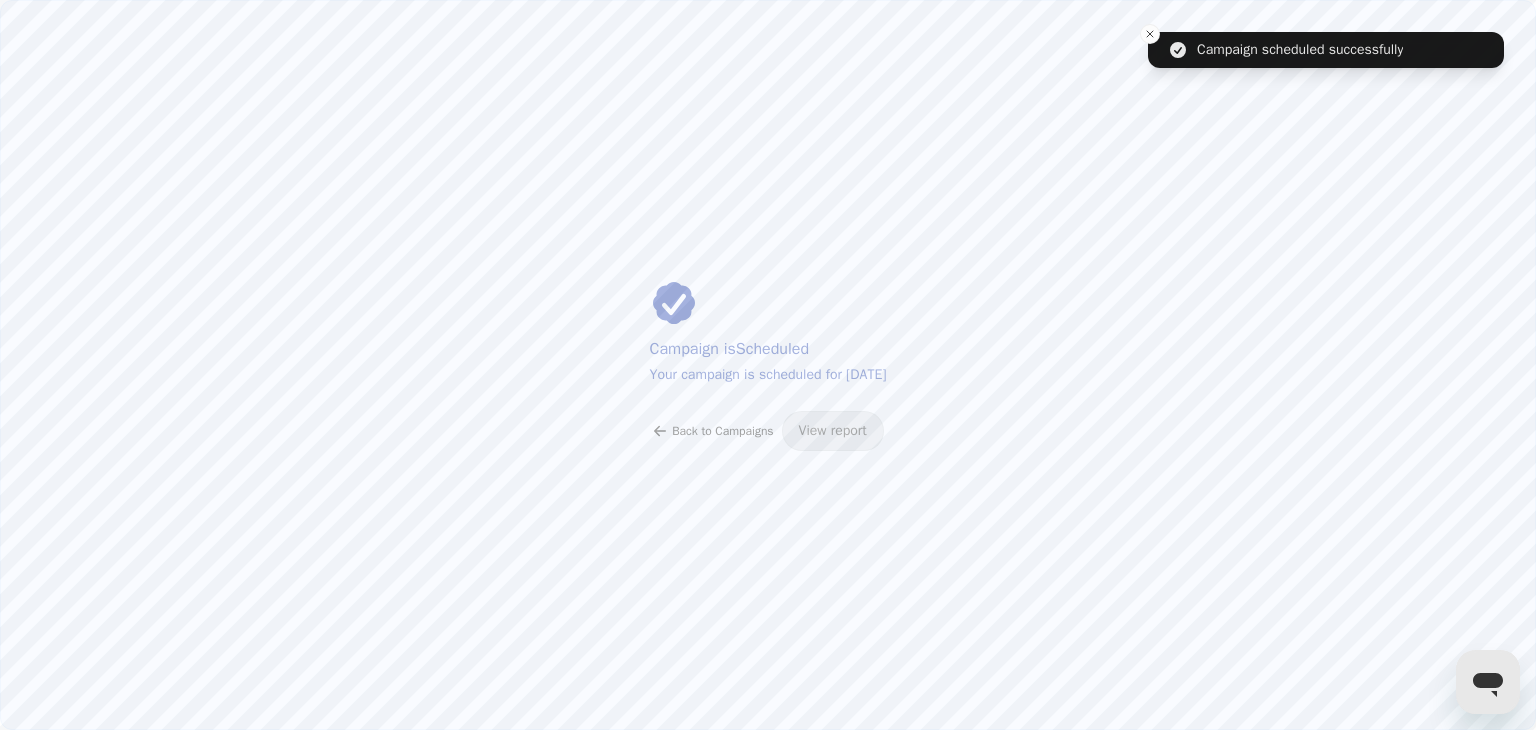 click on "Back to Campaigns" at bounding box center [722, 431] 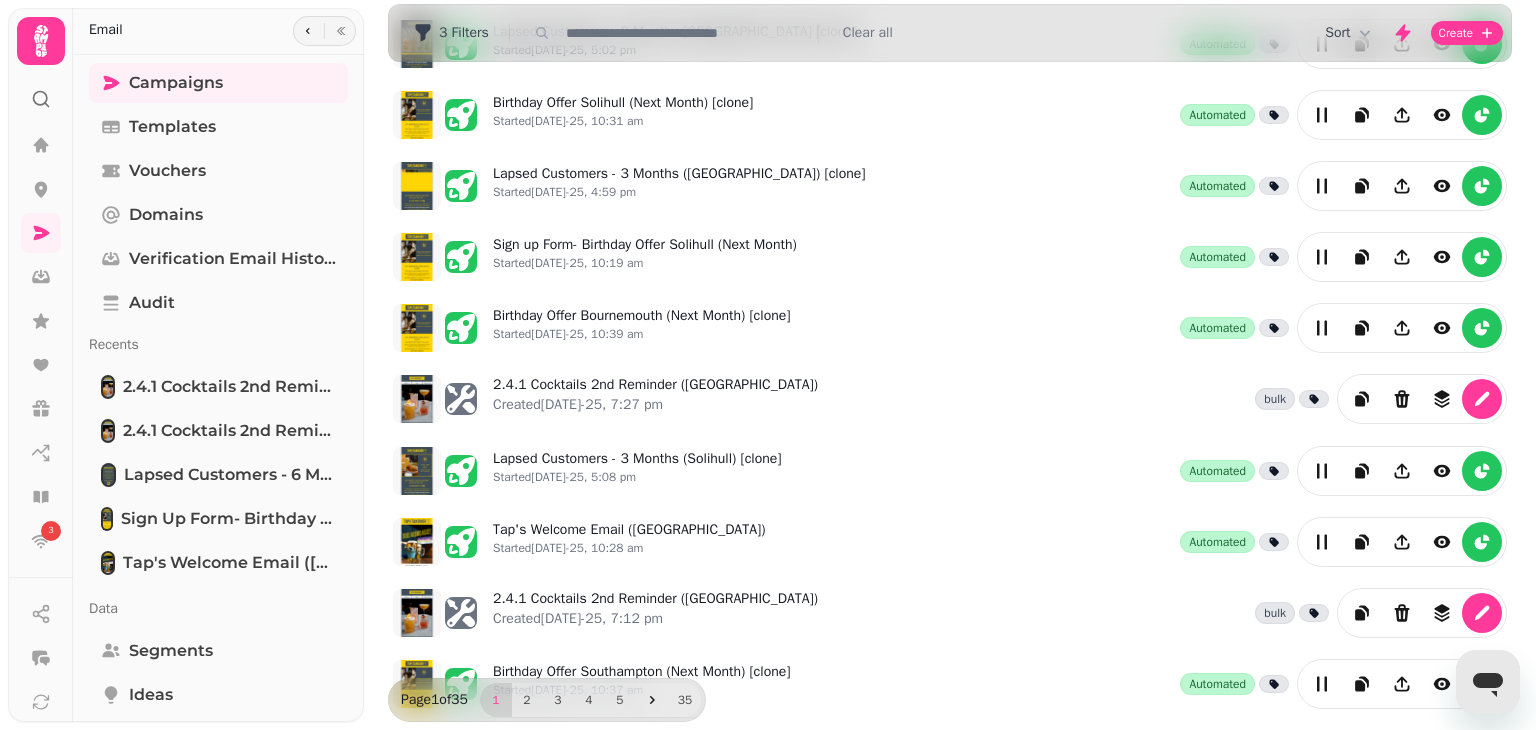 scroll, scrollTop: 491, scrollLeft: 0, axis: vertical 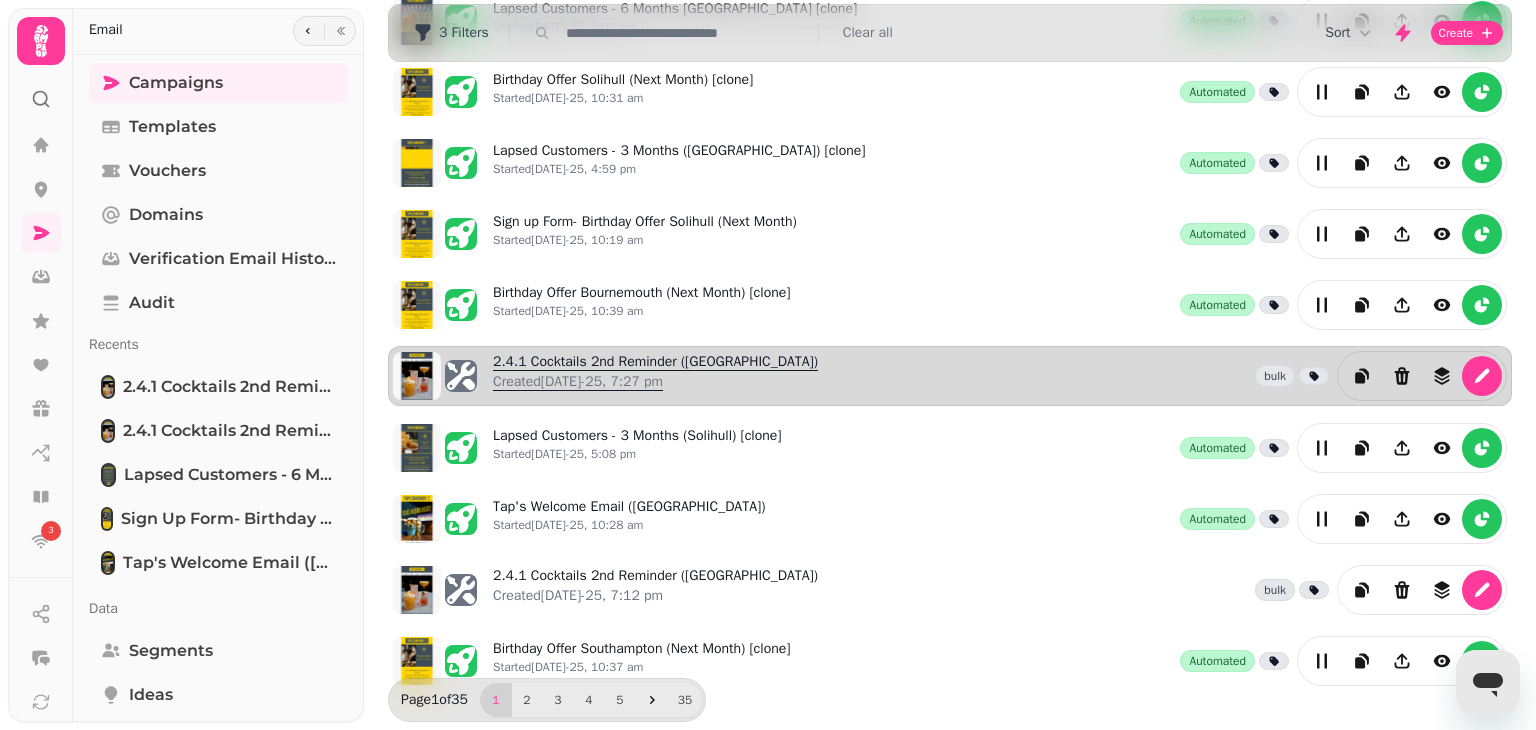 click on "2.4.1 Cocktails  2nd Reminder (Solihull) Created  [DATE]-25, 7:27 pm" at bounding box center [655, 376] 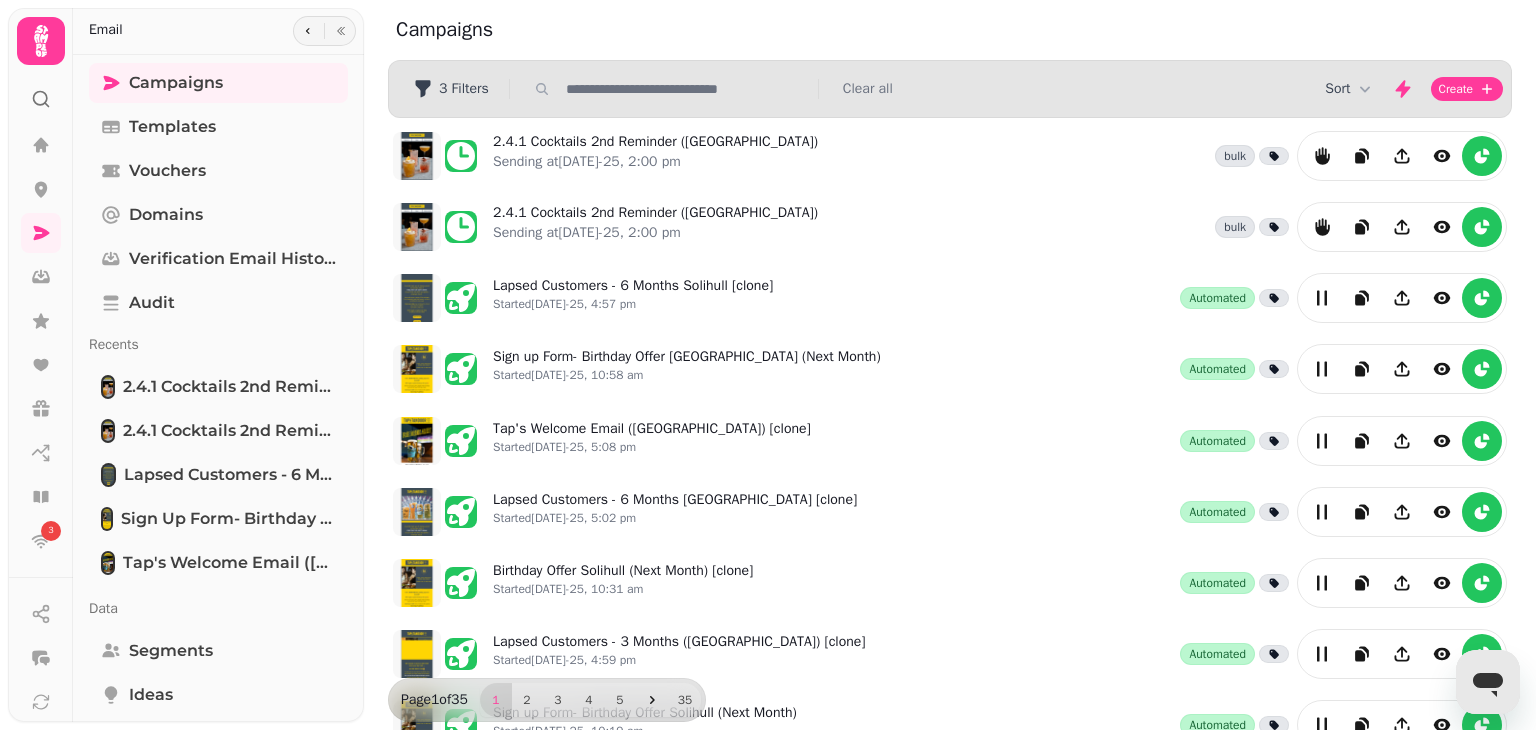 select on "**********" 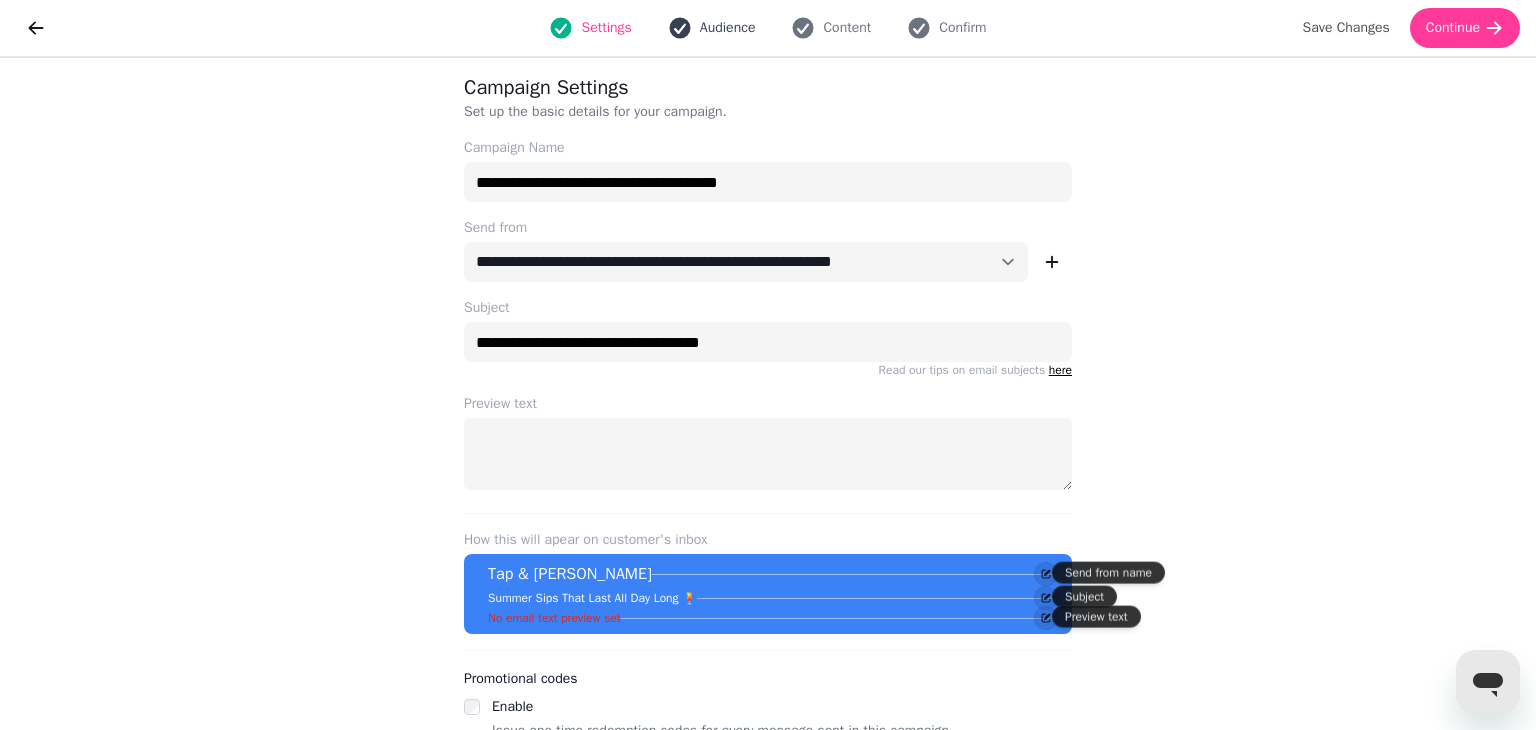 click on "Audience" at bounding box center (728, 28) 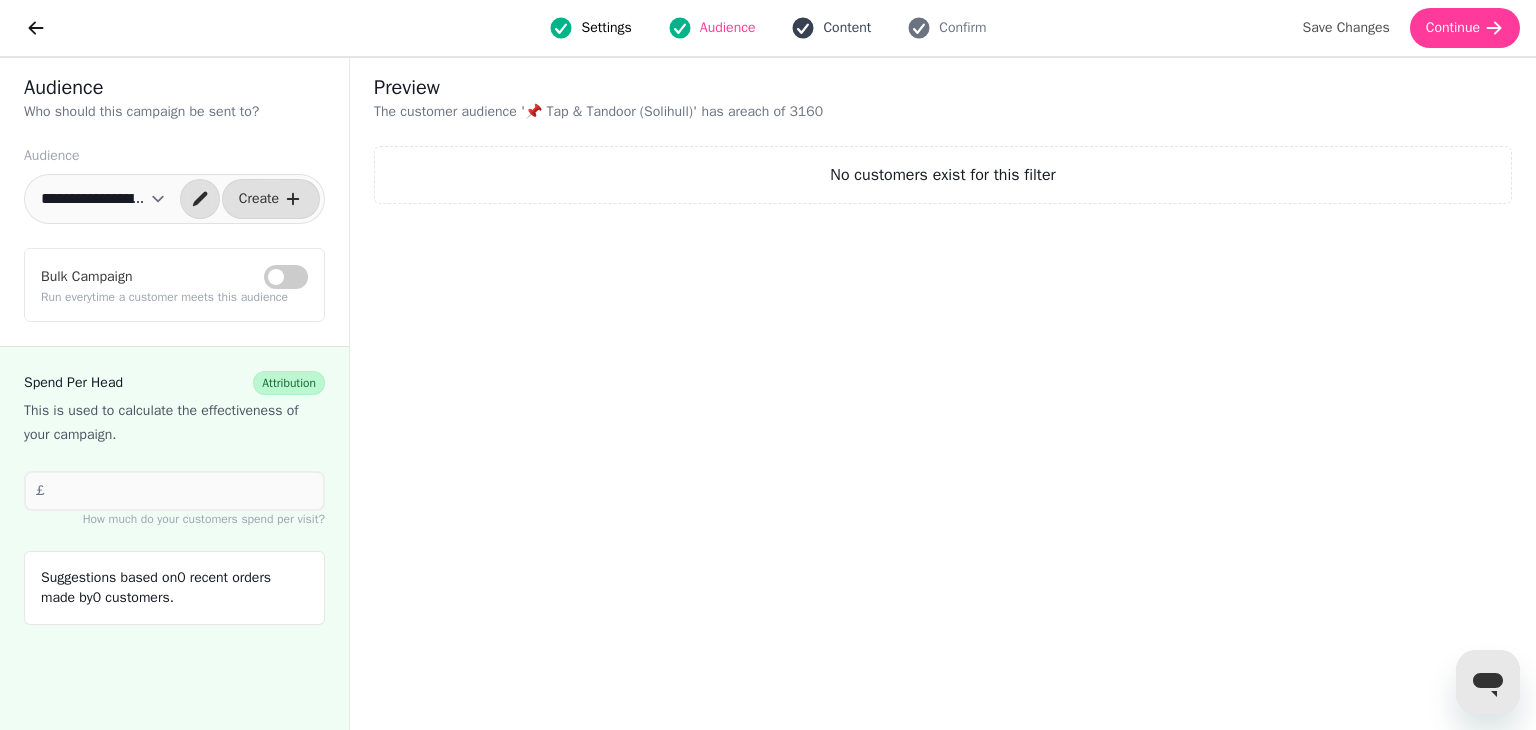 click on "Content" at bounding box center [847, 28] 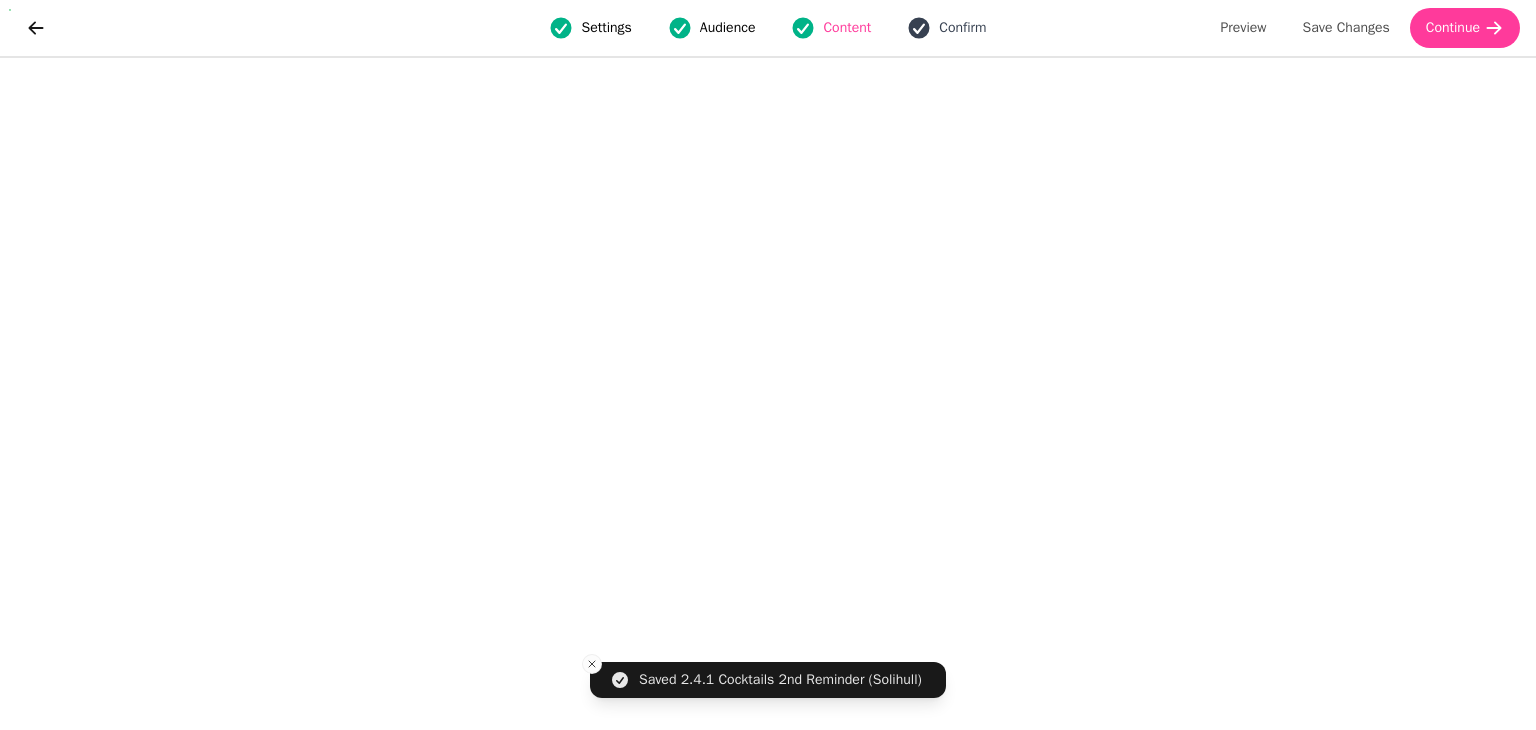 click on "Confirm" at bounding box center [962, 28] 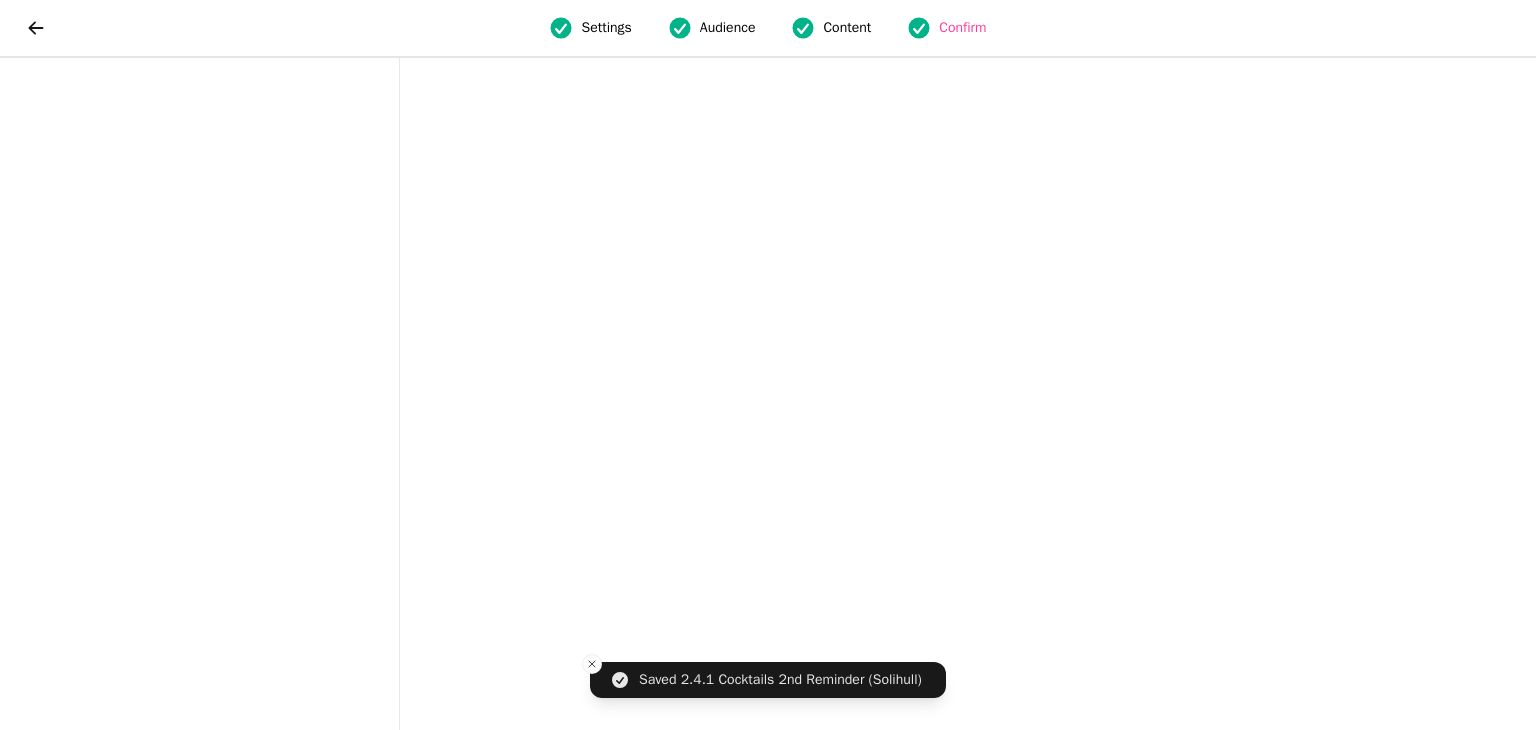 scroll, scrollTop: 0, scrollLeft: 0, axis: both 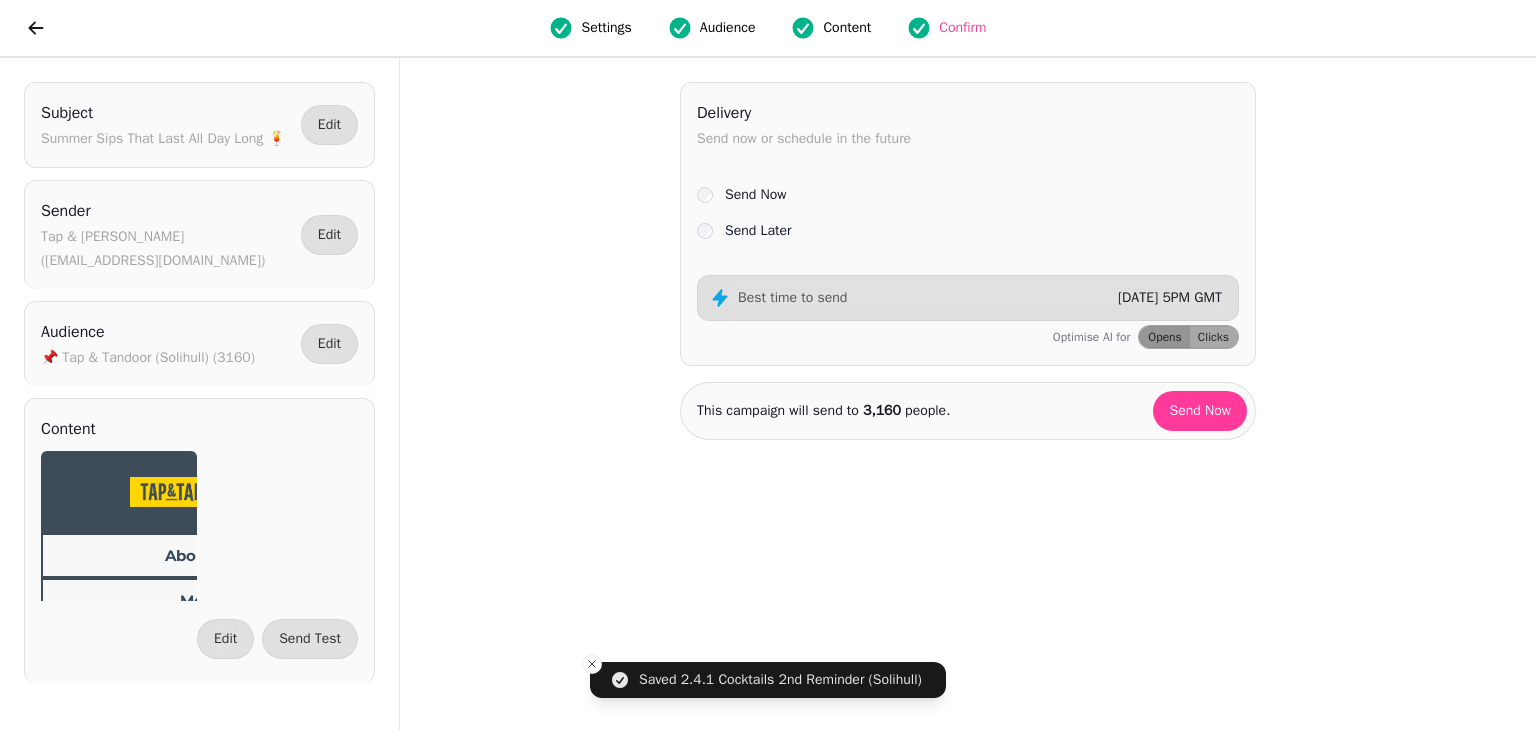 click on "Send Later" at bounding box center [758, 231] 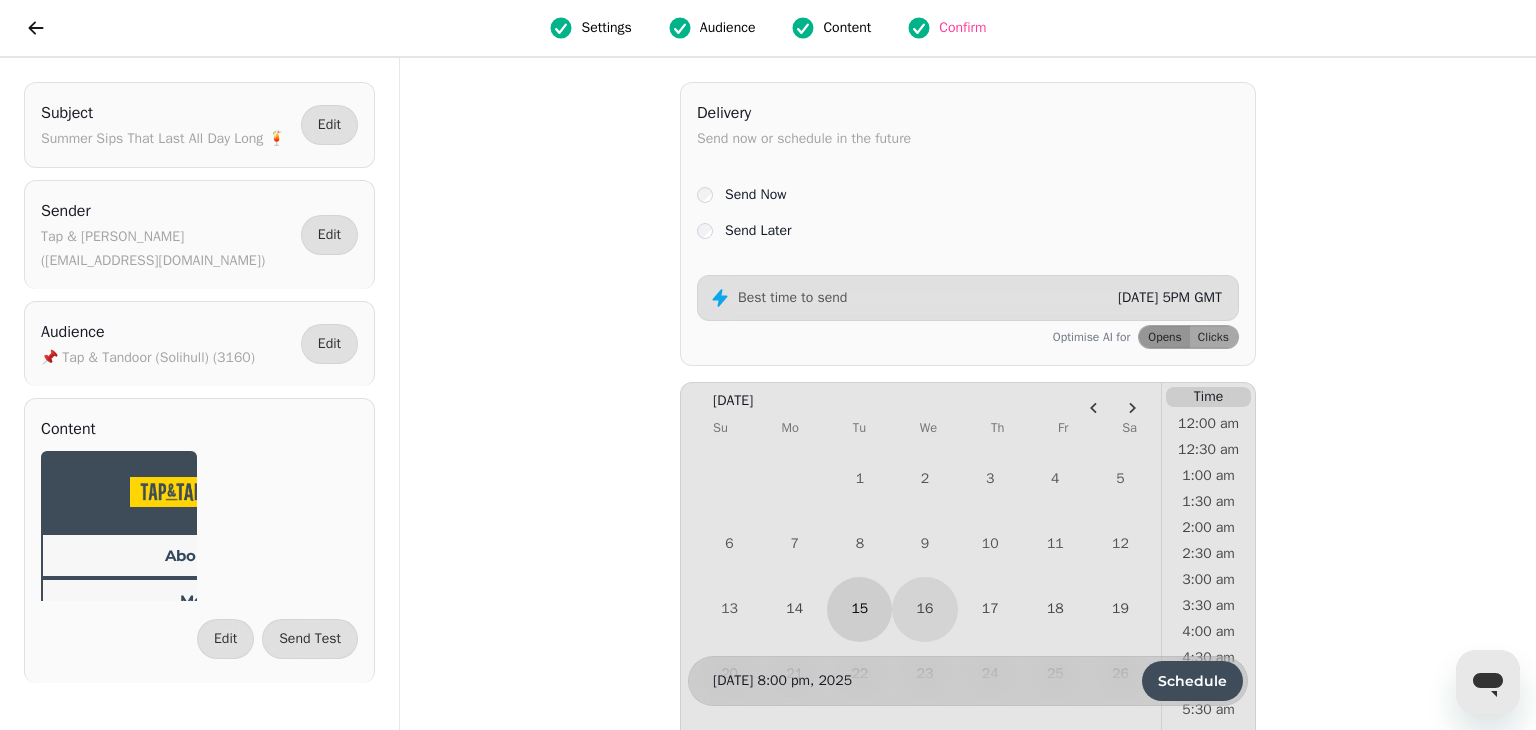 click on "15" at bounding box center [859, 609] 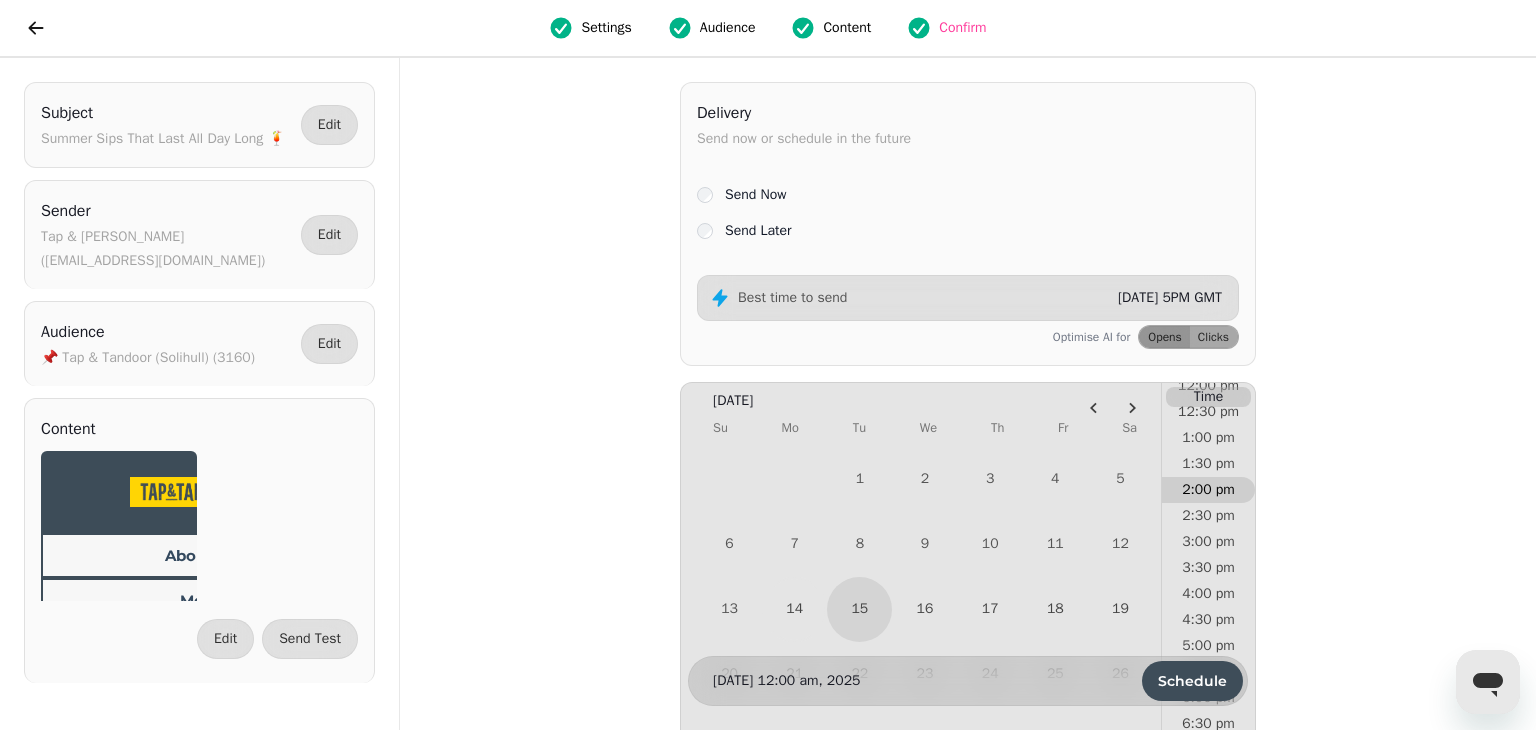 click on "2:00 pm" at bounding box center [1208, 490] 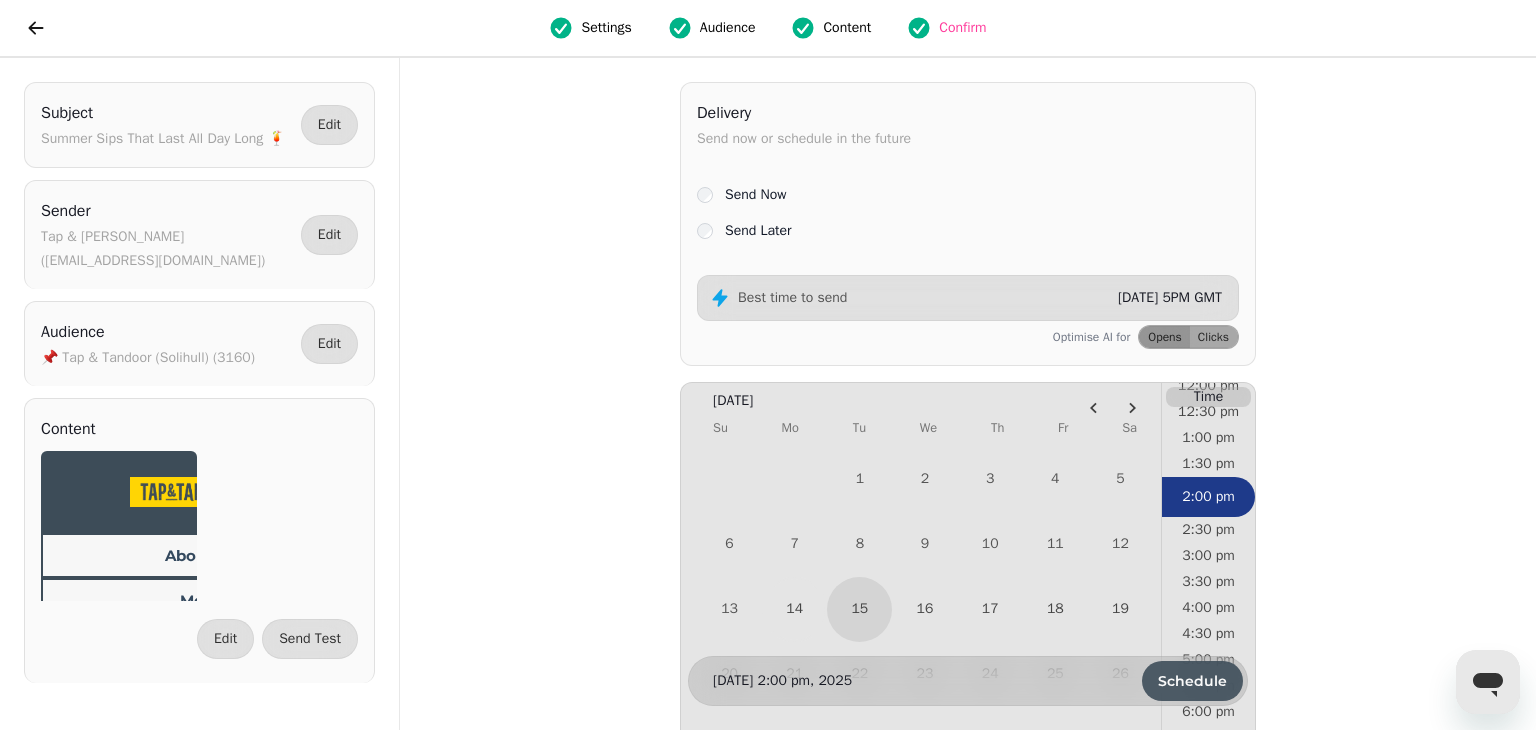 click on "Schedule" at bounding box center [1192, 681] 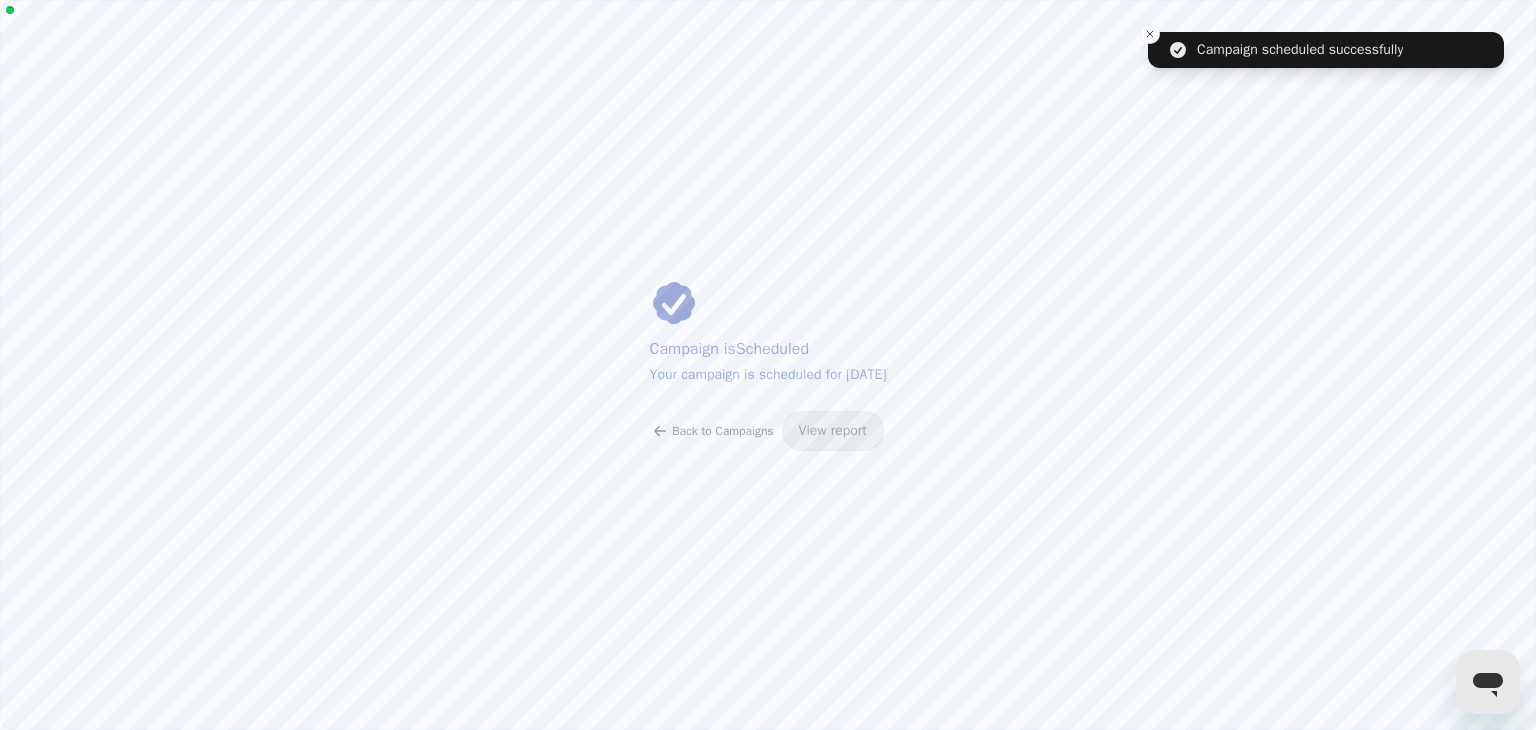 click on "Back to Campaigns" at bounding box center (712, 431) 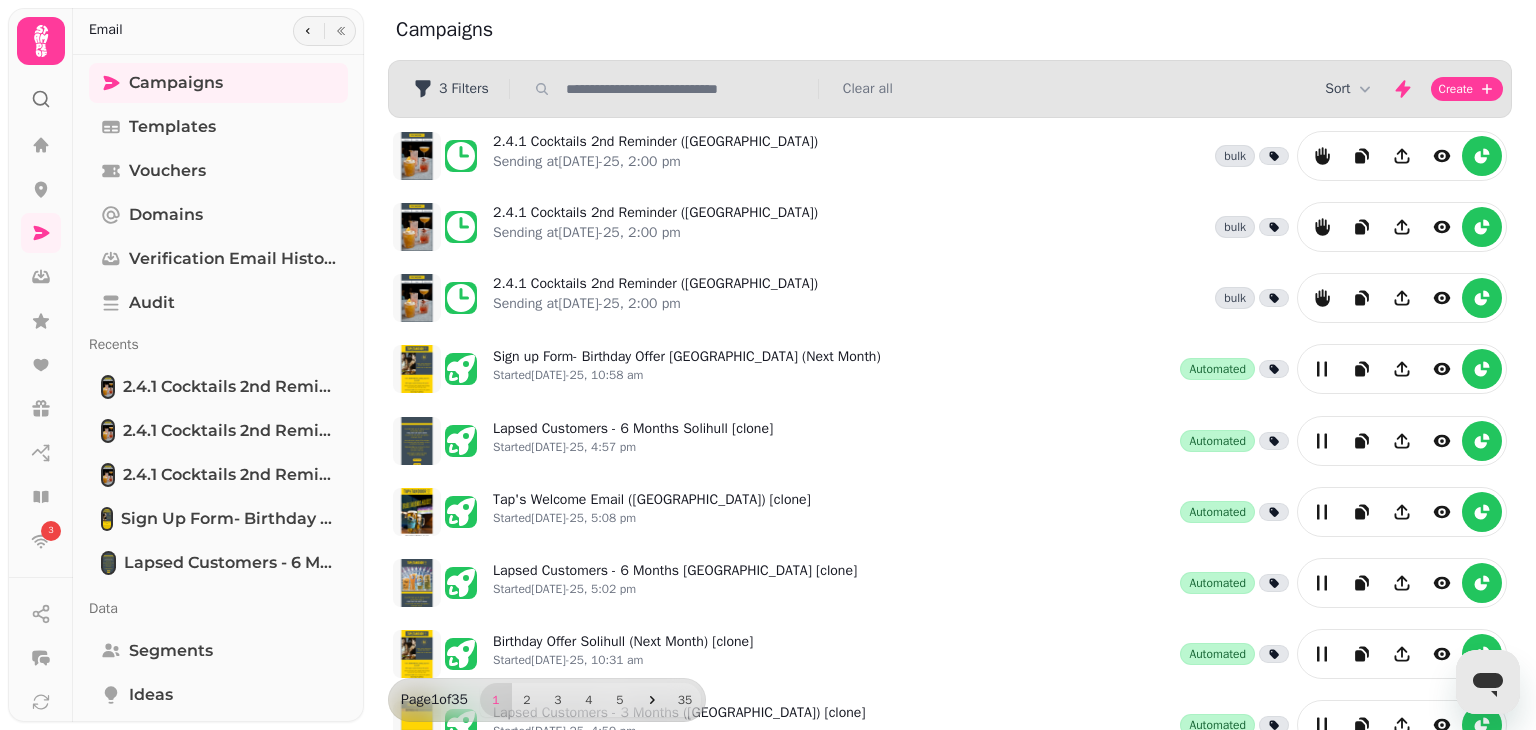 scroll, scrollTop: 491, scrollLeft: 0, axis: vertical 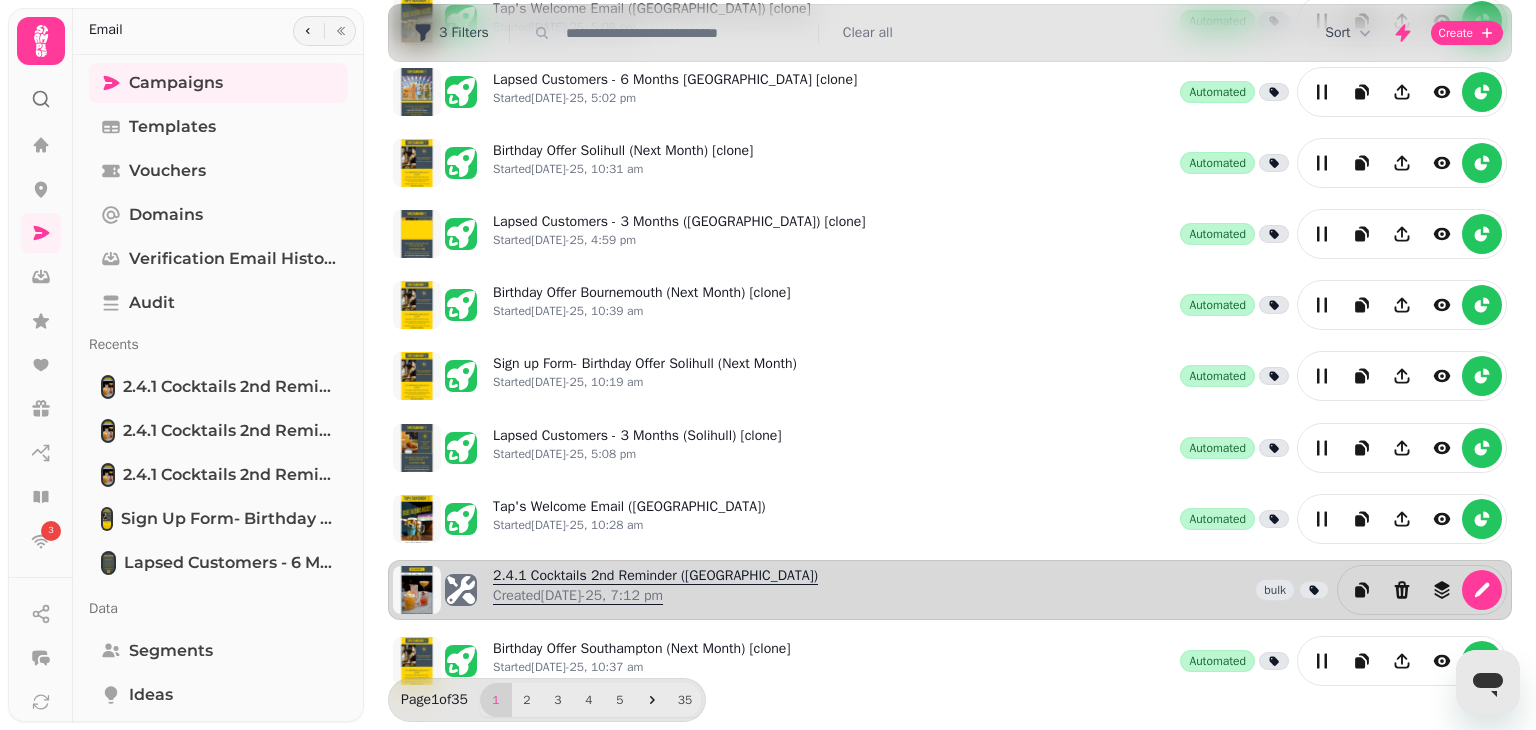 click on "2.4.1 Cocktails  2nd Reminder ([GEOGRAPHIC_DATA]) Created  [DATE]-25, 7:12 pm" at bounding box center (655, 590) 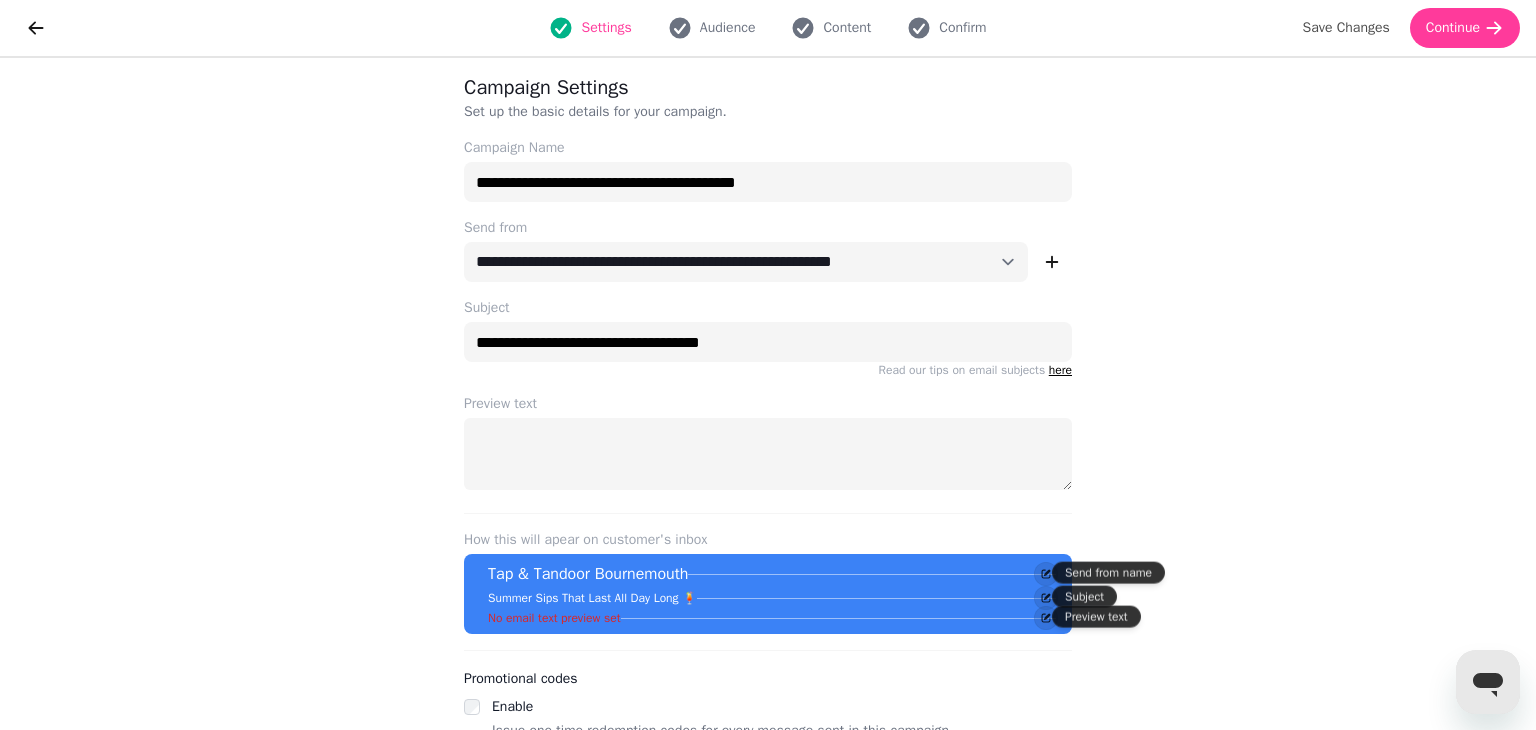 scroll, scrollTop: 0, scrollLeft: 0, axis: both 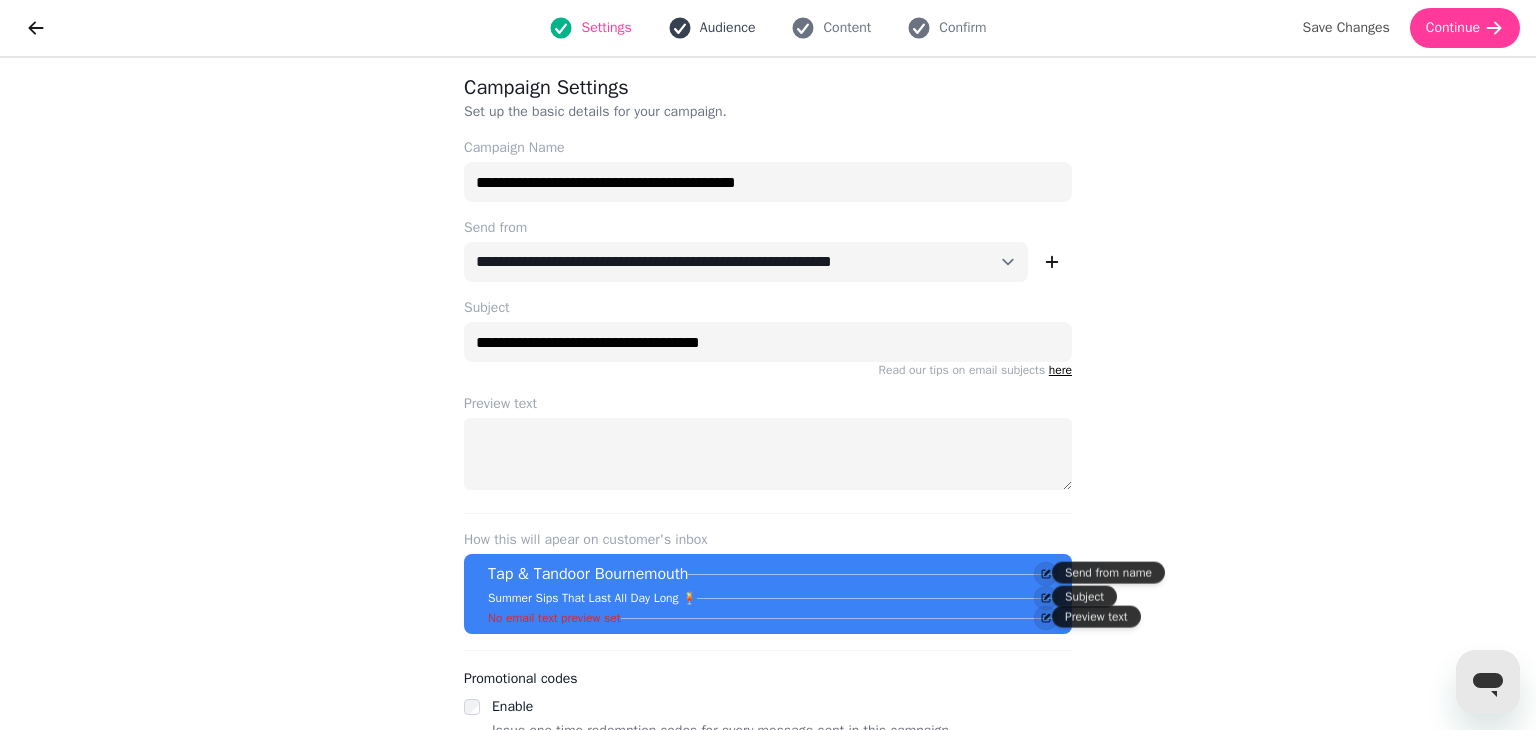 click on "Audience" at bounding box center [728, 28] 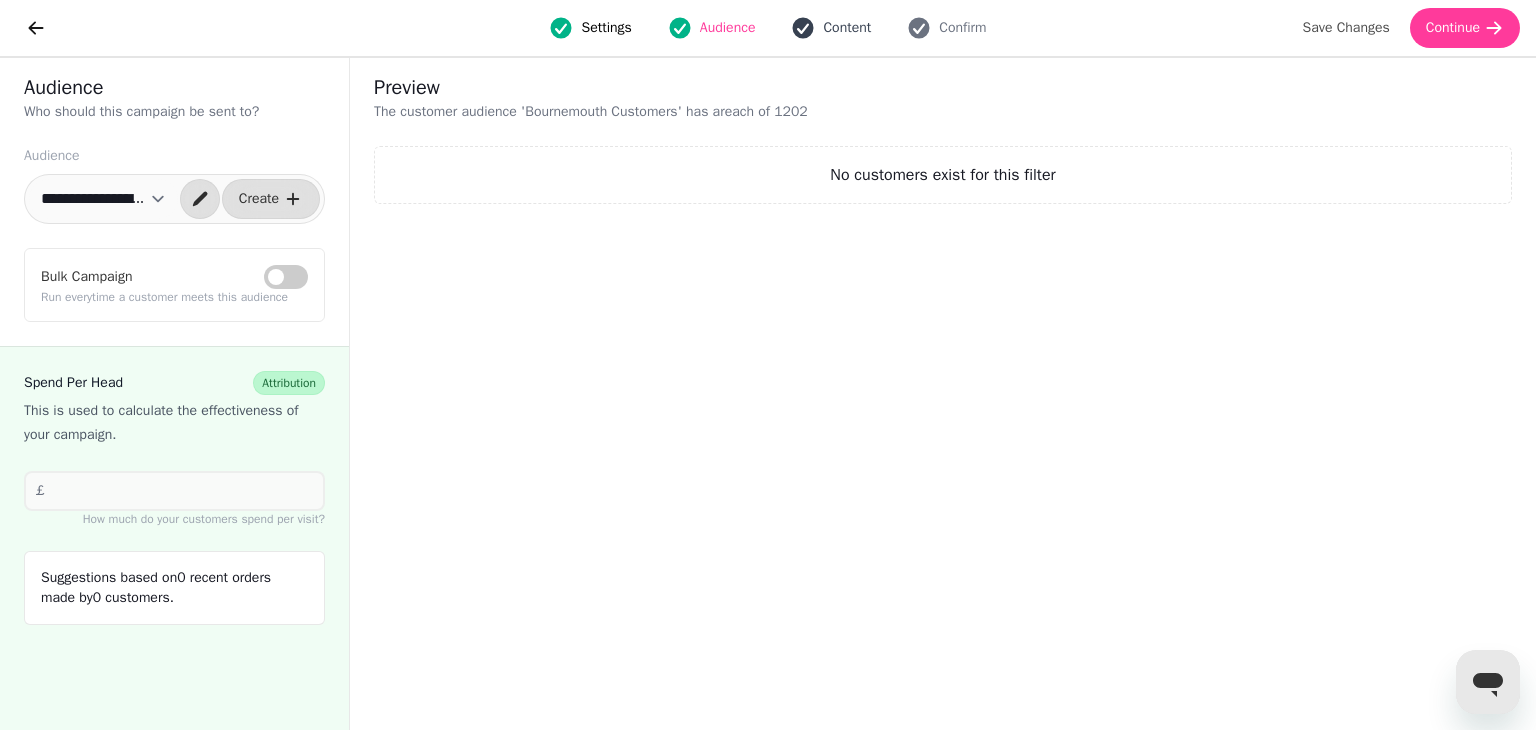 click on "Content" at bounding box center [847, 28] 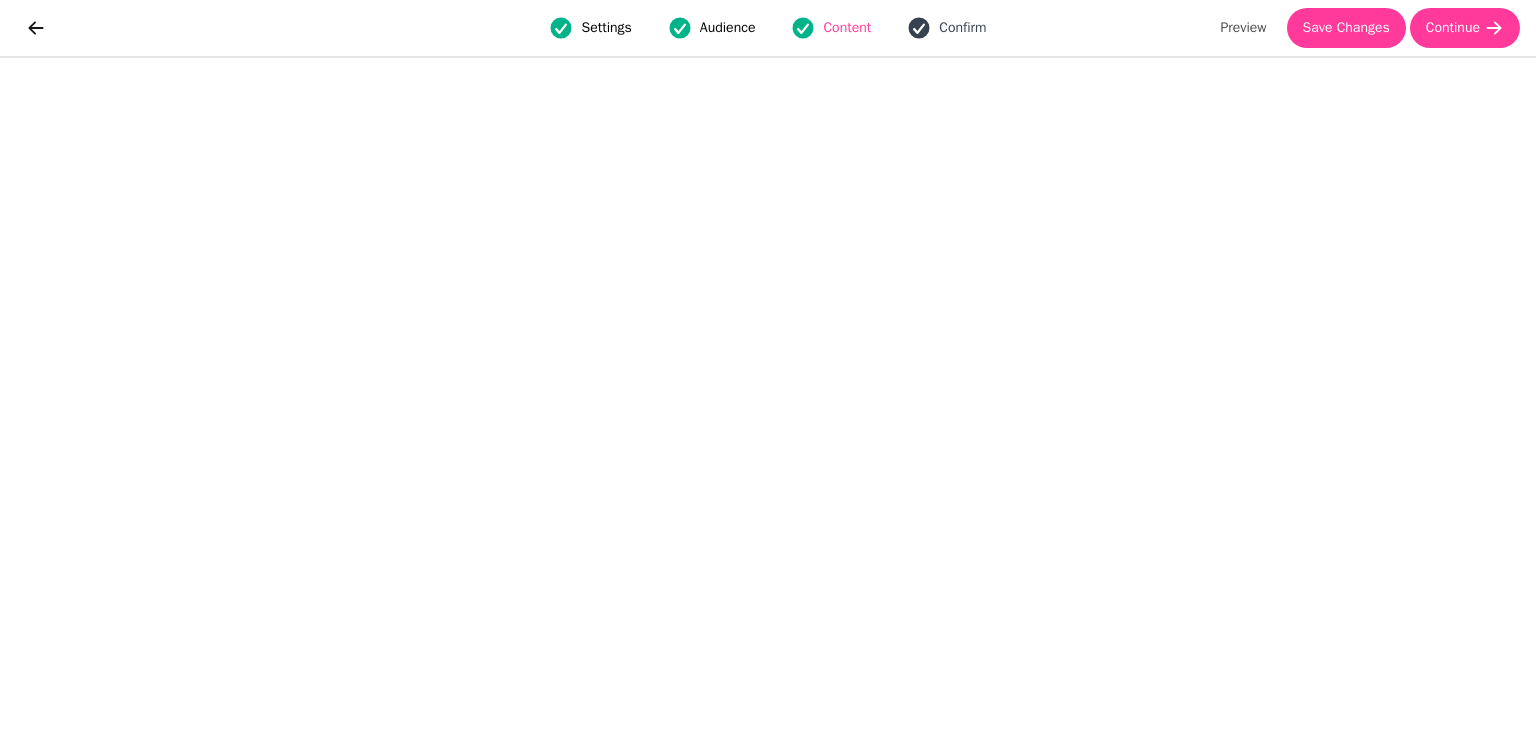 click on "Confirm" at bounding box center (962, 28) 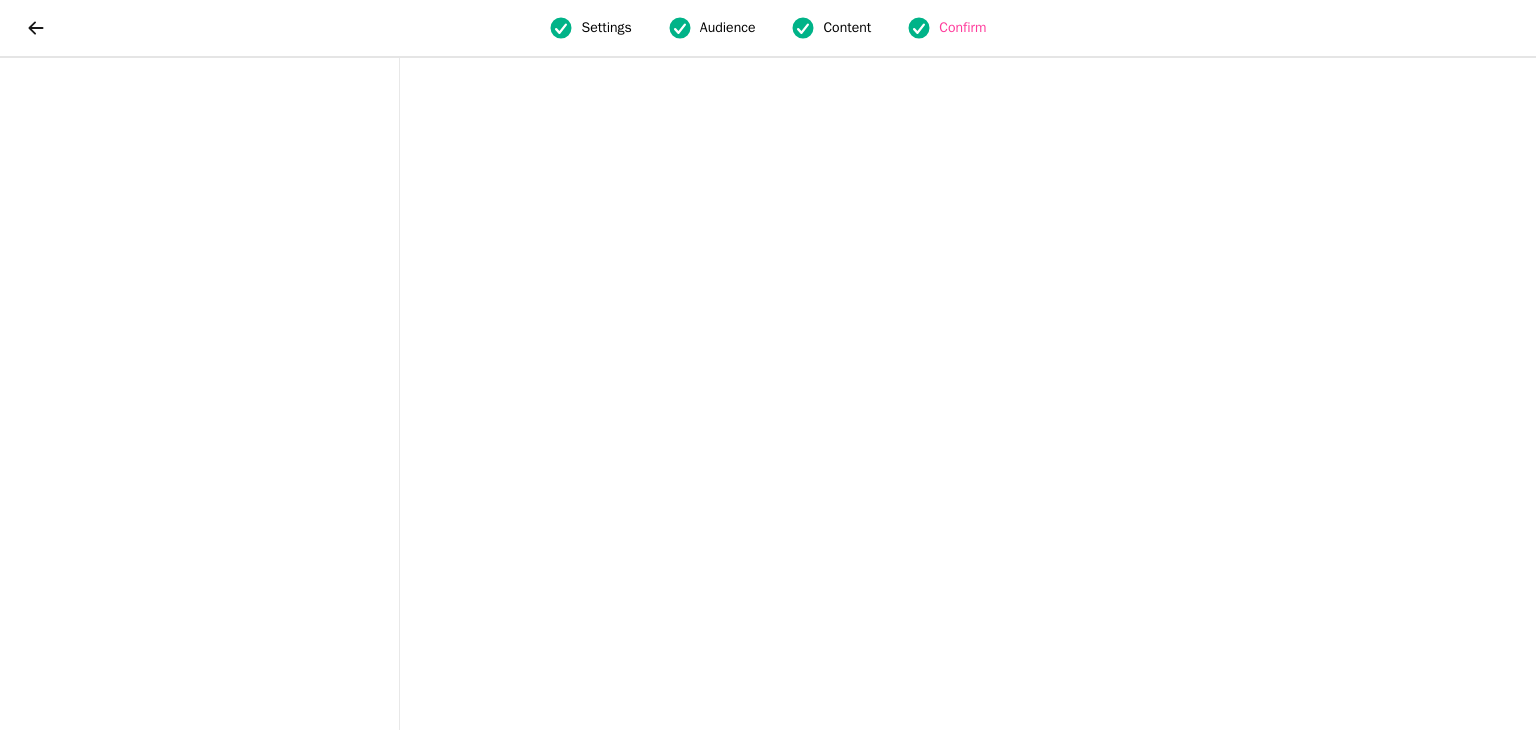 scroll, scrollTop: 0, scrollLeft: 0, axis: both 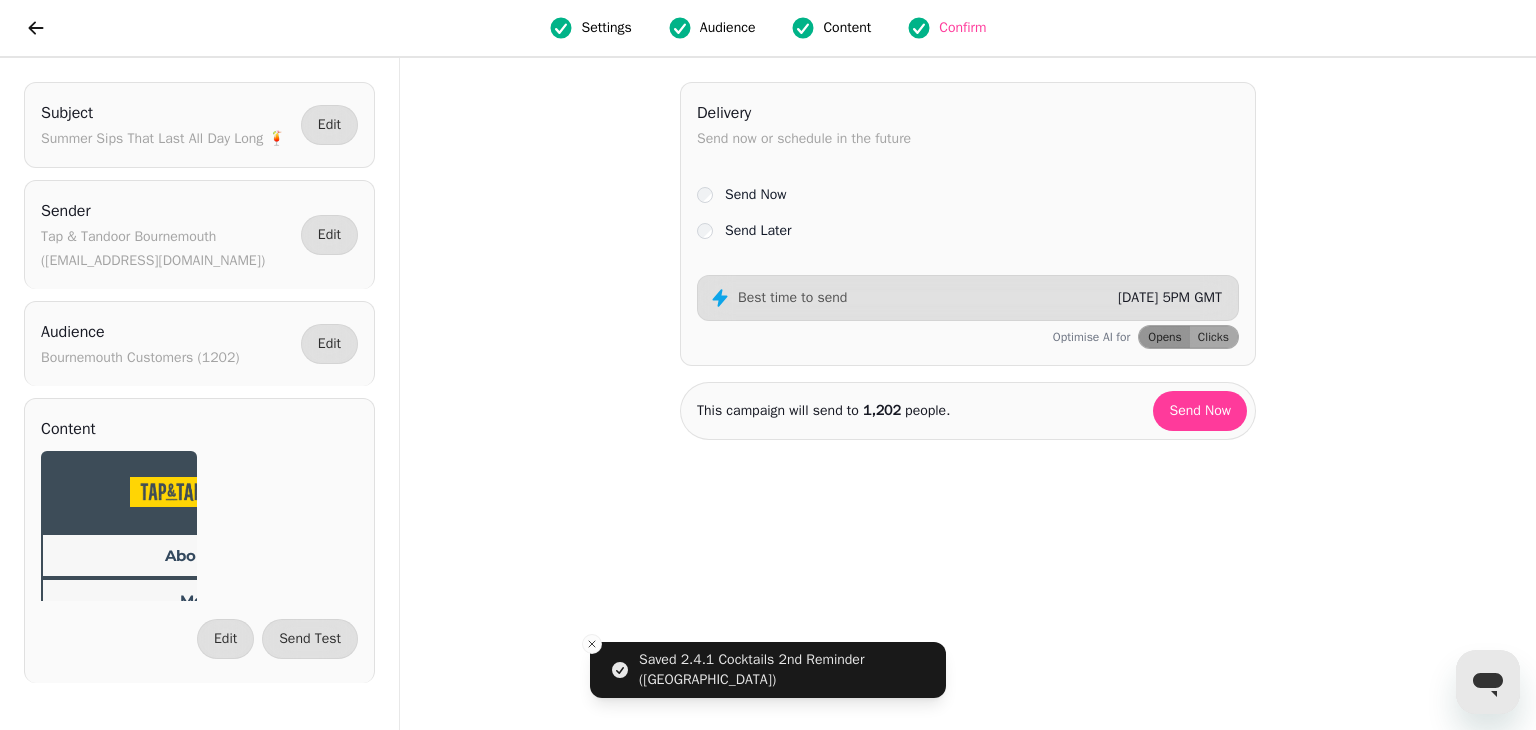 click on "Send Later" at bounding box center [758, 231] 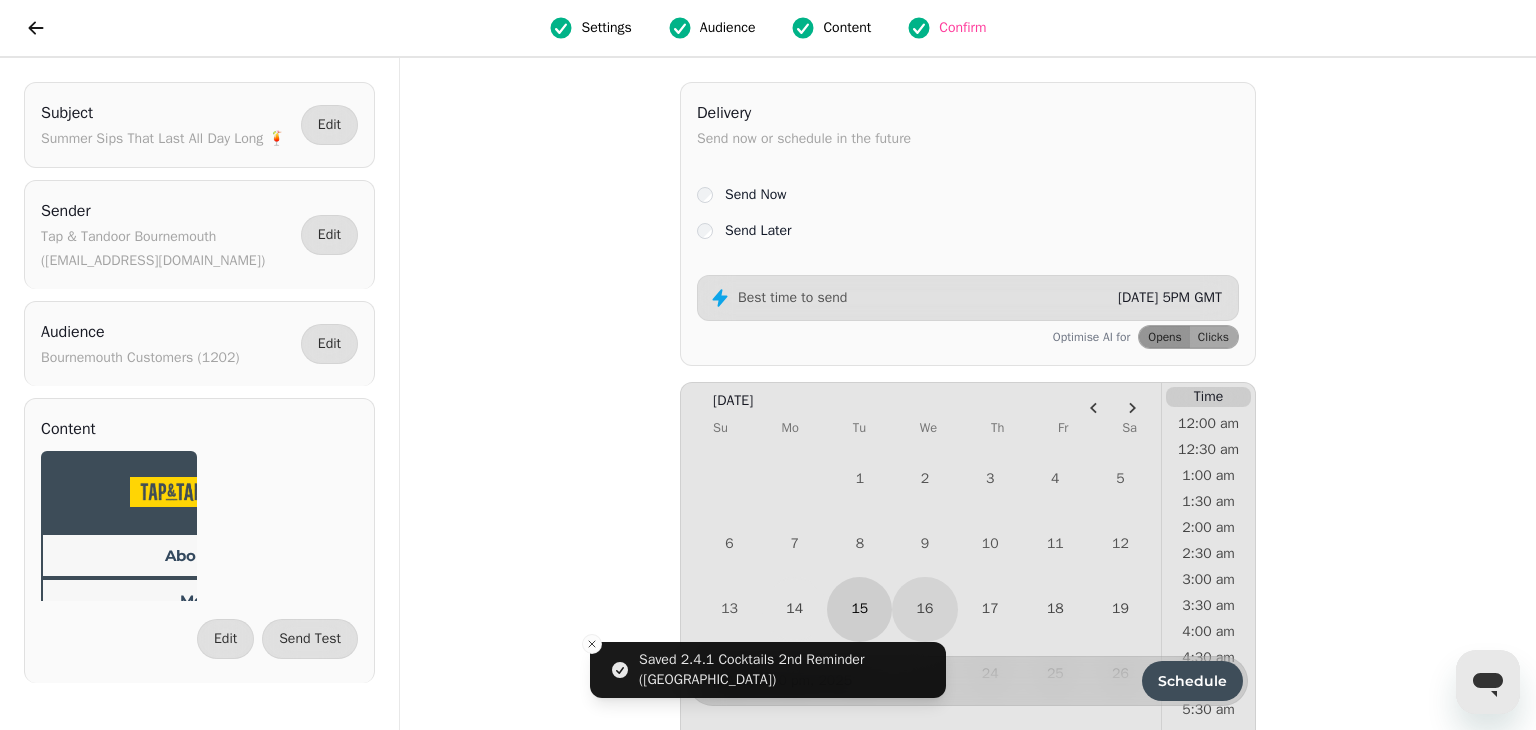 click on "15" at bounding box center (859, 609) 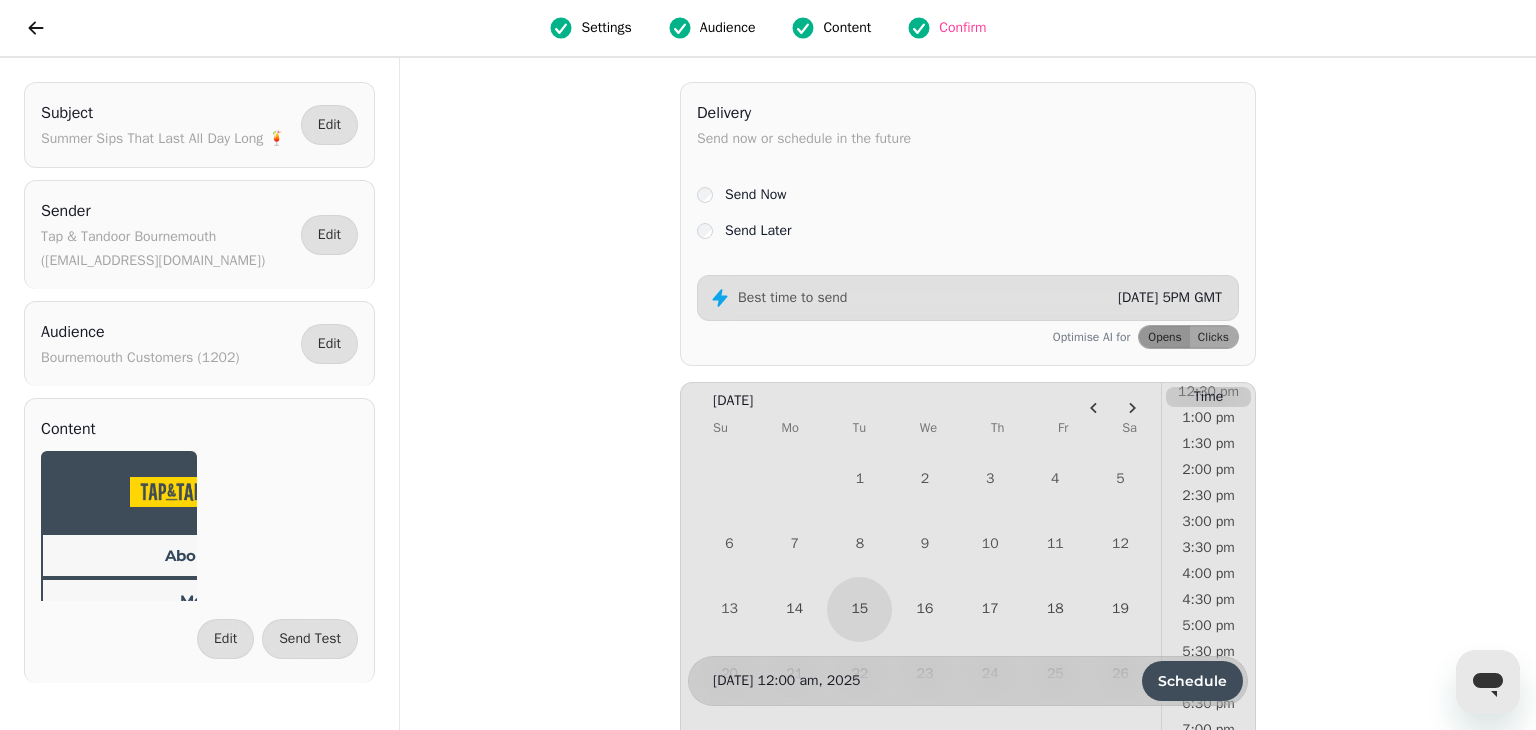 scroll, scrollTop: 699, scrollLeft: 0, axis: vertical 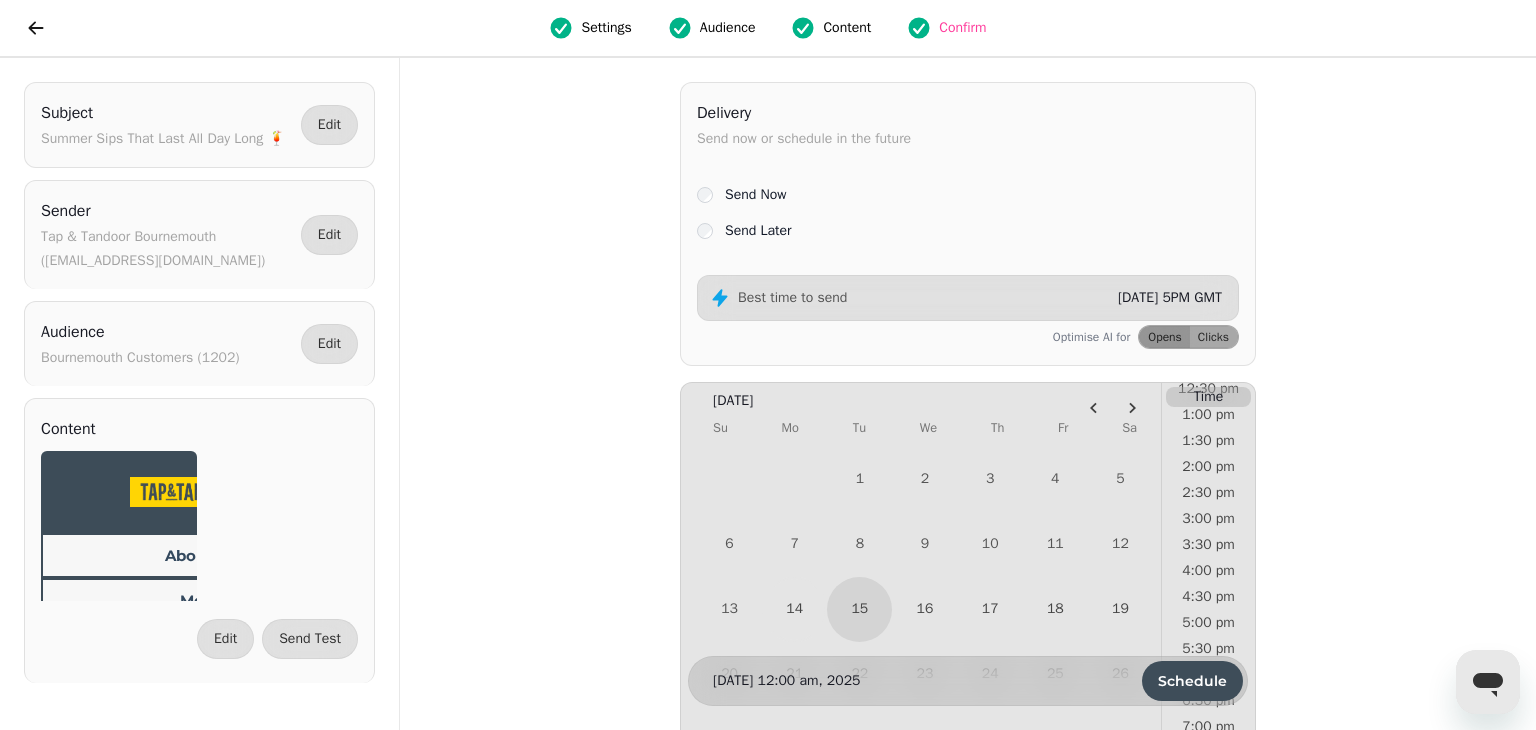 drag, startPoint x: 1251, startPoint y: 639, endPoint x: 1252, endPoint y: 667, distance: 28.01785 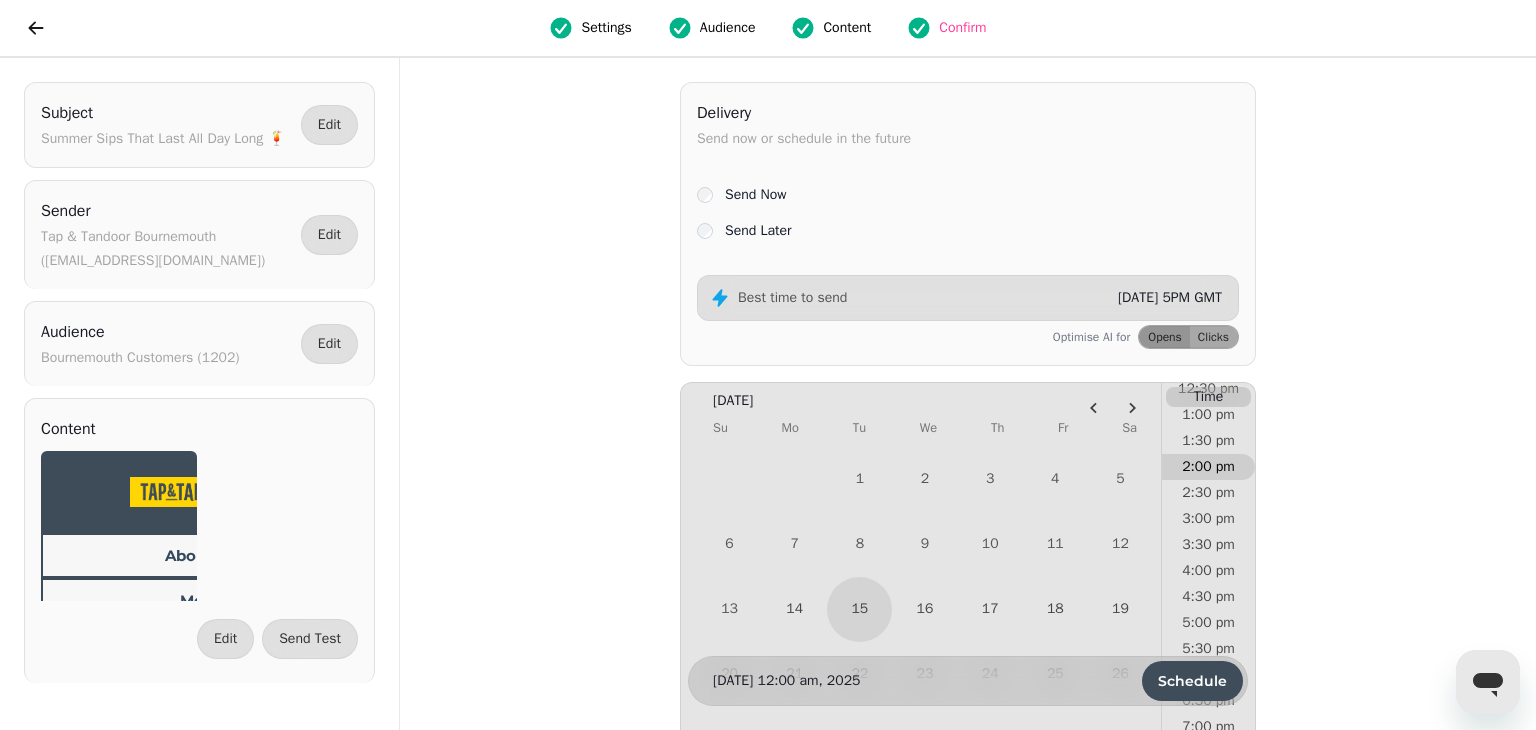 click on "2:00 pm" at bounding box center [1208, 467] 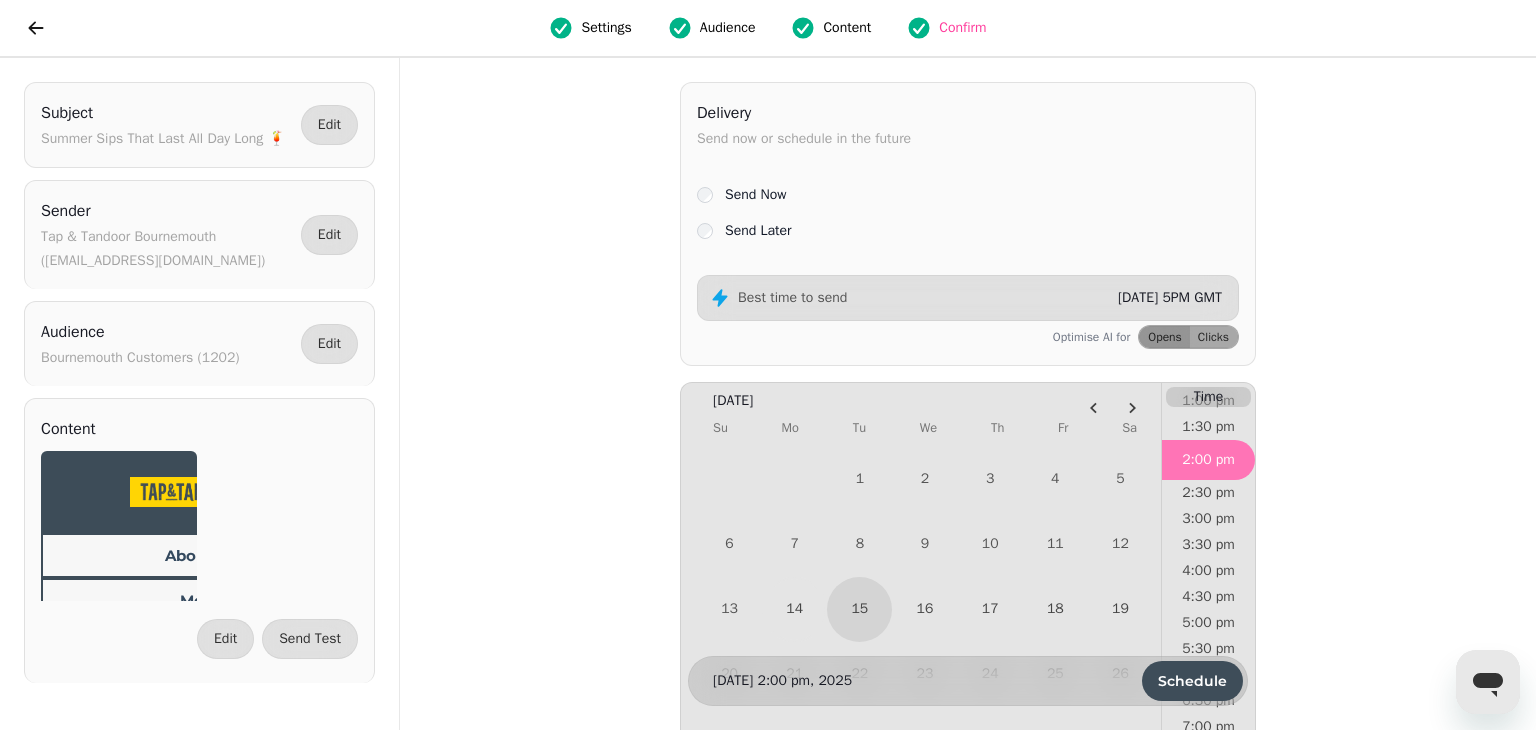 scroll, scrollTop: 684, scrollLeft: 0, axis: vertical 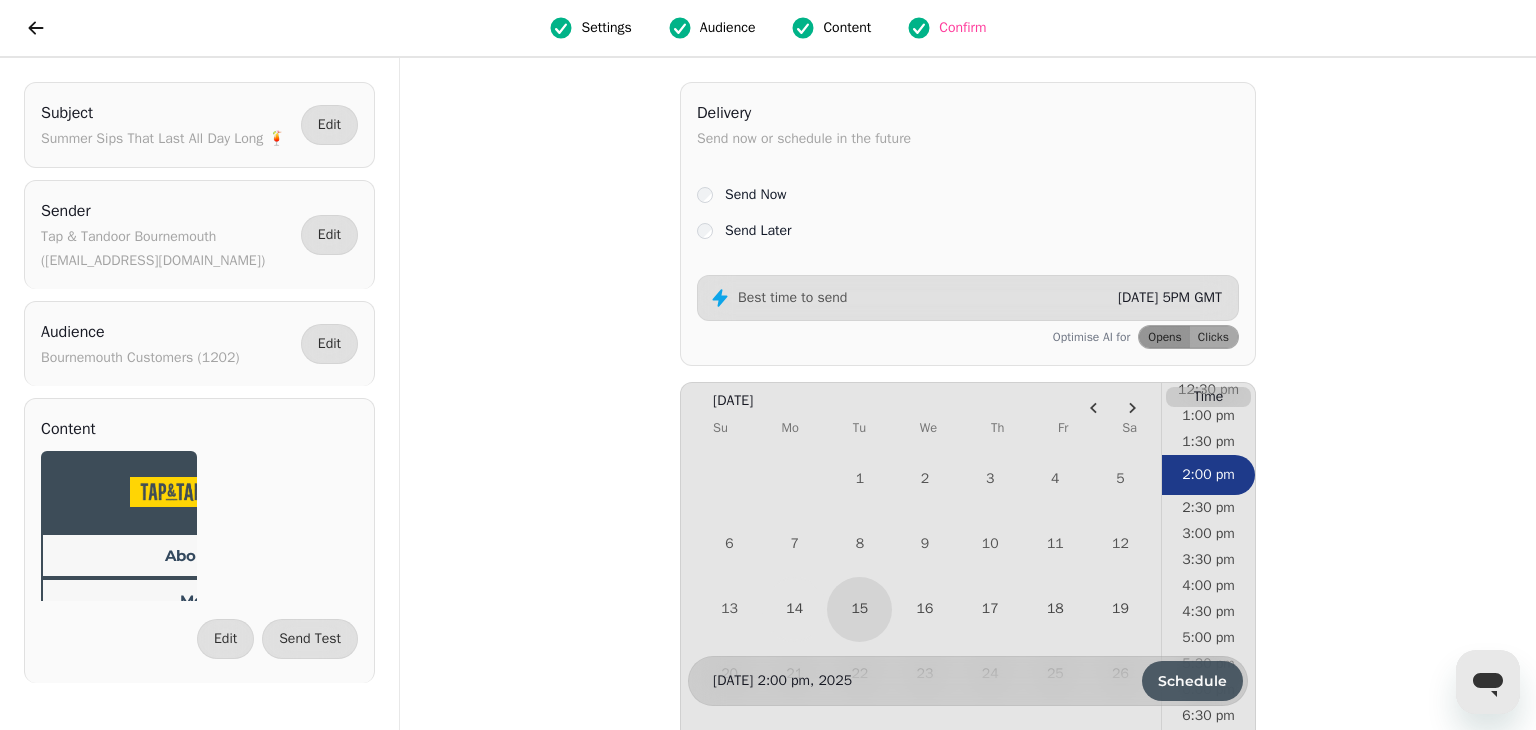 click on "Schedule" at bounding box center (1192, 681) 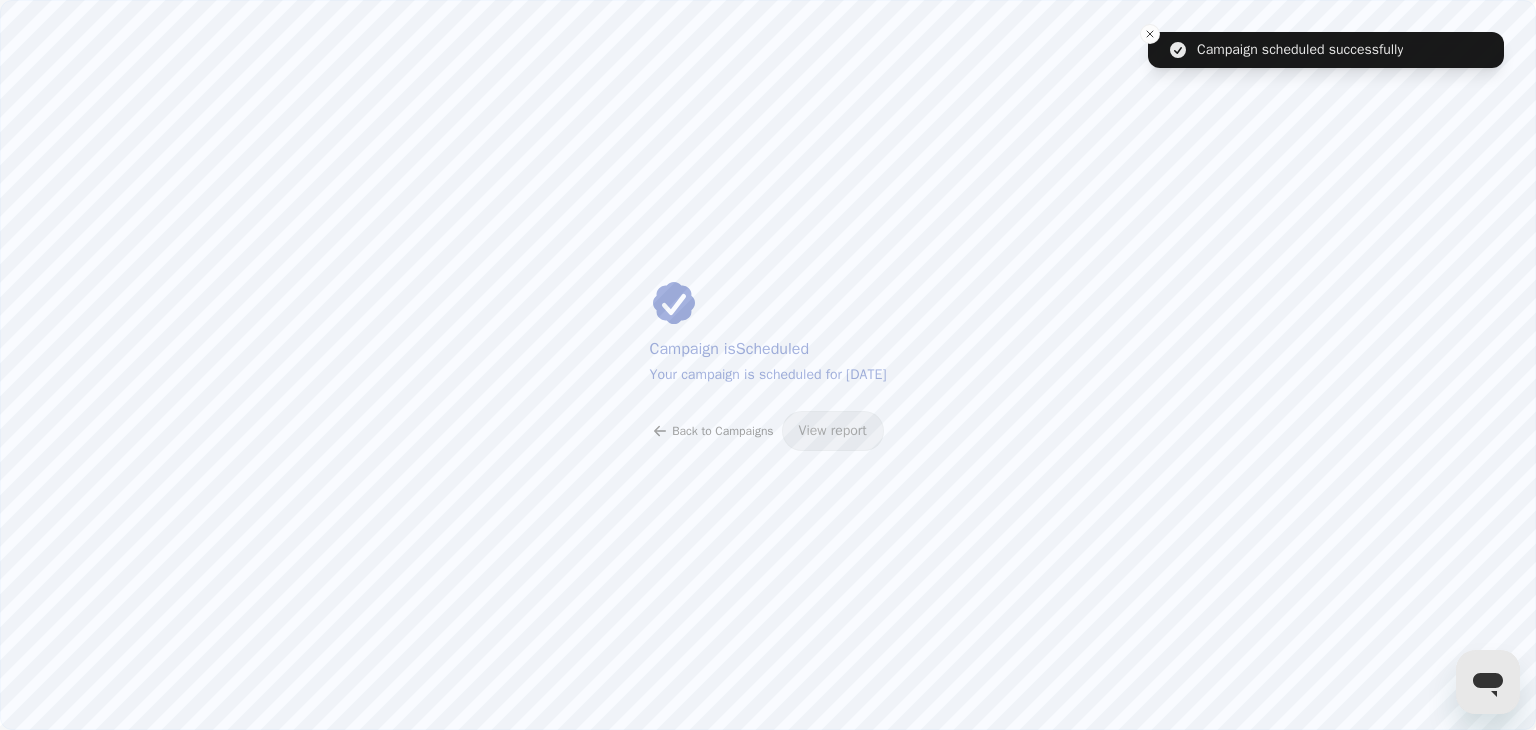 click on "Back to Campaigns" at bounding box center (722, 431) 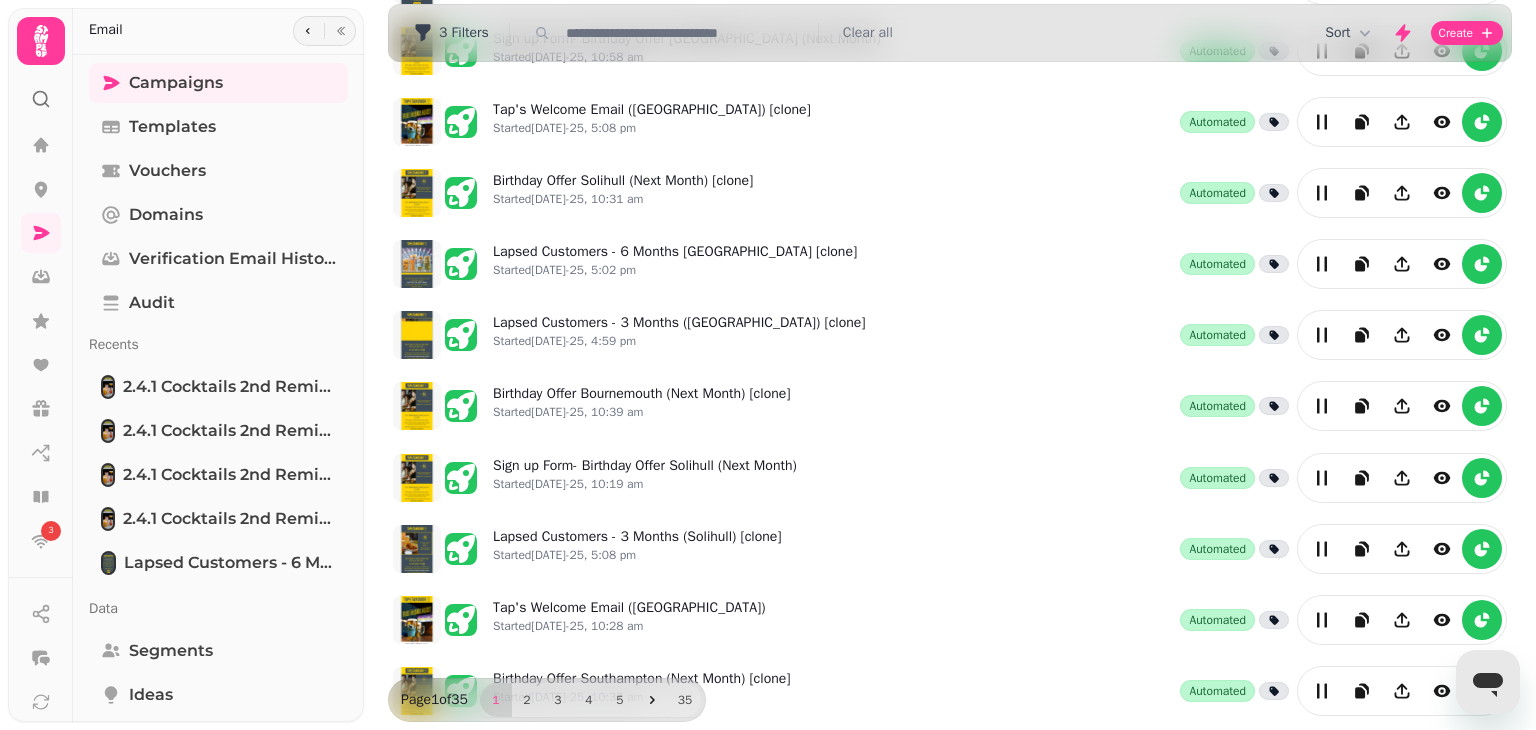 scroll, scrollTop: 491, scrollLeft: 0, axis: vertical 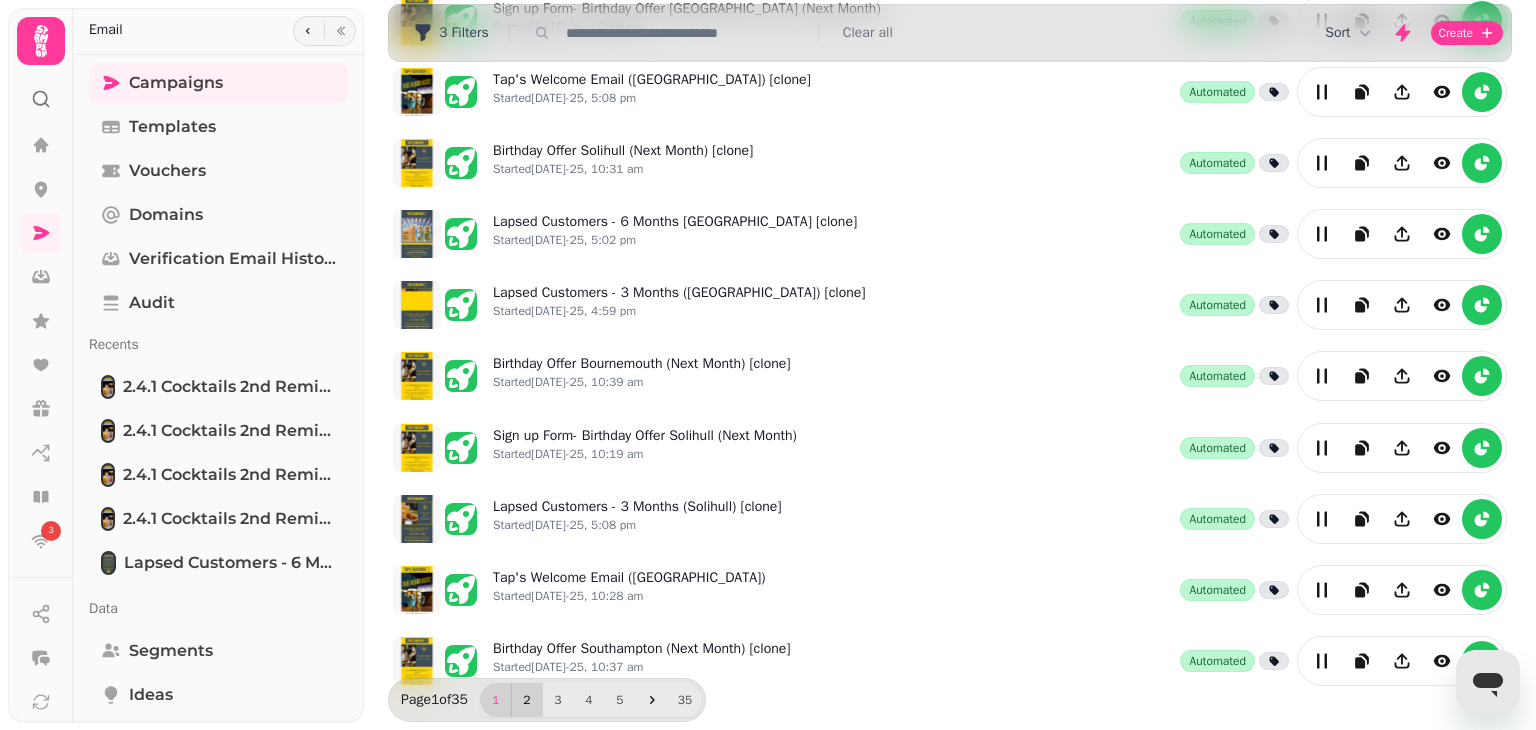 click on "2" at bounding box center (527, 700) 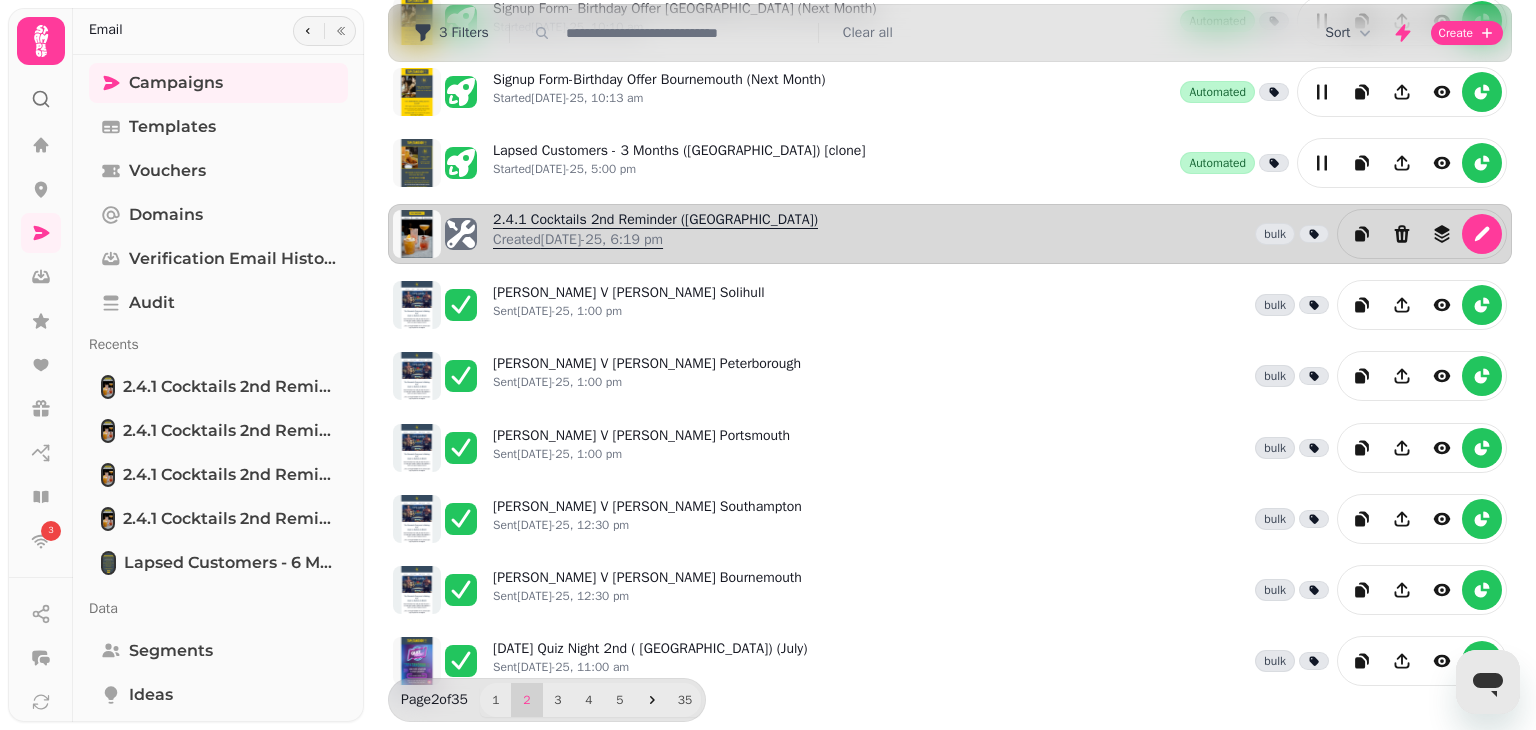 click on "2.4.1 Cocktails  2nd Reminder ([GEOGRAPHIC_DATA]) Created  [DATE]-25, 6:19 pm" at bounding box center (655, 234) 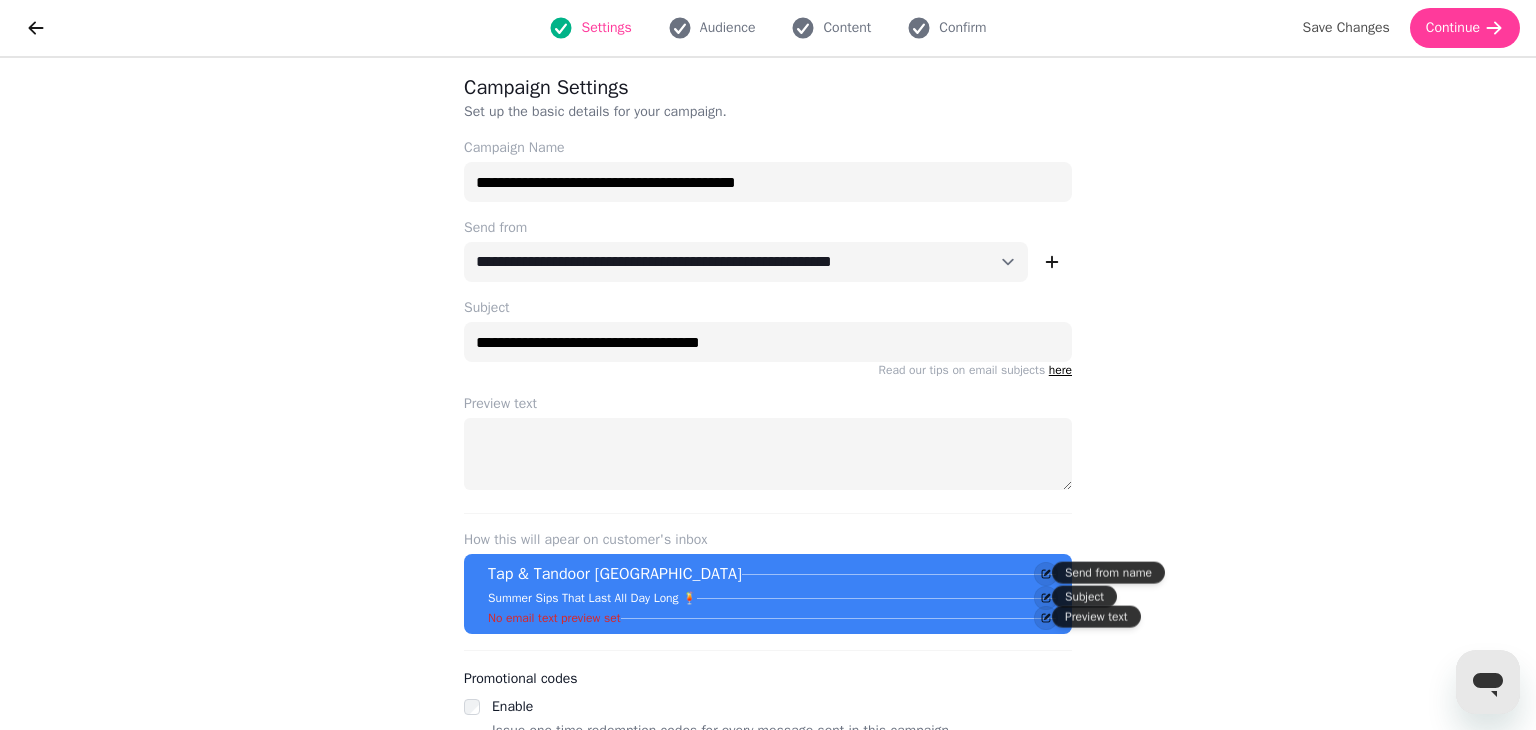 scroll, scrollTop: 0, scrollLeft: 0, axis: both 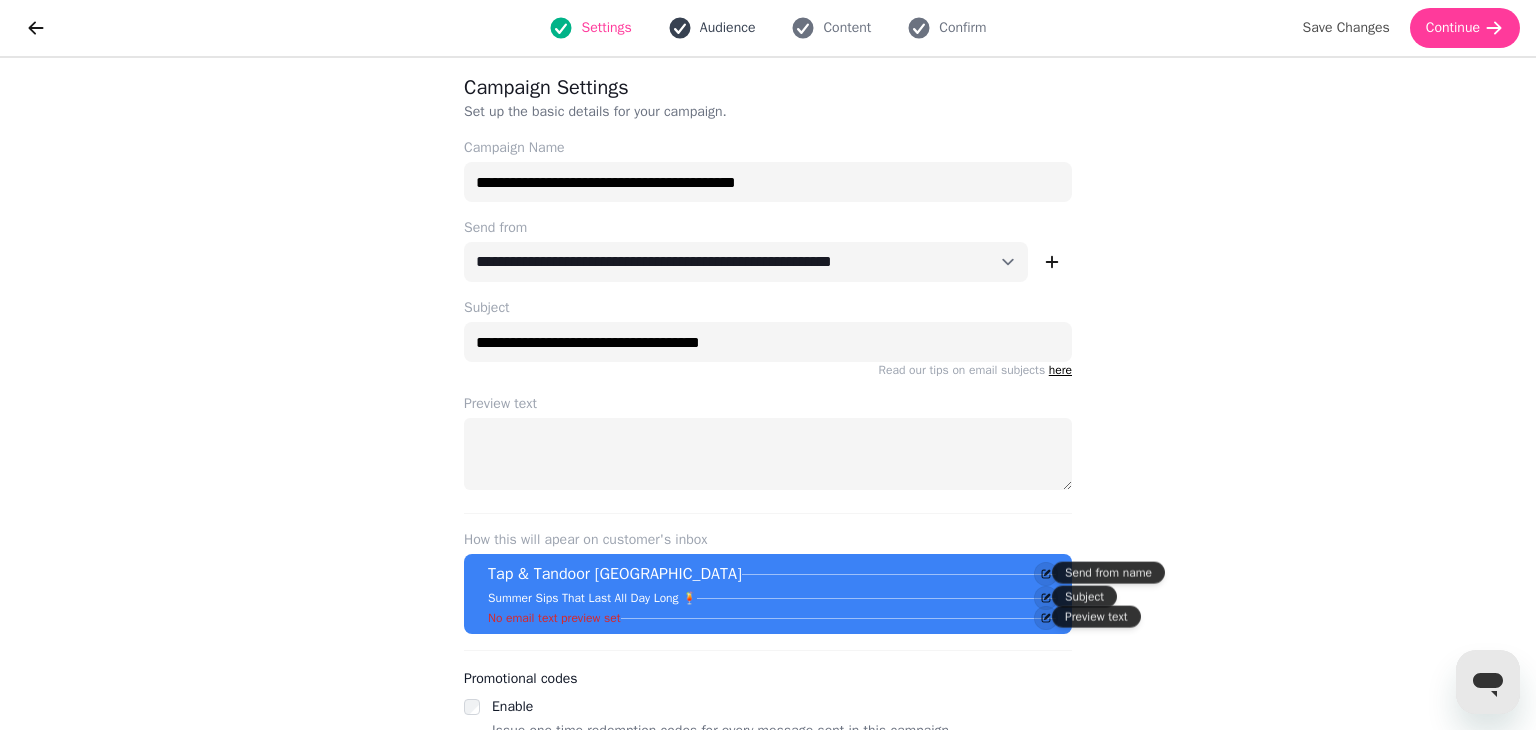 click on "Audience" at bounding box center (712, 28) 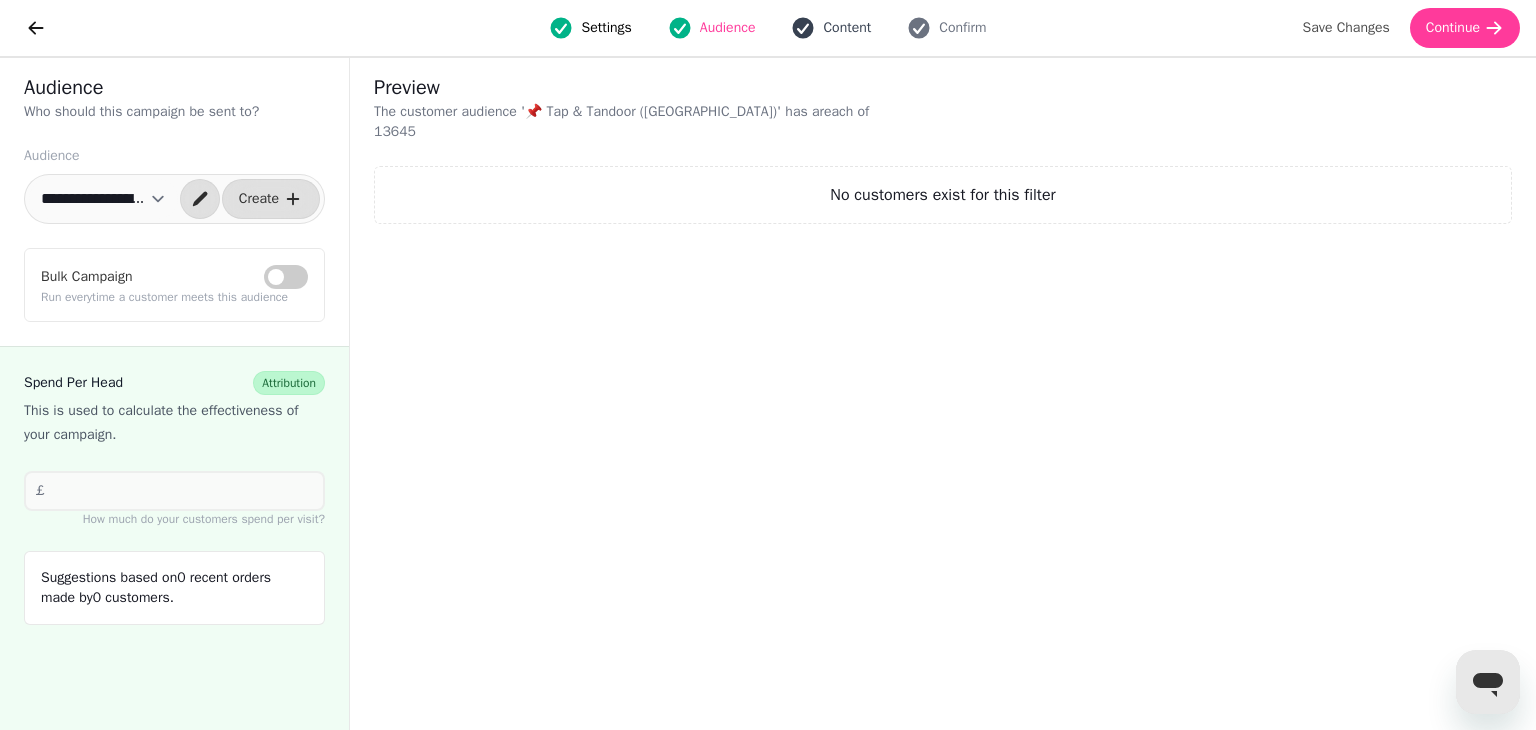 click on "Content" at bounding box center [831, 28] 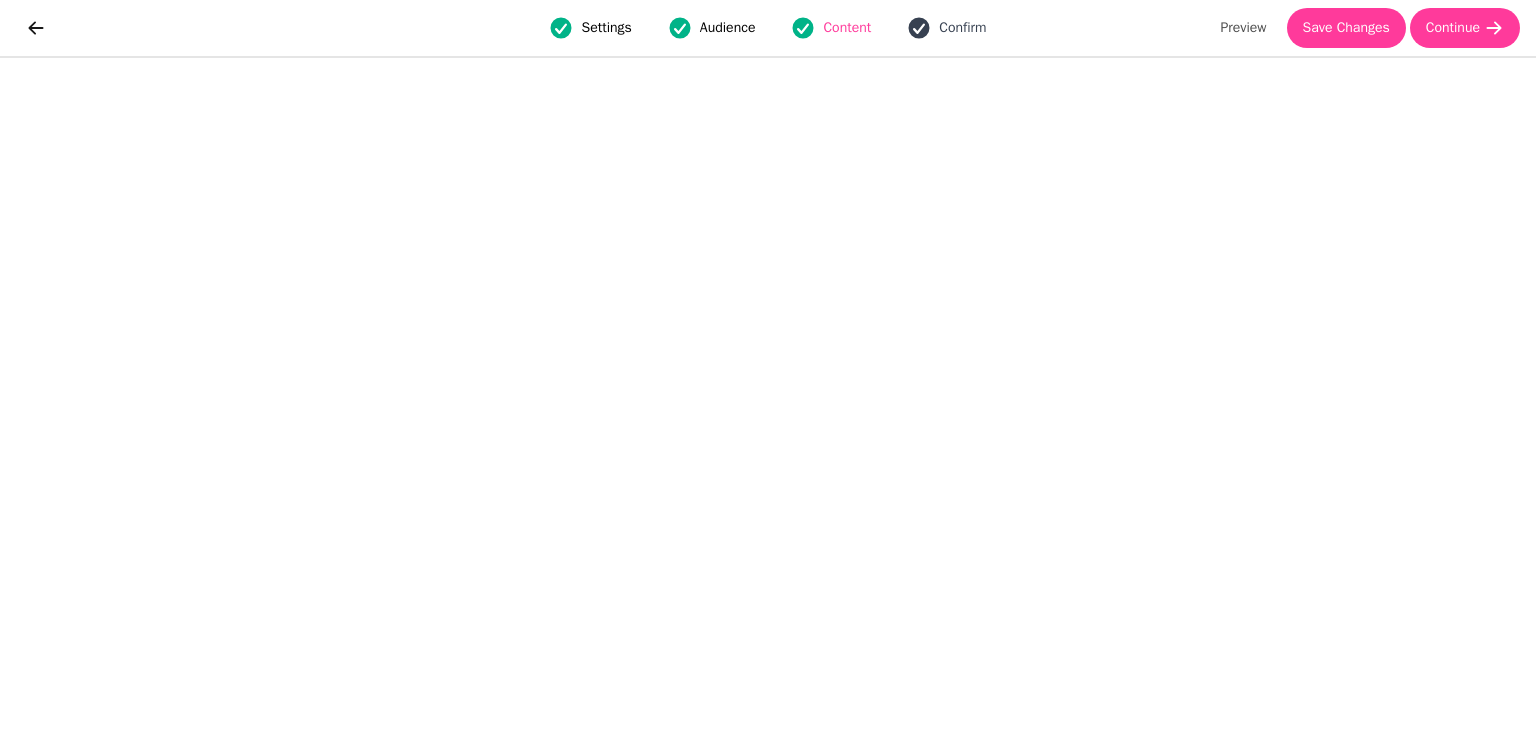 click 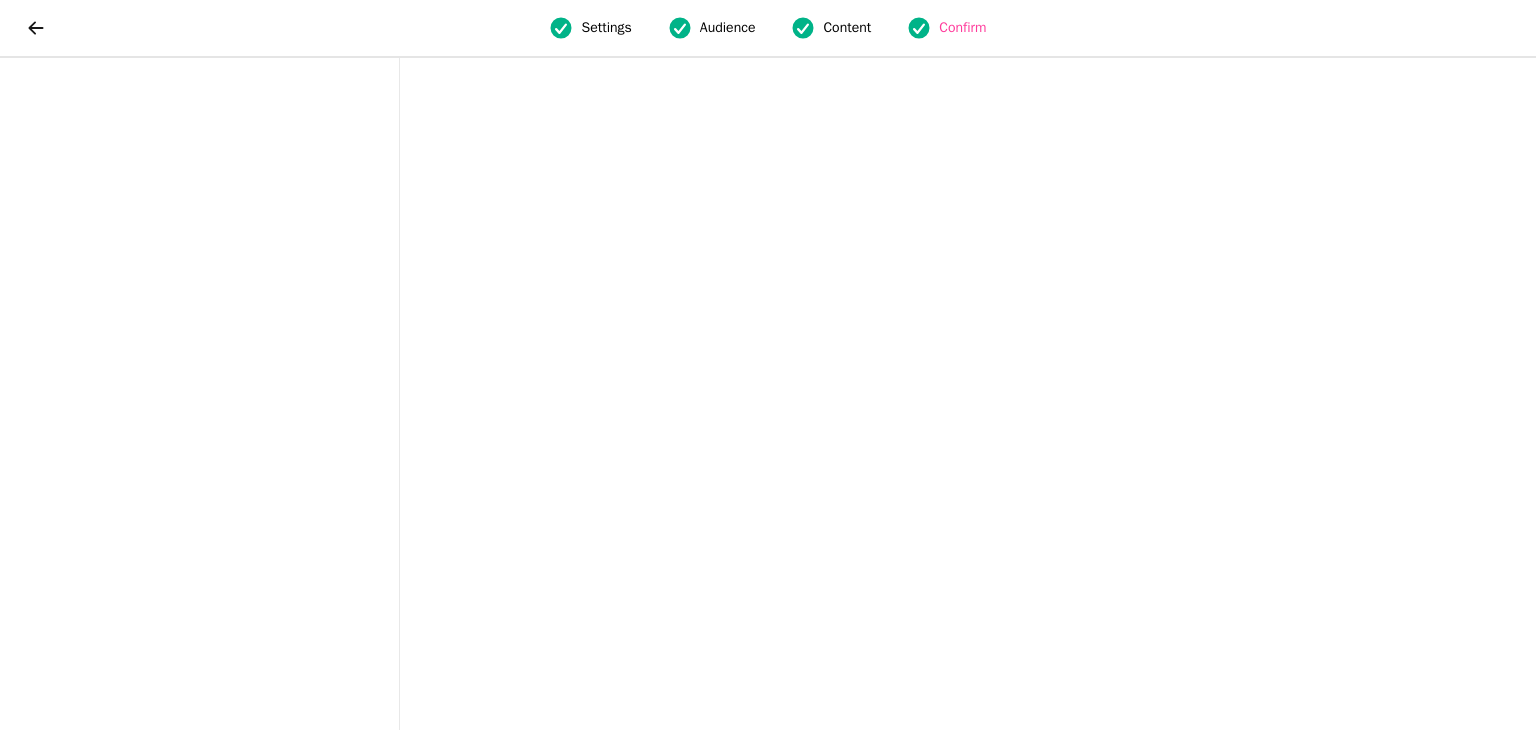 scroll, scrollTop: 0, scrollLeft: 0, axis: both 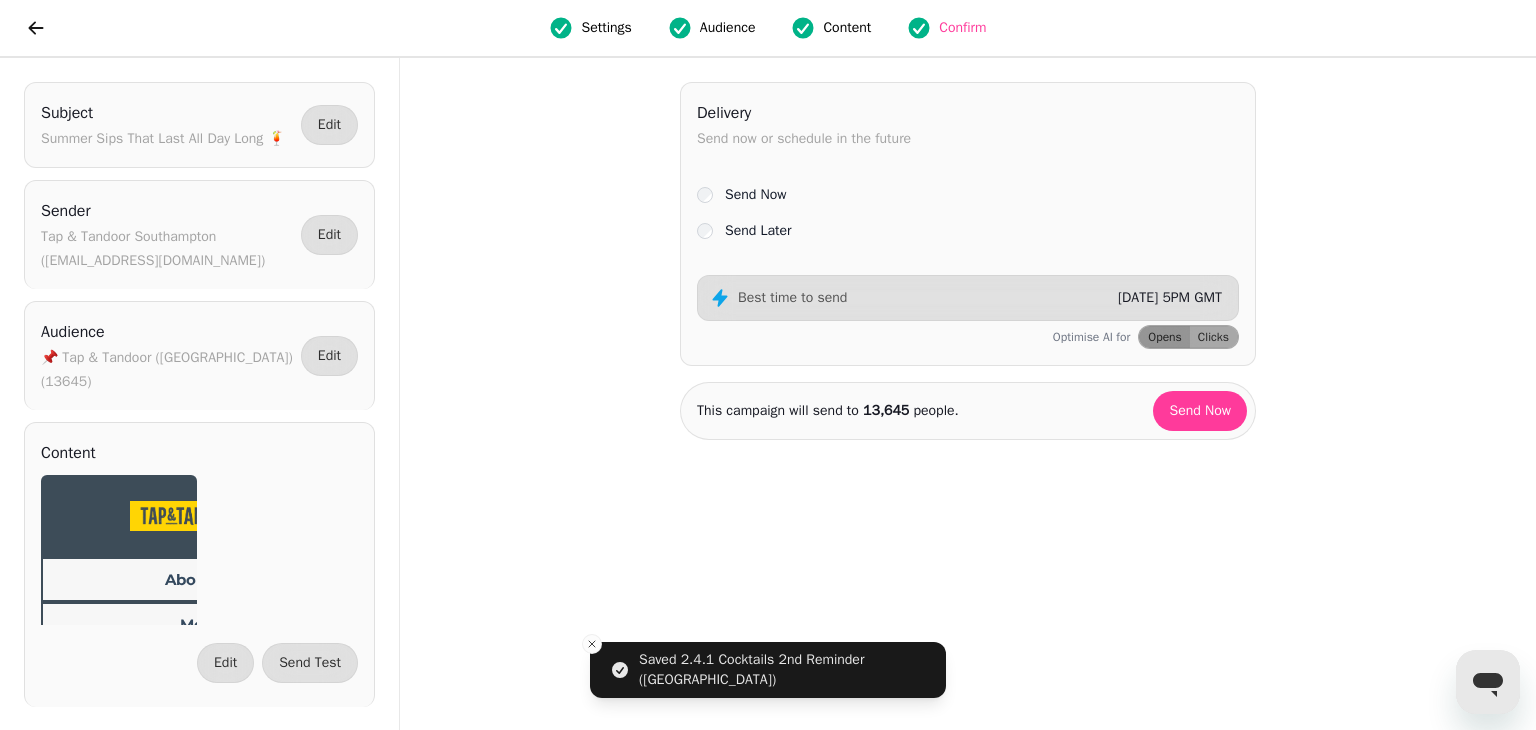 click on "Content" at bounding box center [847, 28] 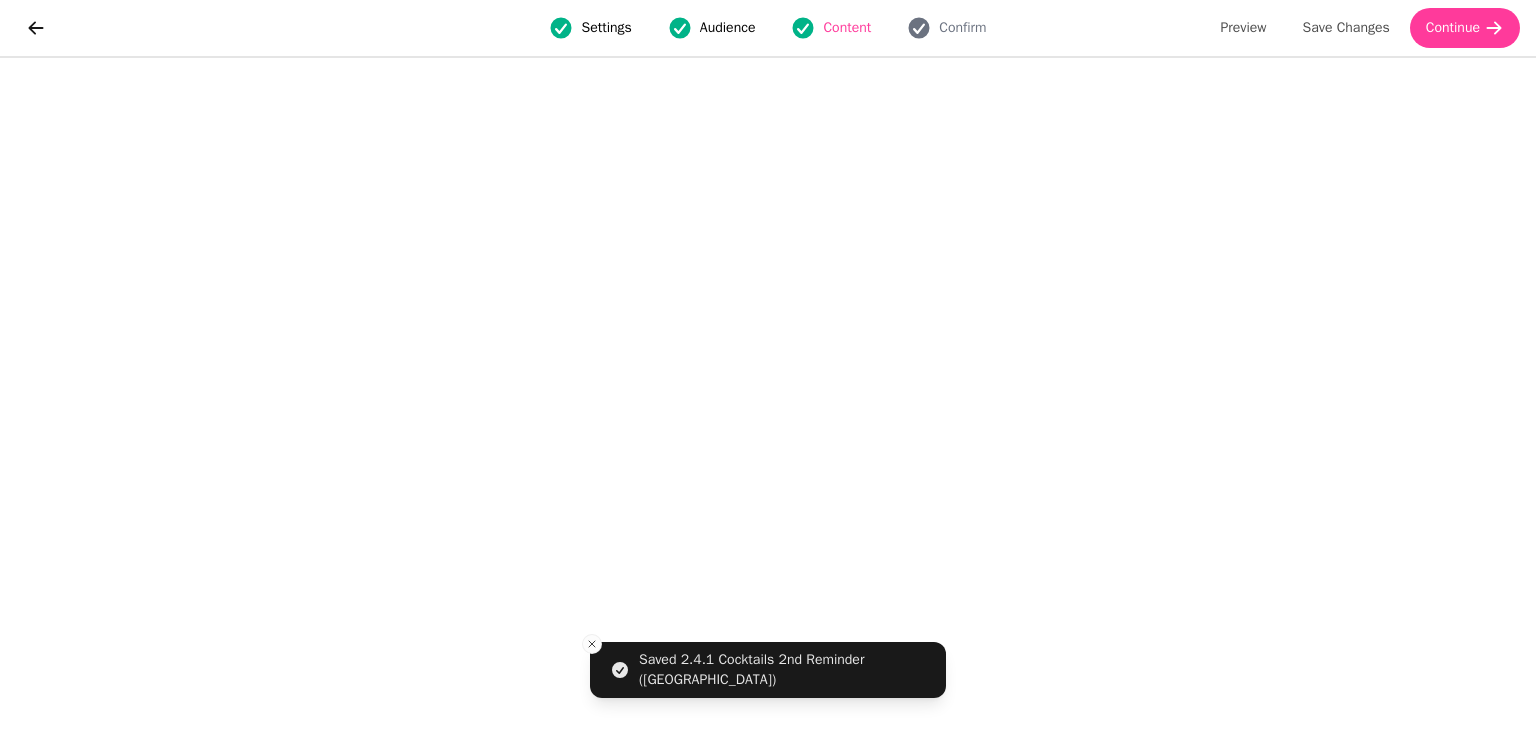 click on "Settings Audience Content Confirm Preview Save Changes Continue" at bounding box center [768, 28] 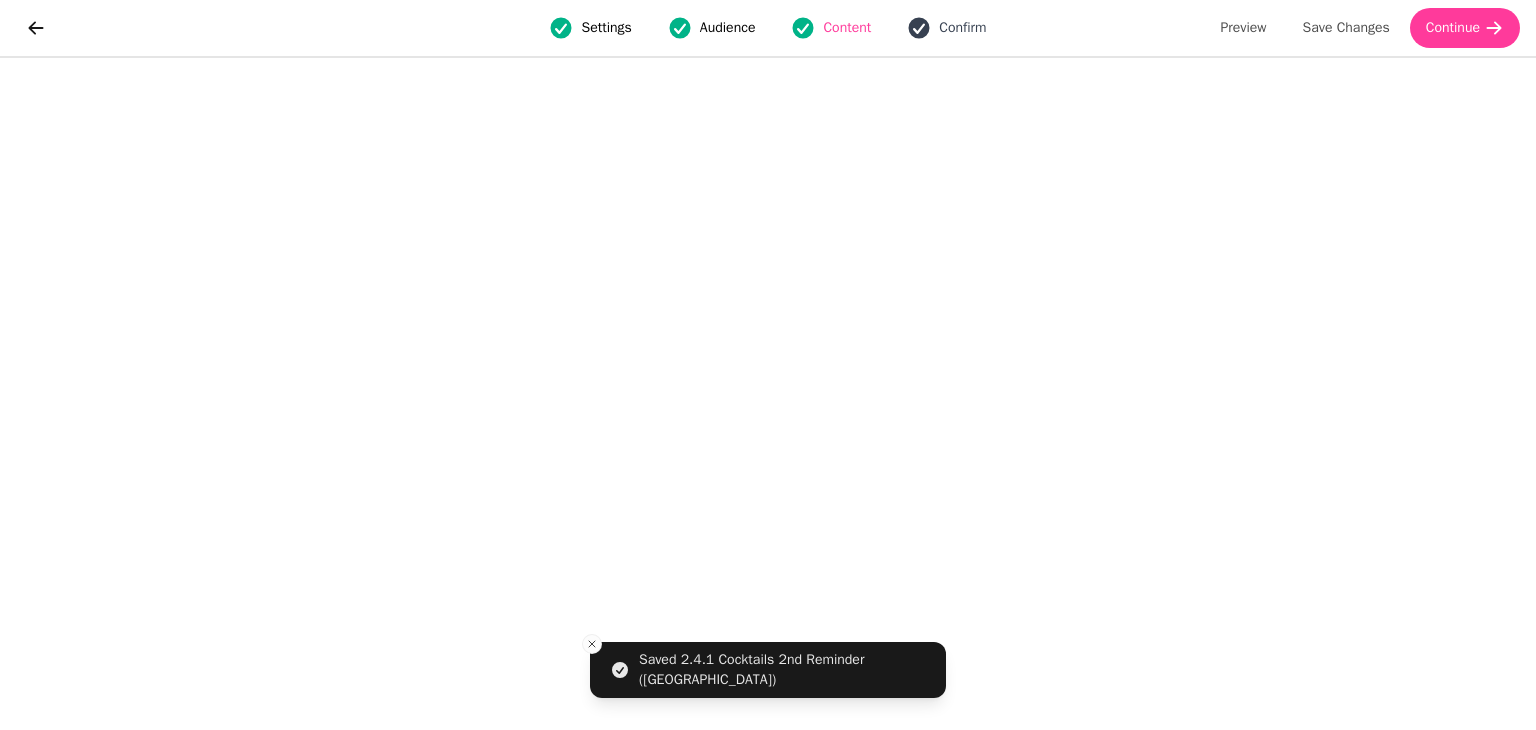 click on "Confirm" at bounding box center [962, 28] 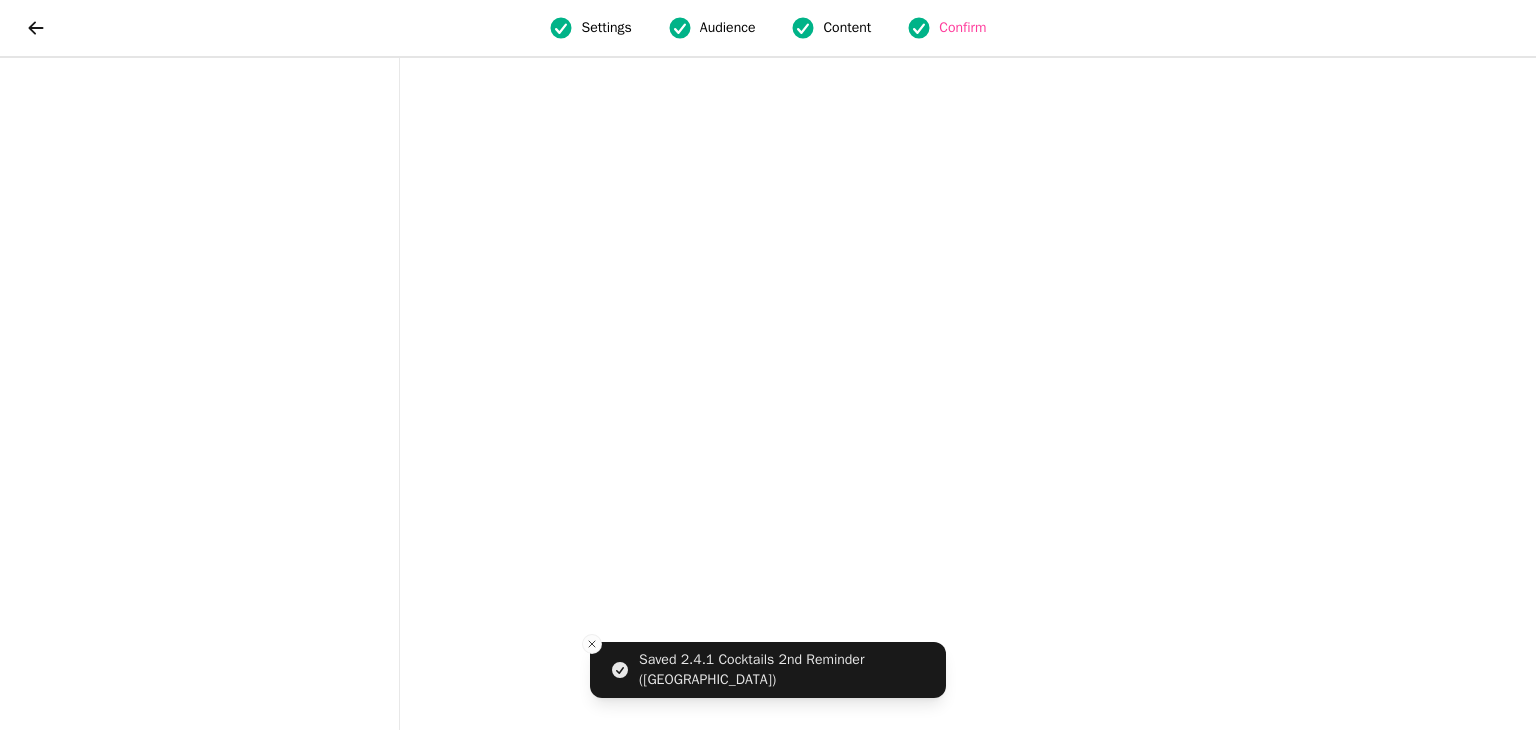 scroll, scrollTop: 0, scrollLeft: 0, axis: both 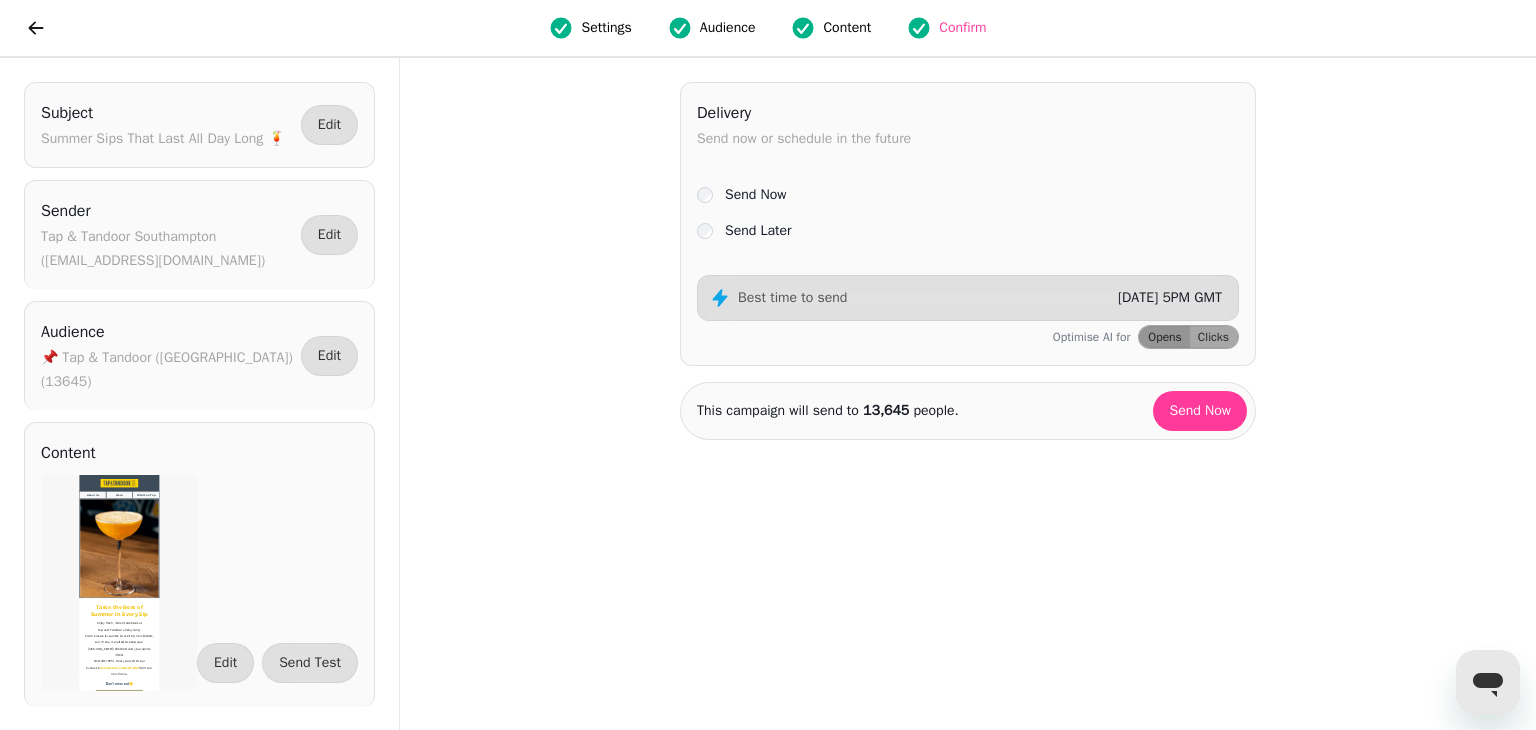 click on "Send Later" at bounding box center (968, 231) 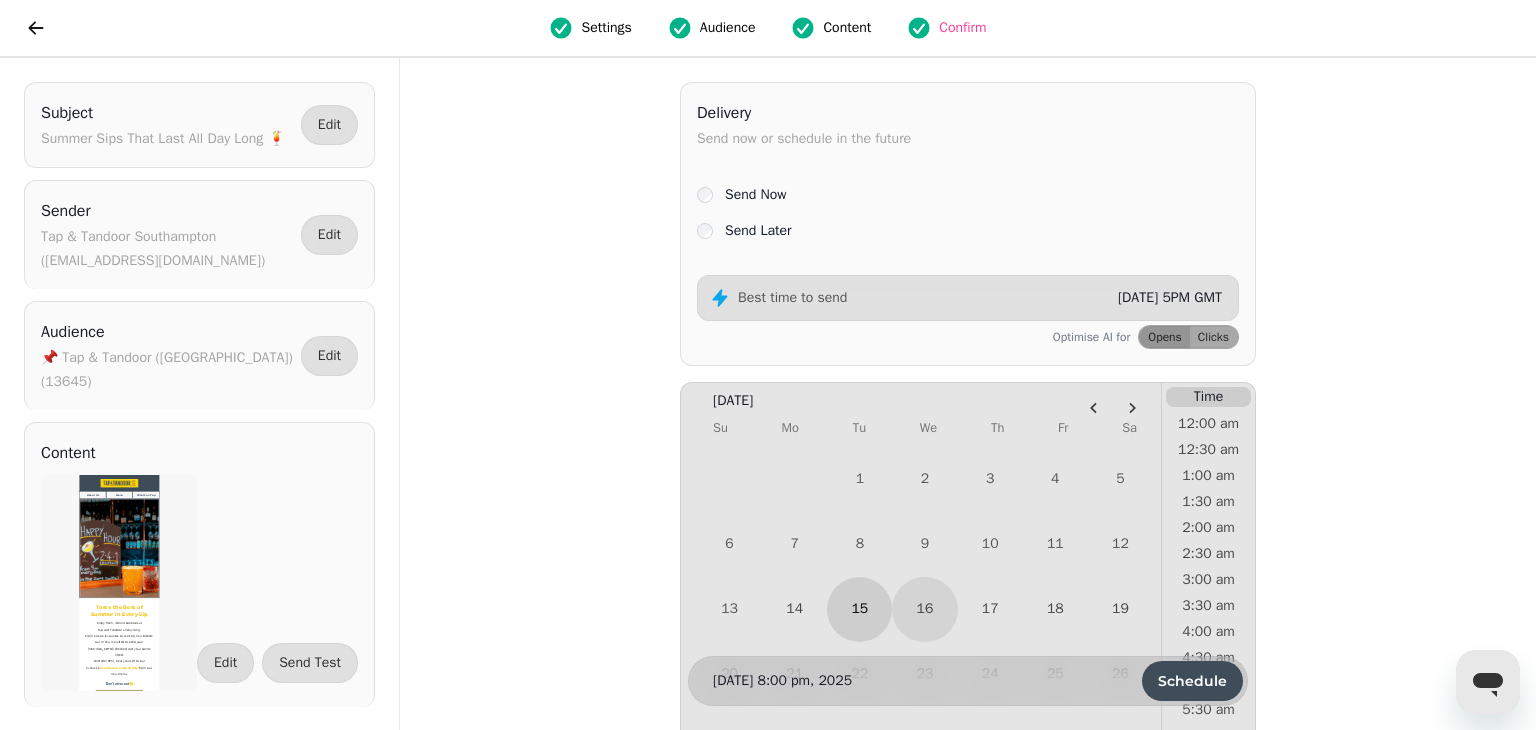 click on "15" at bounding box center (859, 609) 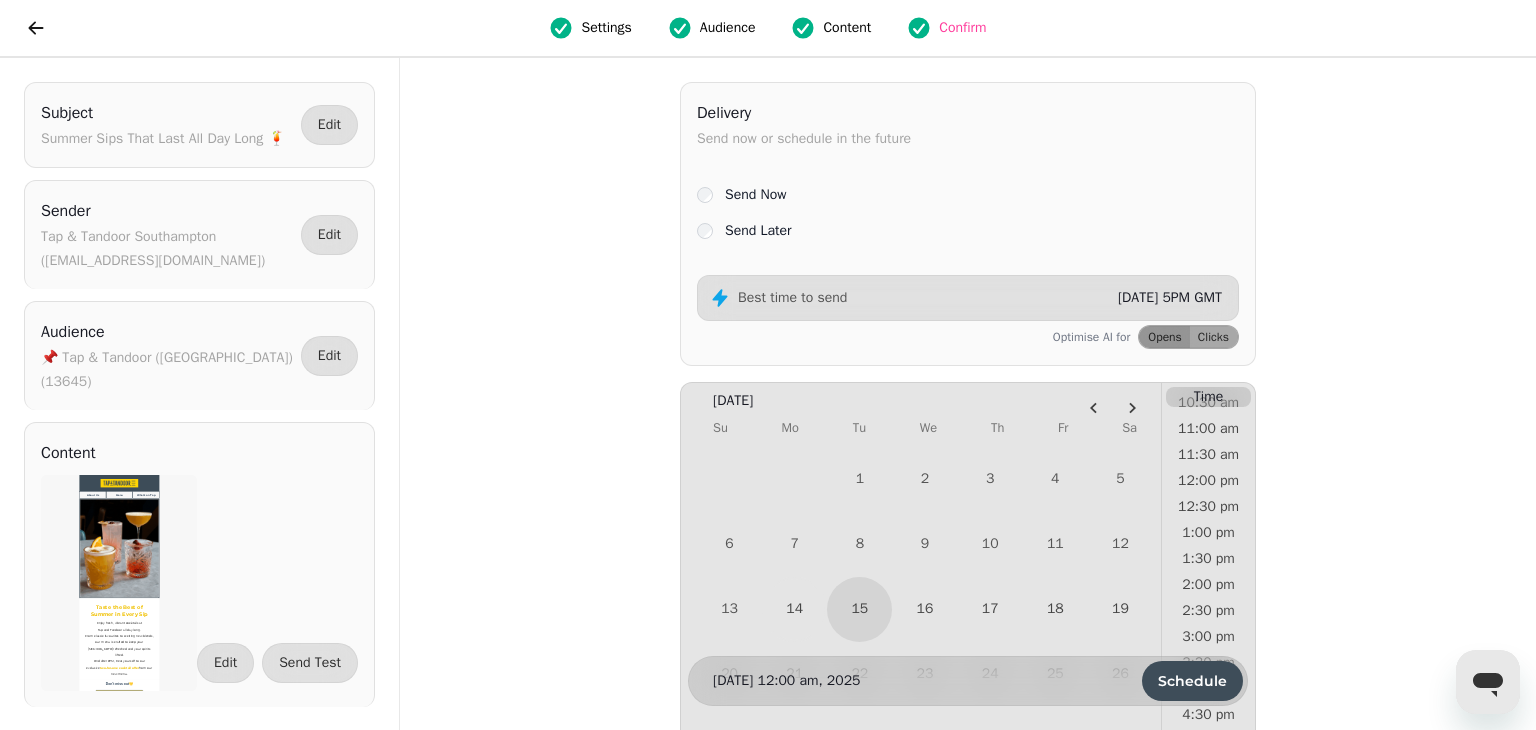 scroll, scrollTop: 589, scrollLeft: 0, axis: vertical 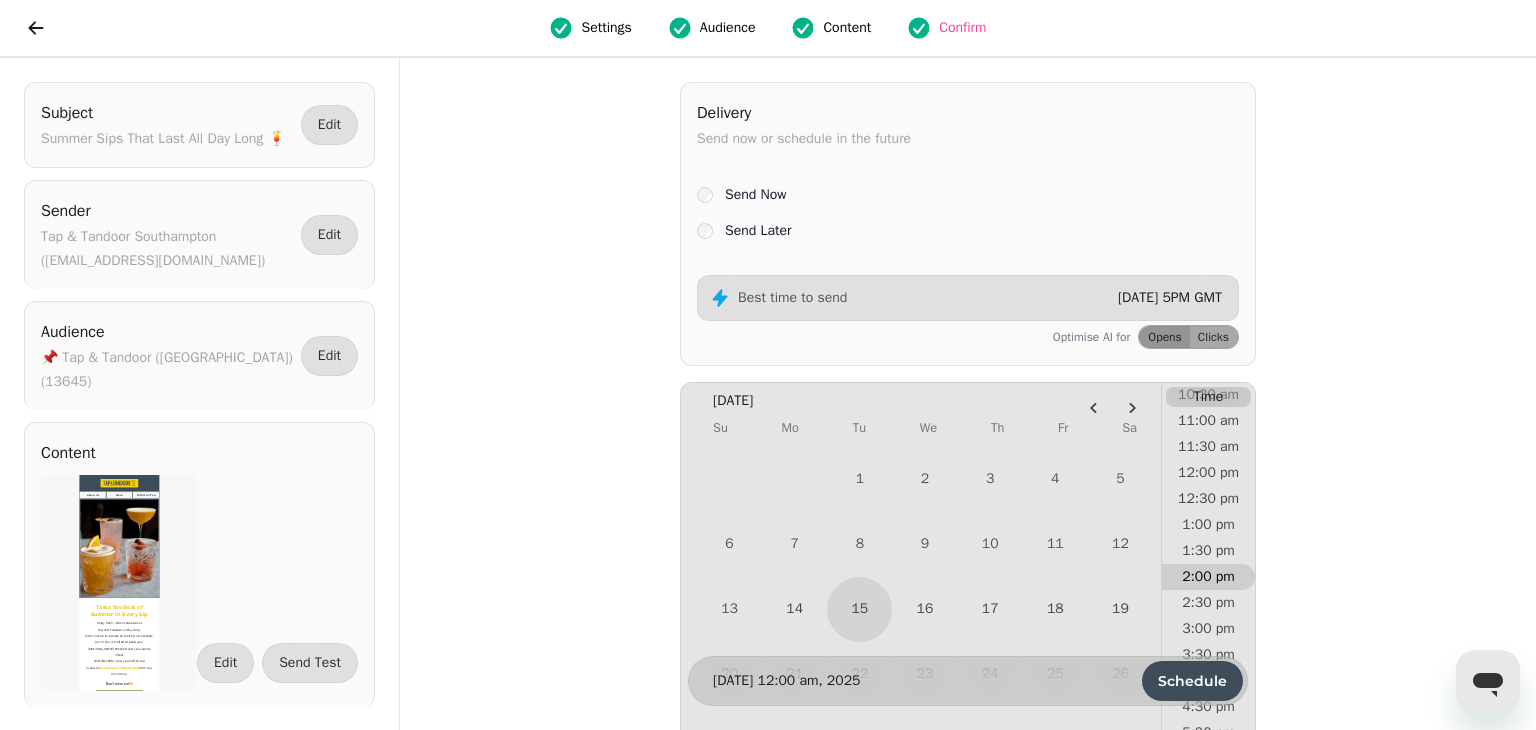 click on "2:00 pm" at bounding box center (1208, 577) 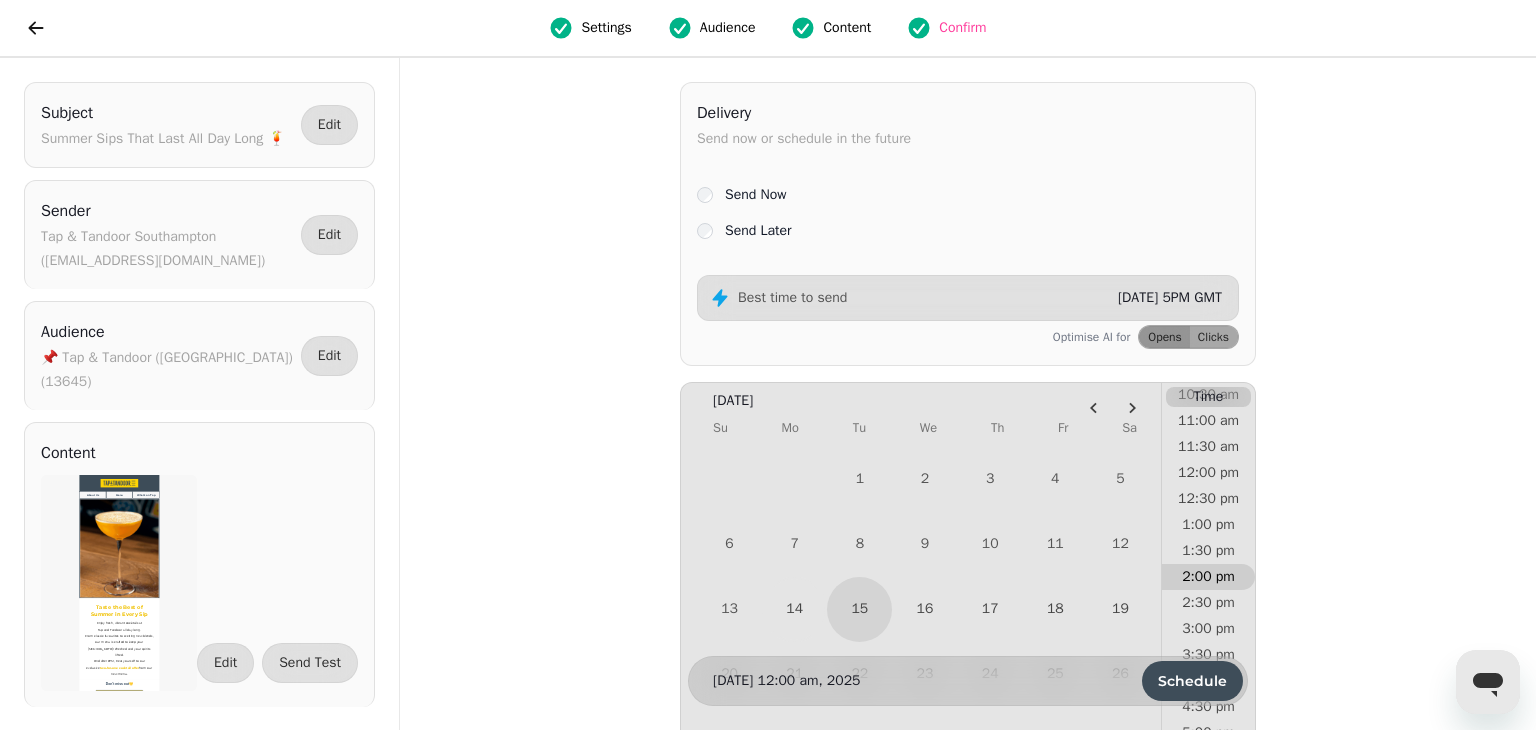 scroll, scrollTop: 575, scrollLeft: 0, axis: vertical 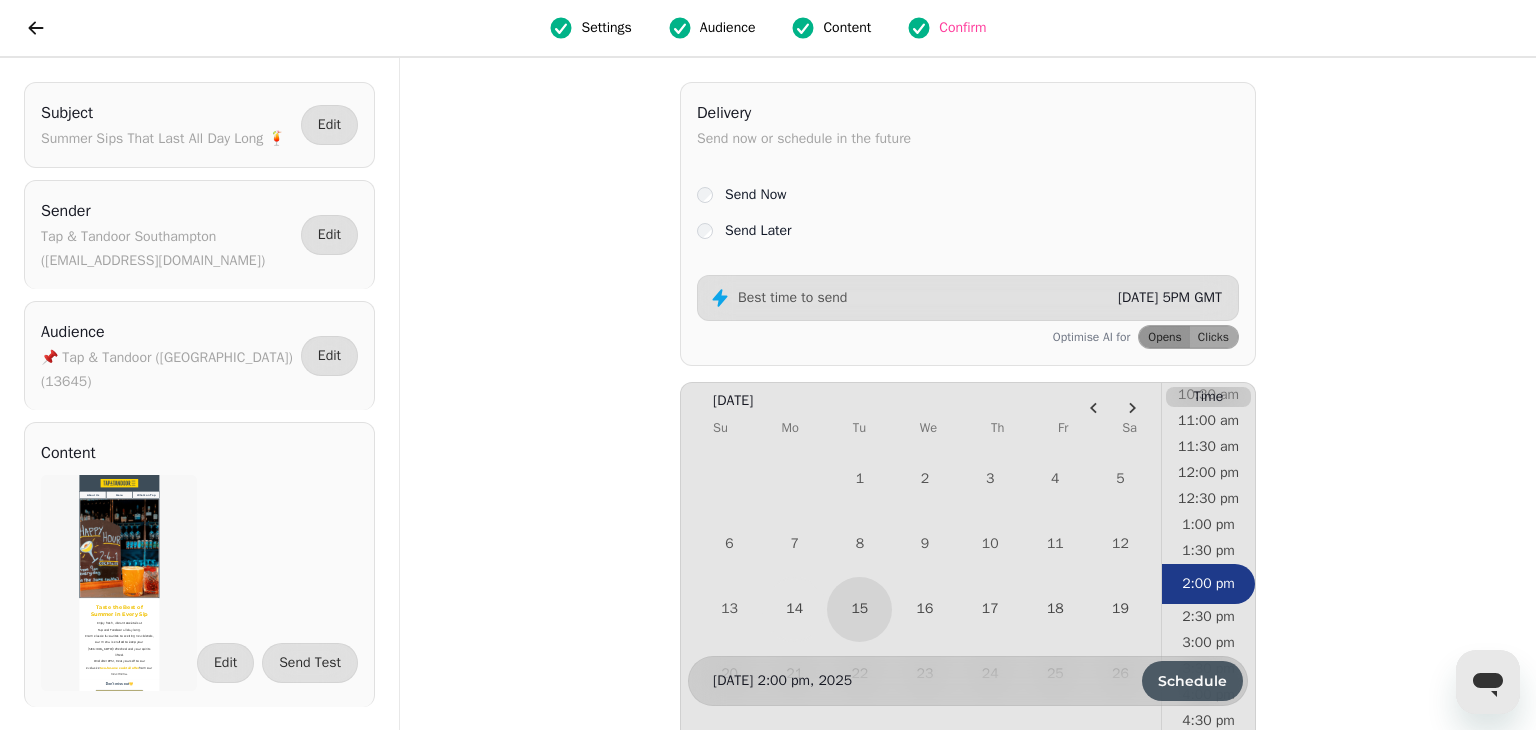 click on "Schedule" at bounding box center [1192, 681] 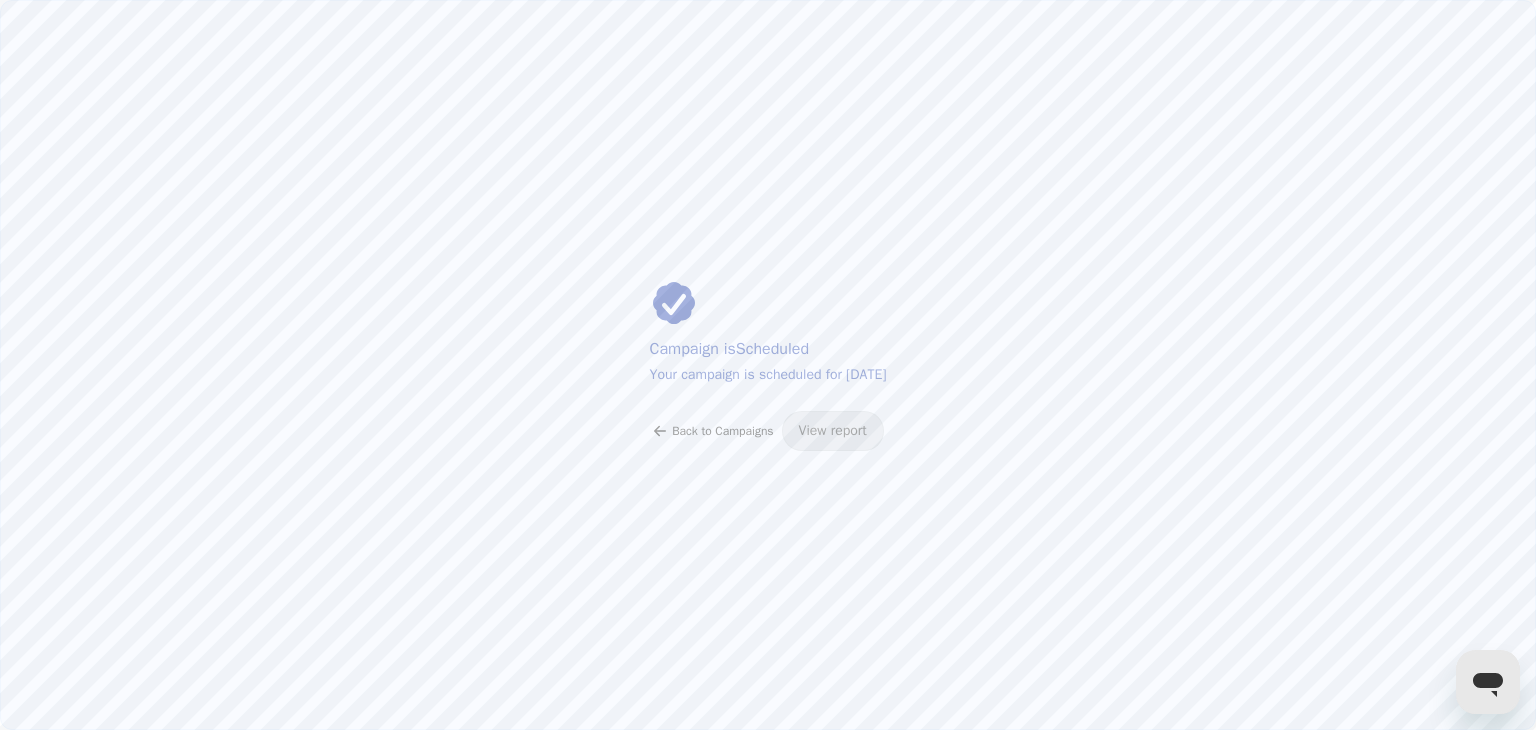 click on "Back to Campaigns" at bounding box center (722, 431) 